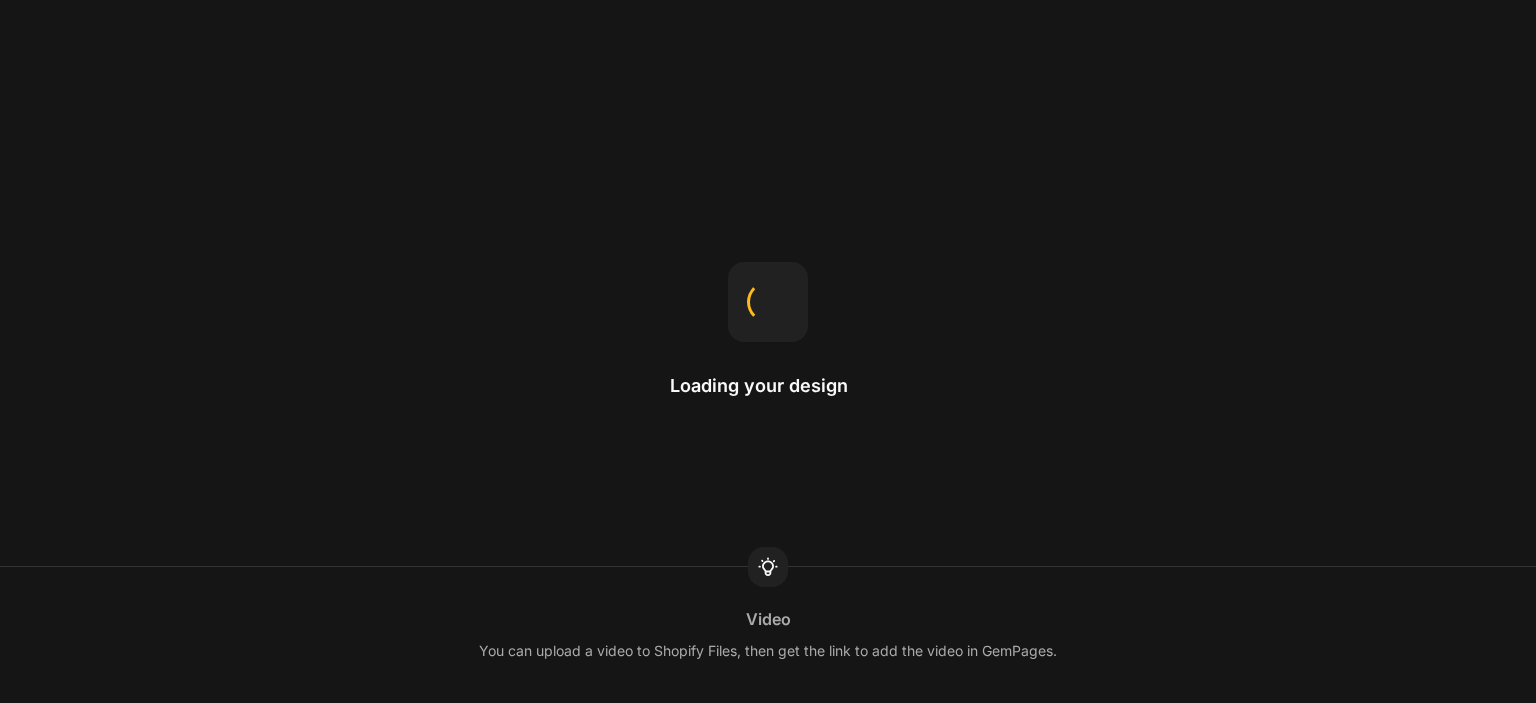 scroll, scrollTop: 0, scrollLeft: 0, axis: both 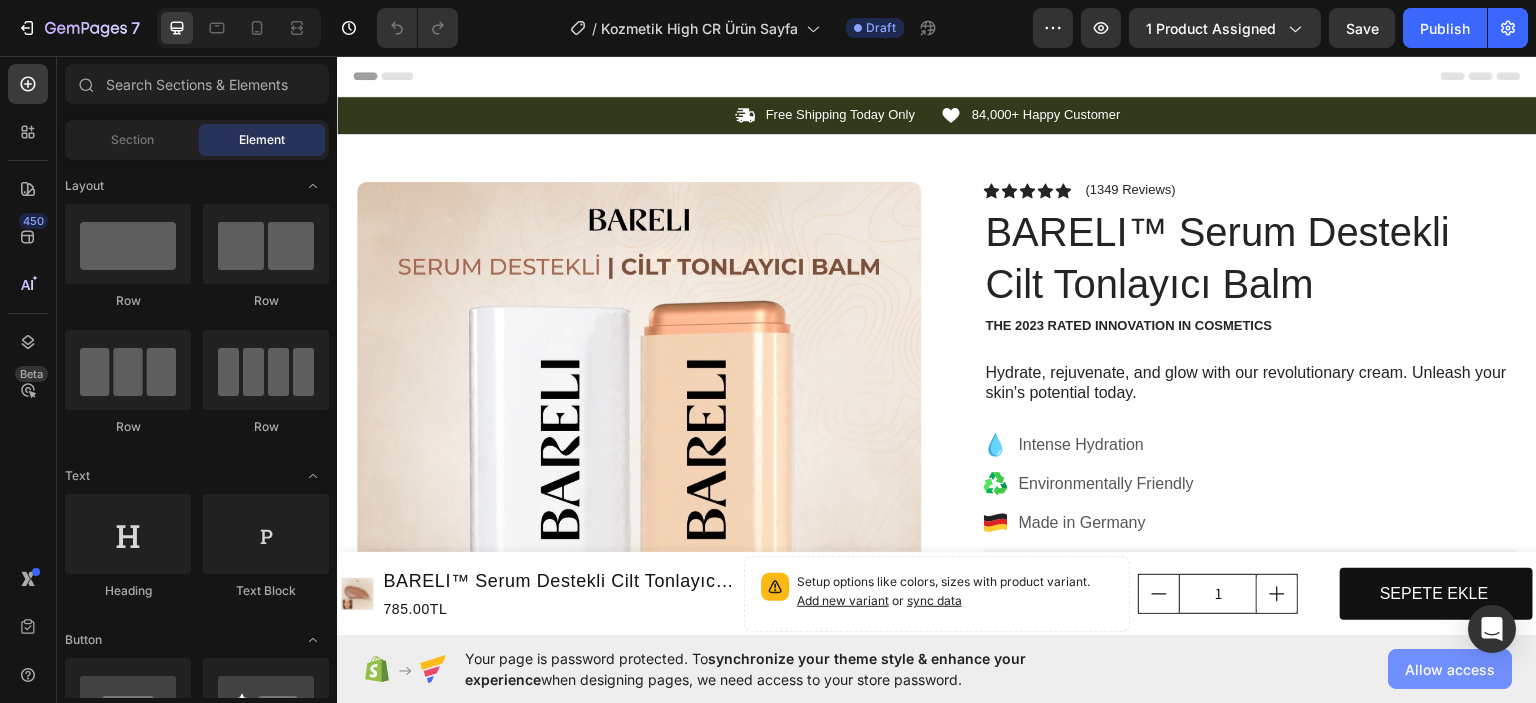 click on "Allow access" 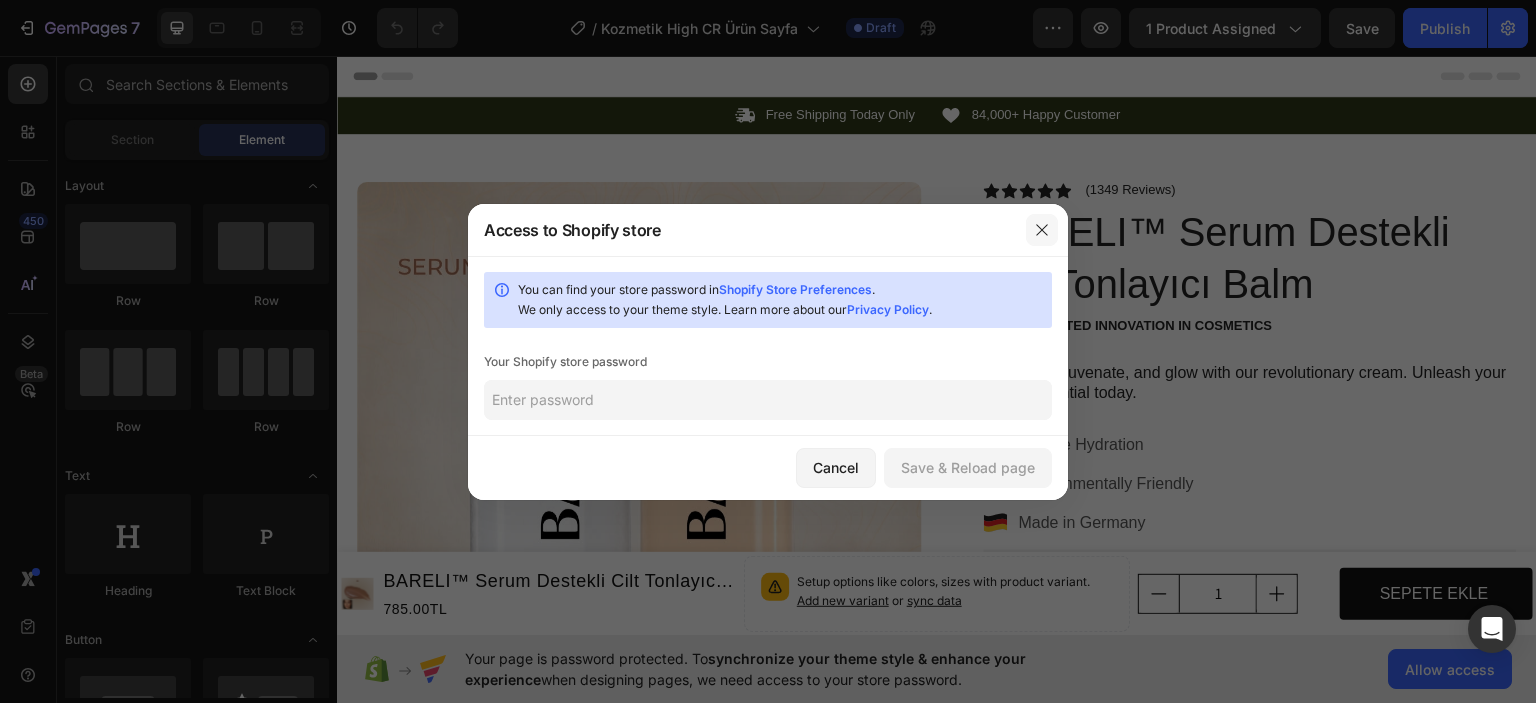 click 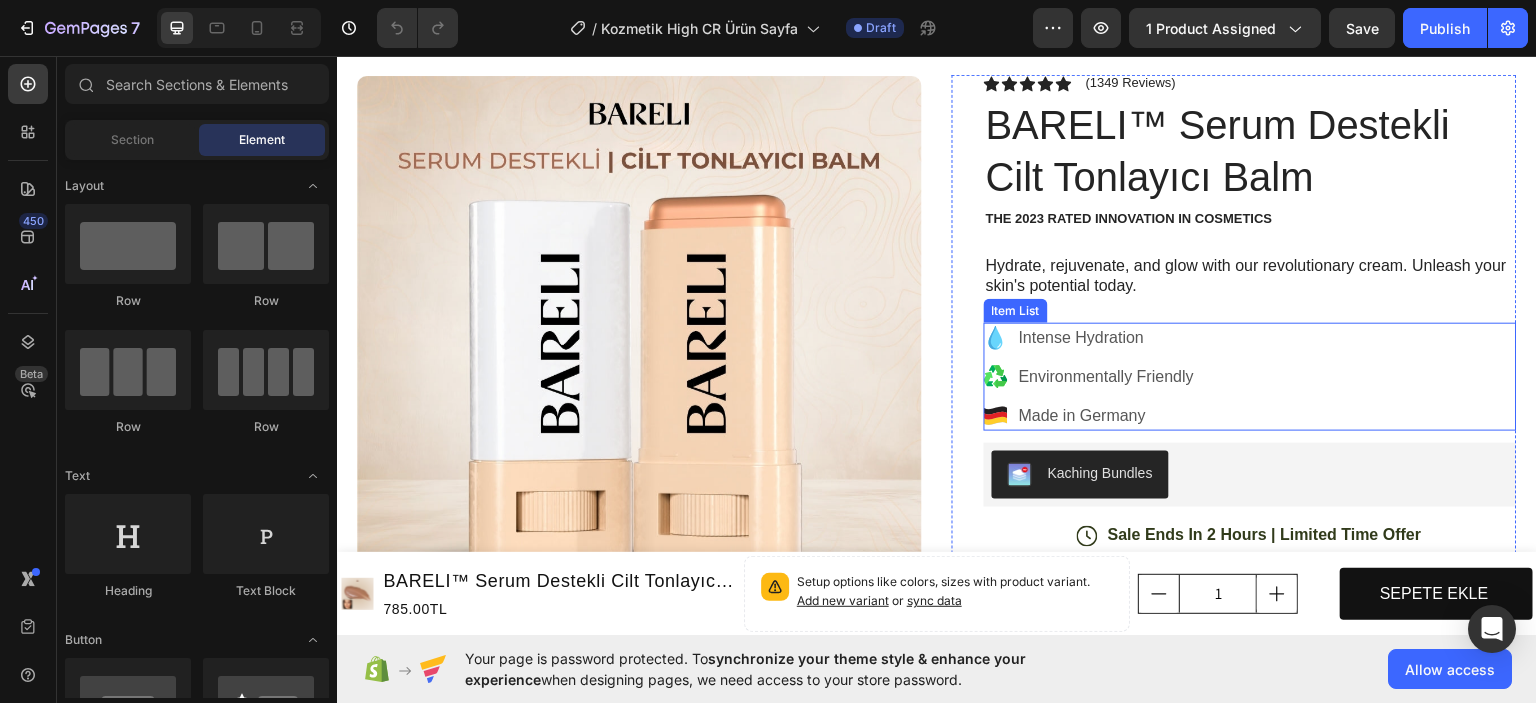 scroll, scrollTop: 0, scrollLeft: 0, axis: both 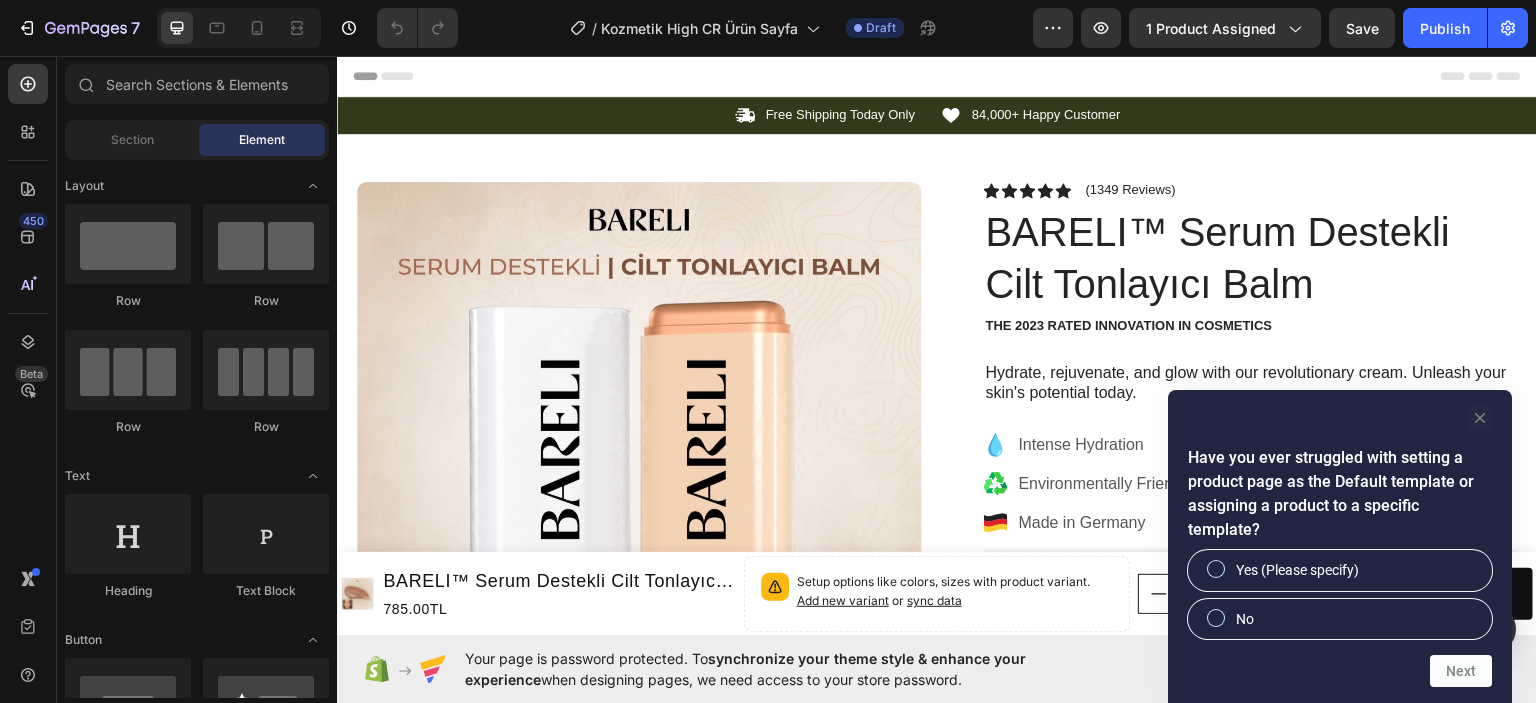 drag, startPoint x: 1476, startPoint y: 423, endPoint x: 1117, endPoint y: 386, distance: 360.90164 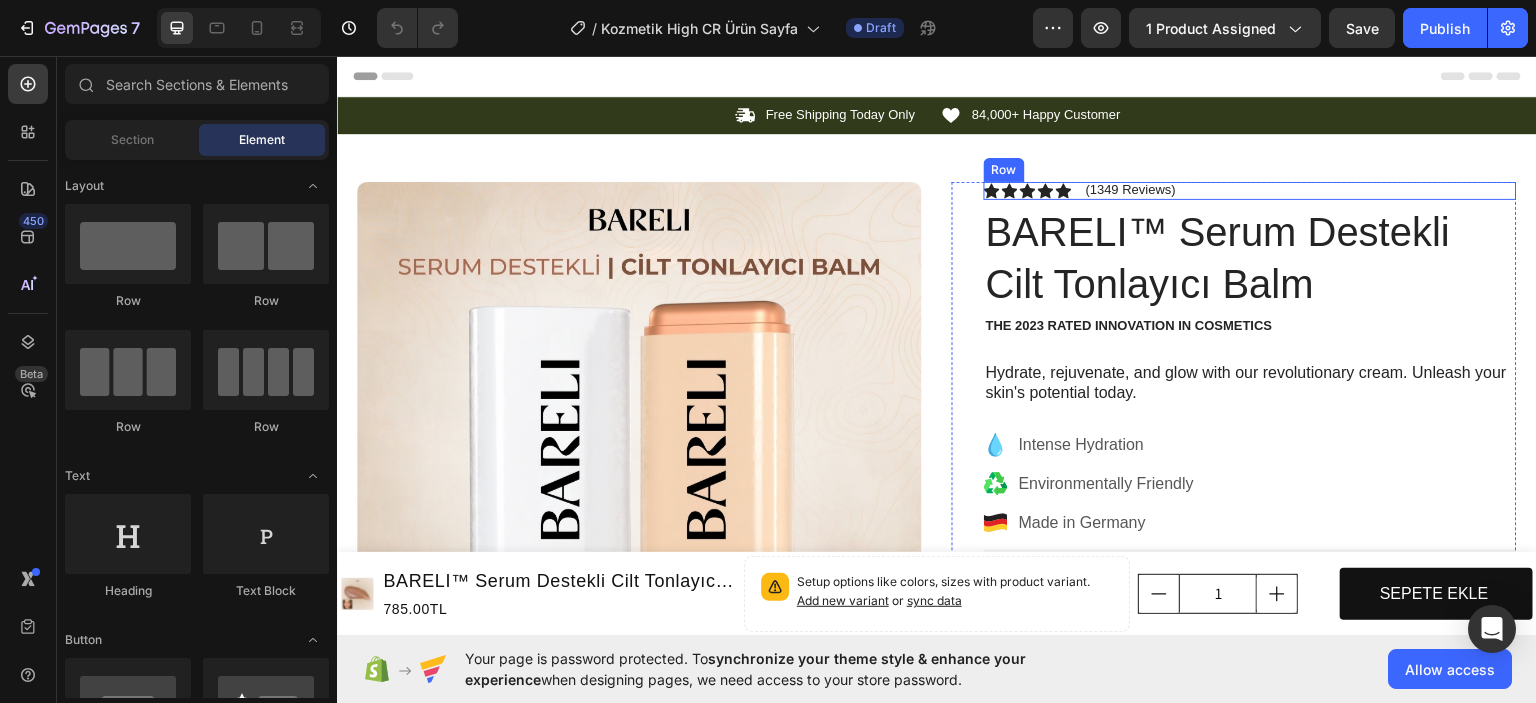 click on "Icon Icon Icon Icon Icon Icon List (1349 Reviews) Text Block Row" at bounding box center (1250, 190) 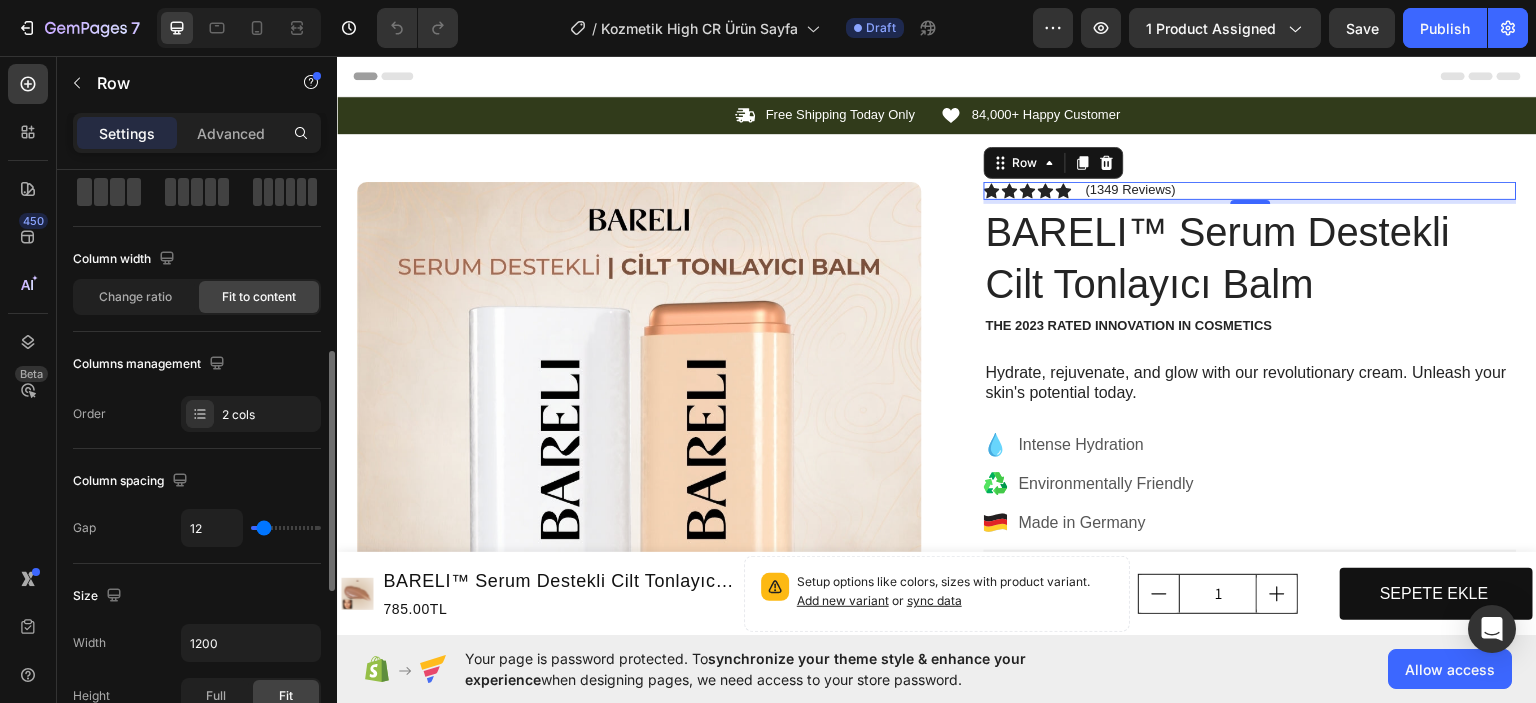 scroll, scrollTop: 200, scrollLeft: 0, axis: vertical 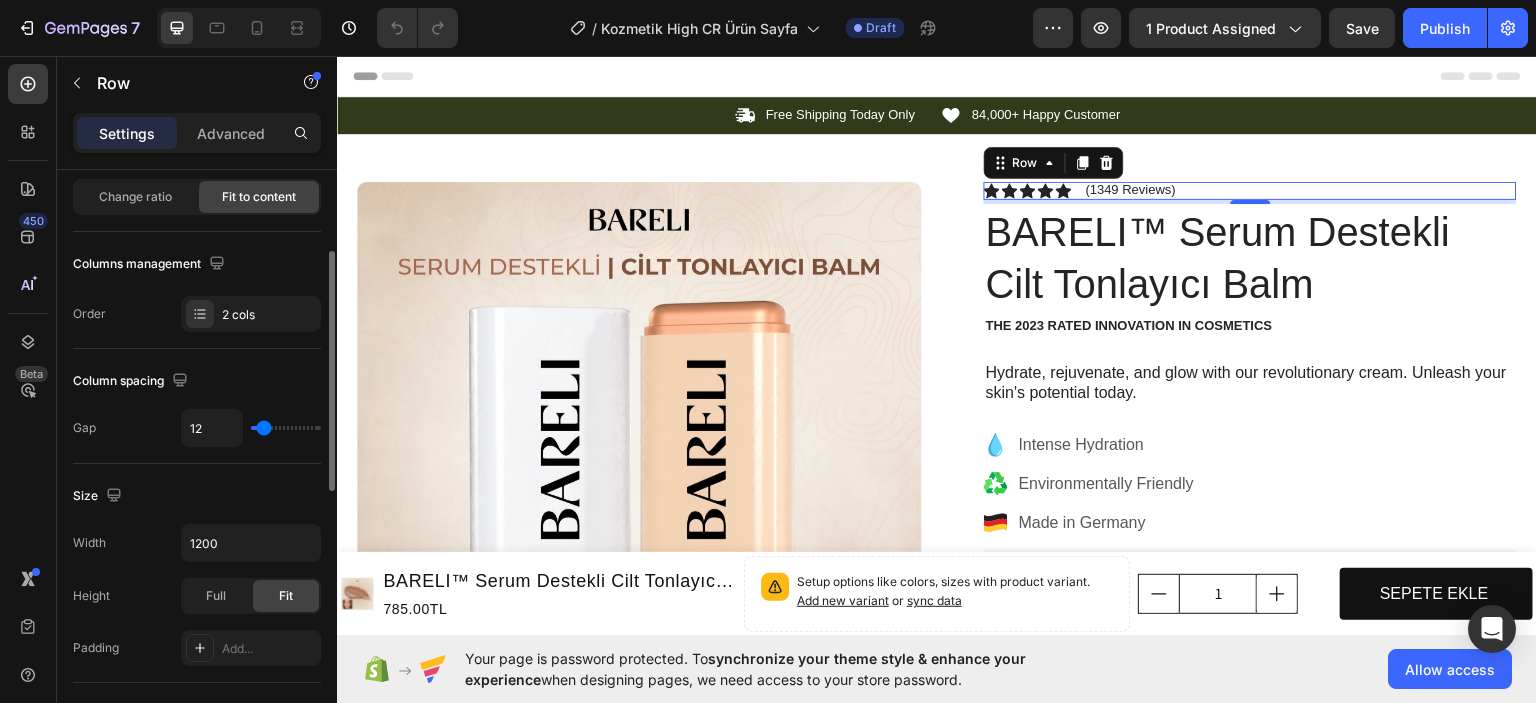 type on "0" 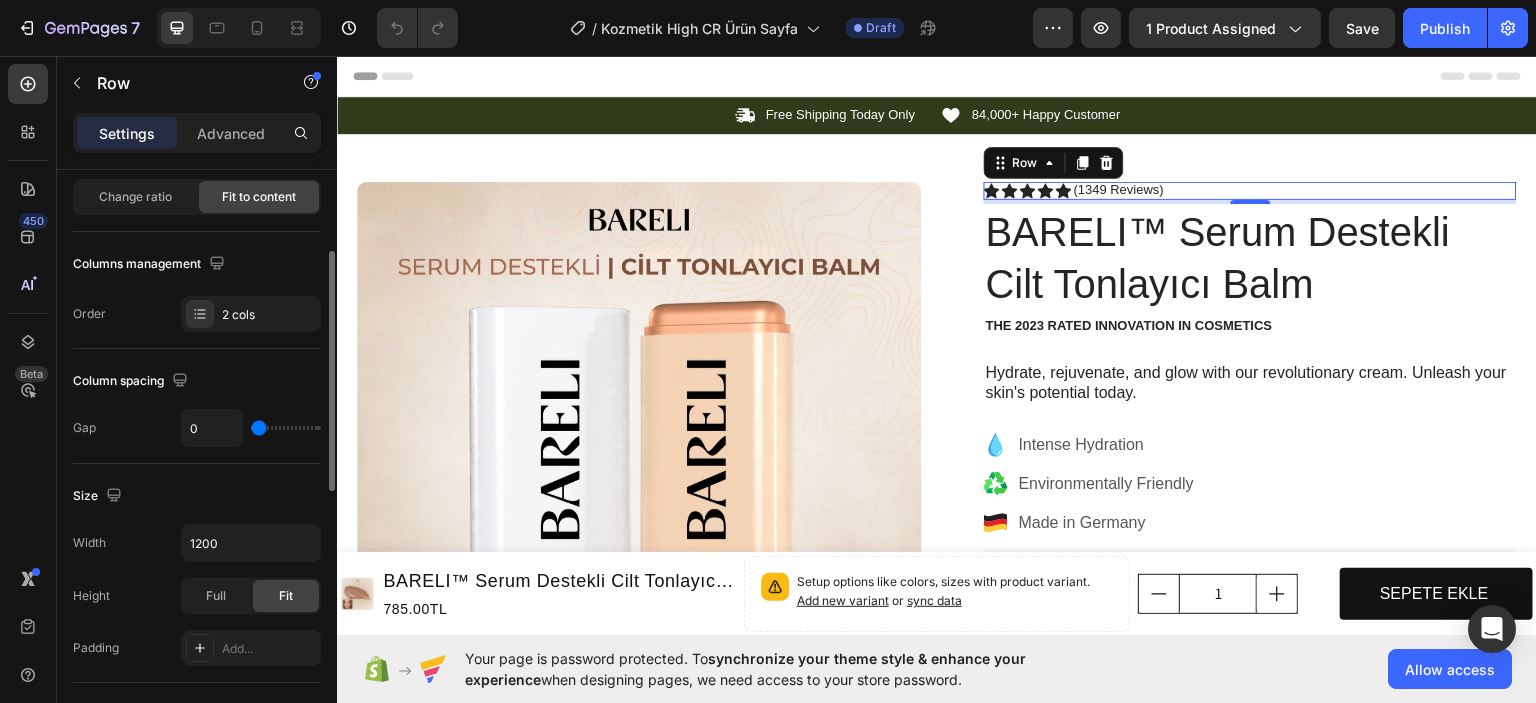 type on "0" 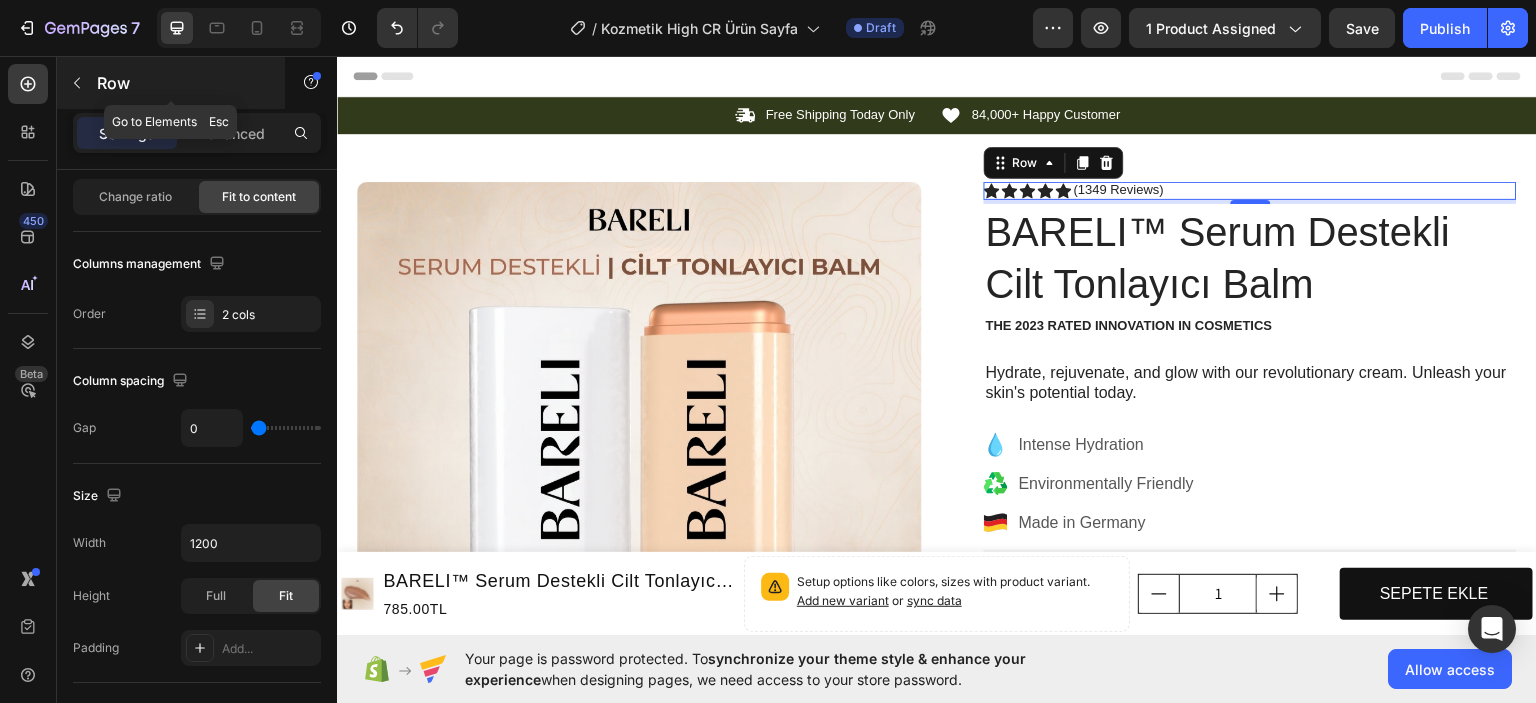 click 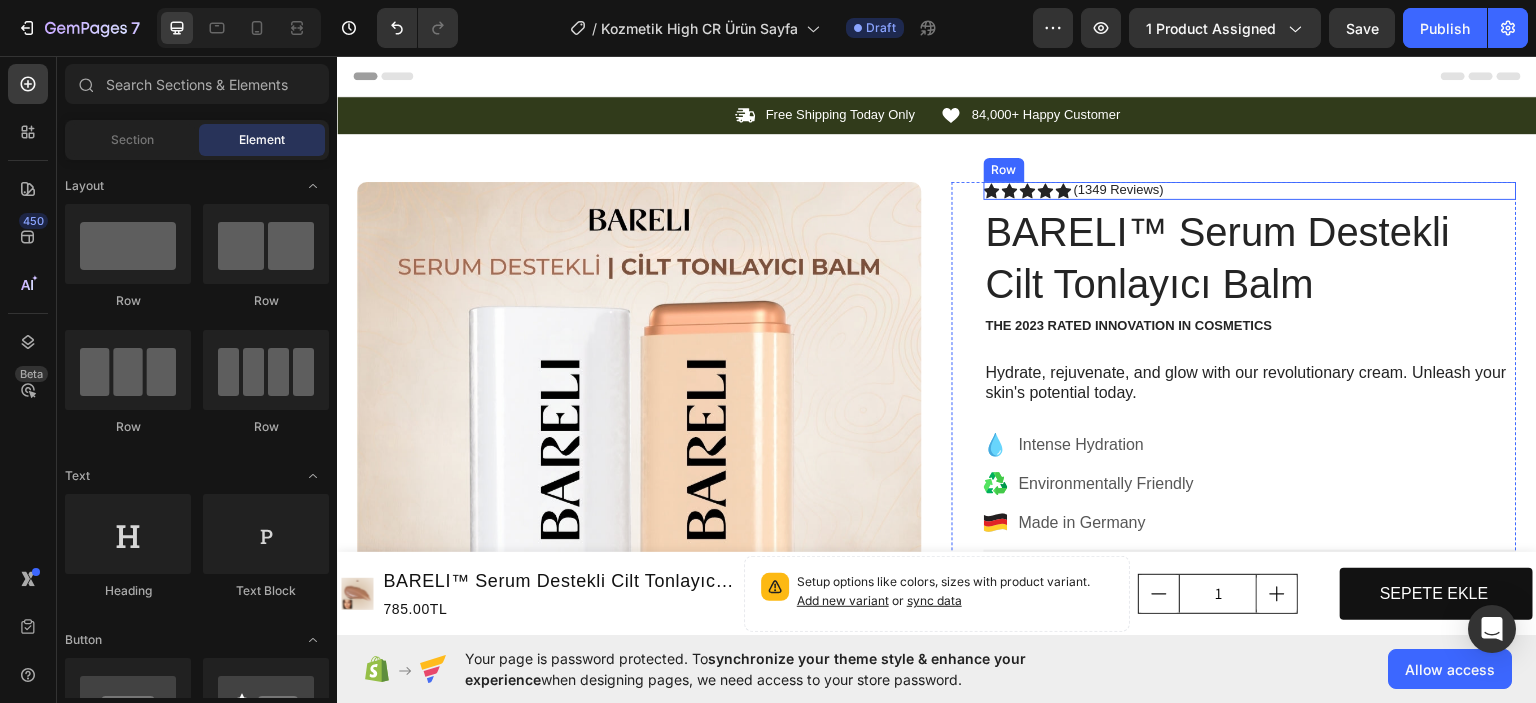 click on "Icon Icon Icon Icon Icon Icon List (1349 Reviews) Text Block Row" at bounding box center (1250, 190) 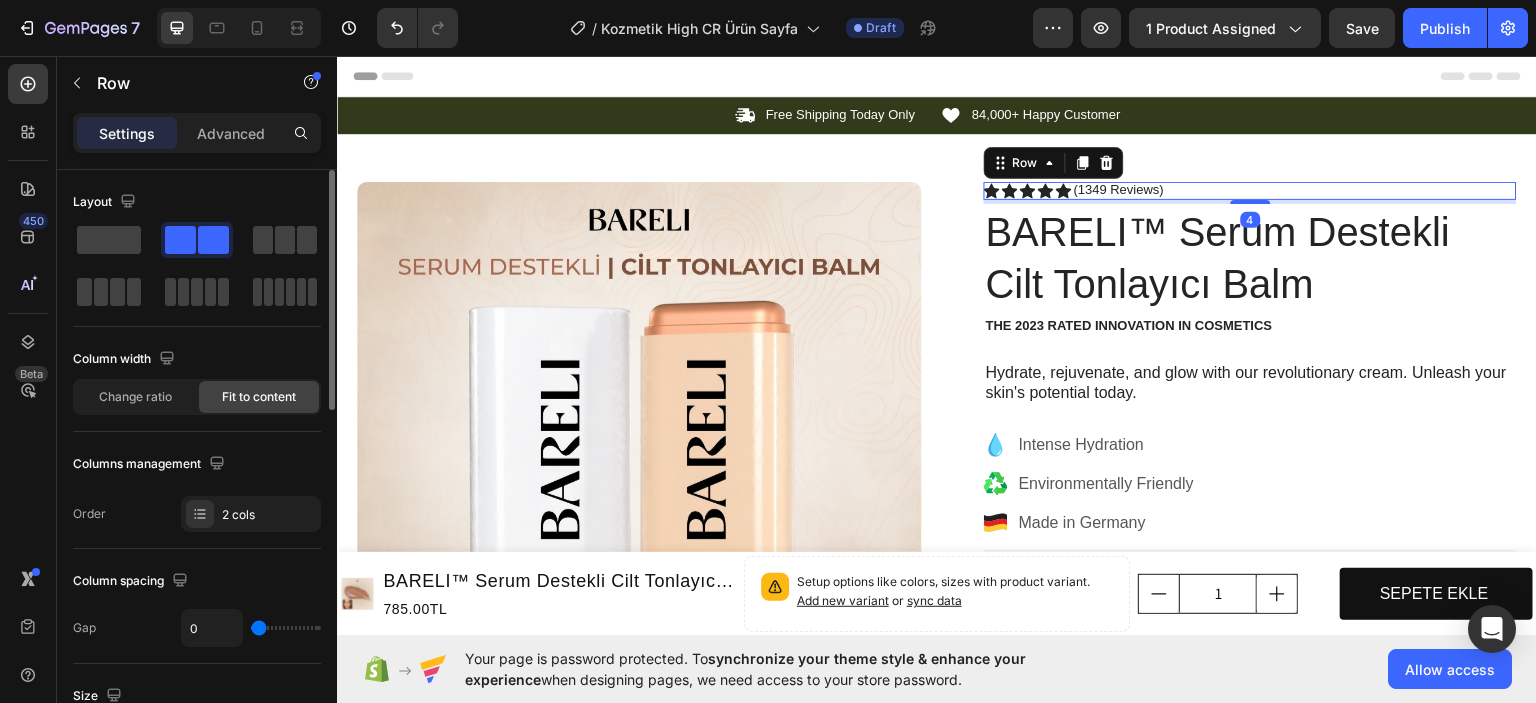 type on "13" 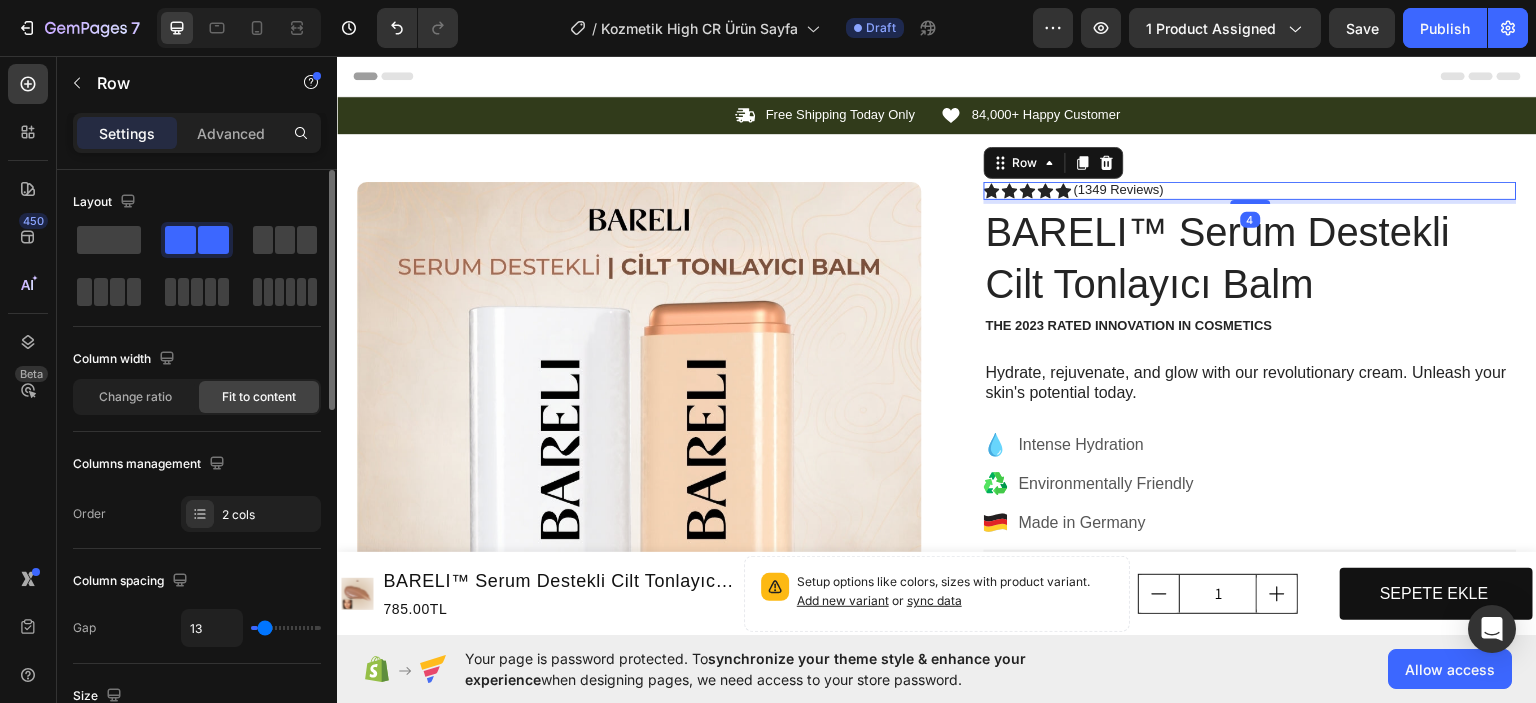 type on "15" 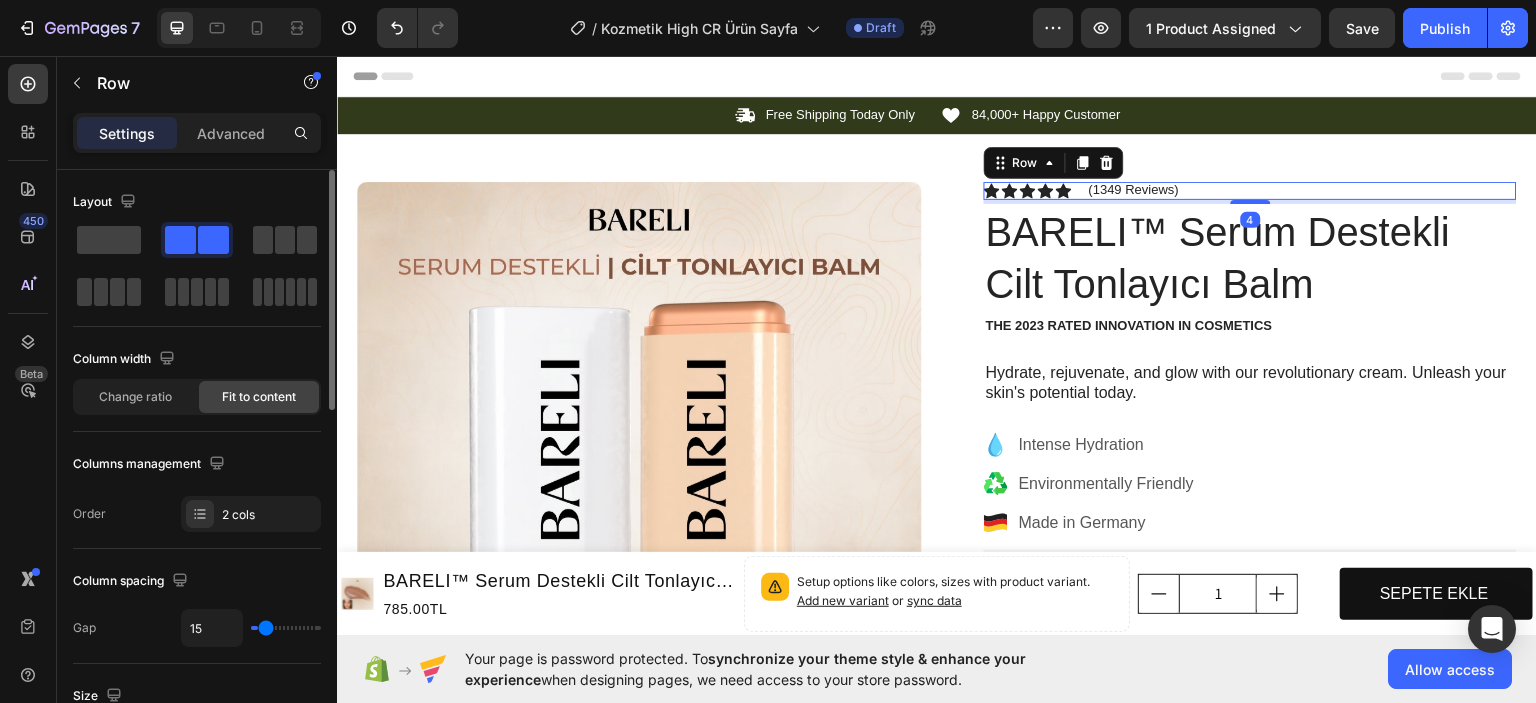 type on "16" 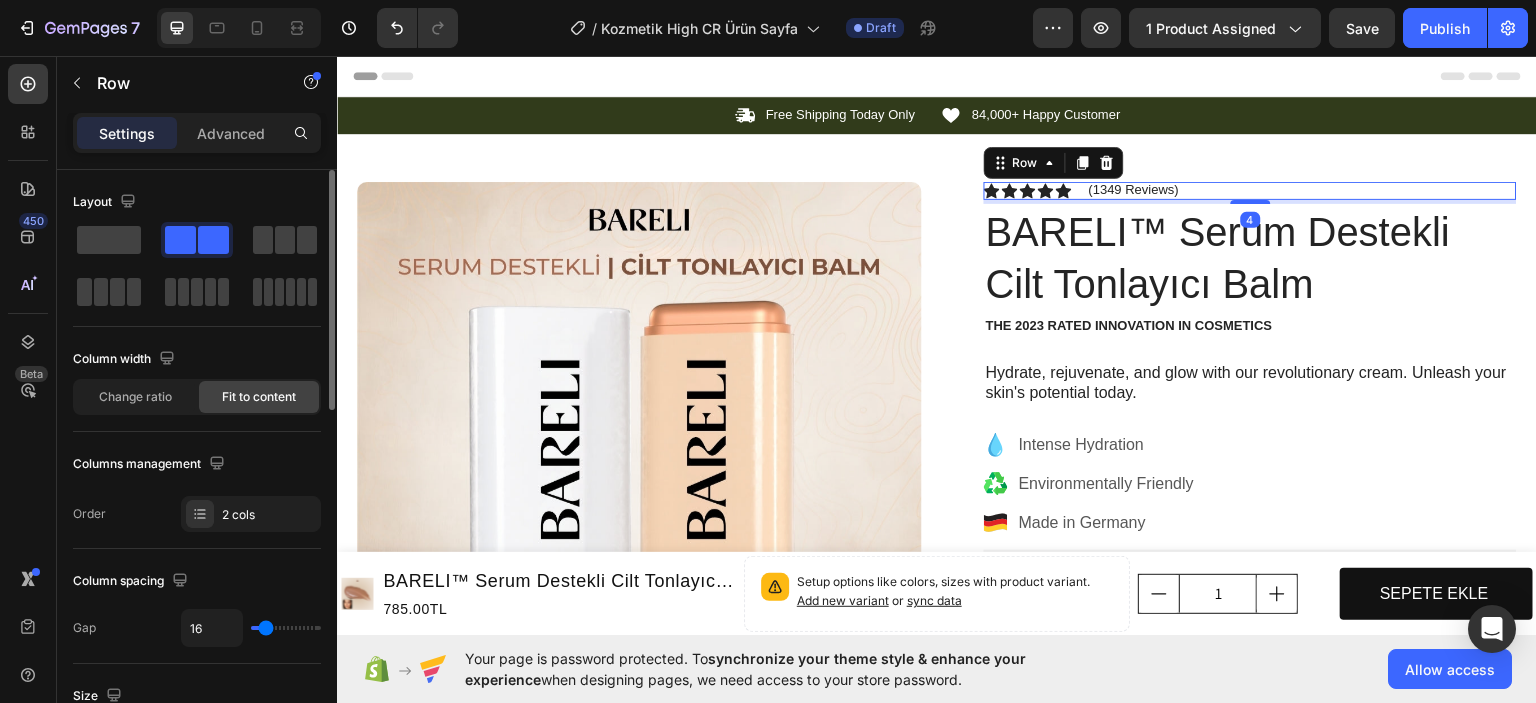 type on "18" 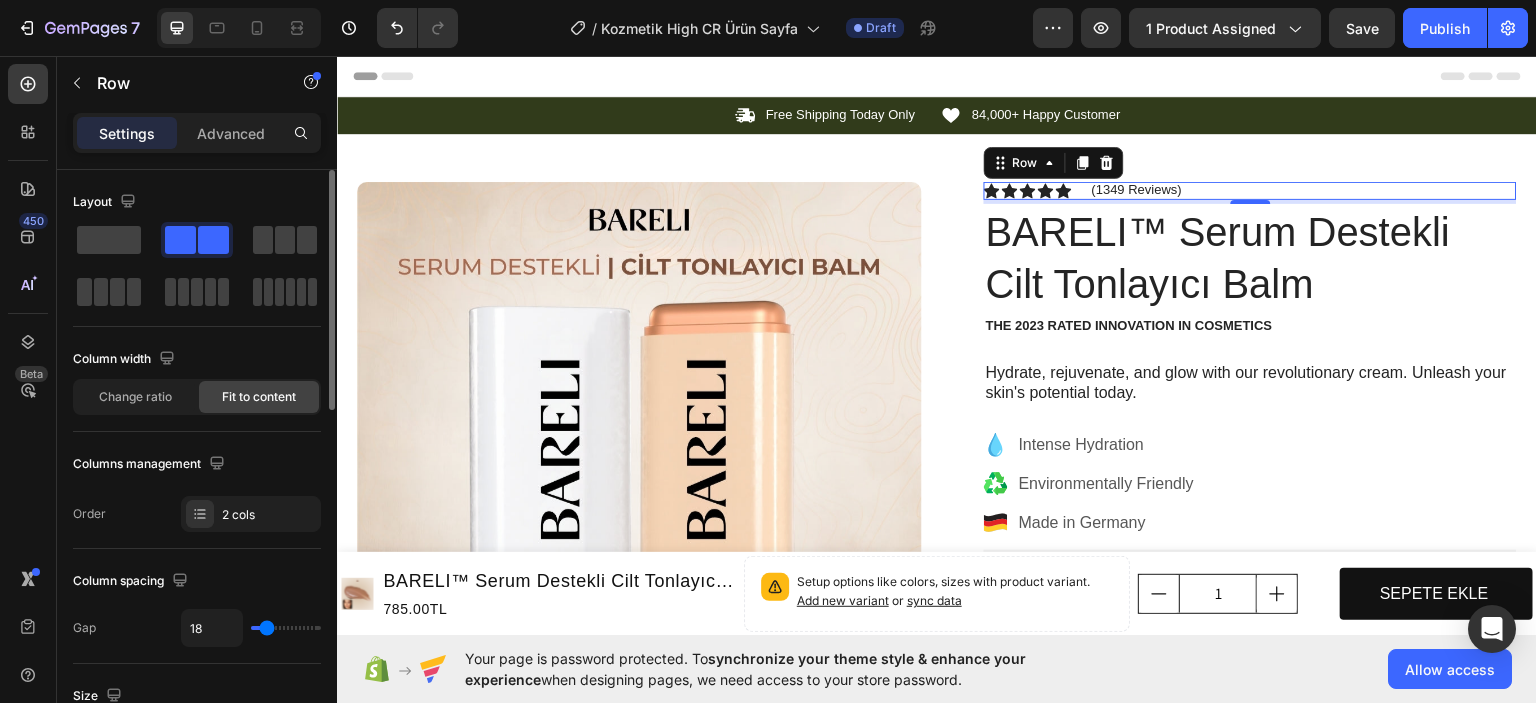 type on "16" 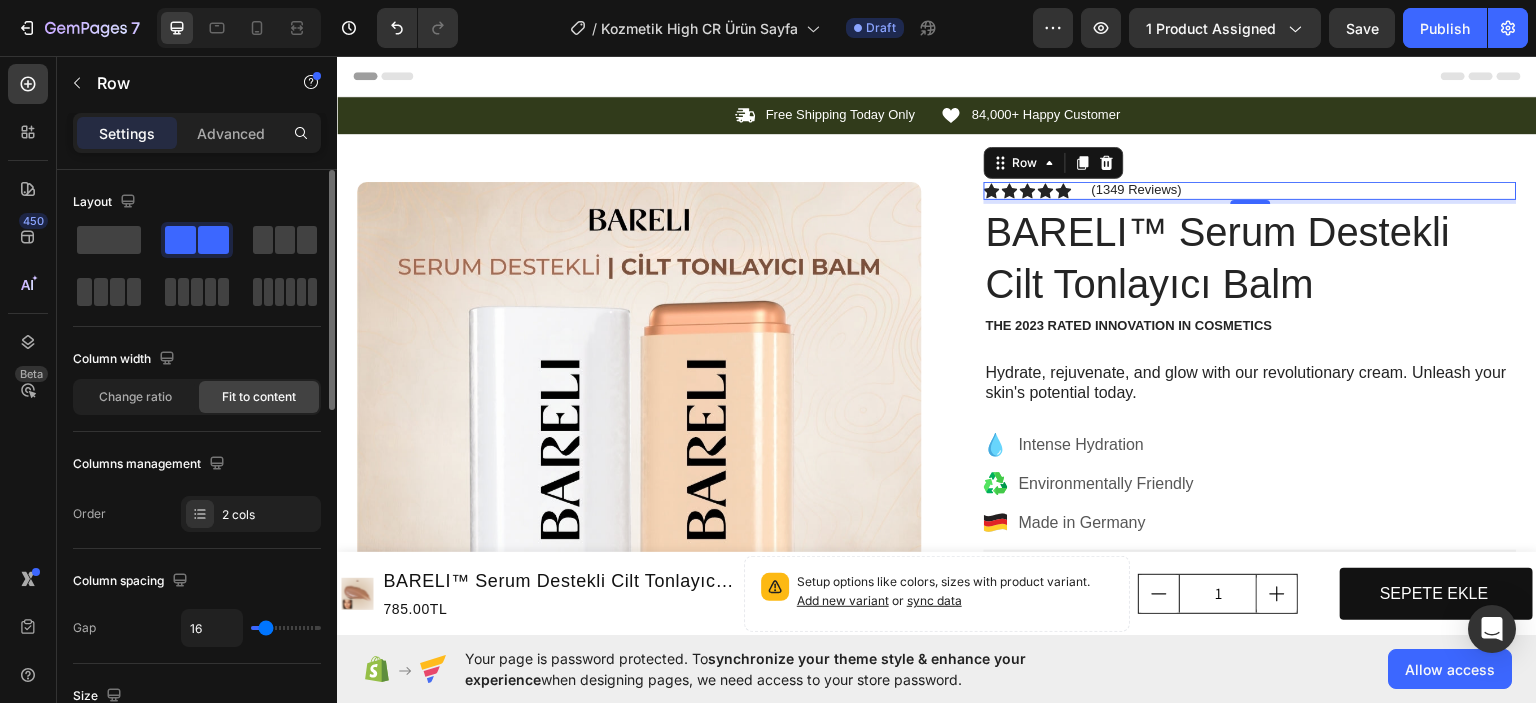 type on "15" 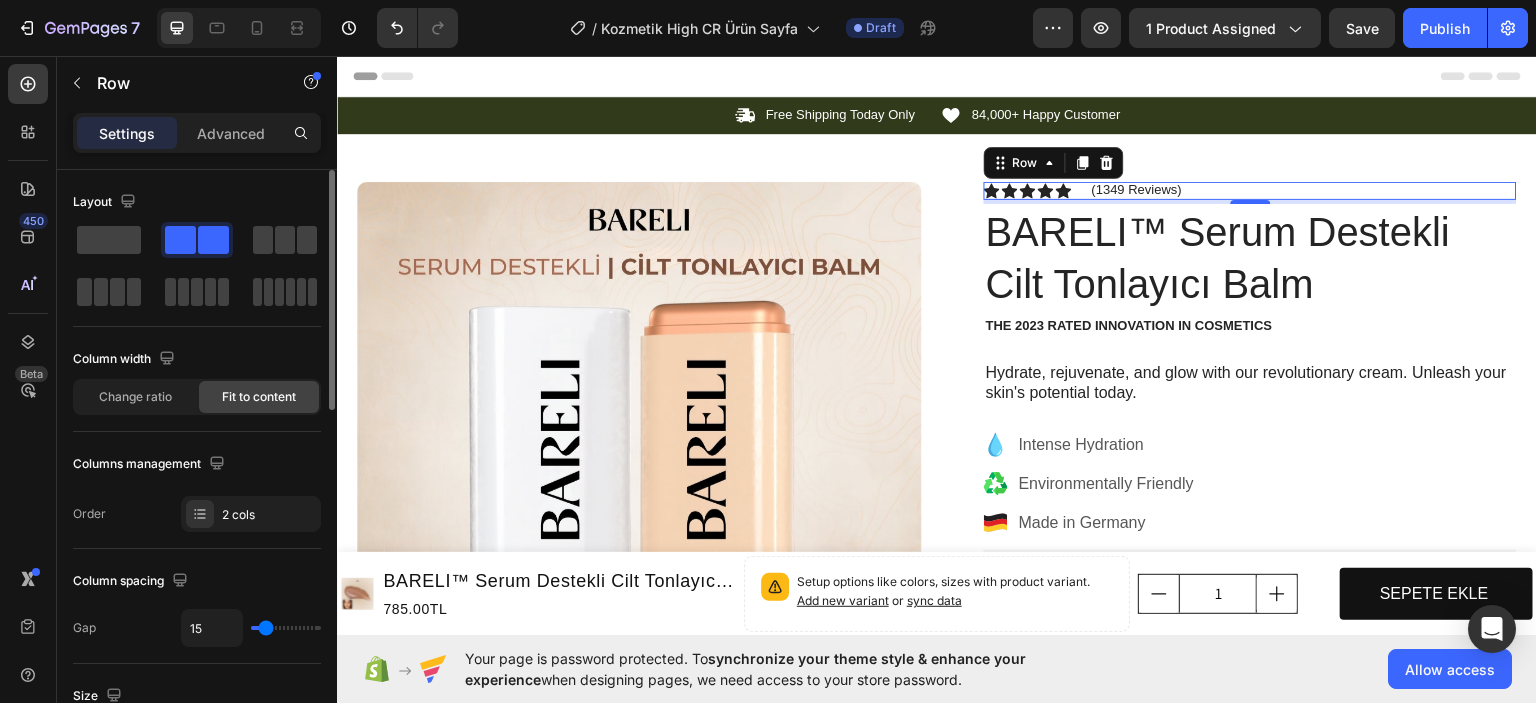 type on "13" 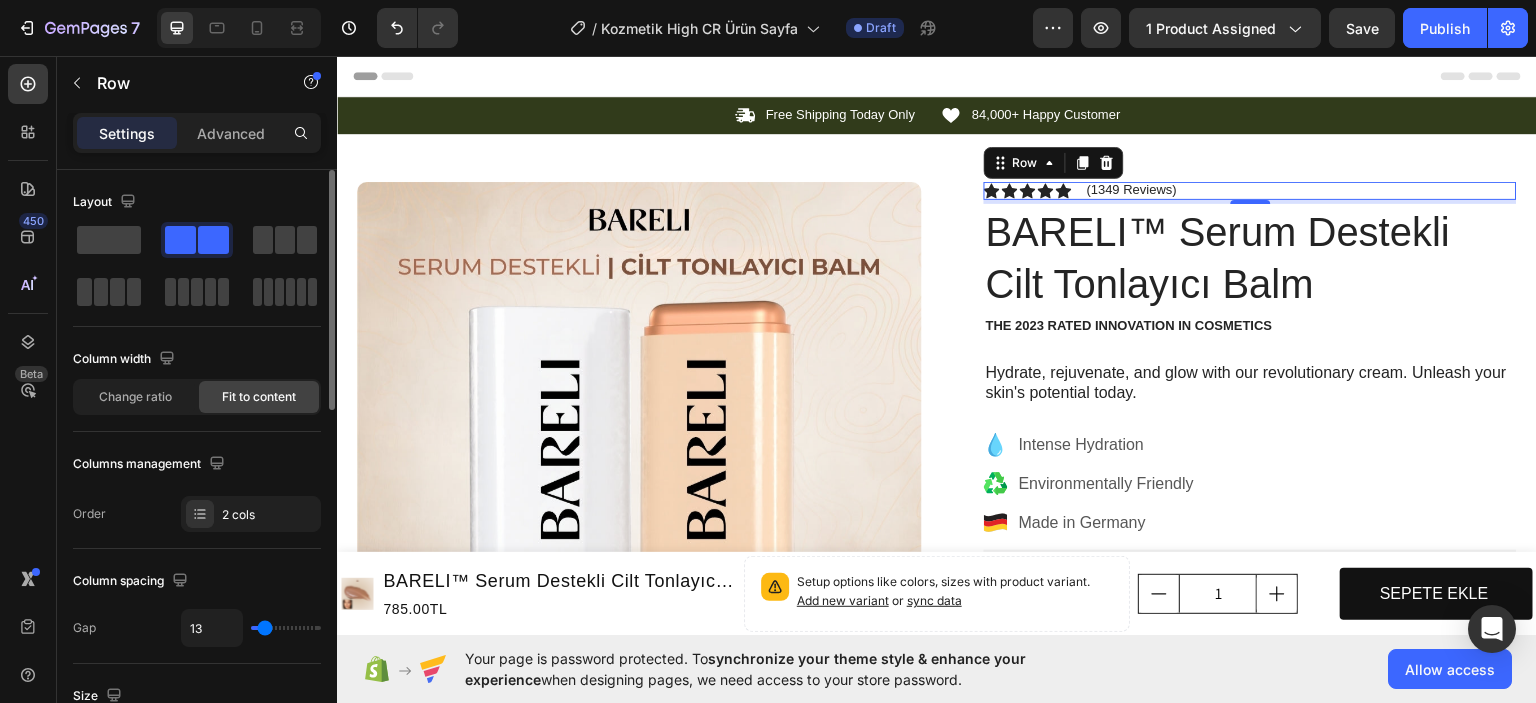 type on "11" 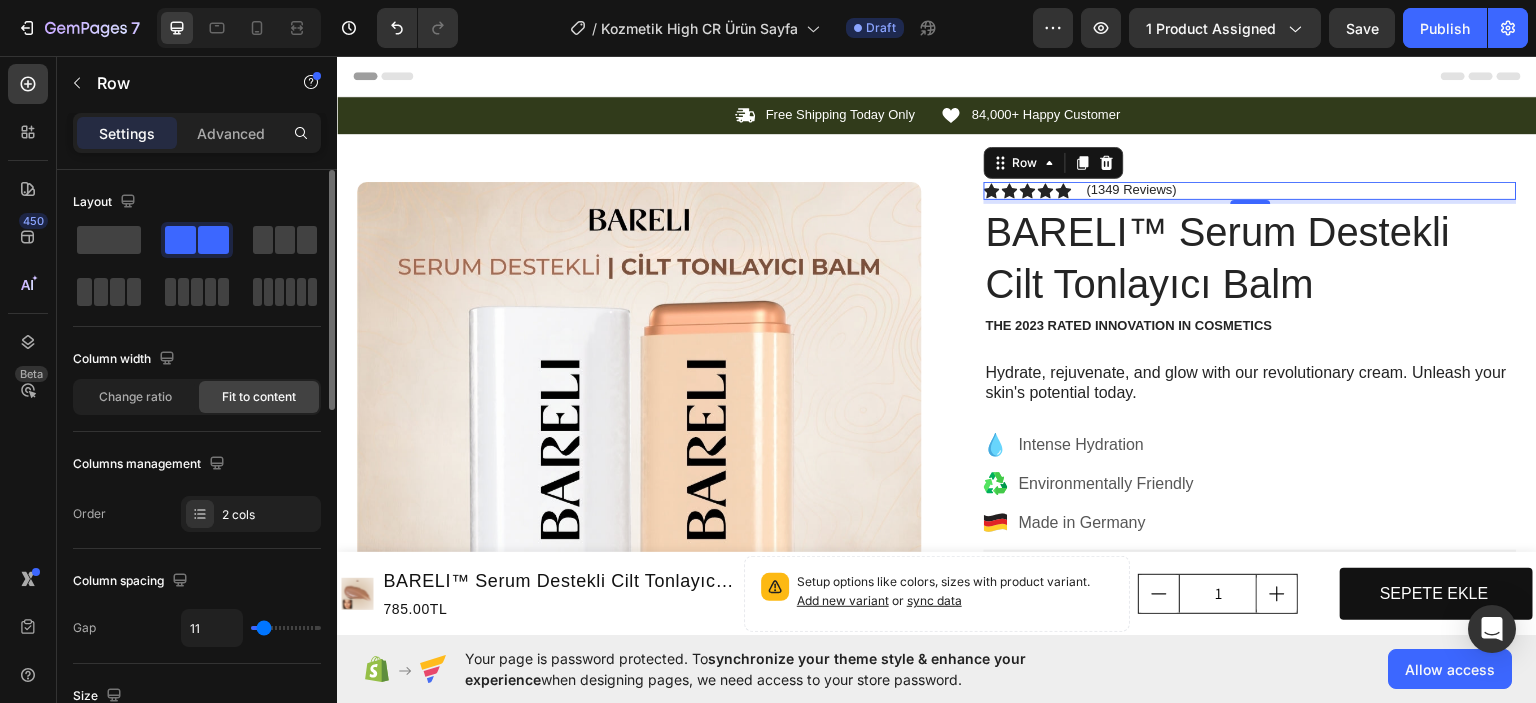 type on "9" 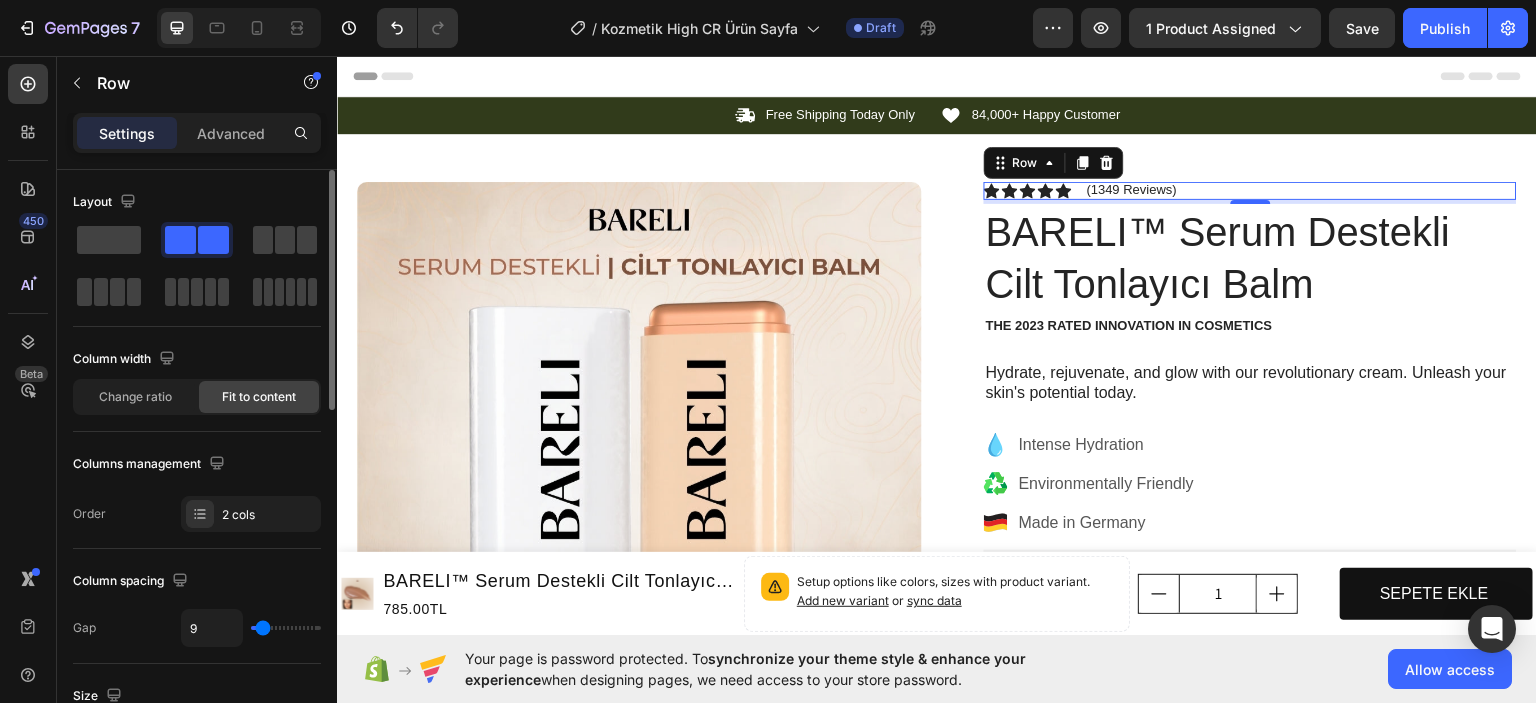 type on "8" 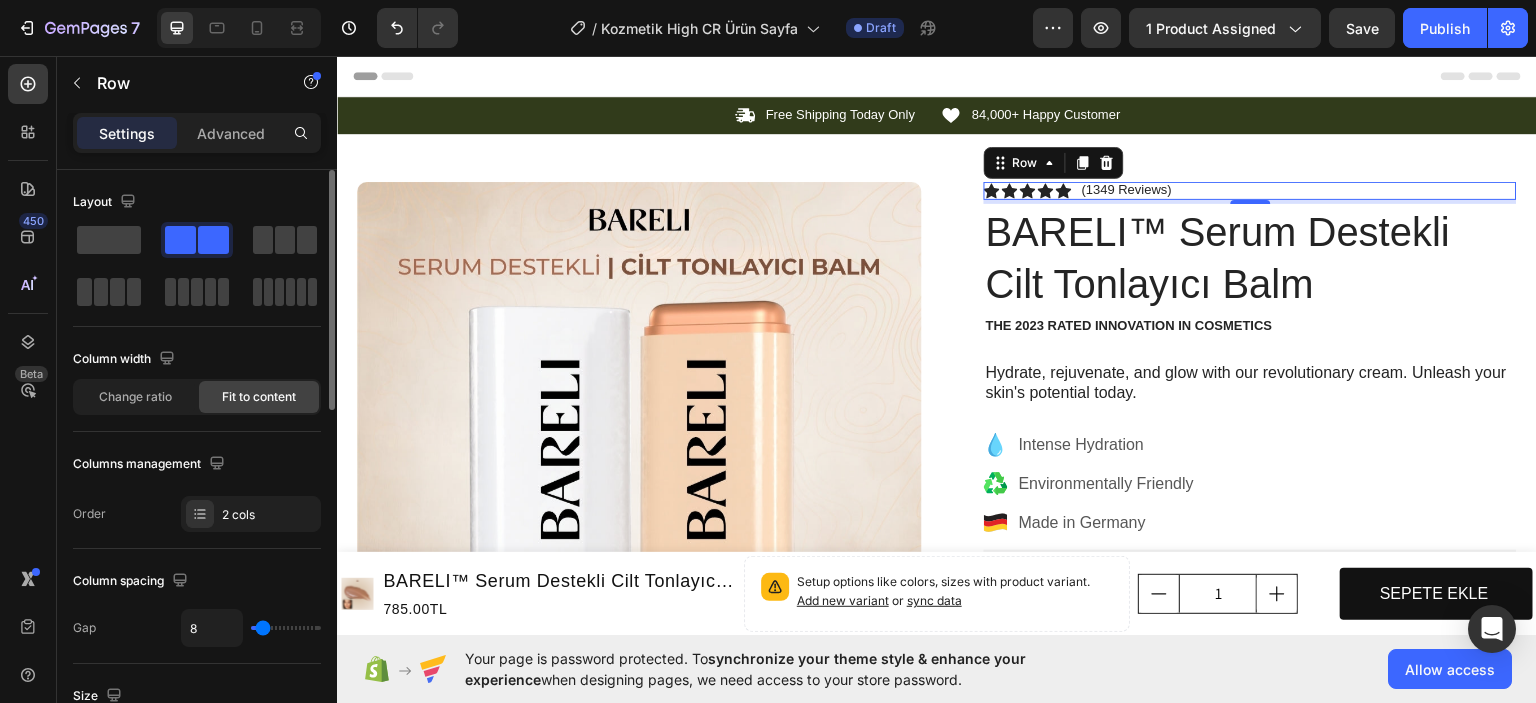 type on "0" 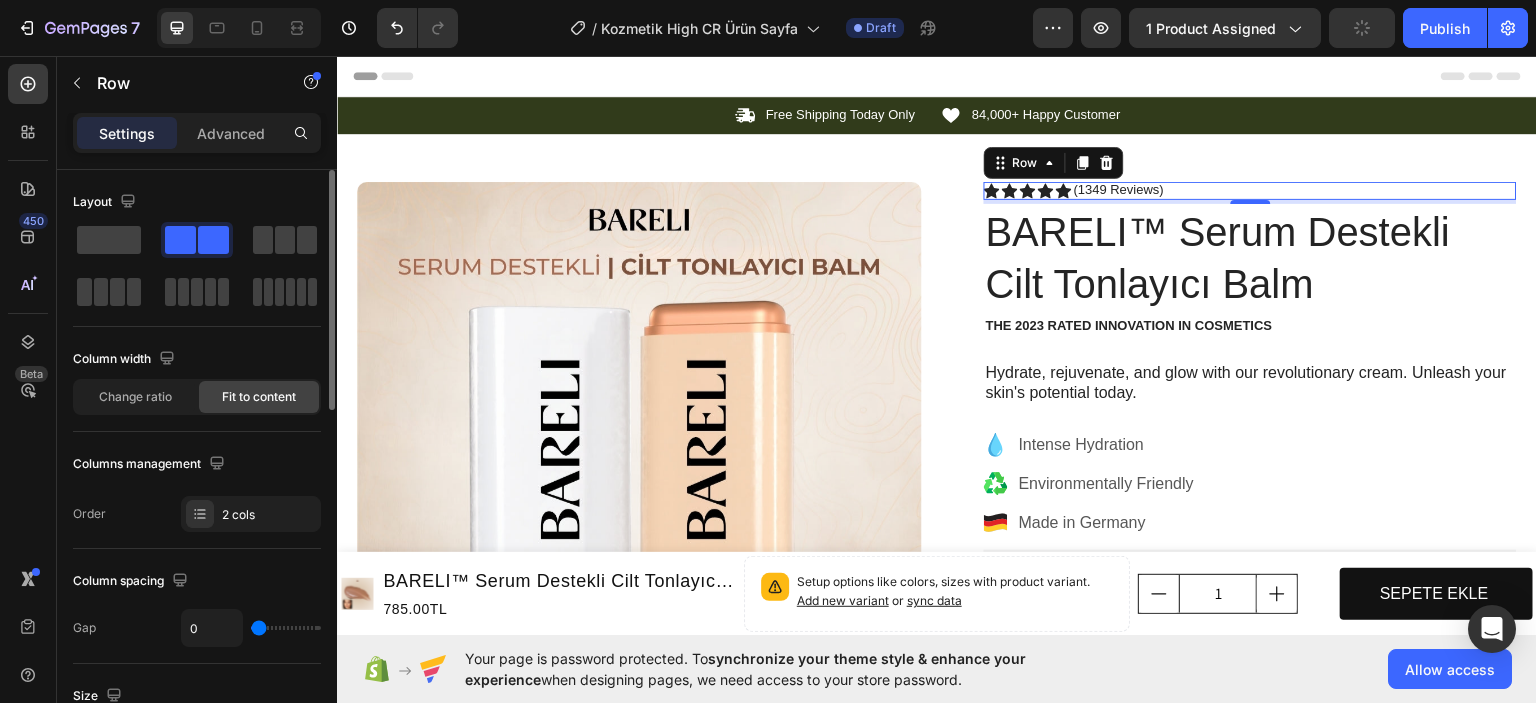 type on "2" 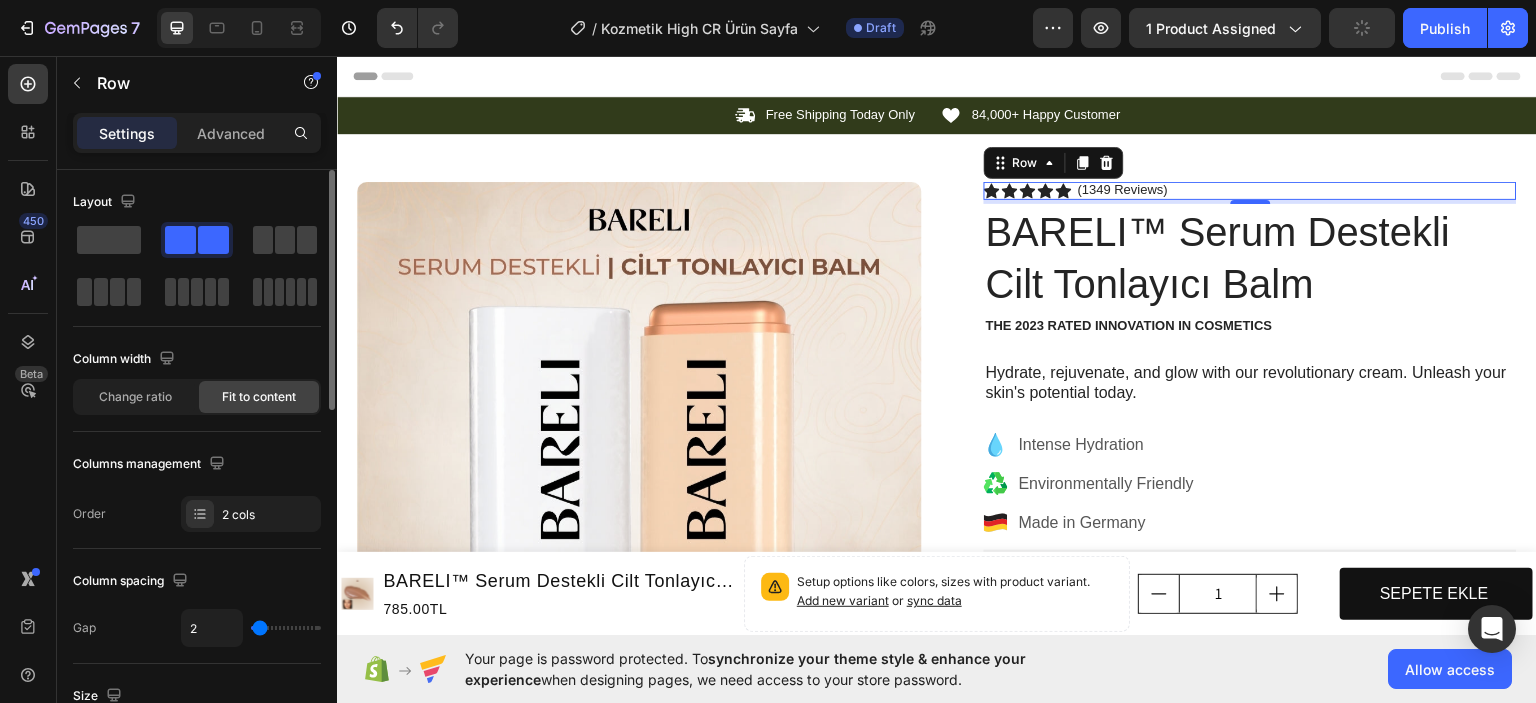 type on "4" 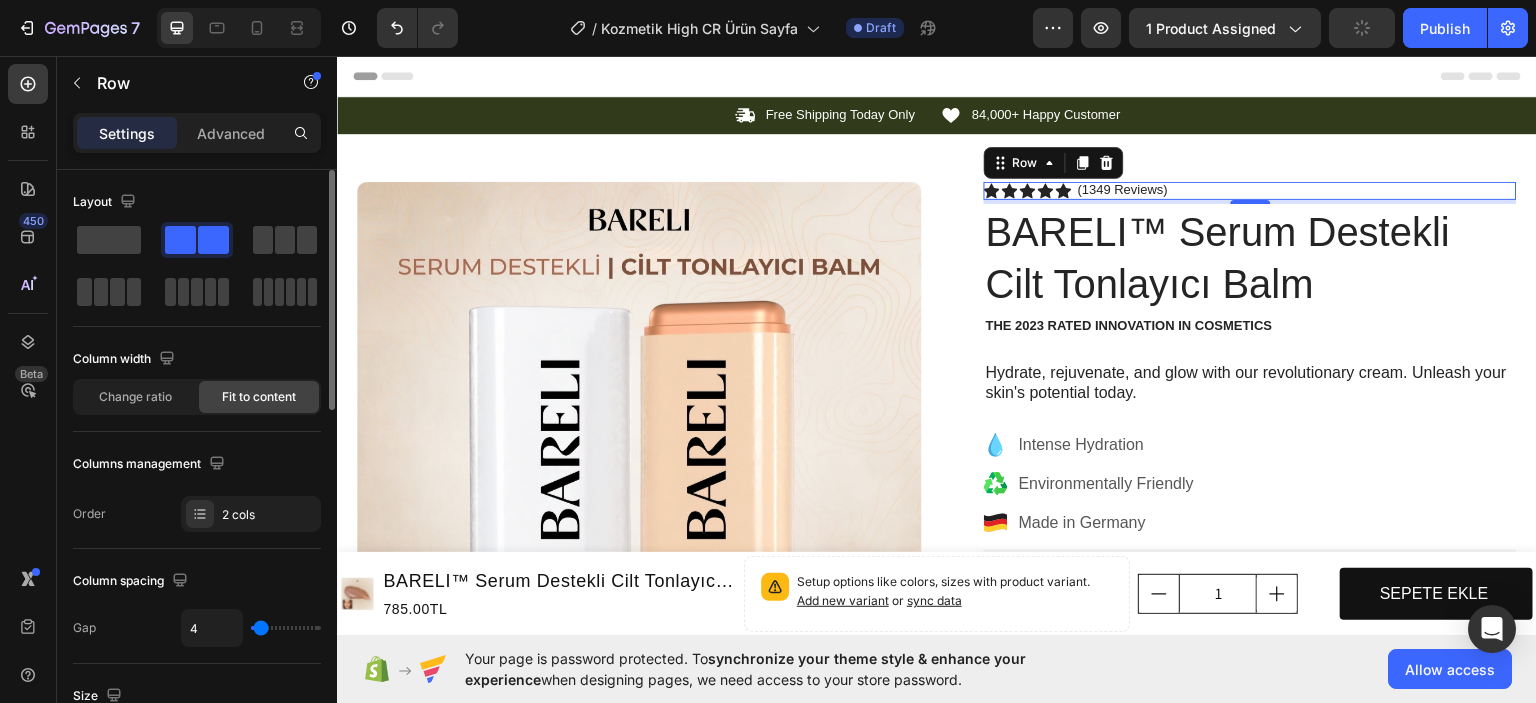 type on "6" 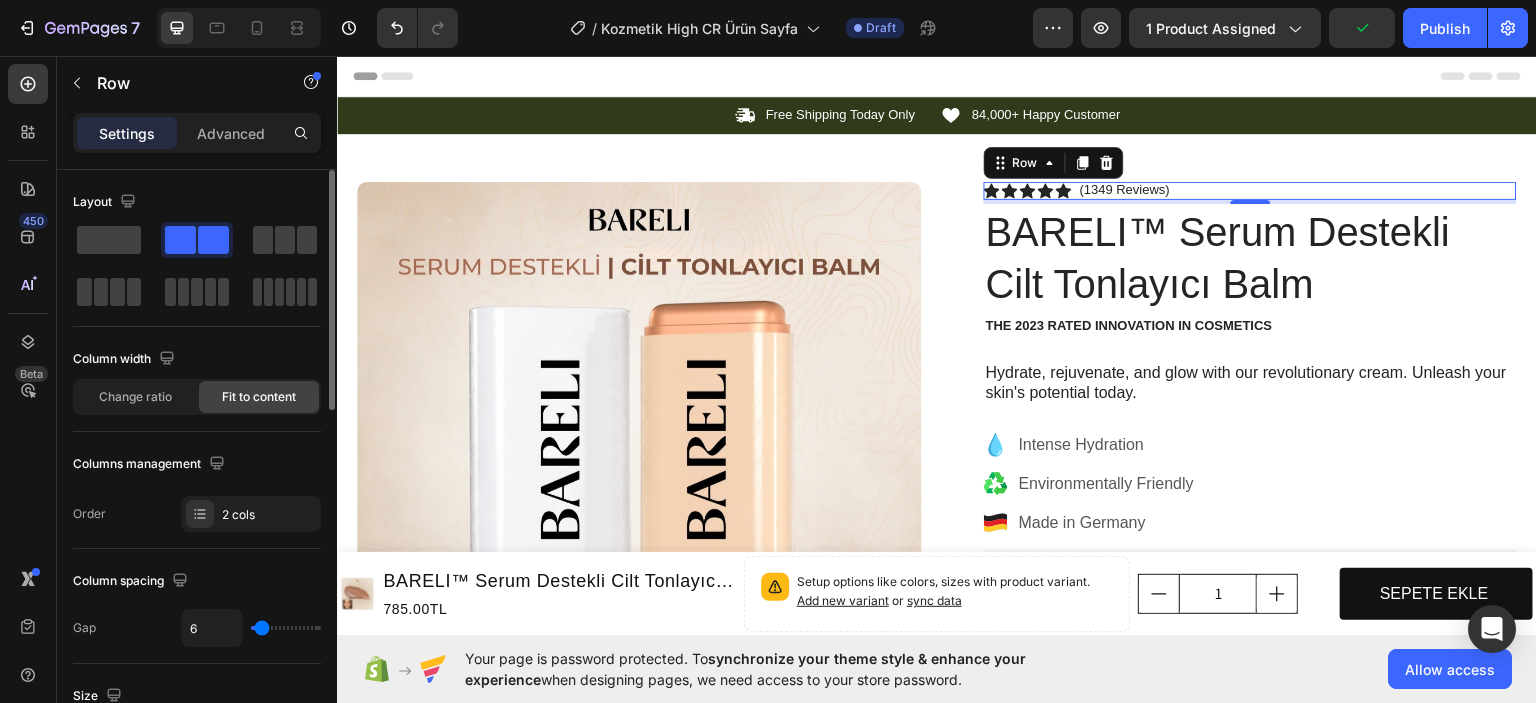 type on "4" 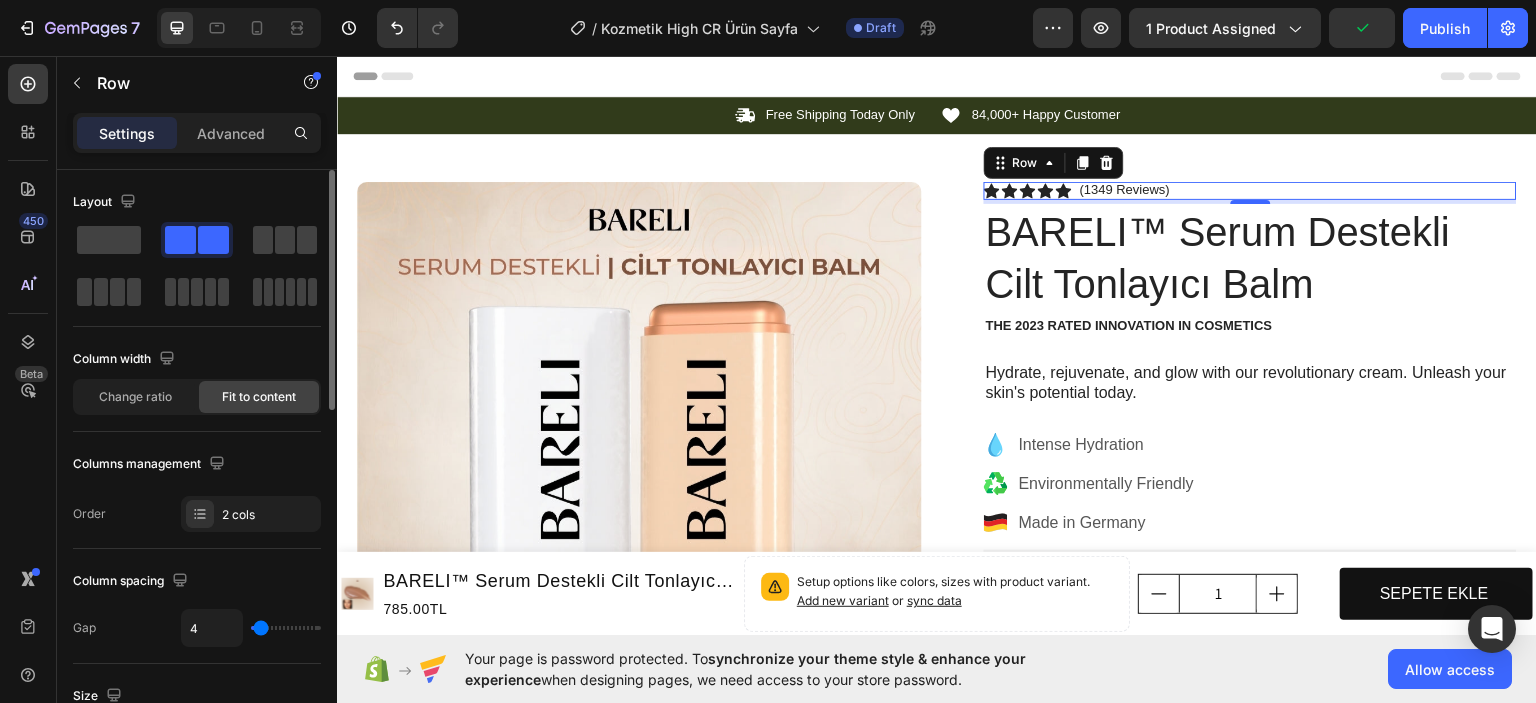type on "2" 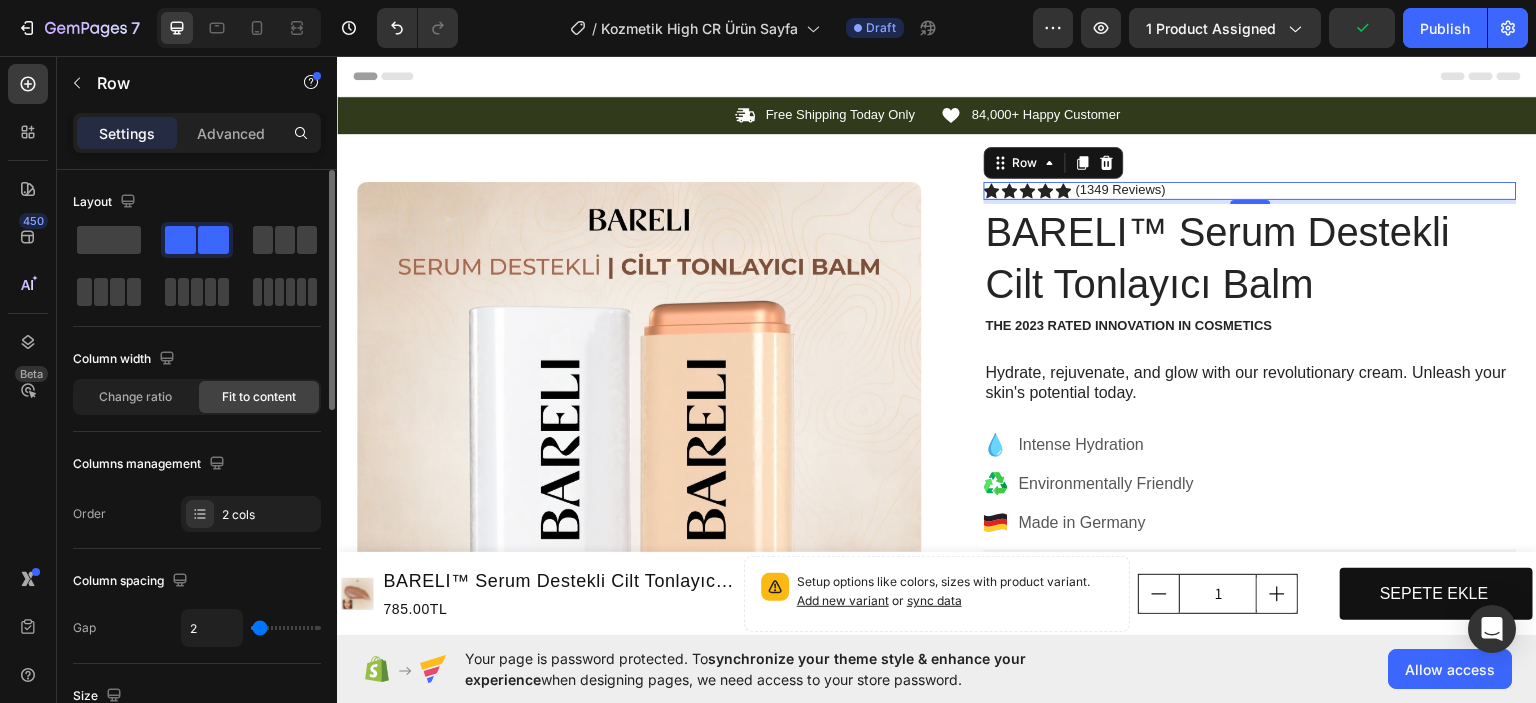 type on "4" 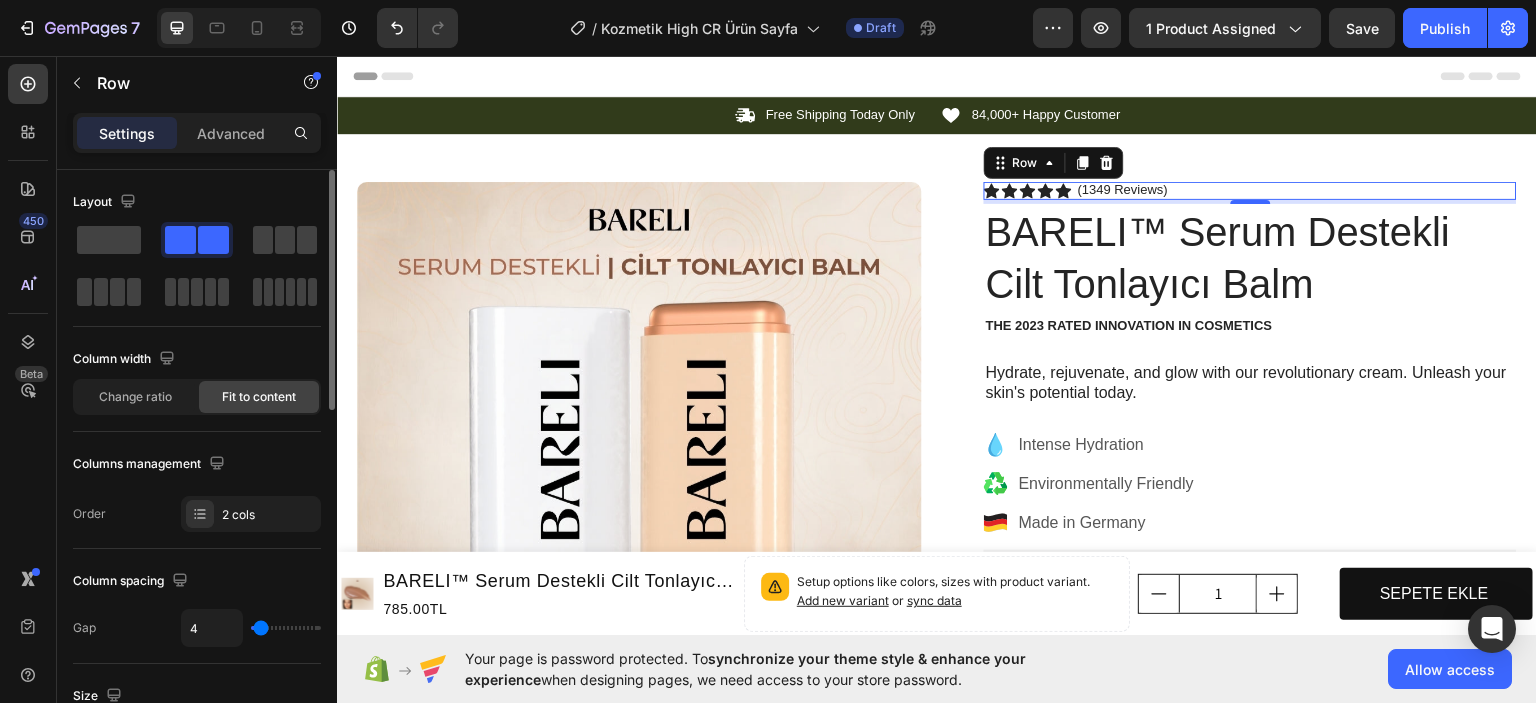 type on "9" 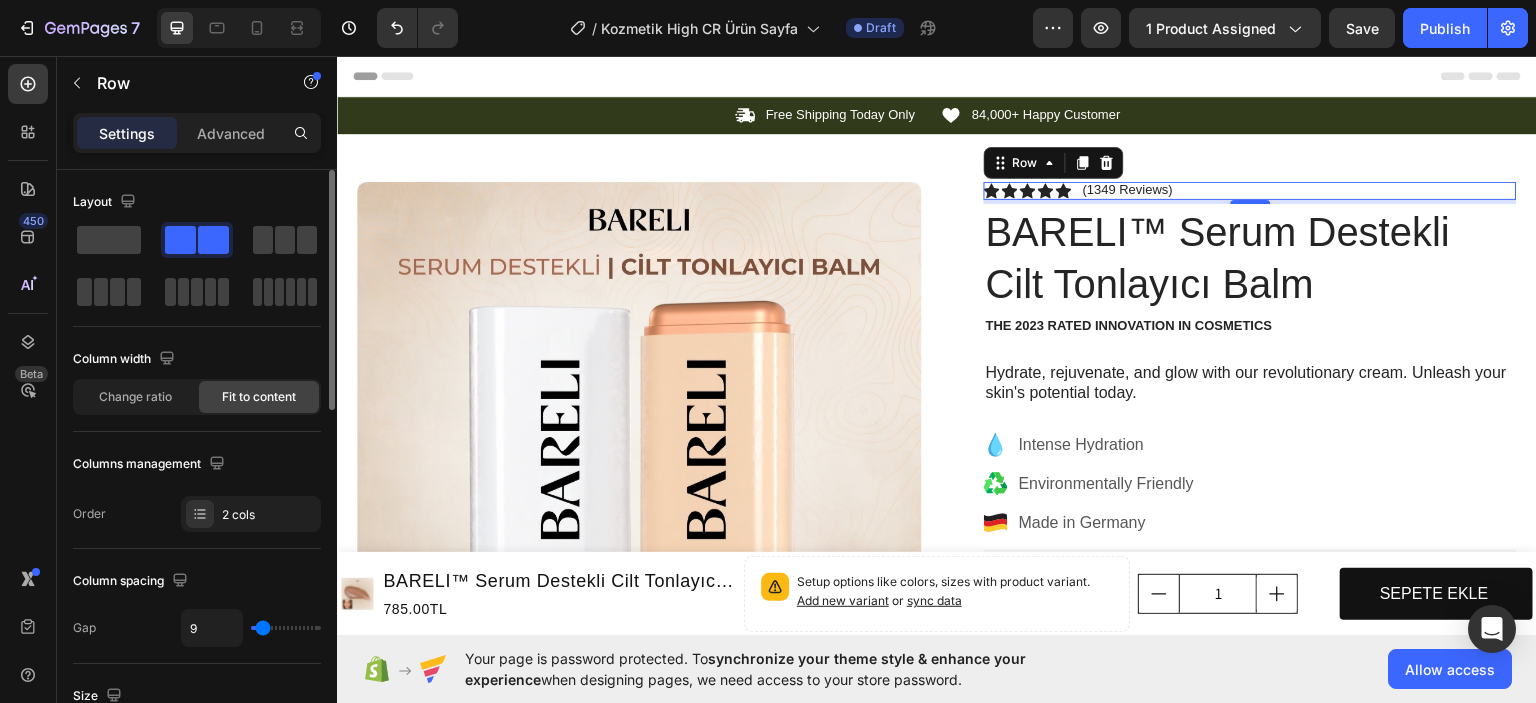 type on "8" 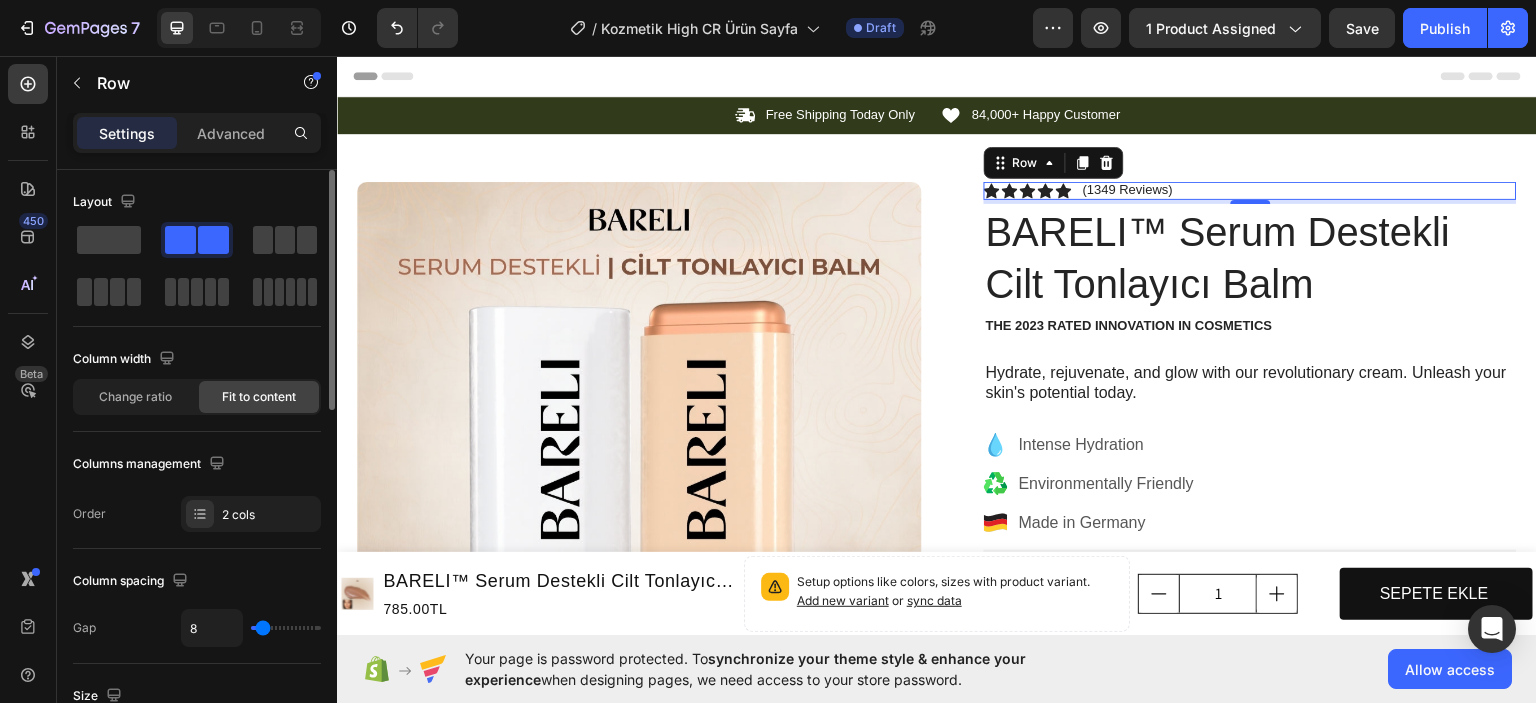 type on "6" 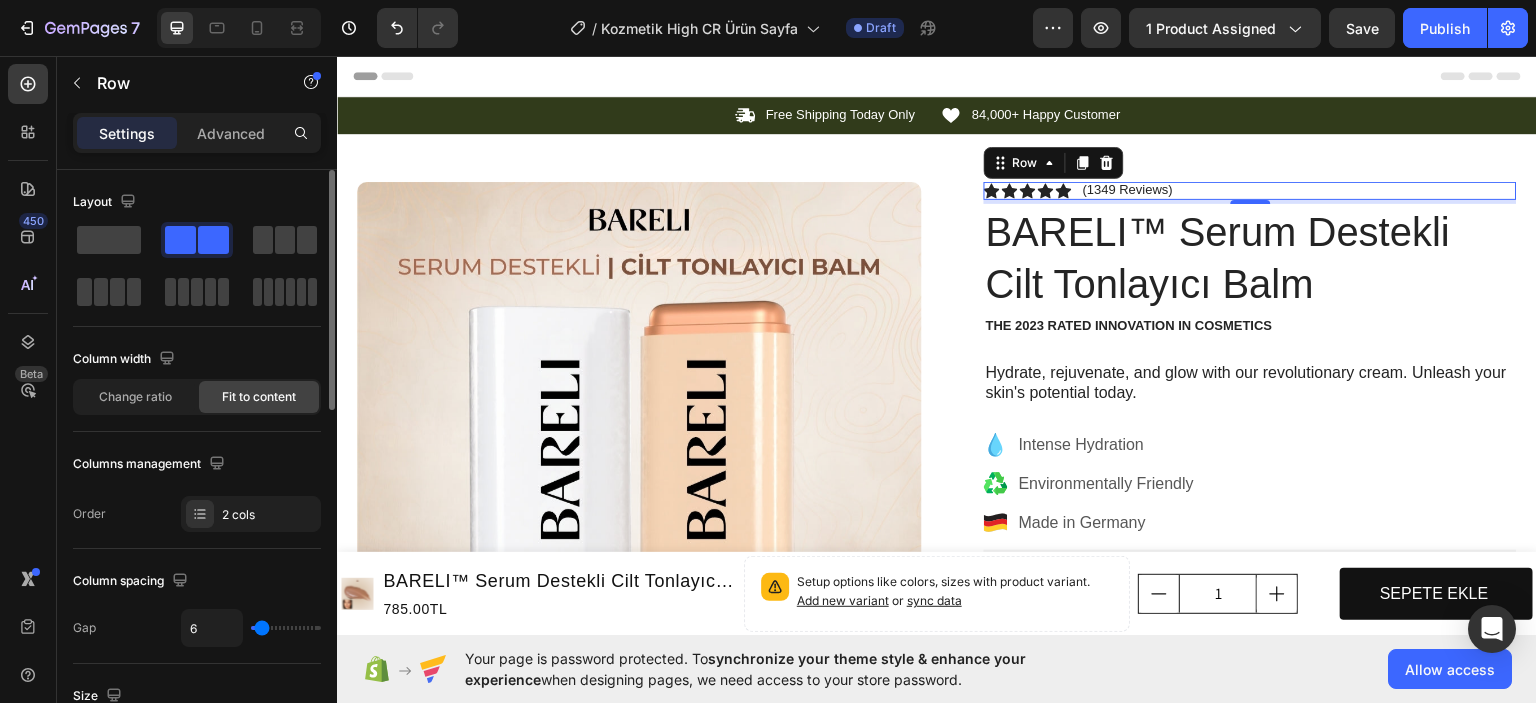 type on "4" 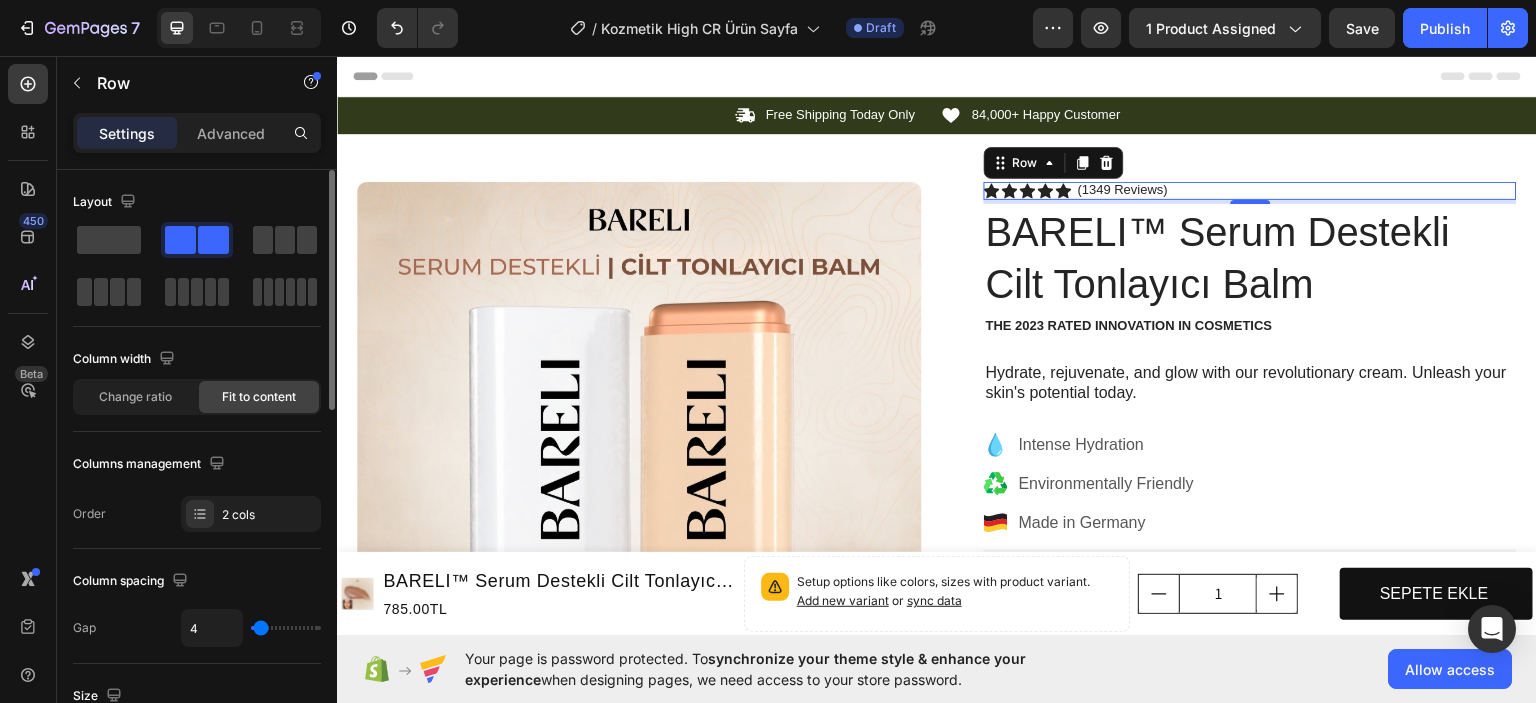type on "4" 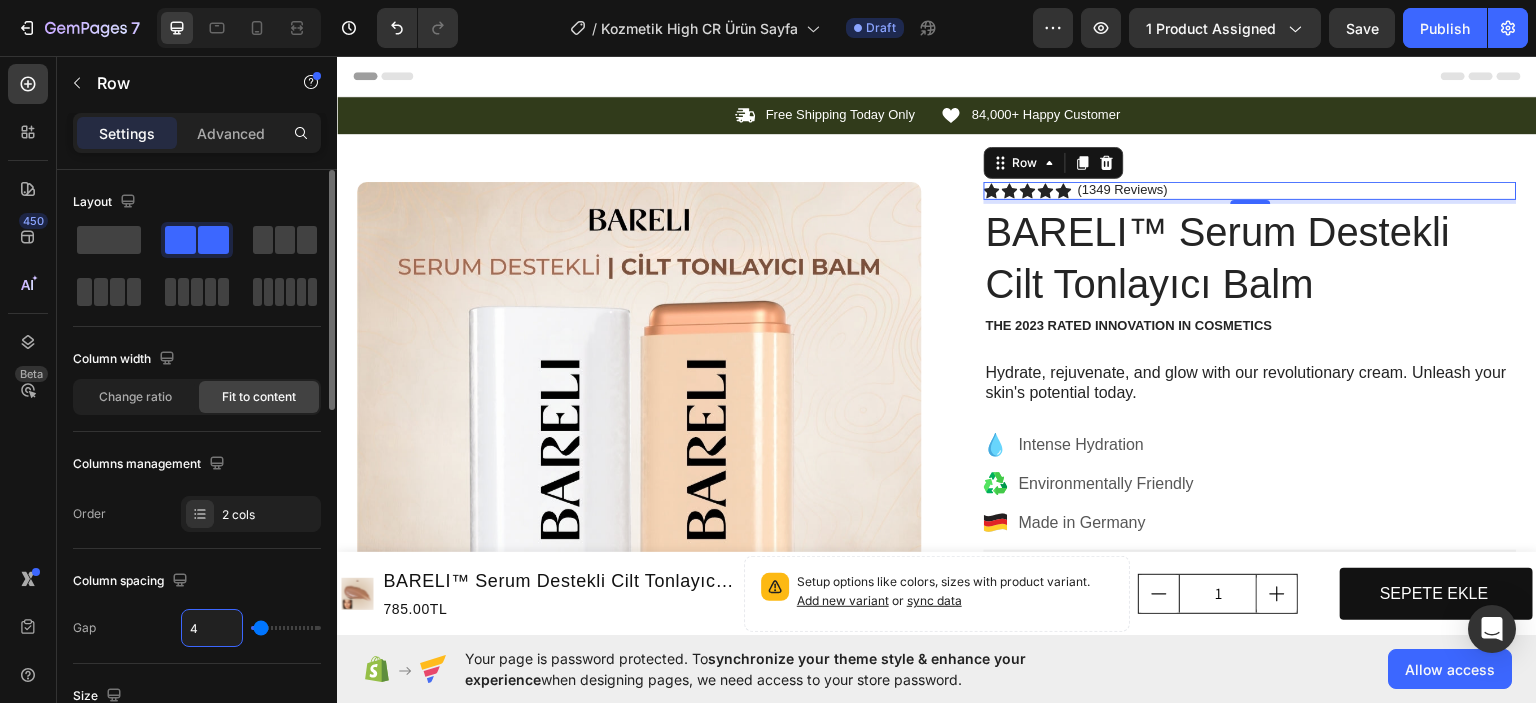 click on "4" at bounding box center [212, 628] 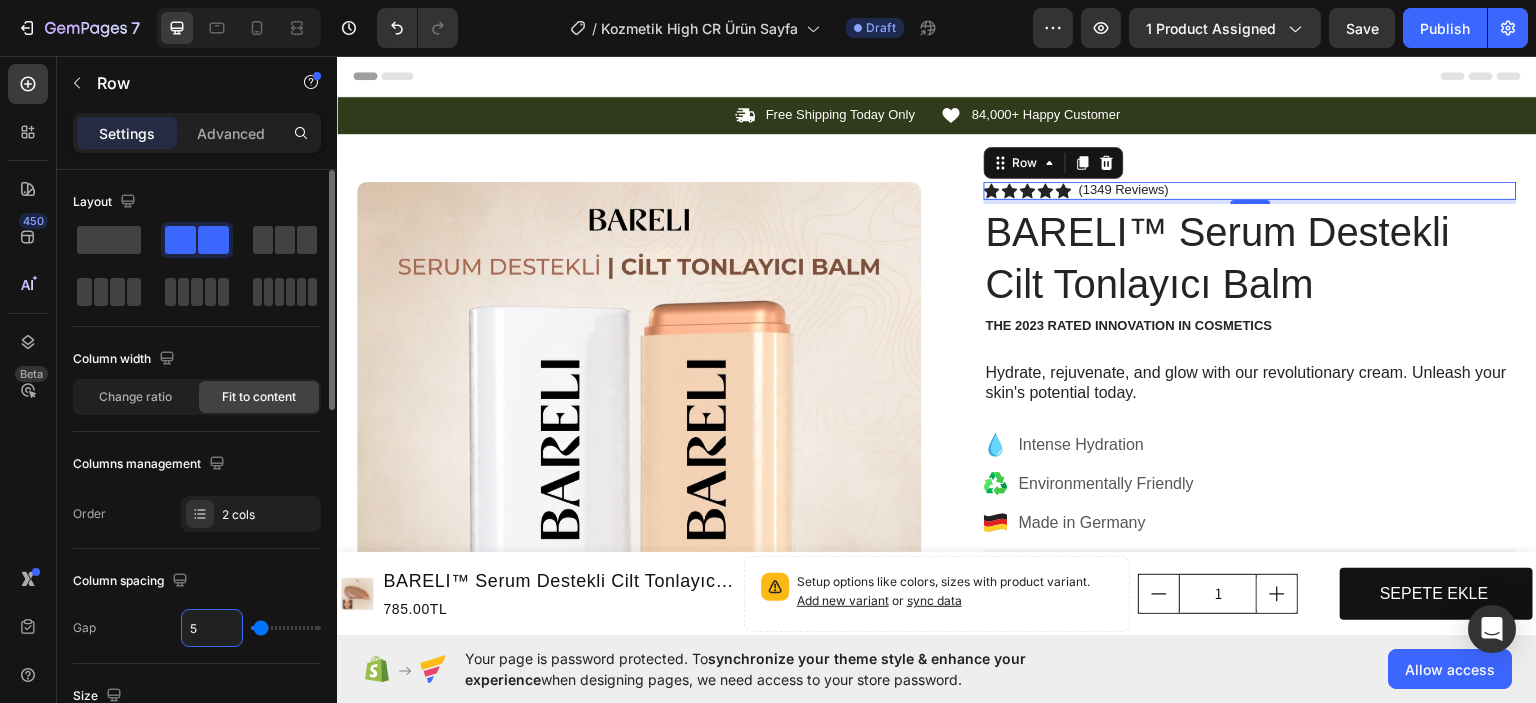 type on "5" 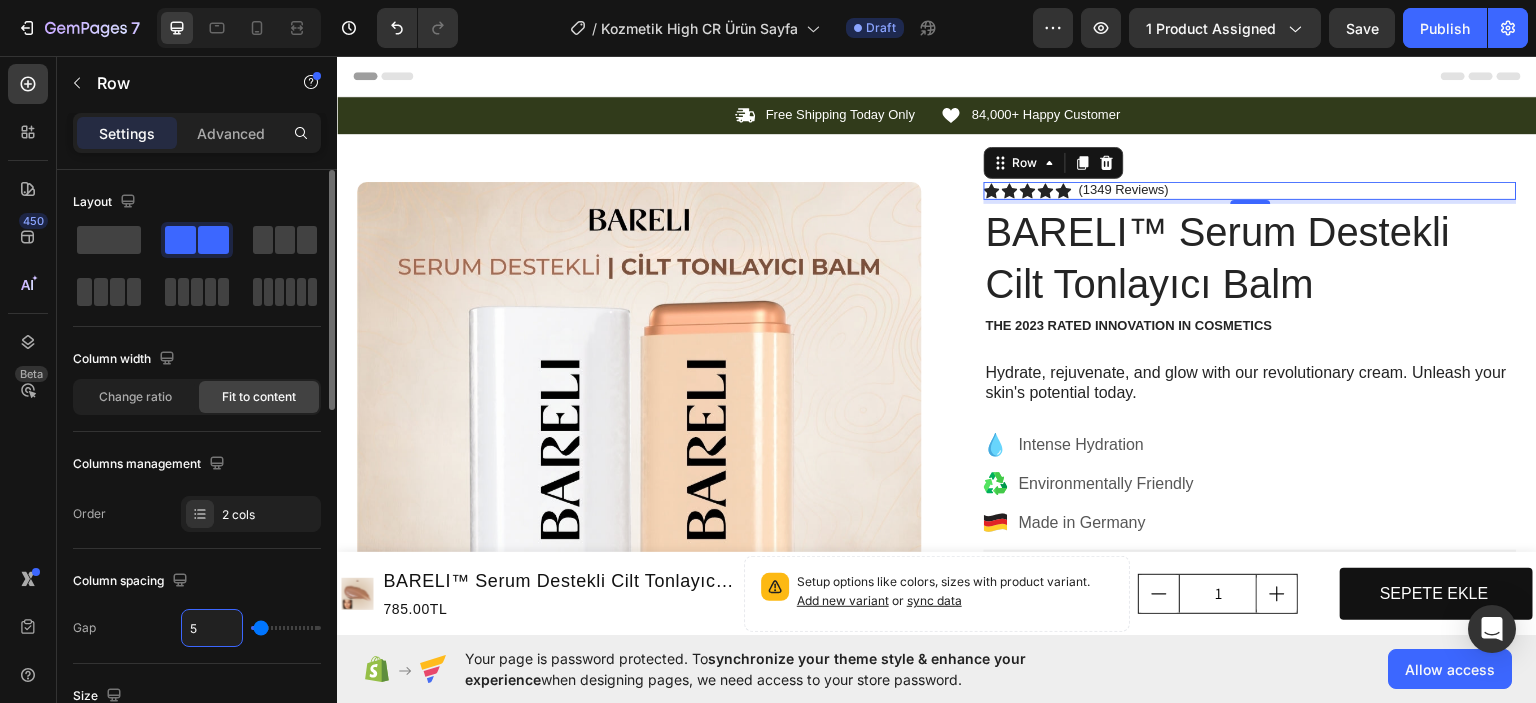 click on "Column spacing" at bounding box center (197, 581) 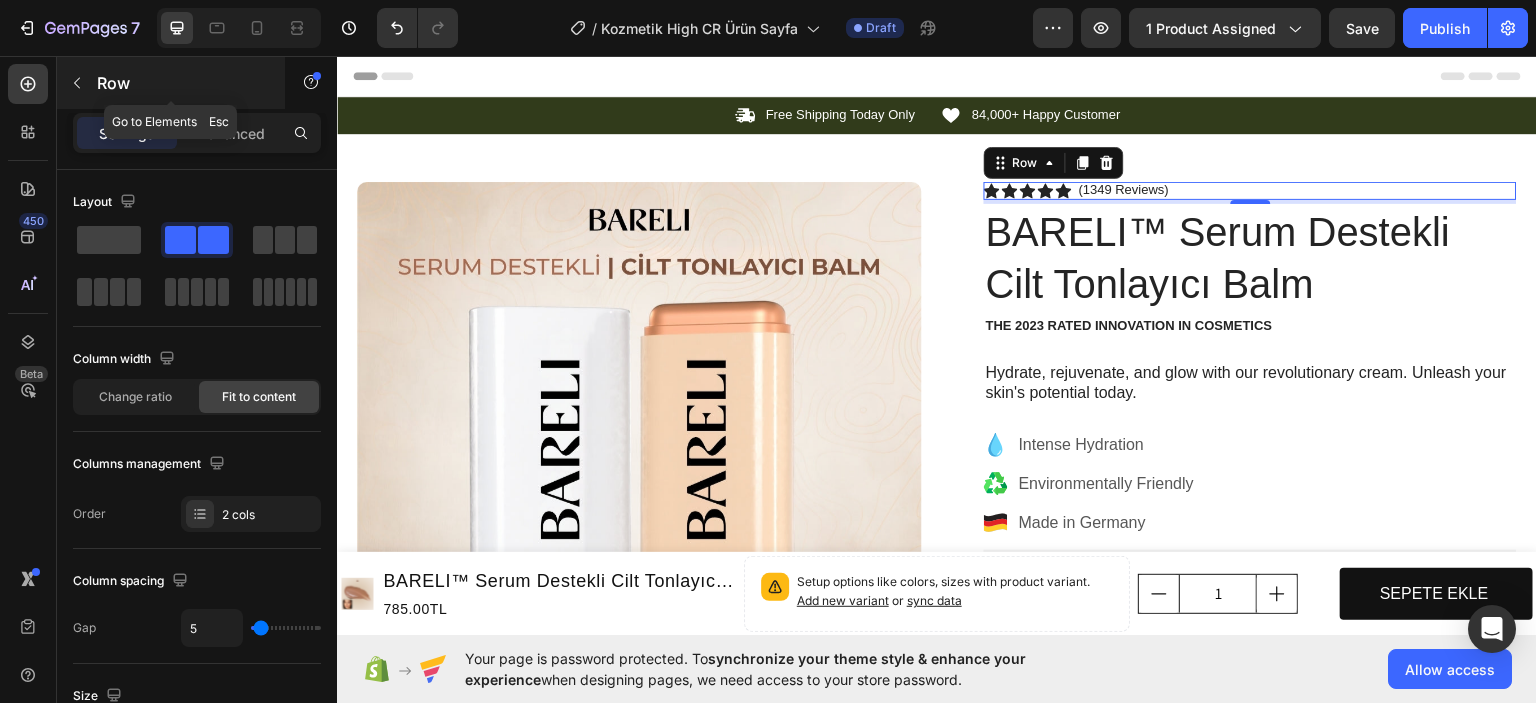 click 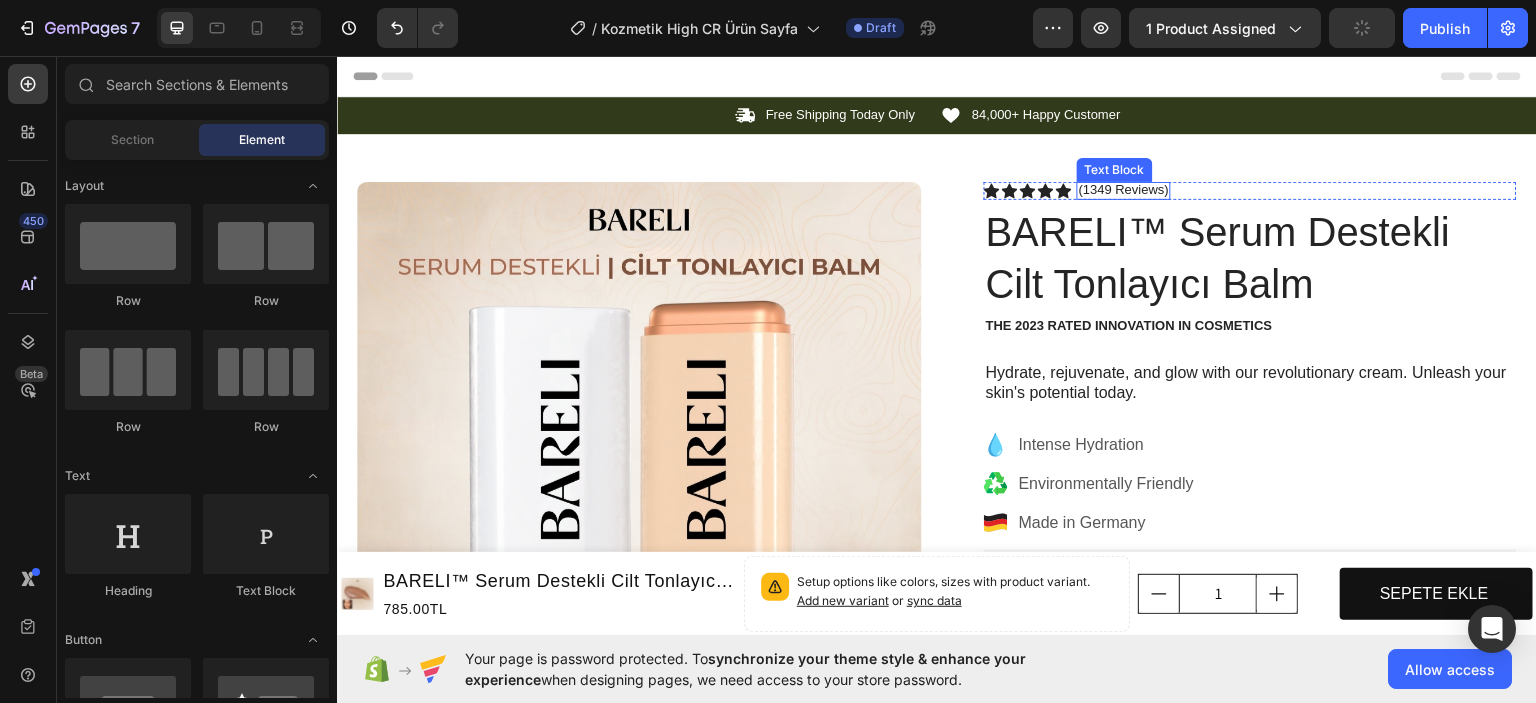 click on "(1349 Reviews)" at bounding box center [1124, 189] 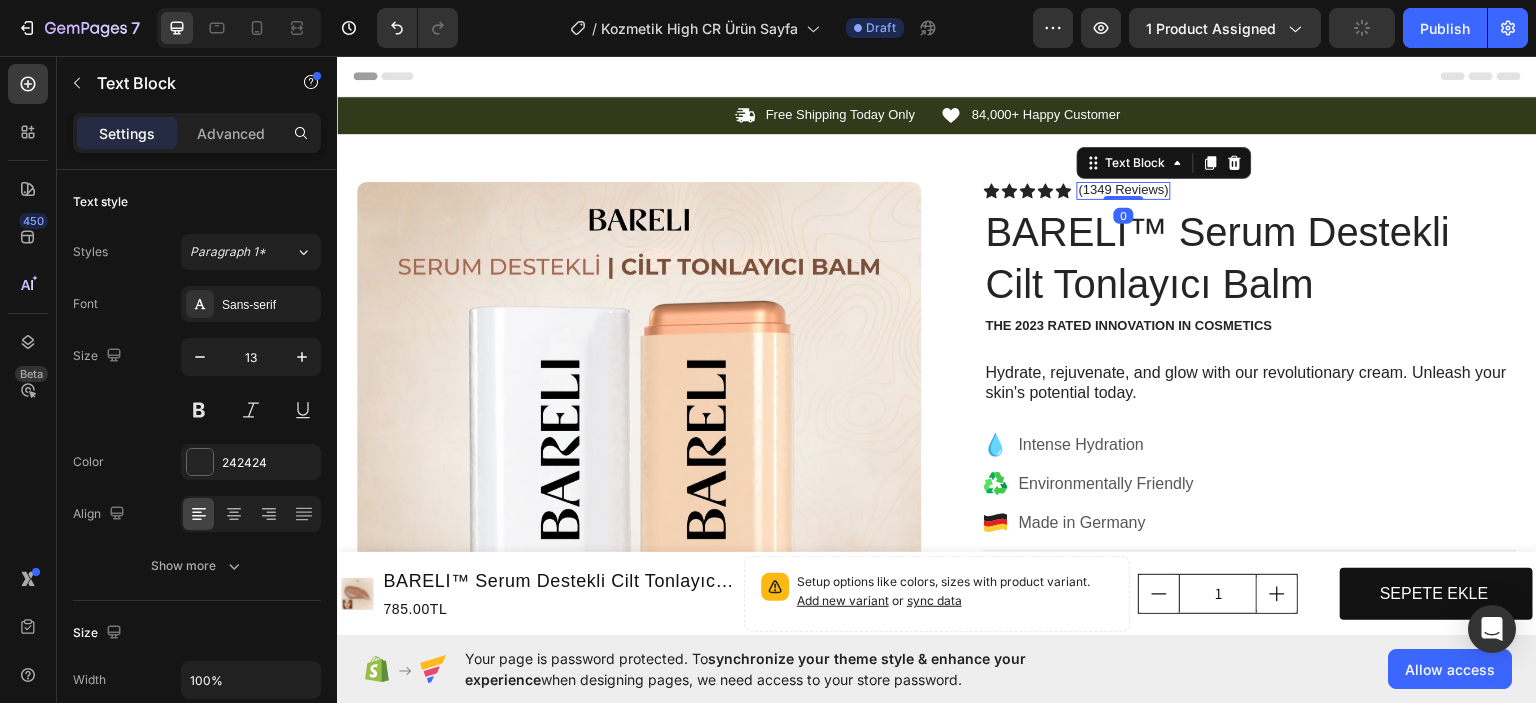 click on "(1349 Reviews)" at bounding box center (1124, 189) 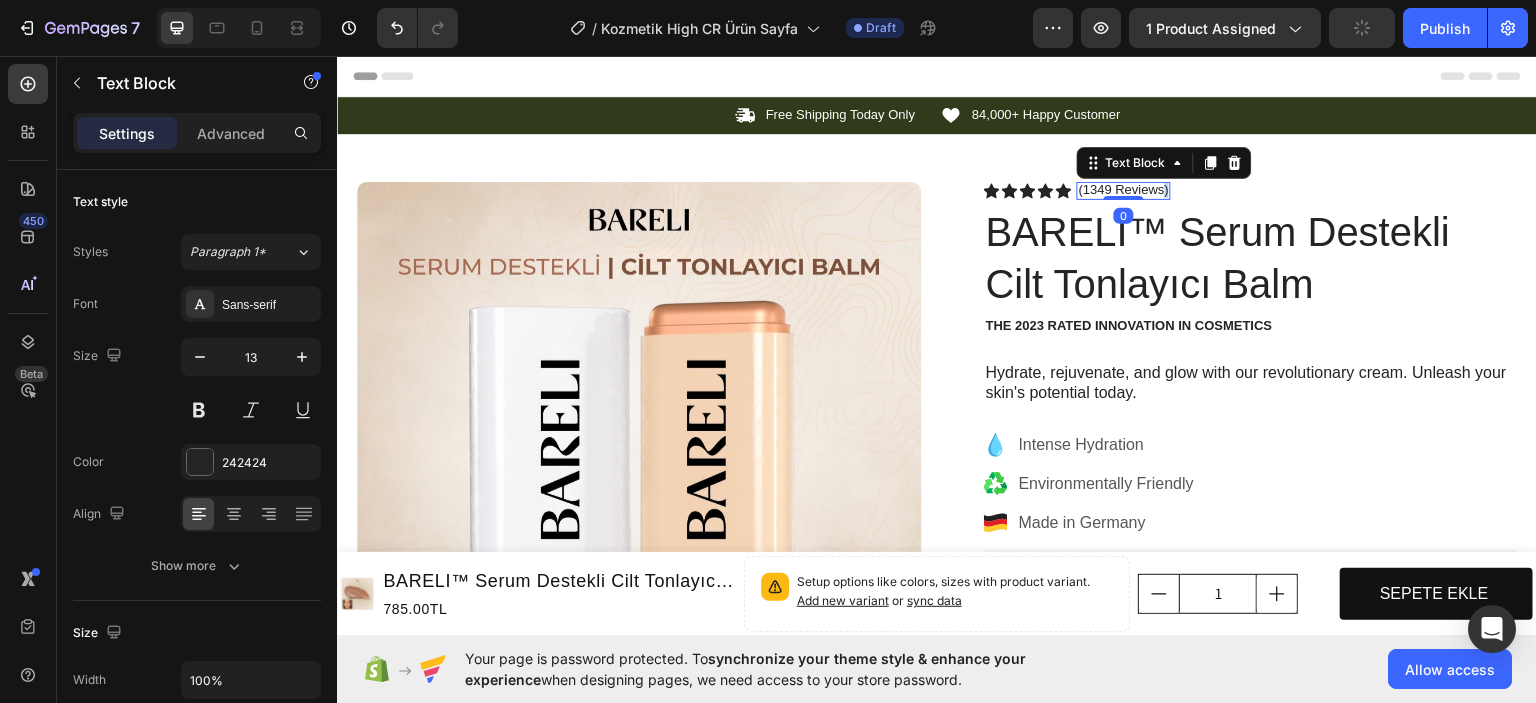 click on "(1349 Reviews)" at bounding box center [1124, 189] 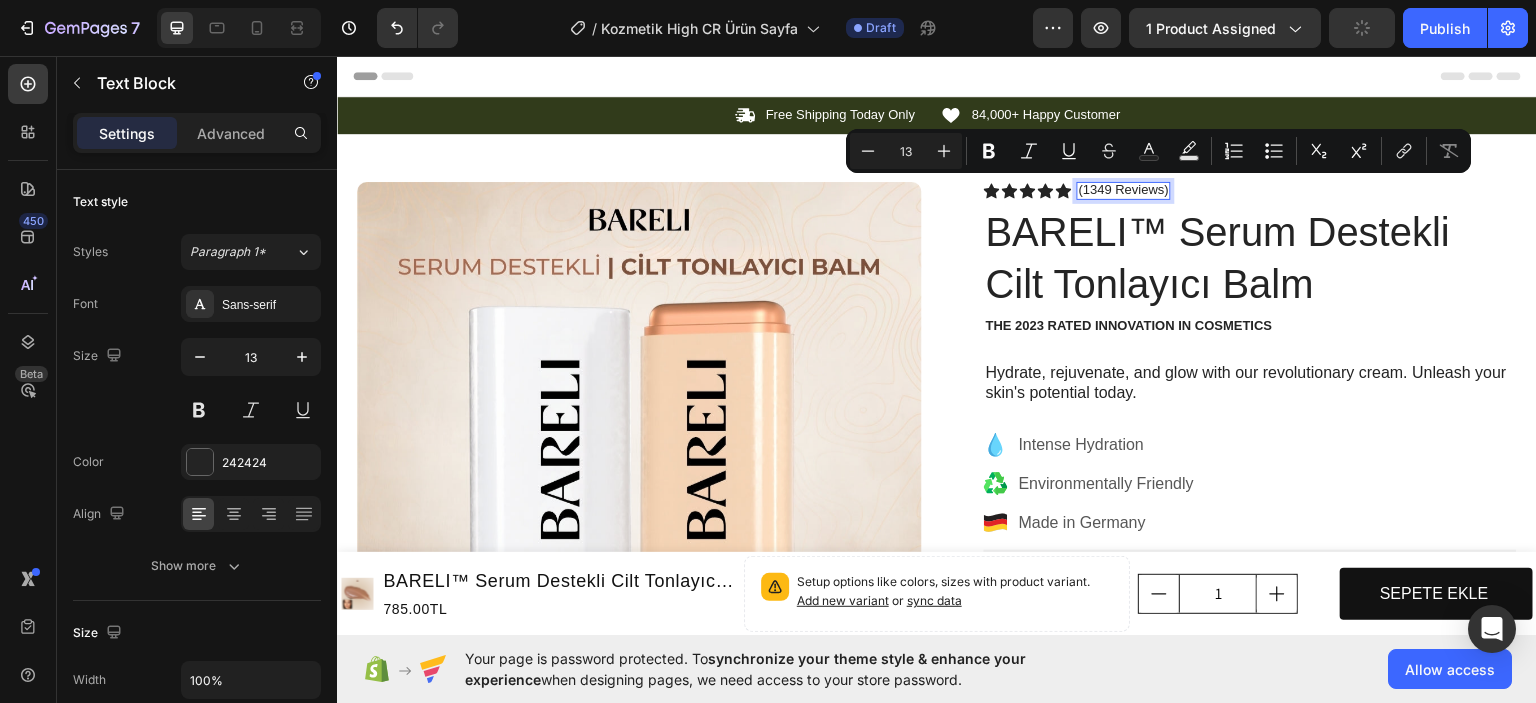 click on "(1349 Reviews)" at bounding box center [1124, 189] 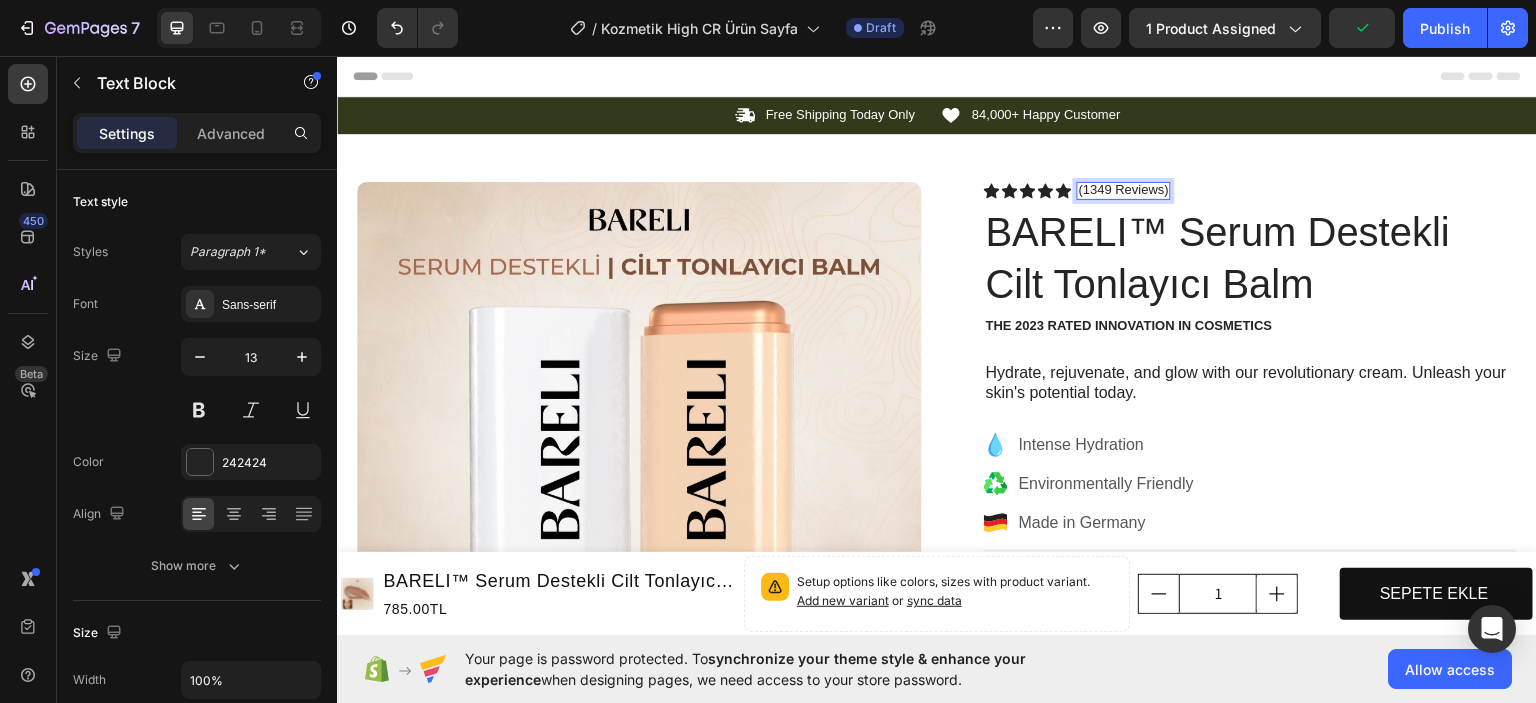 click on "(1349 Reviews)" at bounding box center [1124, 189] 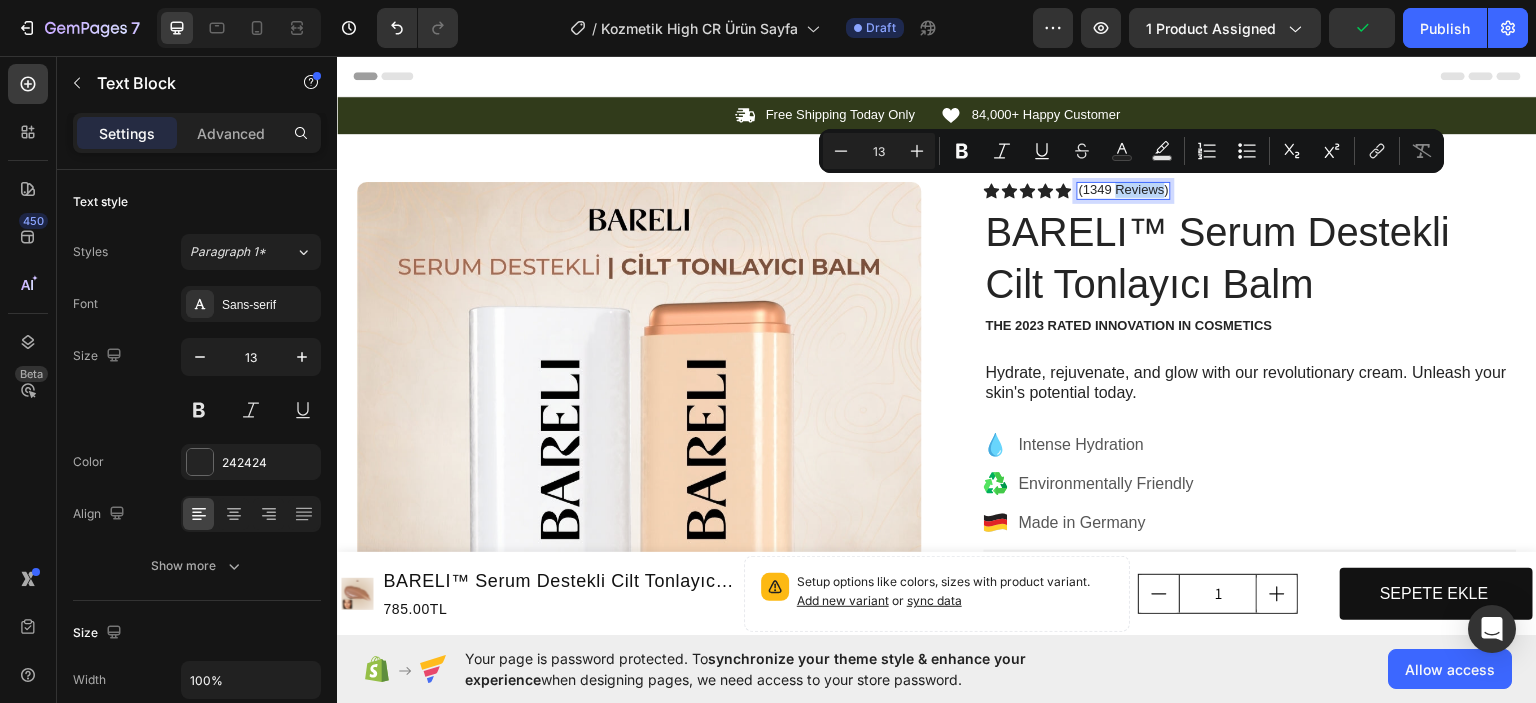click on "(1349 Reviews)" at bounding box center (1124, 189) 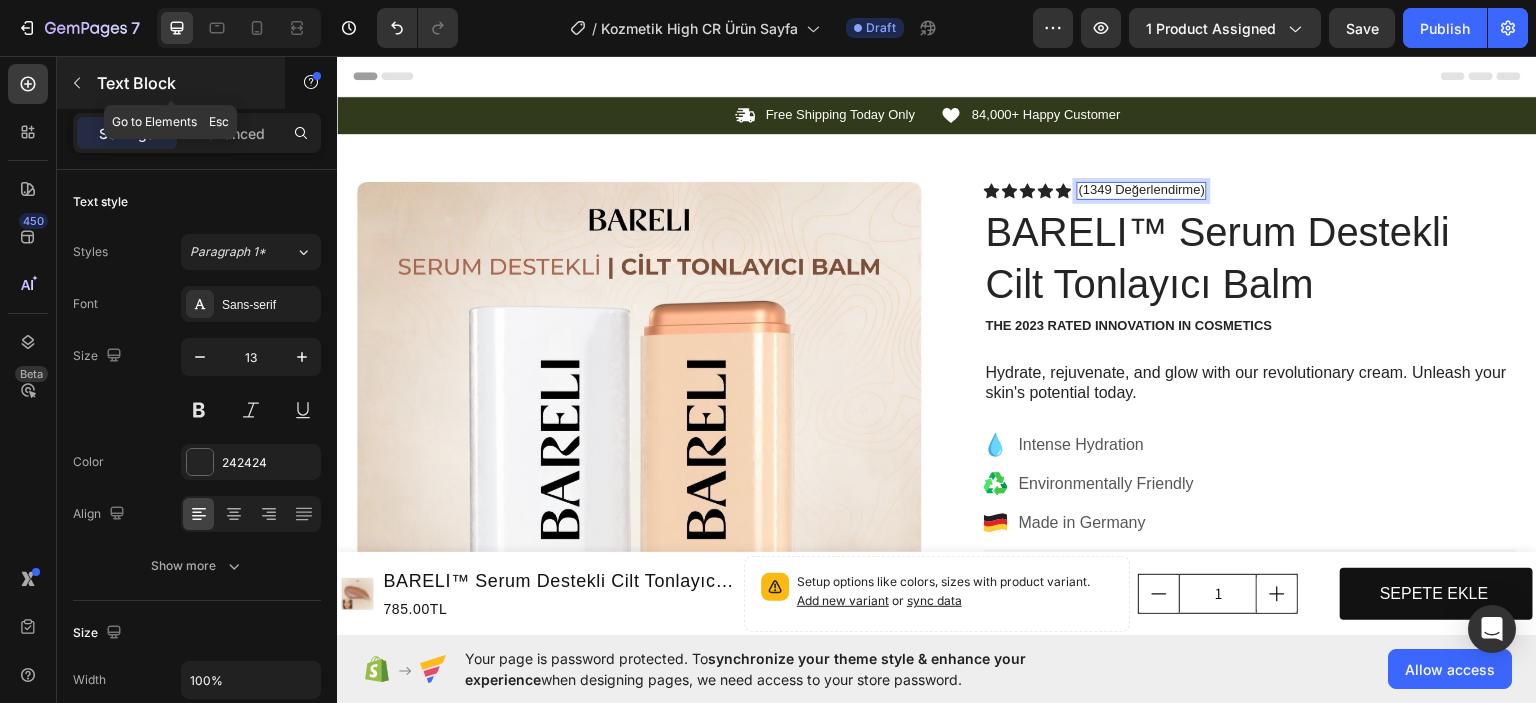 click 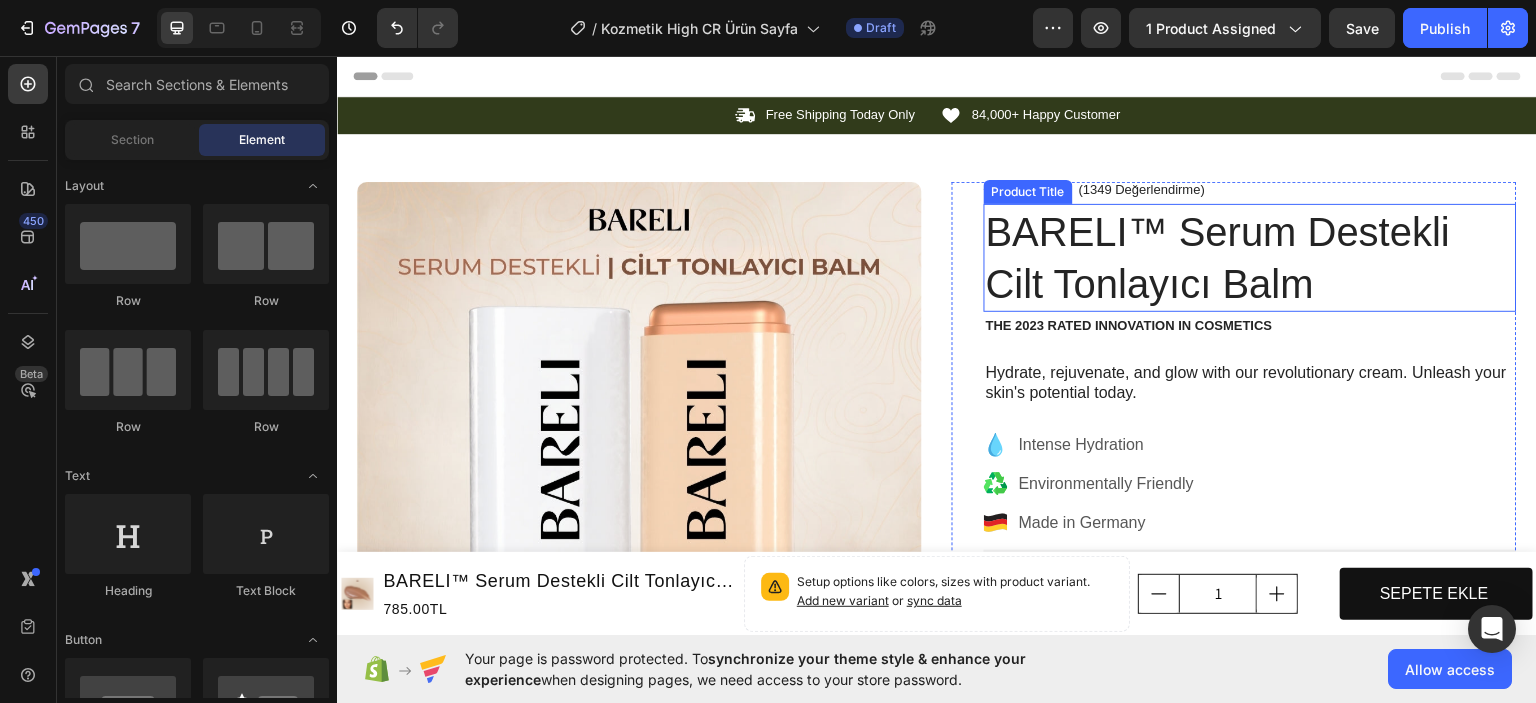 click on "BARELI™ Serum Destekli Cilt Tonlayıcı Balm" at bounding box center [1250, 257] 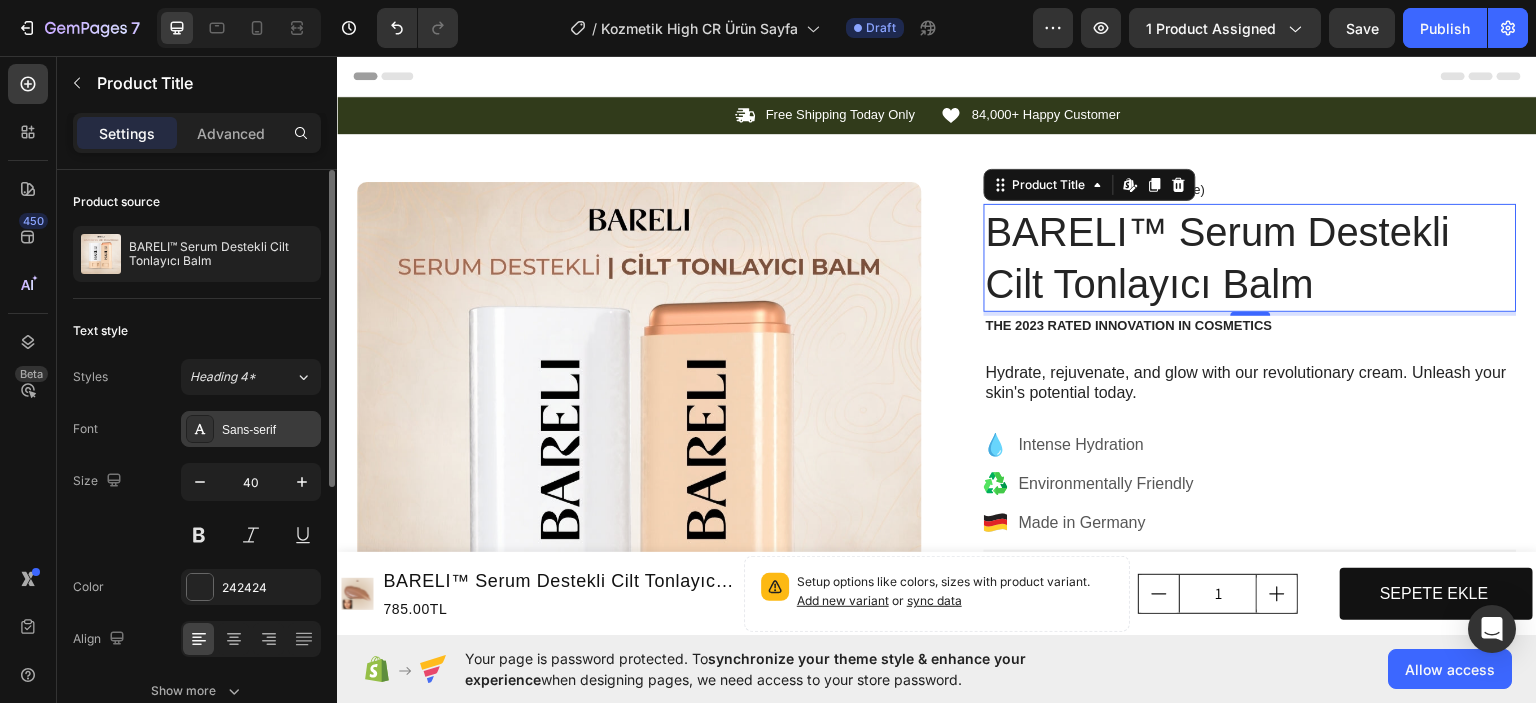 click on "Sans-serif" at bounding box center (269, 430) 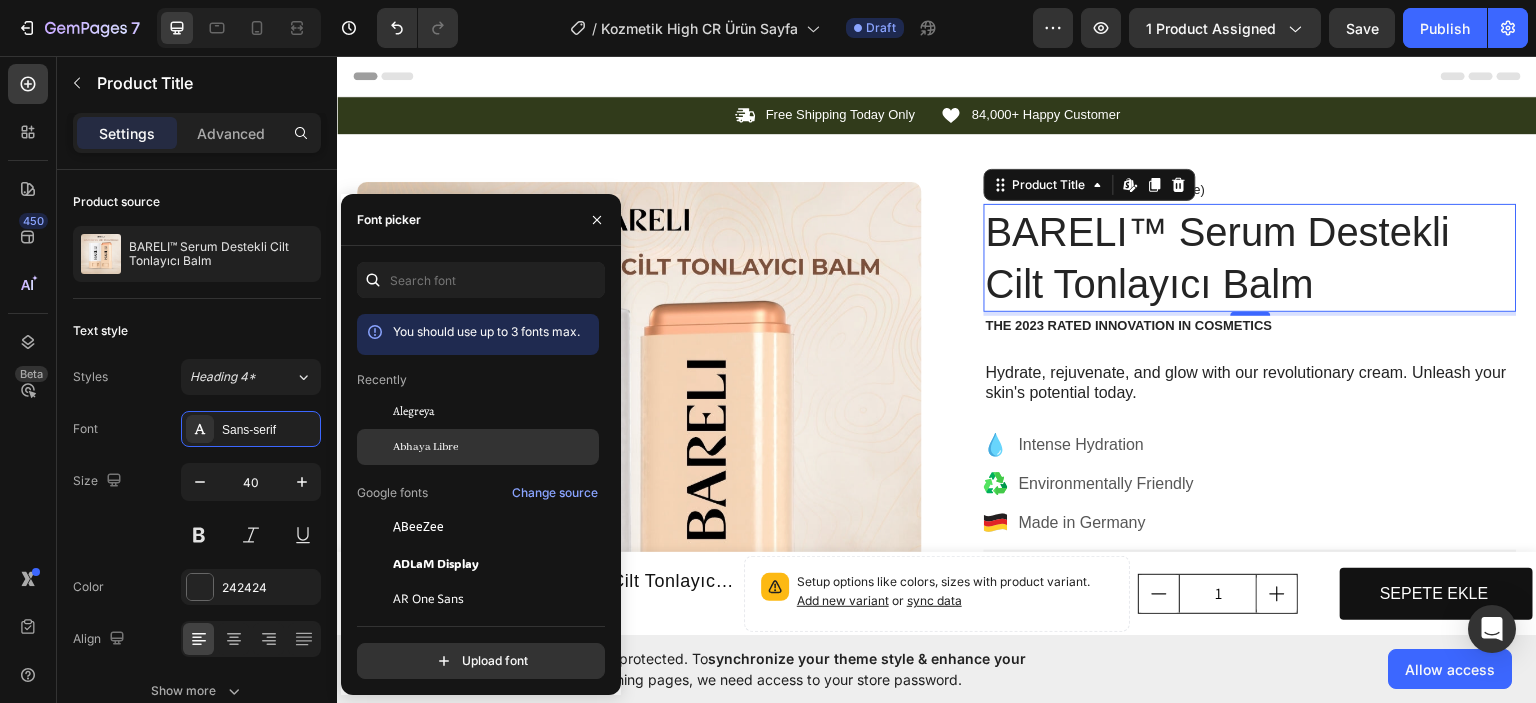 click on "Abhaya Libre" at bounding box center (425, 447) 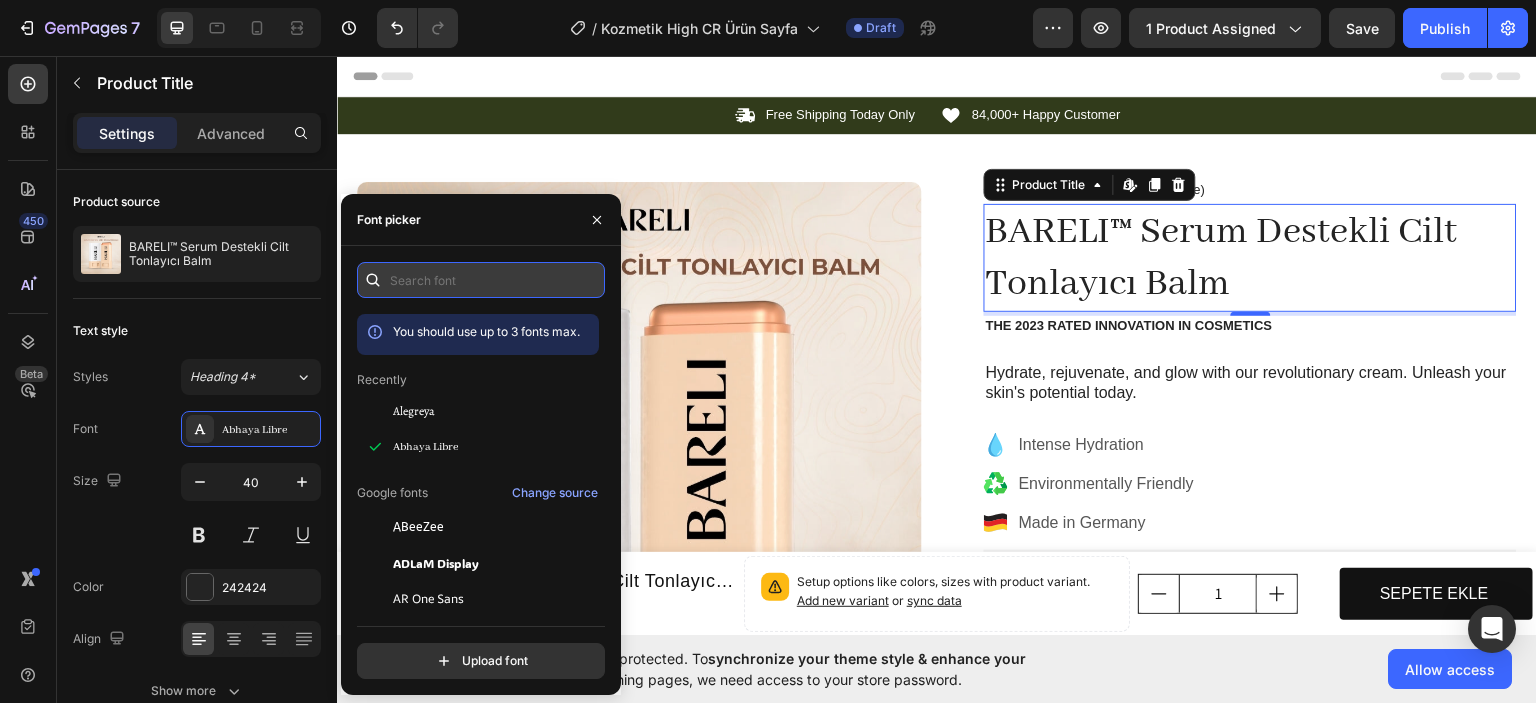 click at bounding box center (481, 280) 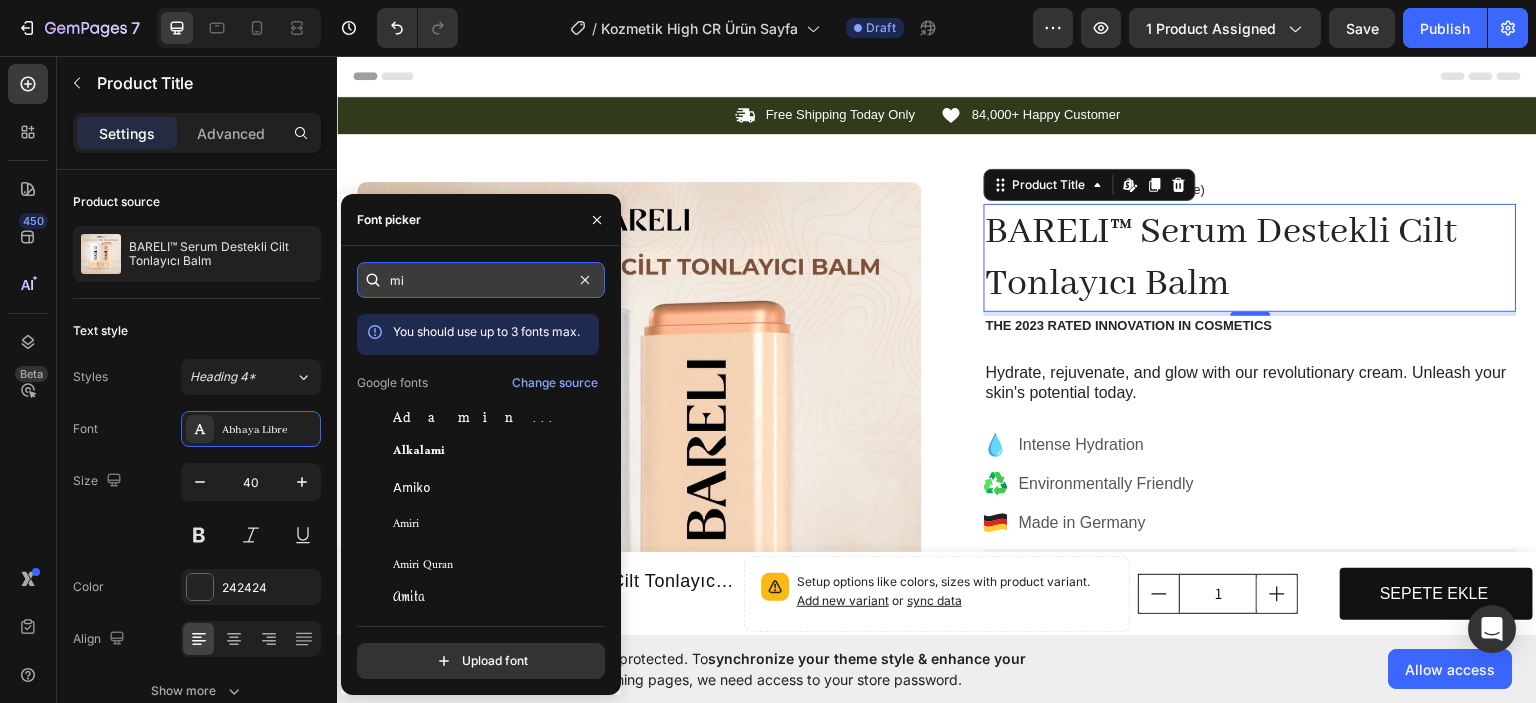 type on "m" 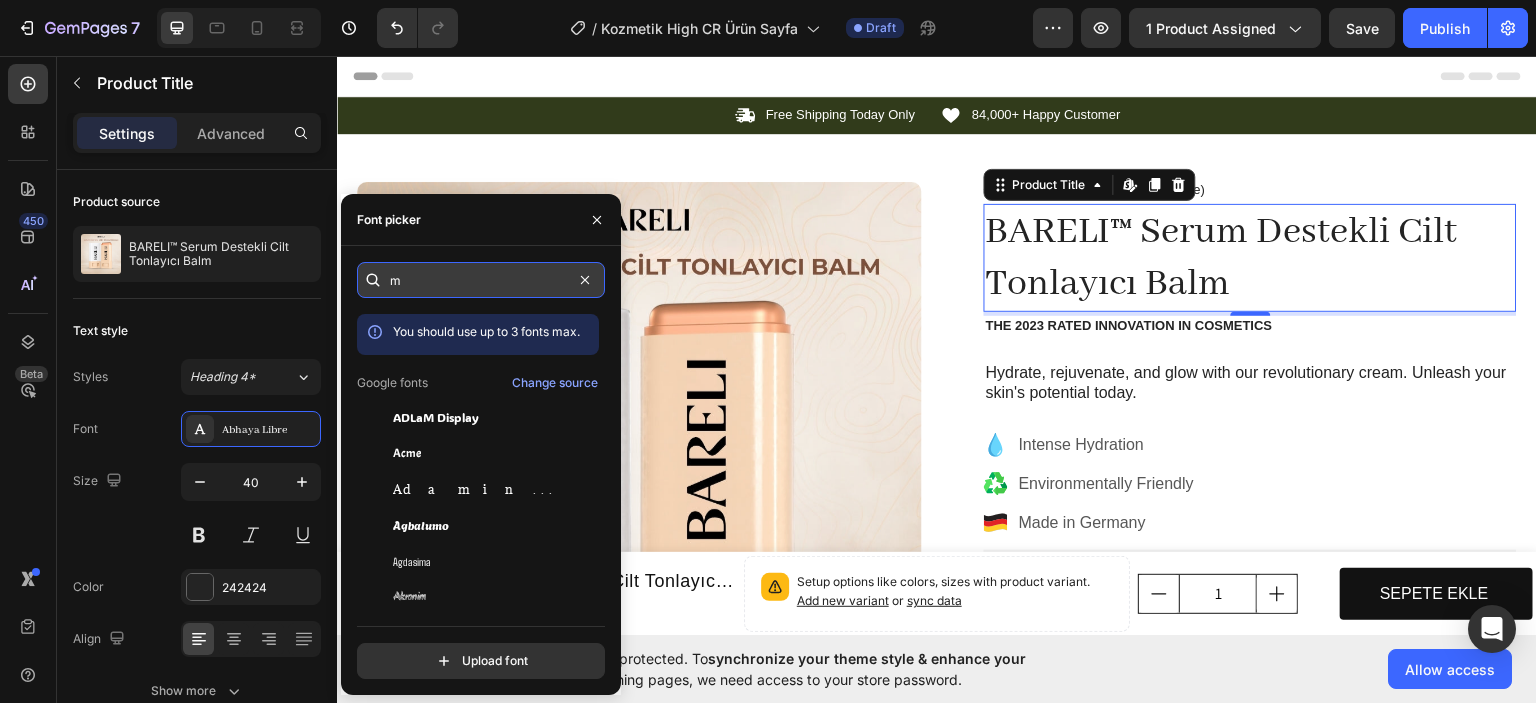 type 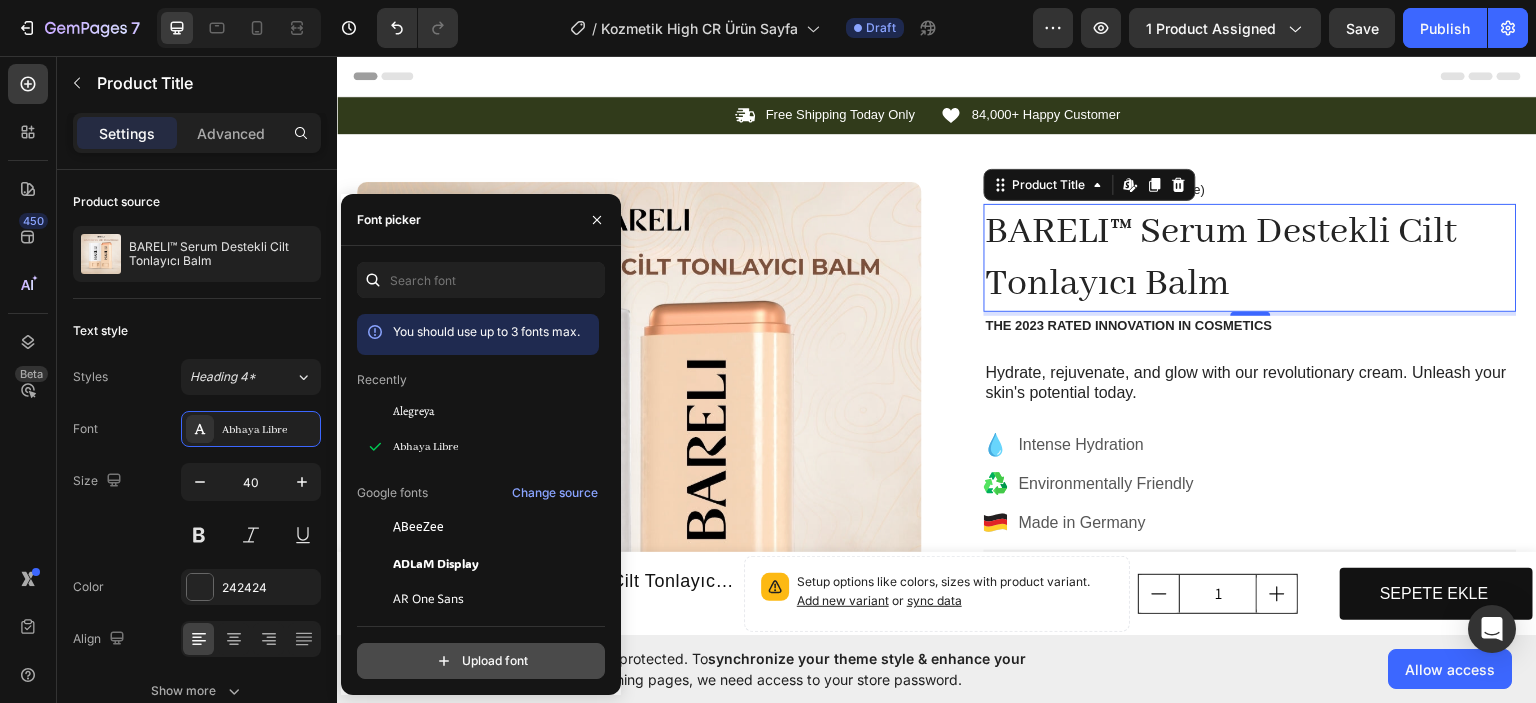 click 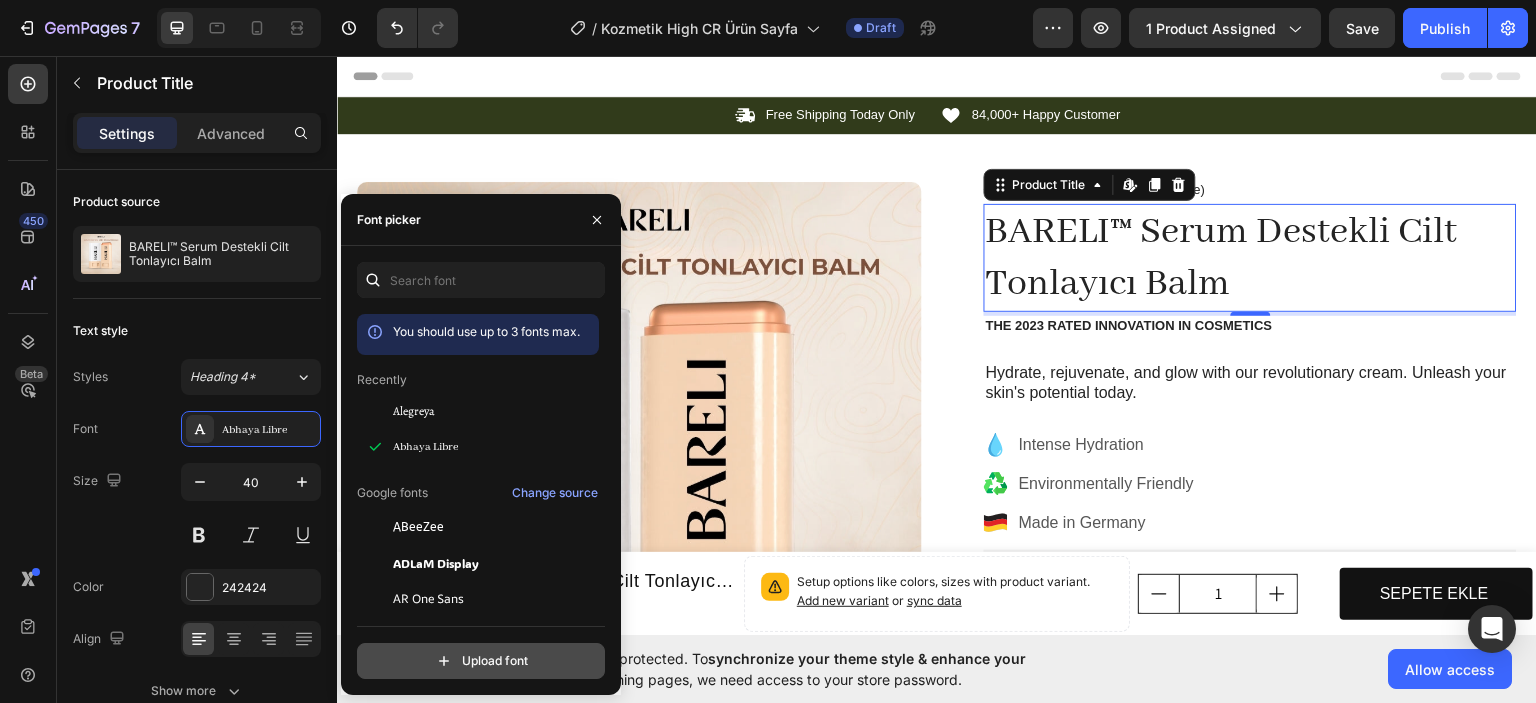 type on "C:\fakepath\fonnts.com-MinervaModern_Bold.otf" 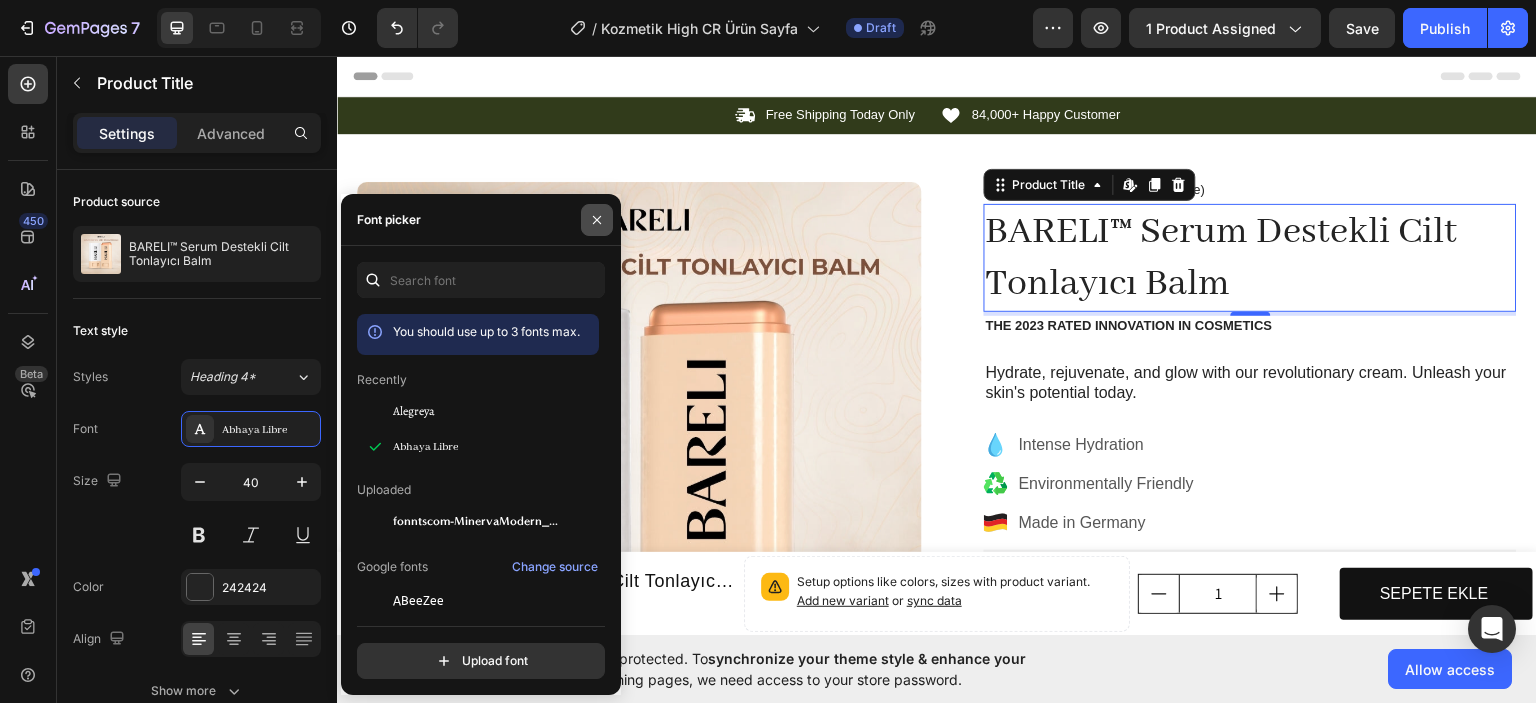 click 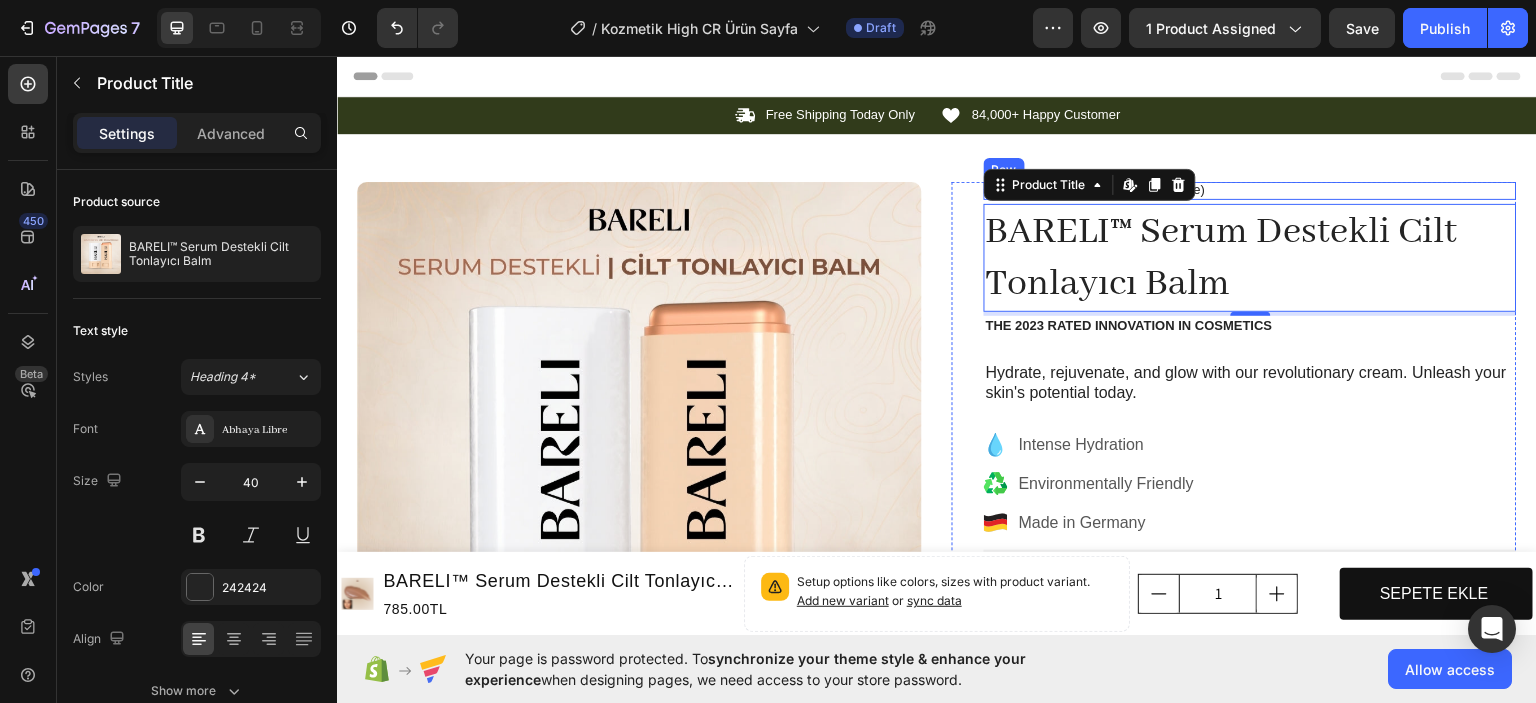 click on "Icon Icon Icon Icon Icon Icon List (1349 Değerlendirme) Text Block Row" at bounding box center [1250, 190] 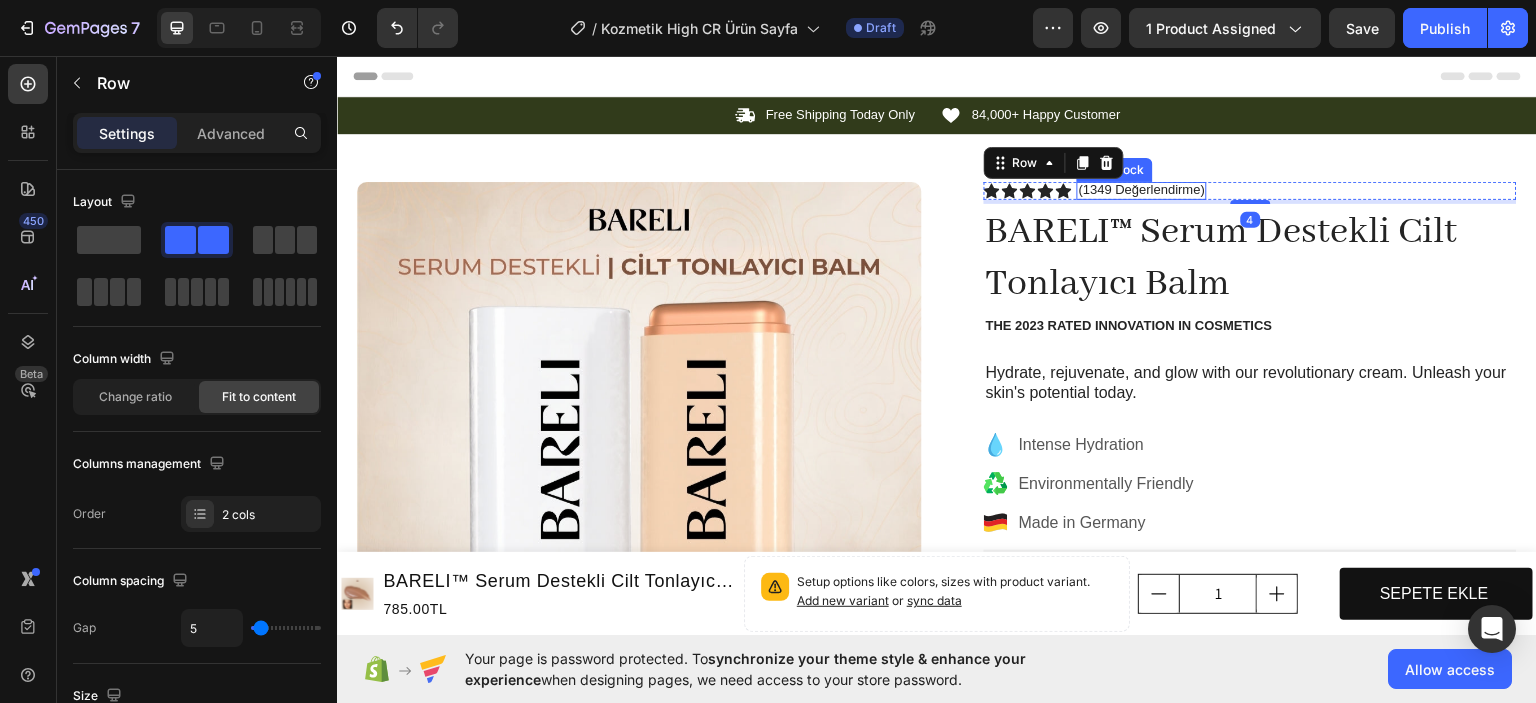 click on "(1349 Değerlendirme)" at bounding box center [1142, 189] 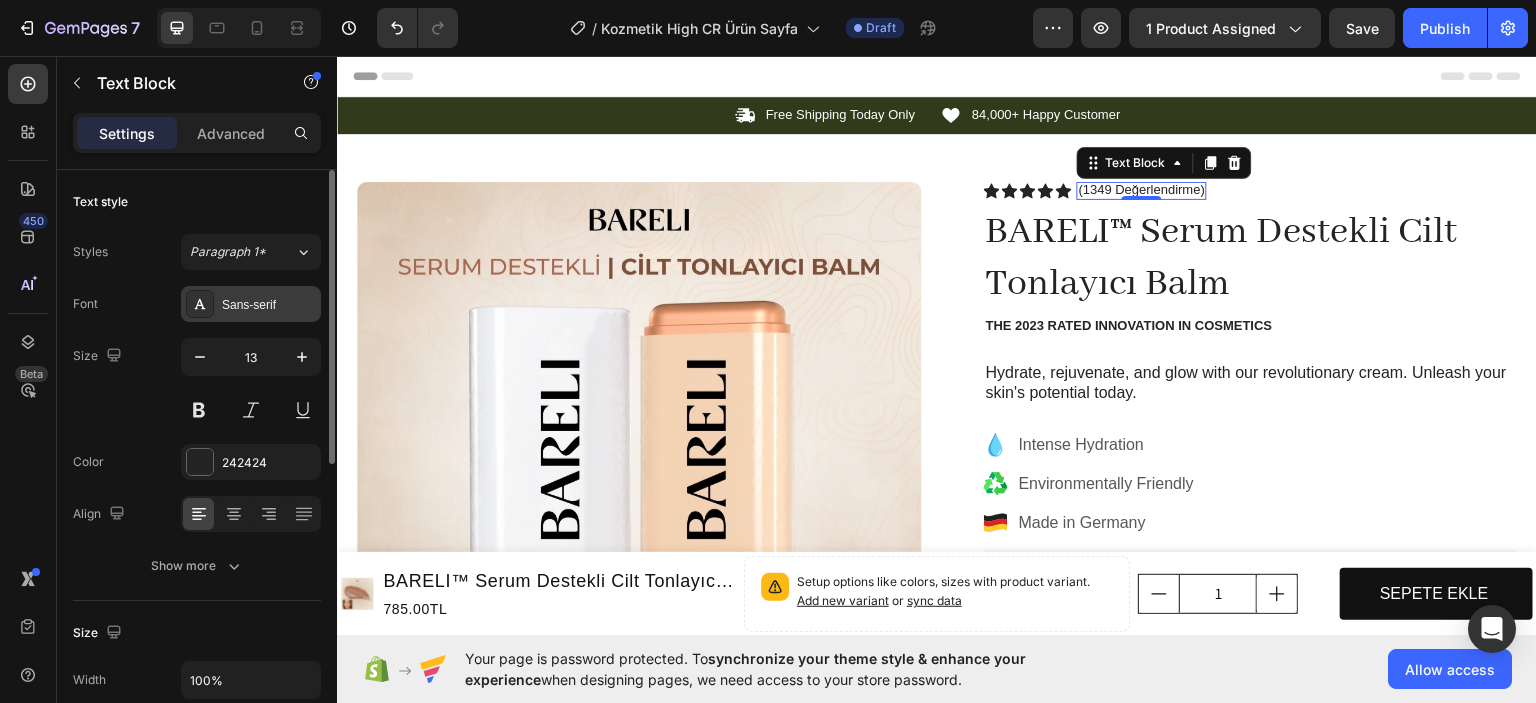 click on "Sans-serif" at bounding box center [269, 305] 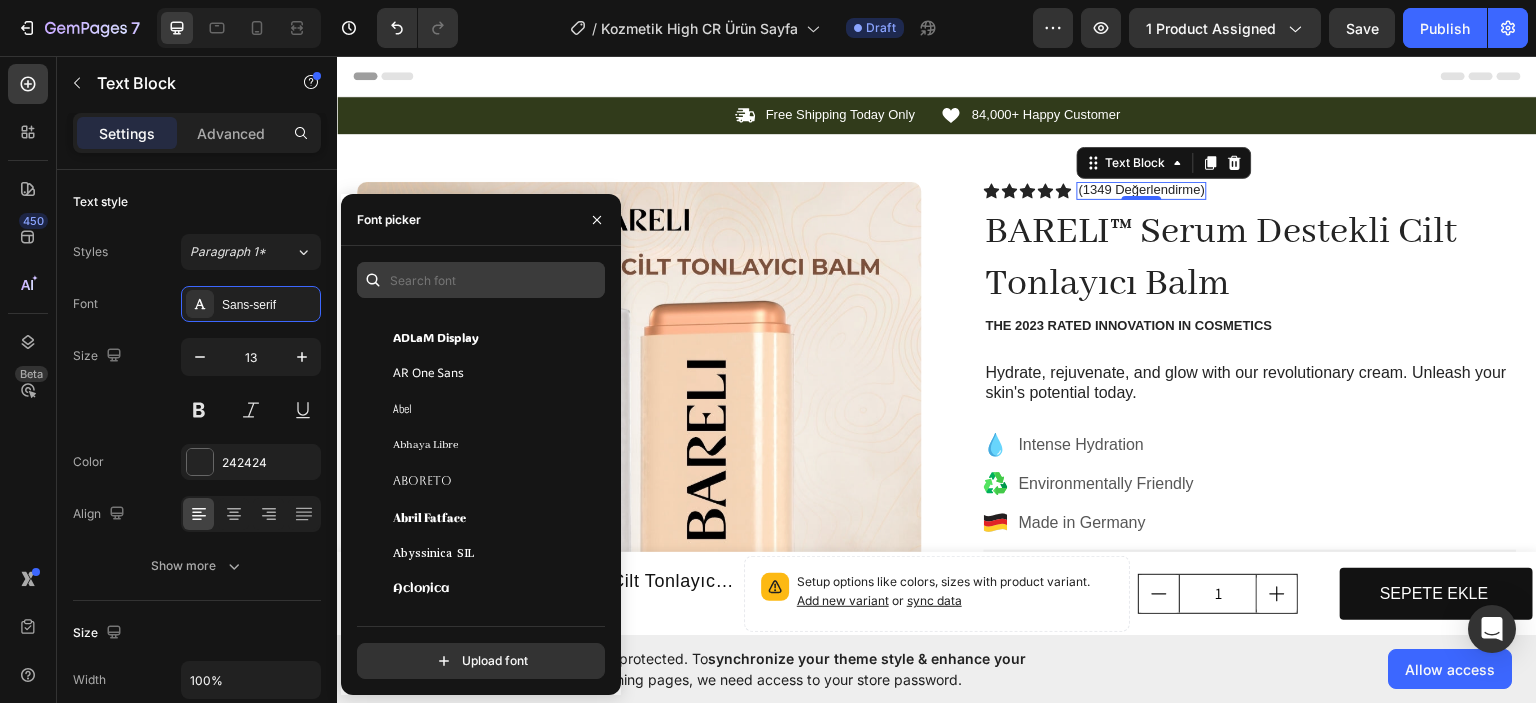scroll, scrollTop: 0, scrollLeft: 0, axis: both 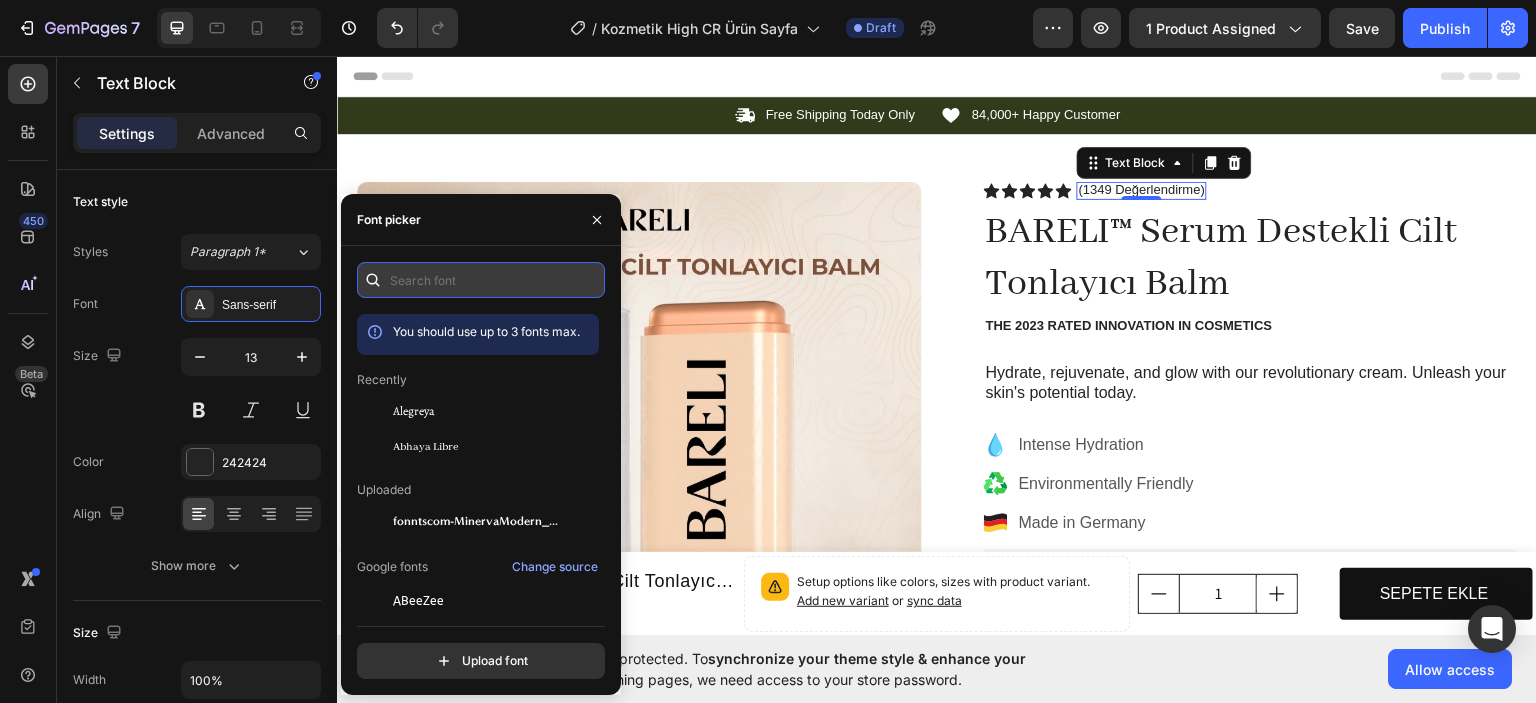 click at bounding box center (481, 280) 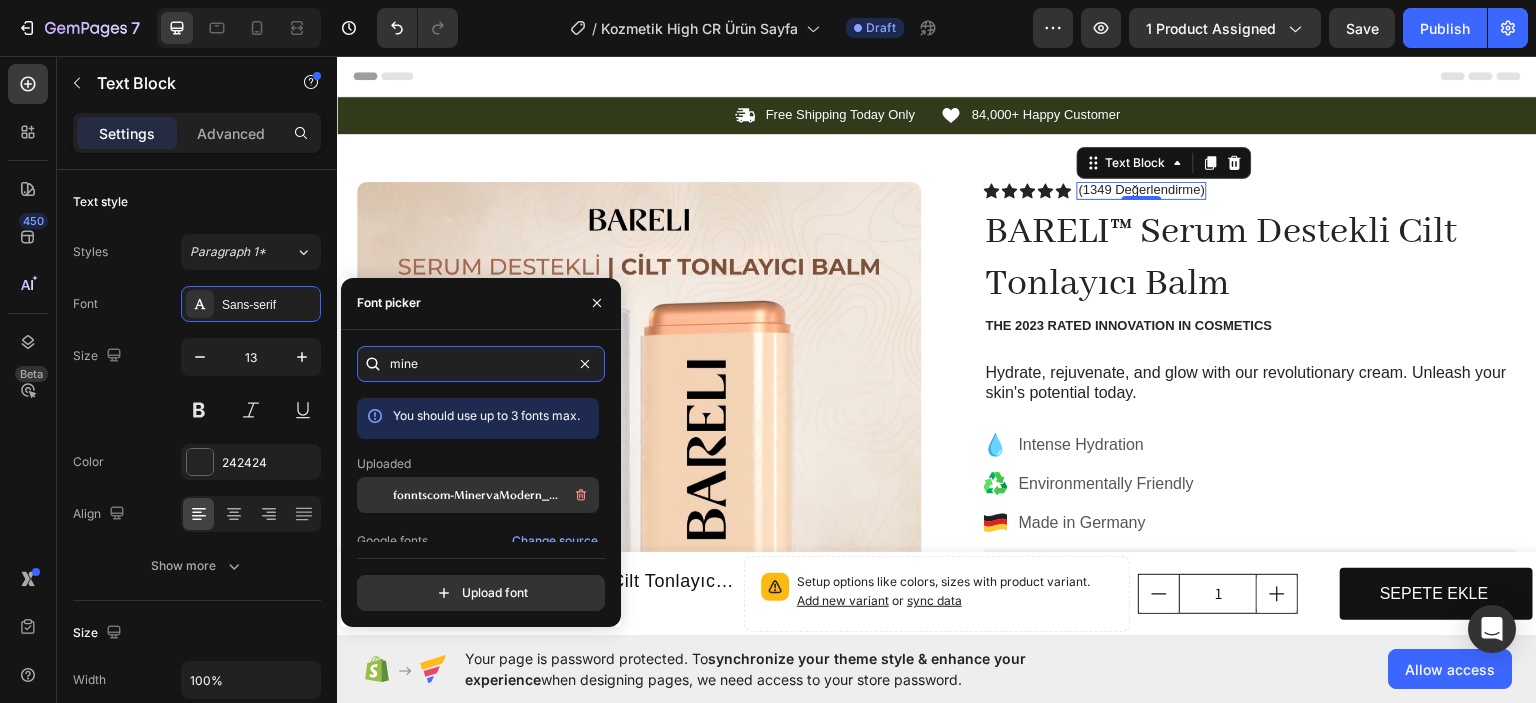 type on "mine" 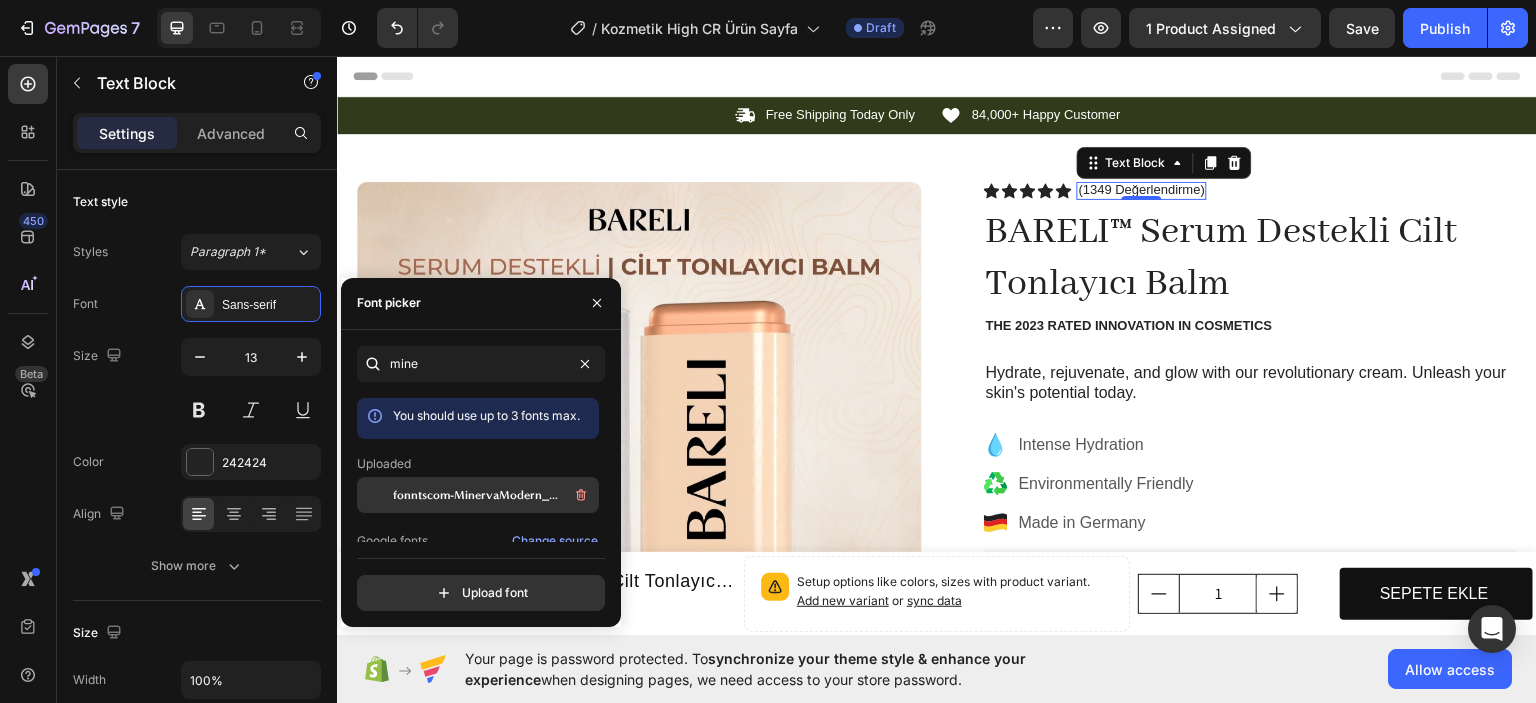 click on "fonntscom-MinervaModern_Bold" at bounding box center (476, 495) 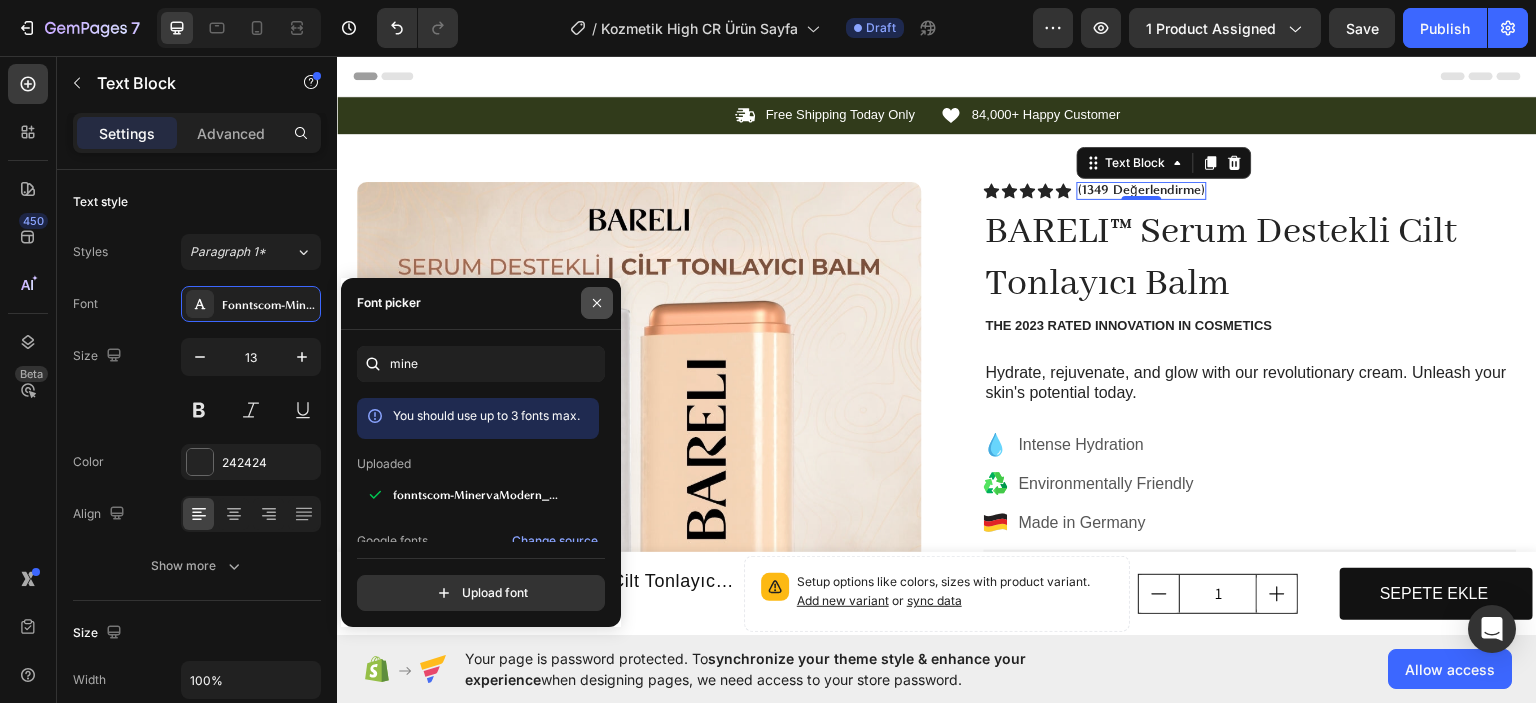 click at bounding box center (597, 303) 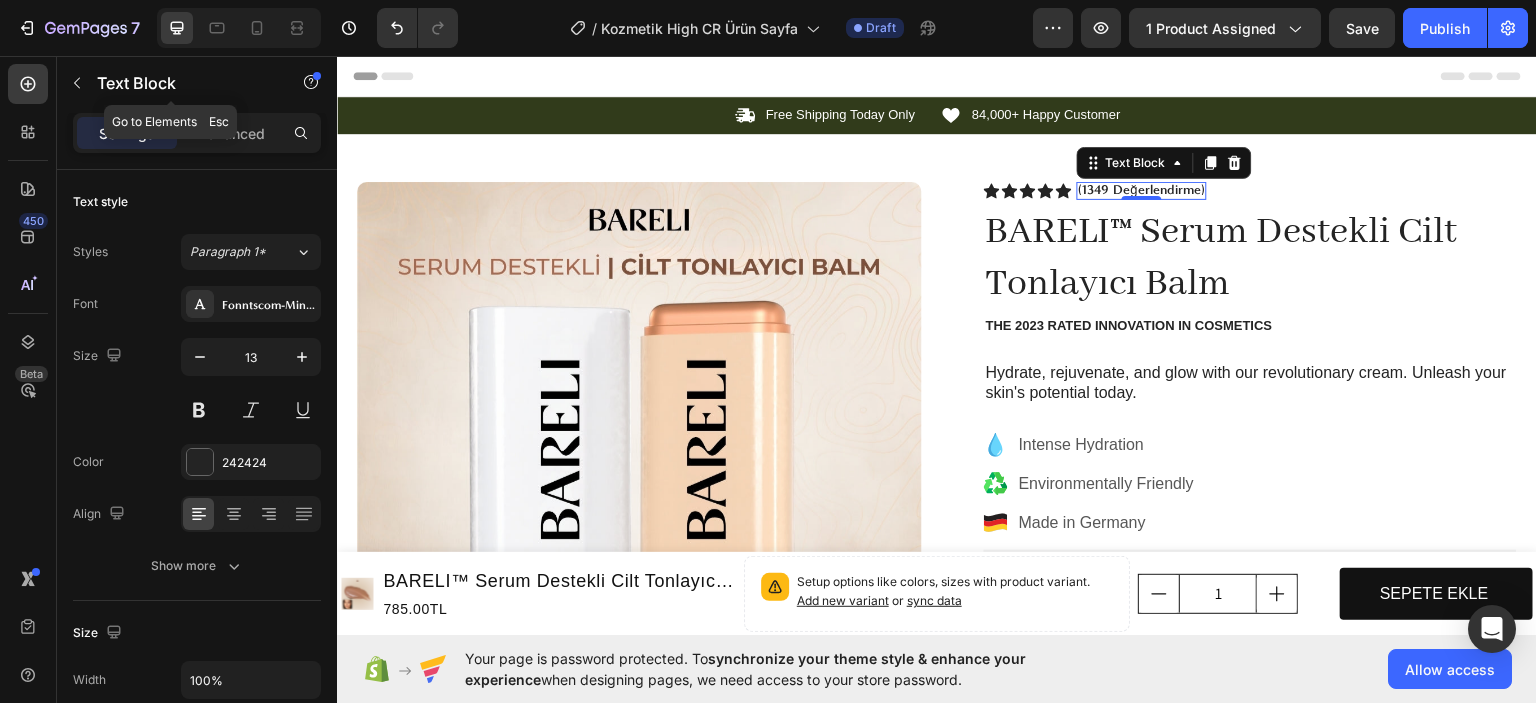 drag, startPoint x: 76, startPoint y: 86, endPoint x: 146, endPoint y: 125, distance: 80.13114 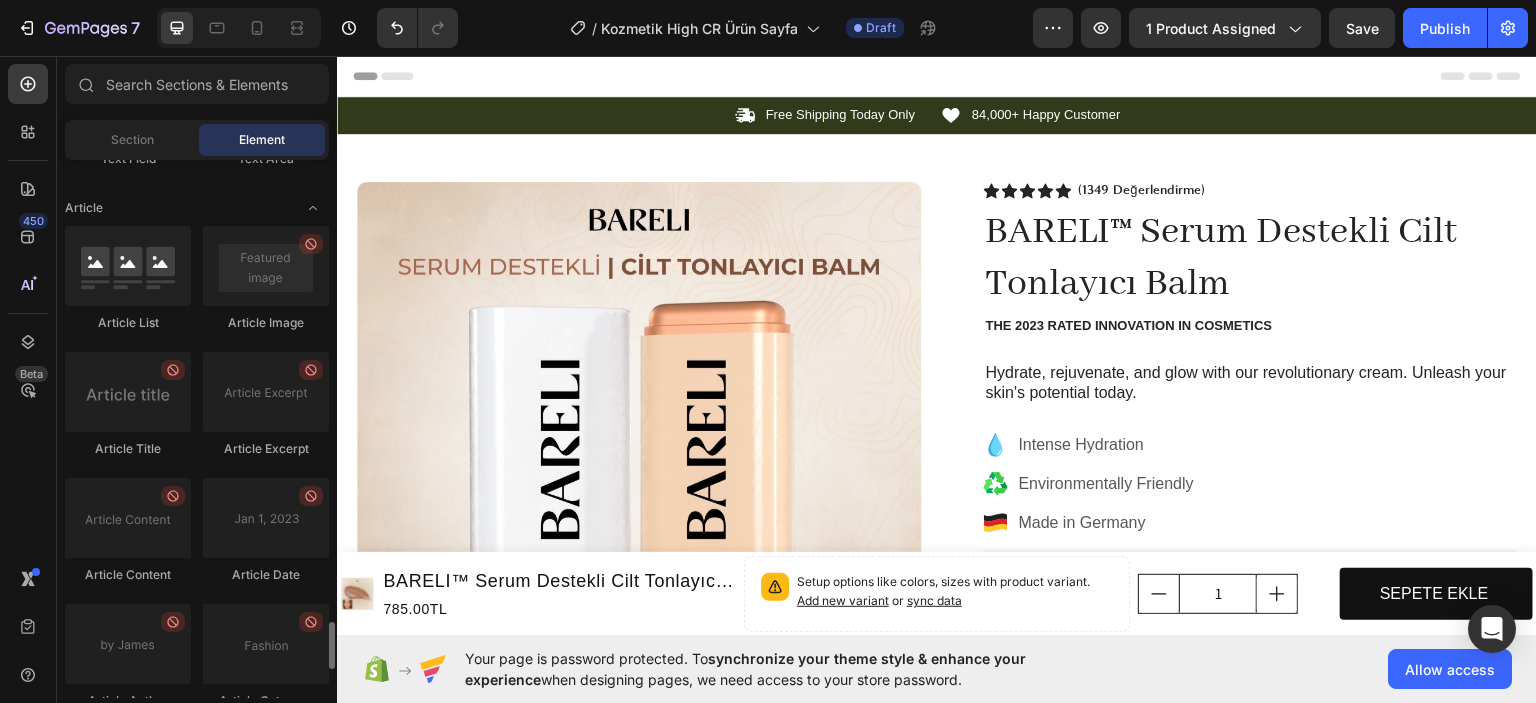 scroll, scrollTop: 5520, scrollLeft: 0, axis: vertical 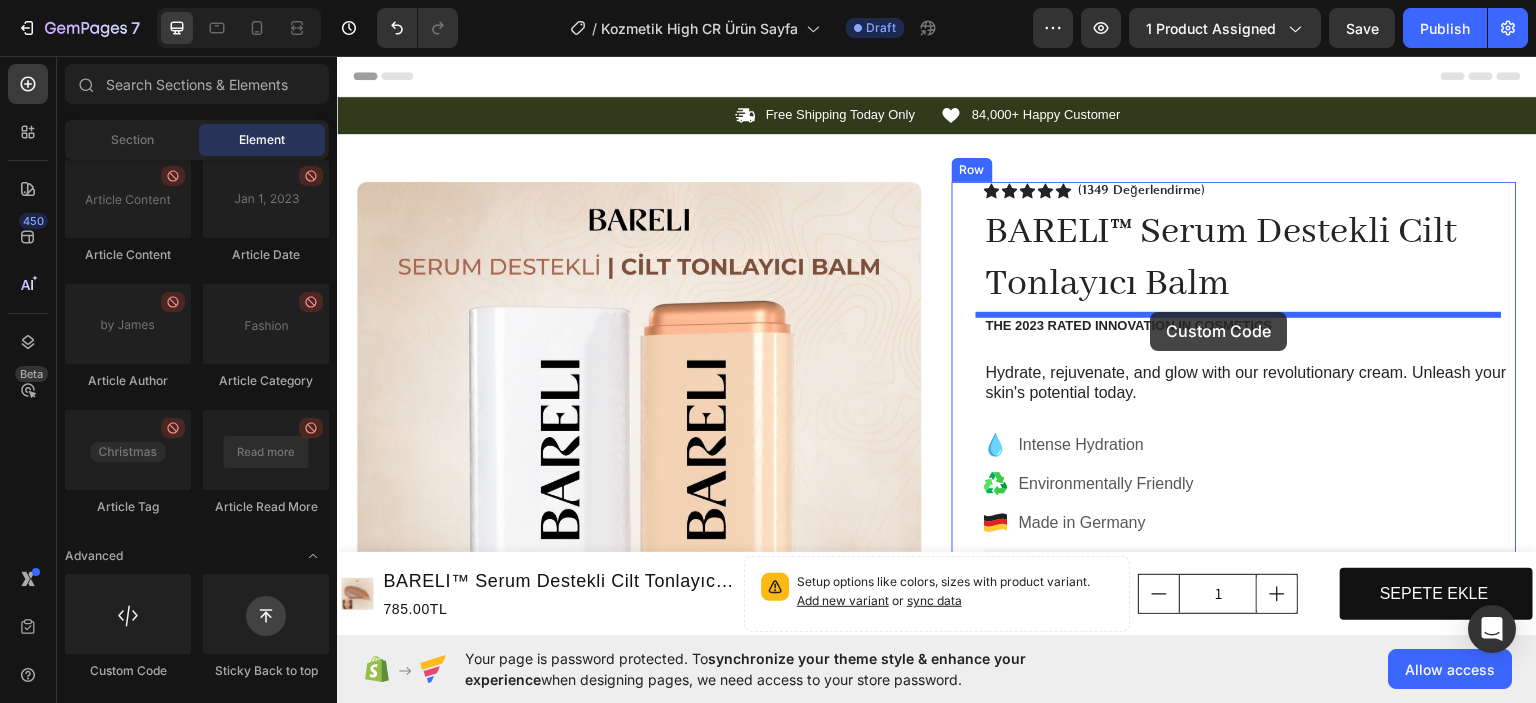 drag, startPoint x: 473, startPoint y: 680, endPoint x: 1151, endPoint y: 311, distance: 771.91 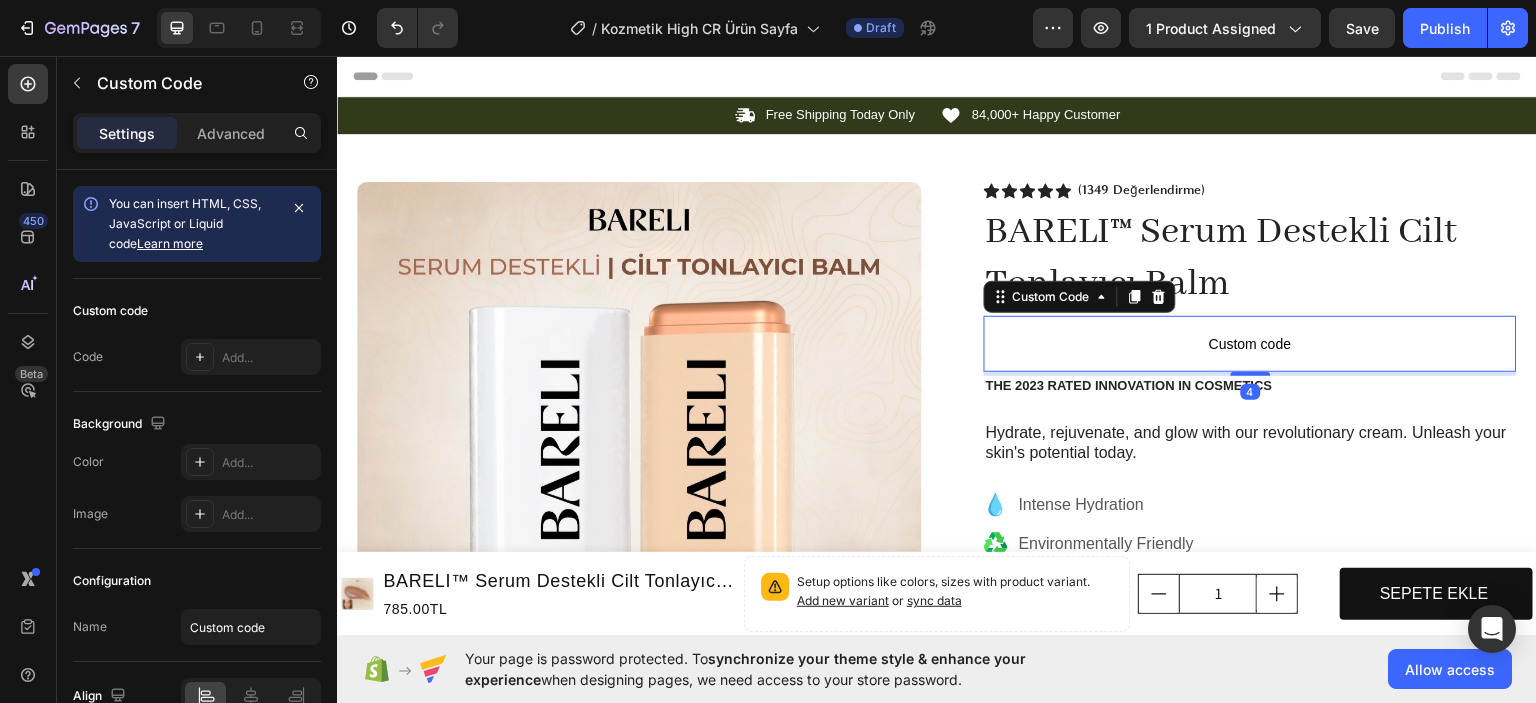 click on "Custom code" at bounding box center (1250, 343) 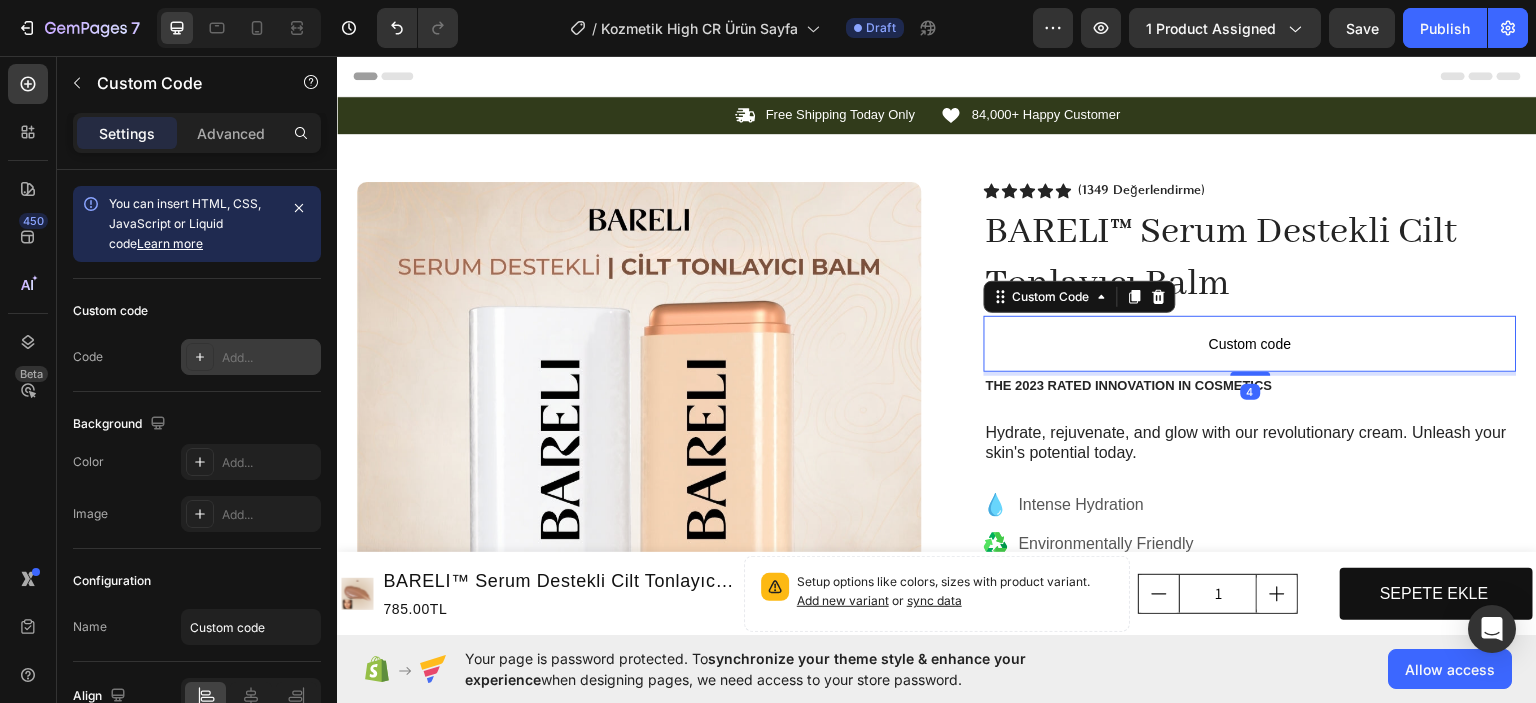 click at bounding box center (200, 357) 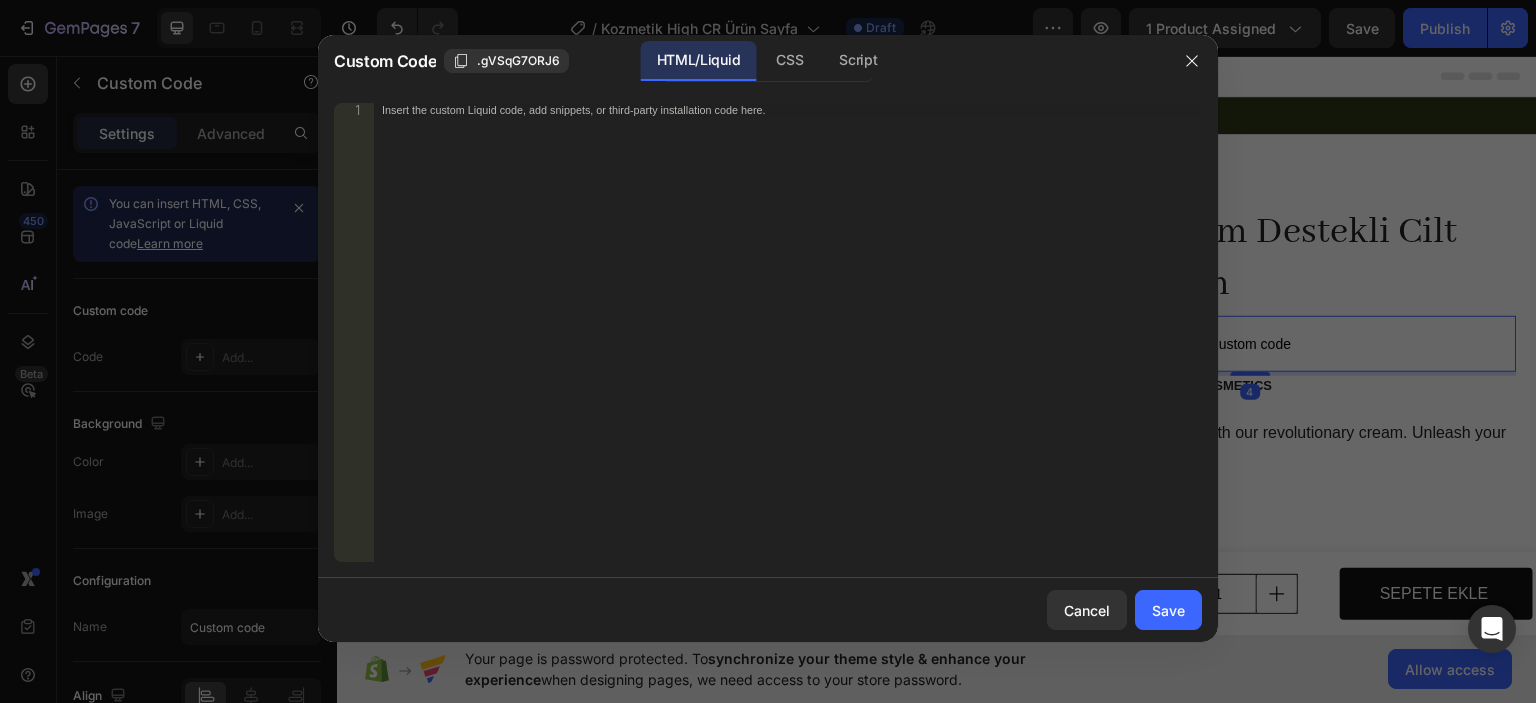 type 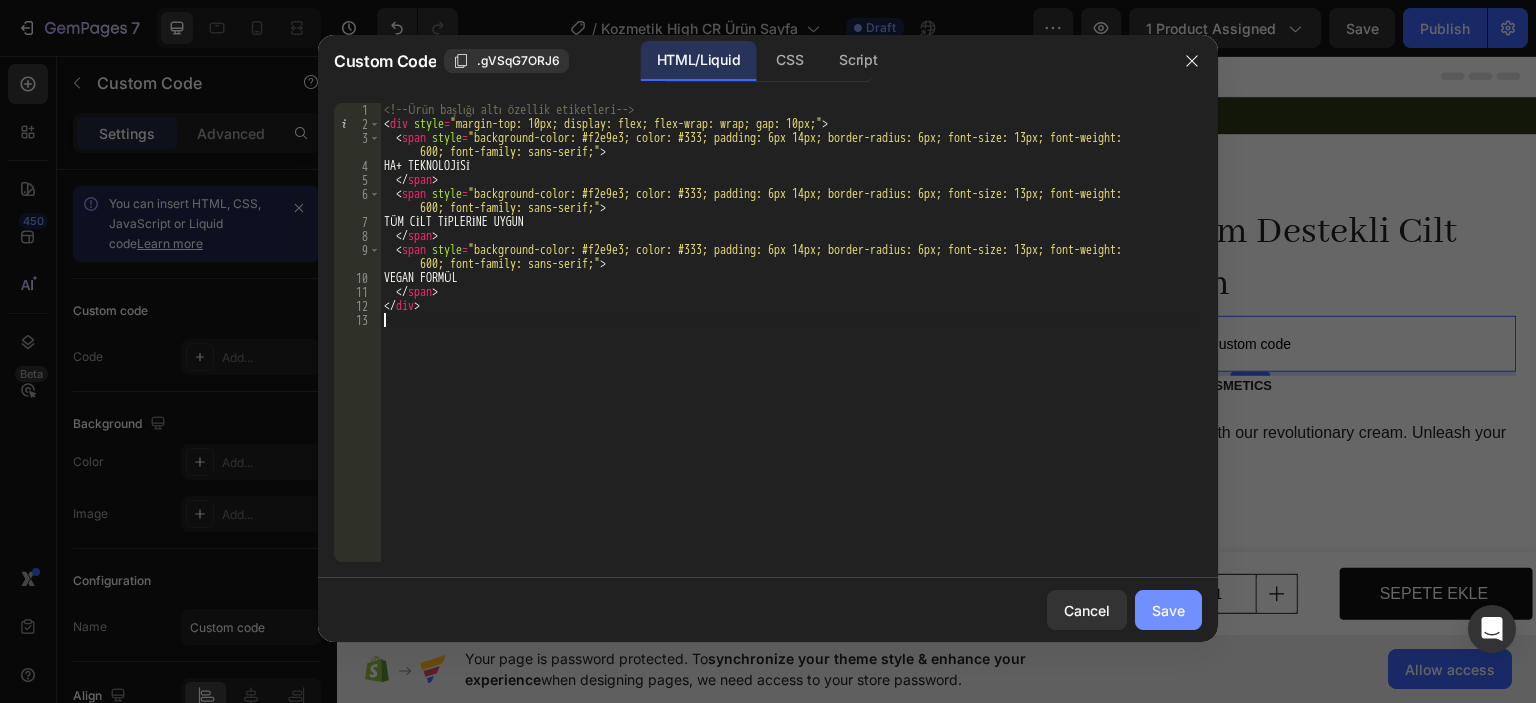 click on "Save" 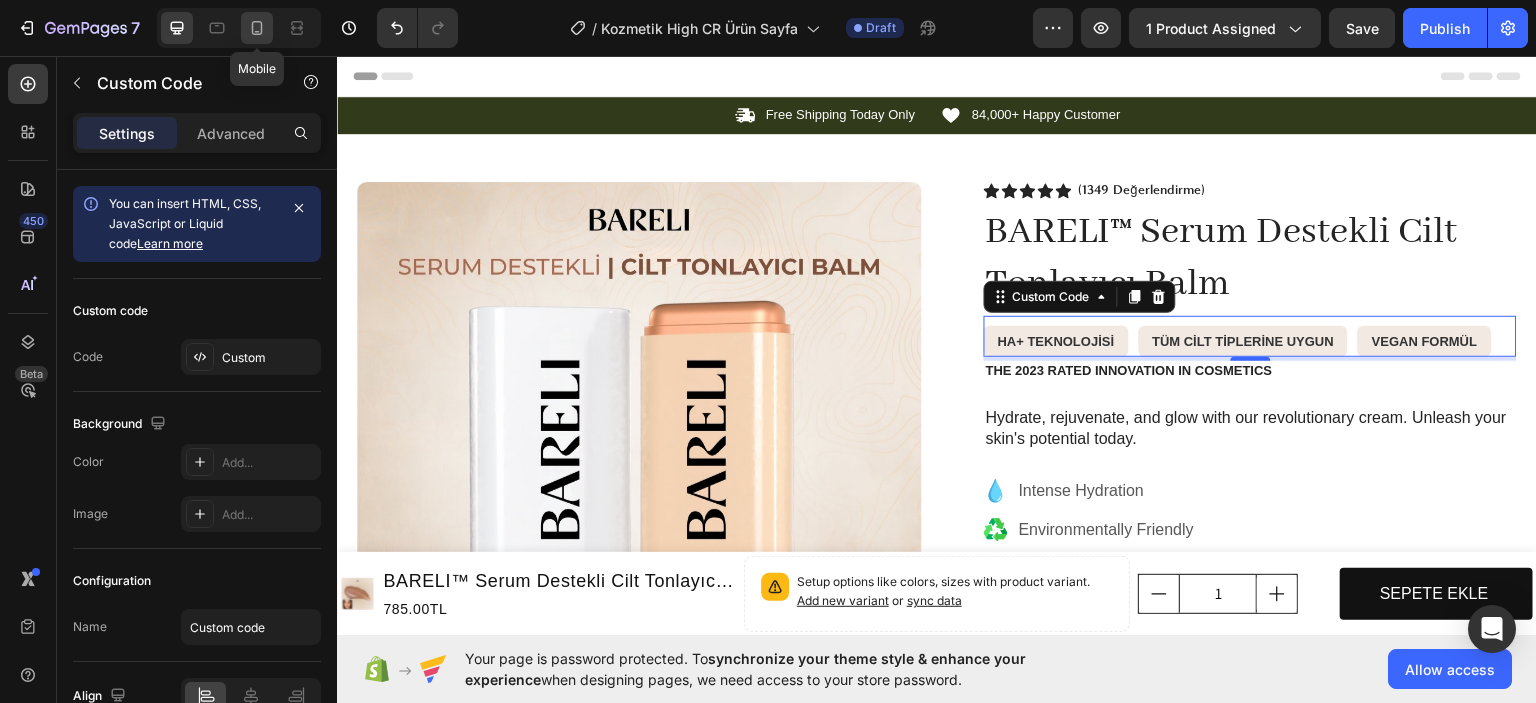 click 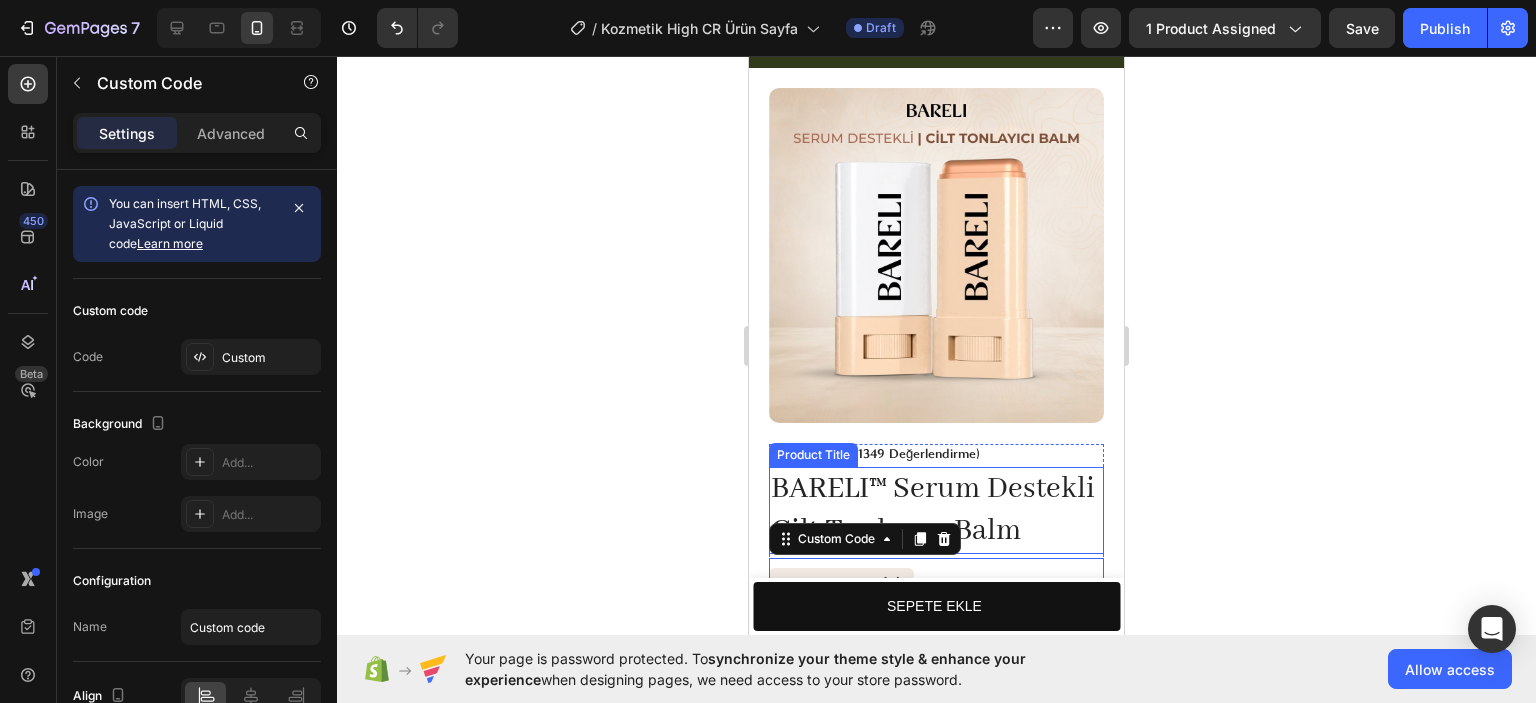 scroll, scrollTop: 0, scrollLeft: 0, axis: both 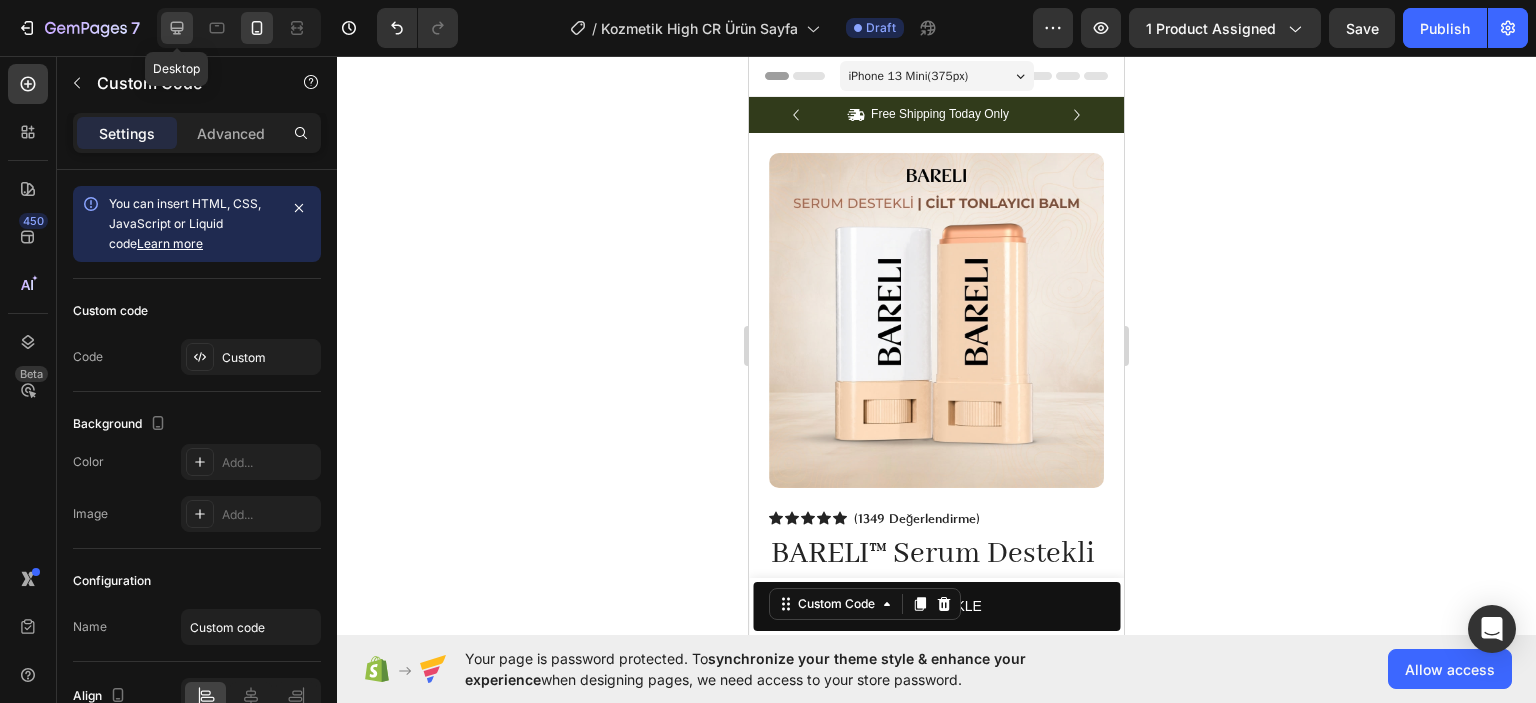click 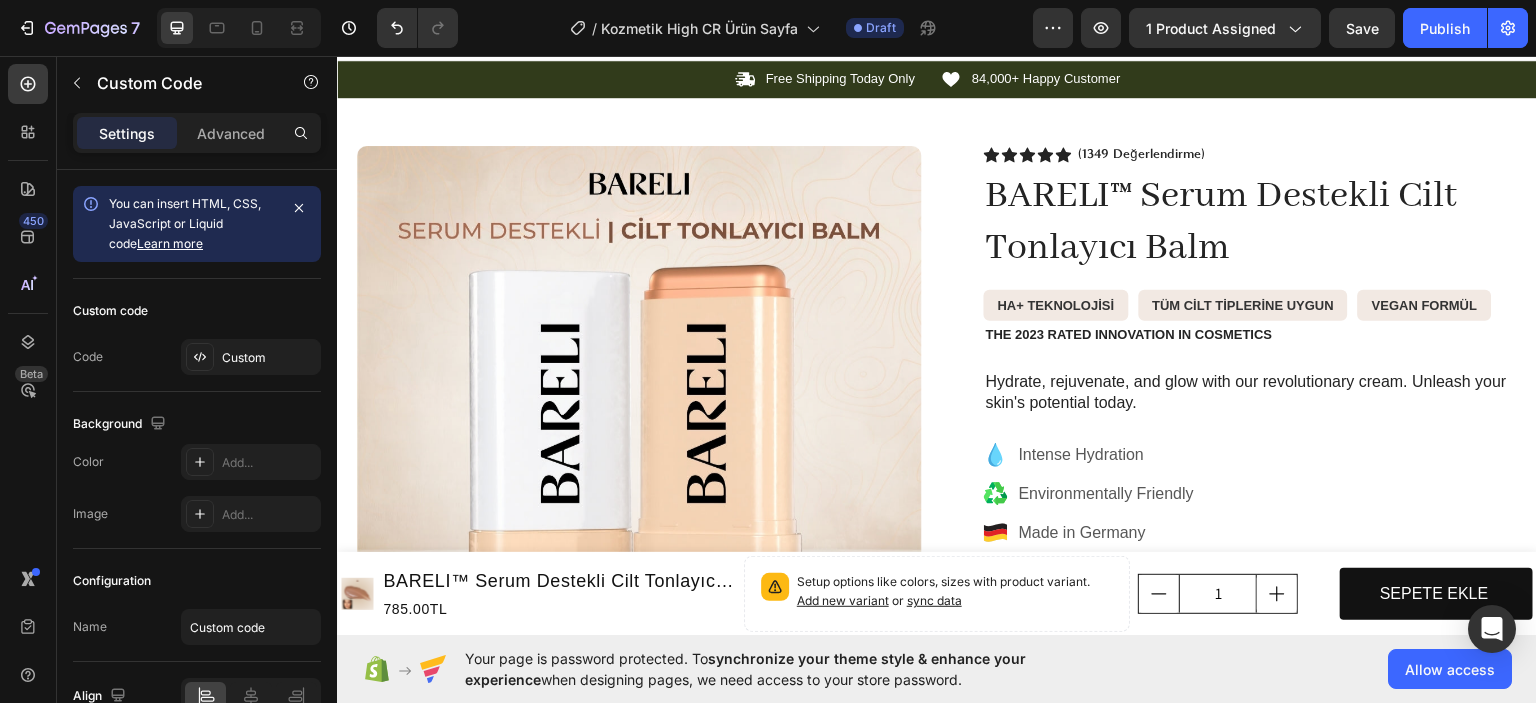 scroll, scrollTop: 0, scrollLeft: 0, axis: both 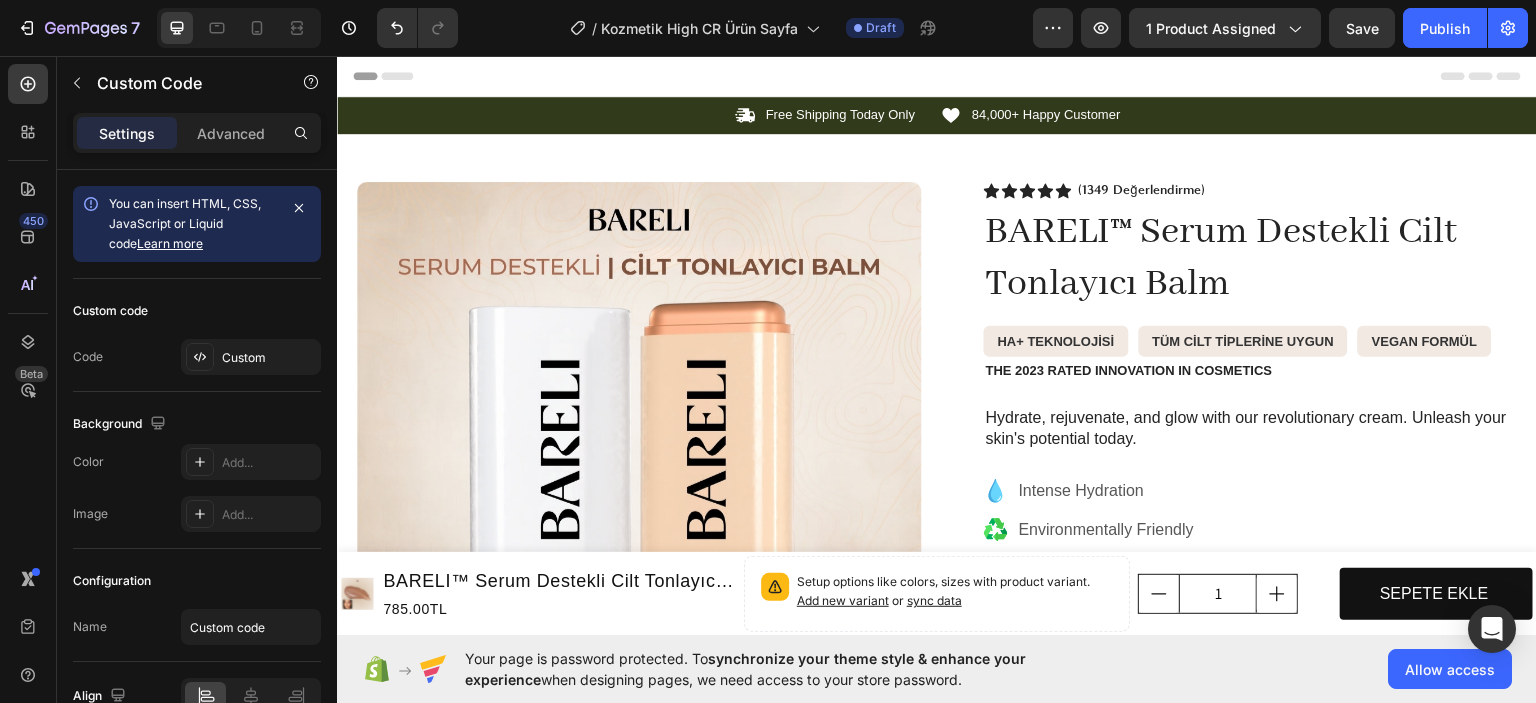click on "HA+ TEKNOLOJİSİ" at bounding box center (1056, 341) 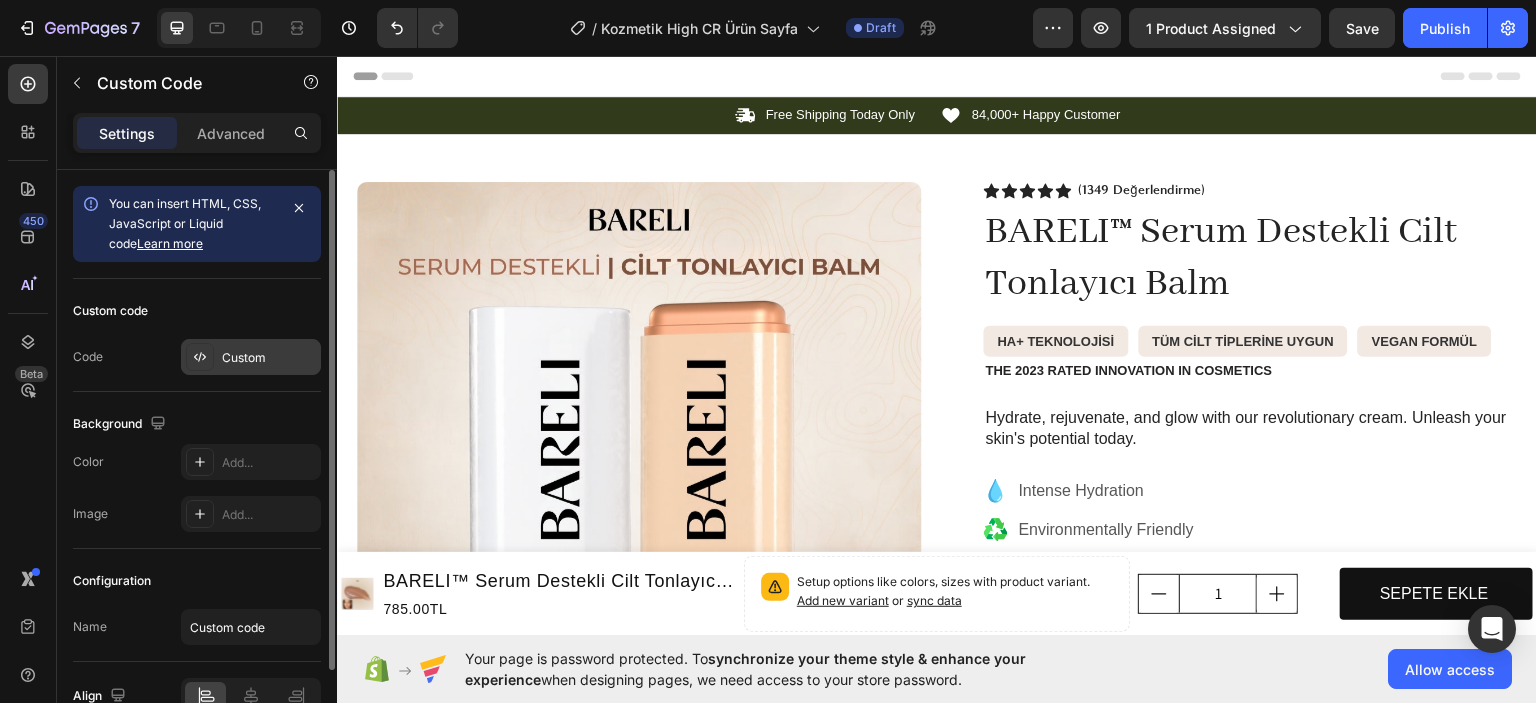 click on "Custom" at bounding box center [251, 357] 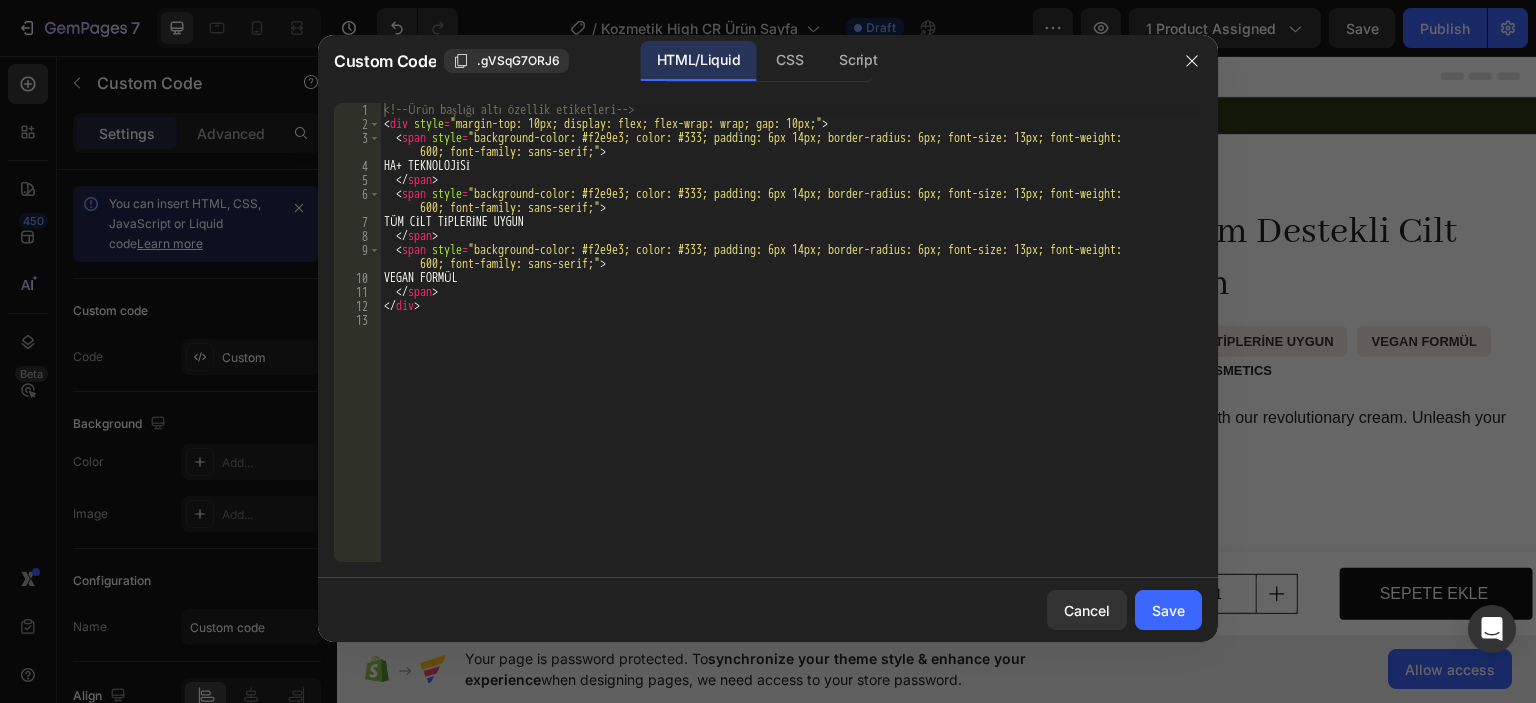 click on "<!--  Ürün başlığı altı özellik etiketleri  --> < div   style = "margin-top: 10px; display: flex; flex-wrap: wrap; gap: 10px;" >    < span   style = "background-color: #f2e9e3; color: #333; padding: 6px 14px; border-radius: 6px; font-size: 13px; font-weight:         600; font-family: sans-serif;" >     HA+ TEKNOLOJİSİ    </ span >    < span   style = "background-color: #f2e9e3; color: #333; padding: 6px 14px; border-radius: 6px; font-size: 13px; font-weight:         600; font-family: sans-serif;" >     TÜM CİLT TİPLERİNE UYGUN    </ span >    < span   style = "background-color: #f2e9e3; color: #333; padding: 6px 14px; border-radius: 6px; font-size: 13px; font-weight:         600; font-family: sans-serif;" >     VEGAN FORMÜL    </ span > </ div >" at bounding box center [791, 346] 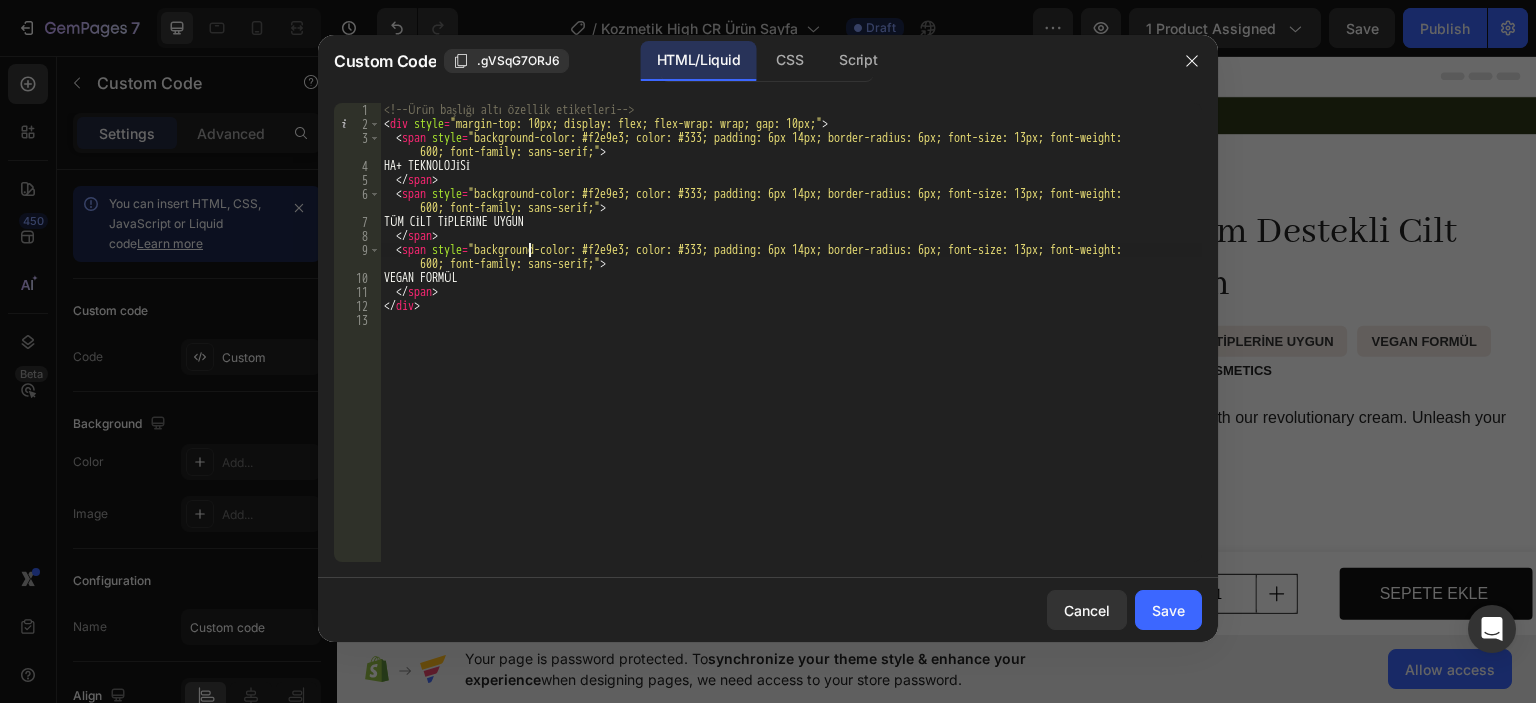 type on "</div>" 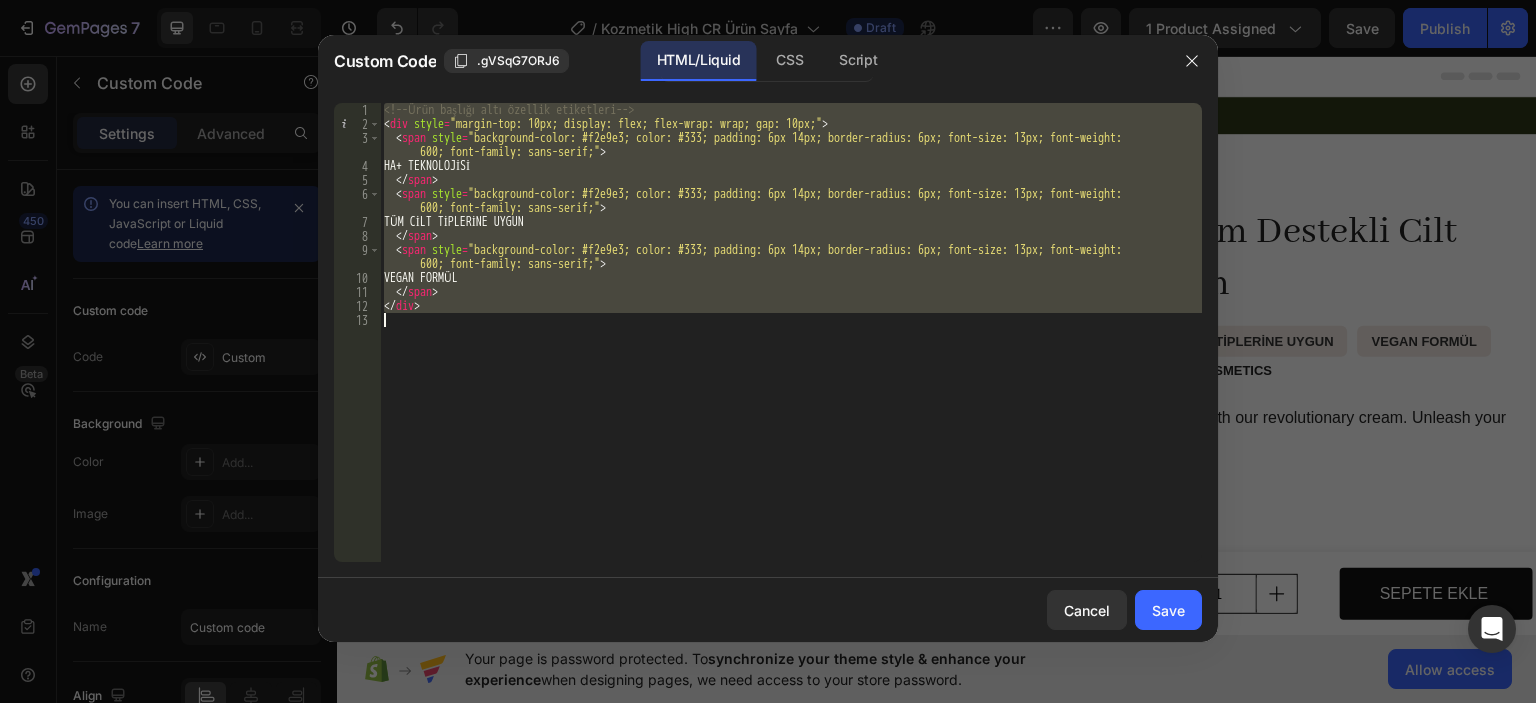 type 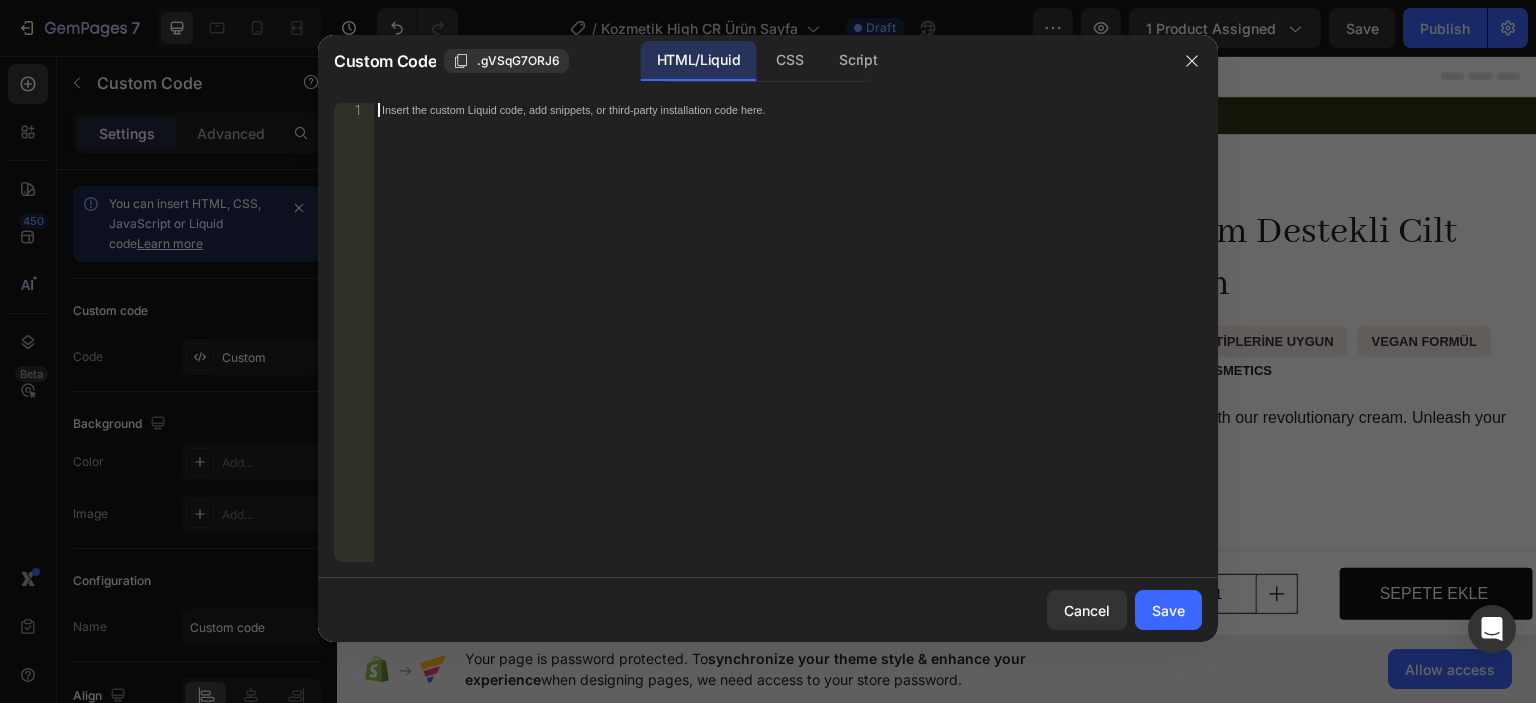 scroll, scrollTop: 115, scrollLeft: 0, axis: vertical 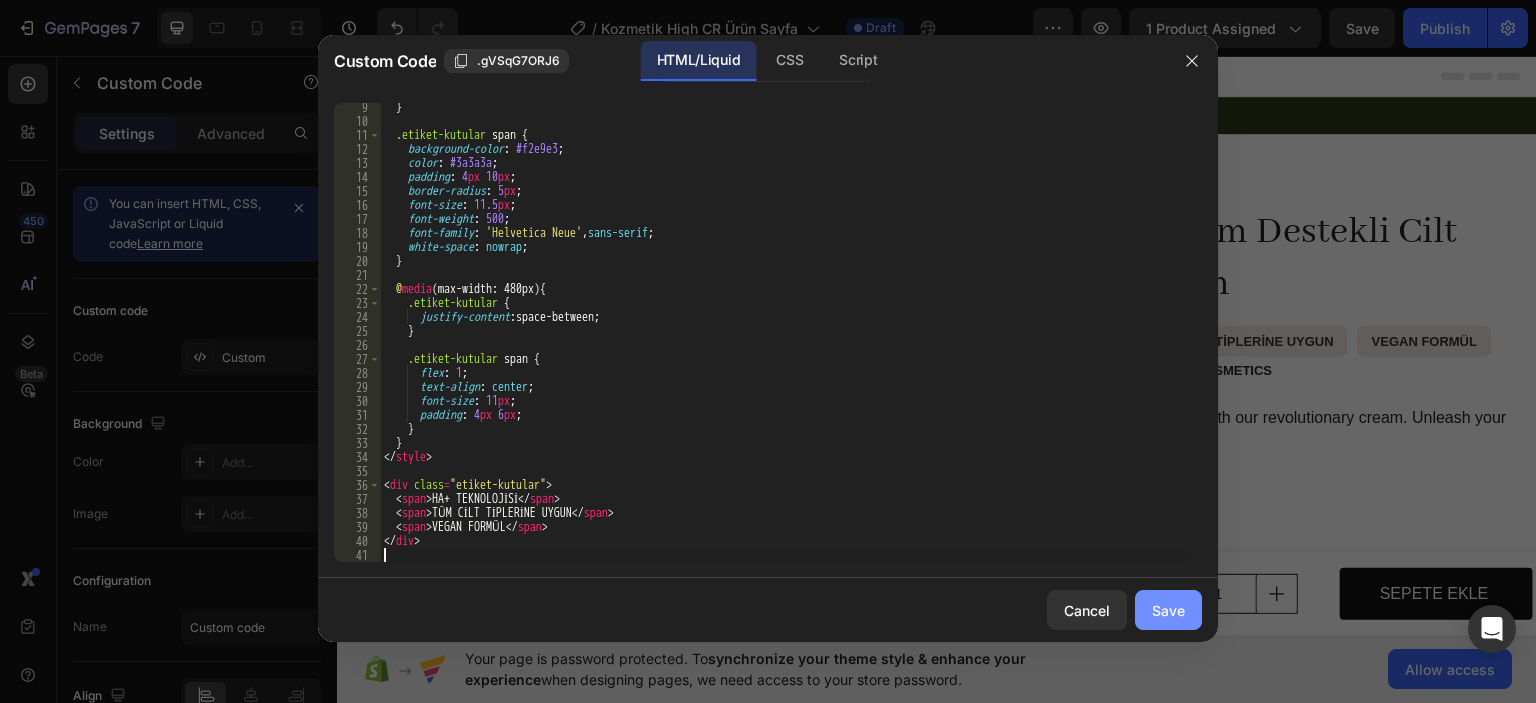 click on "Save" at bounding box center (1168, 610) 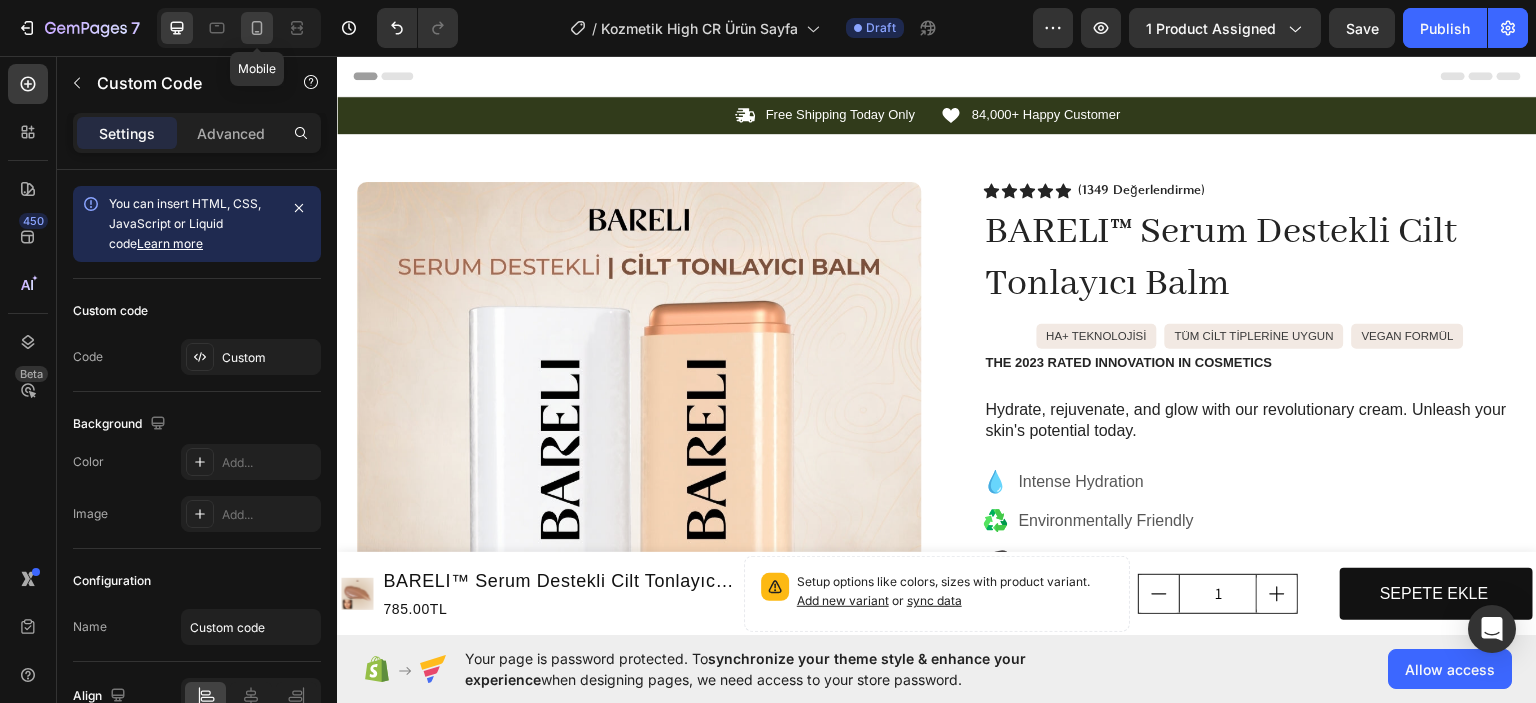 click 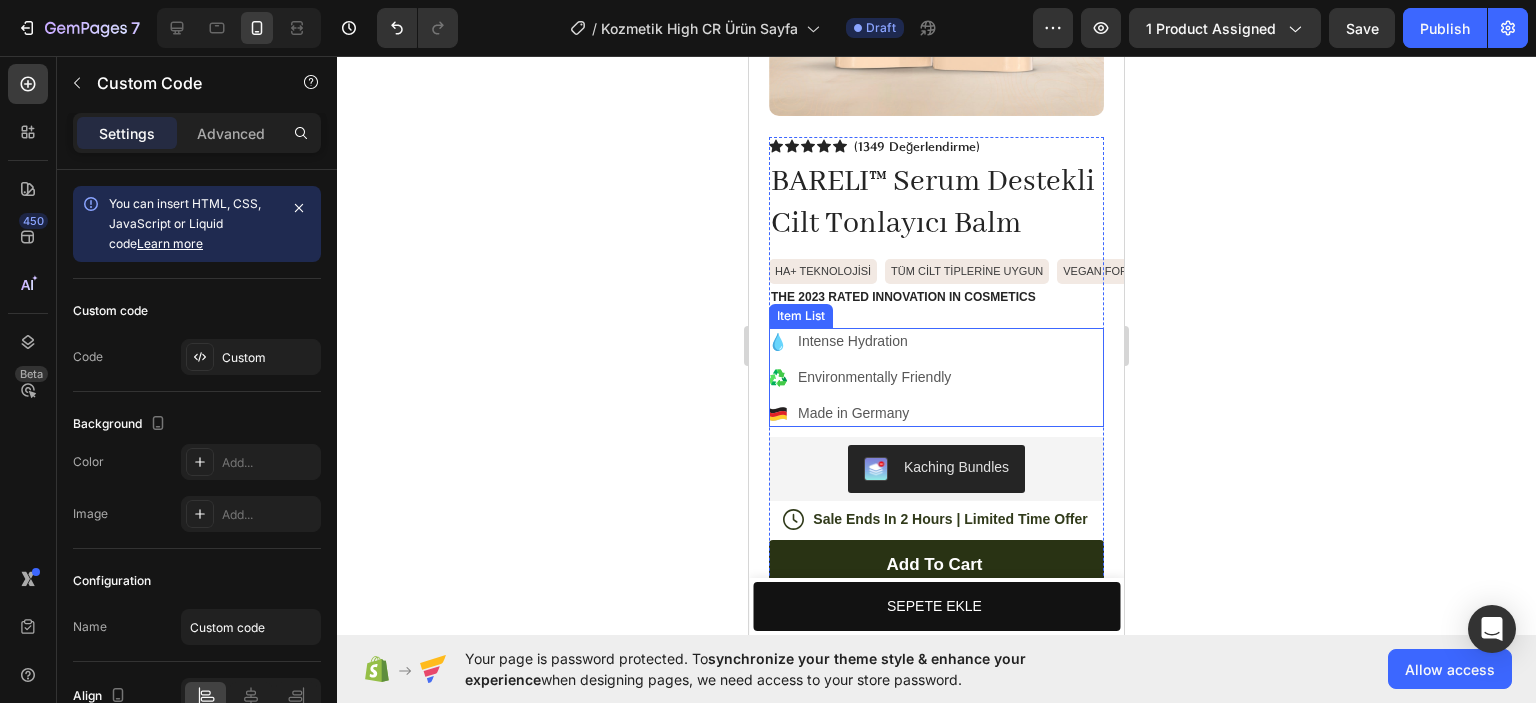 scroll, scrollTop: 272, scrollLeft: 0, axis: vertical 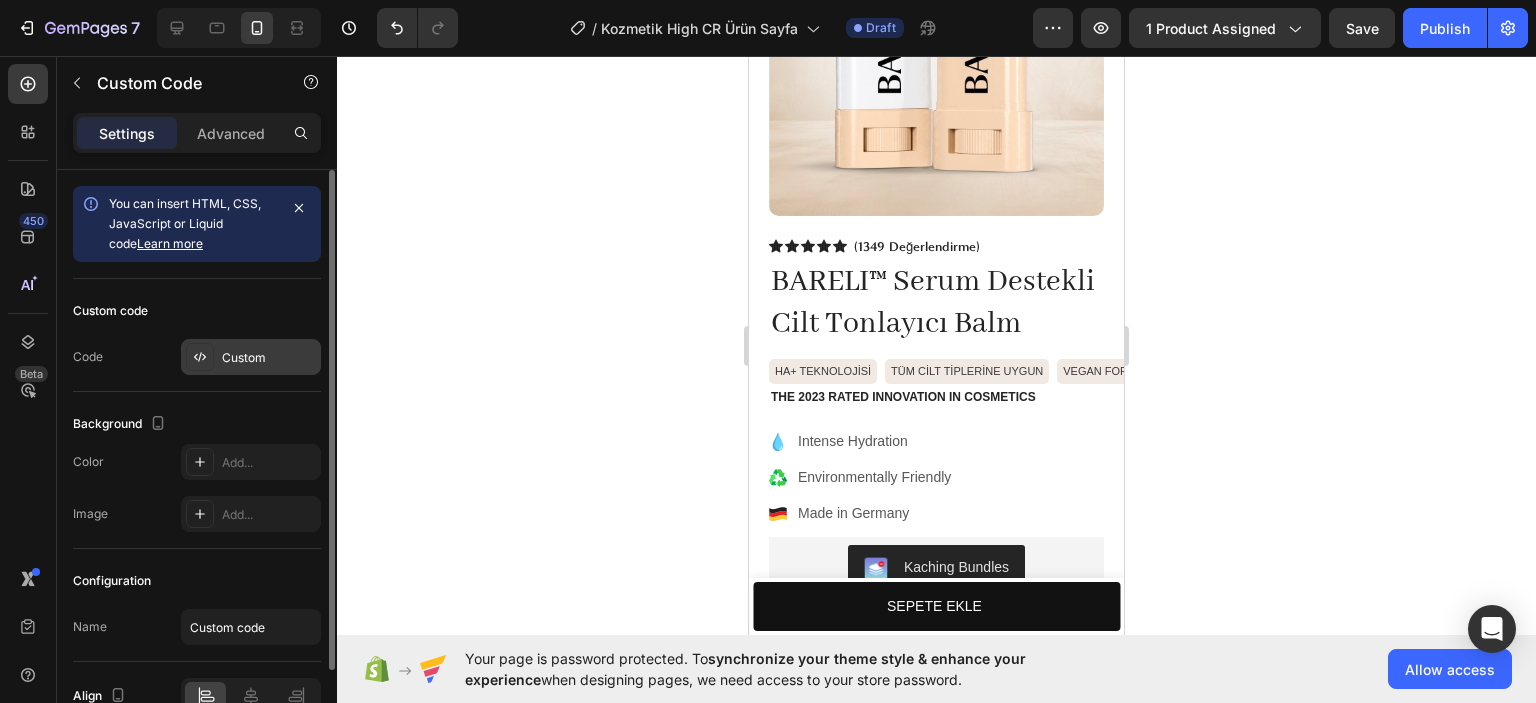 click on "Custom" at bounding box center (269, 358) 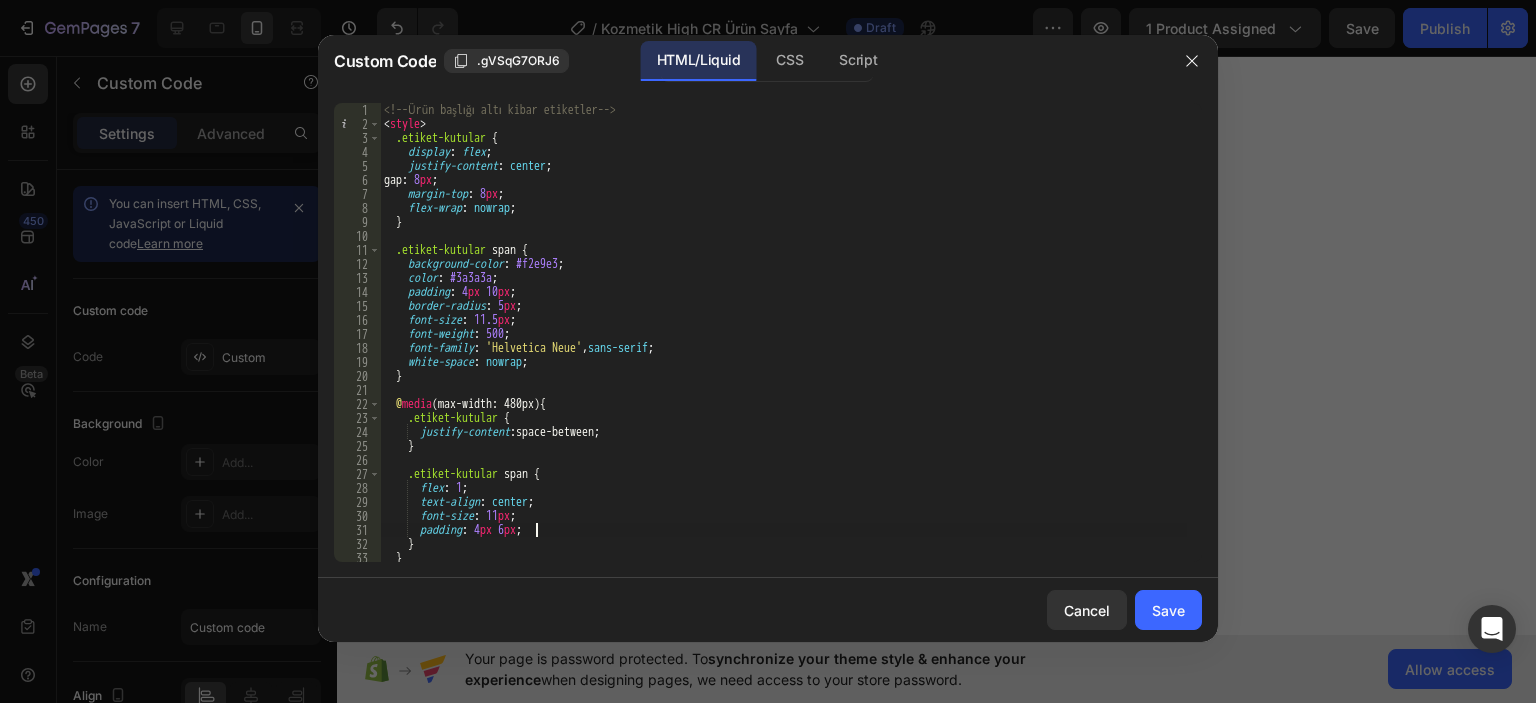 click on "<!--  Ürün başlığı altı kibar etiketler  --> < style >    .etiket-kutular   {      display :   flex ;      justify-content :   center ;     gap :   8 px ;      margin-top :   8 px ;      flex-wrap :   nowrap ;    }    .etiket-kutular   span   {      background-color :   #f2e9e3 ;      color :   #3a3a3a ;      padding :   4 px   10 px ;      border-radius :   5 px ;      font-size :   11.5 px ;      font-weight :   500 ;      font-family :   ' Helvetica Neue ' ,  sans-serif ;      white-space :   nowrap ;    }    @ media  (max-width: 480px)  {      .etiket-kutular   {         justify-content :  space-between ;      }      .etiket-kutular   span   {         flex :   1 ;         text-align :   center ;         font-size :   11 px ;         padding :   4 px   6 px ;      }    } </ style >" at bounding box center [783, 346] 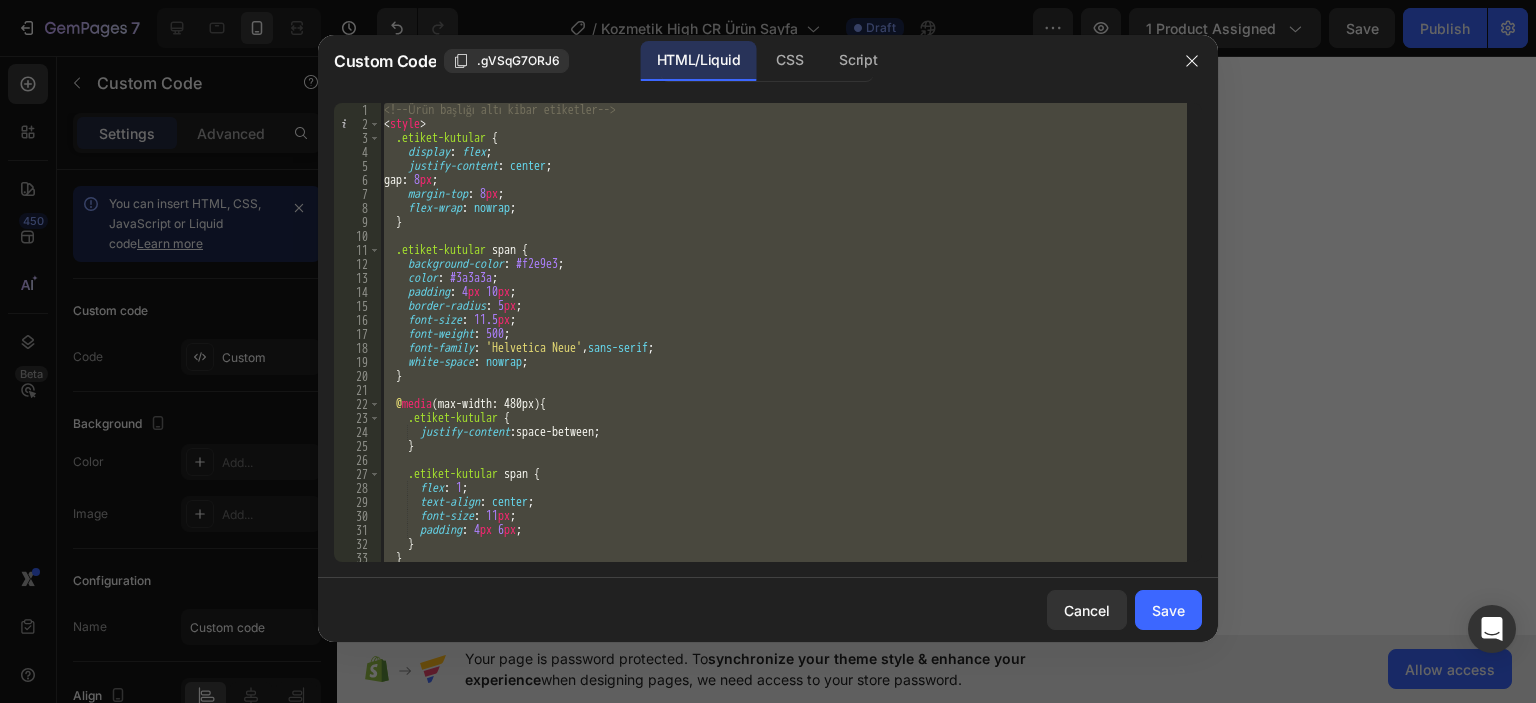 type 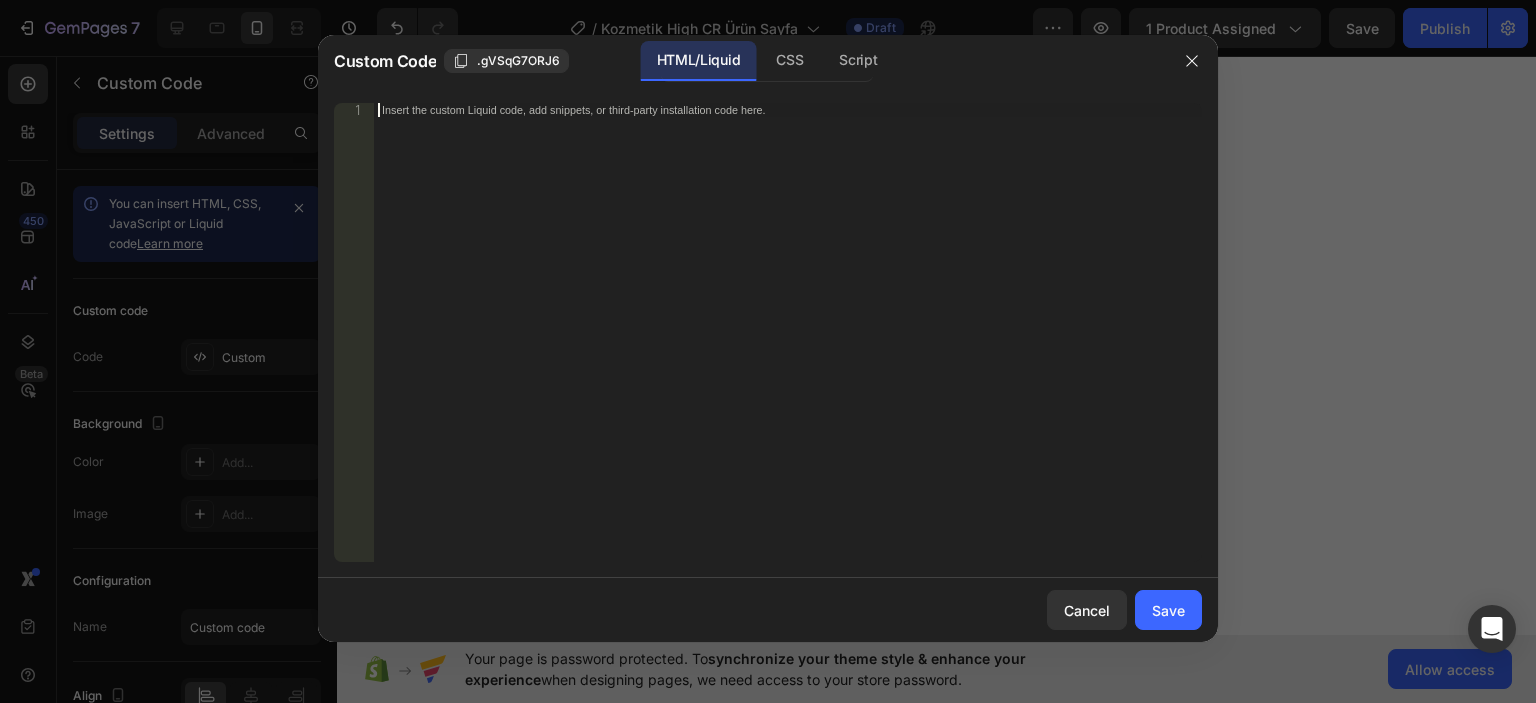 scroll, scrollTop: 171, scrollLeft: 0, axis: vertical 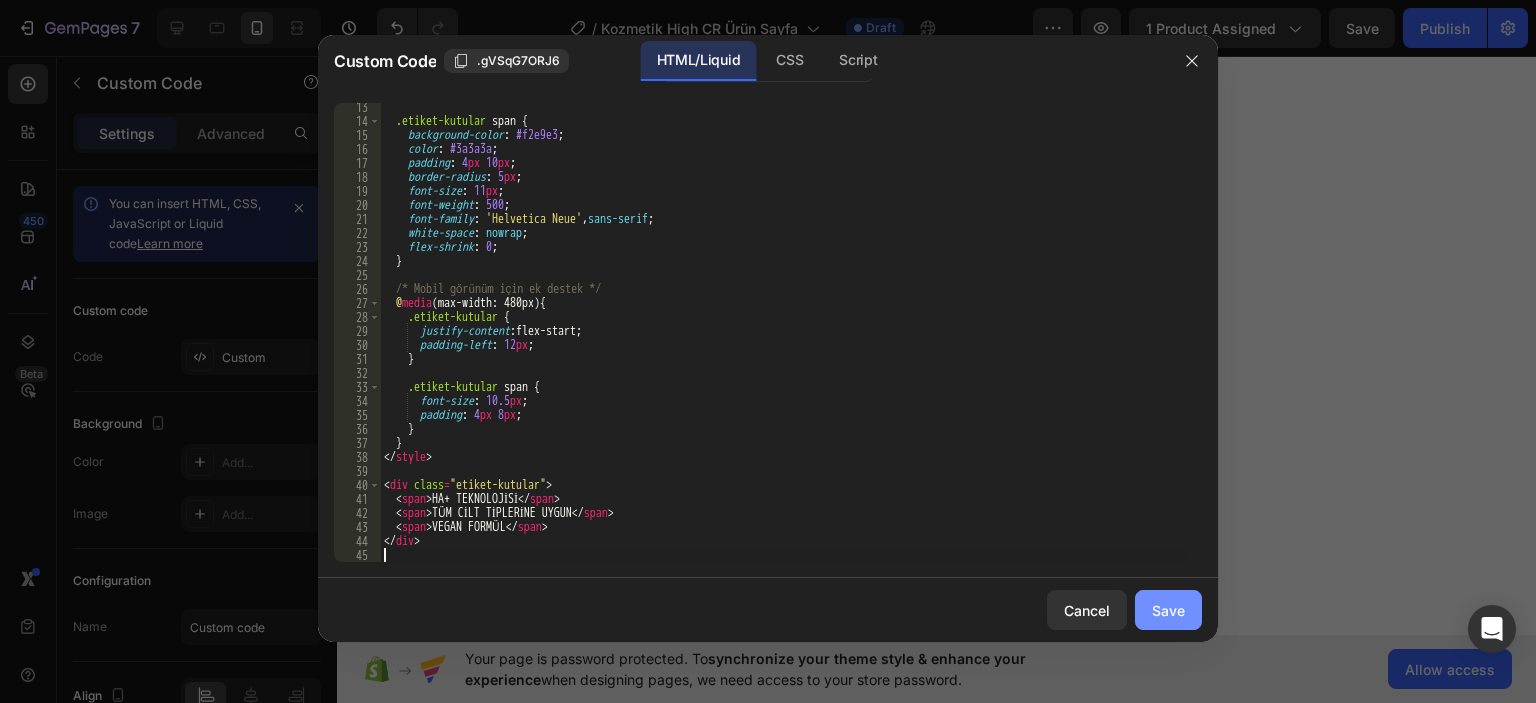 click on "Save" at bounding box center (1168, 610) 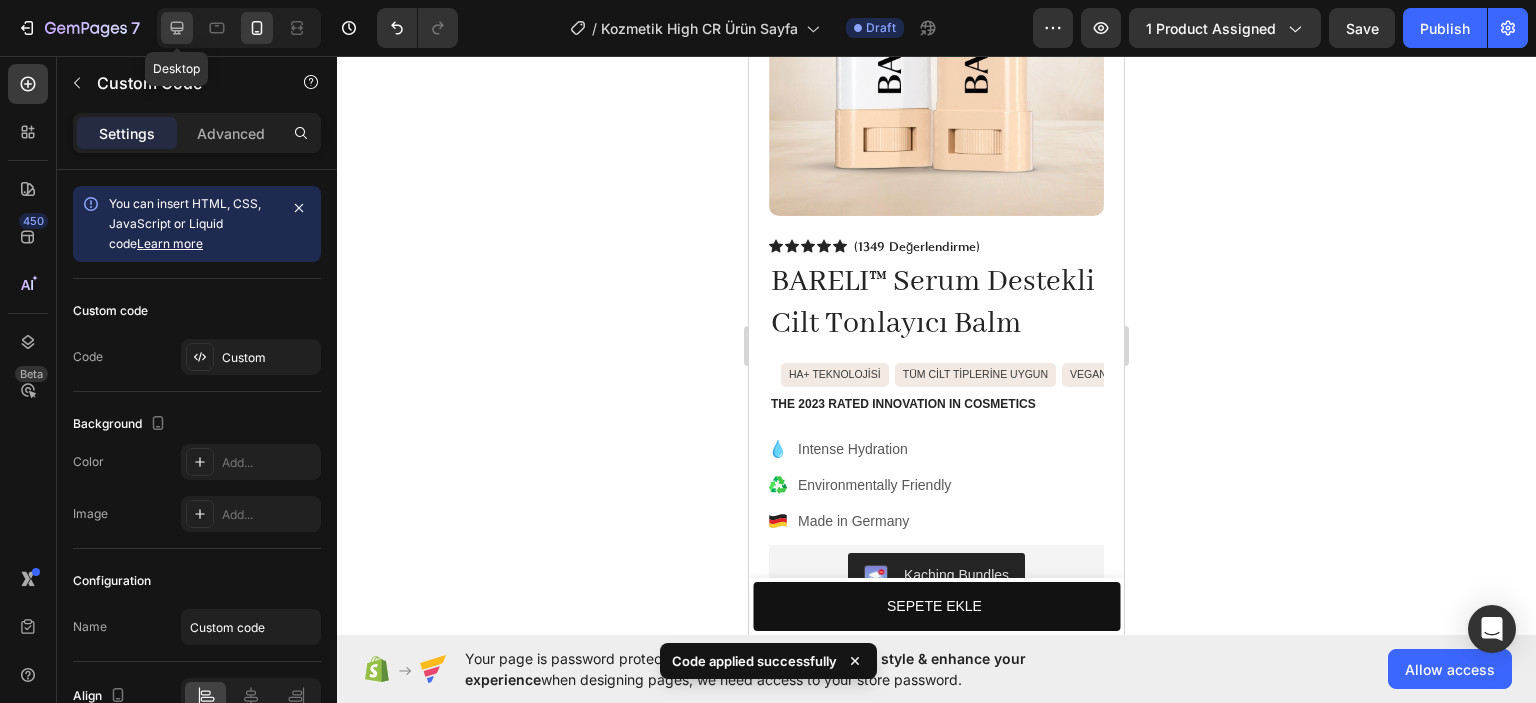click 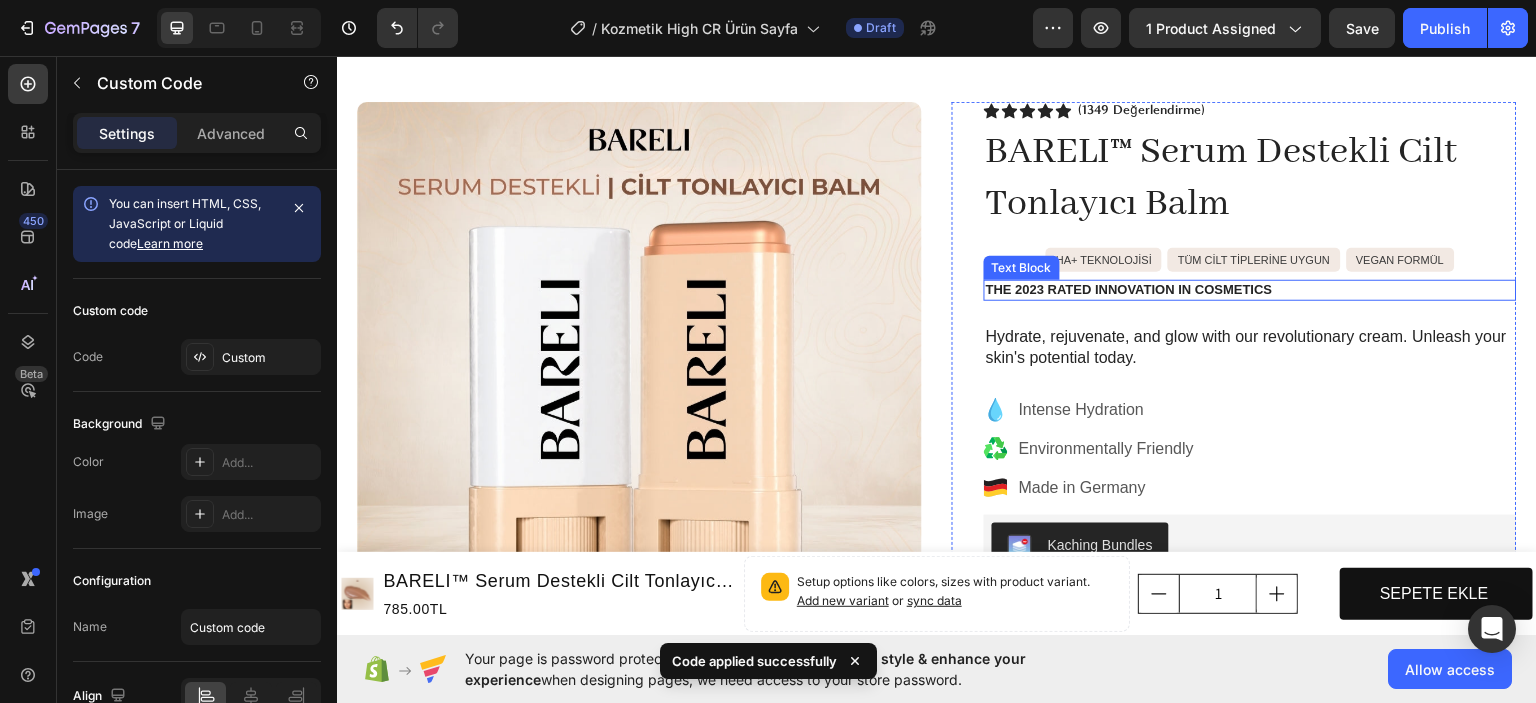 scroll, scrollTop: 0, scrollLeft: 0, axis: both 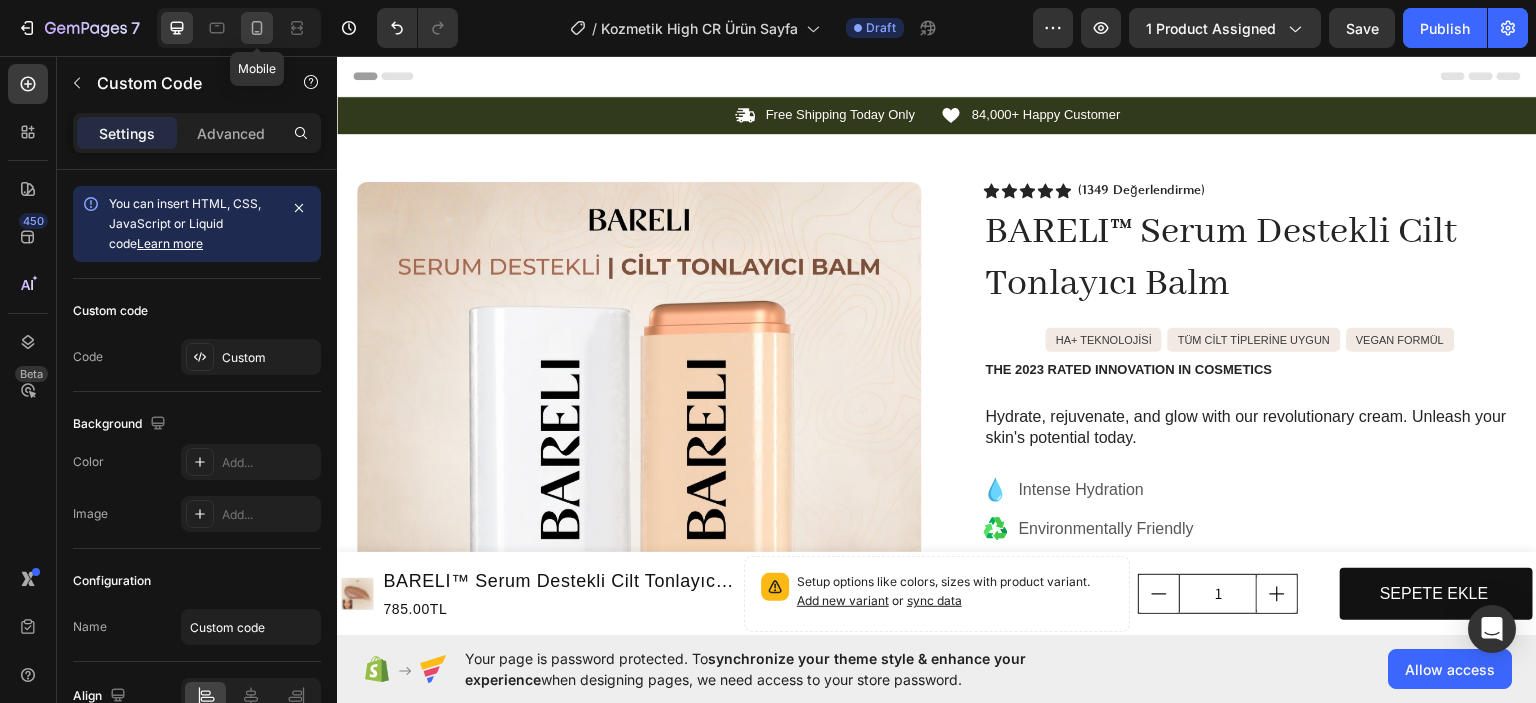 click 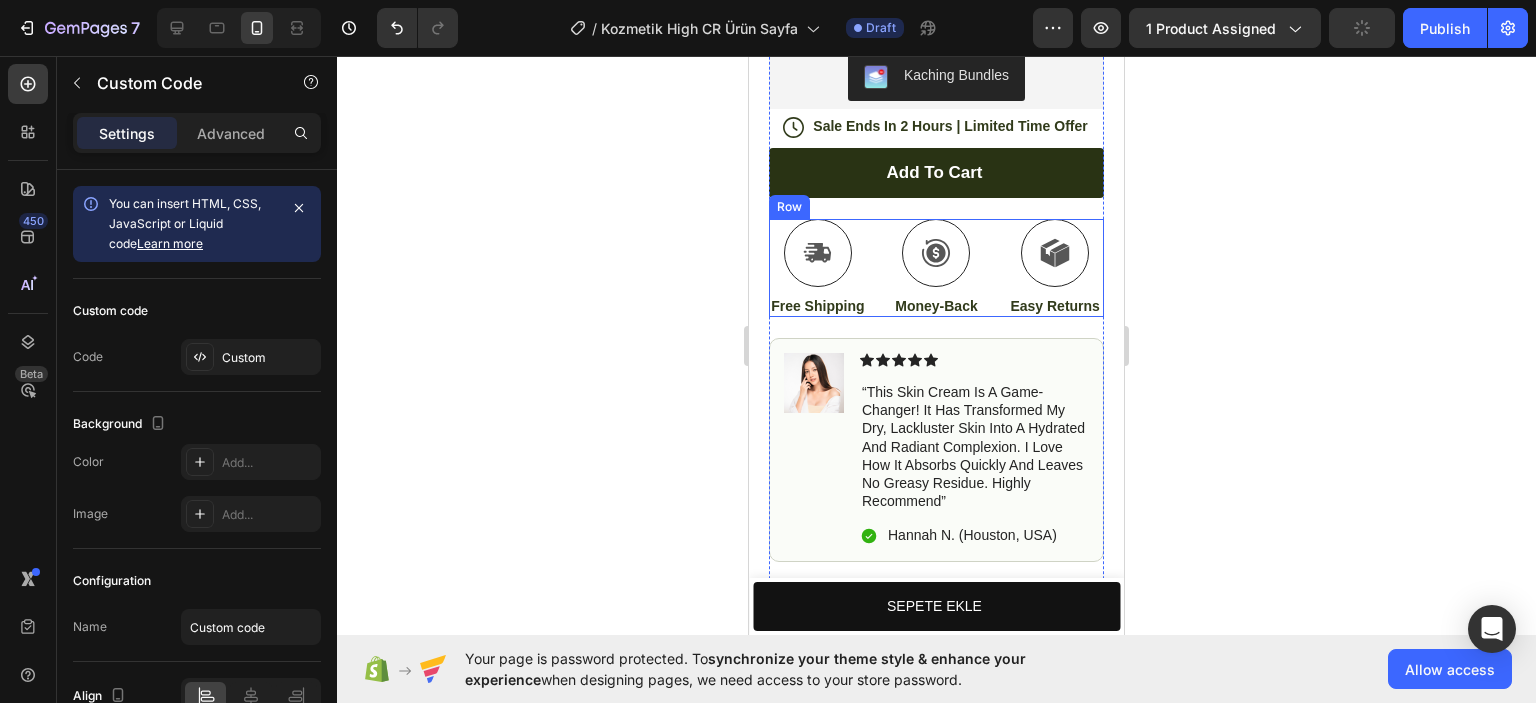 scroll, scrollTop: 372, scrollLeft: 0, axis: vertical 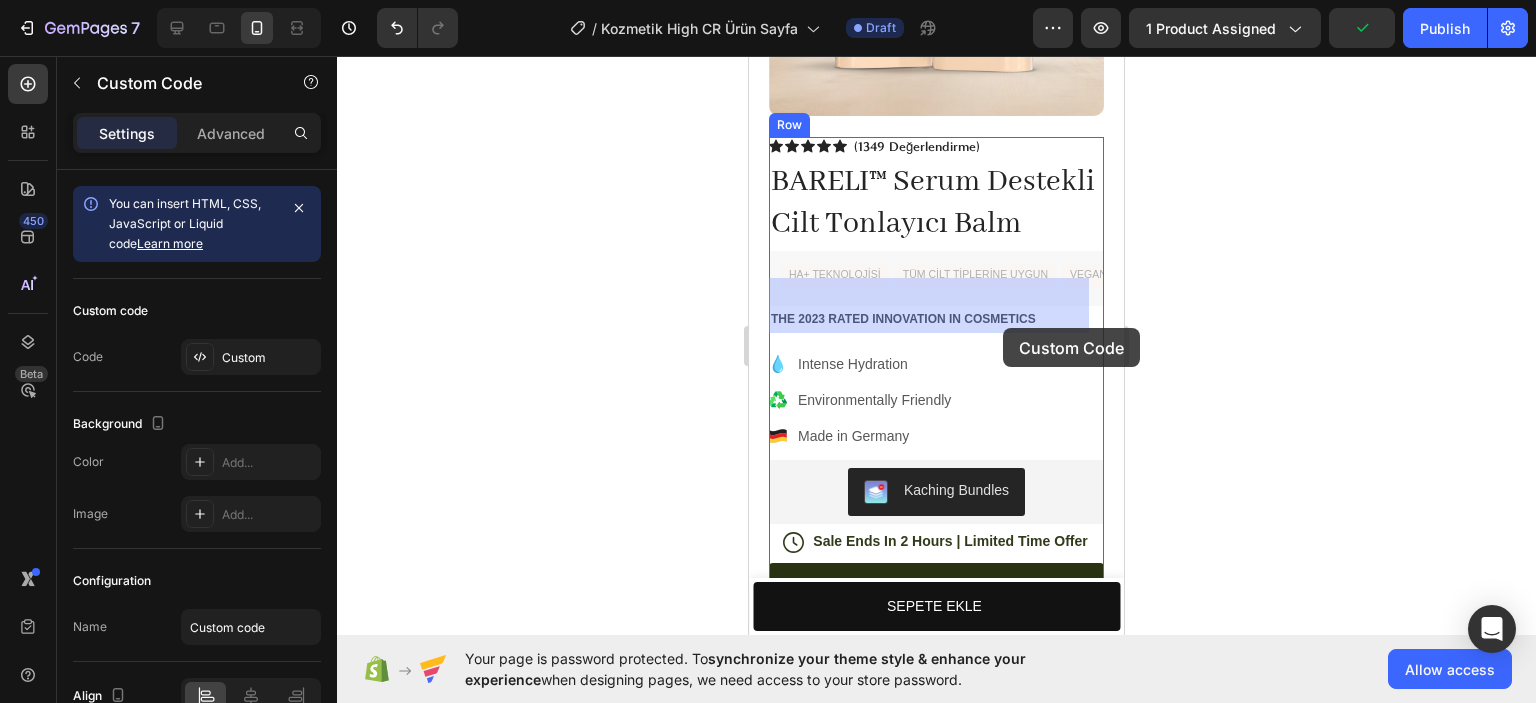 drag, startPoint x: 897, startPoint y: 327, endPoint x: 1019, endPoint y: 335, distance: 122.26202 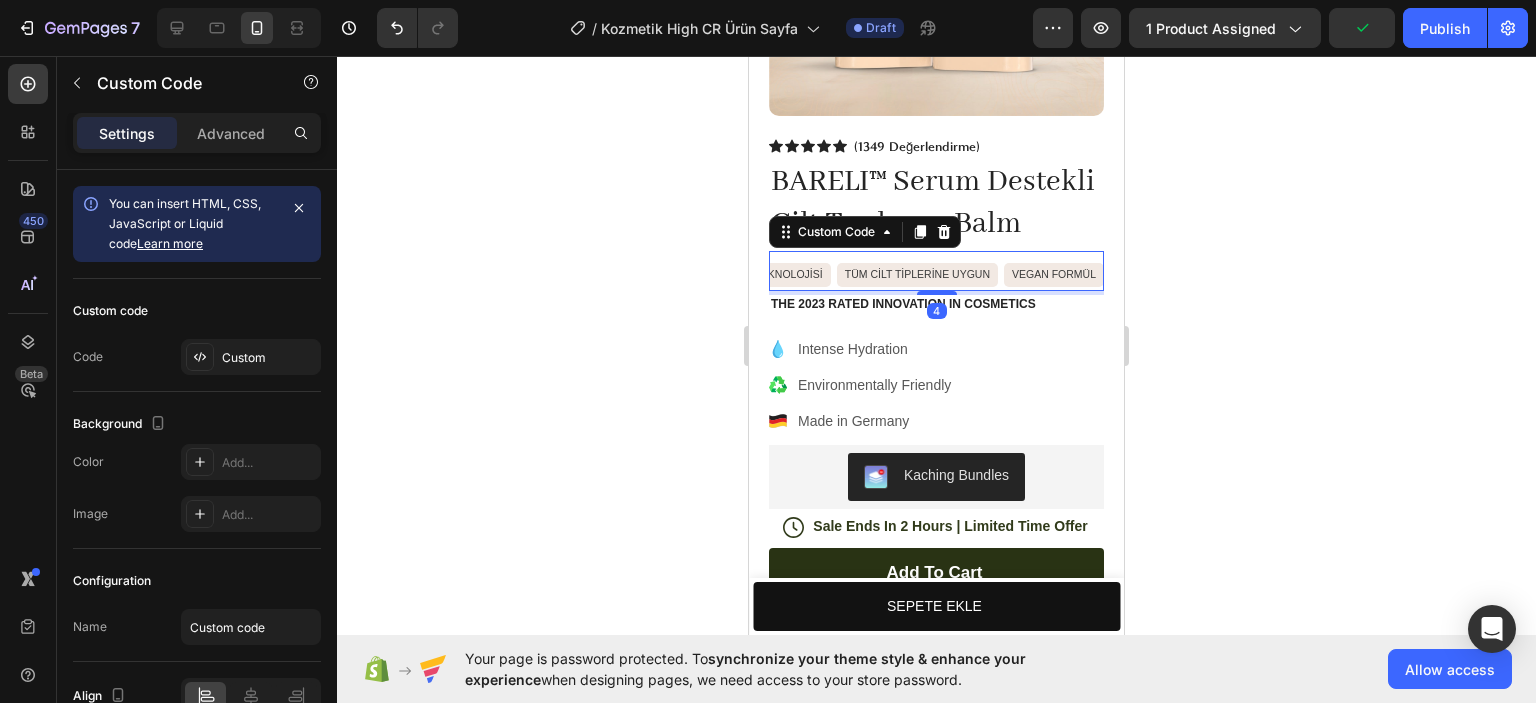 click 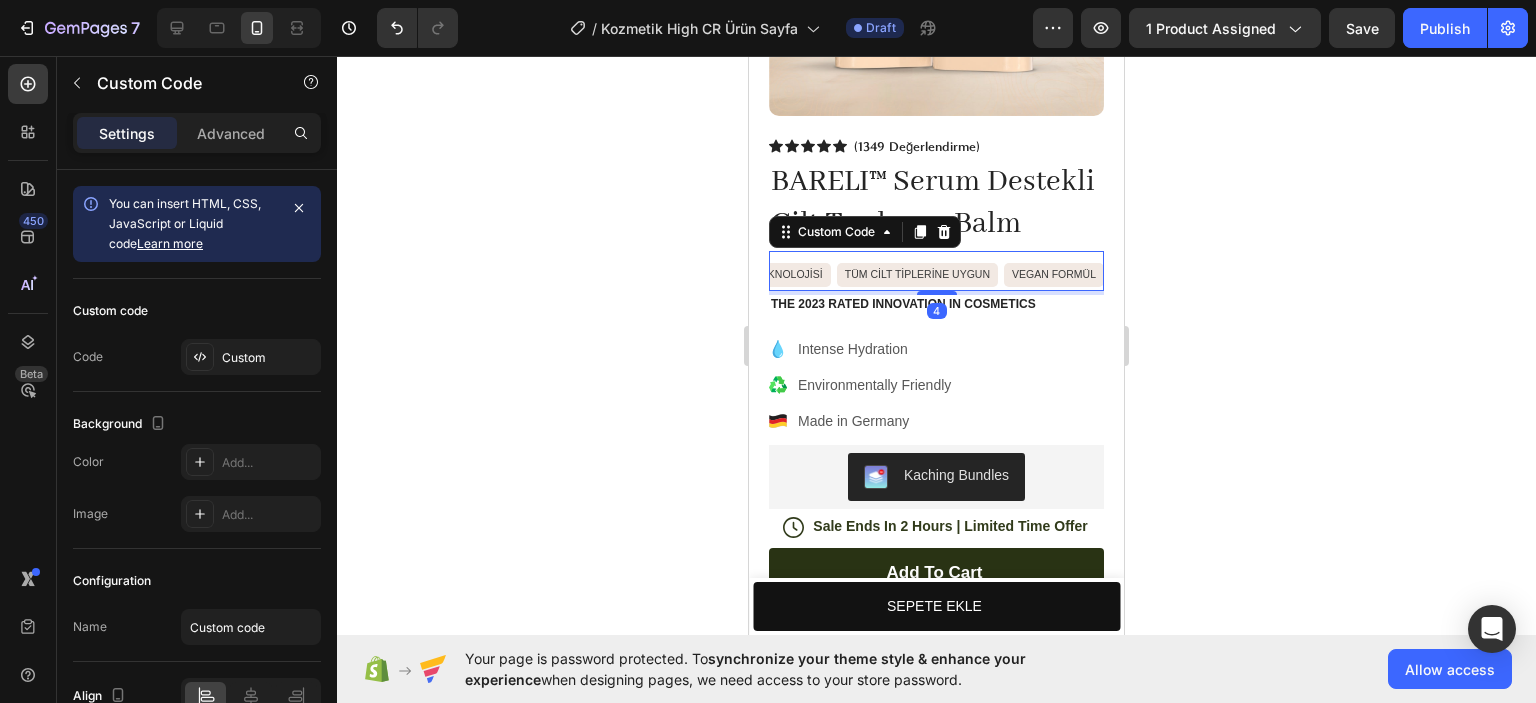 scroll, scrollTop: 0, scrollLeft: 0, axis: both 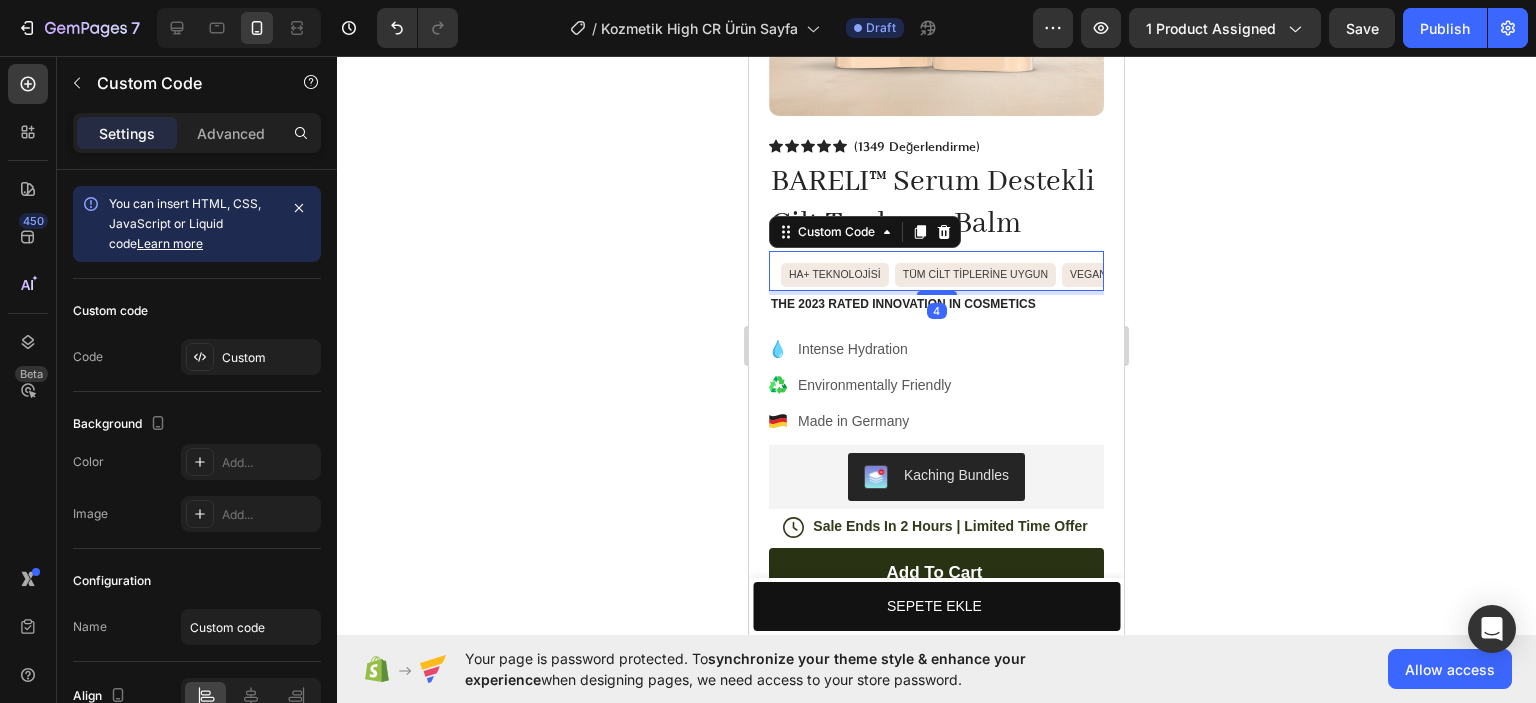 click 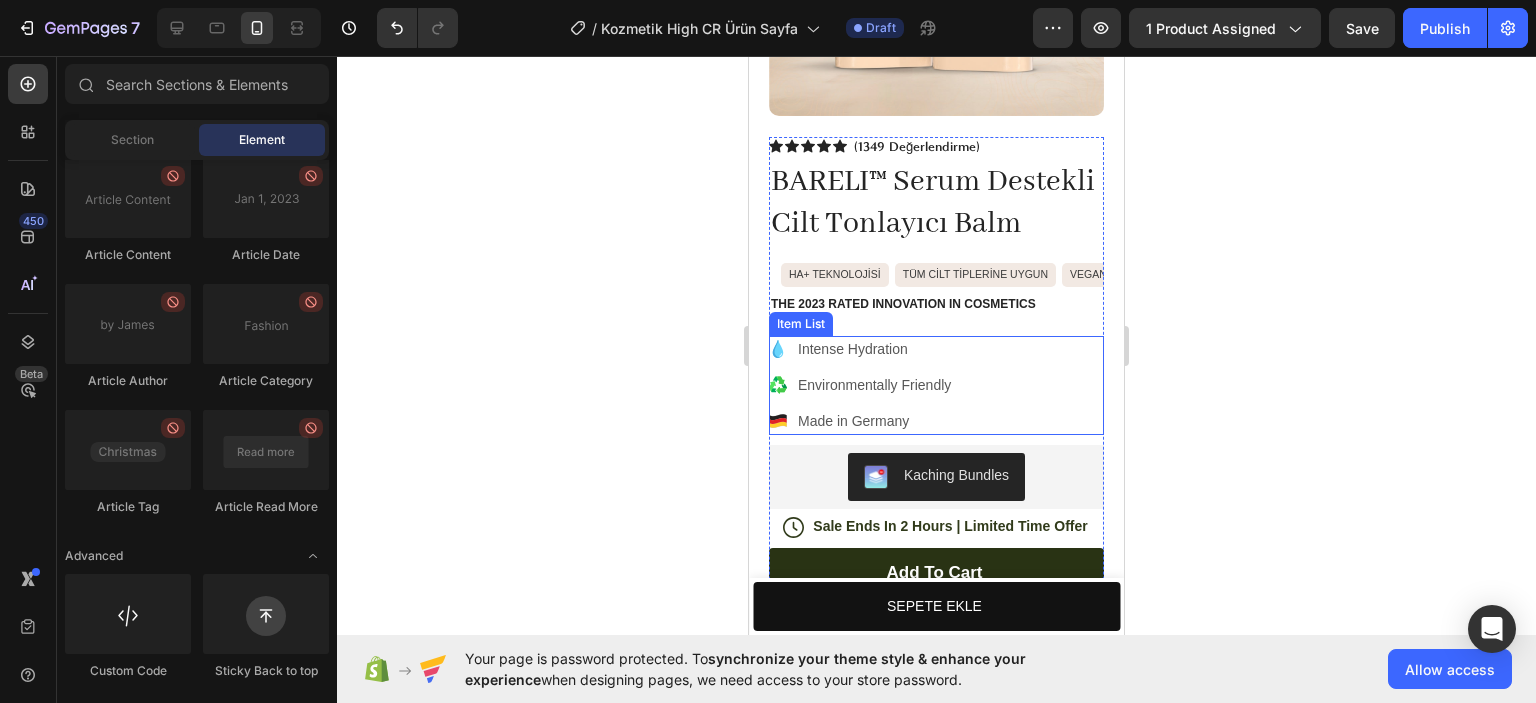 scroll, scrollTop: 272, scrollLeft: 0, axis: vertical 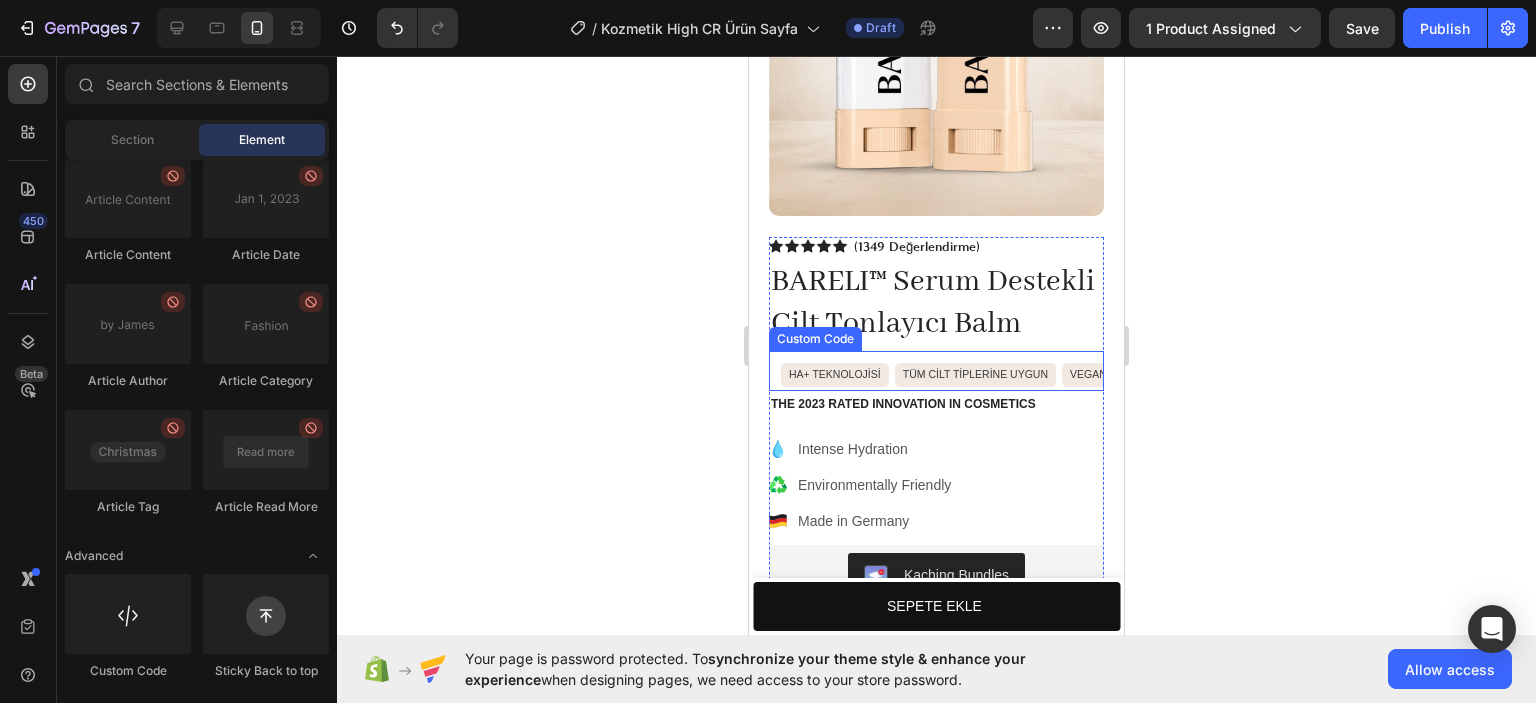 click on "HA+ TEKNOLOJİSİ
TÜM CİLT TİPLERİNE UYGUN
VEGAN FORMÜL
Custom Code" at bounding box center [936, 371] 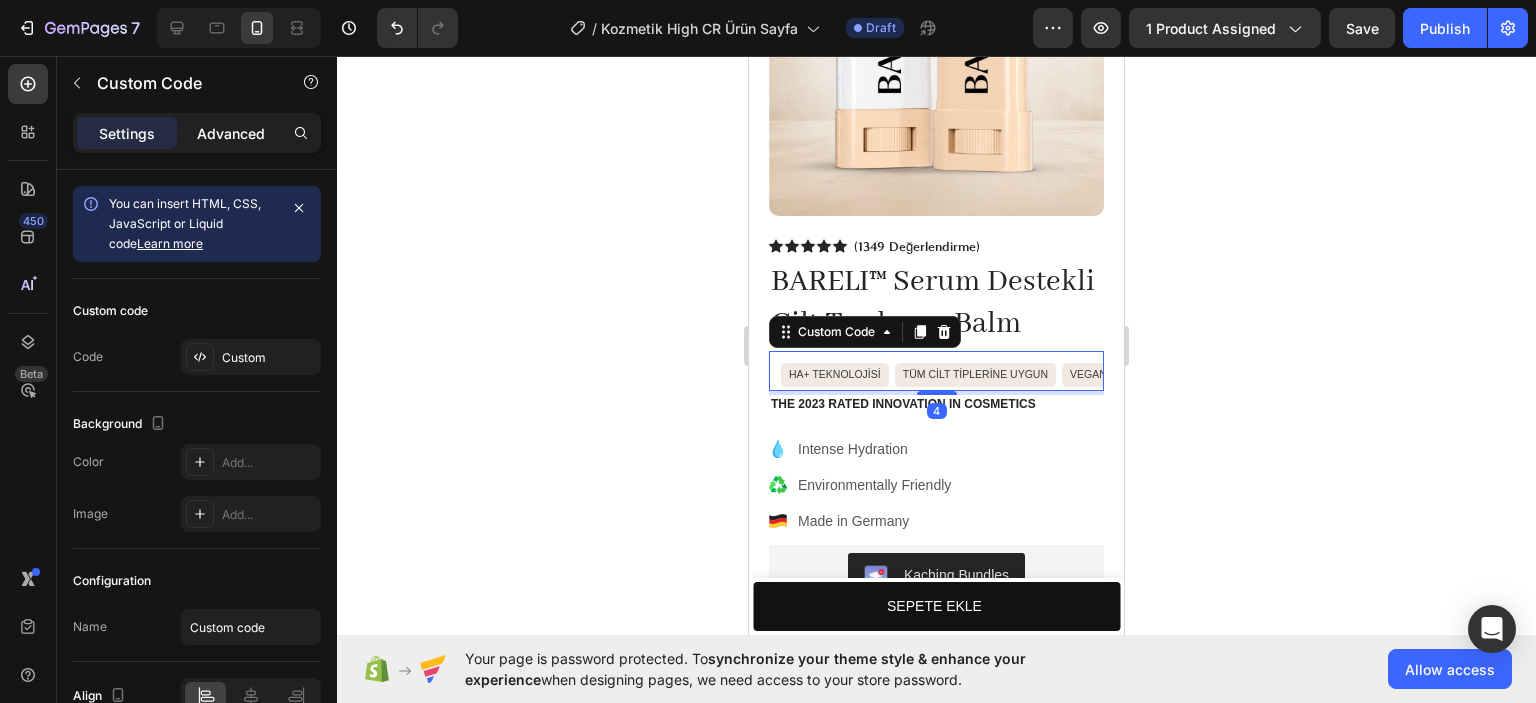 click on "Advanced" at bounding box center [231, 133] 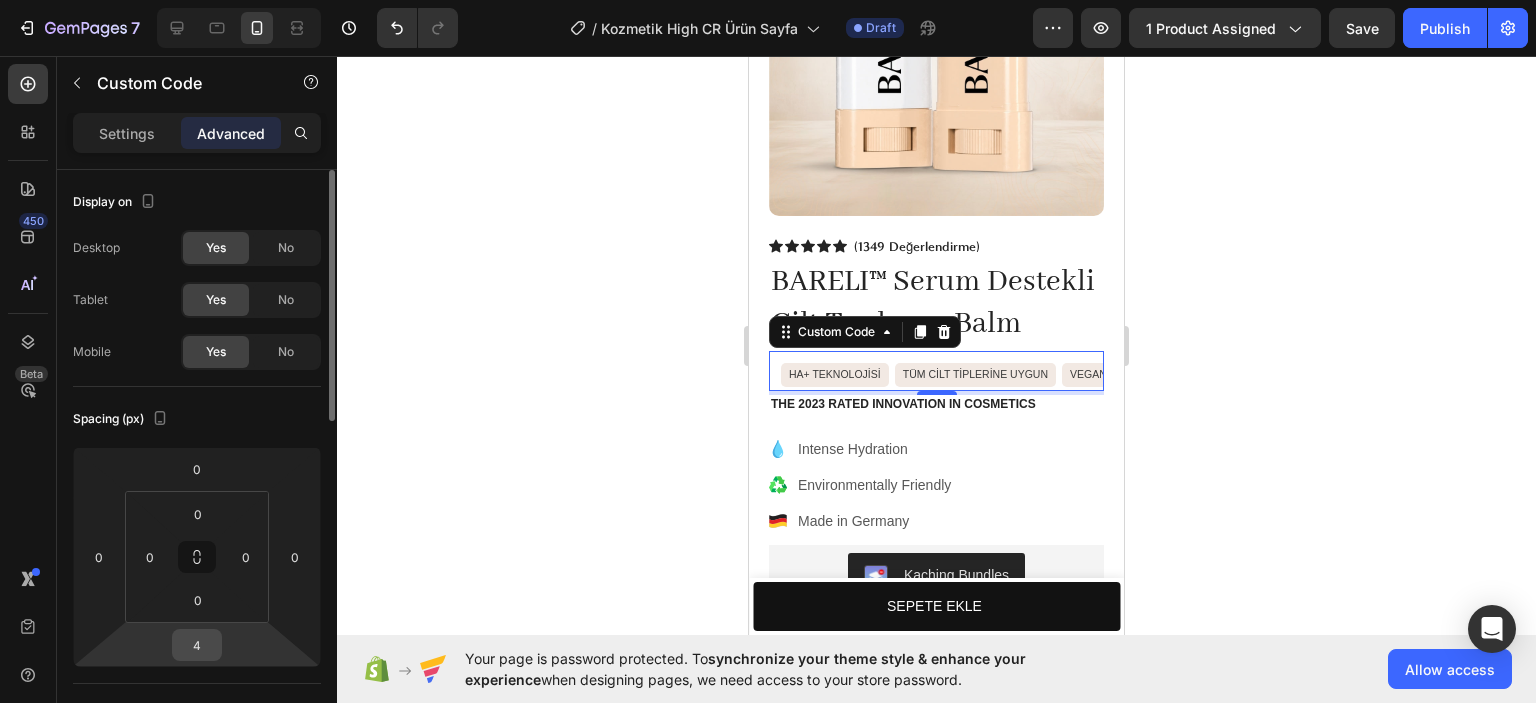 click on "4" at bounding box center (197, 645) 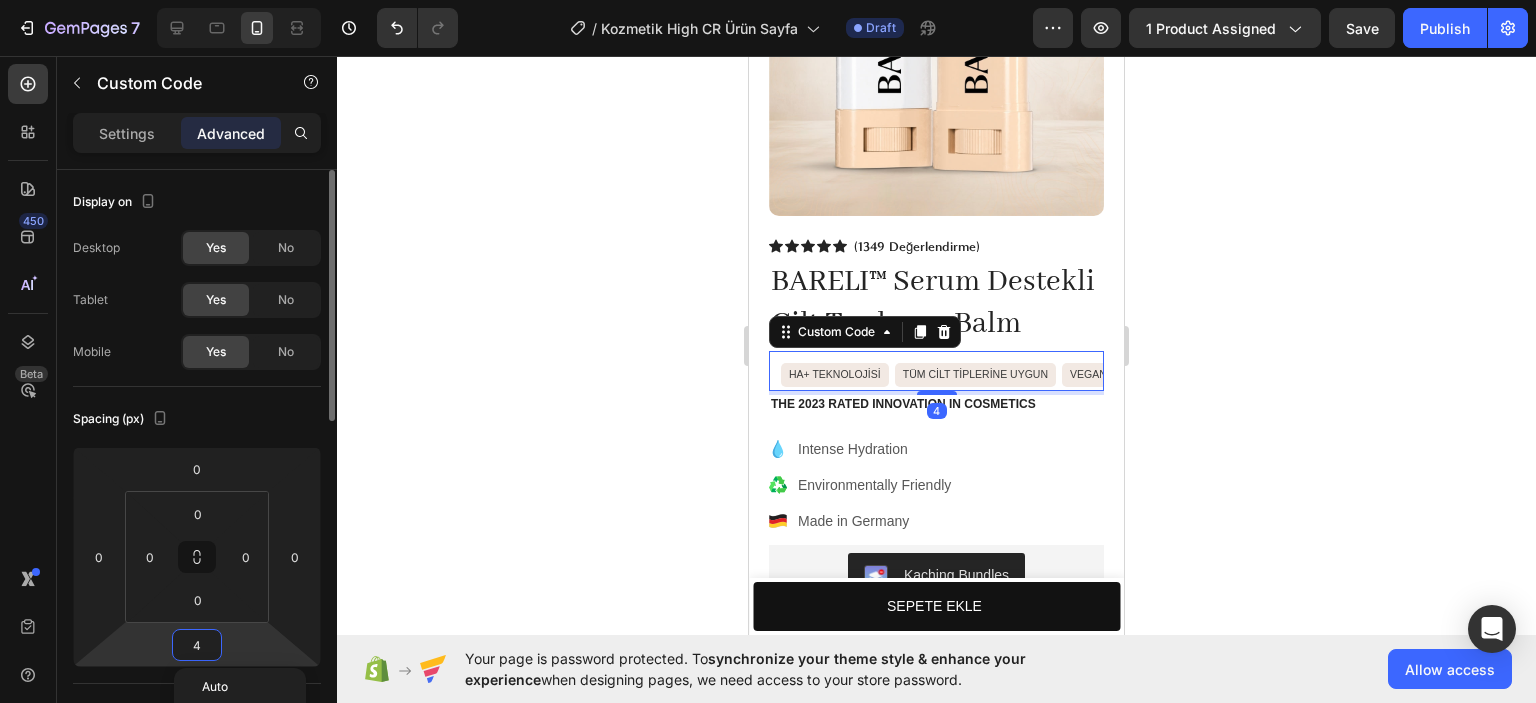 type on "0" 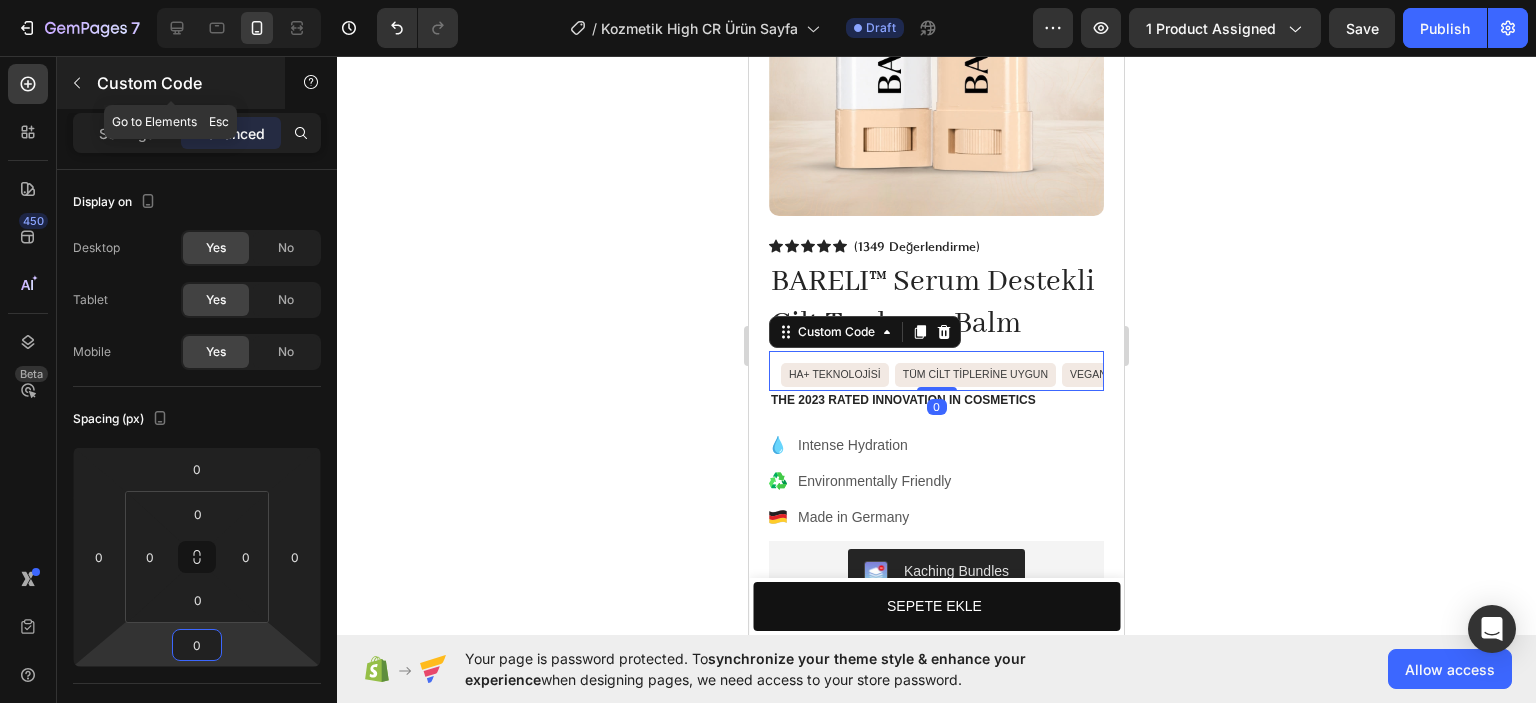 click at bounding box center [77, 83] 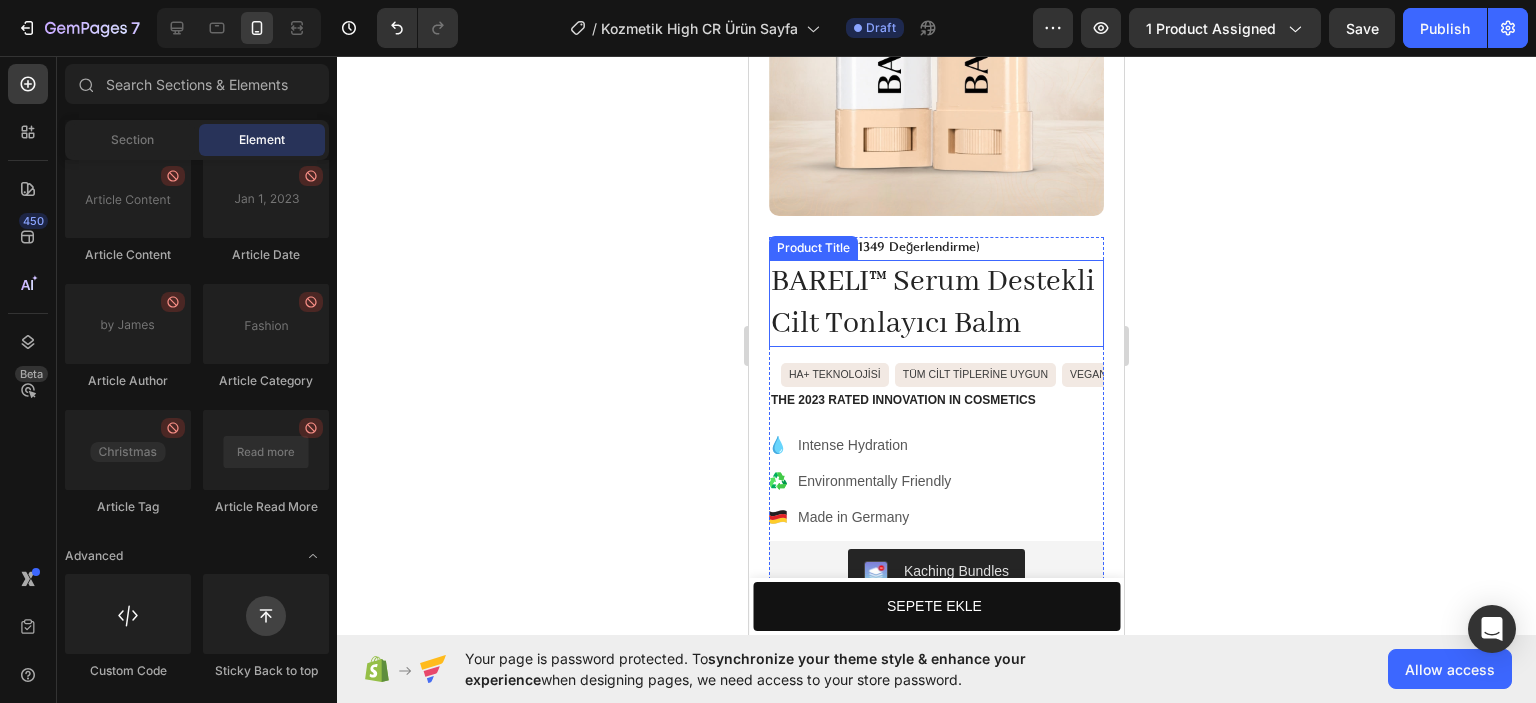 click on "BARELI™ Serum Destekli Cilt Tonlayıcı Balm" at bounding box center (936, 303) 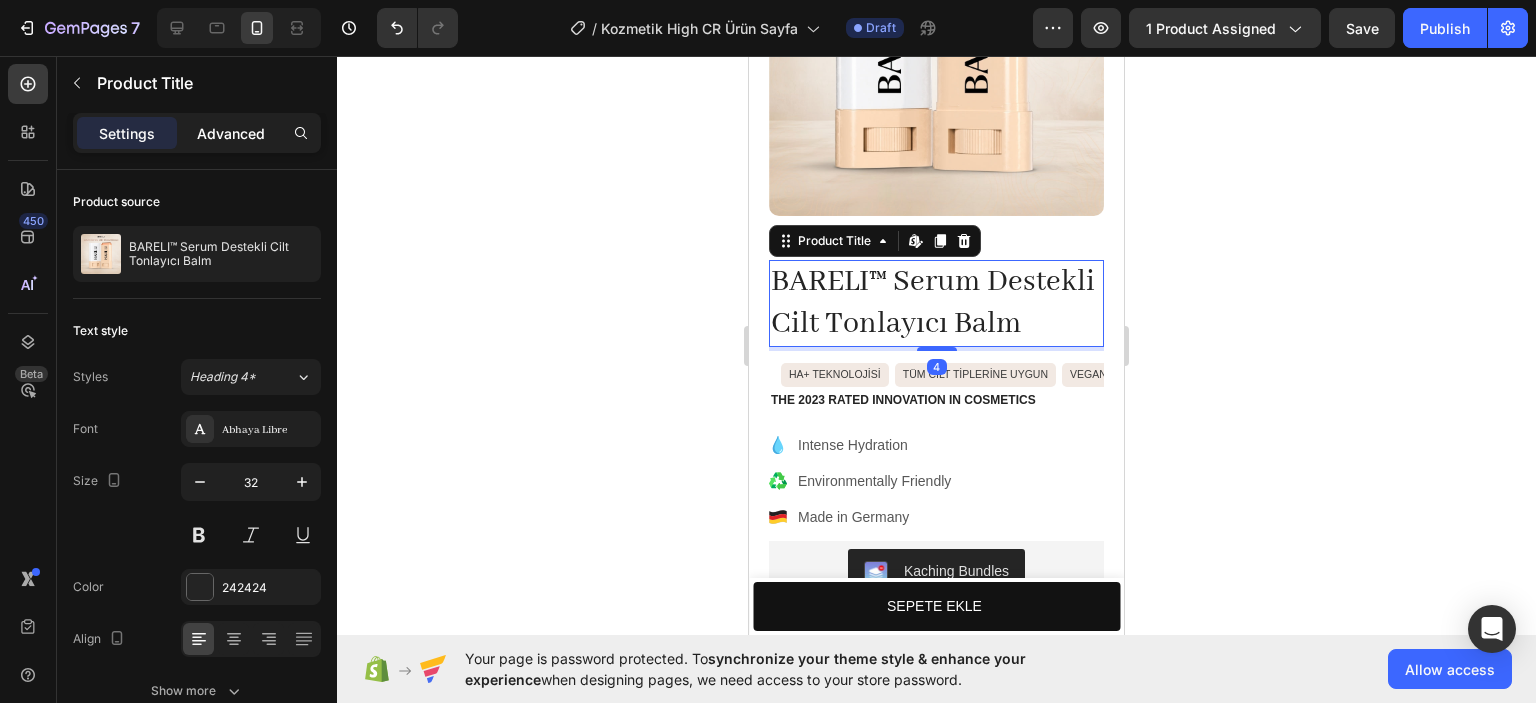 click on "Advanced" at bounding box center [231, 133] 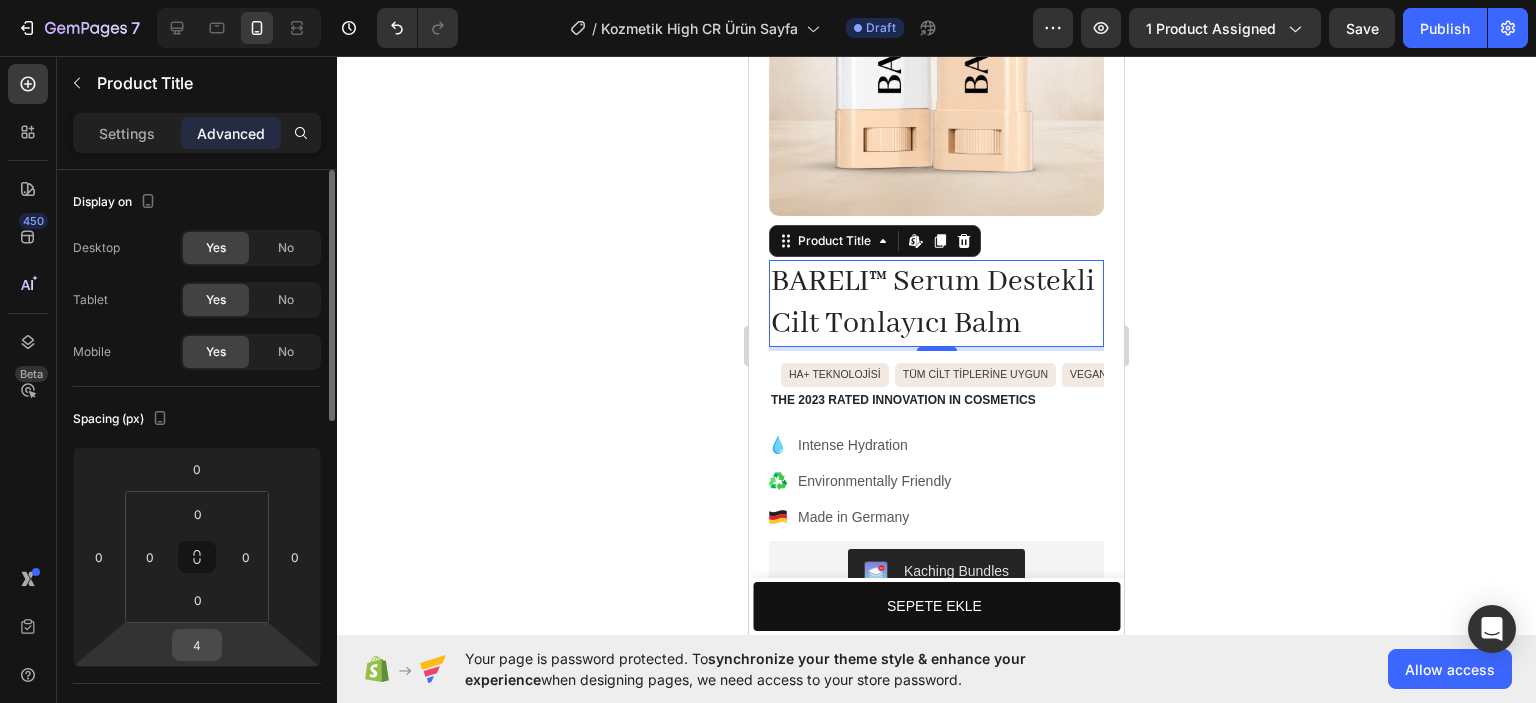 click on "4" at bounding box center [197, 645] 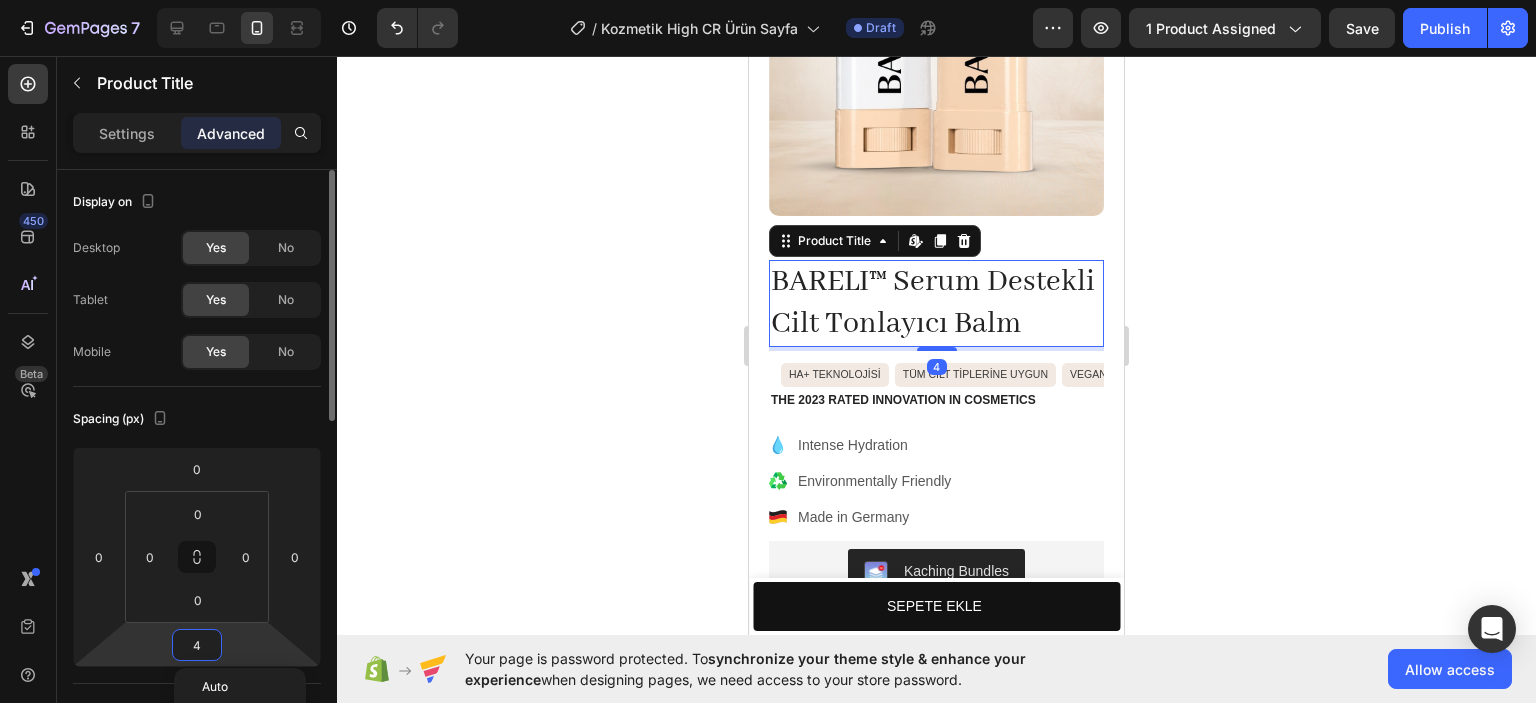 type on "0" 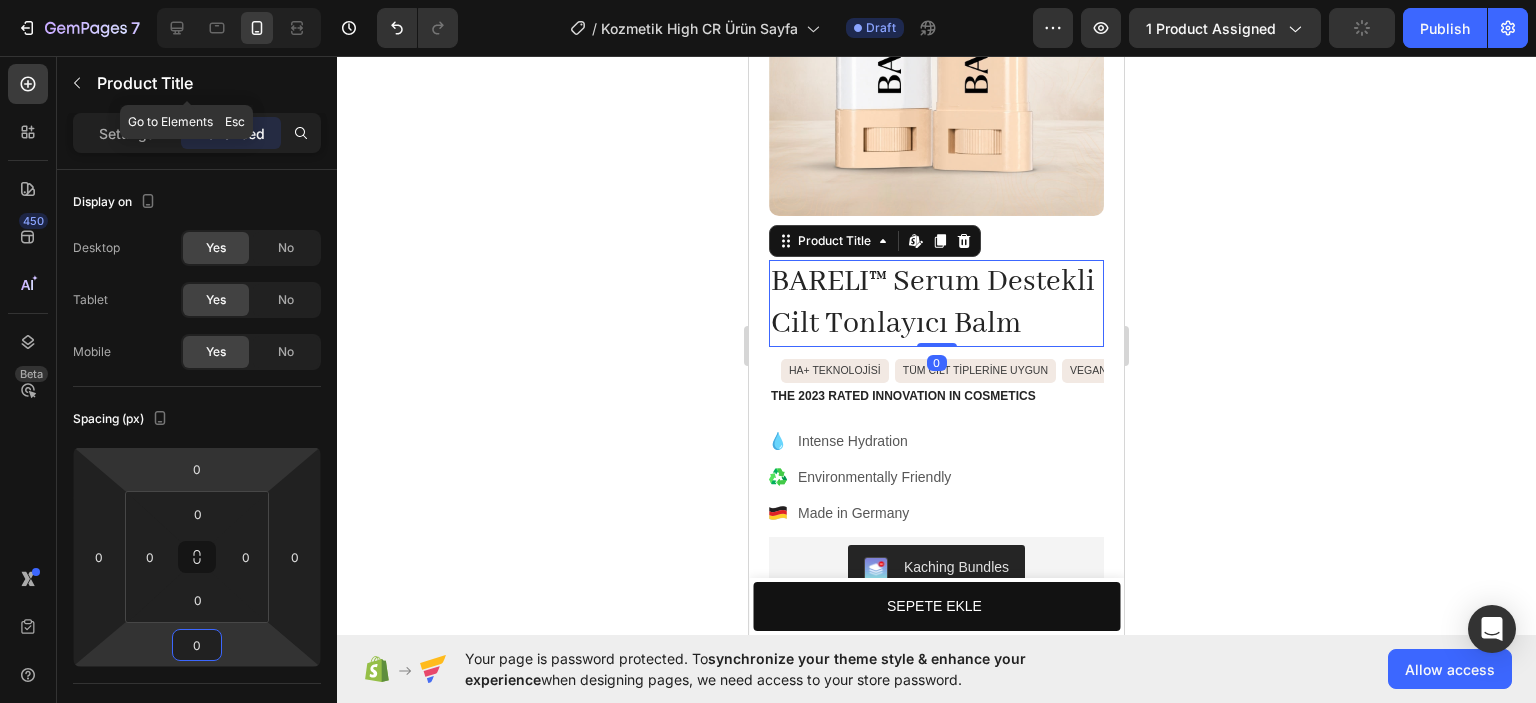 click 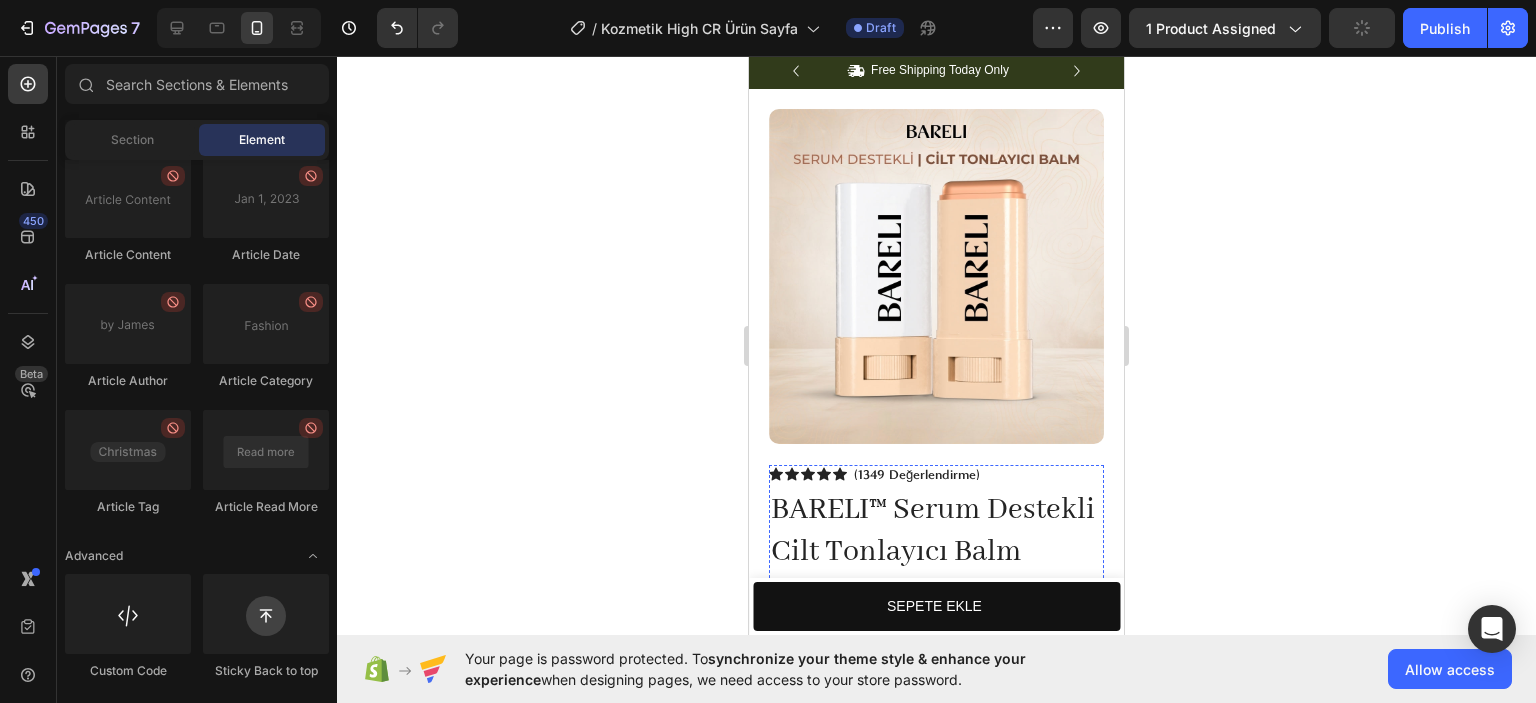 scroll, scrollTop: 0, scrollLeft: 0, axis: both 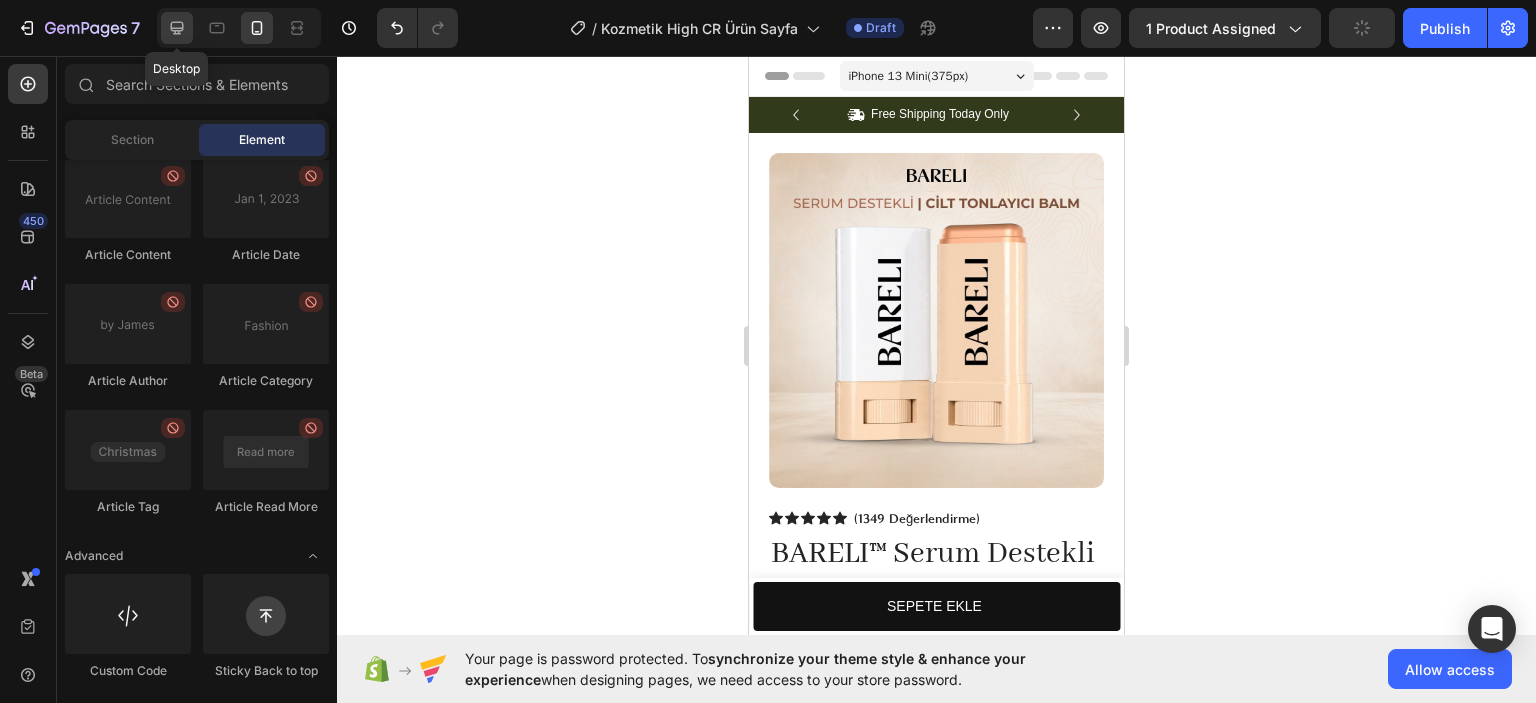 click 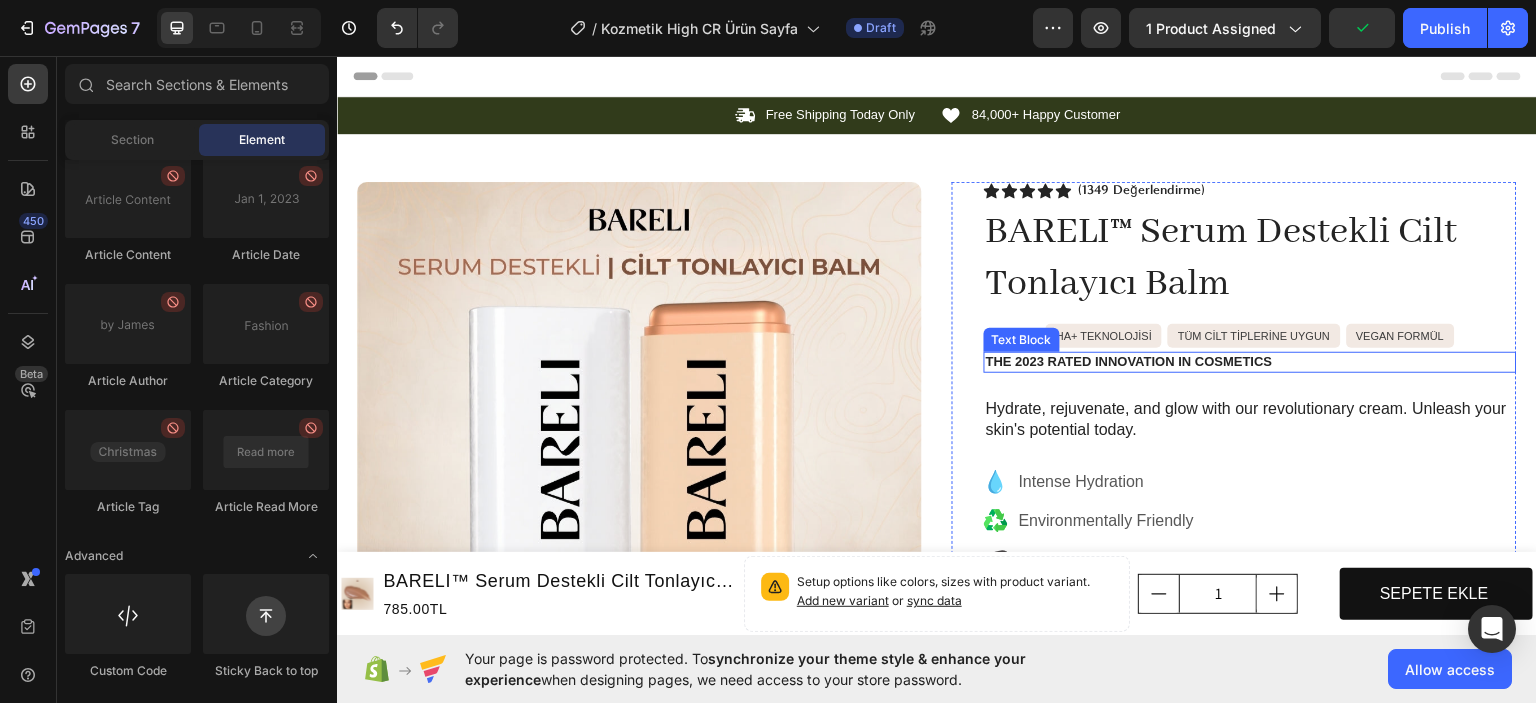 click on "The 2023 Rated Innovation in Cosmetics" at bounding box center (1250, 361) 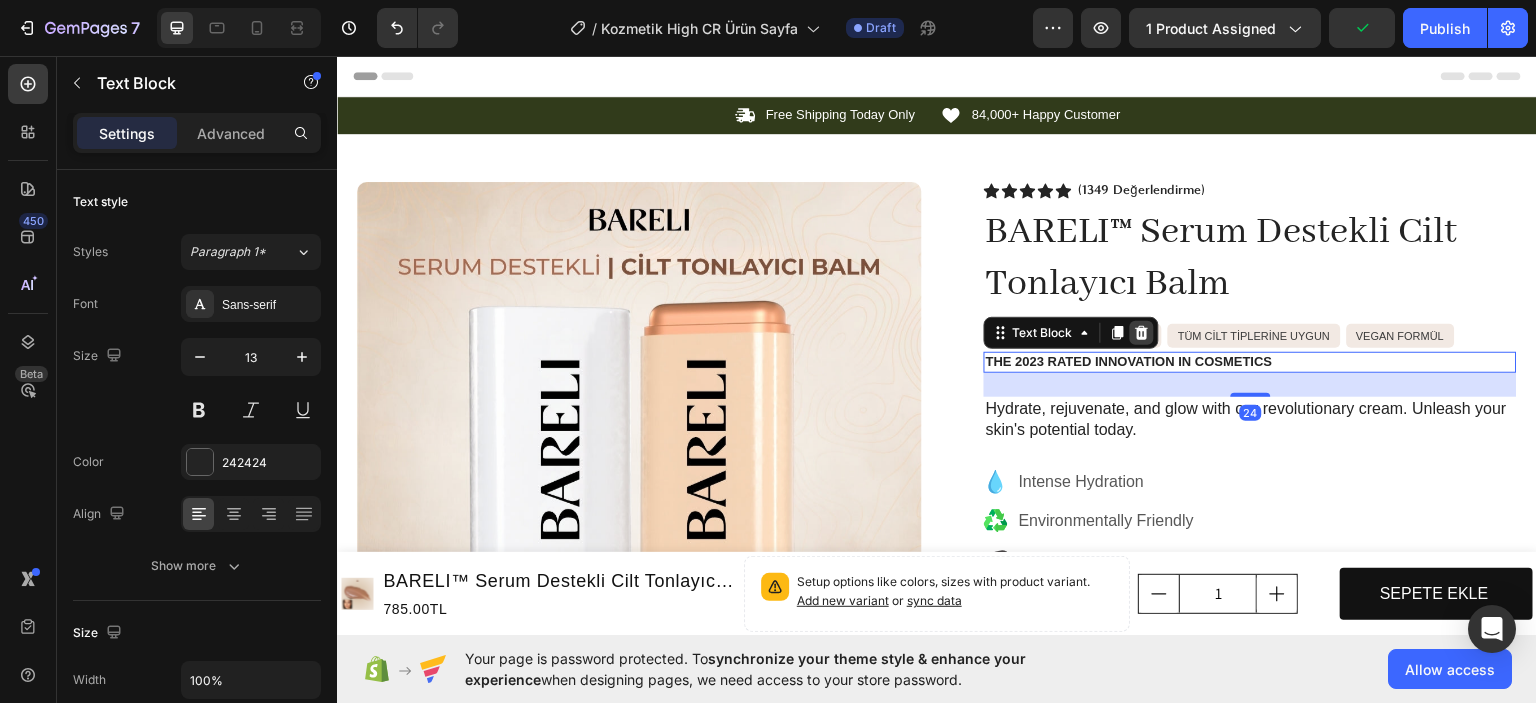 click 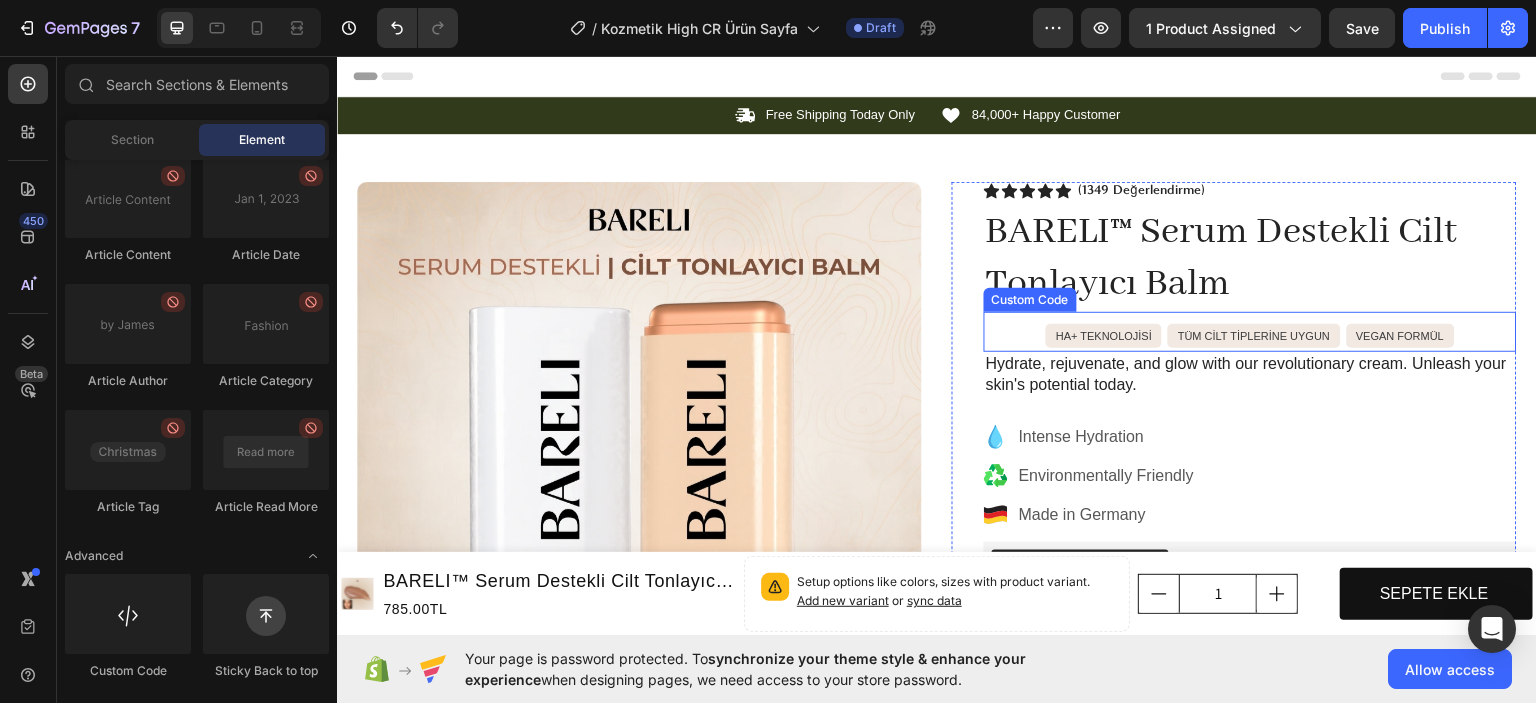 click on "HA+ TEKNOLOJİSİ
TÜM CİLT TİPLERİNE UYGUN
VEGAN FORMÜL
Custom Code" at bounding box center [1250, 331] 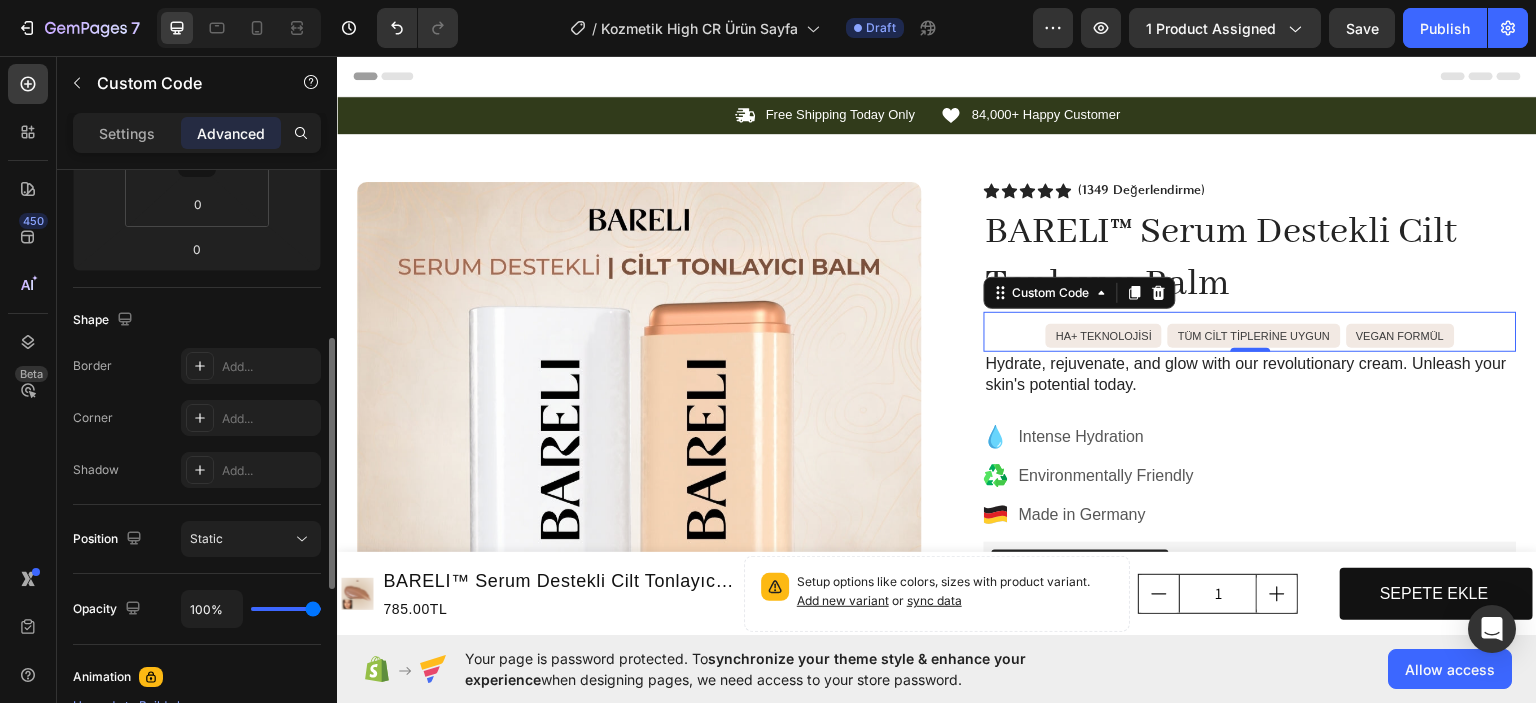 scroll, scrollTop: 196, scrollLeft: 0, axis: vertical 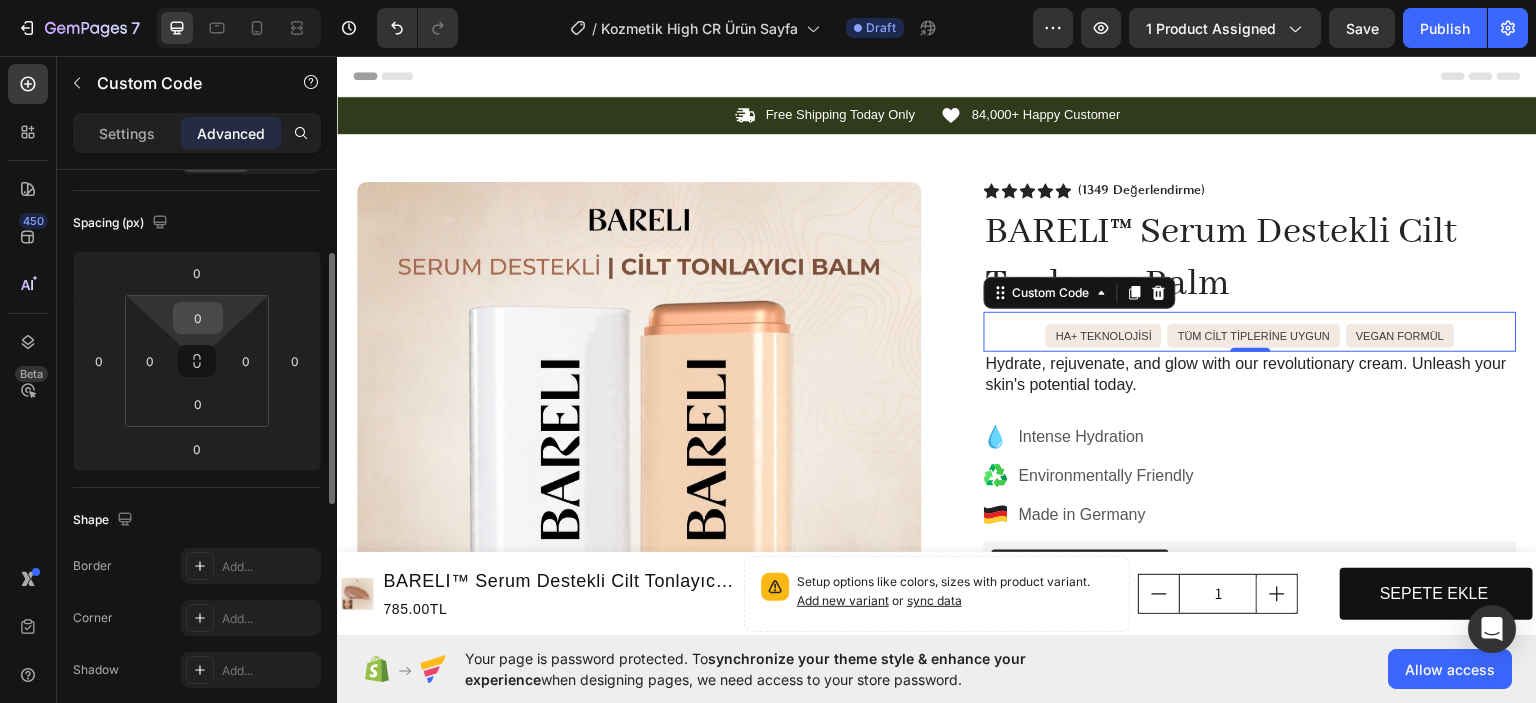 click on "0" at bounding box center [198, 318] 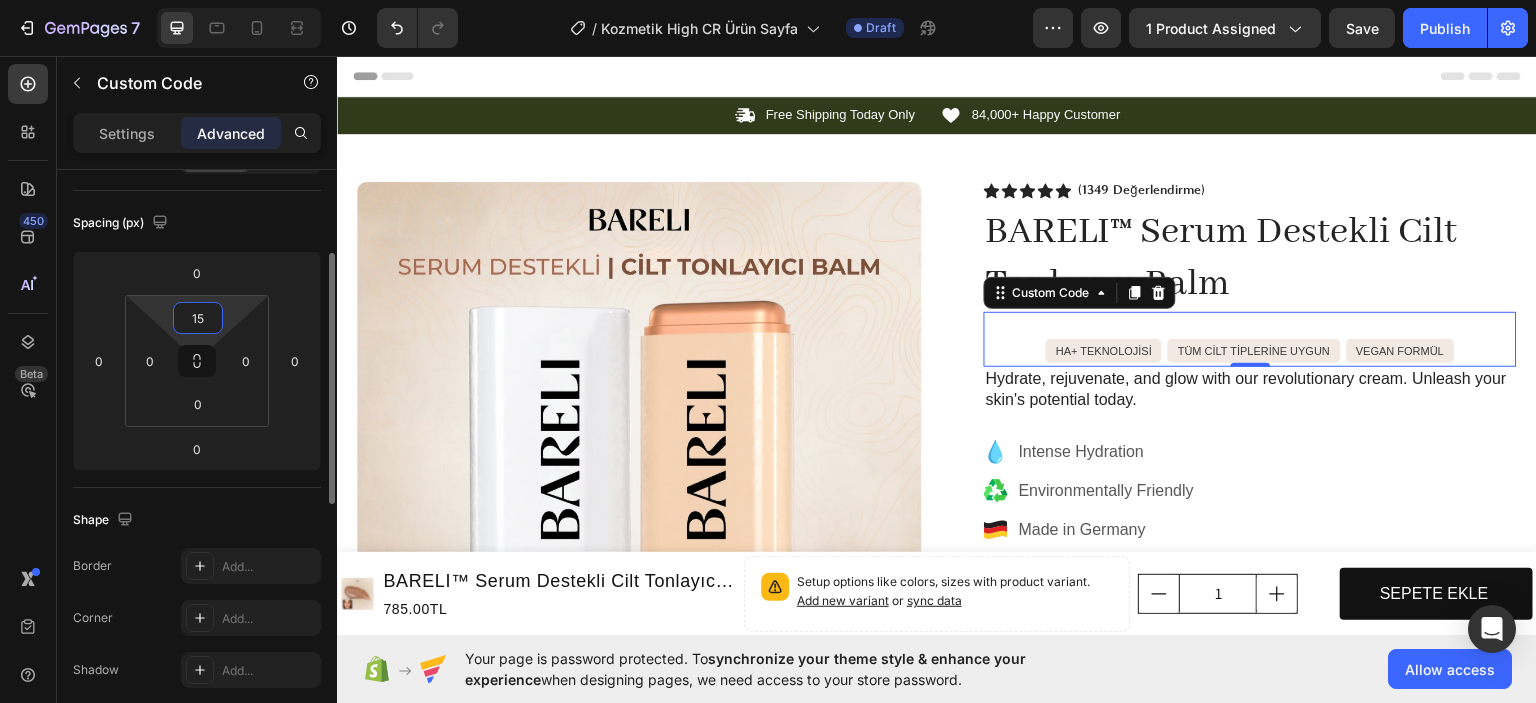 click on "Spacing (px)" at bounding box center [197, 223] 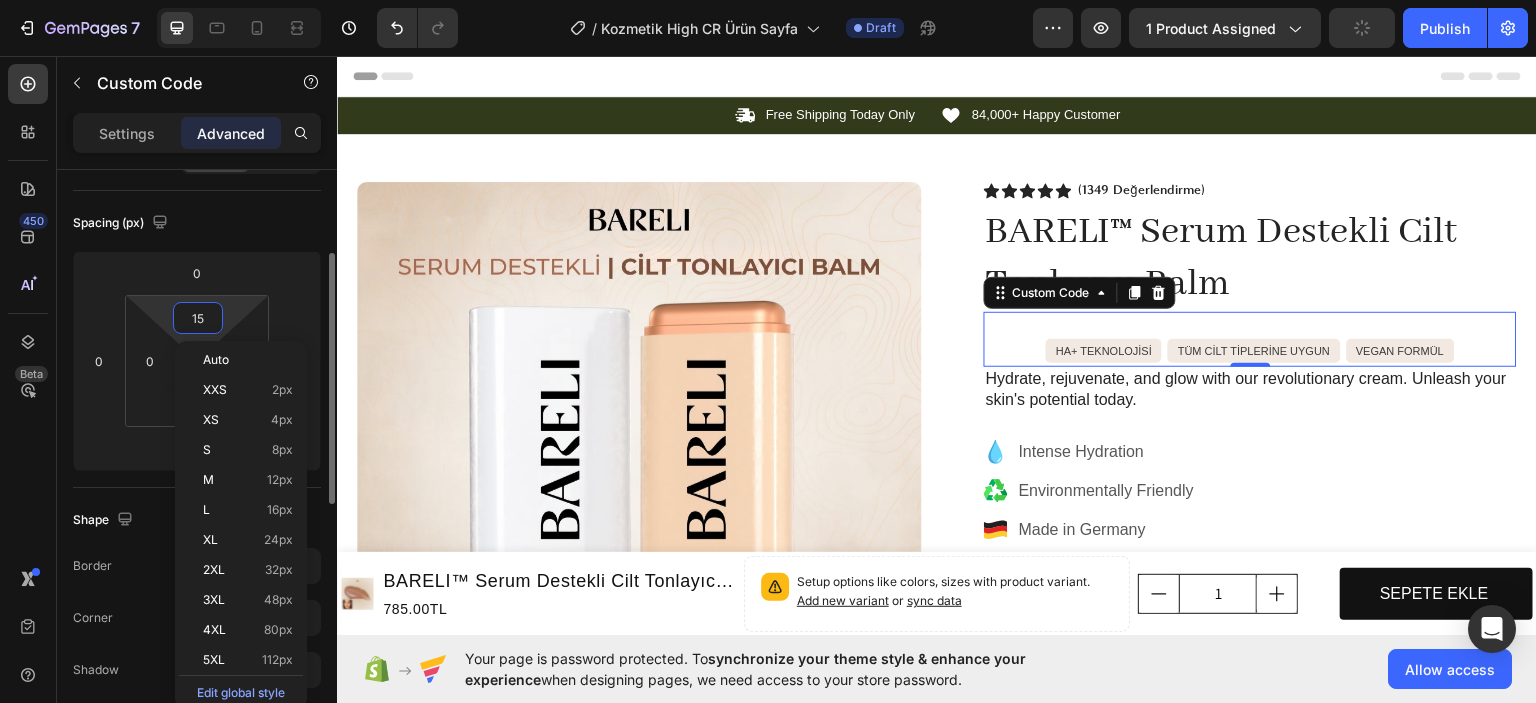 type on "0" 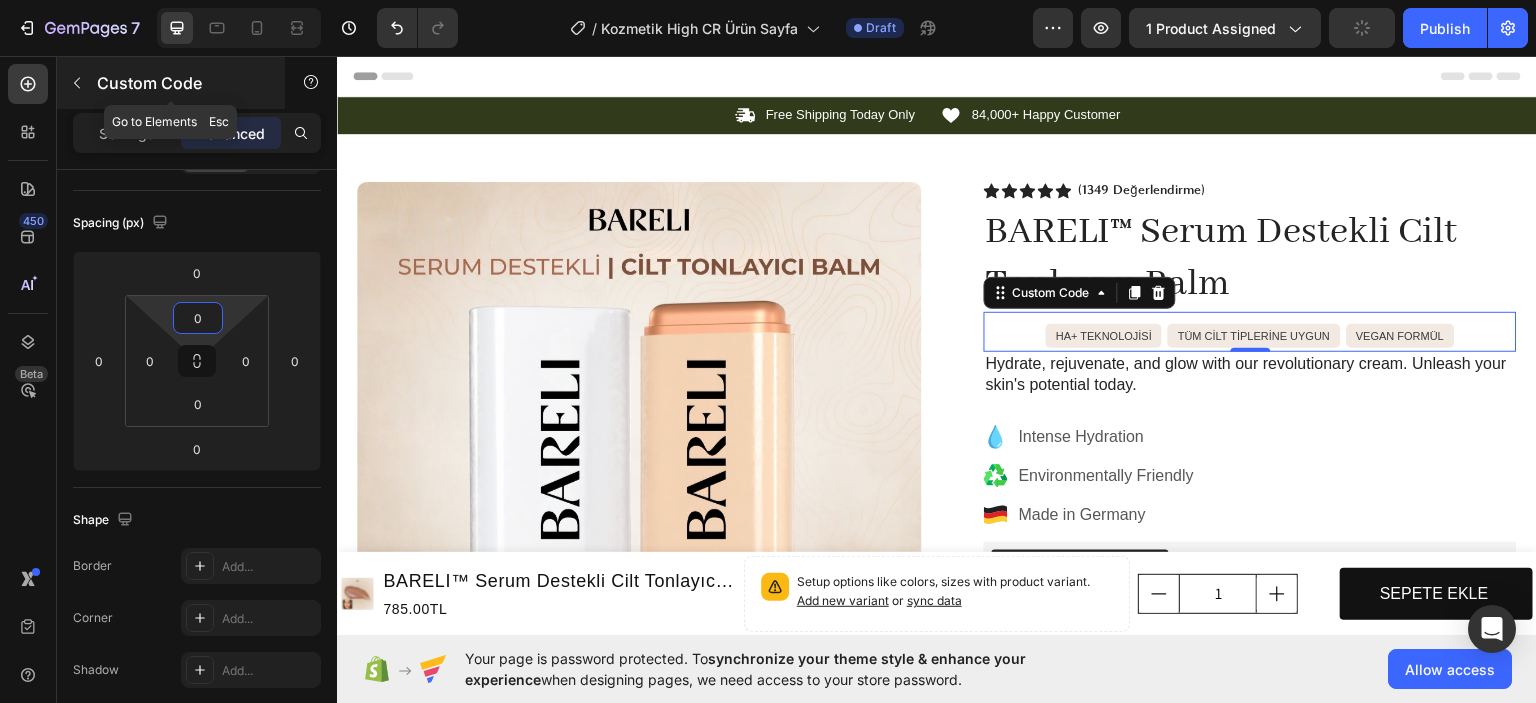 click 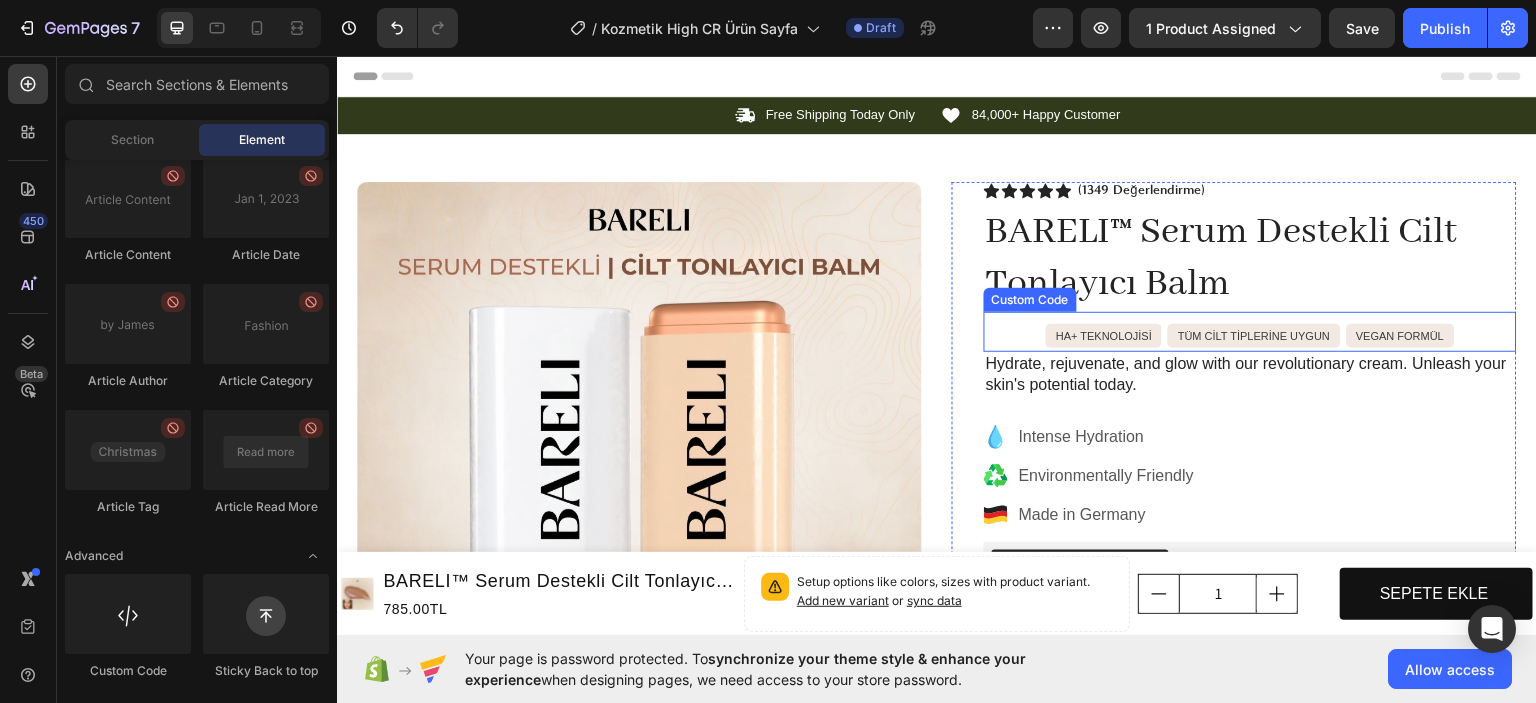 click on "TÜM CİLT TİPLERİNE UYGUN" at bounding box center [1254, 335] 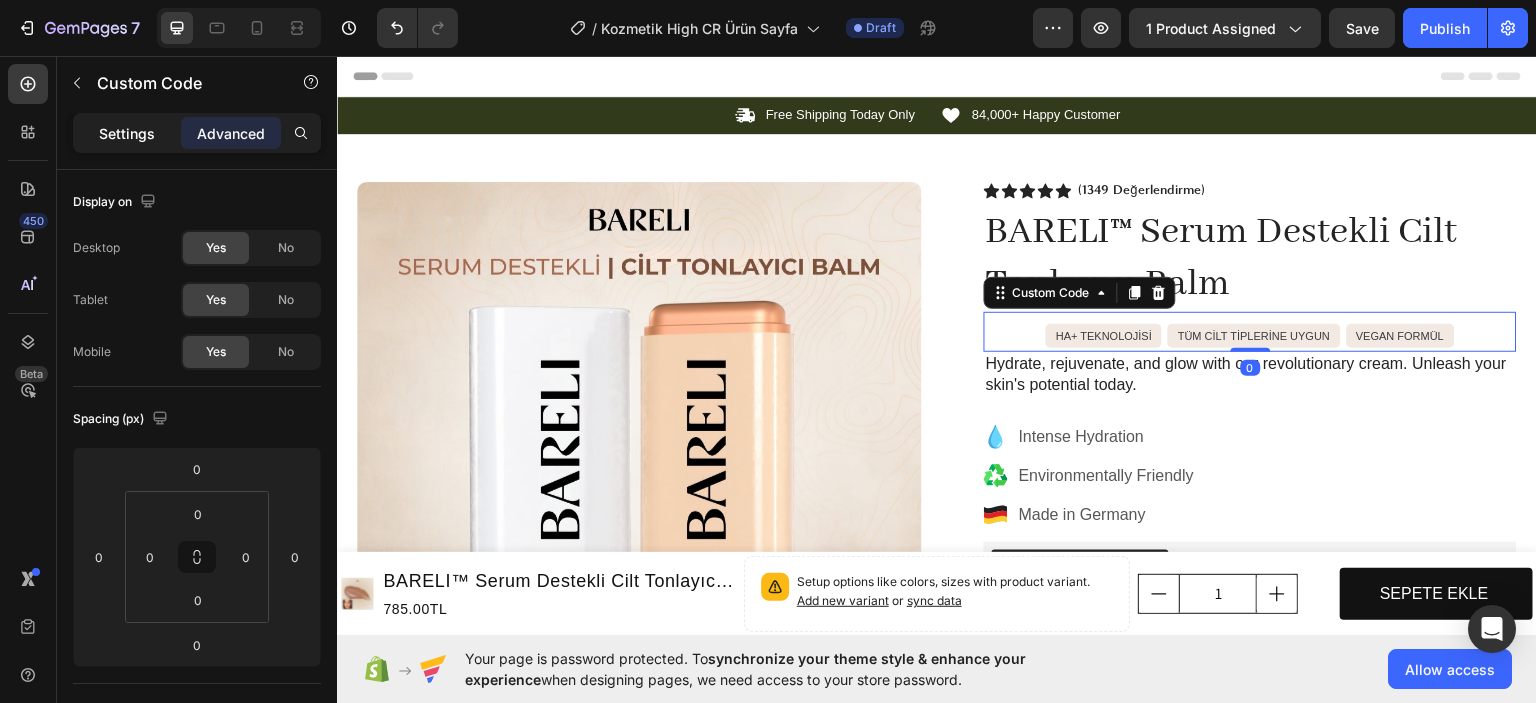 click on "Settings" at bounding box center [127, 133] 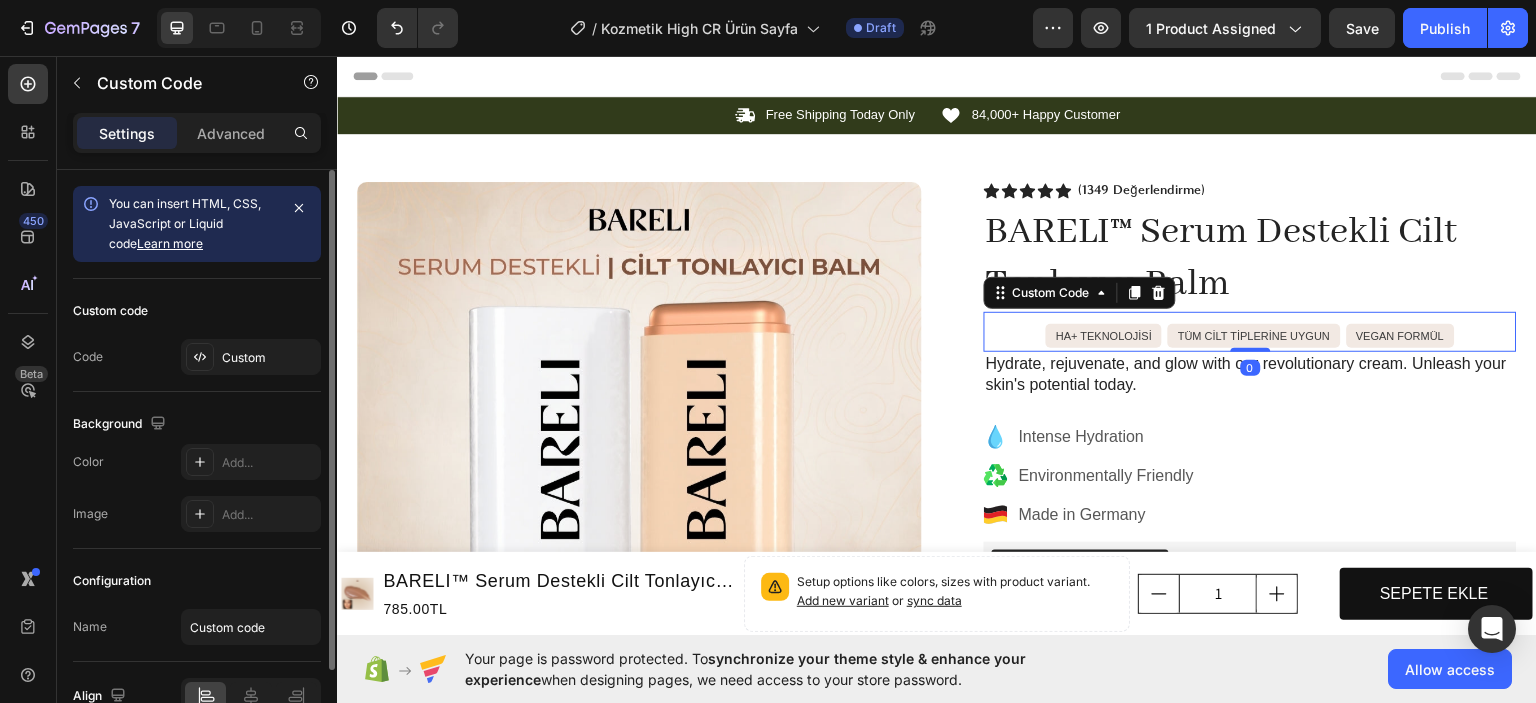 click on "Custom code Code Custom" 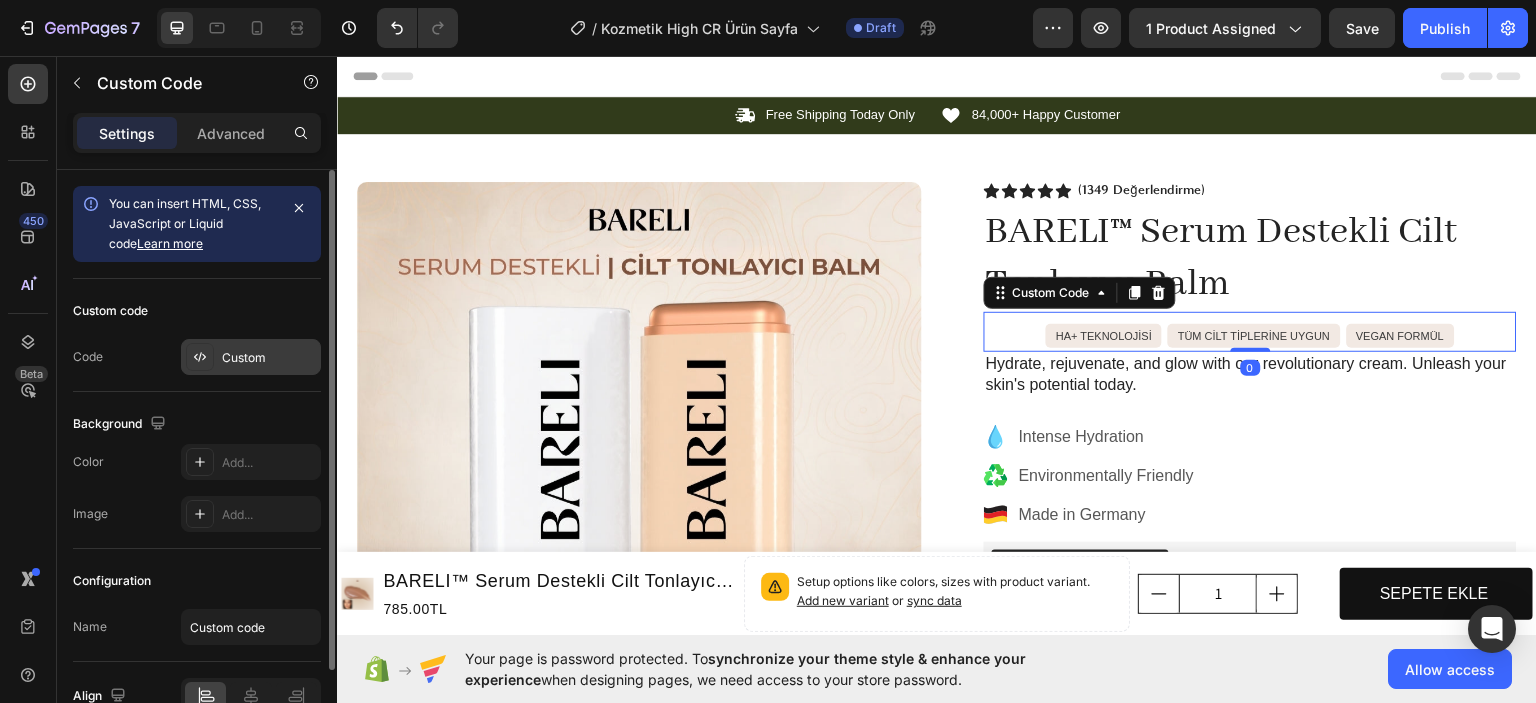 click on "Custom" at bounding box center [251, 357] 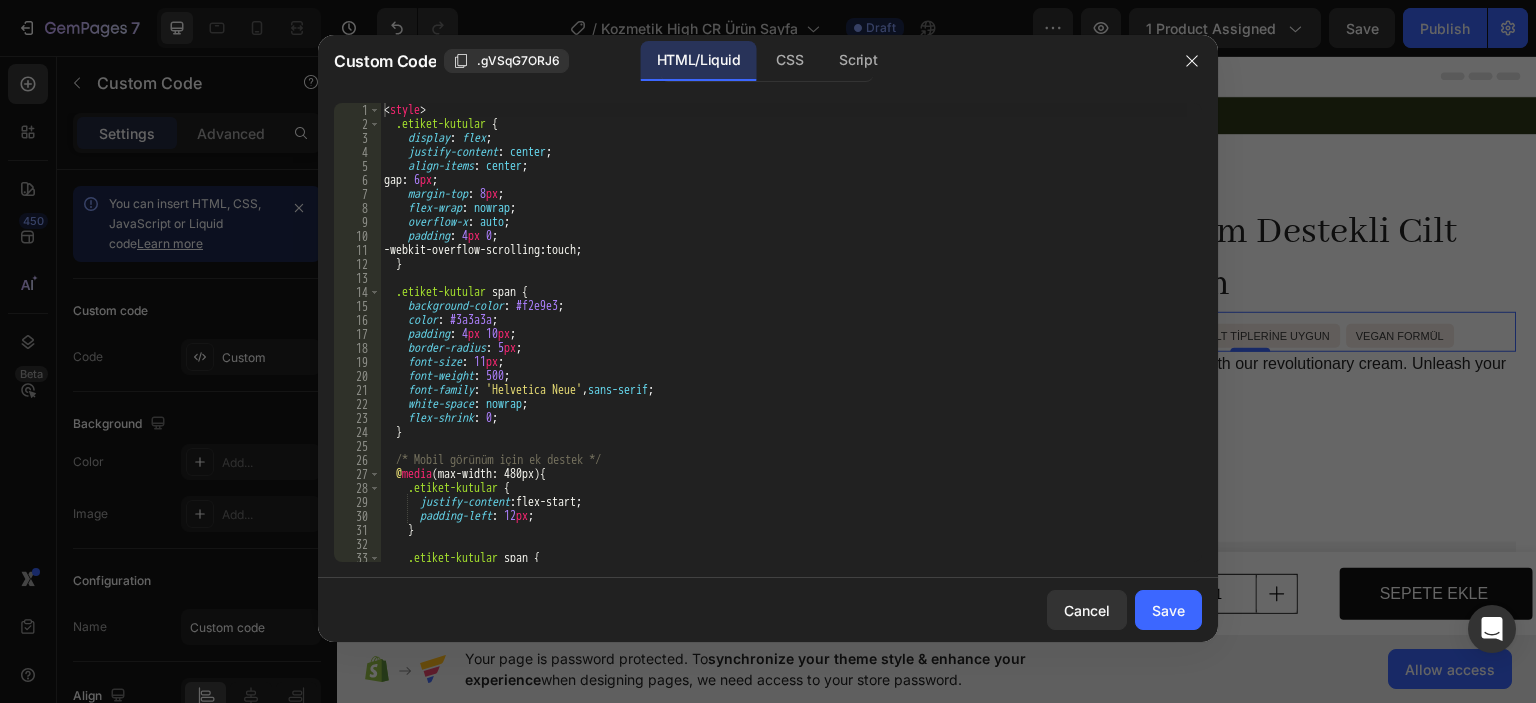 click on "< style >    .etiket-kutular   {      display :   flex ;      justify-content :   center ;      align-items :   center ;     gap :   6 px ;      margin-top :   8 px ;      flex-wrap :   nowrap ;      overflow-x :   auto ;      padding :   4 px   0 ;     -webkit-overflow-scrolling :  touch ;    }    .etiket-kutular   span   {      background-color :   #f2e9e3 ;      color :   #3a3a3a ;      padding :   4 px   10 px ;      border-radius :   5 px ;      font-size :   11 px ;      font-weight :   500 ;      font-family :   ' Helvetica Neue ' ,  sans-serif ;      white-space :   nowrap ;      flex-shrink :   0 ;    }    /* Mobil görünüm için ek destek */    @ media  (max-width: 480px)  {      .etiket-kutular   {         justify-content :  flex-start ;         padding-left :   12 px ;      }      .etiket-kutular   span   {         font-size :   10.5 px ;" at bounding box center [783, 346] 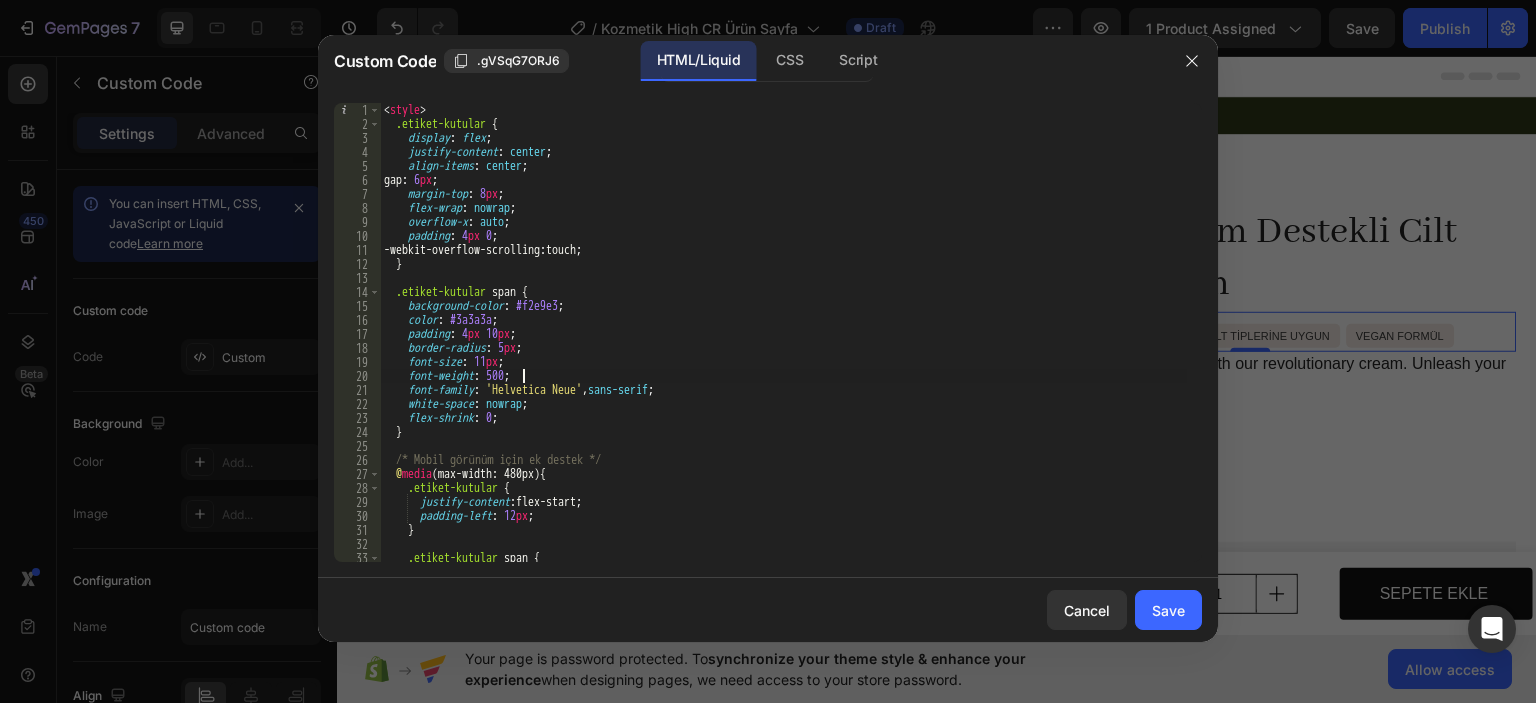 type on "</div>" 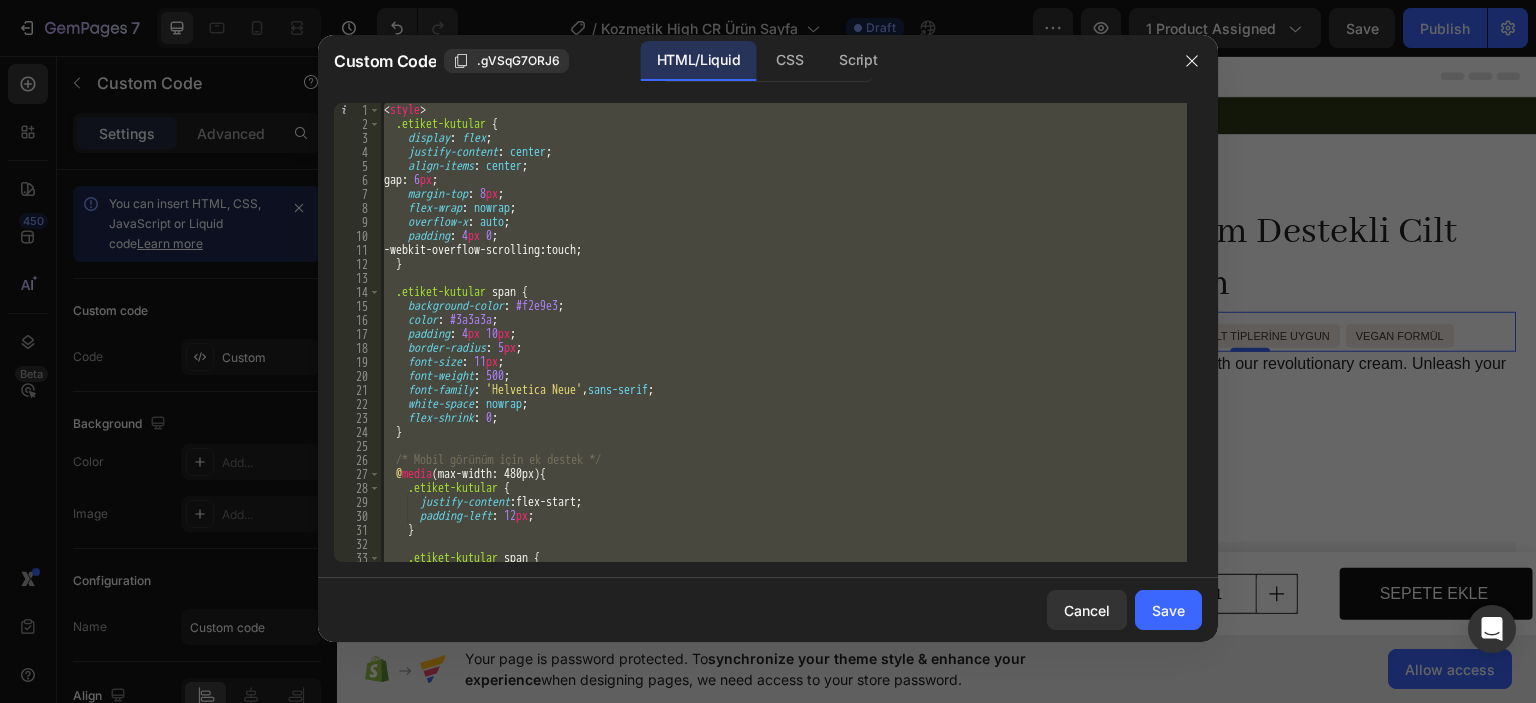 type 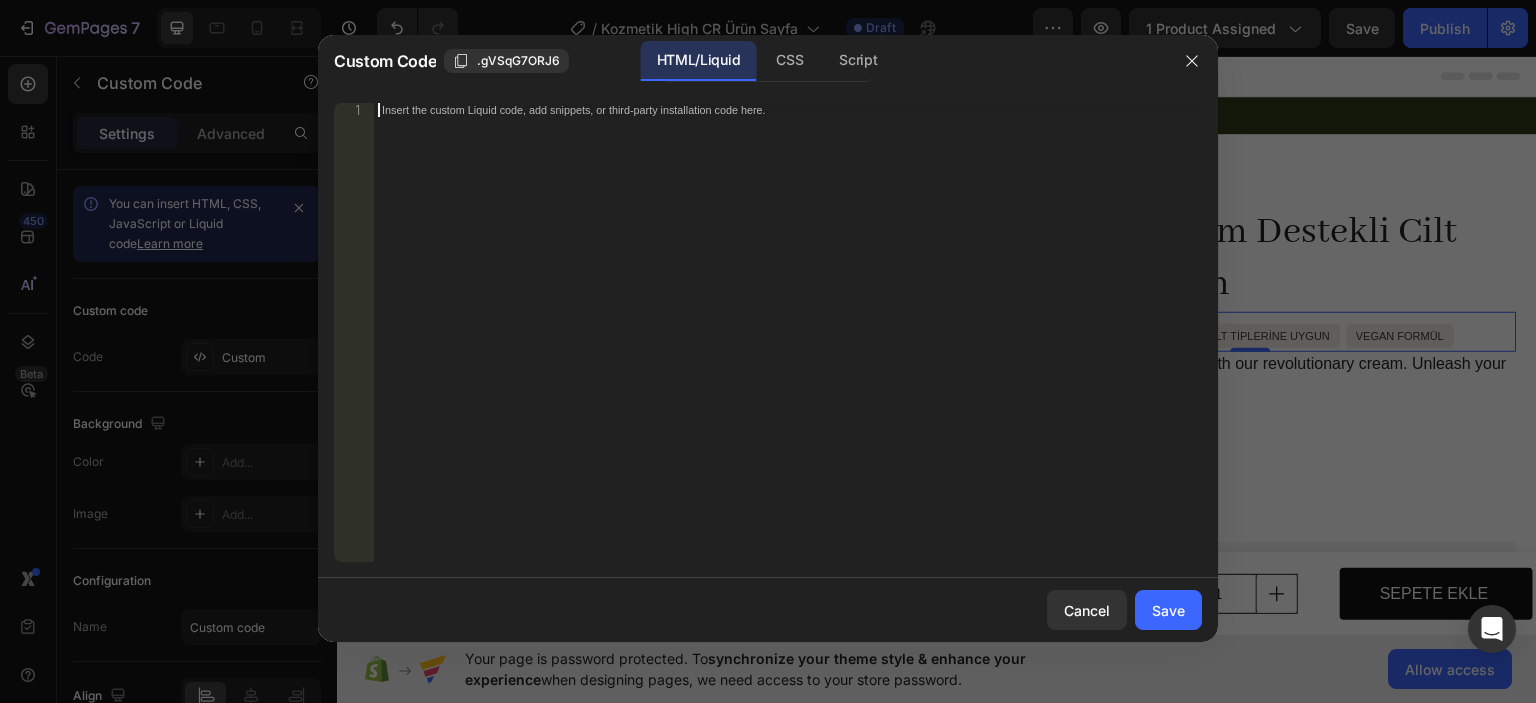scroll, scrollTop: 72, scrollLeft: 0, axis: vertical 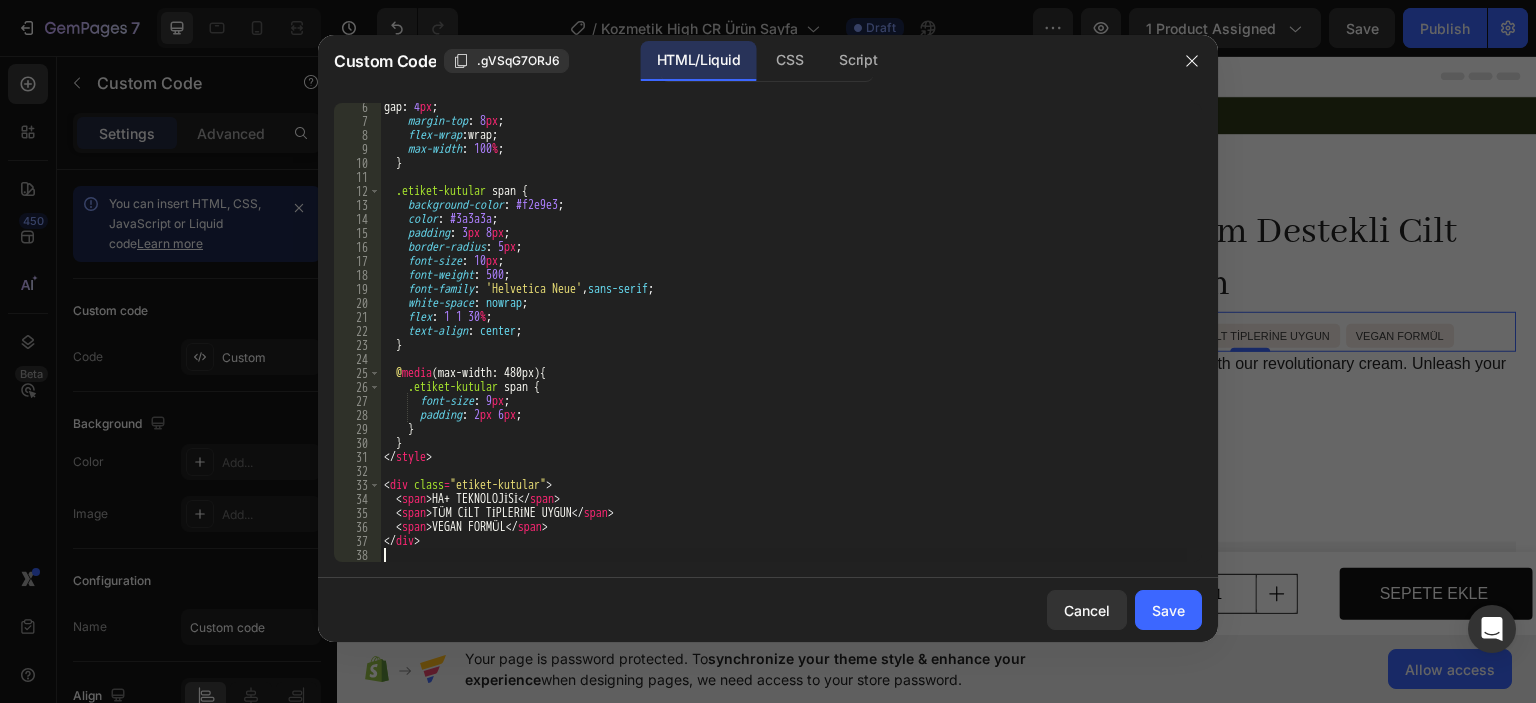 drag, startPoint x: 1164, startPoint y: 605, endPoint x: 1141, endPoint y: 563, distance: 47.88528 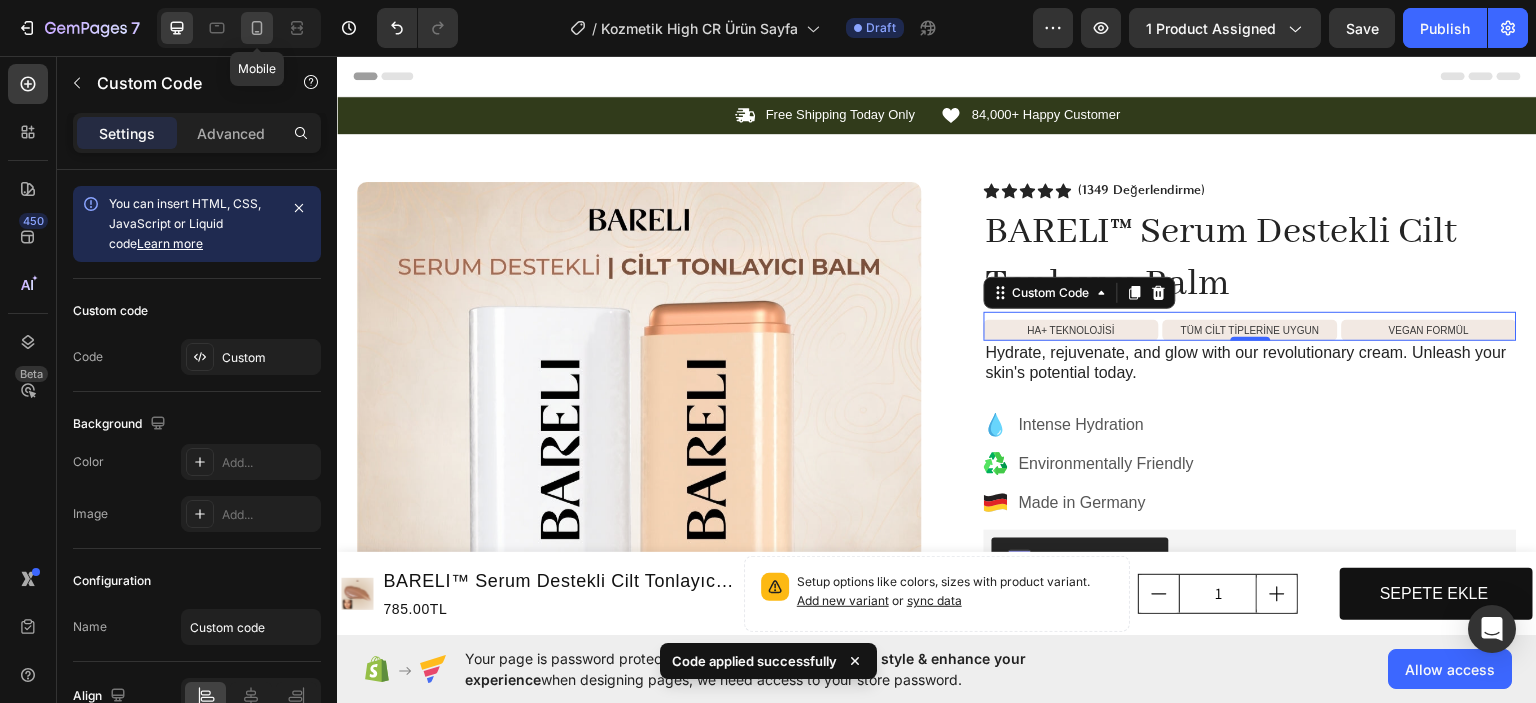 click 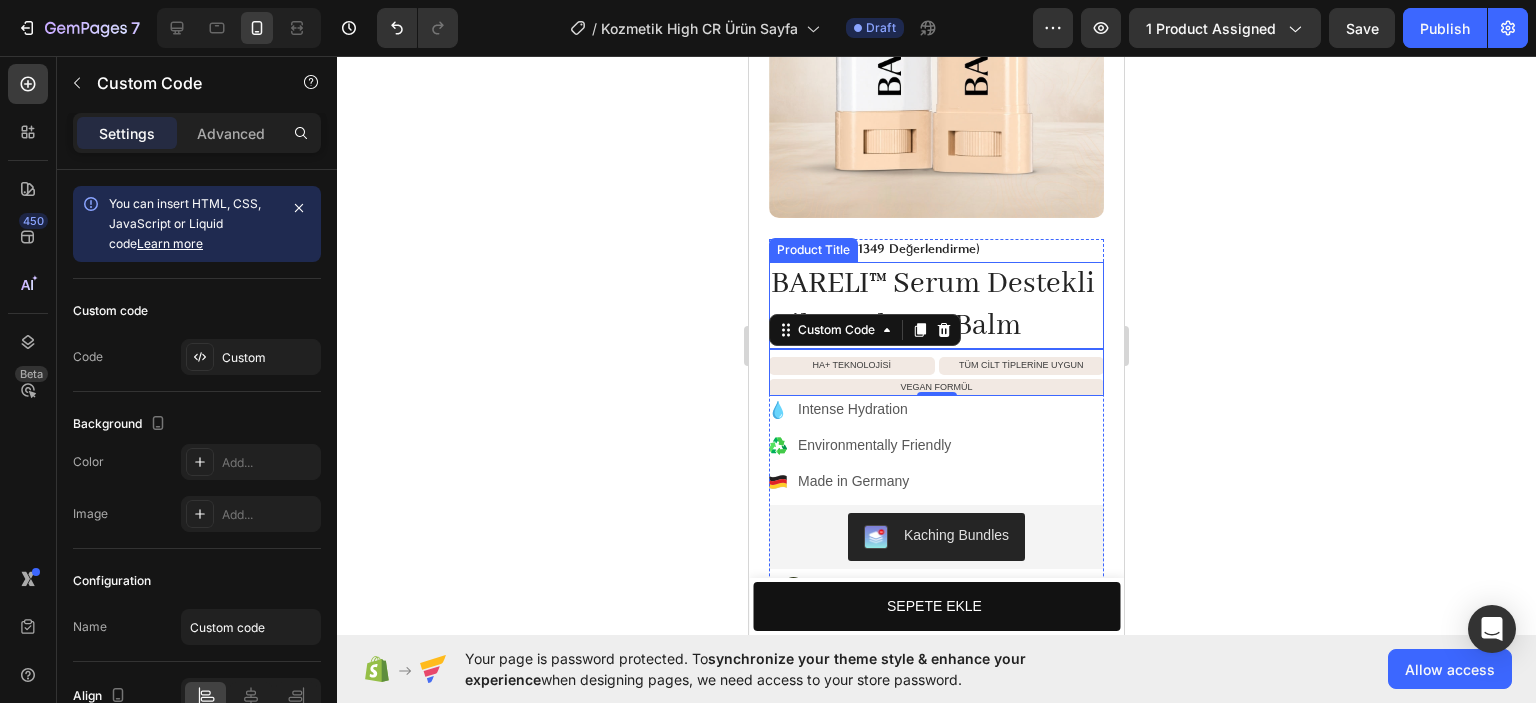 scroll, scrollTop: 268, scrollLeft: 0, axis: vertical 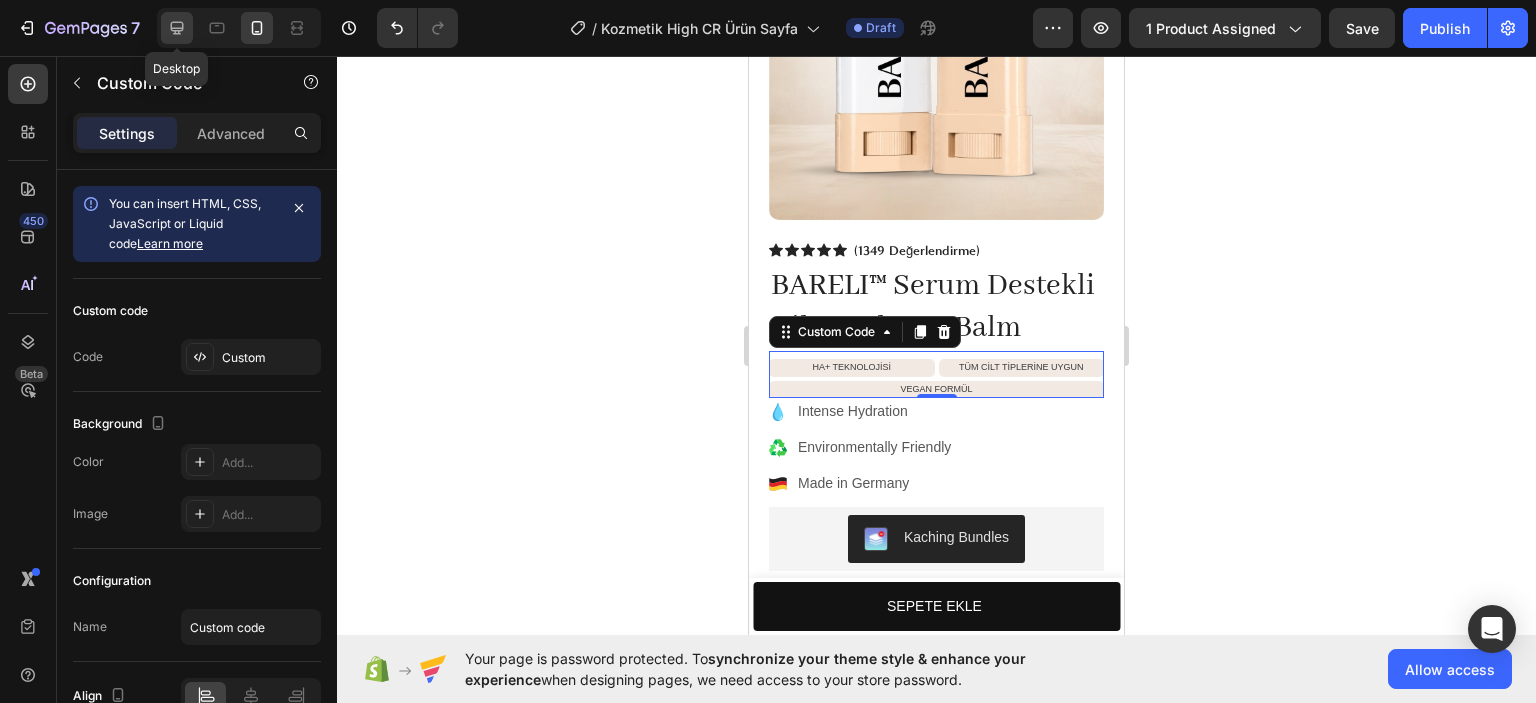 click 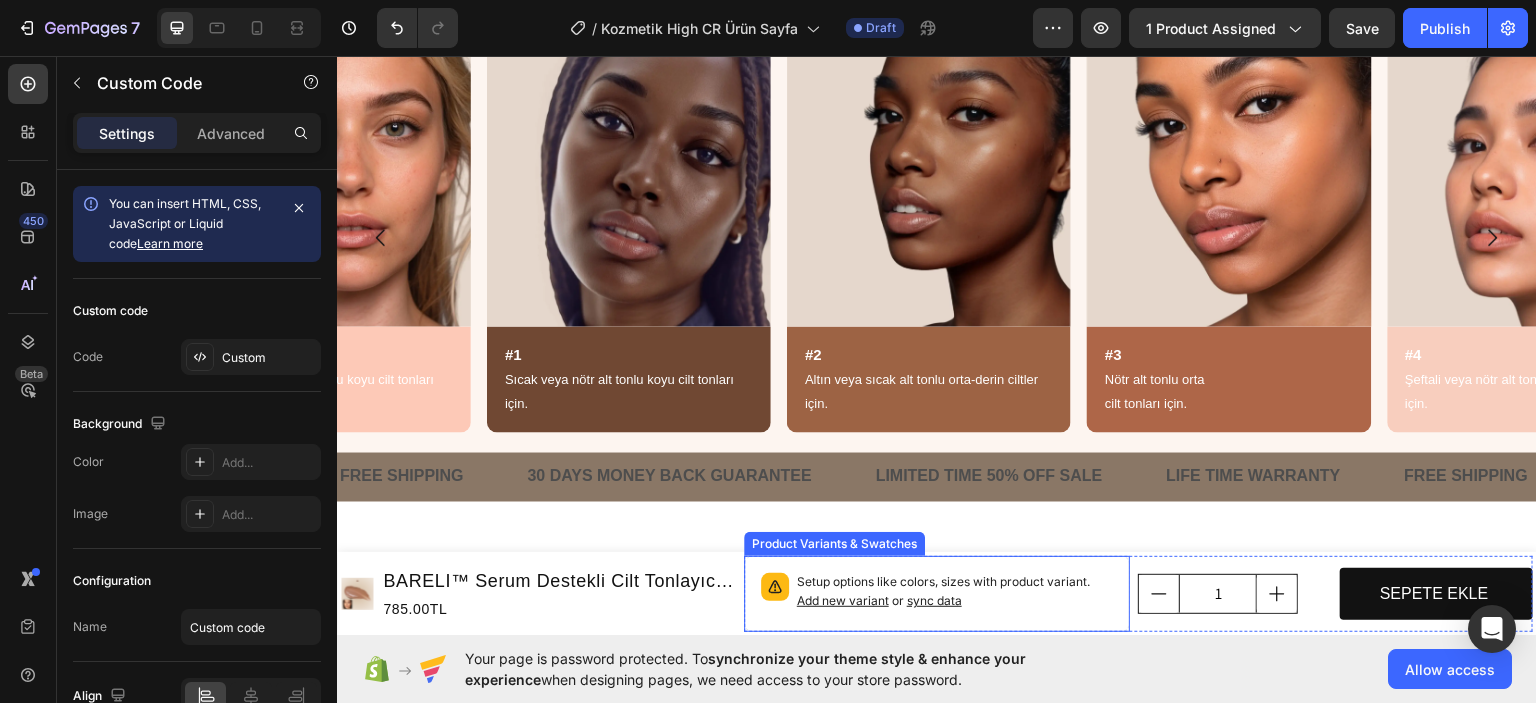 scroll, scrollTop: 985, scrollLeft: 0, axis: vertical 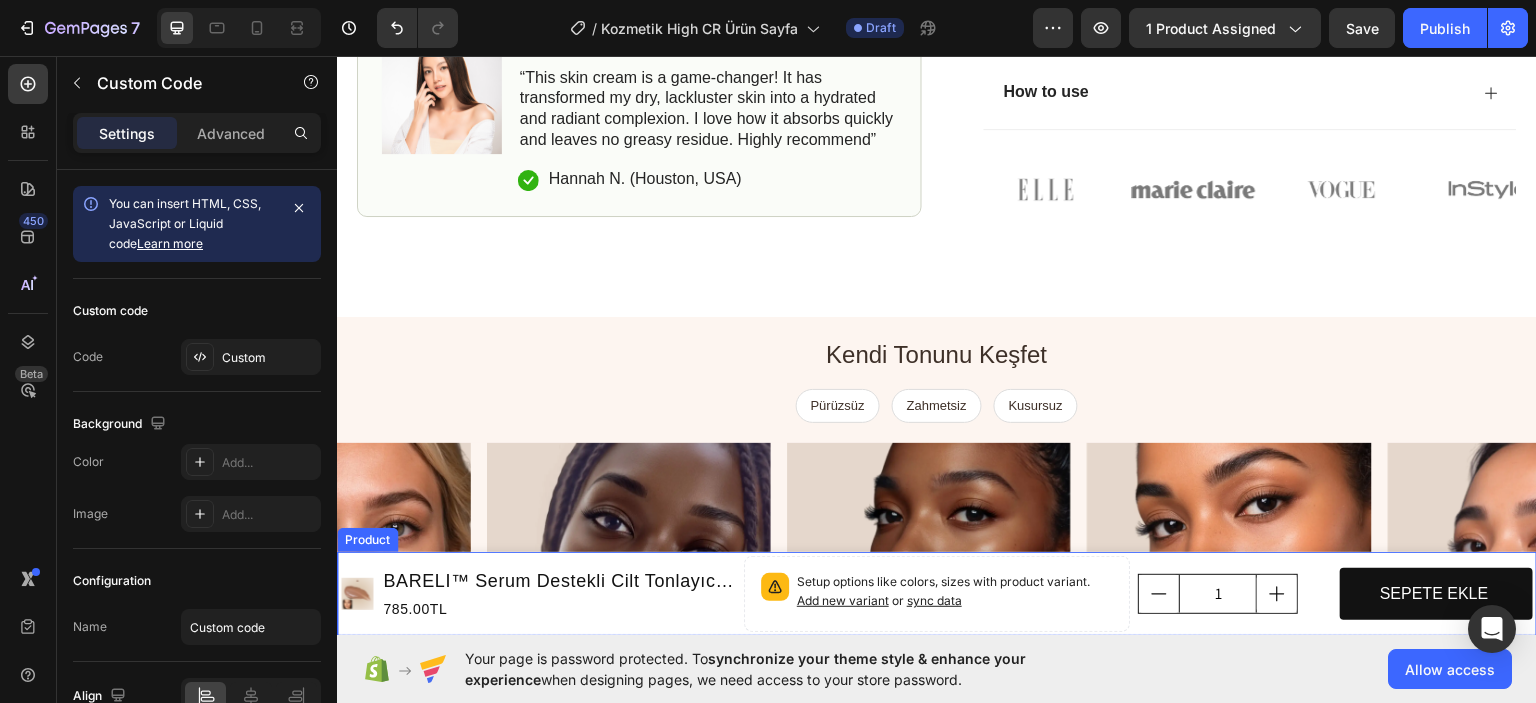 click on "Product Images BARELI™ Serum Destekli Cilt Tonlayıcı Balm Product Title 785.00TL Product Price Product Price Row Setup options like colors, sizes with product variant.       Add new variant   or   sync data Product Variants & Swatches
1
Product Quantity SEPETE EKLE Add to Cart Row Product" at bounding box center (937, 593) 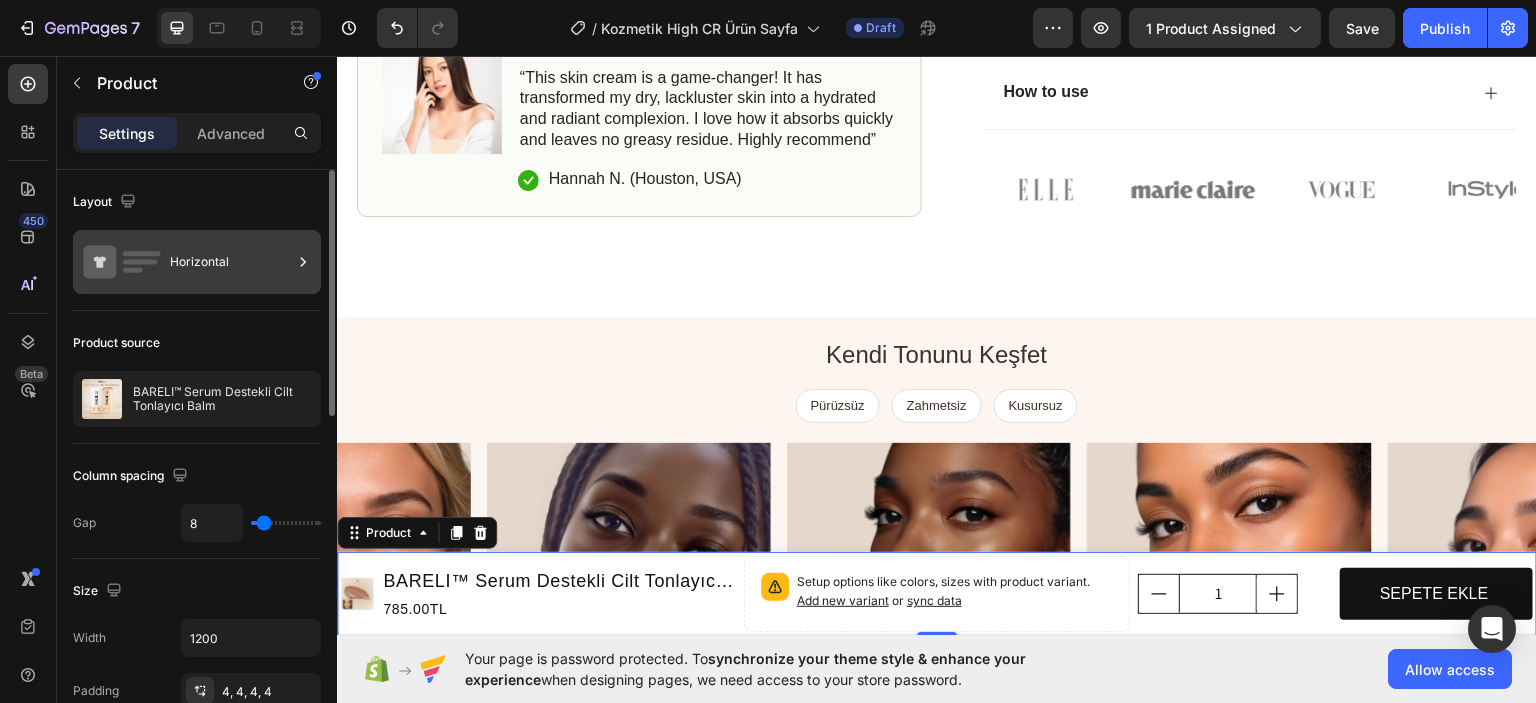 click on "Horizontal" at bounding box center (197, 262) 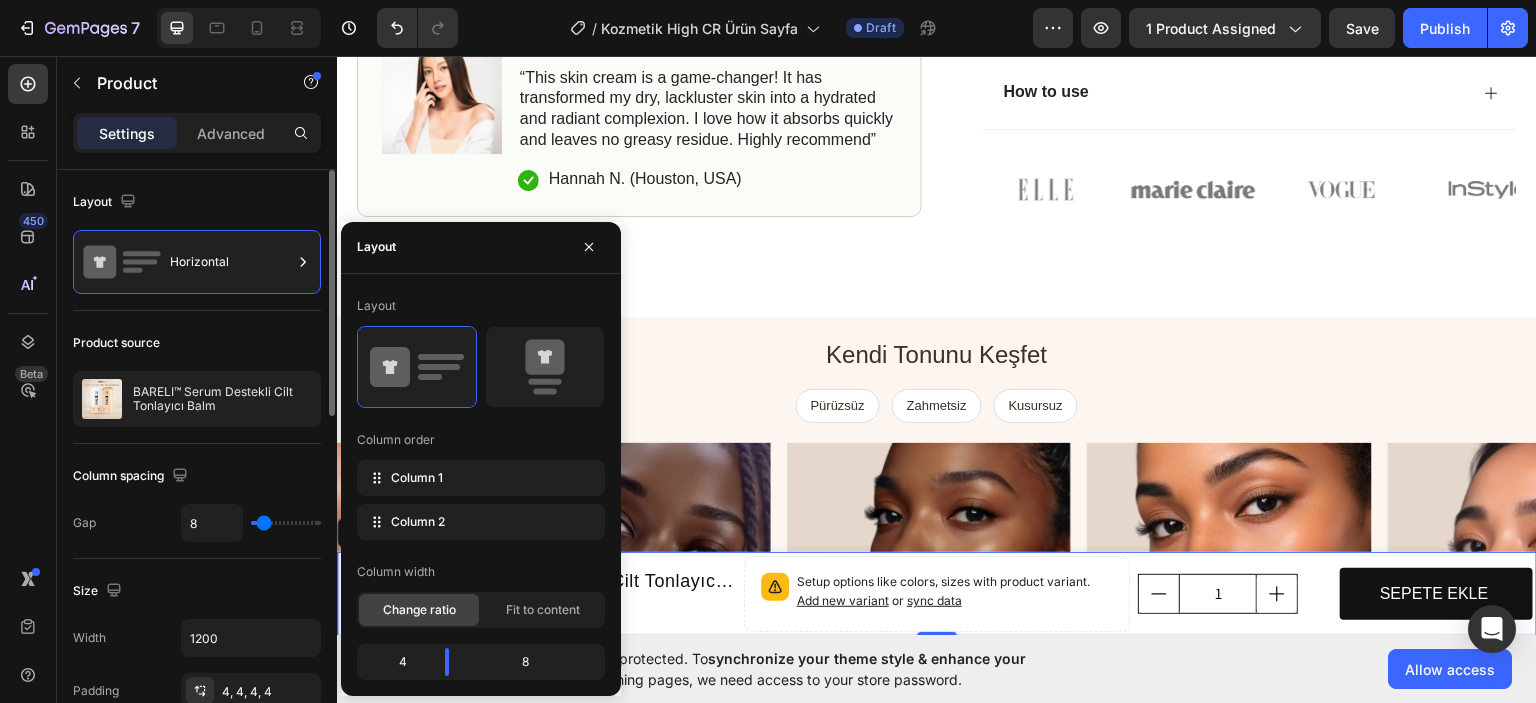 drag, startPoint x: 589, startPoint y: 239, endPoint x: 274, endPoint y: 312, distance: 323.3481 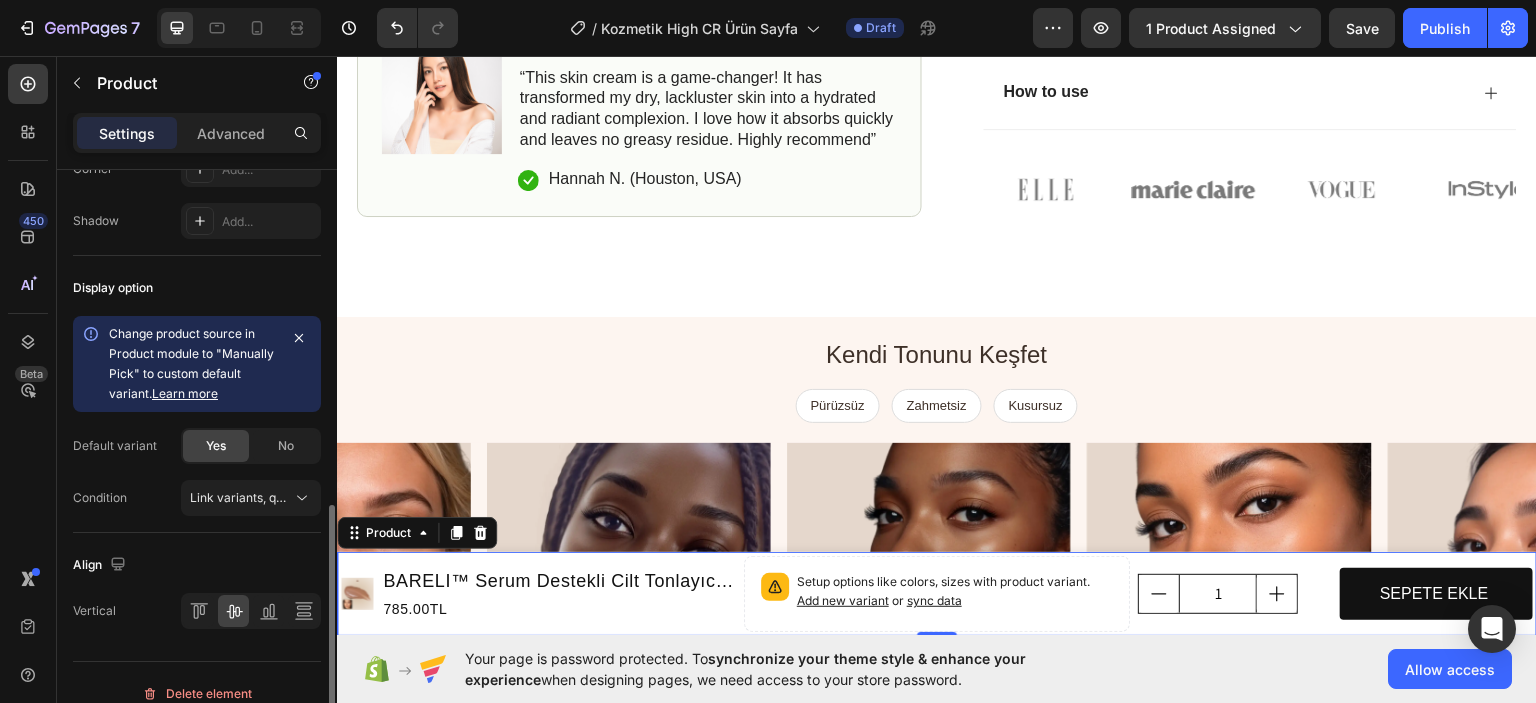 scroll, scrollTop: 819, scrollLeft: 0, axis: vertical 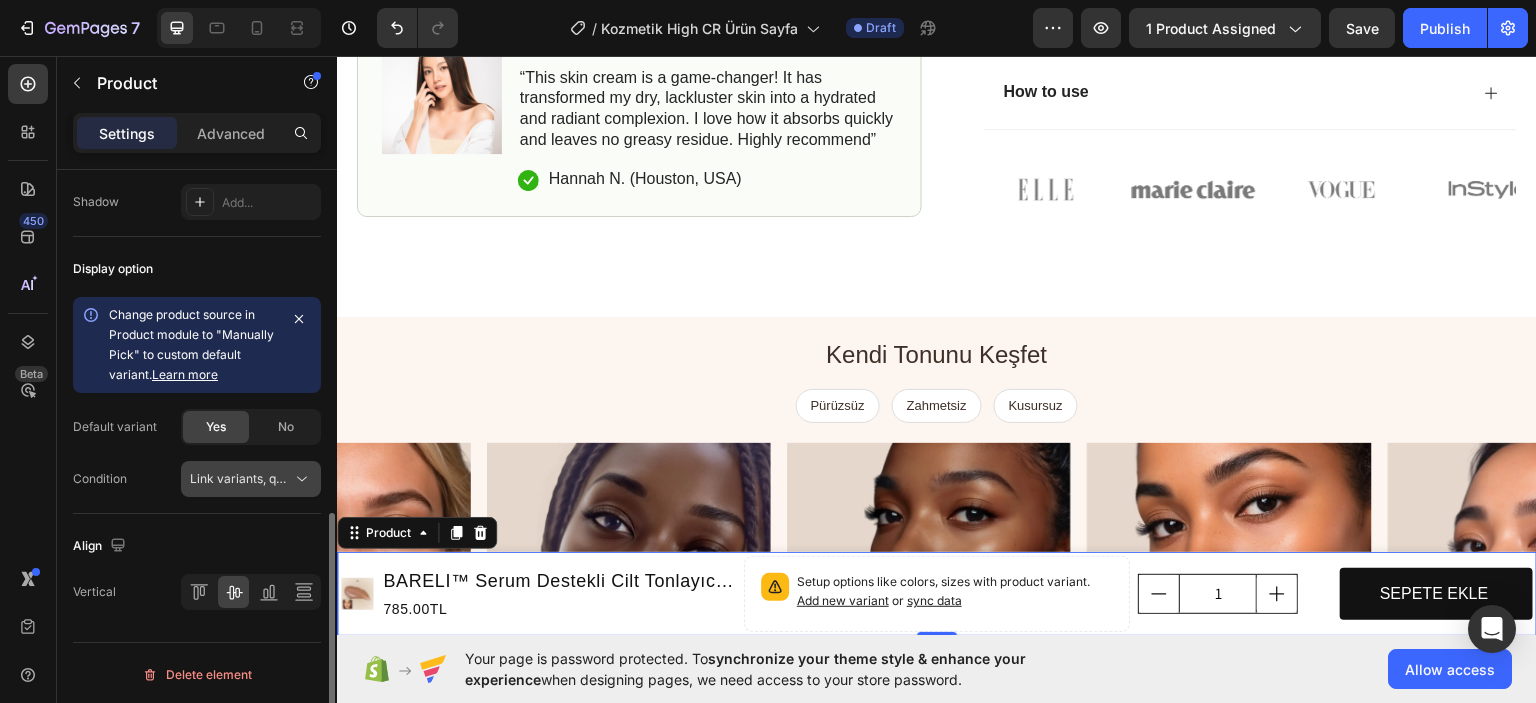 click on "Link variants, quantity <br> between same products" at bounding box center (337, 478) 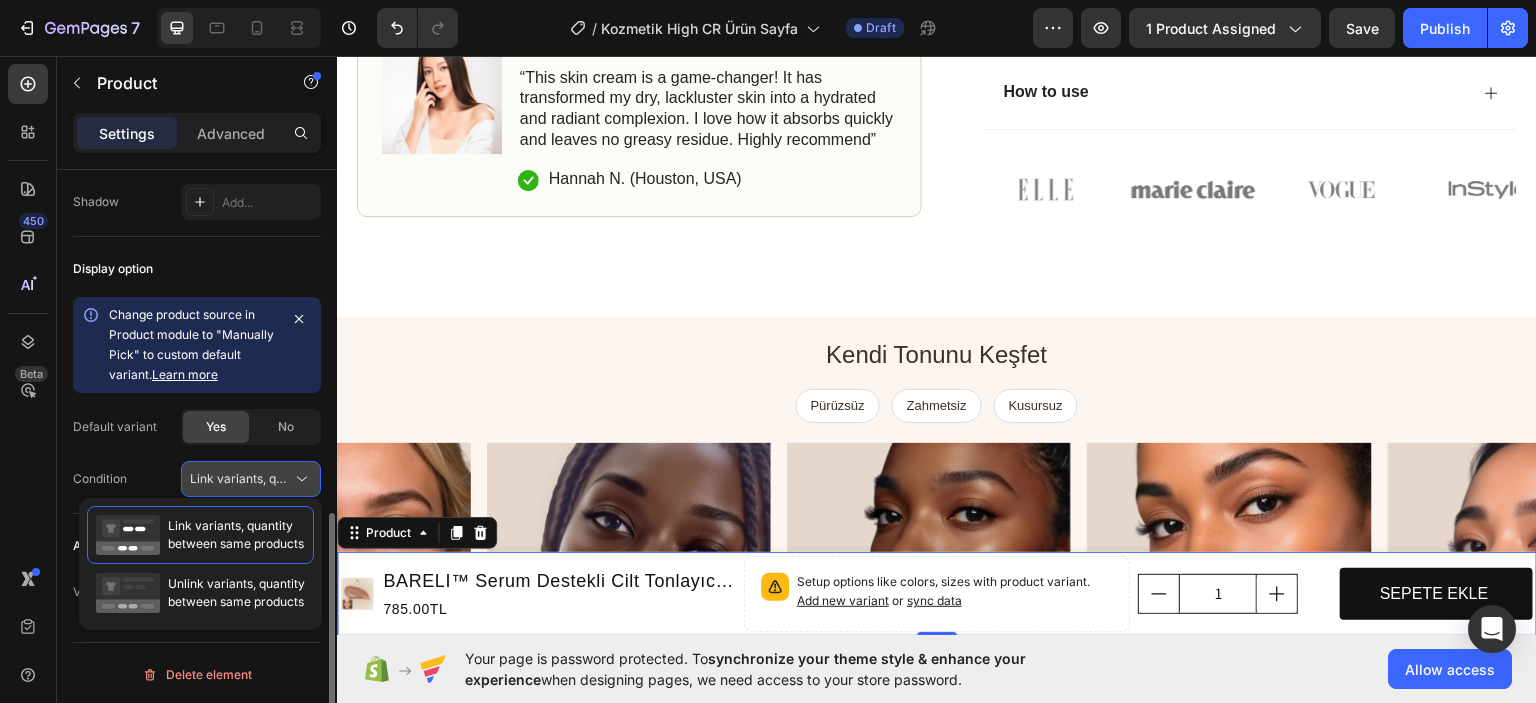 click on "Link variants, quantity <br> between same products" at bounding box center [337, 478] 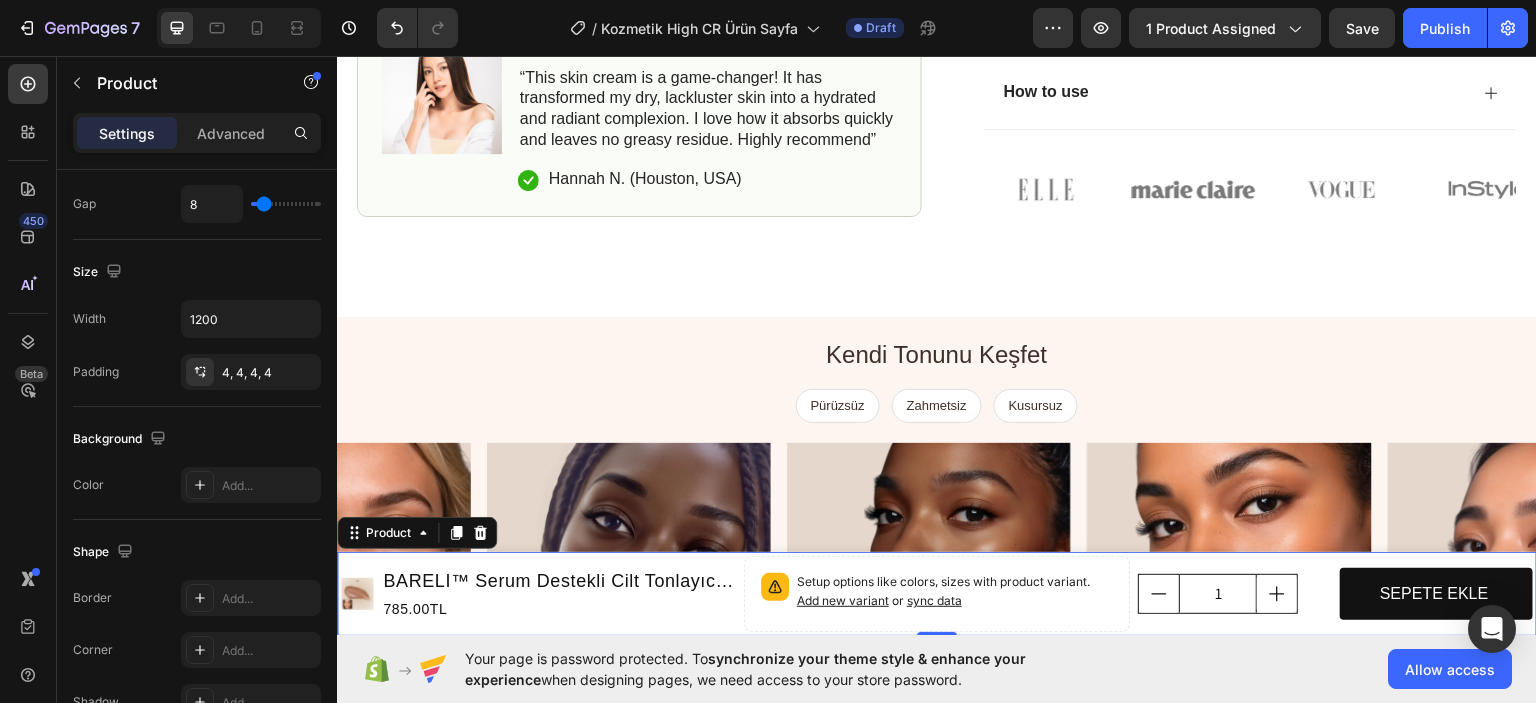 scroll, scrollTop: 0, scrollLeft: 0, axis: both 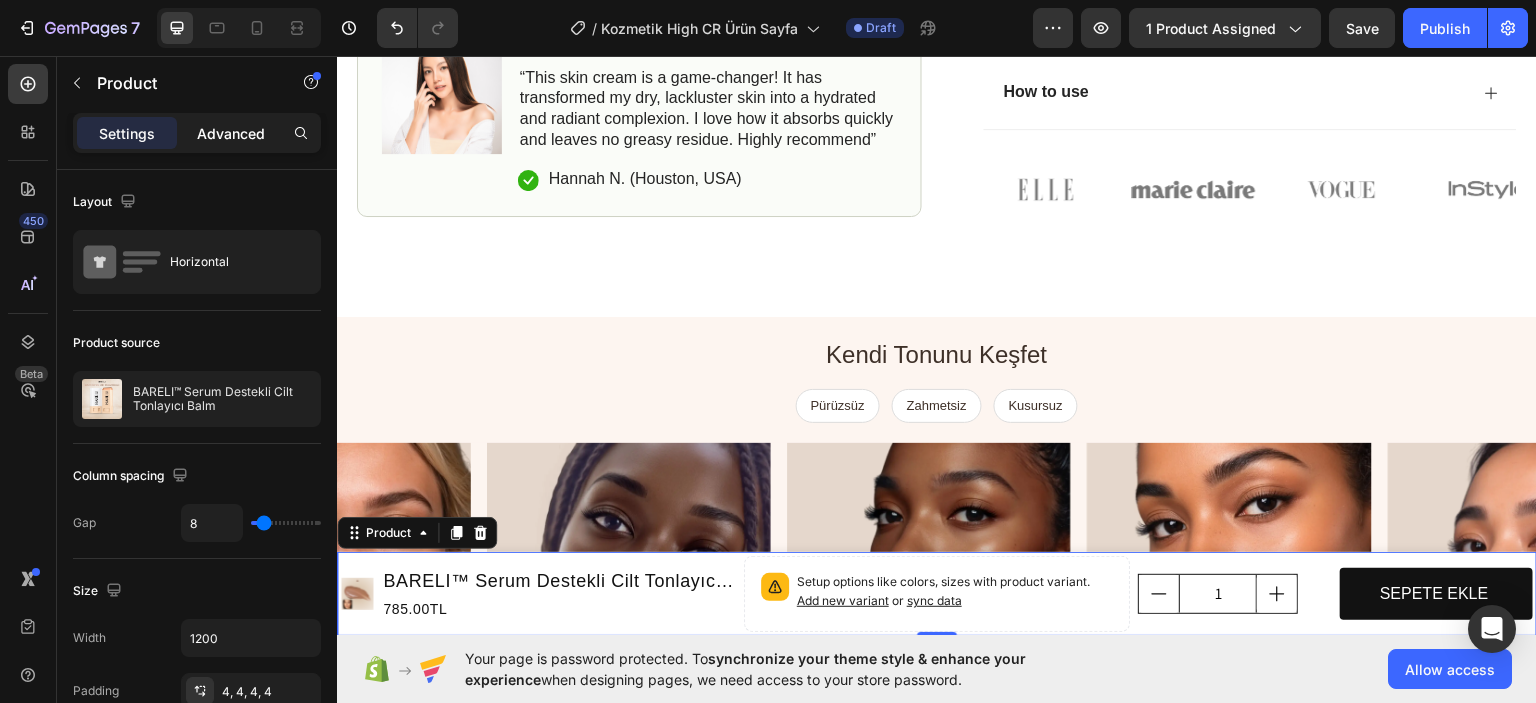 click on "Advanced" at bounding box center [231, 133] 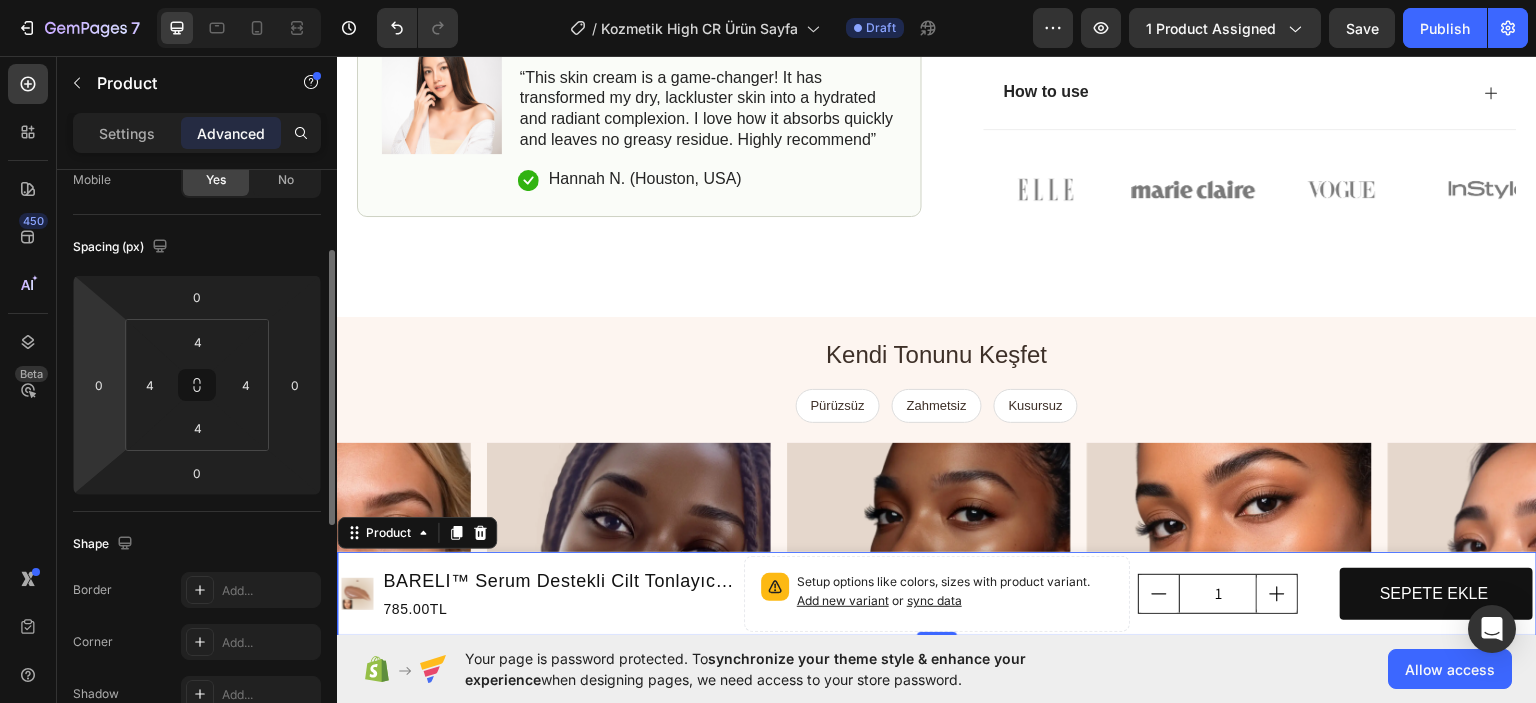 scroll, scrollTop: 0, scrollLeft: 0, axis: both 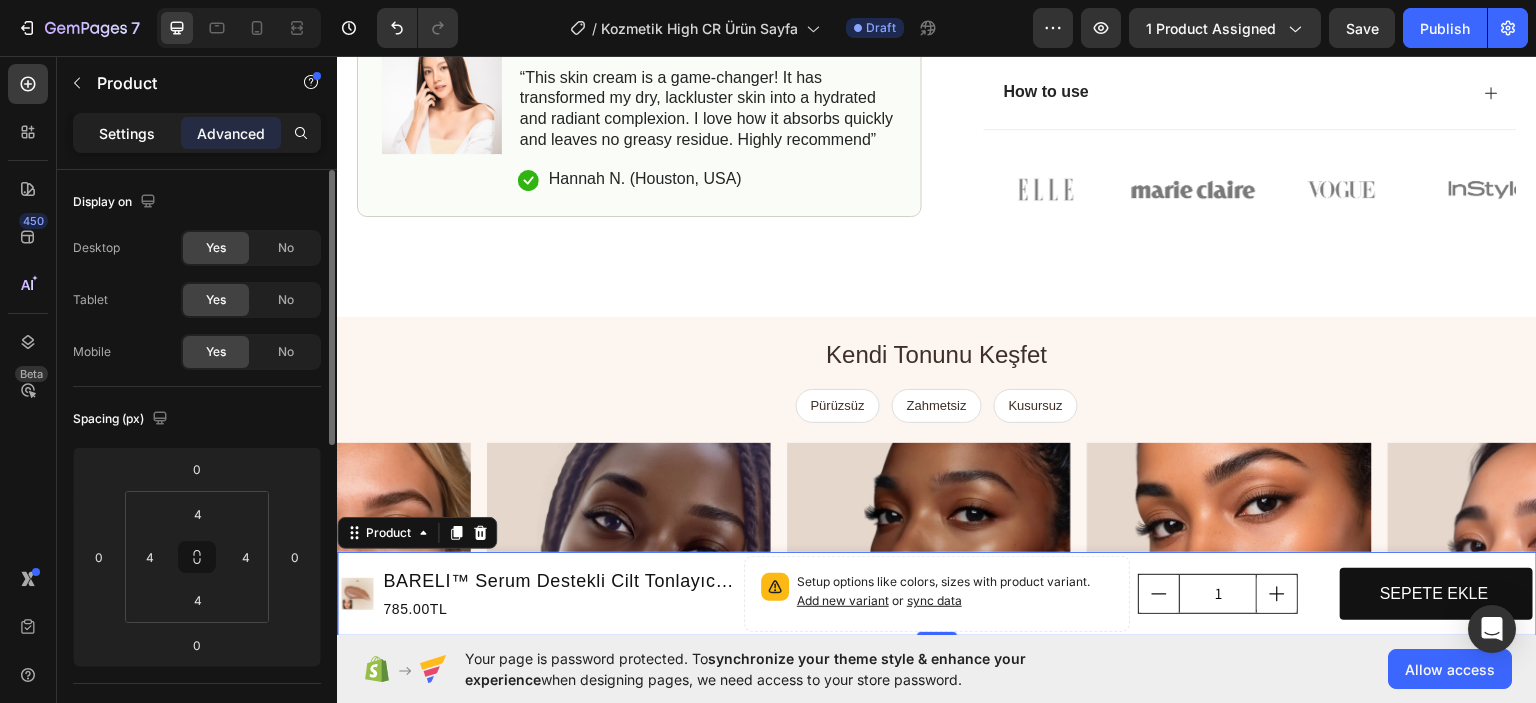 click on "Settings" 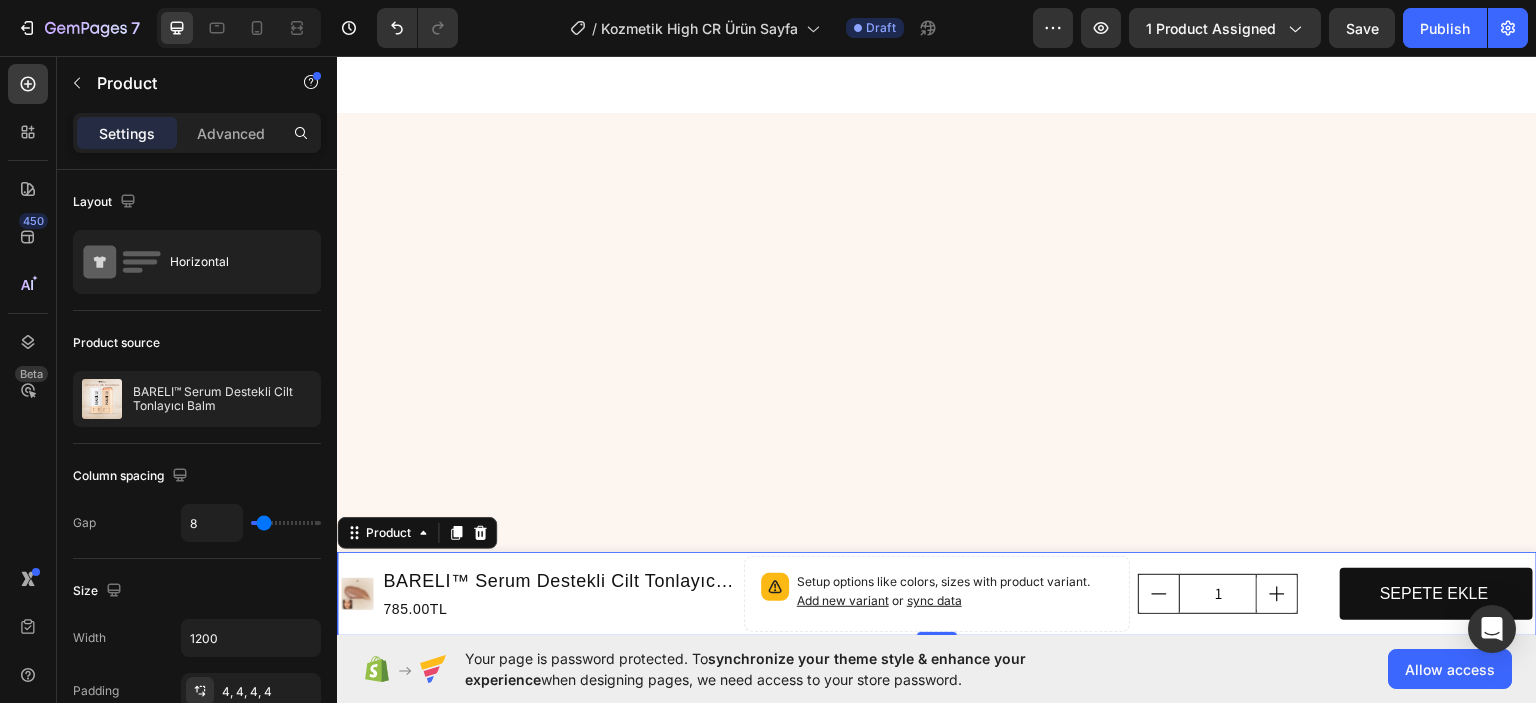 scroll, scrollTop: 0, scrollLeft: 0, axis: both 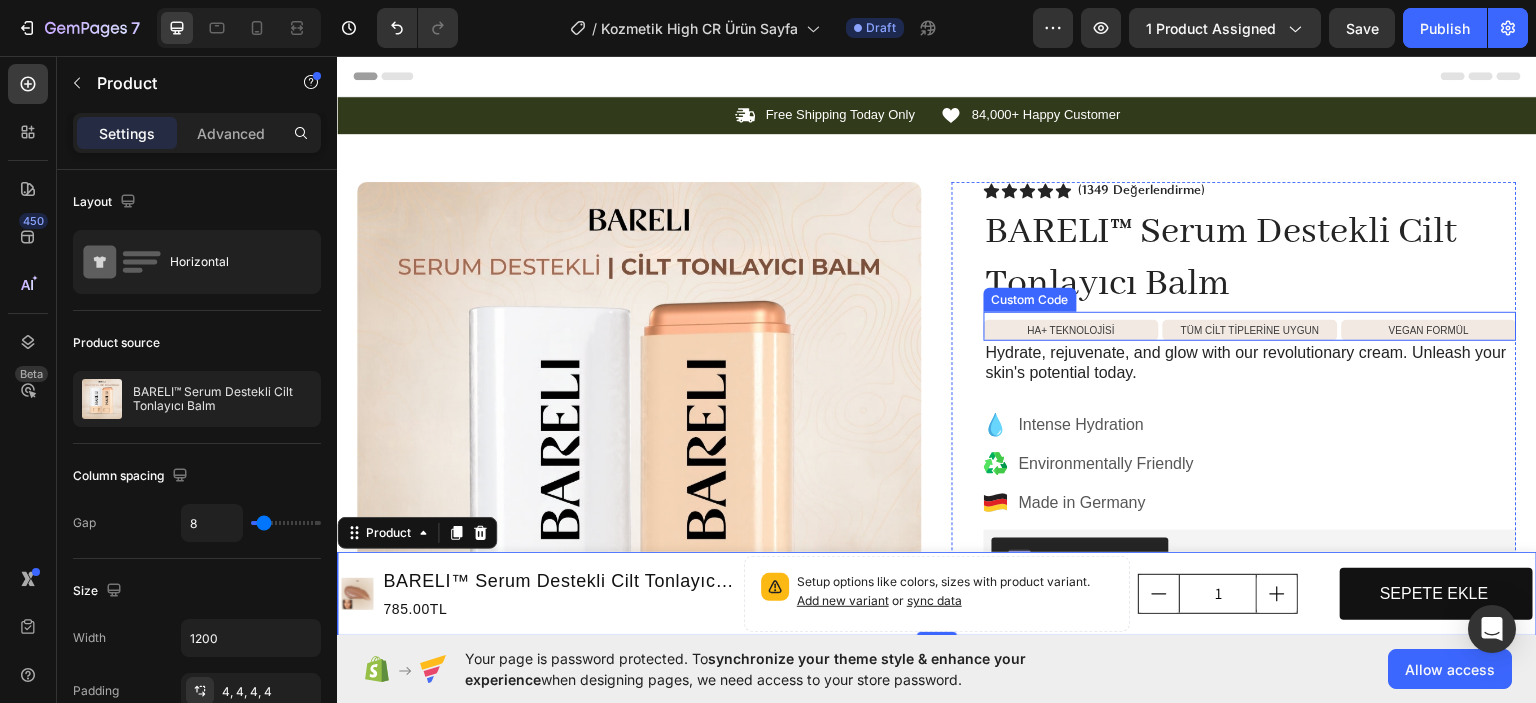 click on "TÜM CİLT TİPLERİNE UYGUN" at bounding box center [1250, 329] 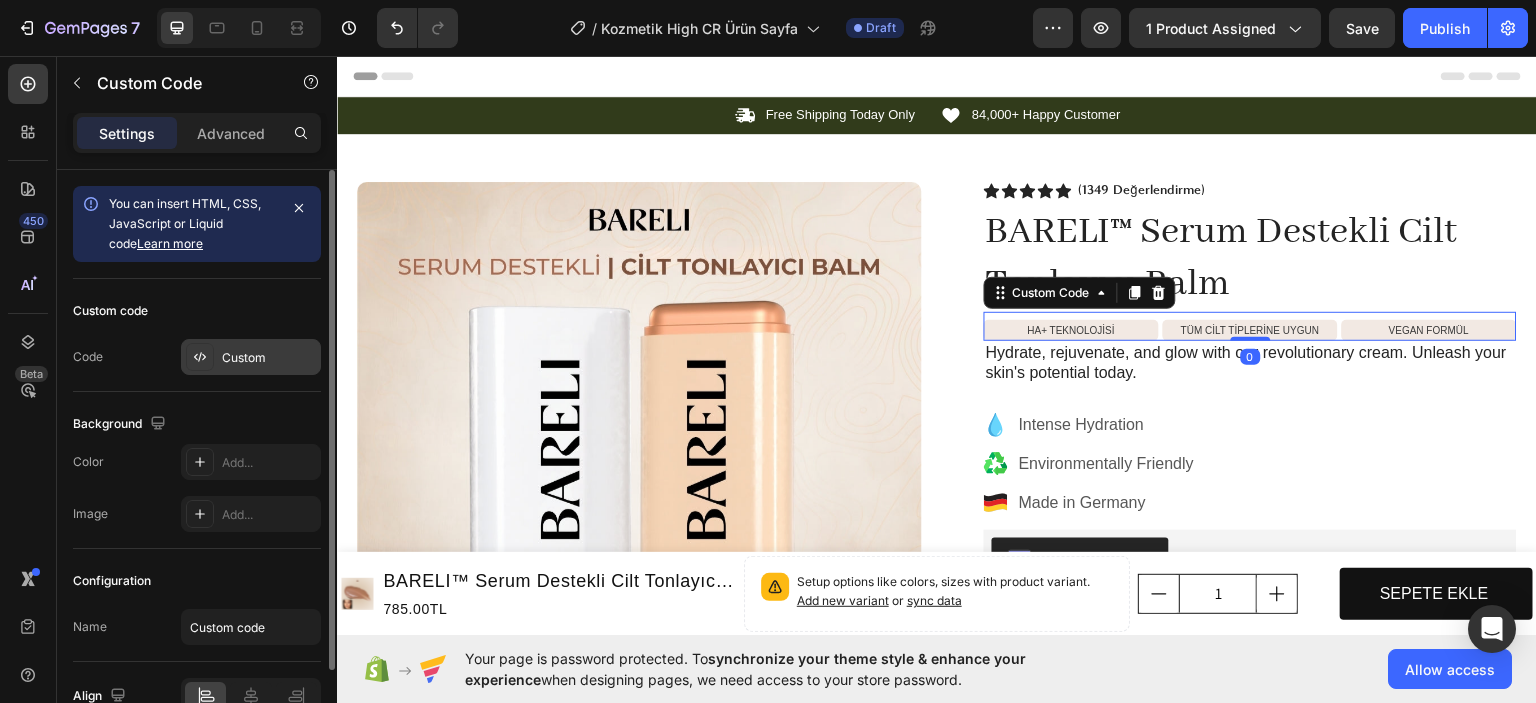 click on "Custom" at bounding box center (269, 358) 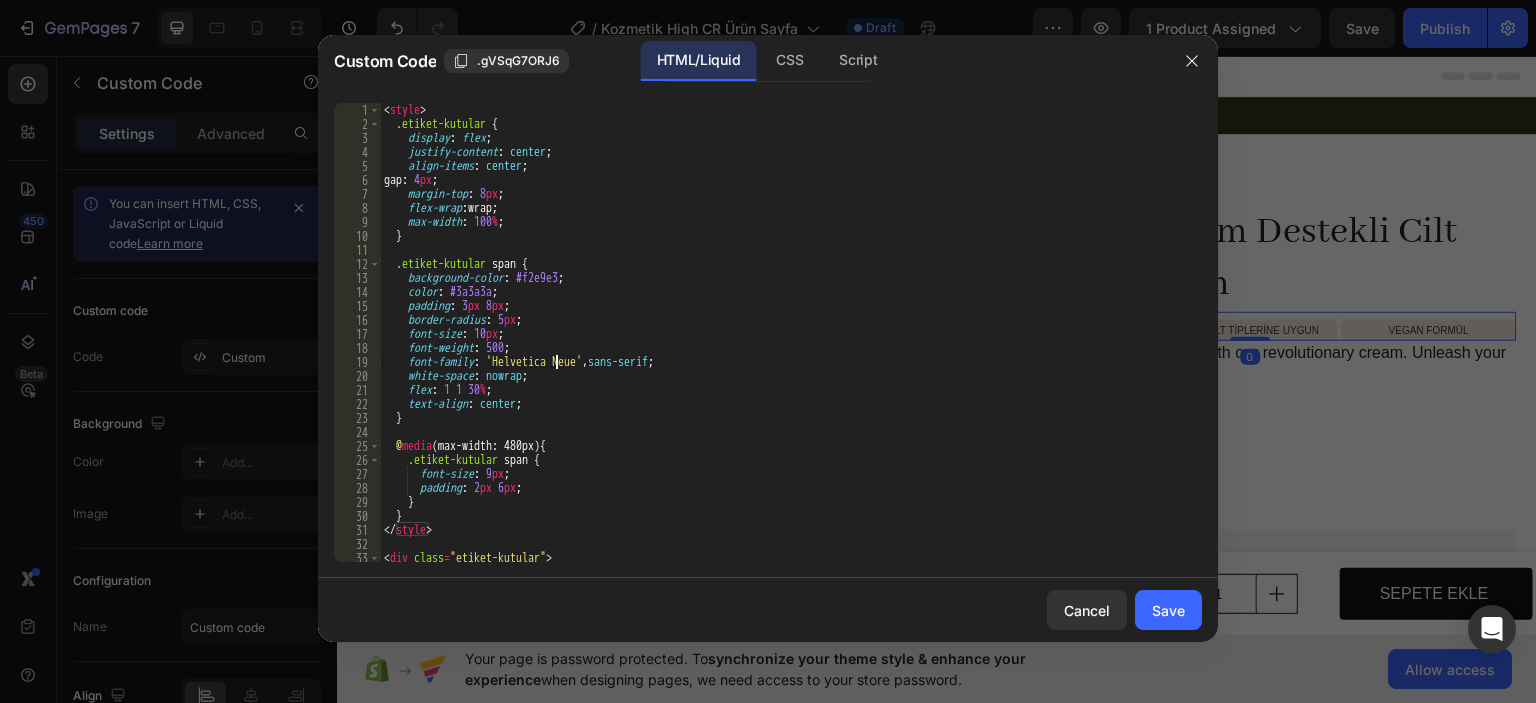 click on "< style >    .etiket-kutular   {      display :   flex ;      justify-content :   center ;      align-items :   center ;     gap :   4 px ;      margin-top :   8 px ;      flex-wrap :  wrap ;      max-width :   100 % ;    }    .etiket-kutular   span   {      background-color :   #f2e9e3 ;      color :   #3a3a3a ;      padding :   3 px   8 px ;      border-radius :   5 px ;      font-size :   10 px ;      font-weight :   500 ;      font-family :   ' Helvetica Neue ' ,  sans-serif ;      white-space :   nowrap ;      flex :   1   1   30 % ;      text-align :   center ;    }    @ media  (max-width: 480px)  {      .etiket-kutular   span   {         font-size :   9 px ;         padding :   2 px   6 px ;      }    } </ style > < div   class = "etiket-kutular" >    < span > HA+ TEKNOLOJİSİ </ span >" at bounding box center [783, 346] 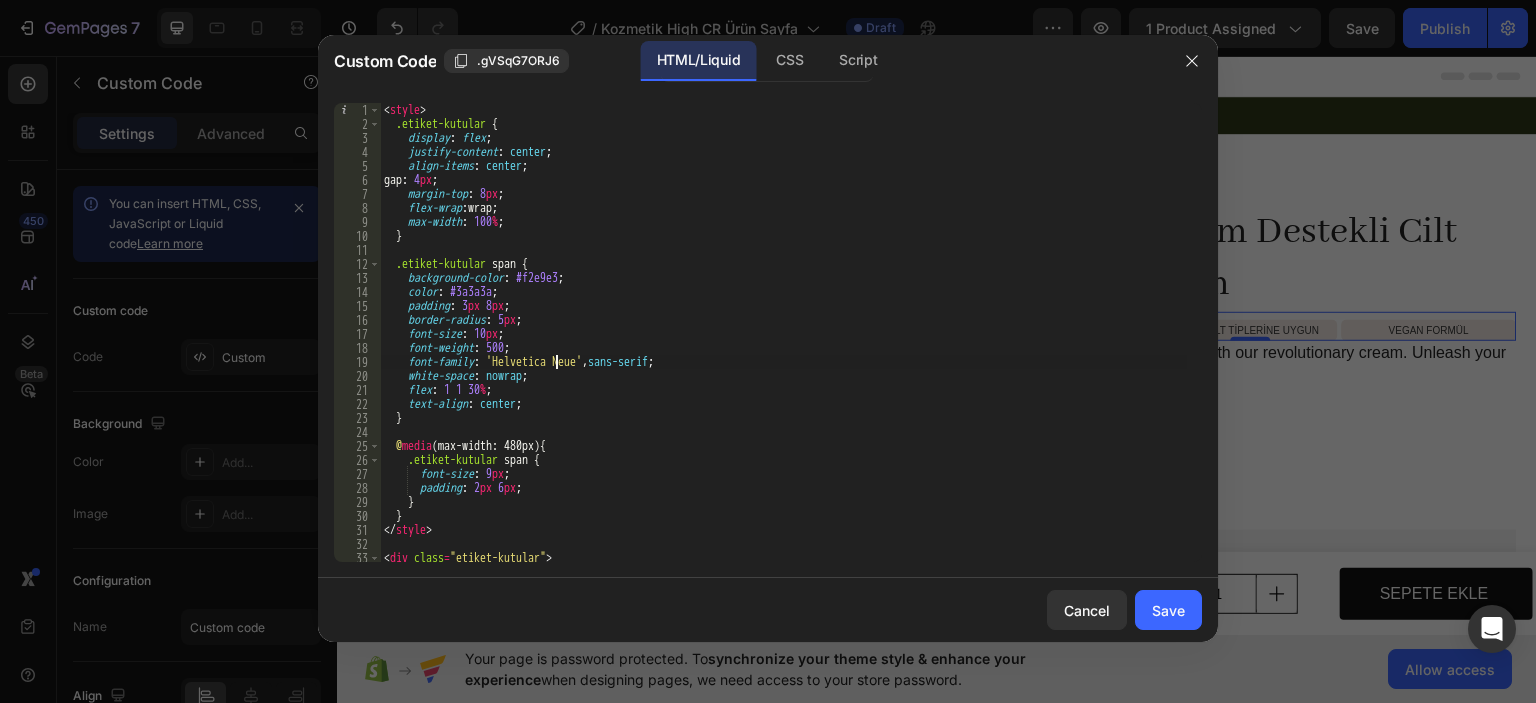 type on "</div>" 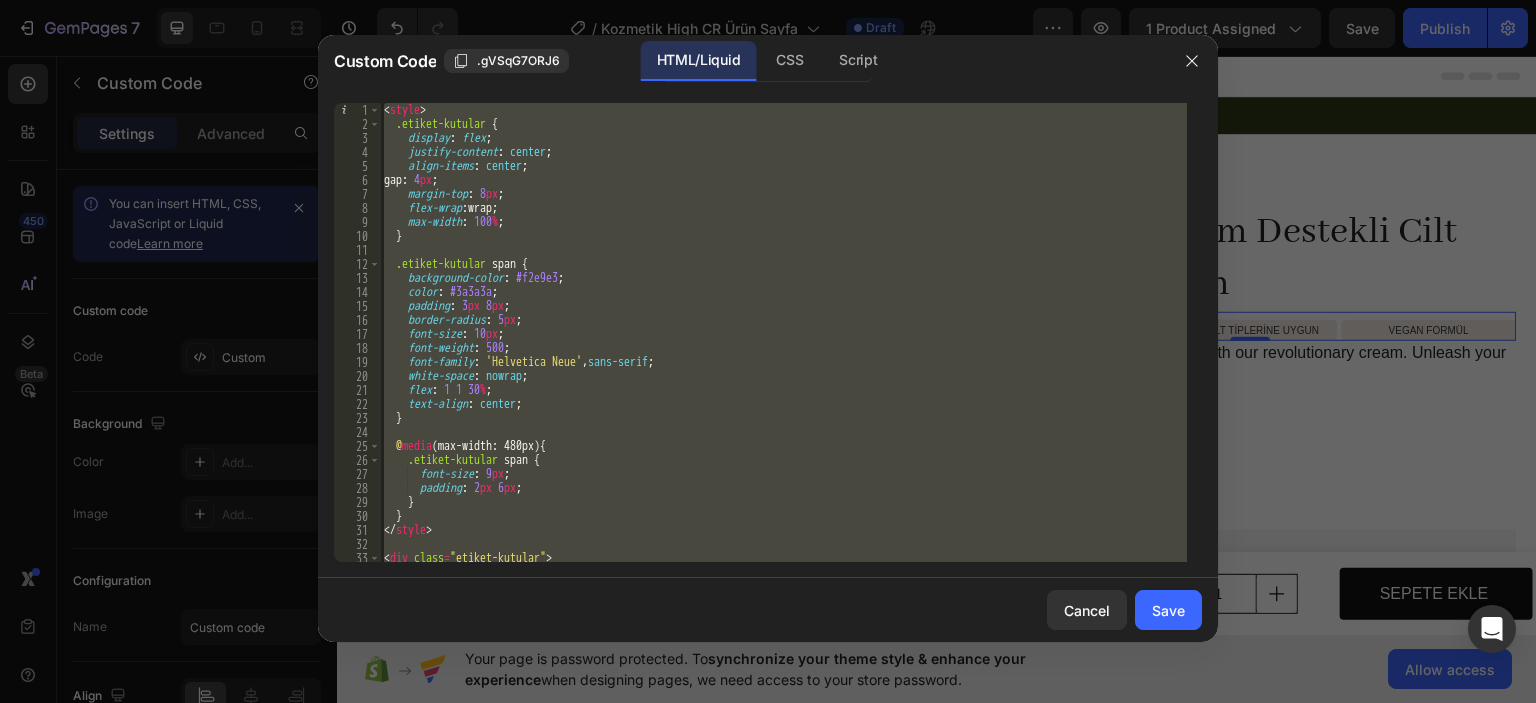 type 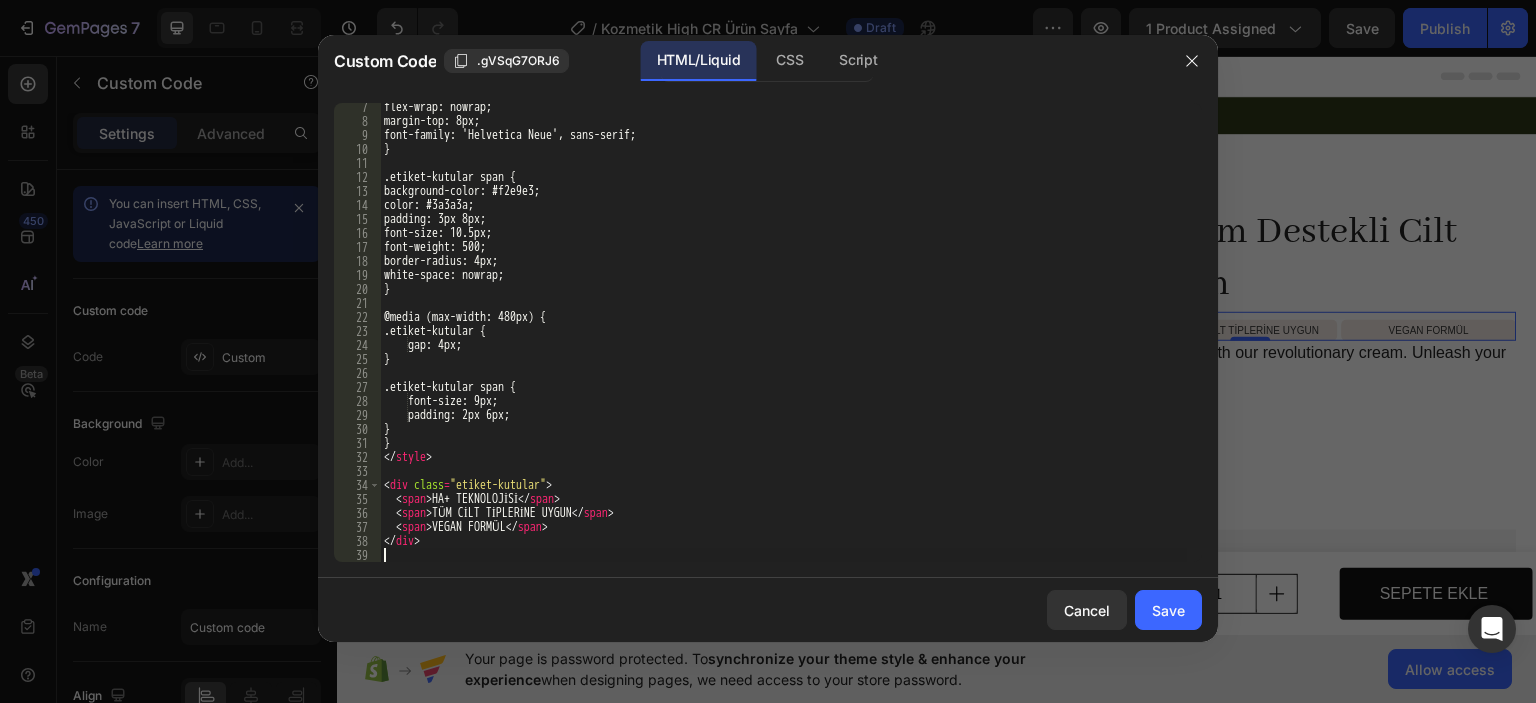 scroll, scrollTop: 87, scrollLeft: 0, axis: vertical 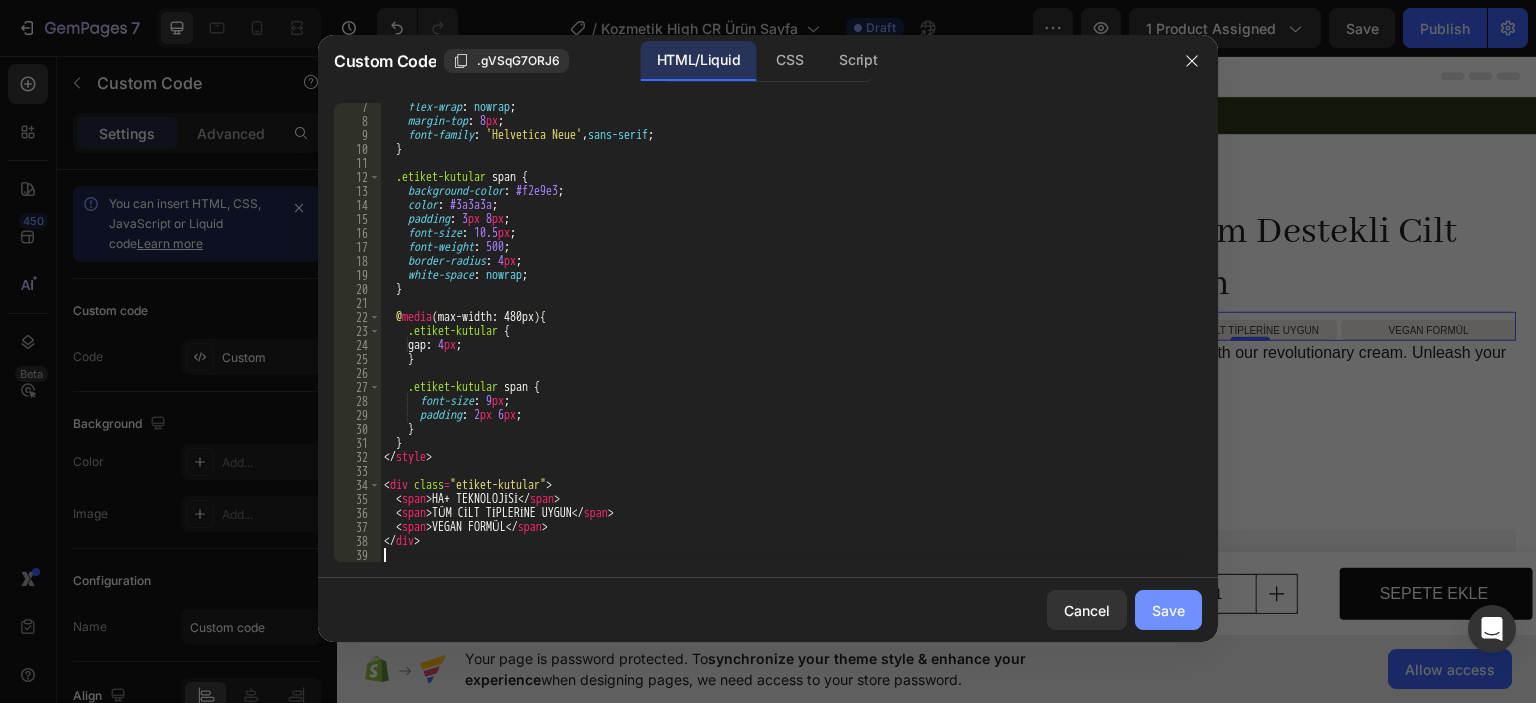 click on "Save" at bounding box center (1168, 610) 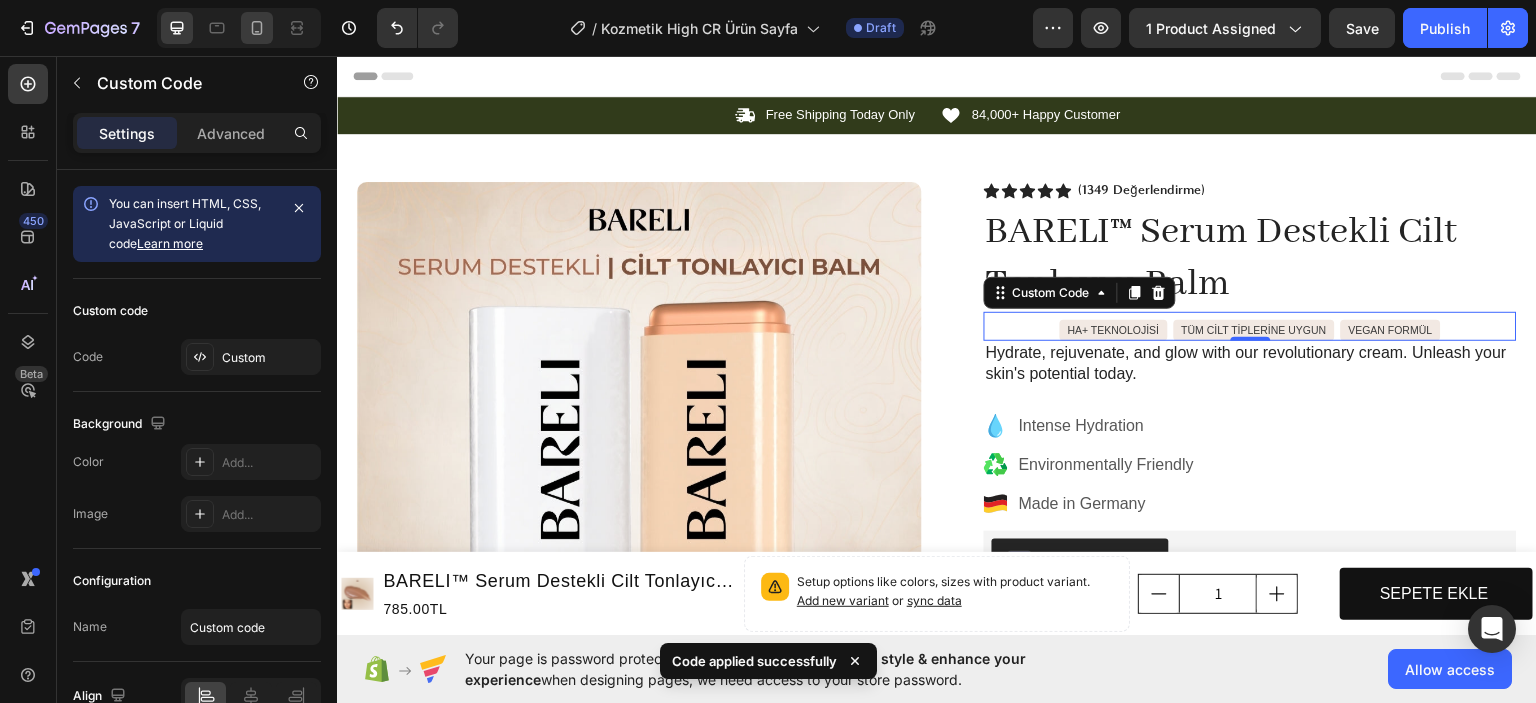 click 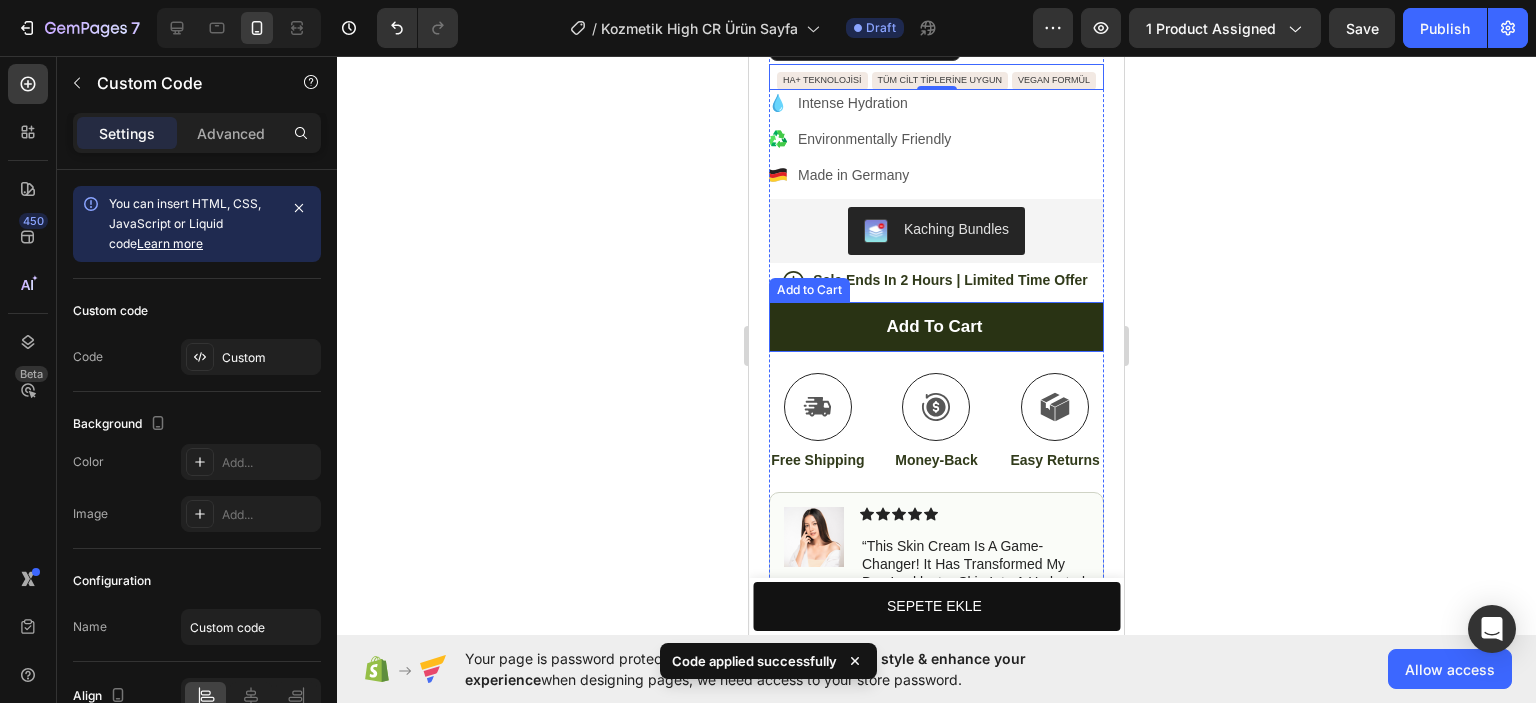 scroll, scrollTop: 368, scrollLeft: 0, axis: vertical 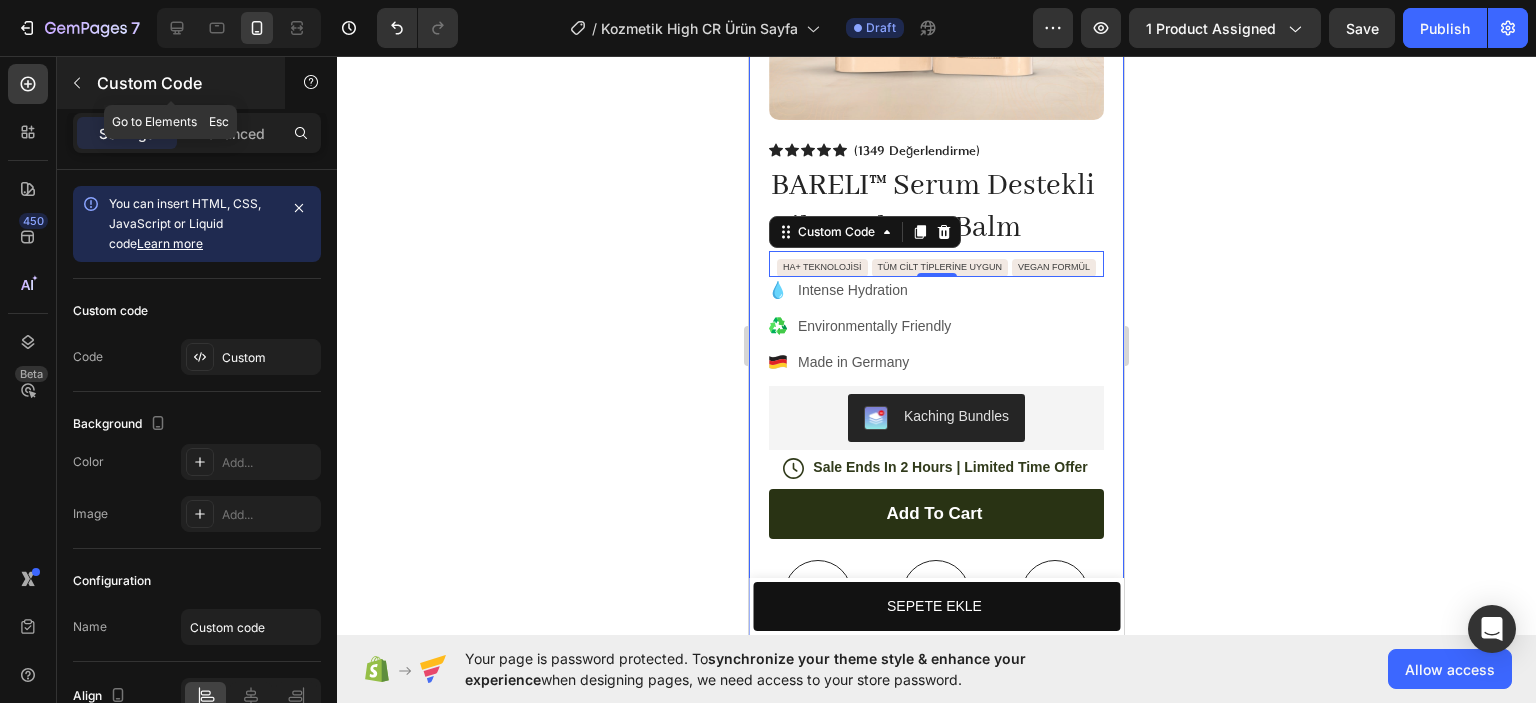 click on "Custom Code" at bounding box center [171, 83] 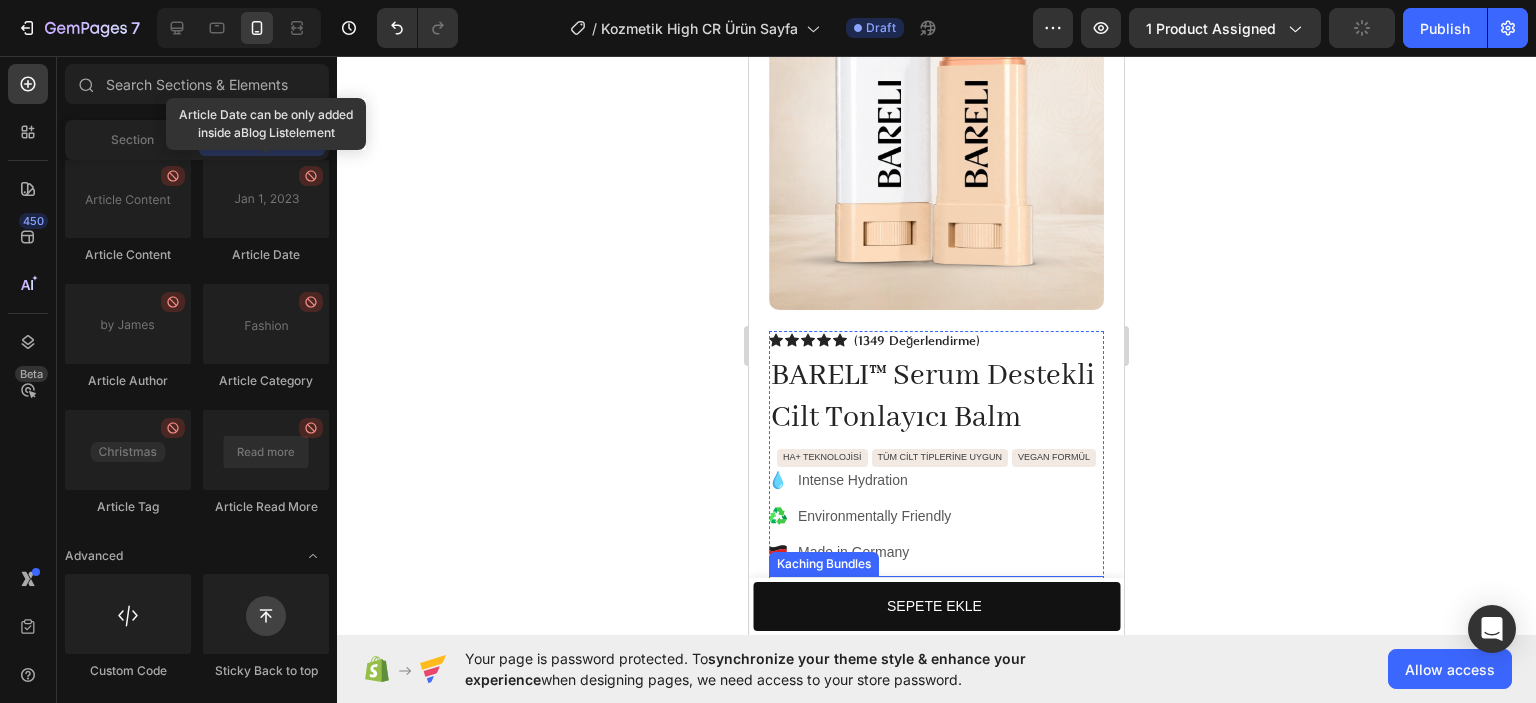 scroll, scrollTop: 0, scrollLeft: 0, axis: both 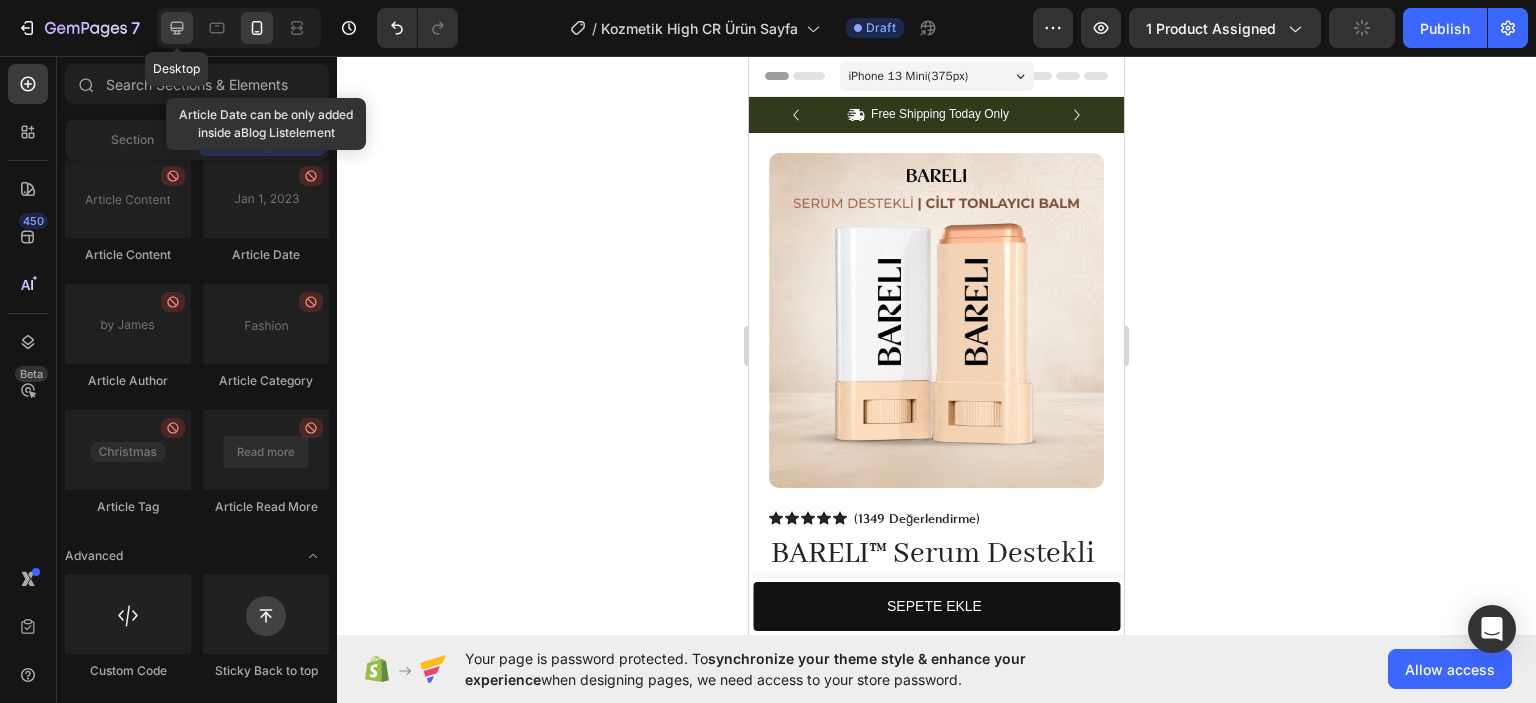 click 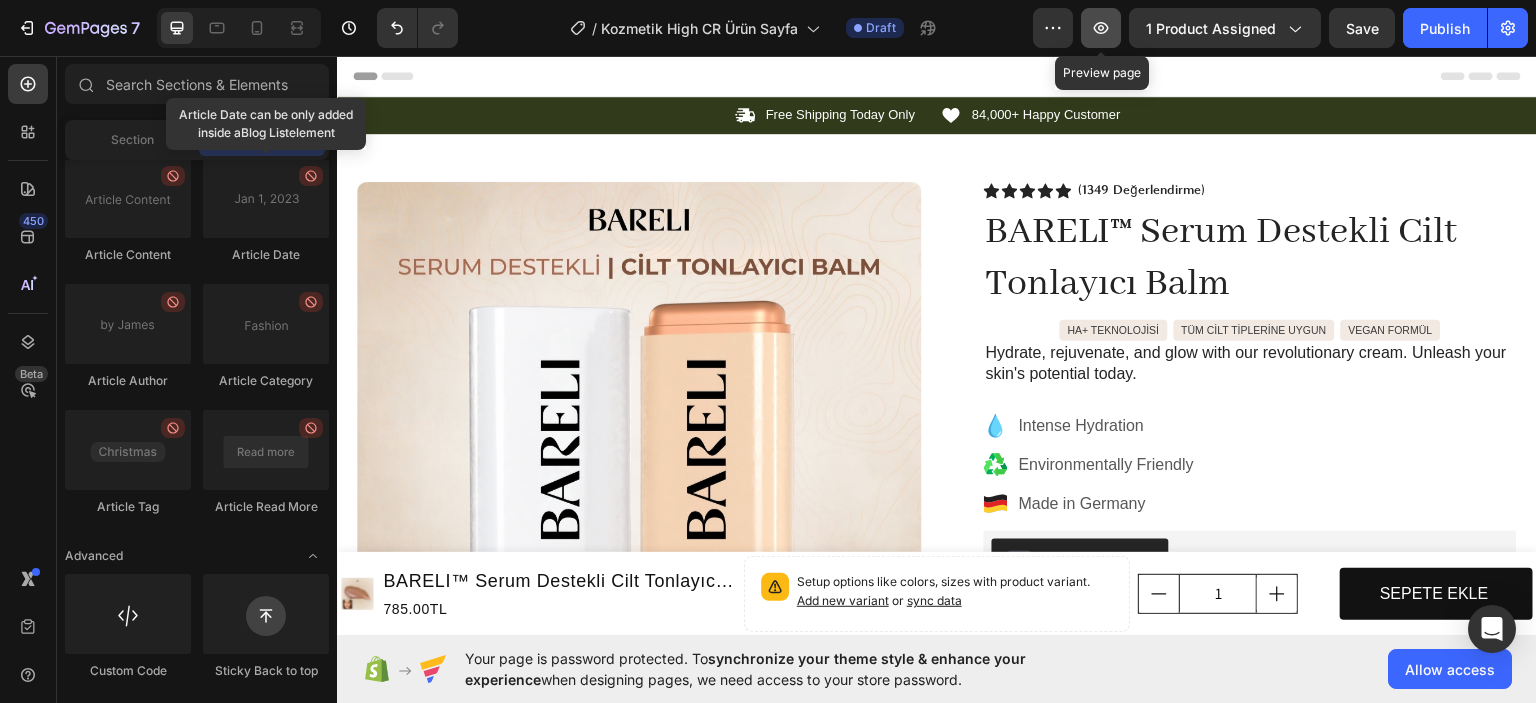 click 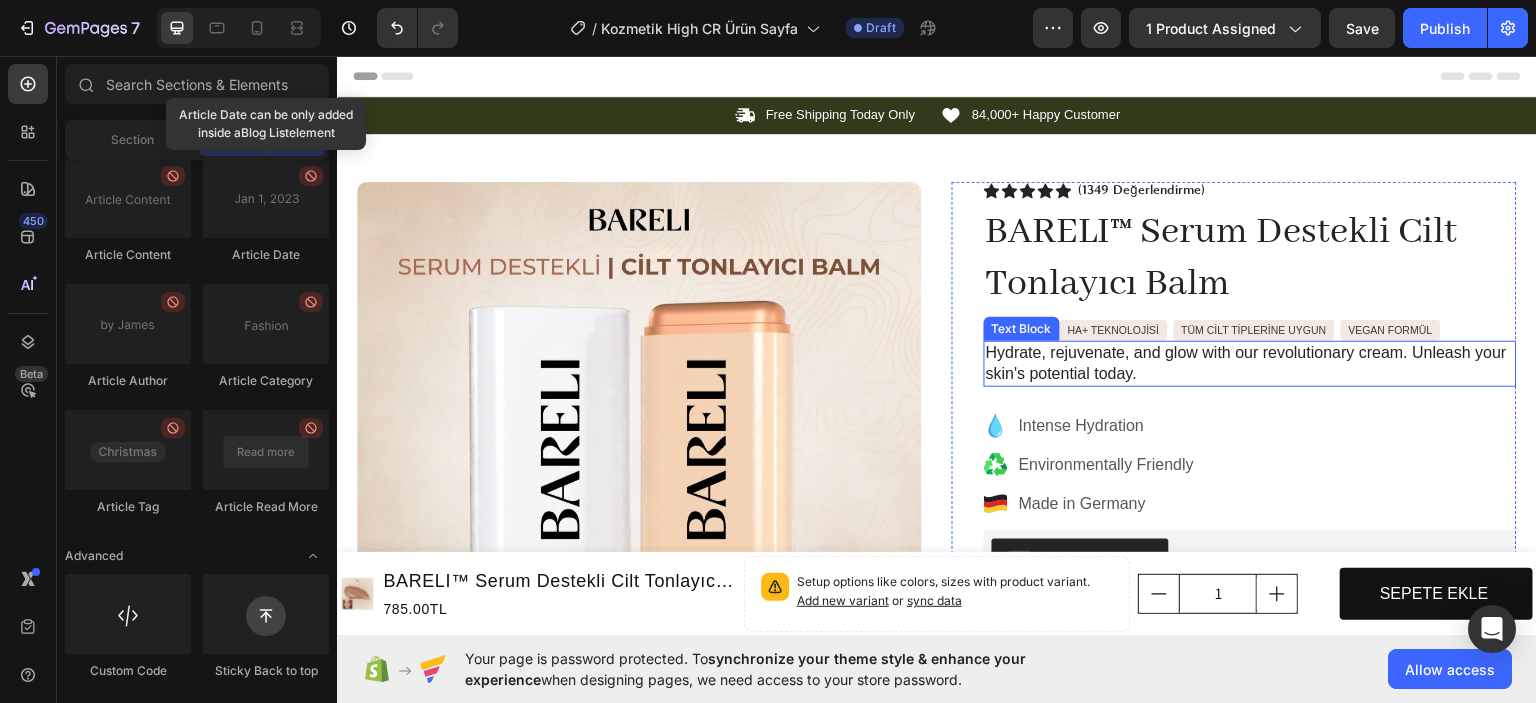 click on "Hydrate, rejuvenate, and glow with our revolutionary cream. Unleash your skin's potential today." at bounding box center (1250, 363) 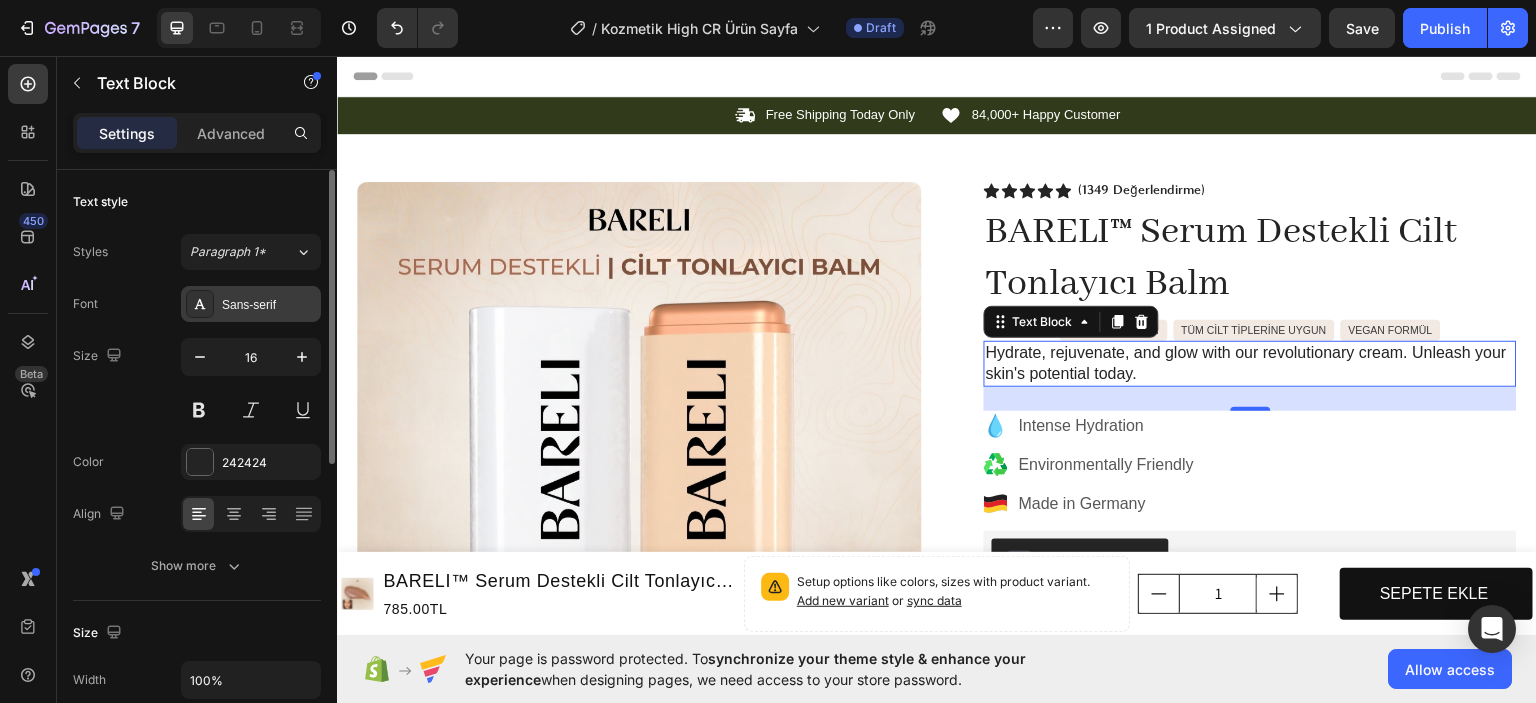 click on "Sans-serif" at bounding box center [269, 305] 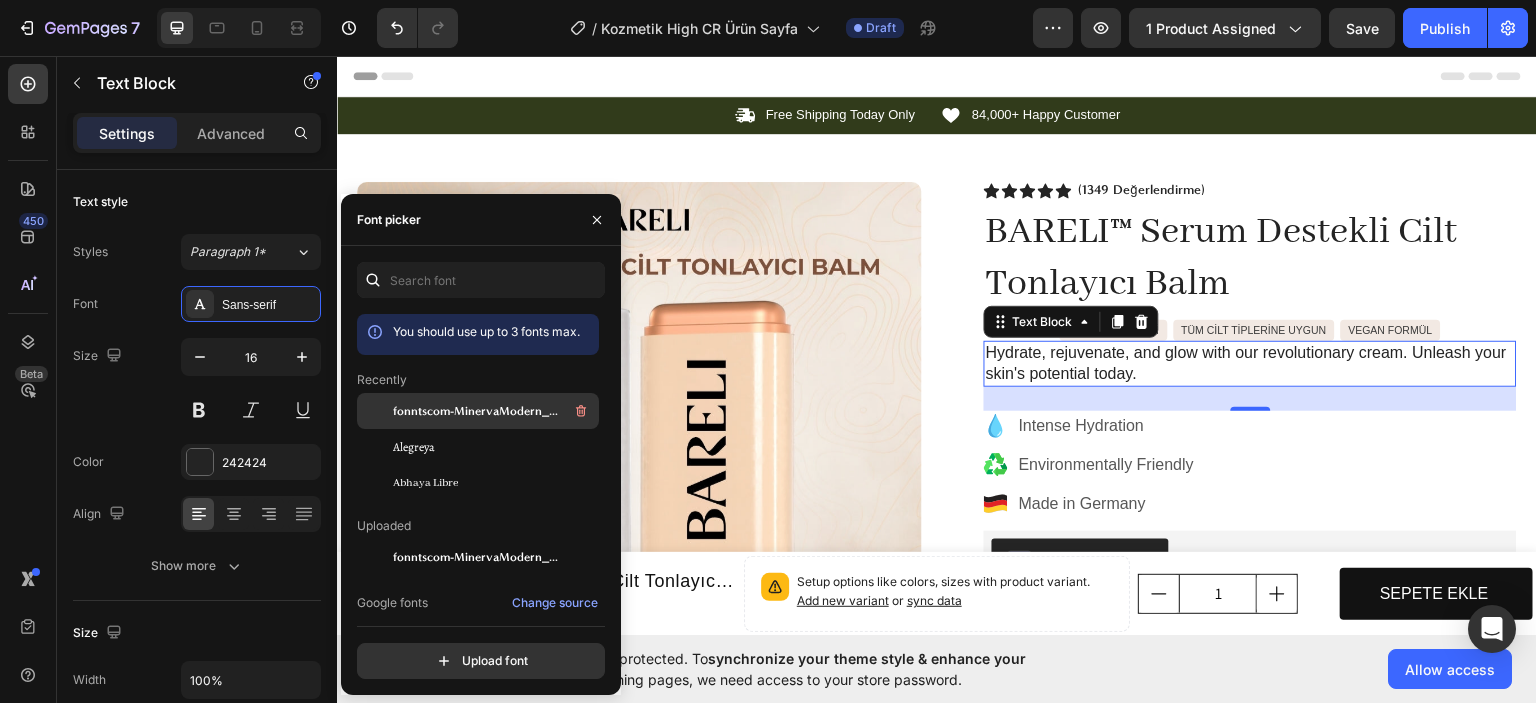 click on "fonntscom-MinervaModern_Bold" at bounding box center (476, 411) 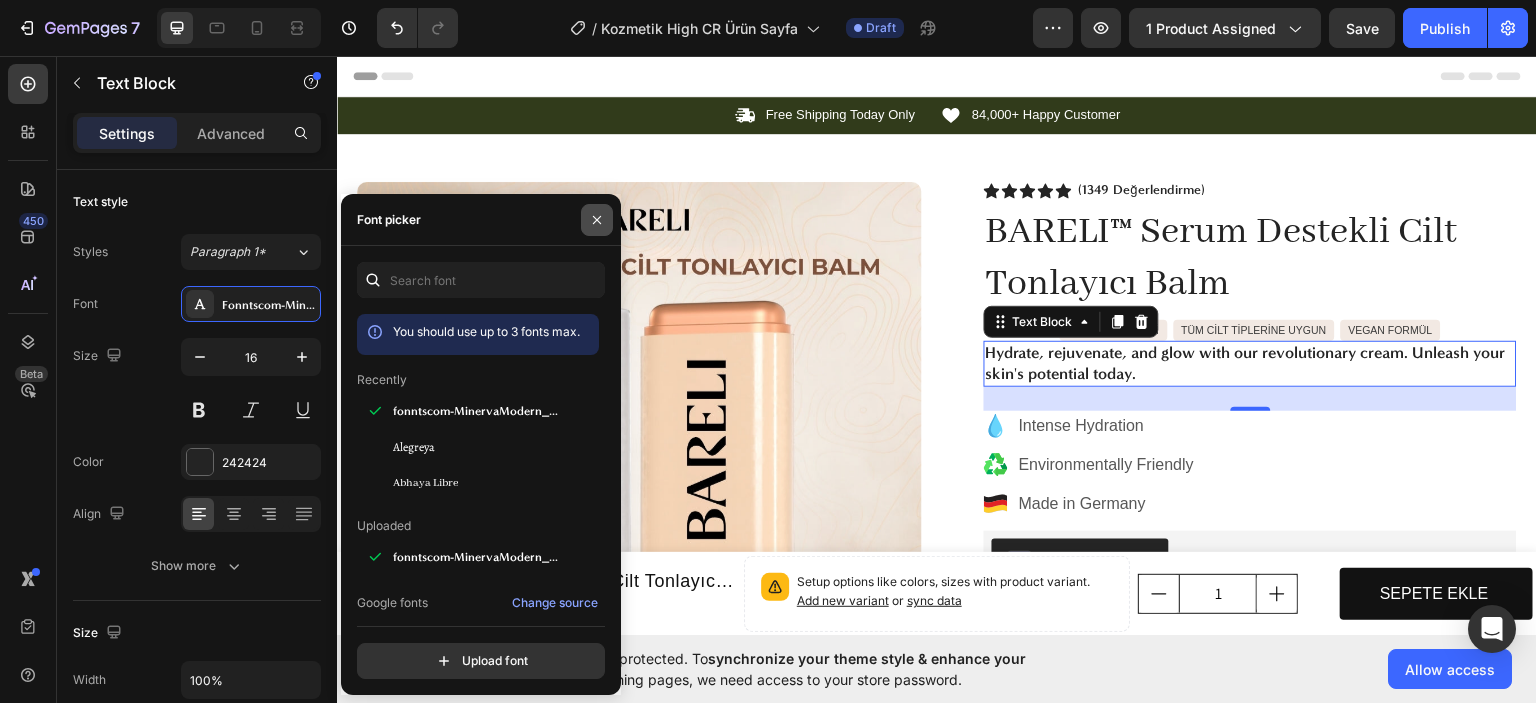 click 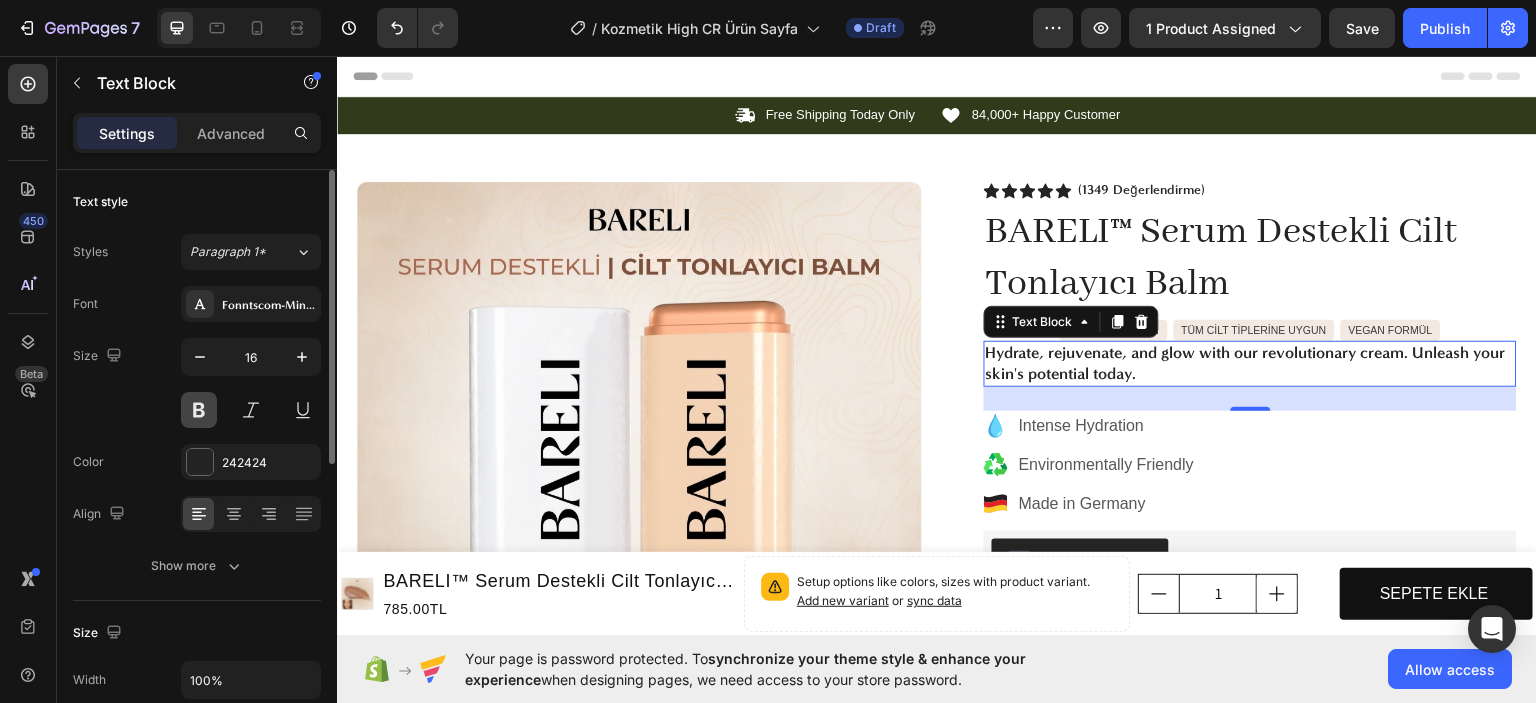 click at bounding box center [199, 410] 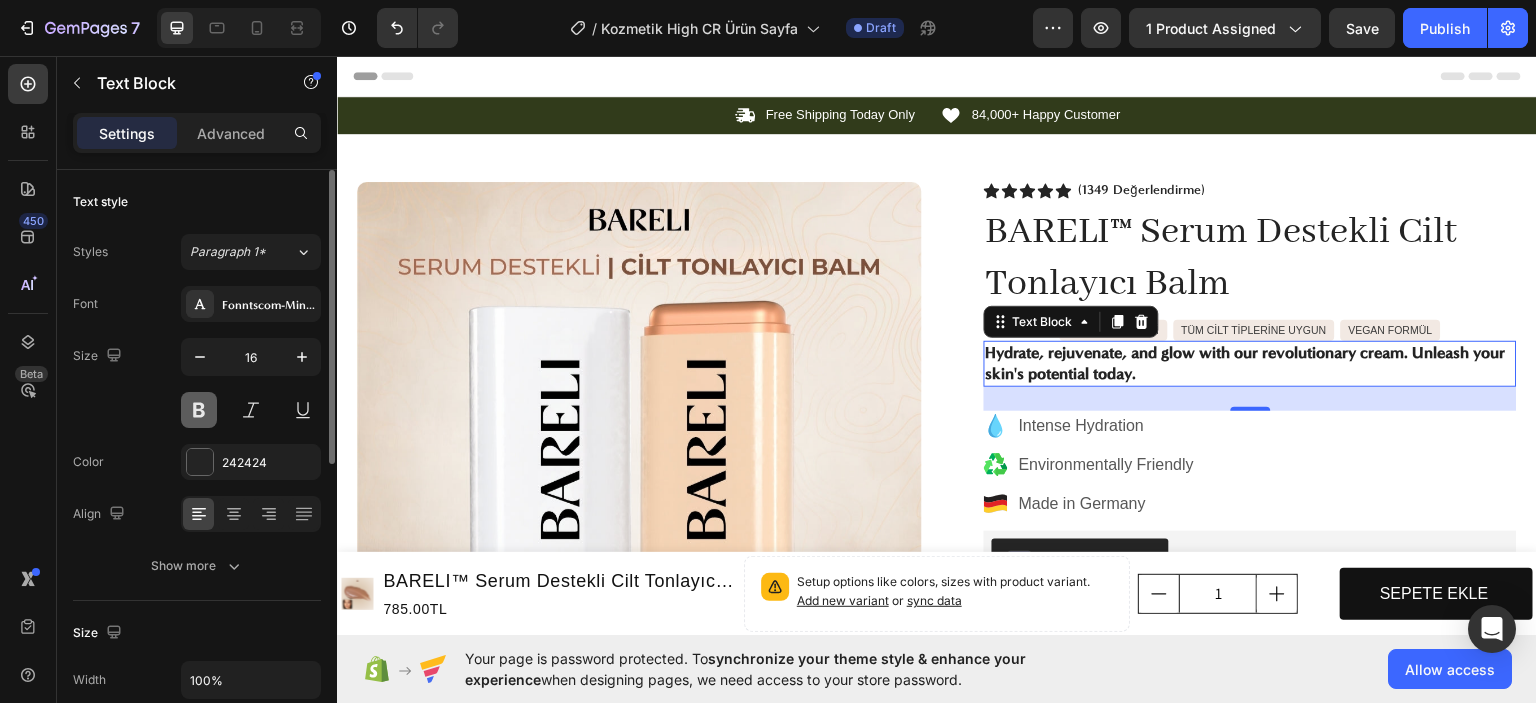 click at bounding box center [199, 410] 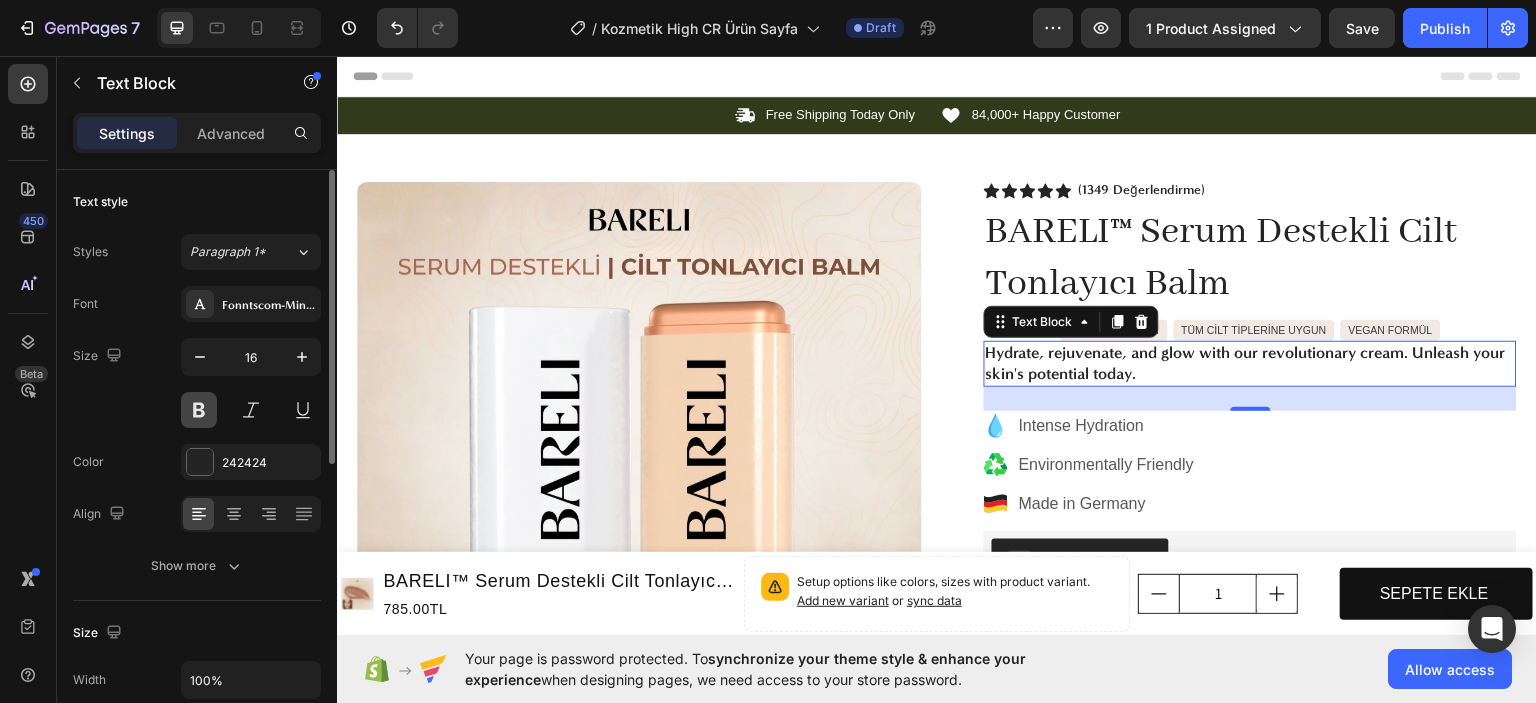 click at bounding box center (199, 410) 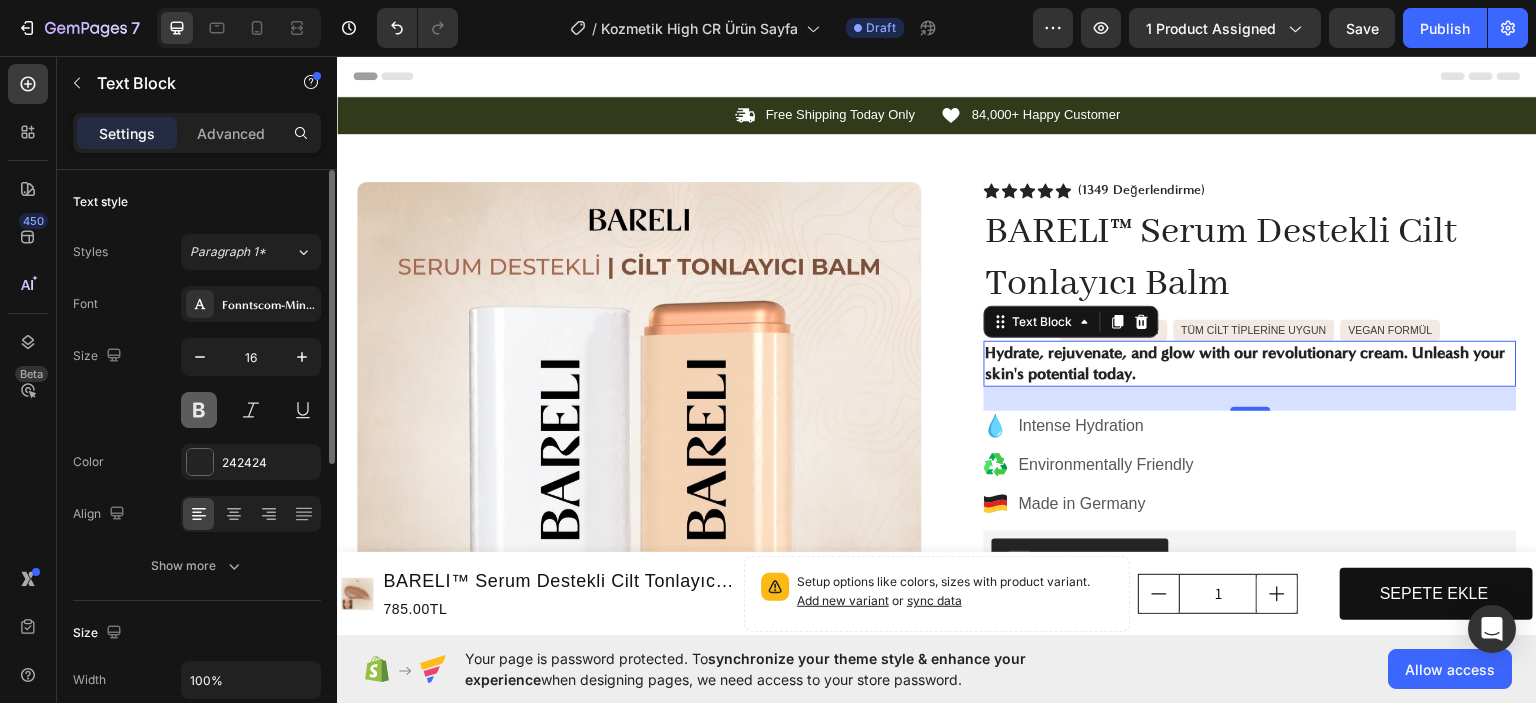 click at bounding box center [199, 410] 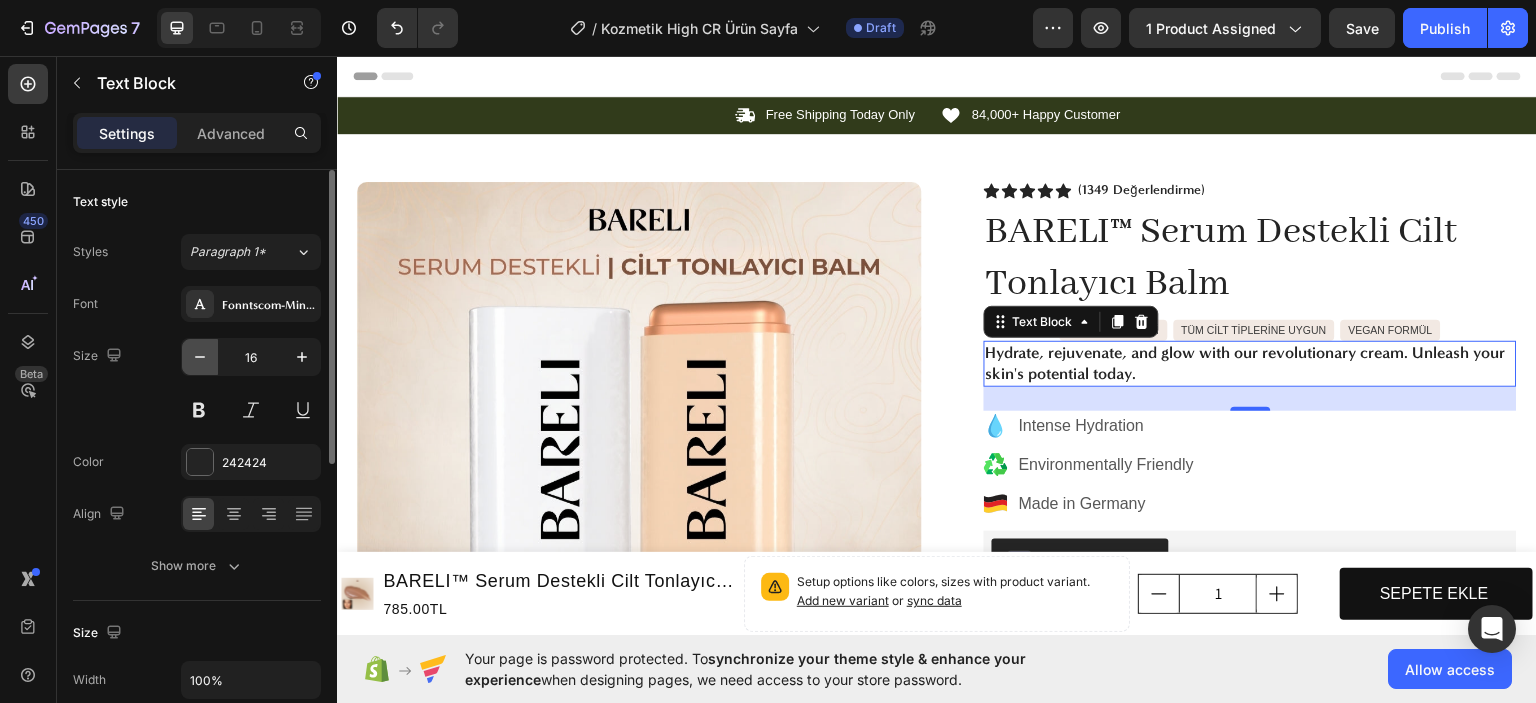 click 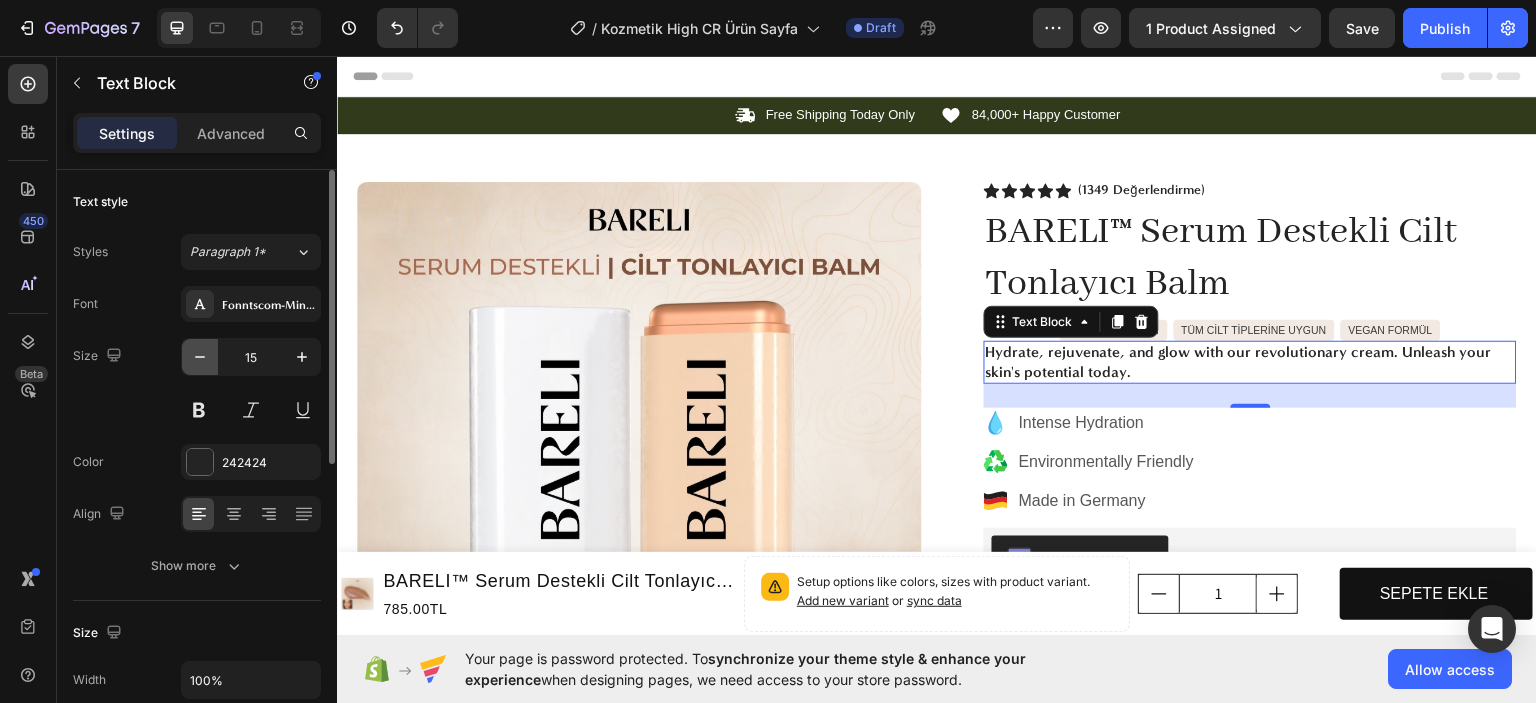 click 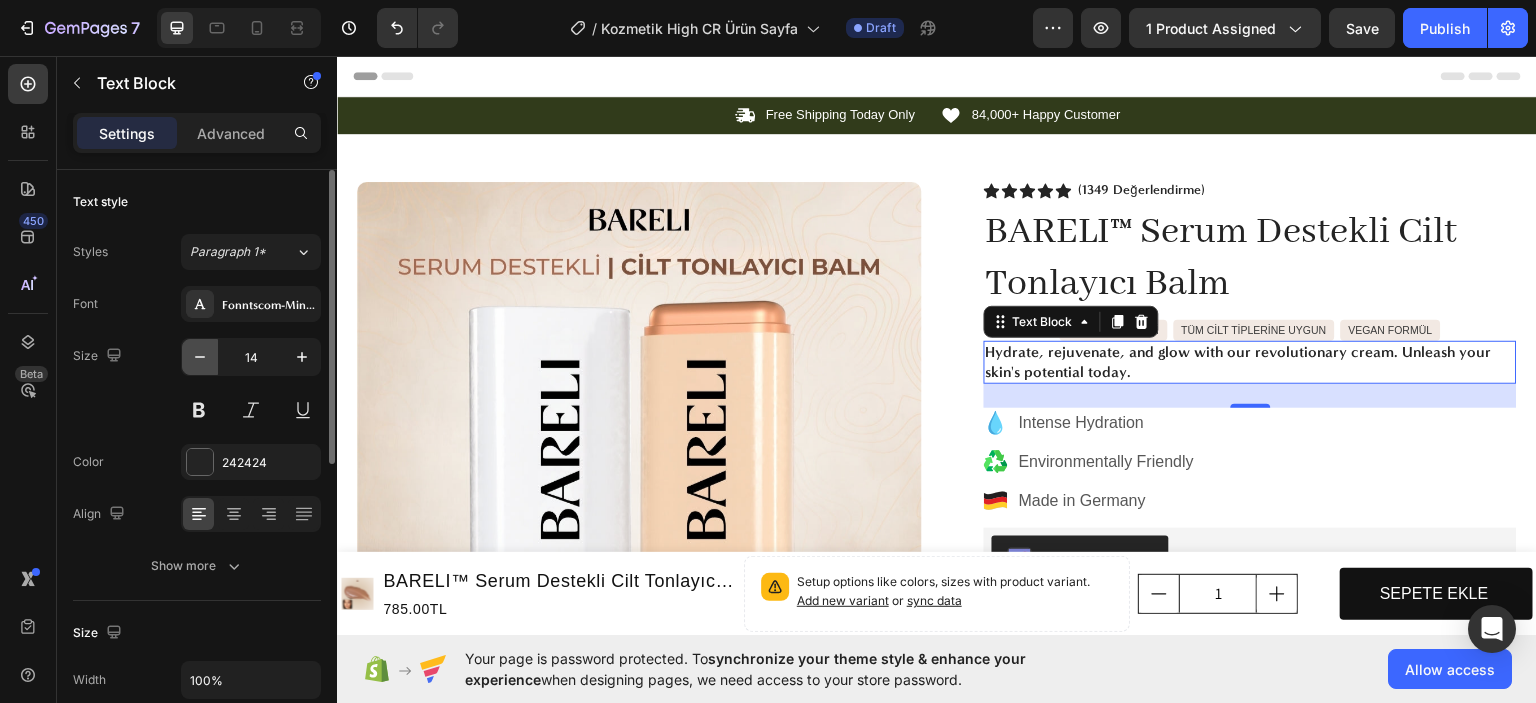 click 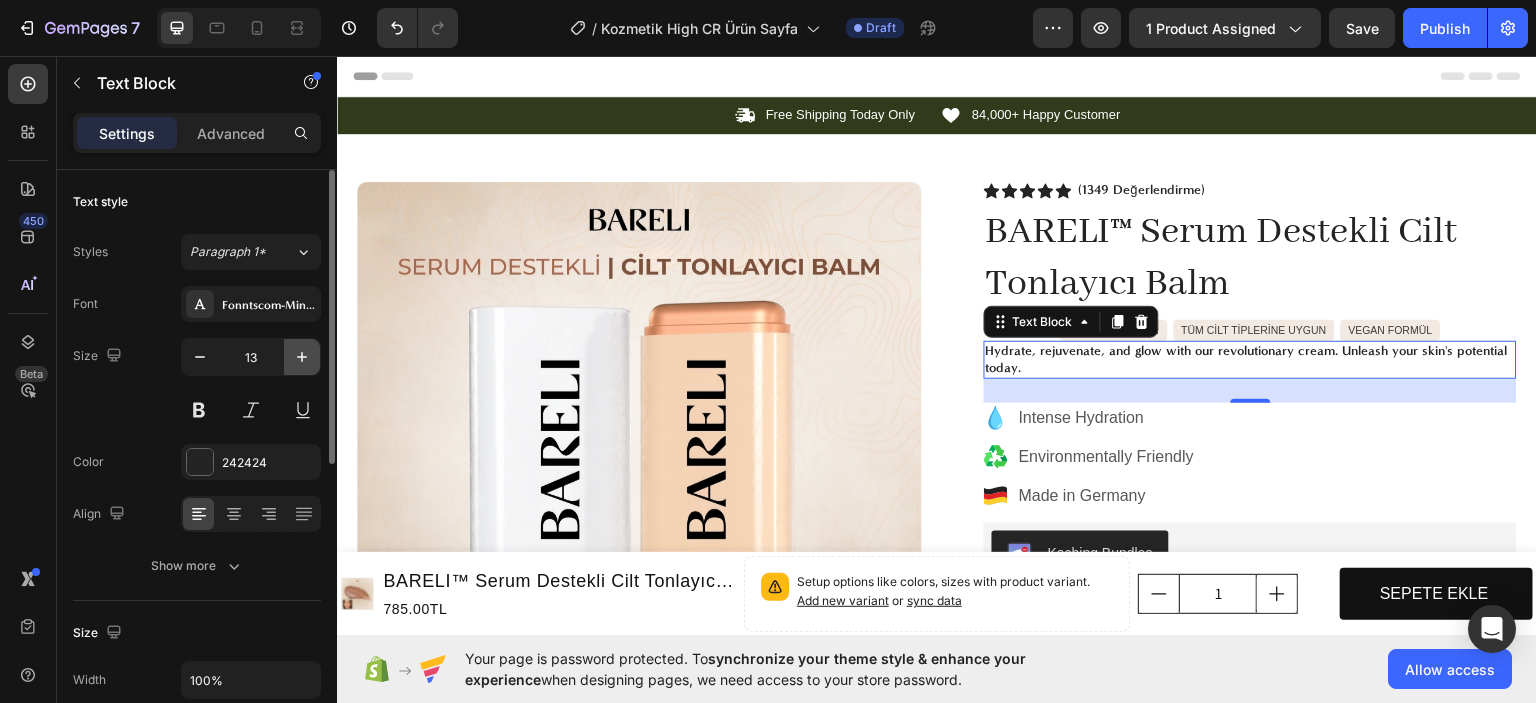 click at bounding box center (302, 357) 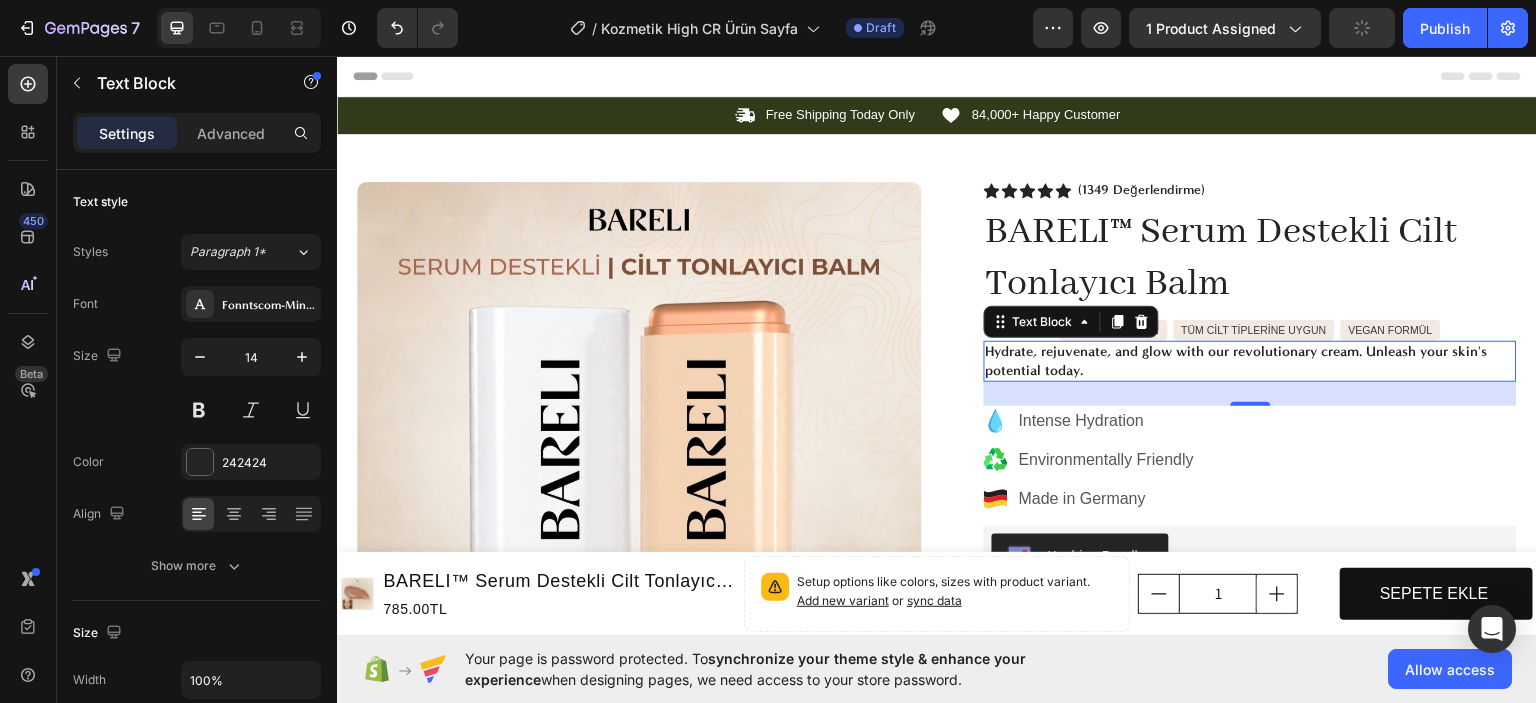 click on "Hydrate, rejuvenate, and glow with our revolutionary cream. Unleash your skin's potential today." at bounding box center (1250, 360) 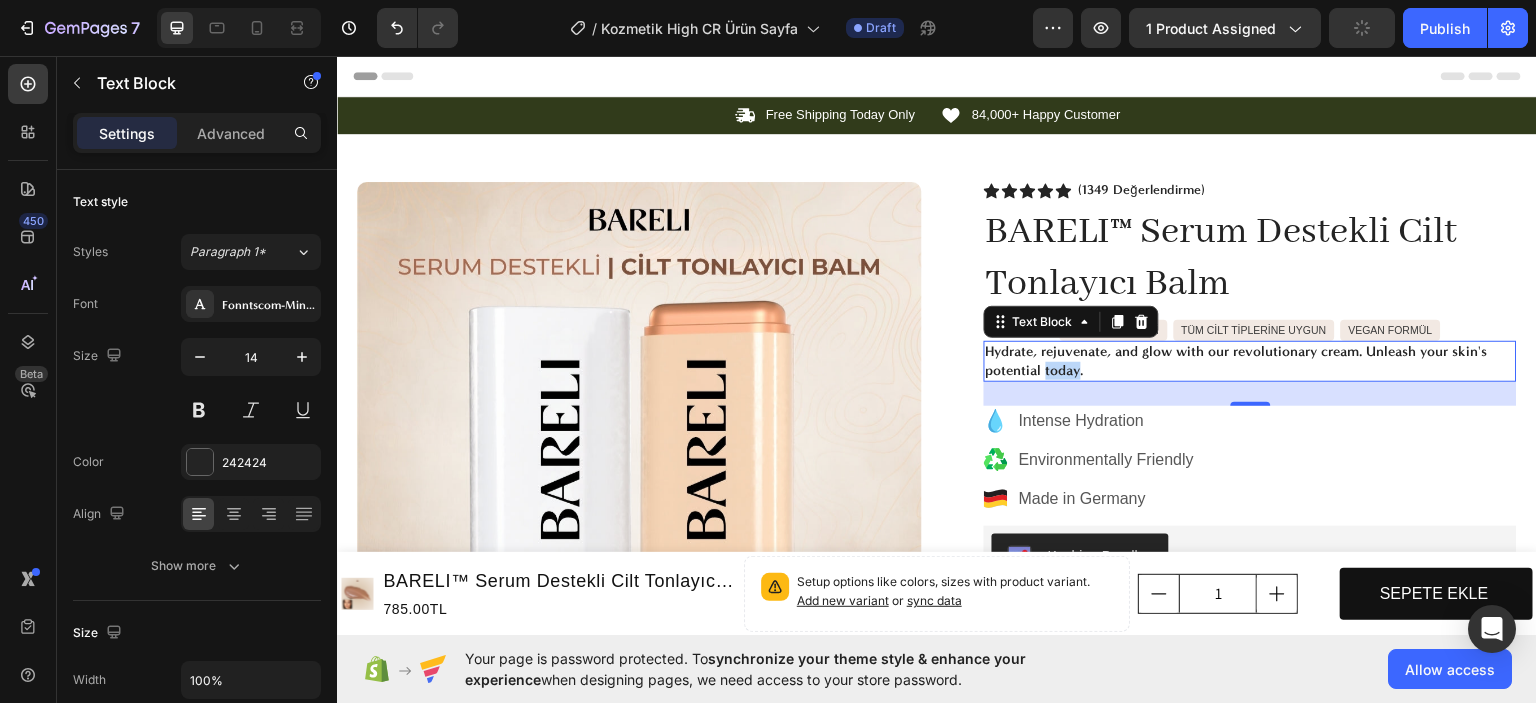 click on "Hydrate, rejuvenate, and glow with our revolutionary cream. Unleash your skin's potential today." at bounding box center (1250, 360) 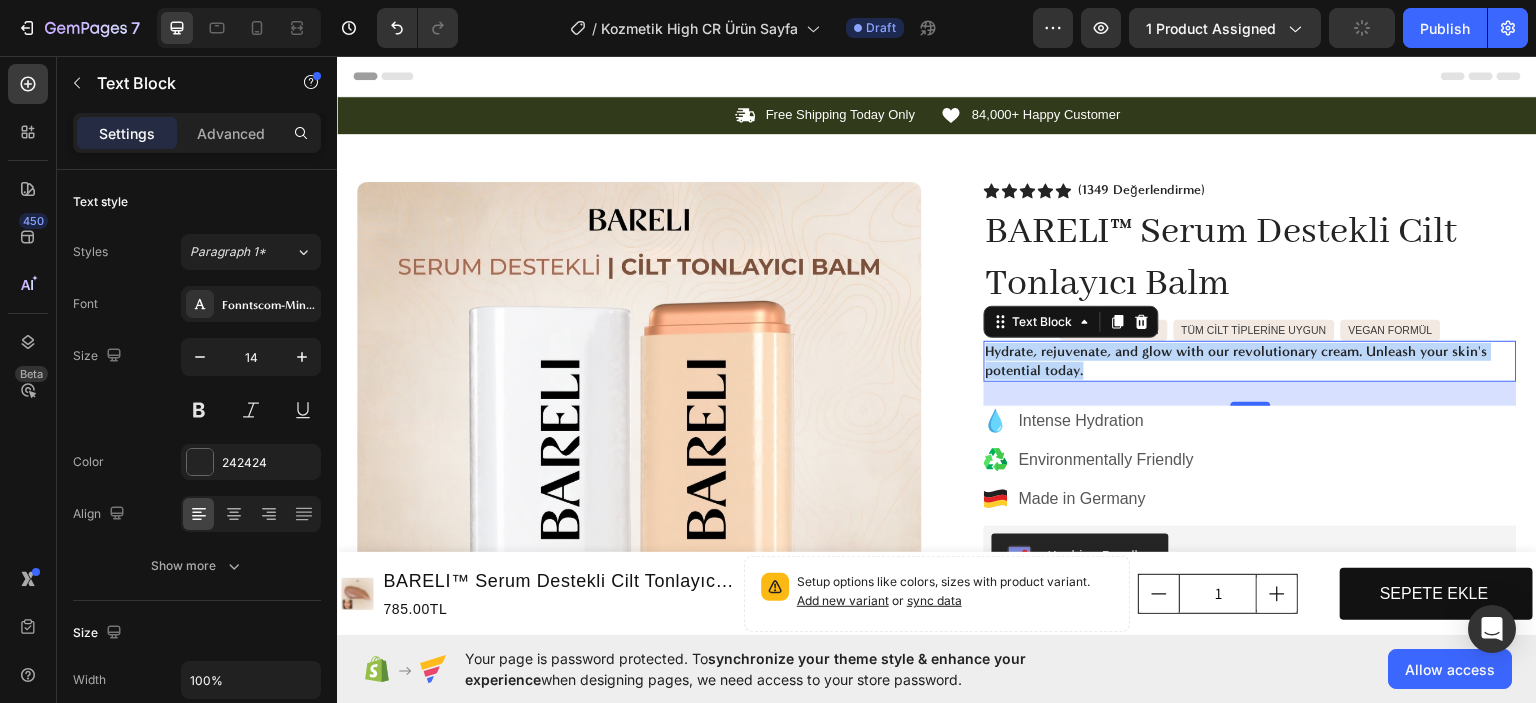 click on "Hydrate, rejuvenate, and glow with our revolutionary cream. Unleash your skin's potential today." at bounding box center (1250, 360) 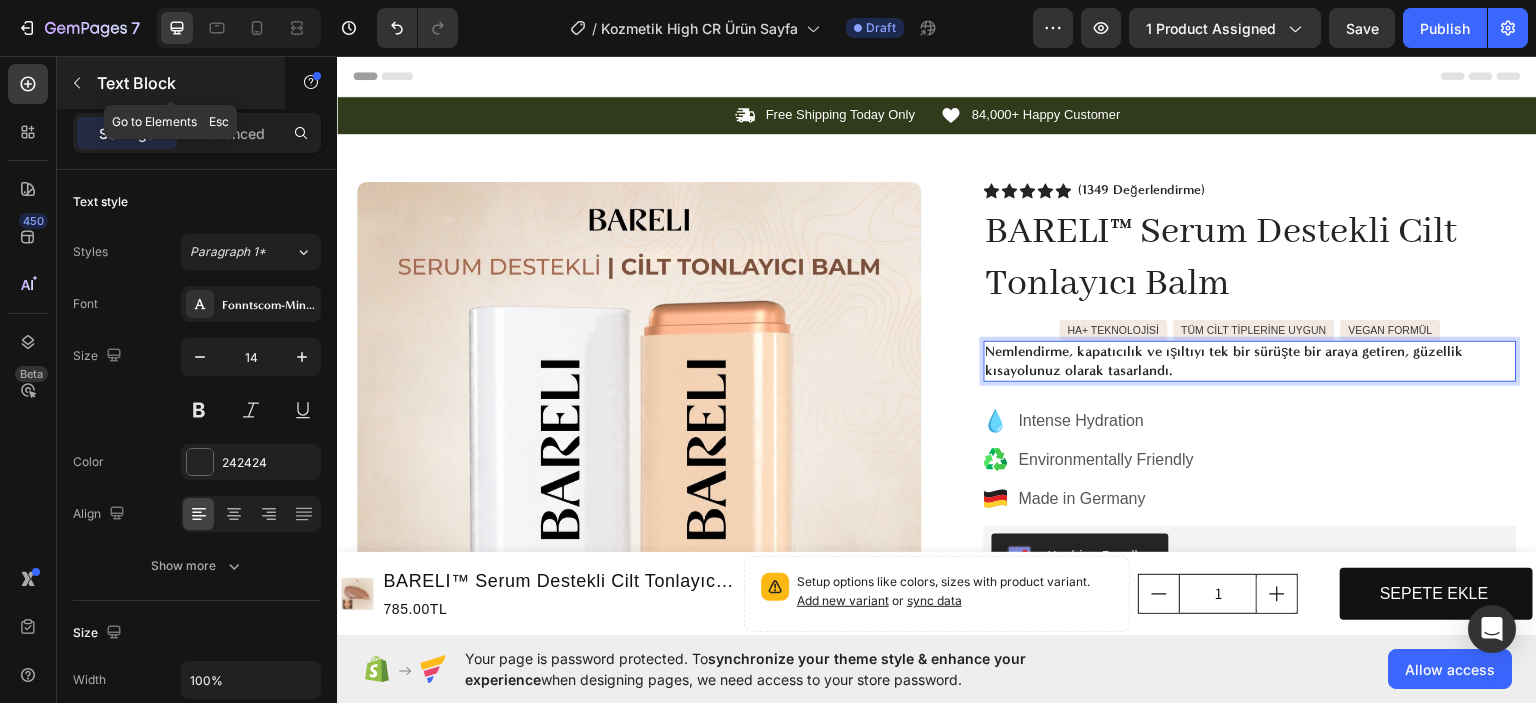 click 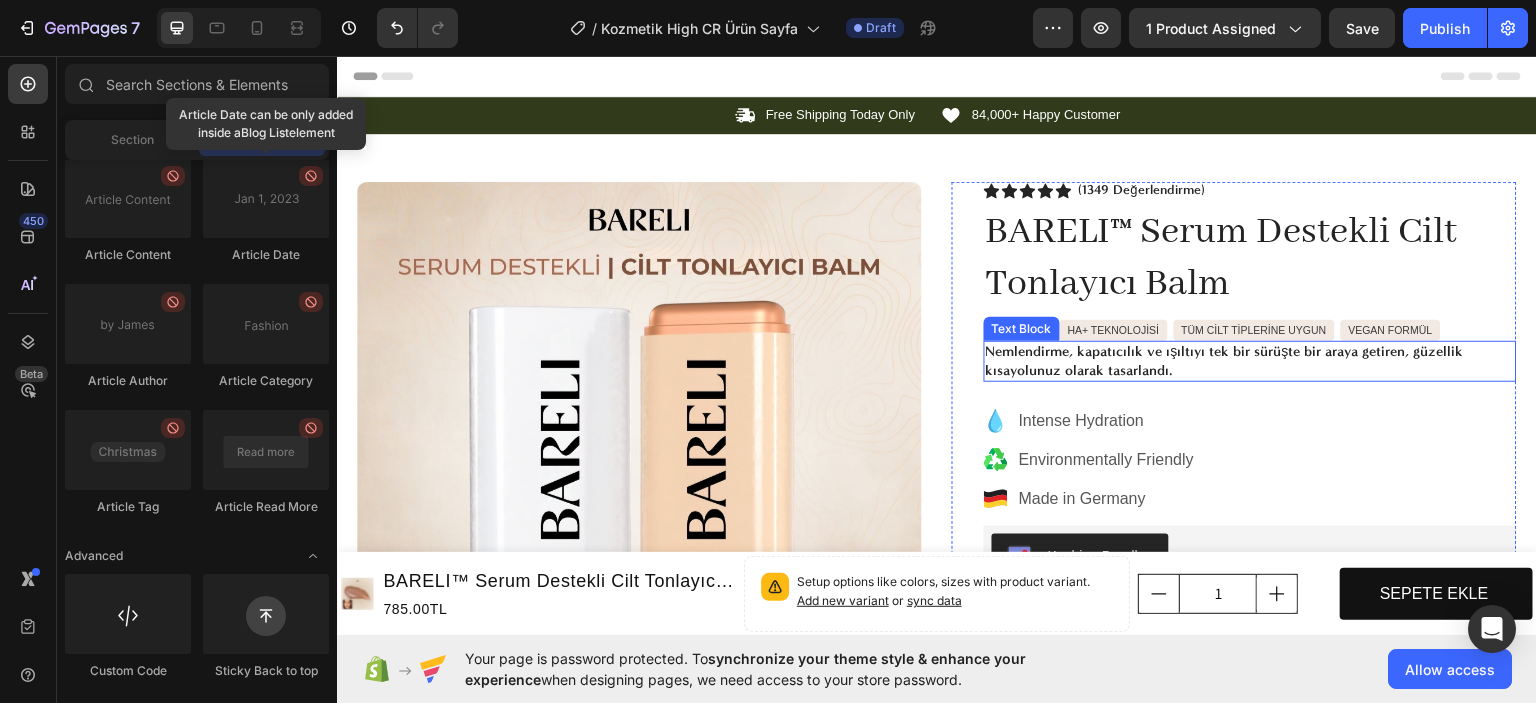 click on "Nemlendirme, kapatıcılık ve ışıltıyı tek bir sürüşte bir araya getiren, güzellik kısayolunuz olarak tasarlandı." at bounding box center [1250, 360] 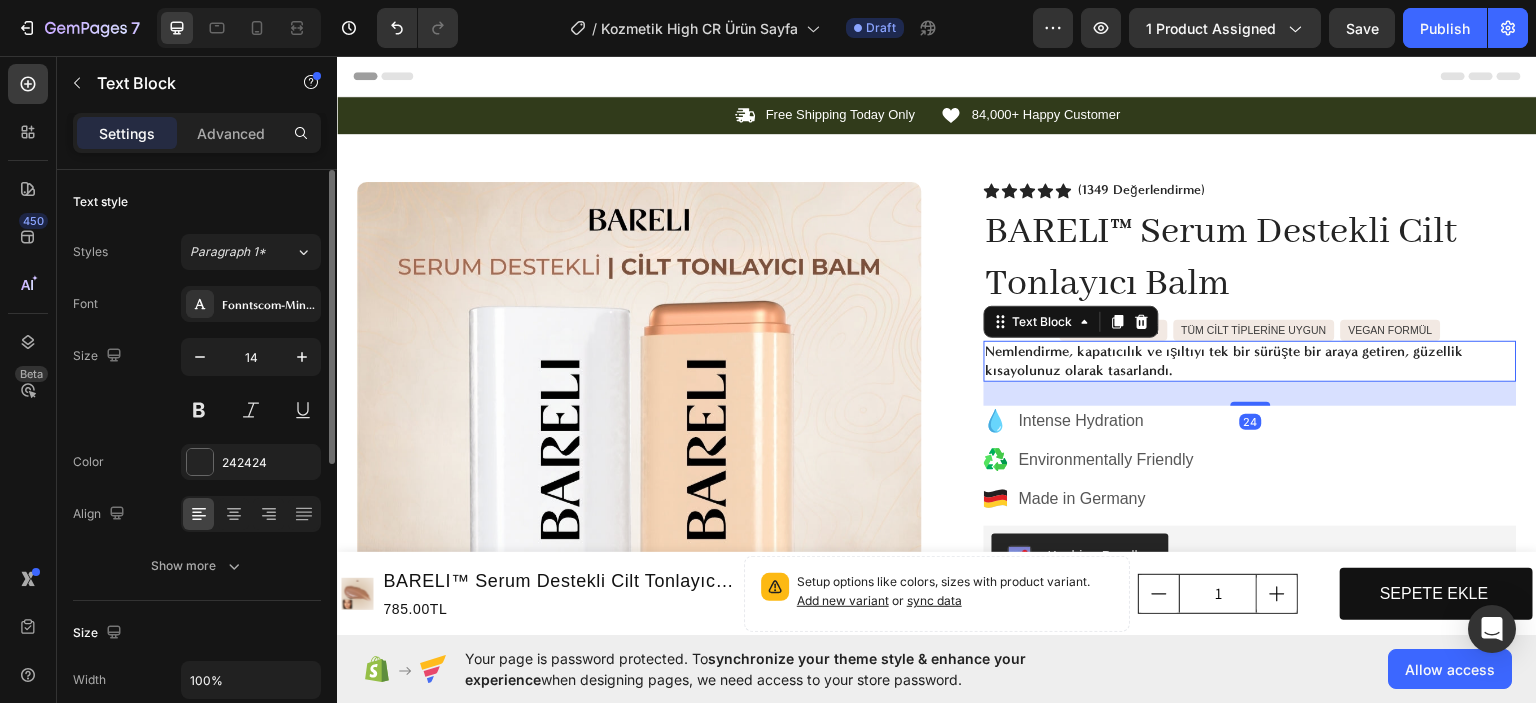drag, startPoint x: 223, startPoint y: 139, endPoint x: 213, endPoint y: 174, distance: 36.40055 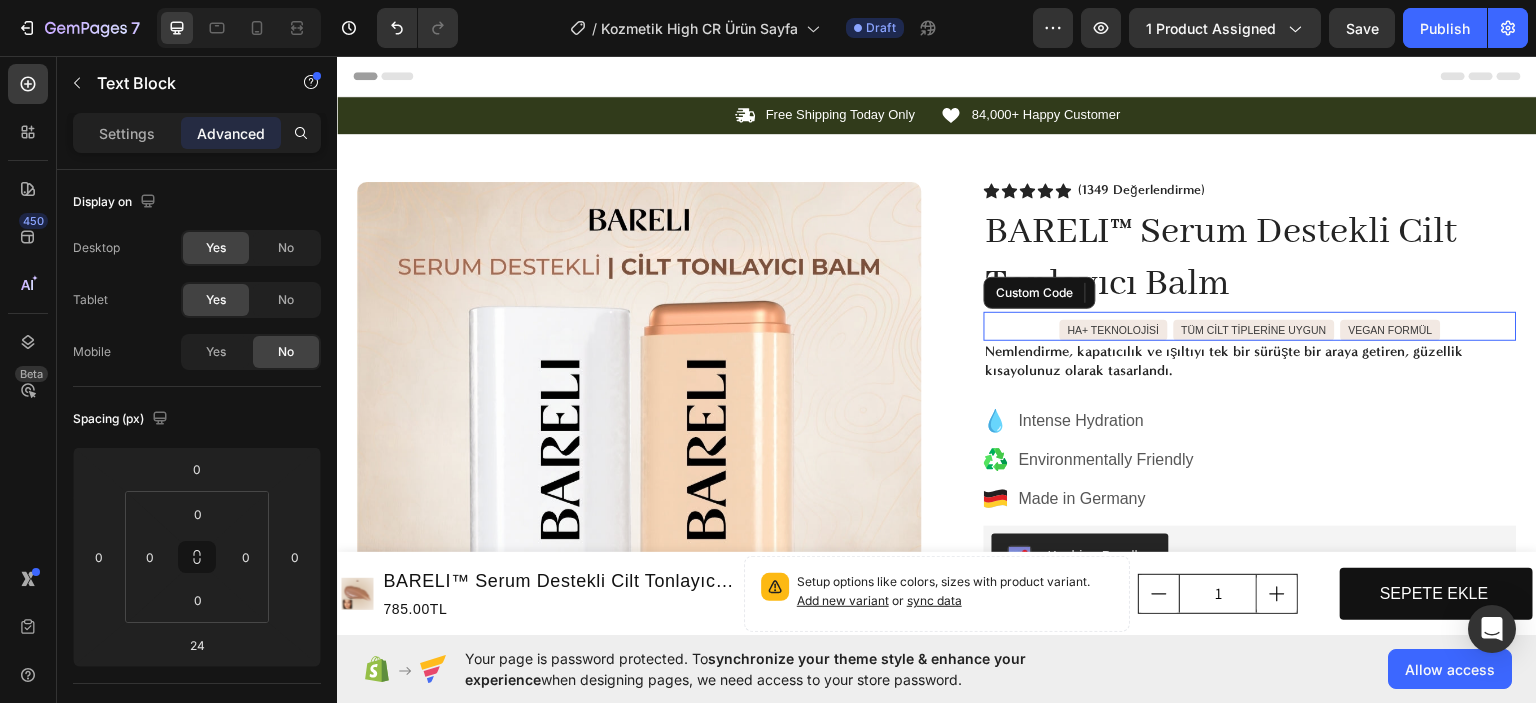 click on "HA+ TEKNOLOJİSİ
TÜM CİLT TİPLERİNE UYGUN
VEGAN FORMÜL" at bounding box center [1250, 330] 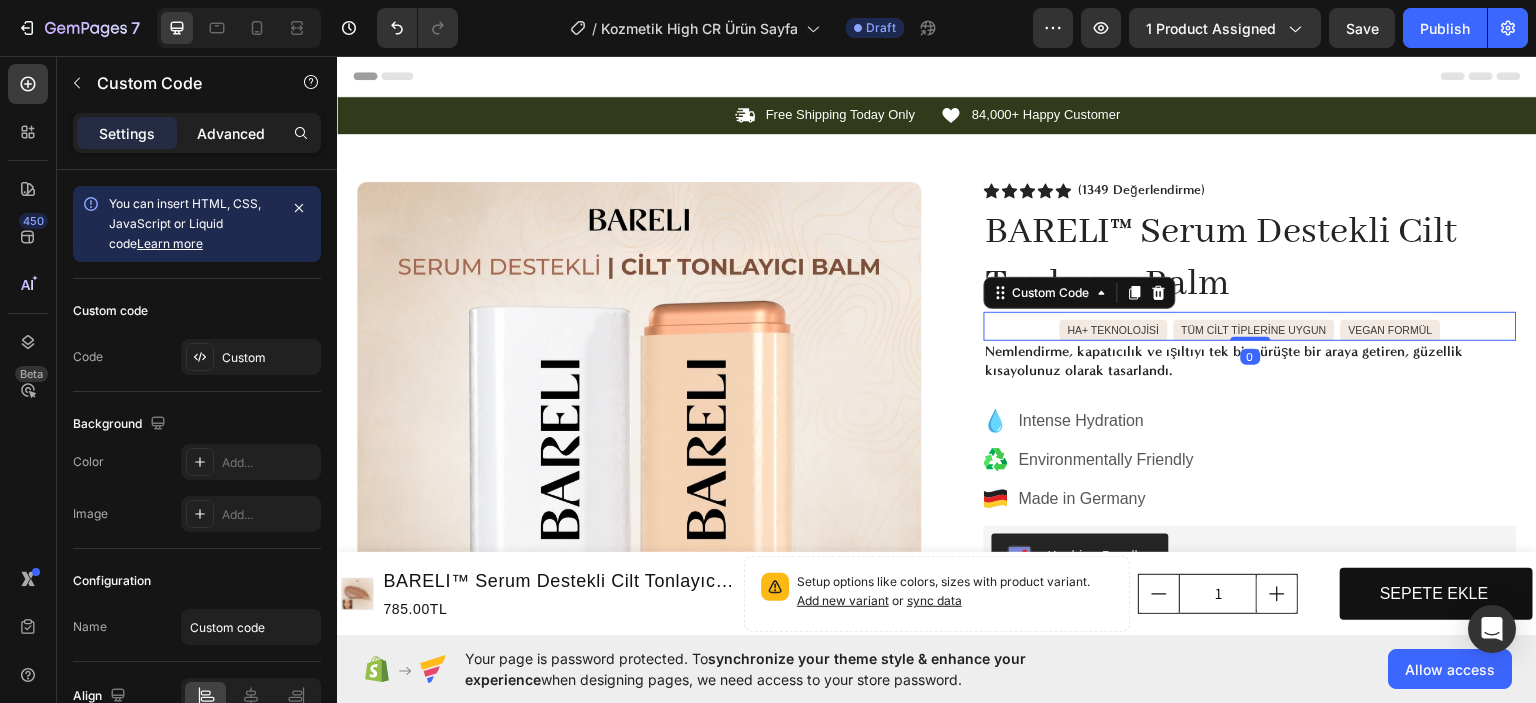 click on "Advanced" at bounding box center [231, 133] 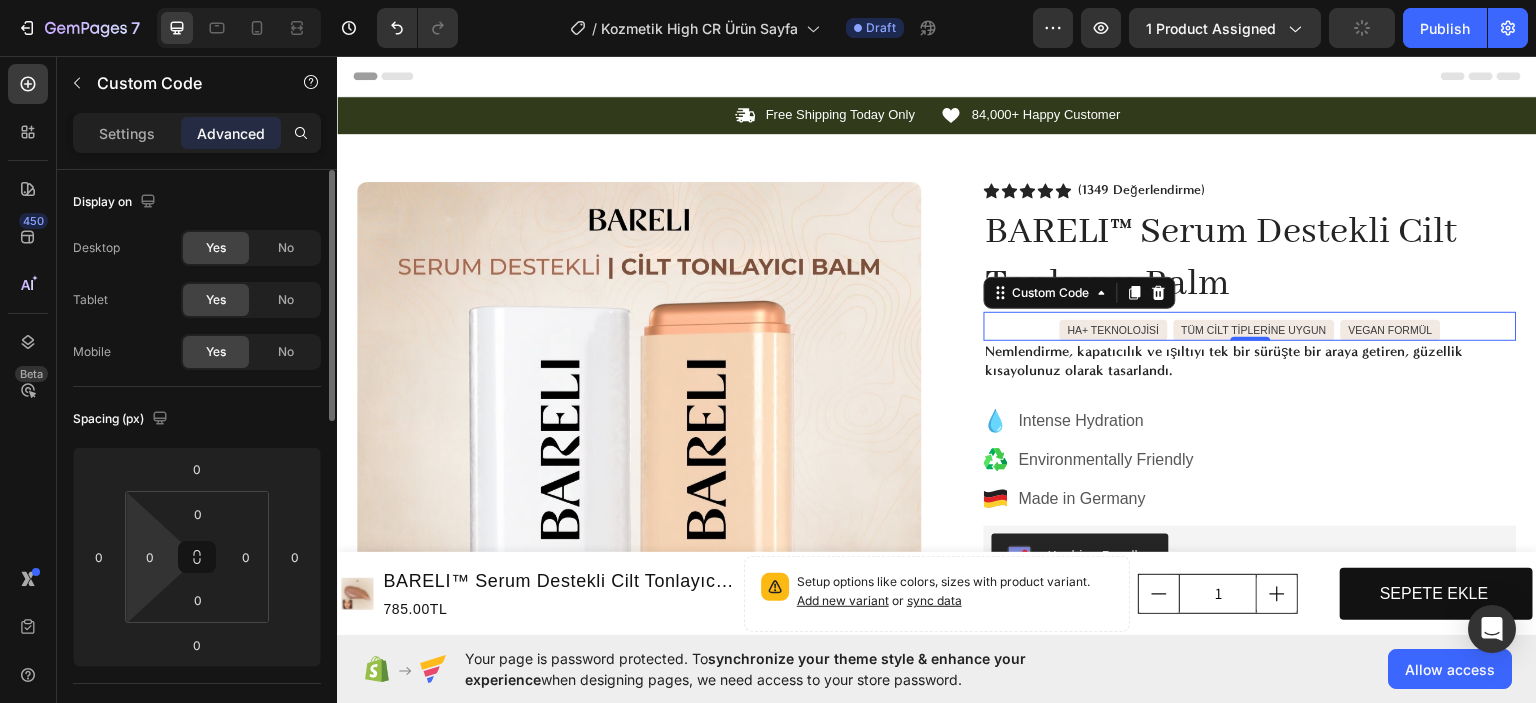scroll, scrollTop: 200, scrollLeft: 0, axis: vertical 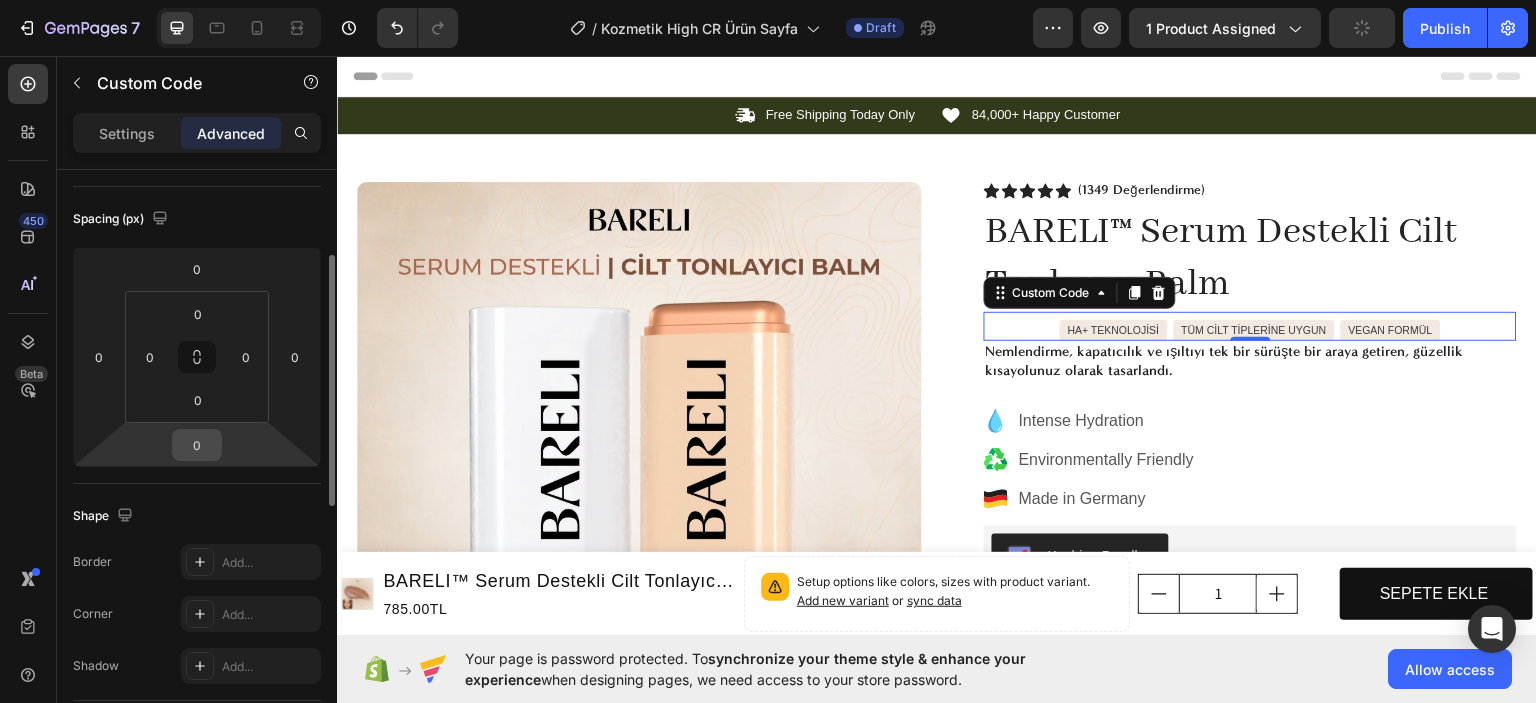 click on "0" at bounding box center [197, 445] 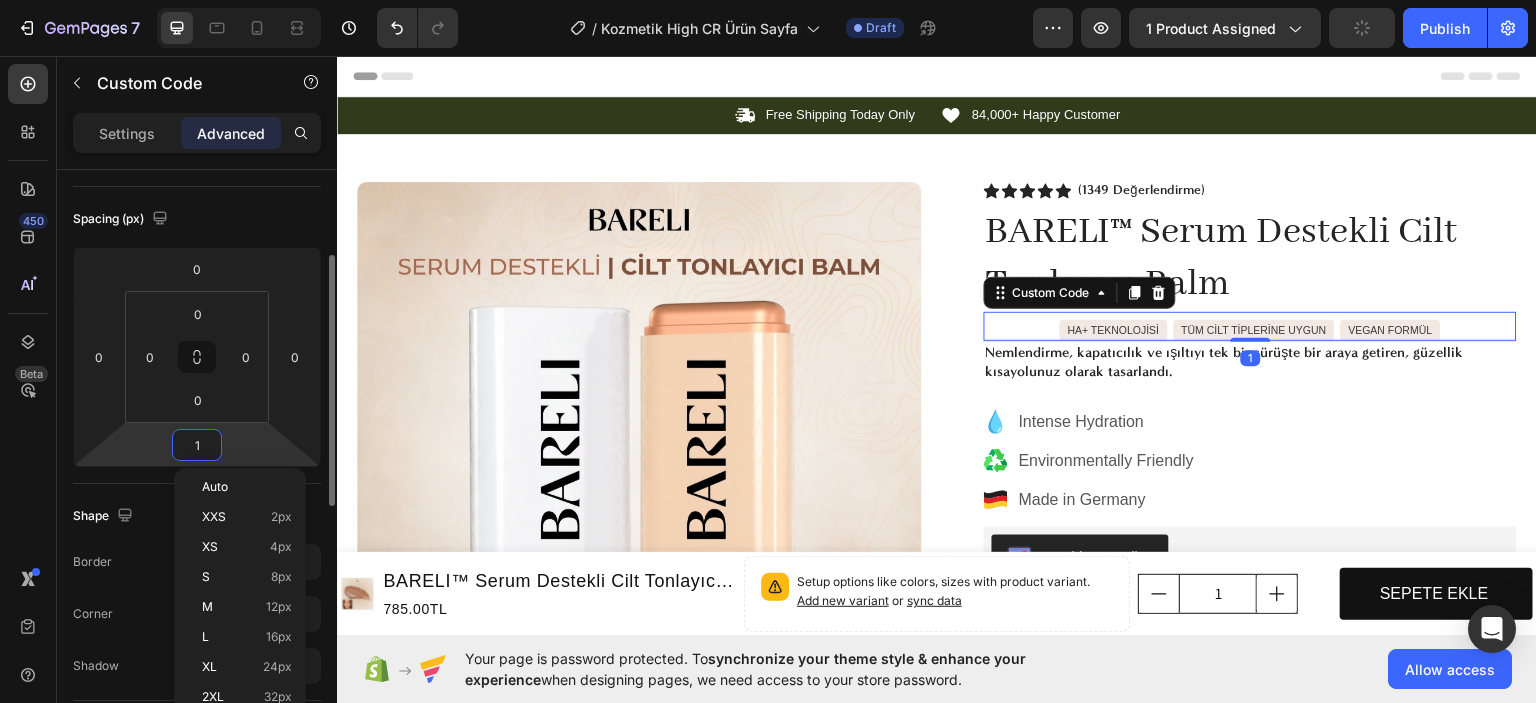 type on "10" 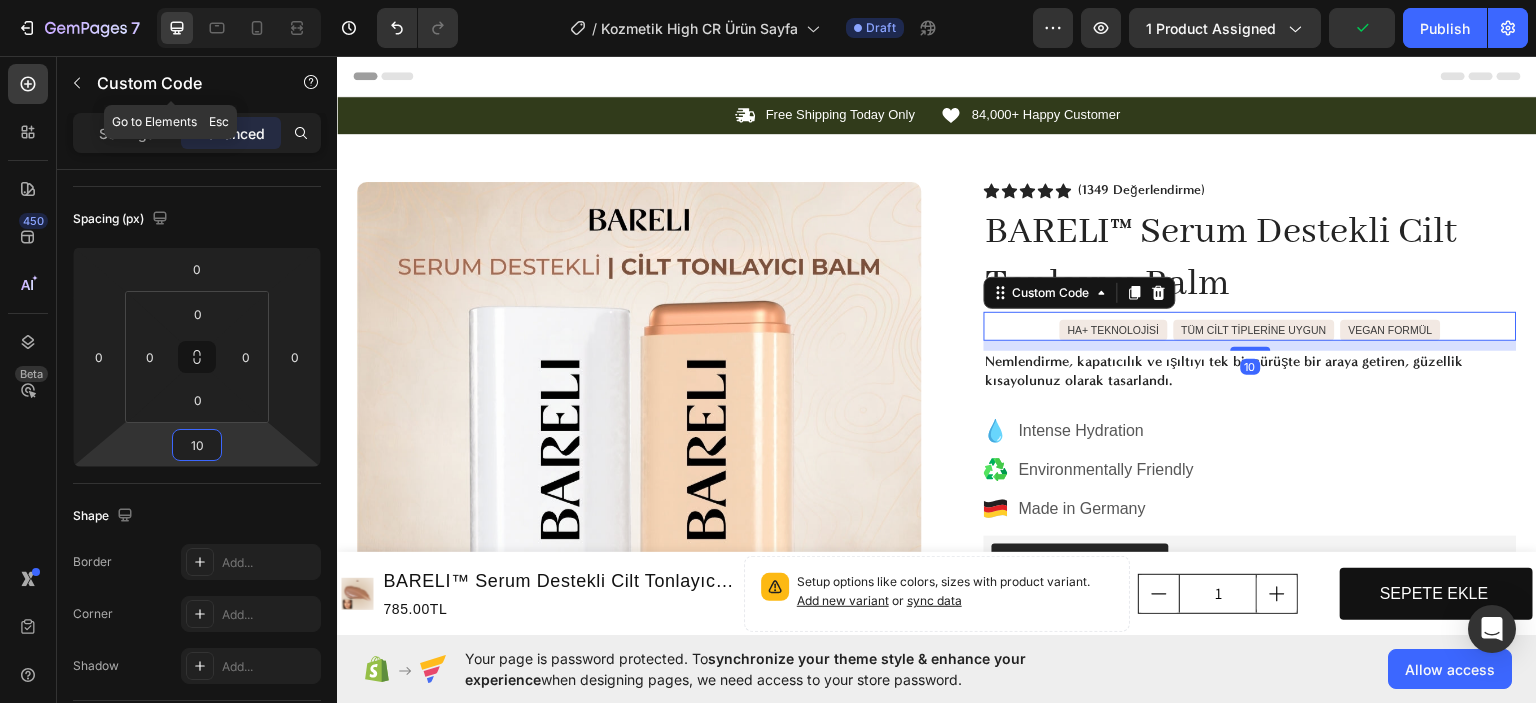 click 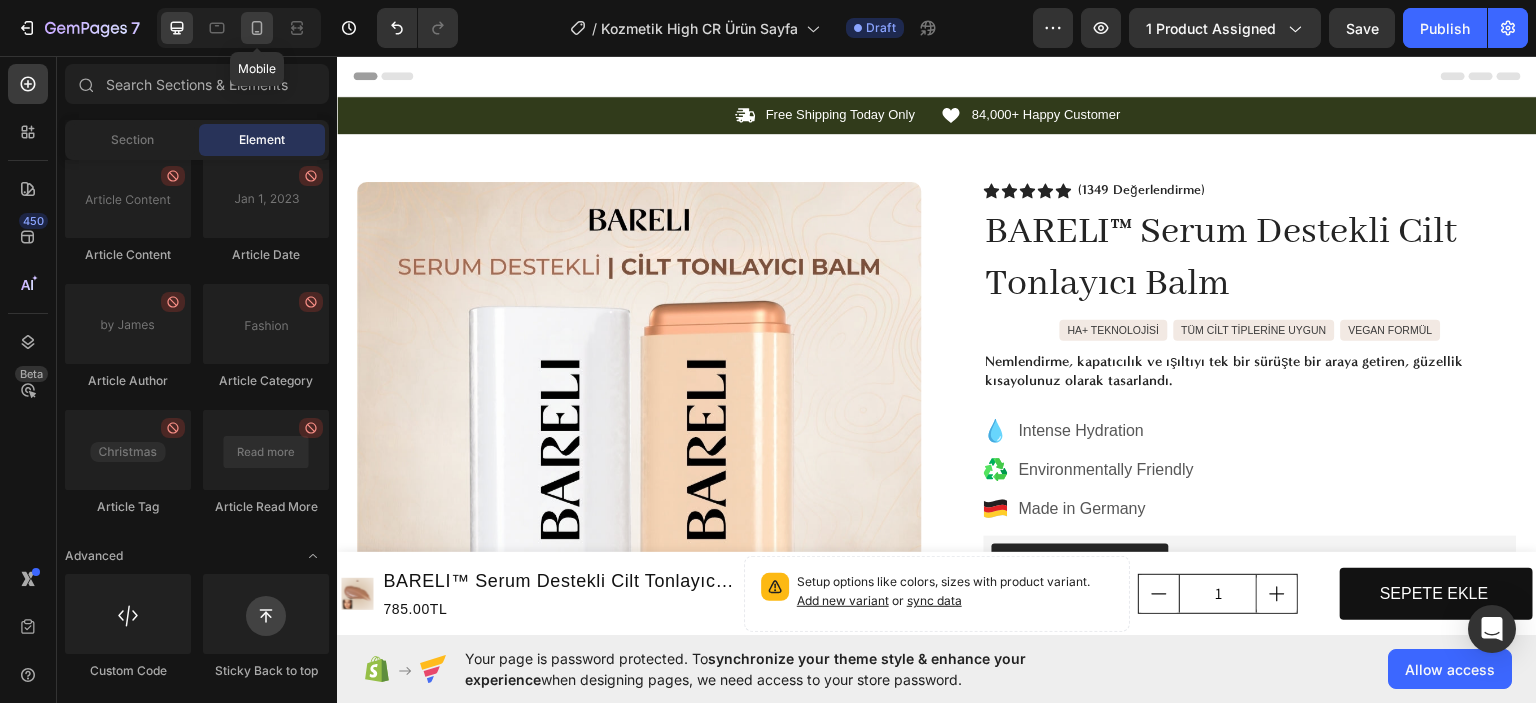 click 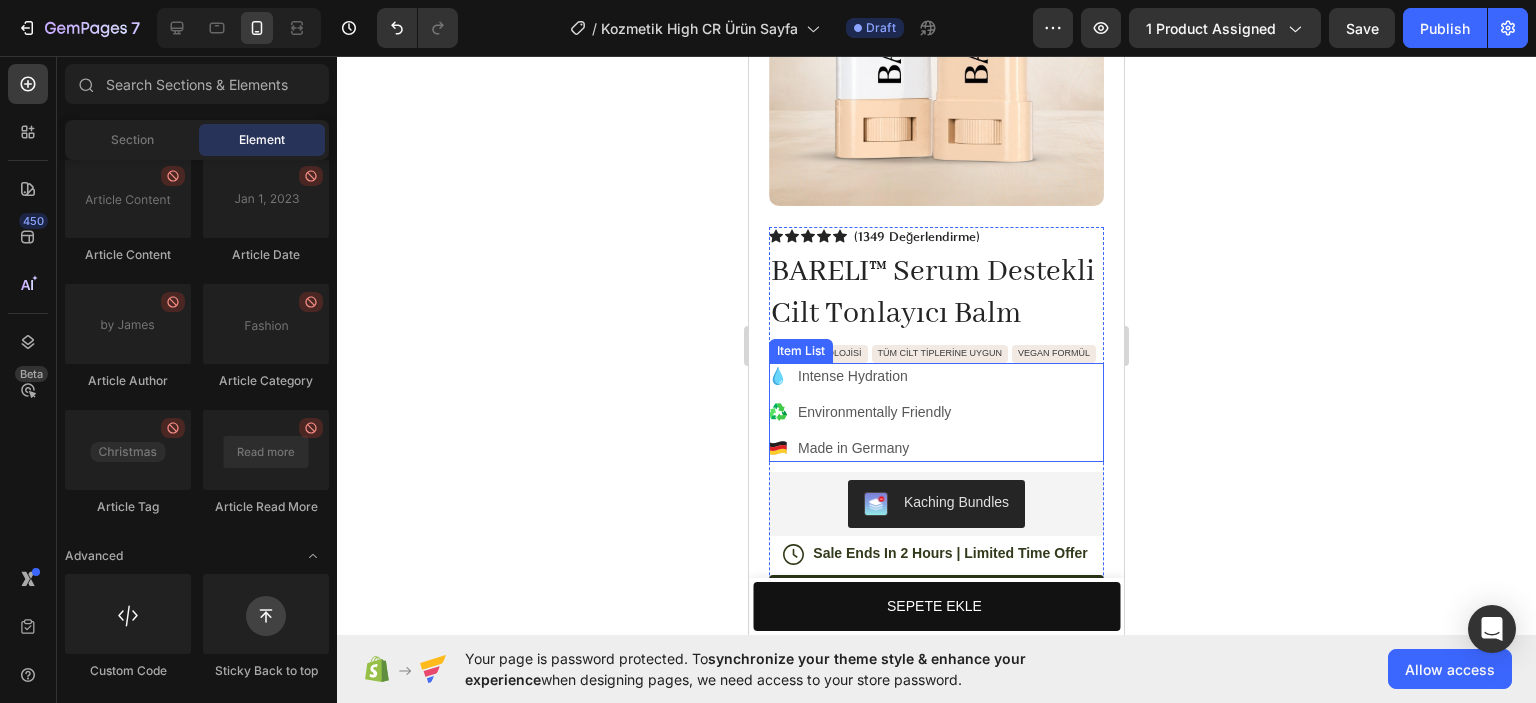 scroll, scrollTop: 300, scrollLeft: 0, axis: vertical 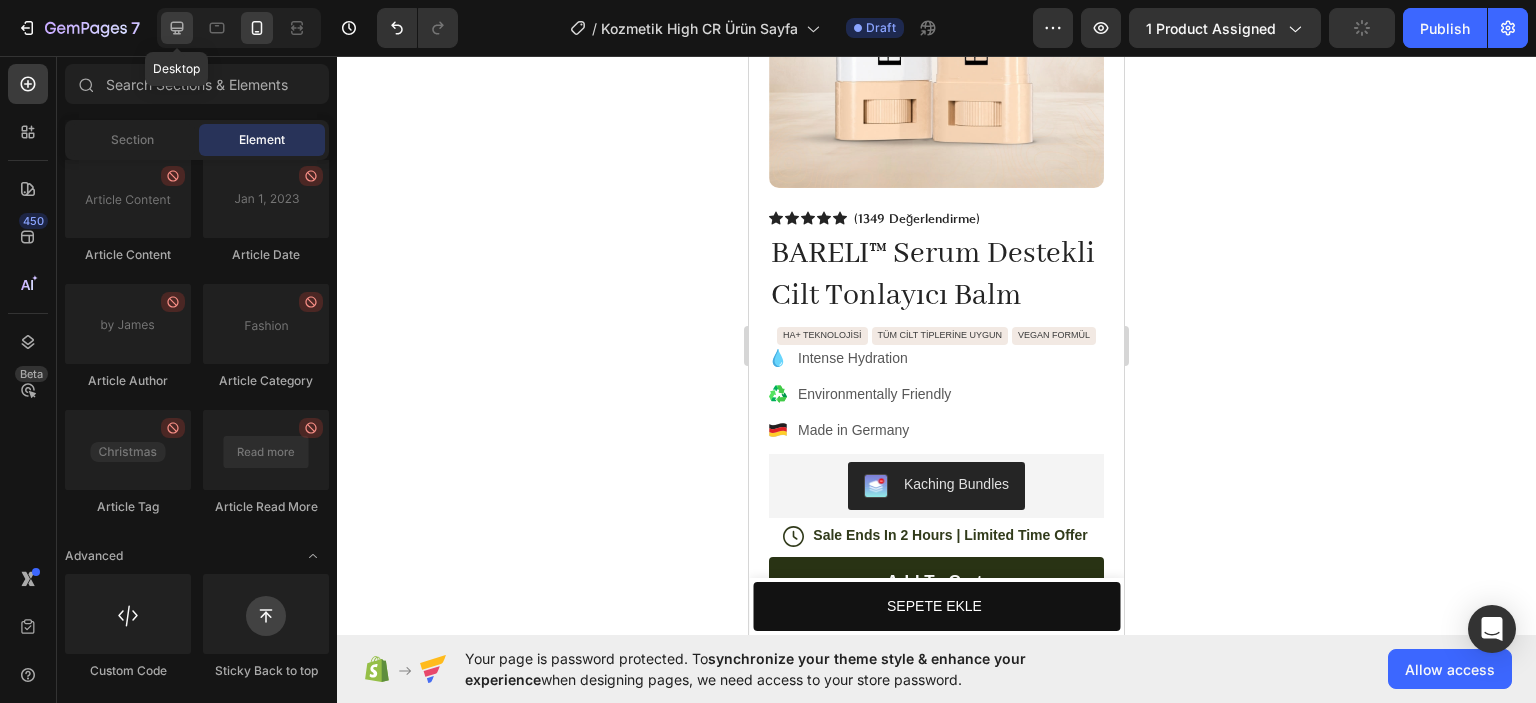 click 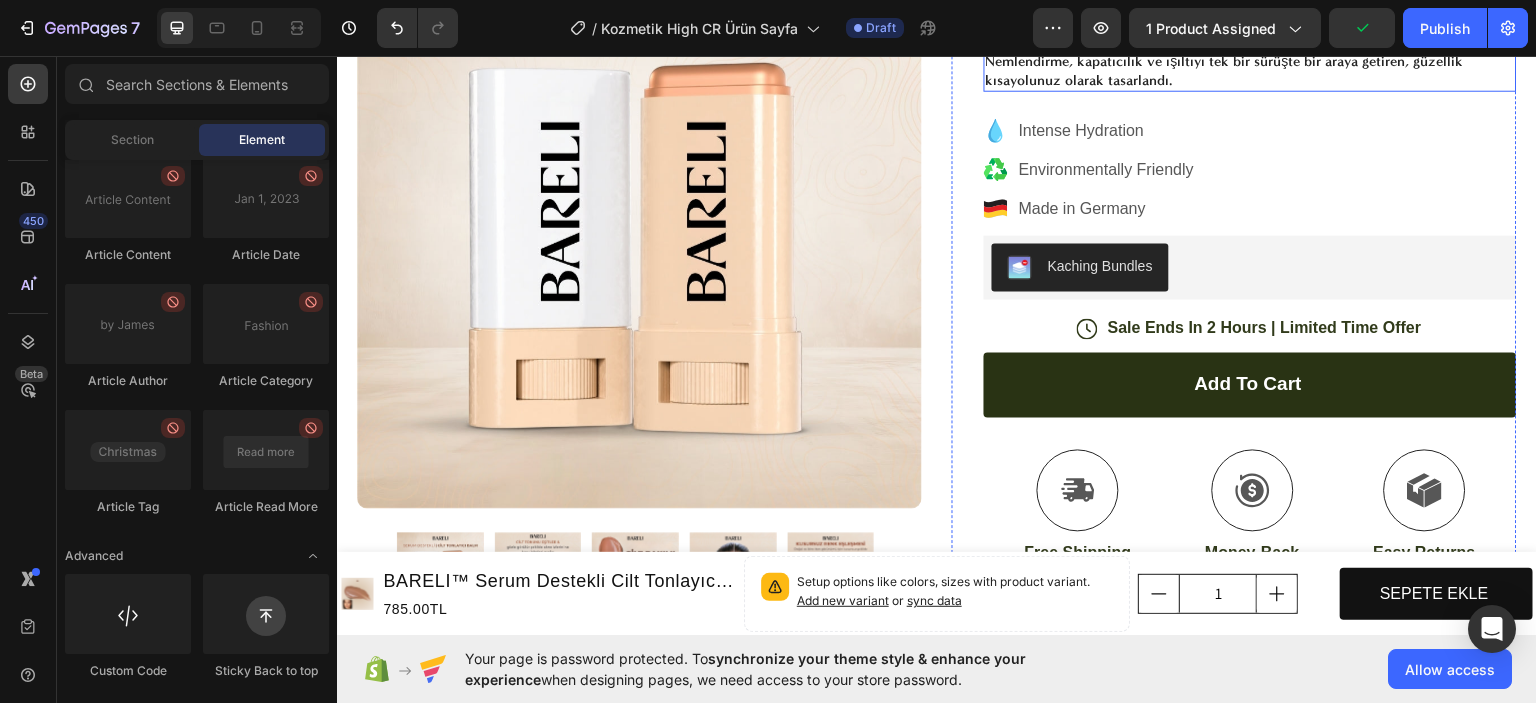 scroll, scrollTop: 100, scrollLeft: 0, axis: vertical 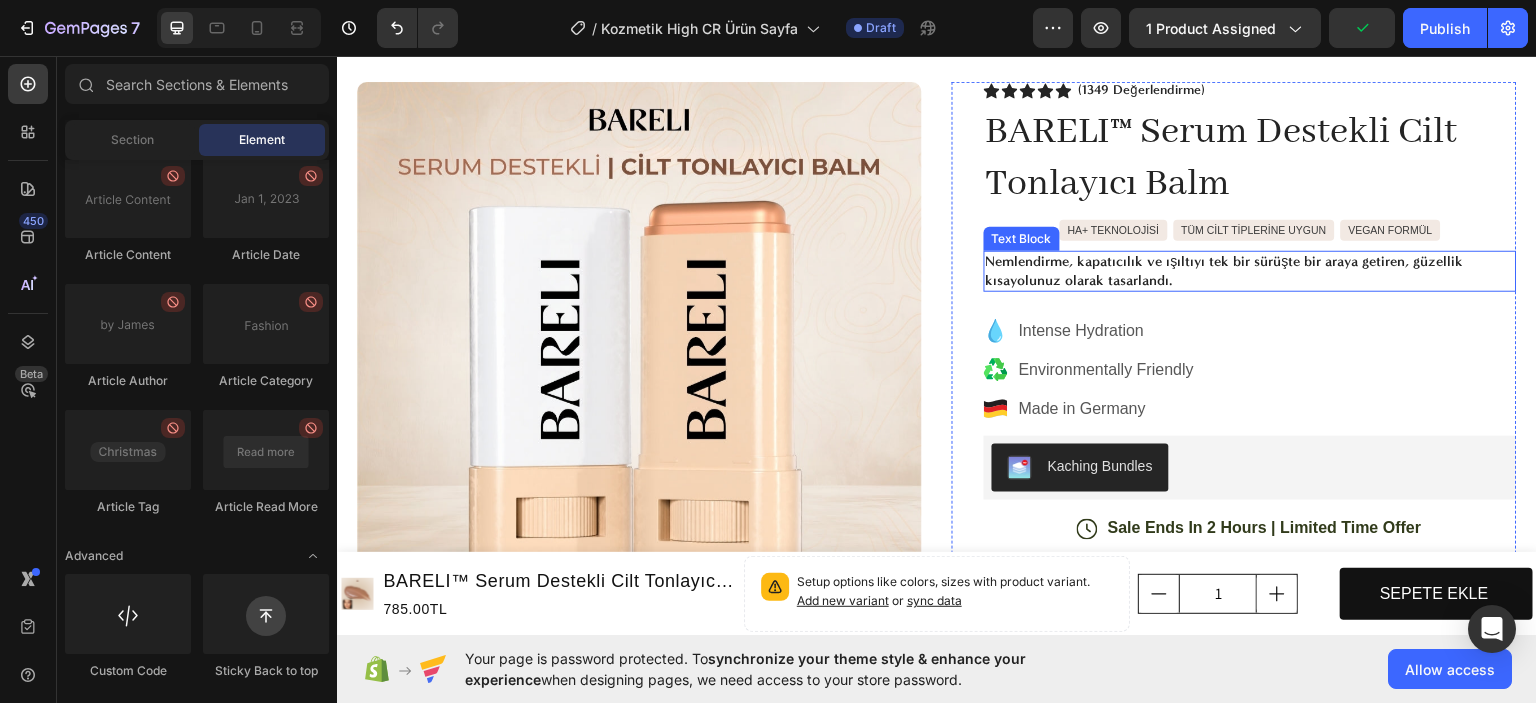 click on "Nemlendirme, kapatıcılık ve ışıltıyı tek bir sürüşte bir araya getiren, güzellik kısayolunuz olarak tasarlandı." at bounding box center (1250, 270) 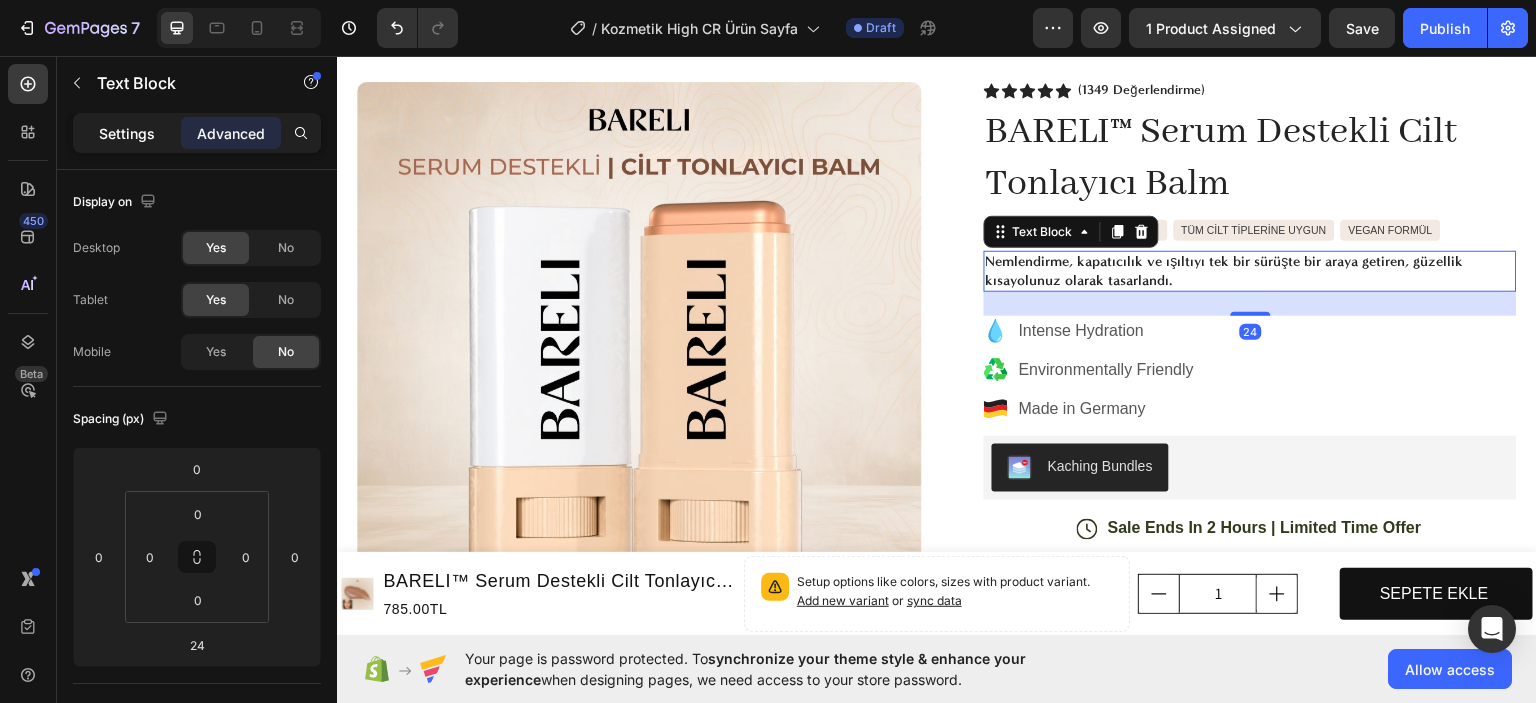 click on "Settings" at bounding box center [127, 133] 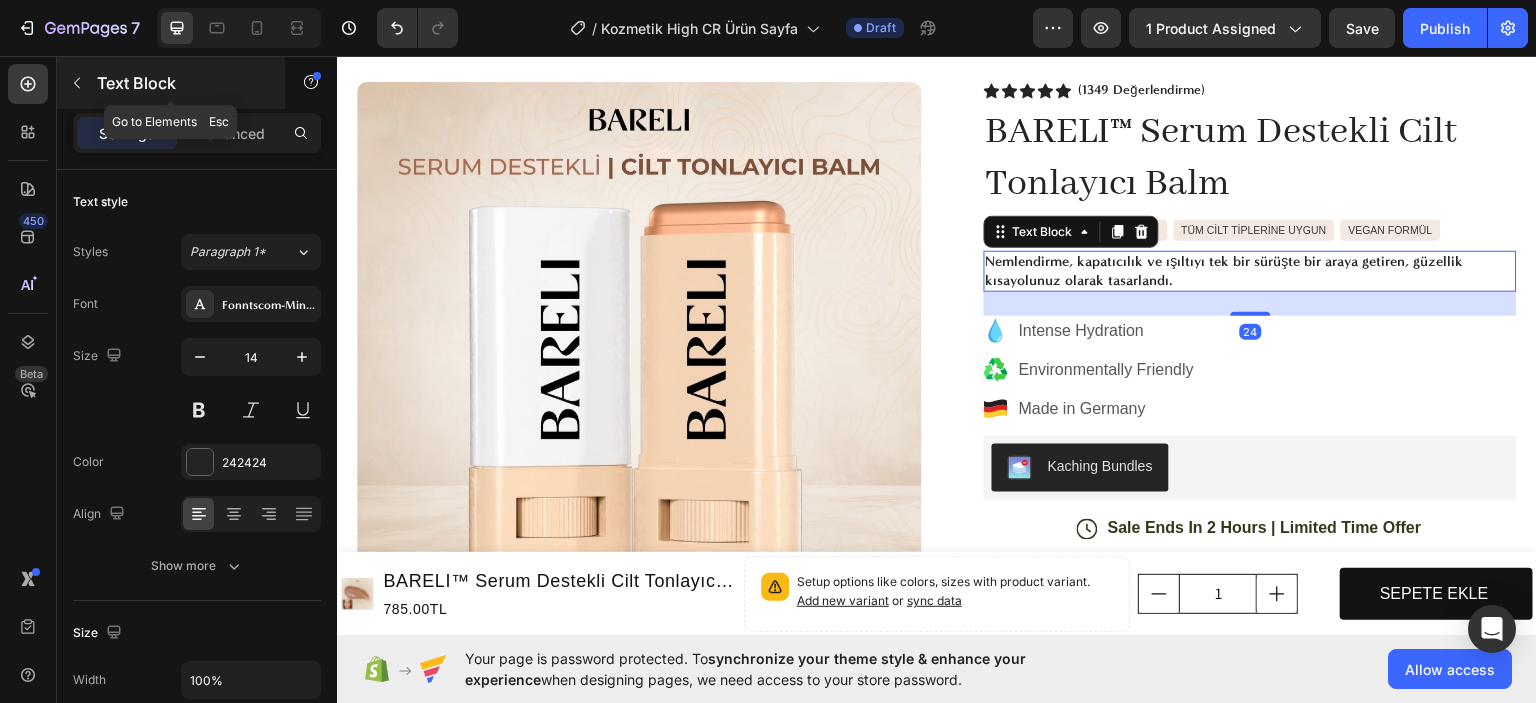 click 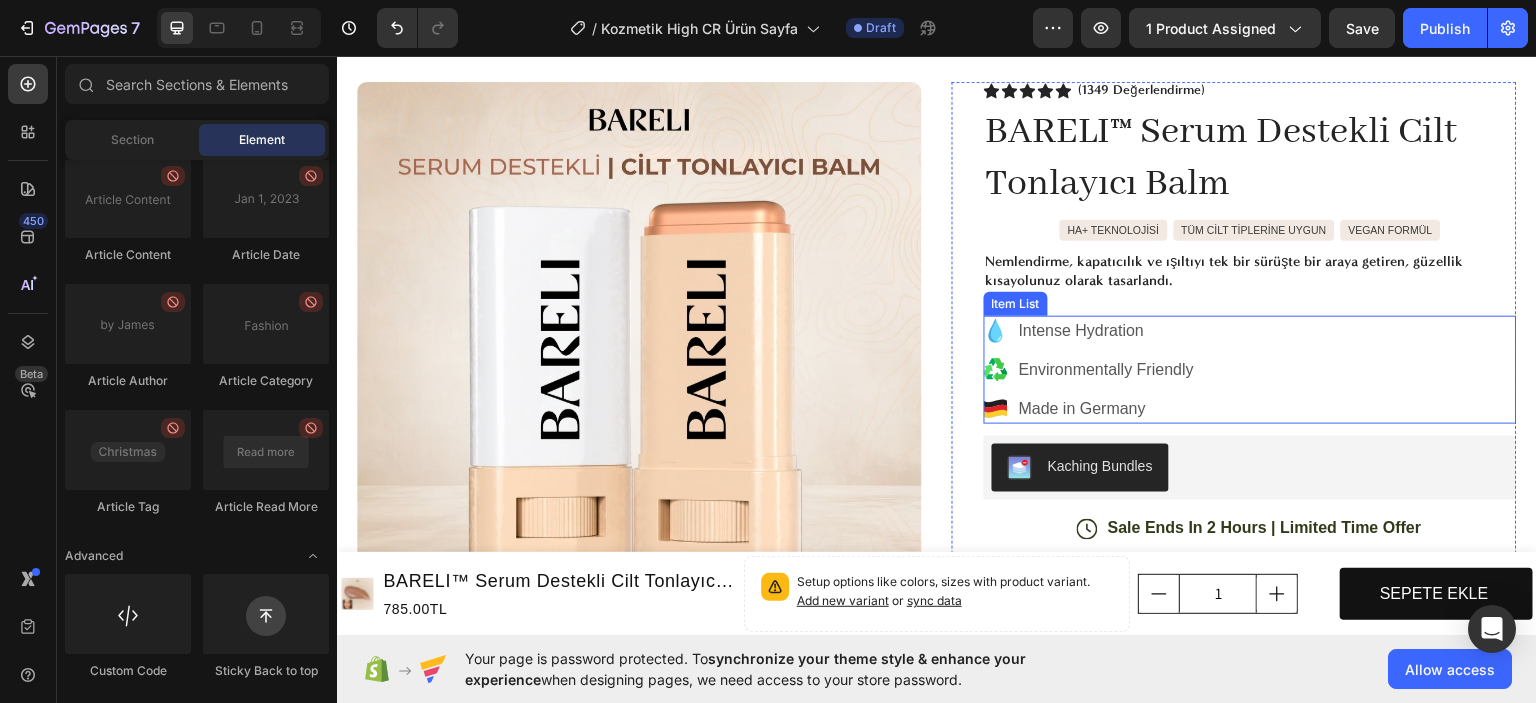 click on "Intense Hydration
Environmentally Friendly
Made in Germany" at bounding box center (1250, 369) 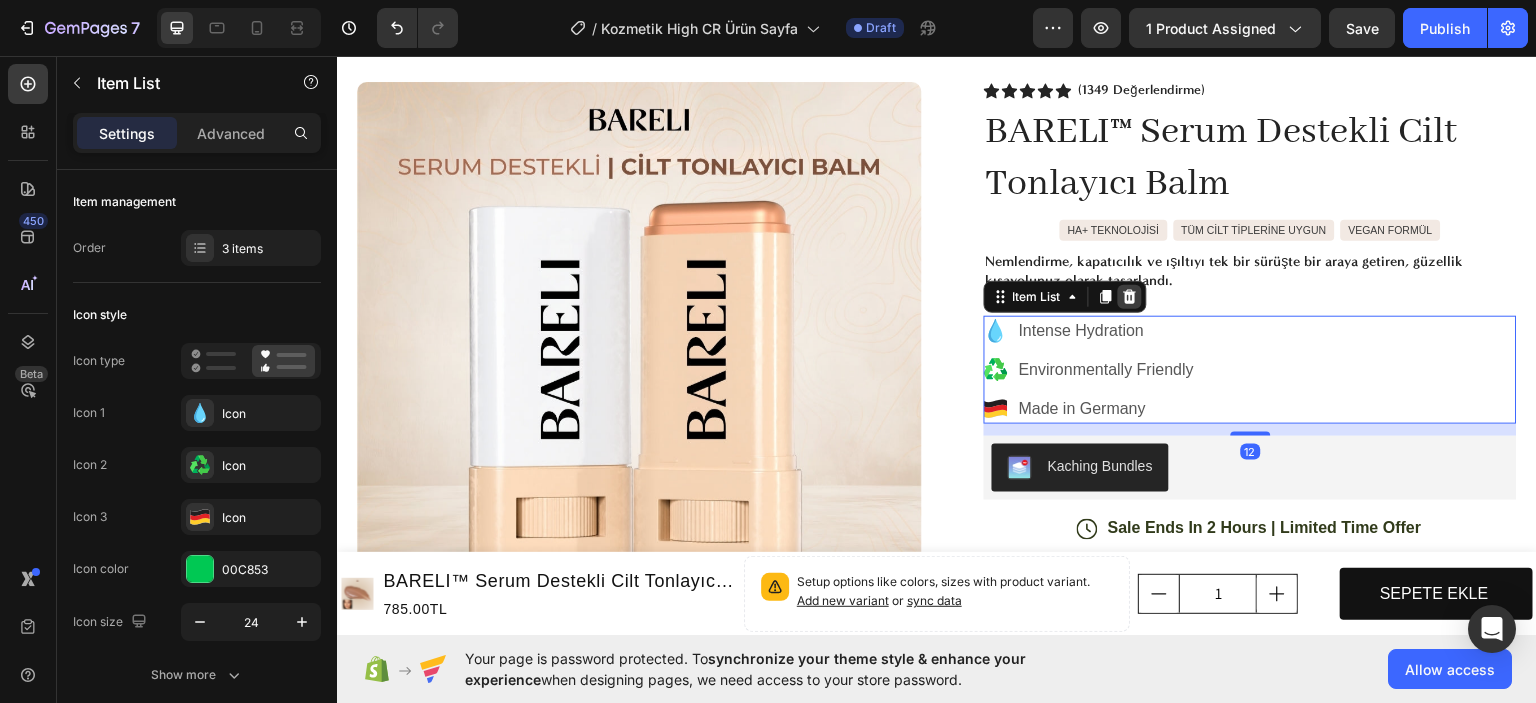 click 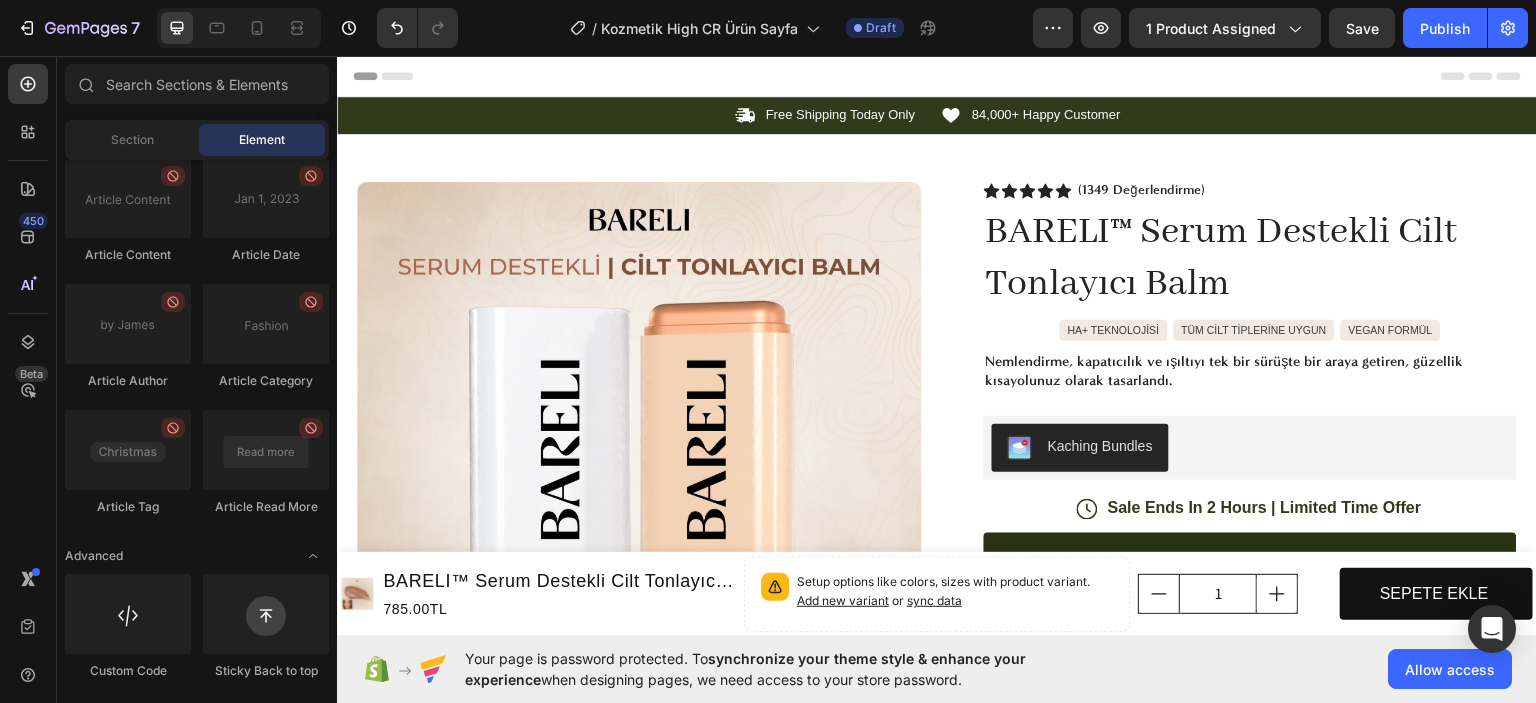 scroll, scrollTop: 0, scrollLeft: 0, axis: both 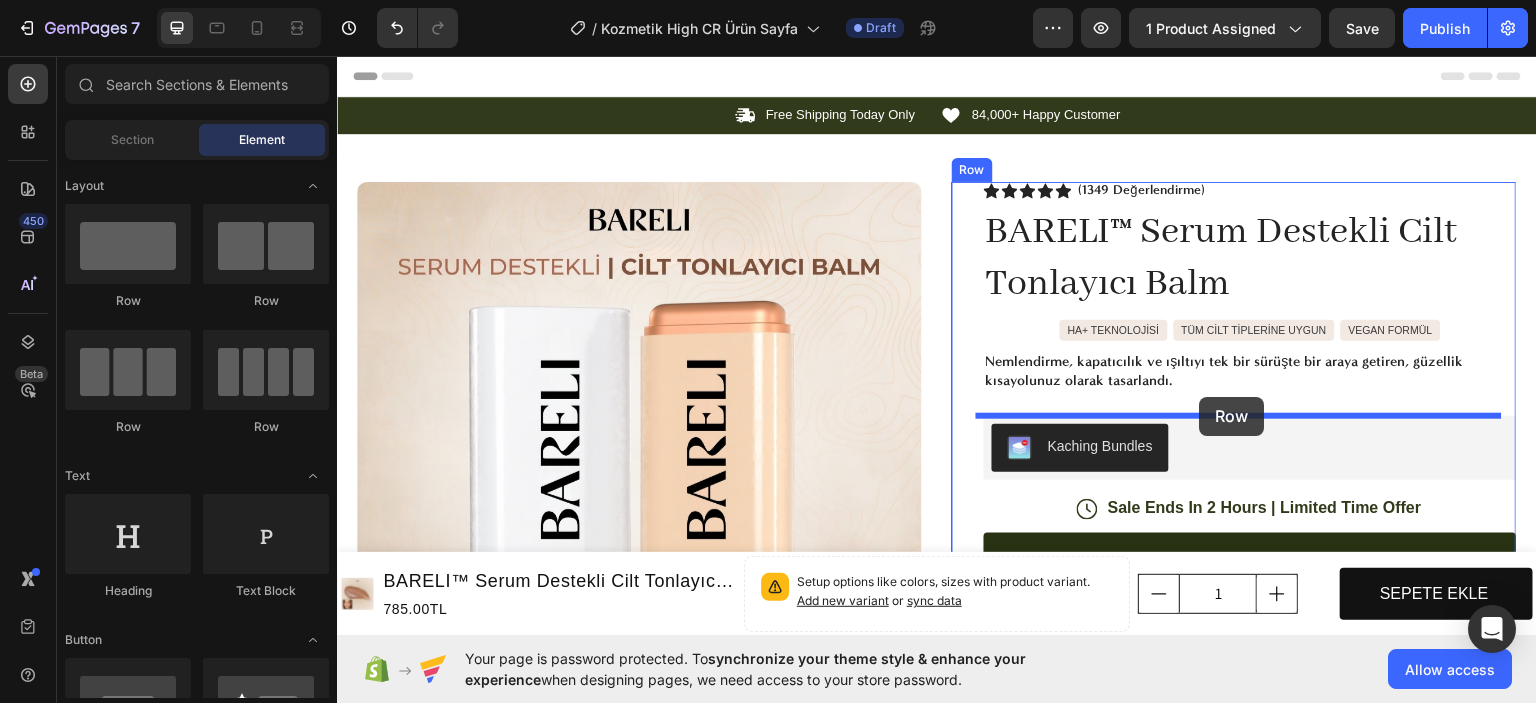 drag, startPoint x: 461, startPoint y: 448, endPoint x: 1200, endPoint y: 396, distance: 740.8273 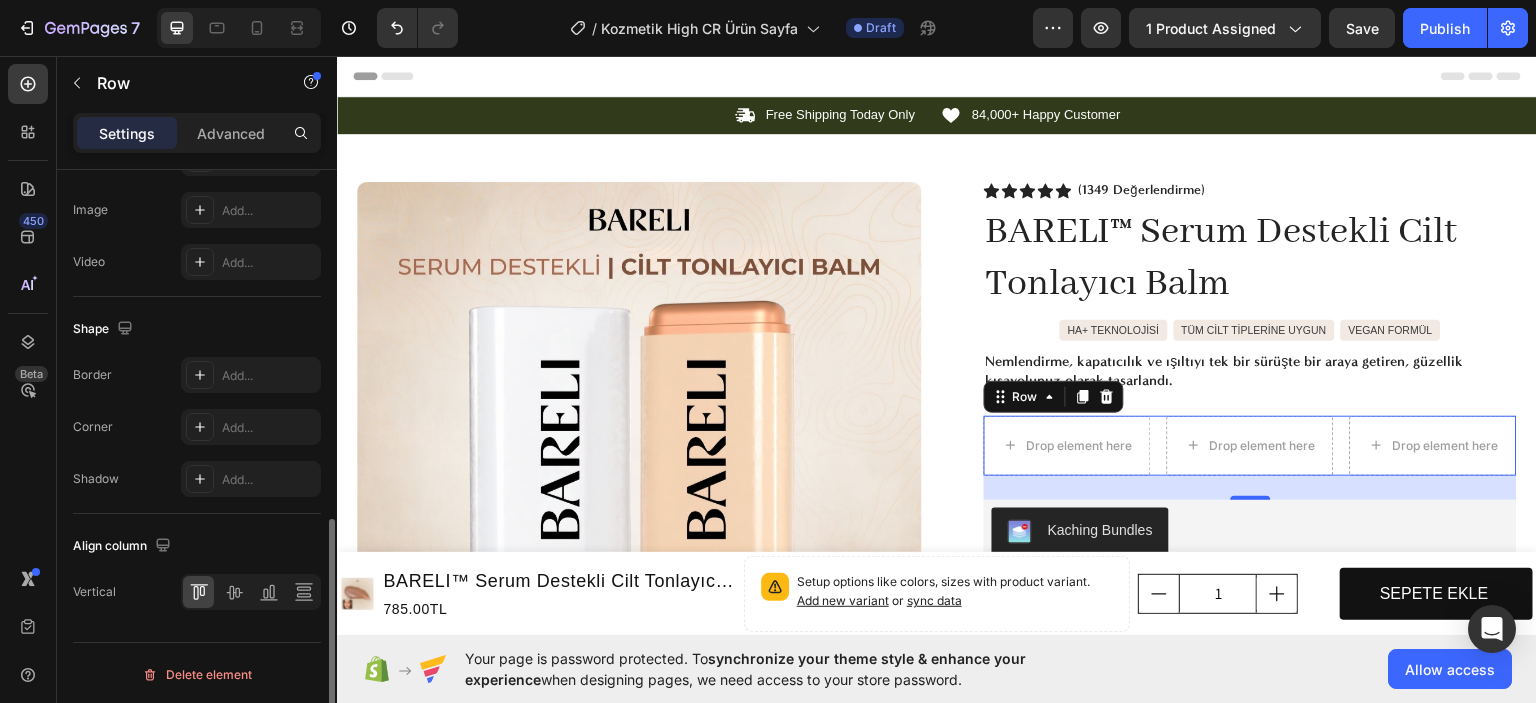scroll, scrollTop: 355, scrollLeft: 0, axis: vertical 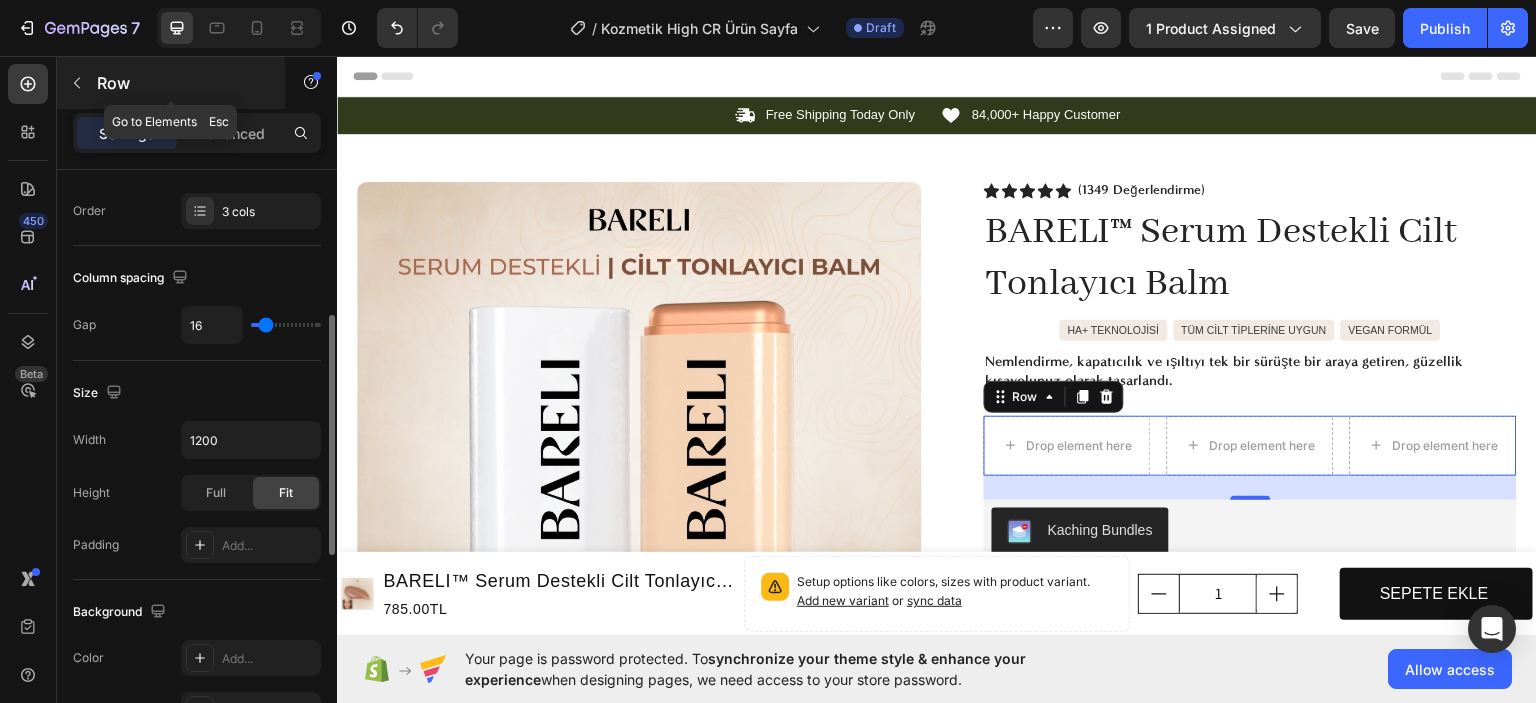 click at bounding box center [77, 83] 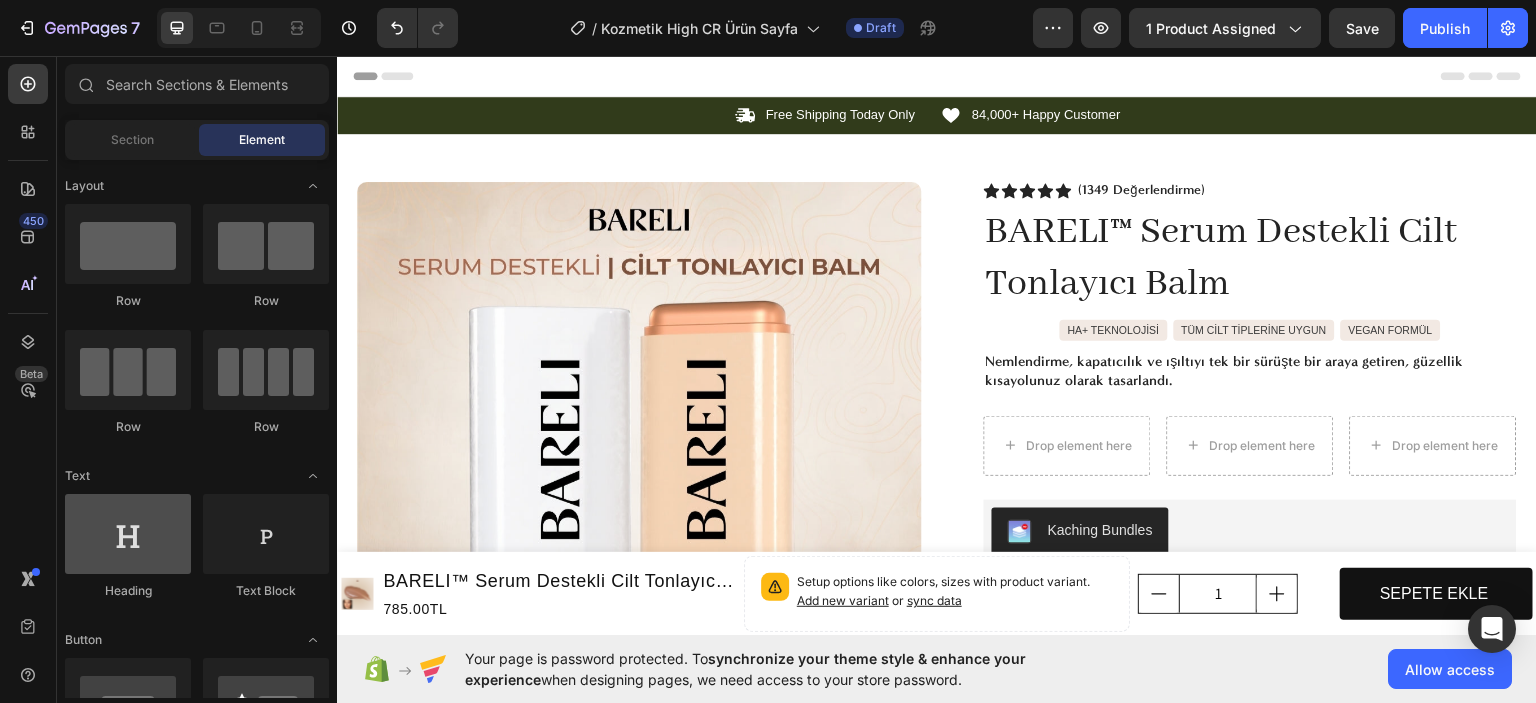 scroll, scrollTop: 300, scrollLeft: 0, axis: vertical 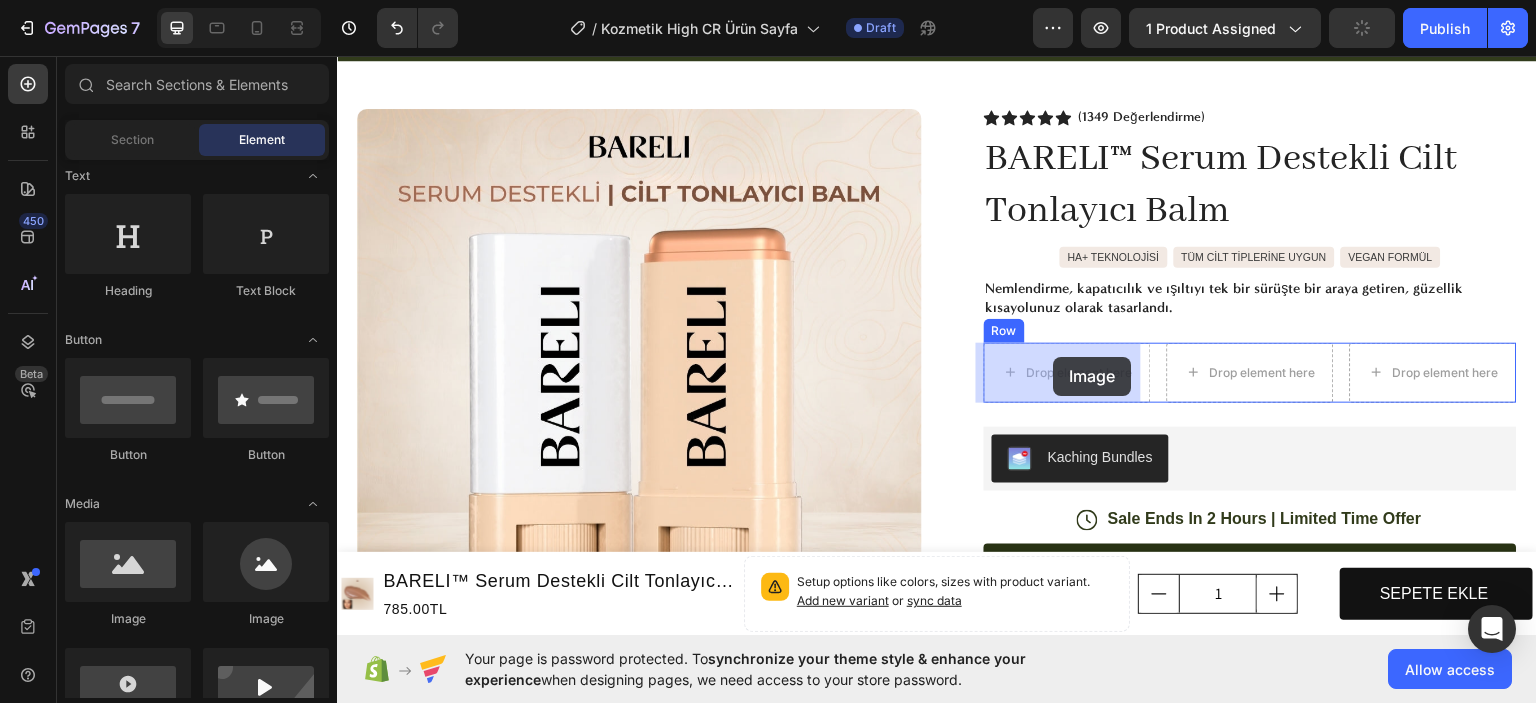 drag, startPoint x: 462, startPoint y: 526, endPoint x: 1054, endPoint y: 356, distance: 615.9253 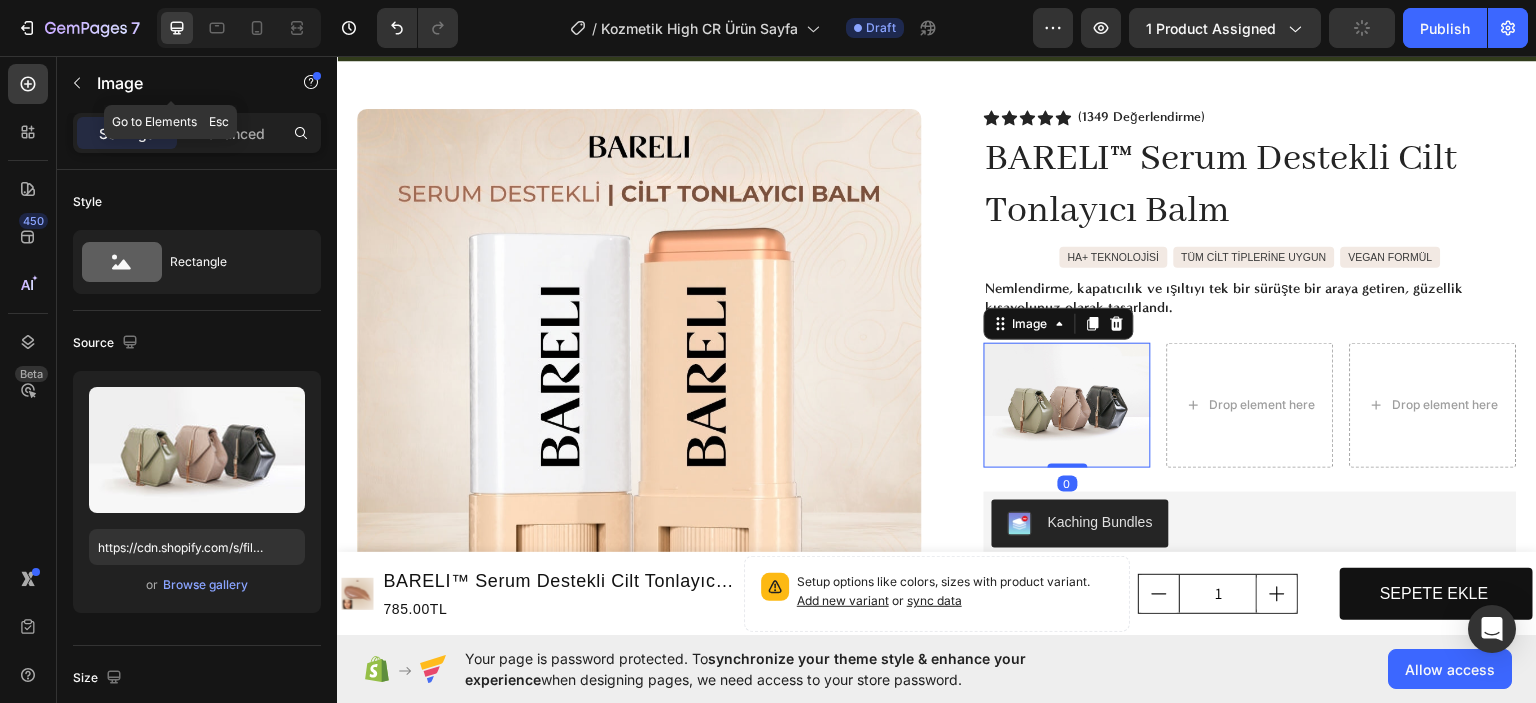 drag, startPoint x: 82, startPoint y: 82, endPoint x: 88, endPoint y: 124, distance: 42.426407 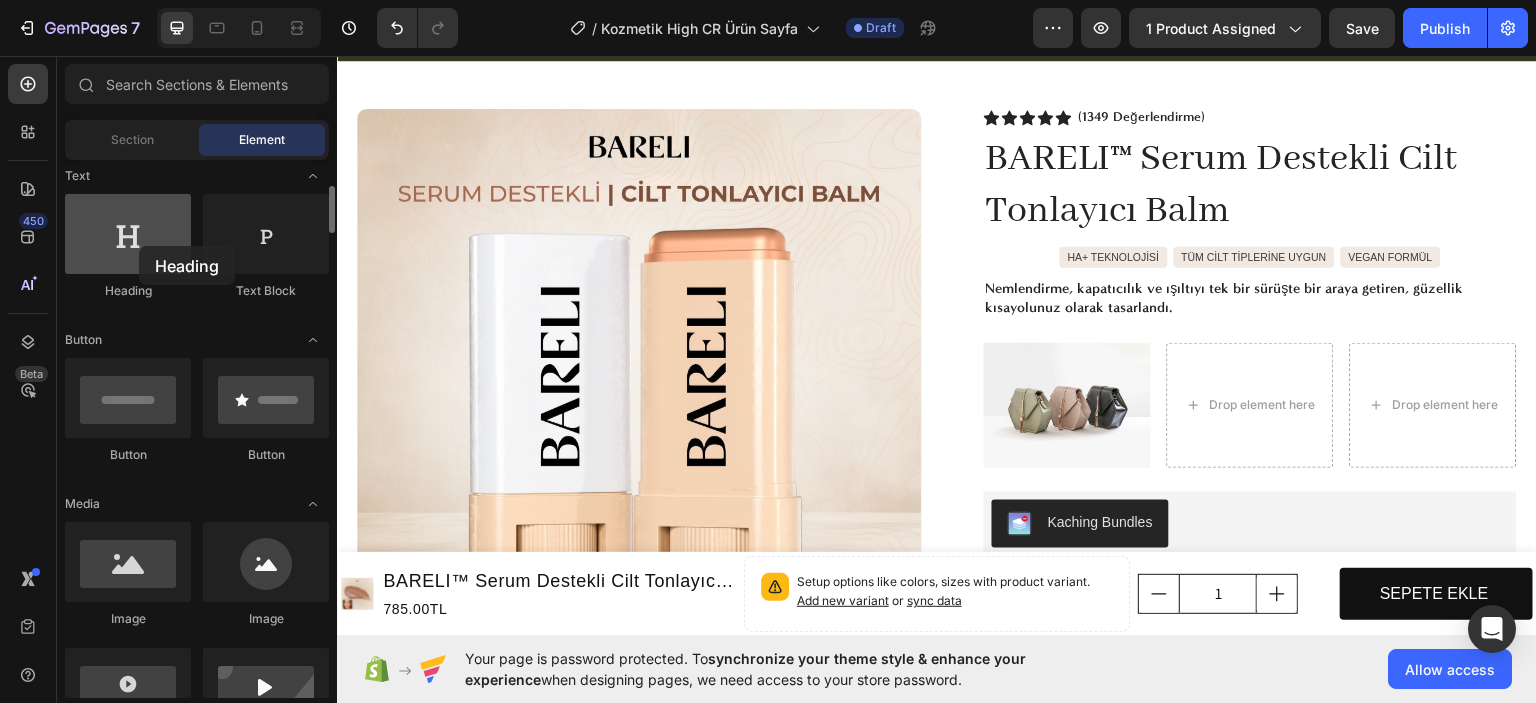 drag, startPoint x: 129, startPoint y: 250, endPoint x: 139, endPoint y: 246, distance: 10.770329 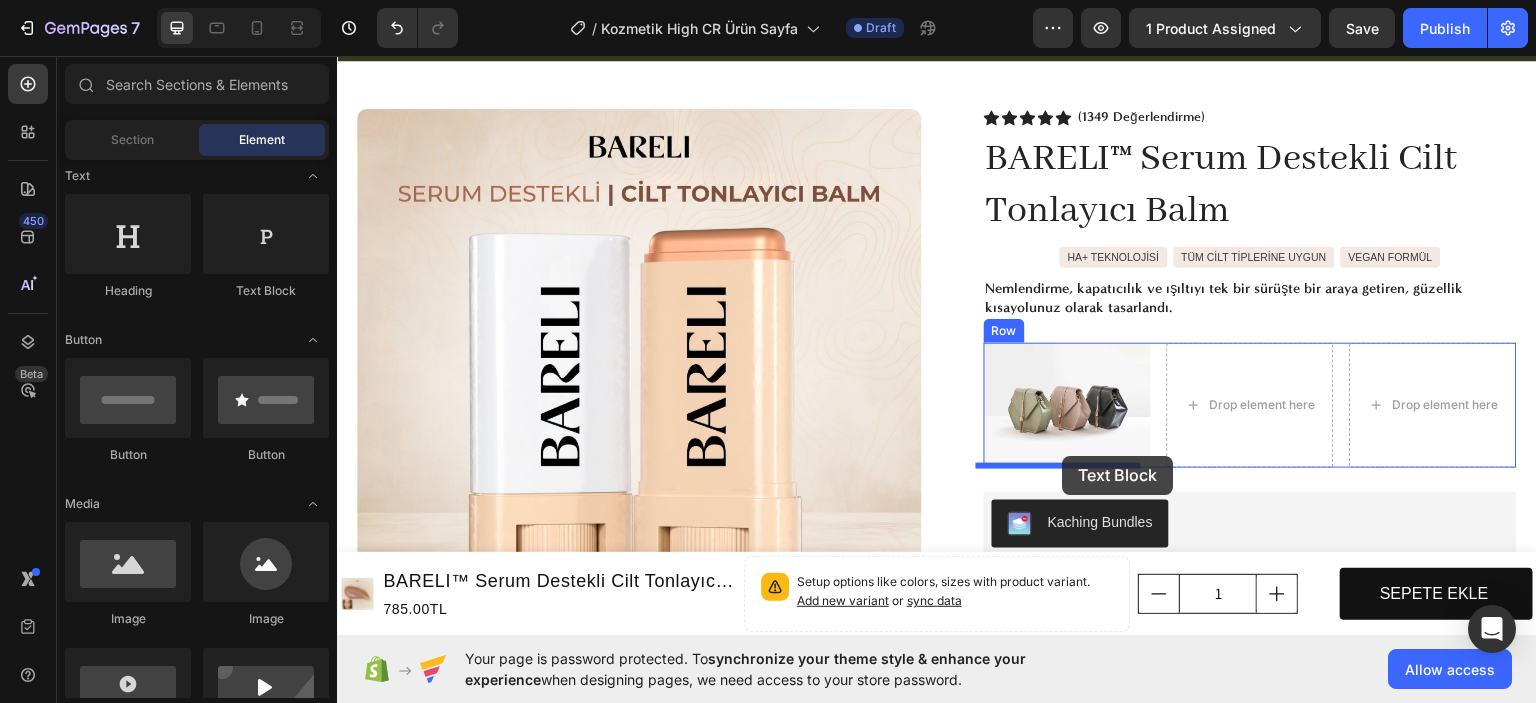 drag, startPoint x: 607, startPoint y: 318, endPoint x: 1063, endPoint y: 455, distance: 476.1355 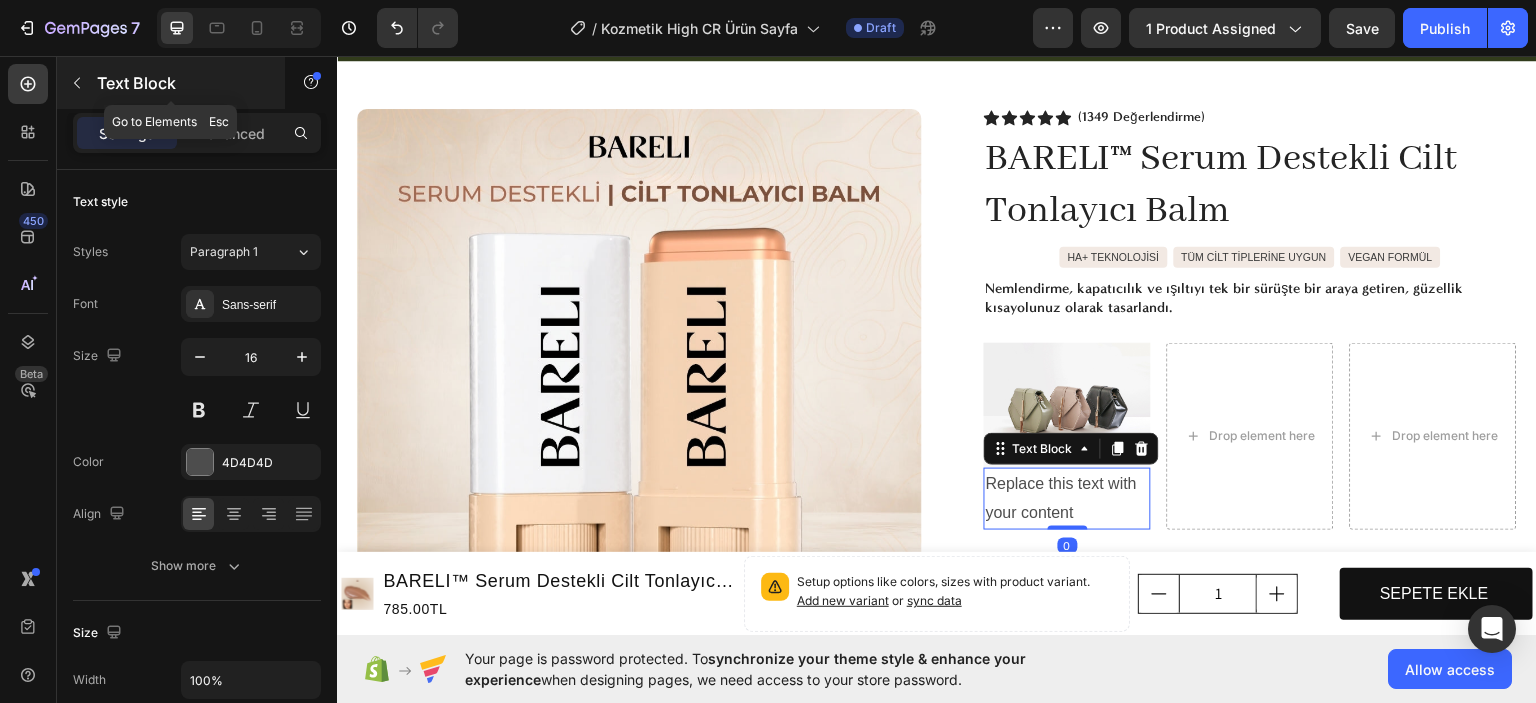 click 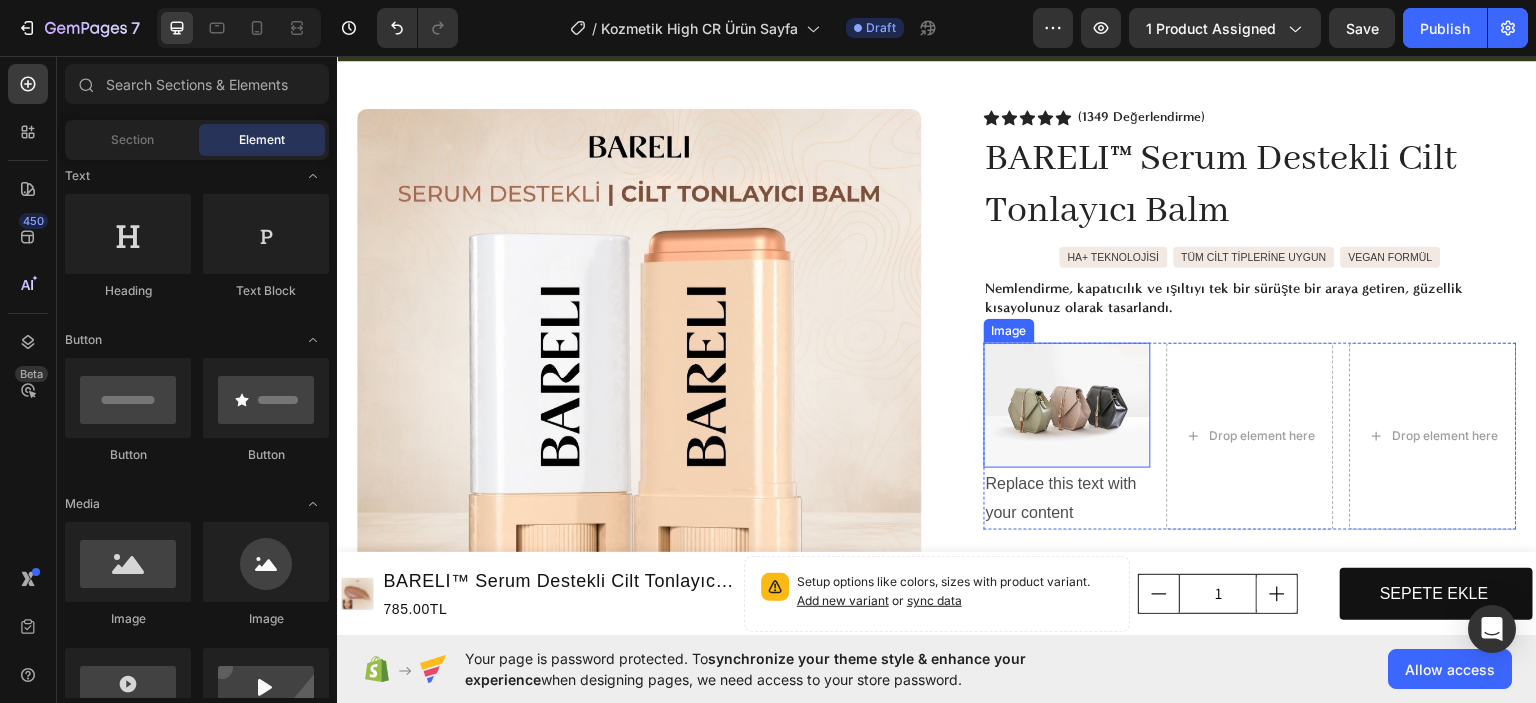 drag, startPoint x: 1051, startPoint y: 359, endPoint x: 1056, endPoint y: 371, distance: 13 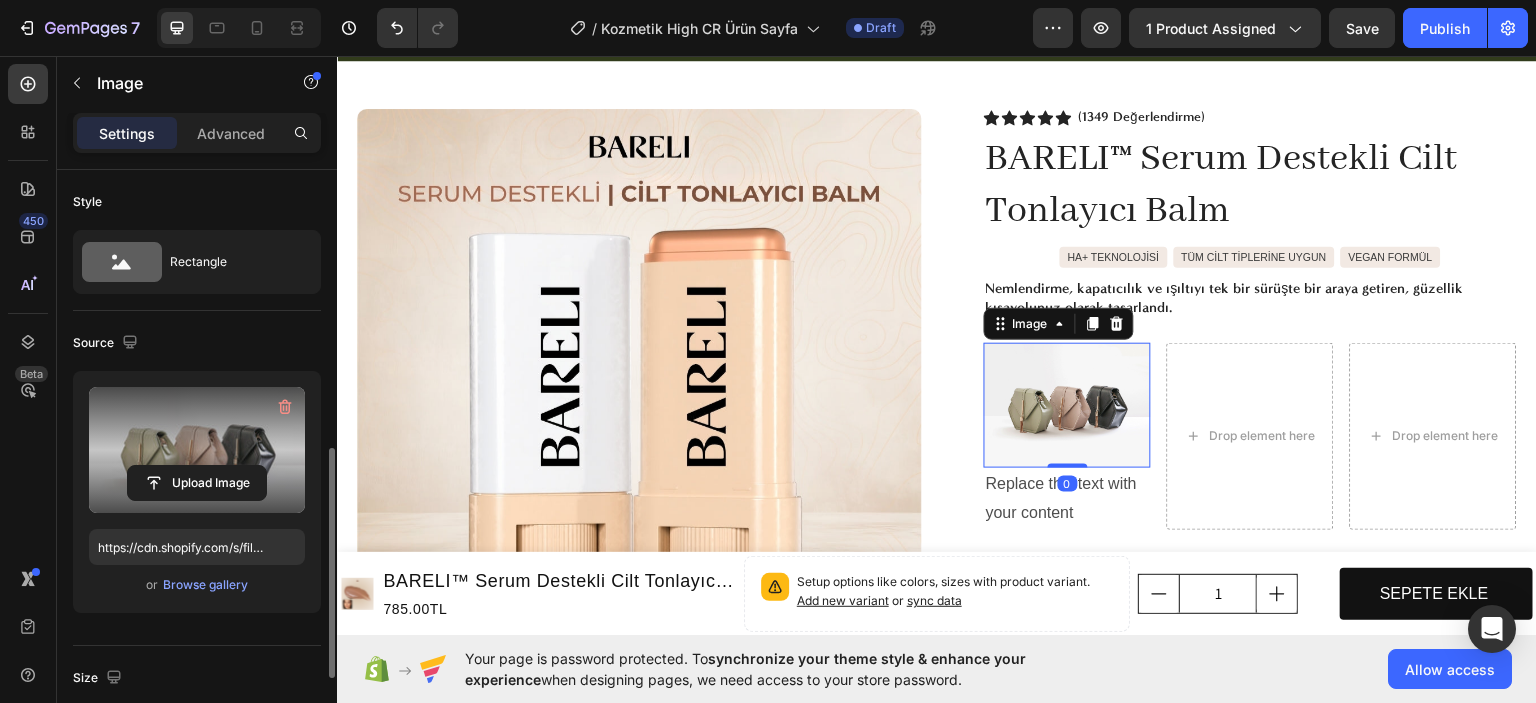 scroll, scrollTop: 300, scrollLeft: 0, axis: vertical 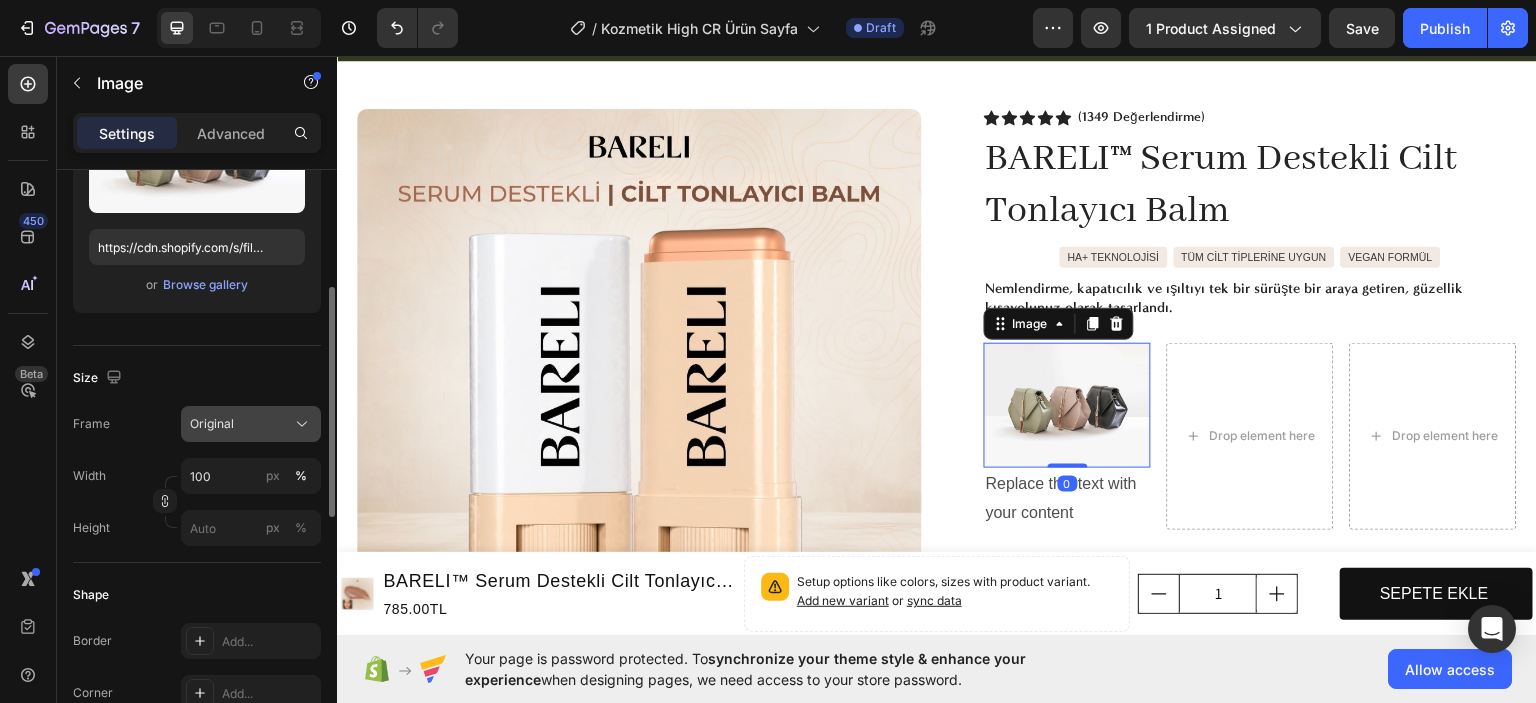 drag, startPoint x: 236, startPoint y: 421, endPoint x: 249, endPoint y: 419, distance: 13.152946 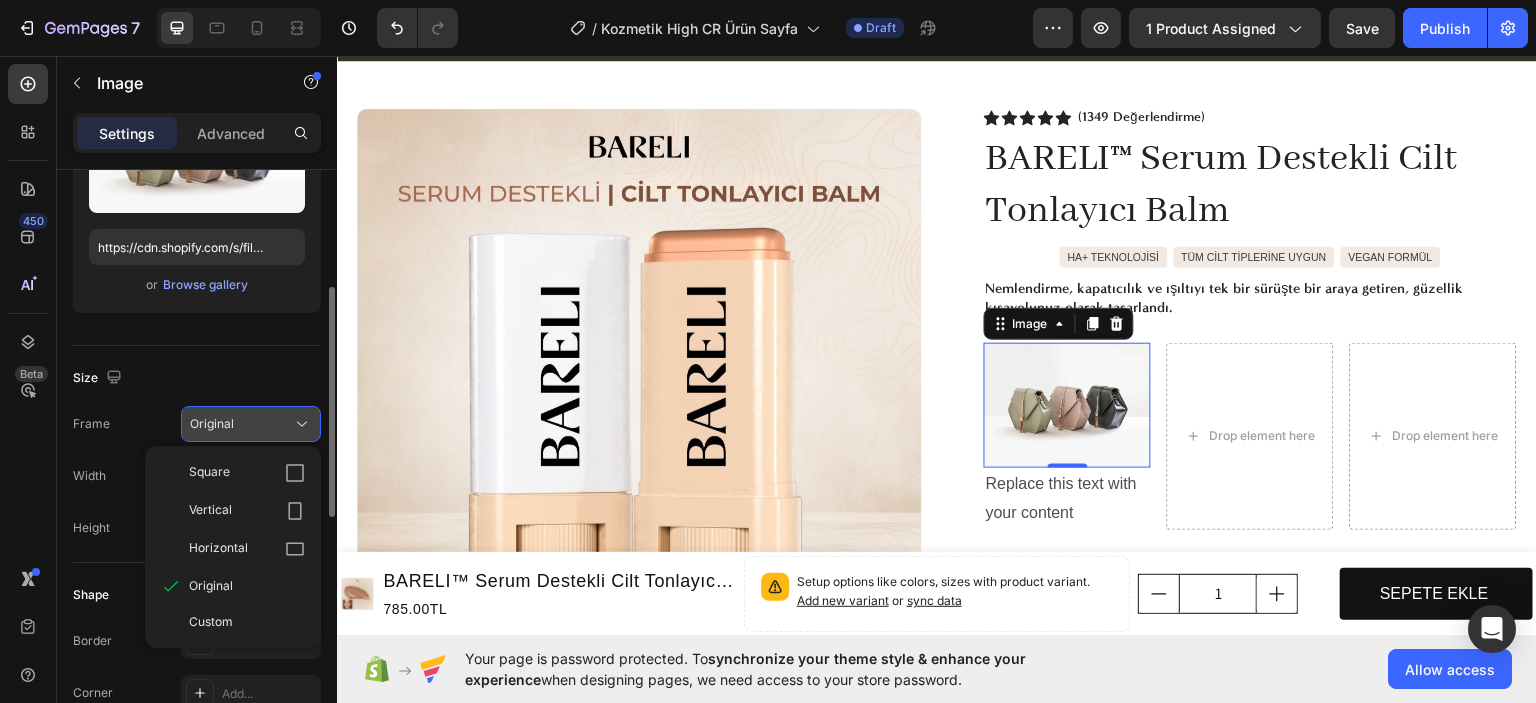 click on "Original" 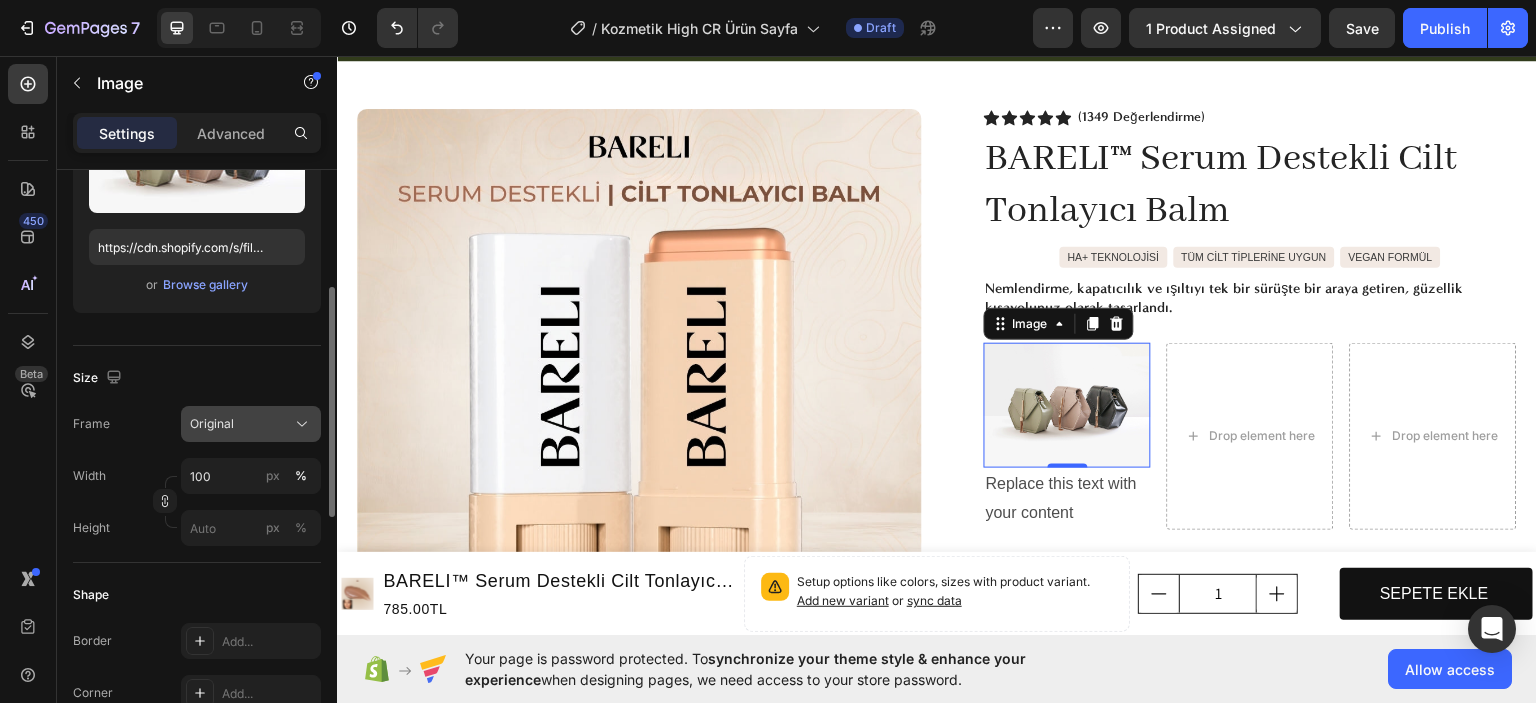 click on "Original" 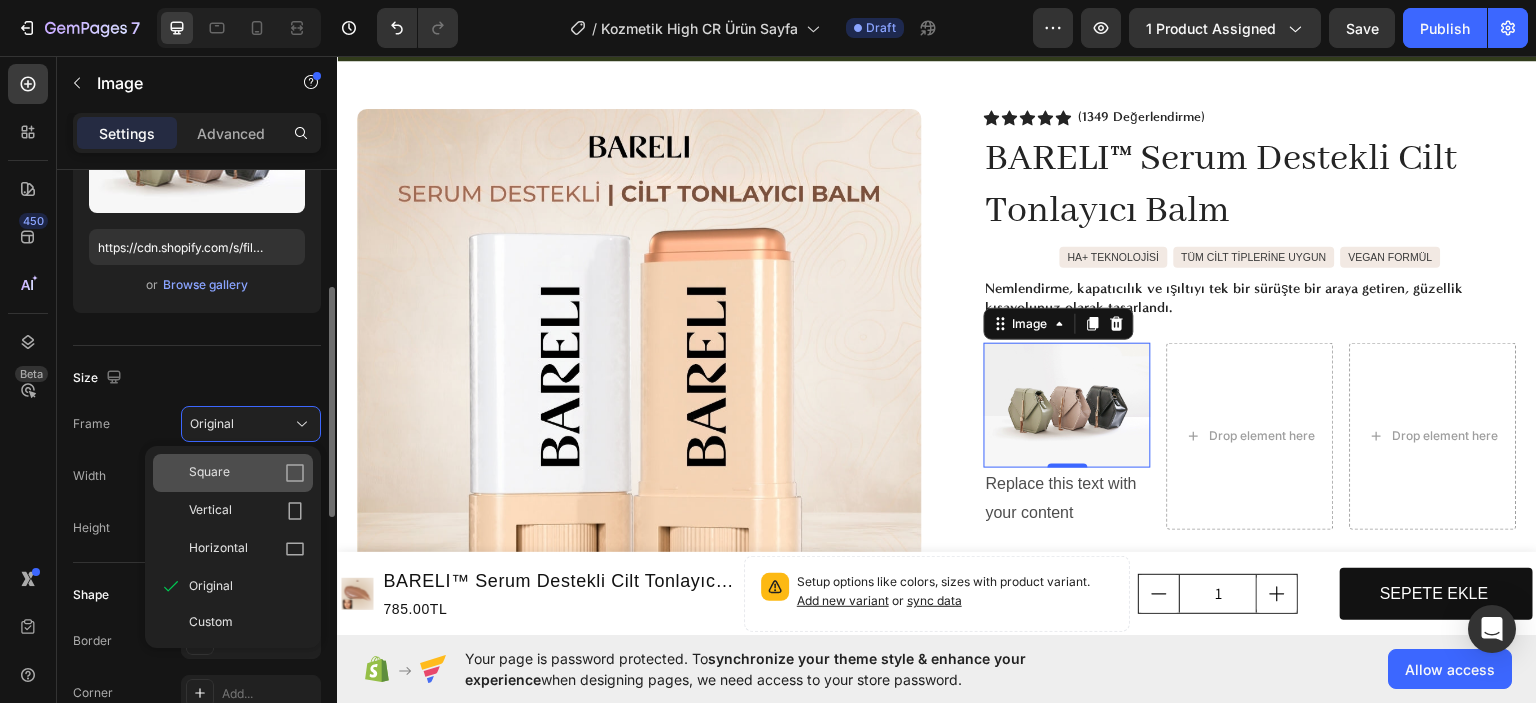 click on "Square" at bounding box center (247, 473) 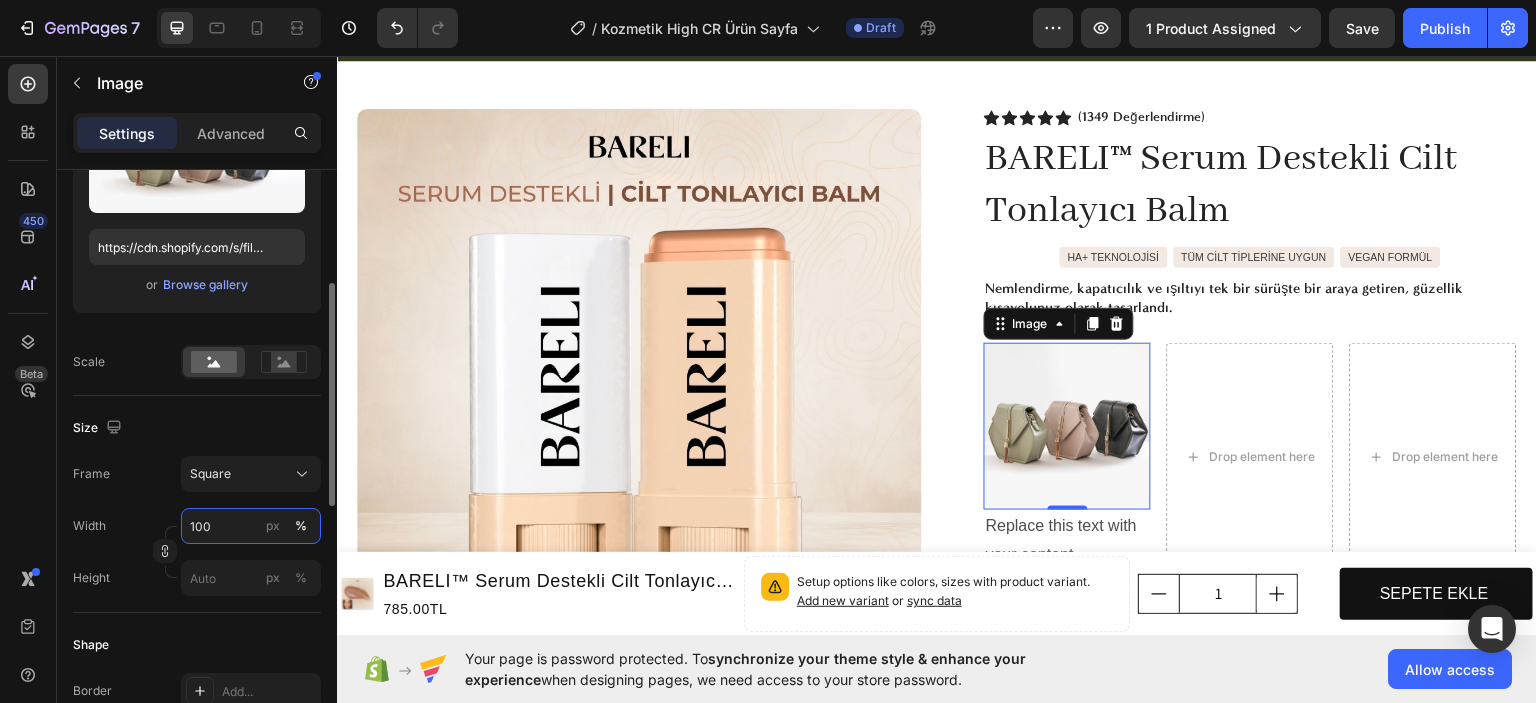 click on "100" at bounding box center (251, 526) 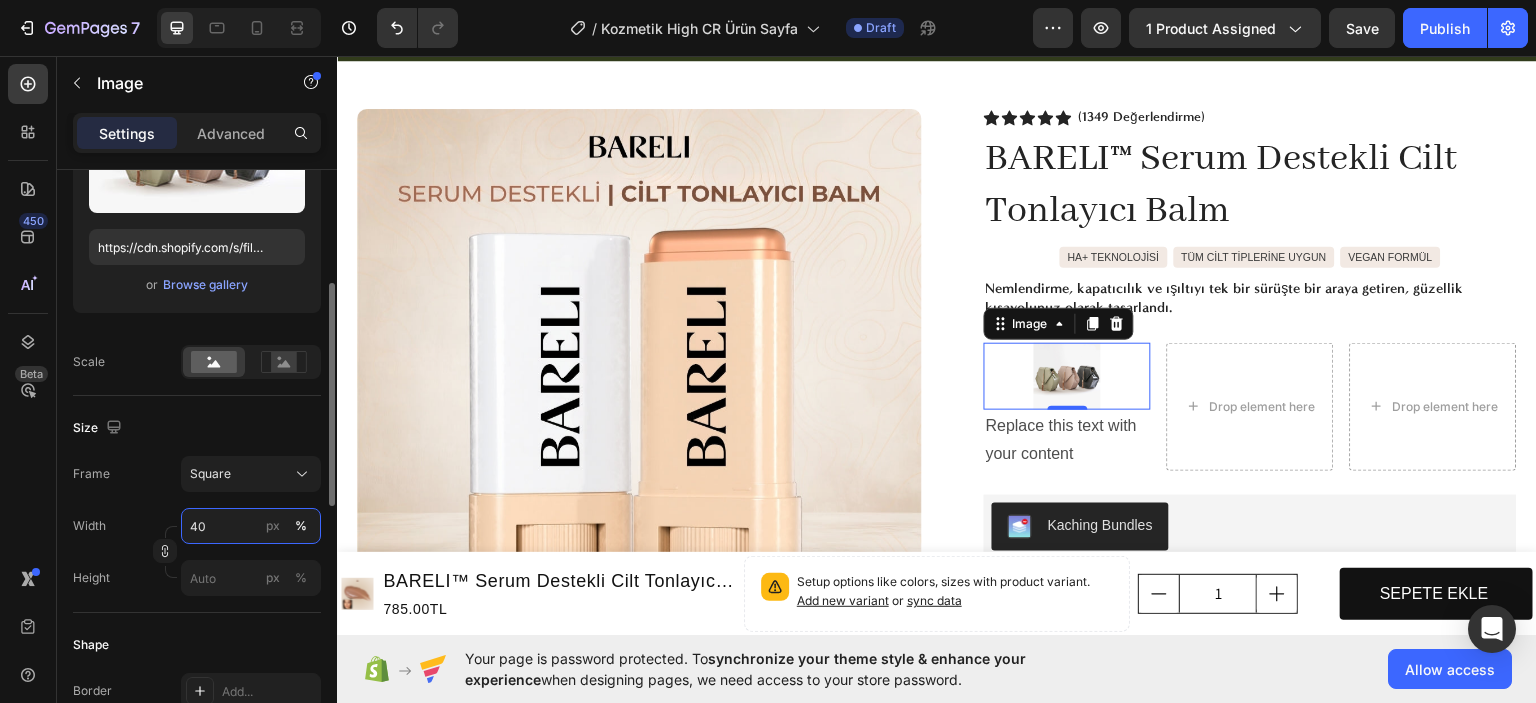 type on "40" 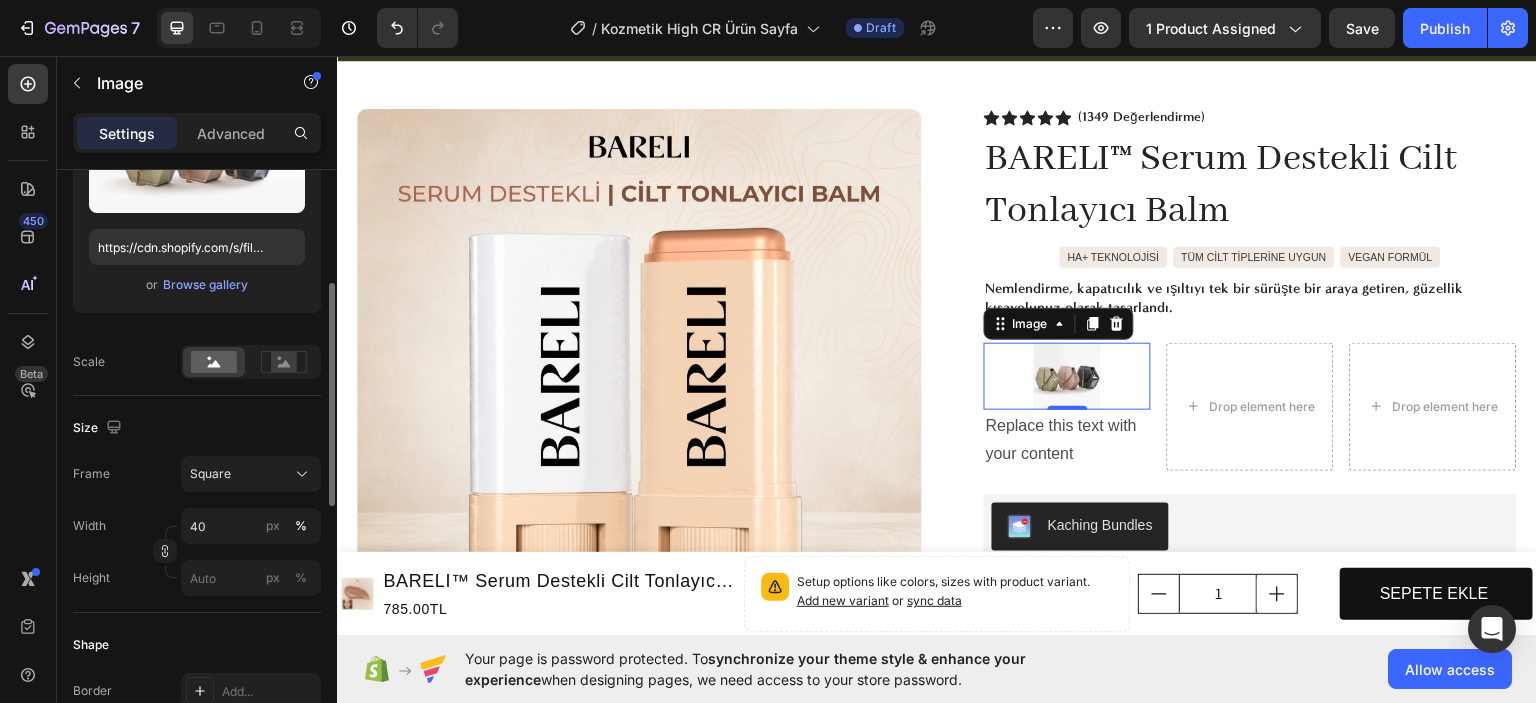 click on "Size" at bounding box center (197, 428) 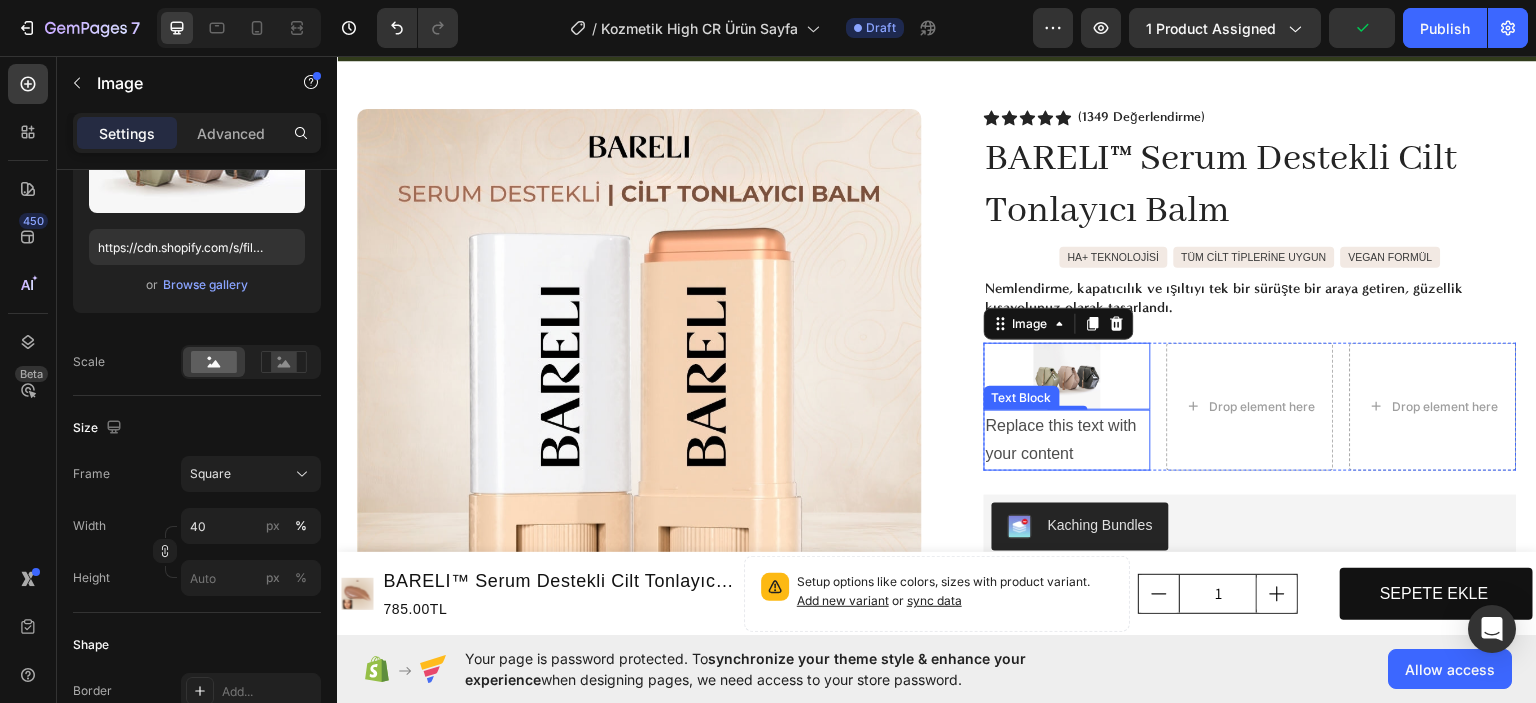 click on "Replace this text with your content" at bounding box center [1067, 440] 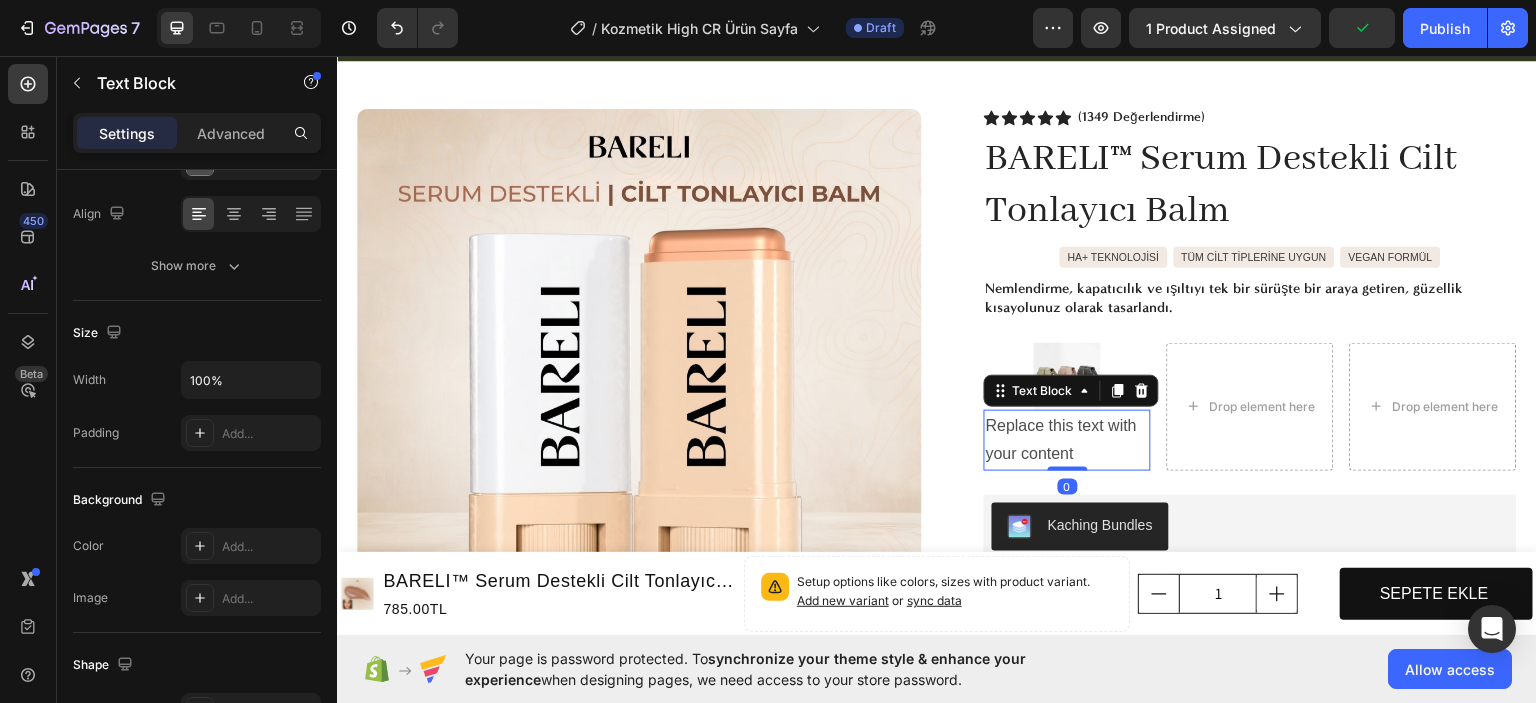 scroll, scrollTop: 0, scrollLeft: 0, axis: both 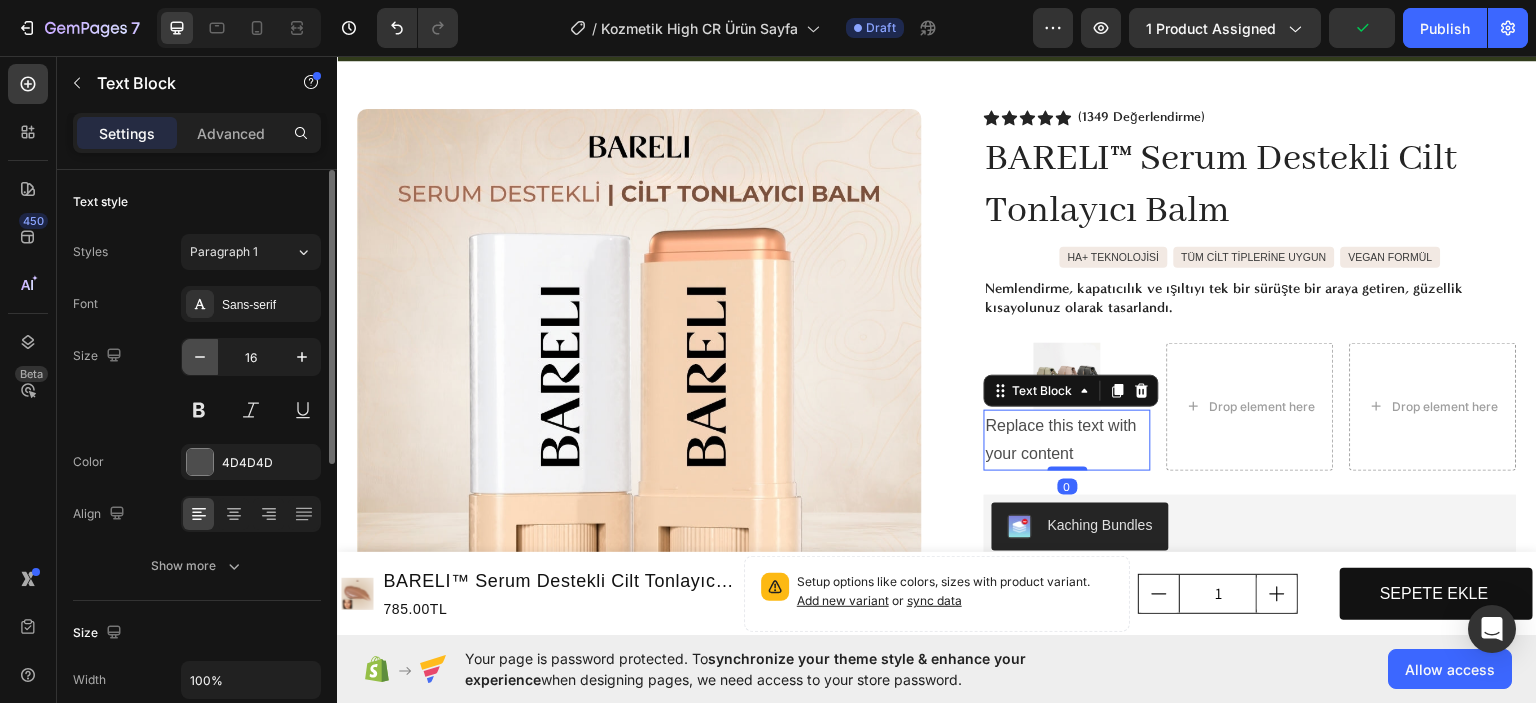 click 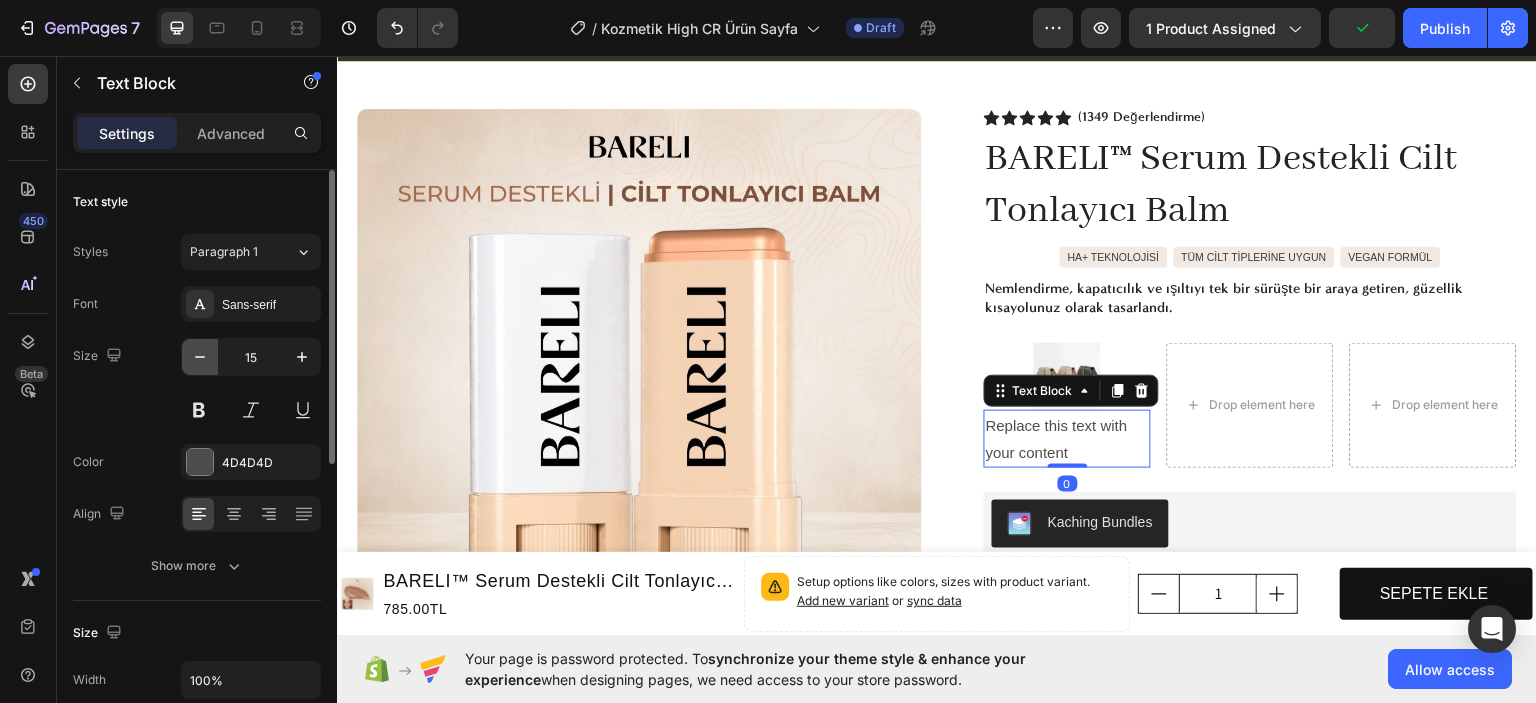 click 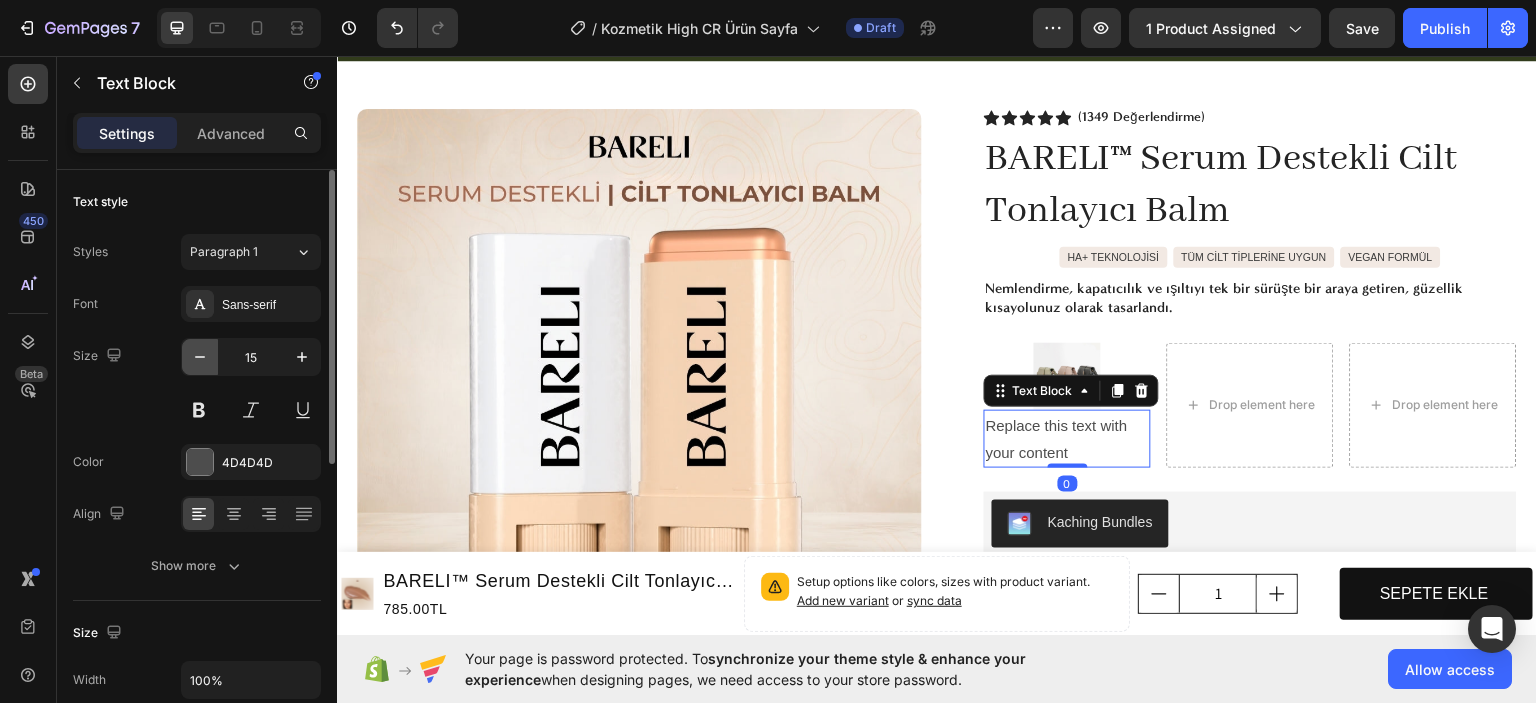 type on "14" 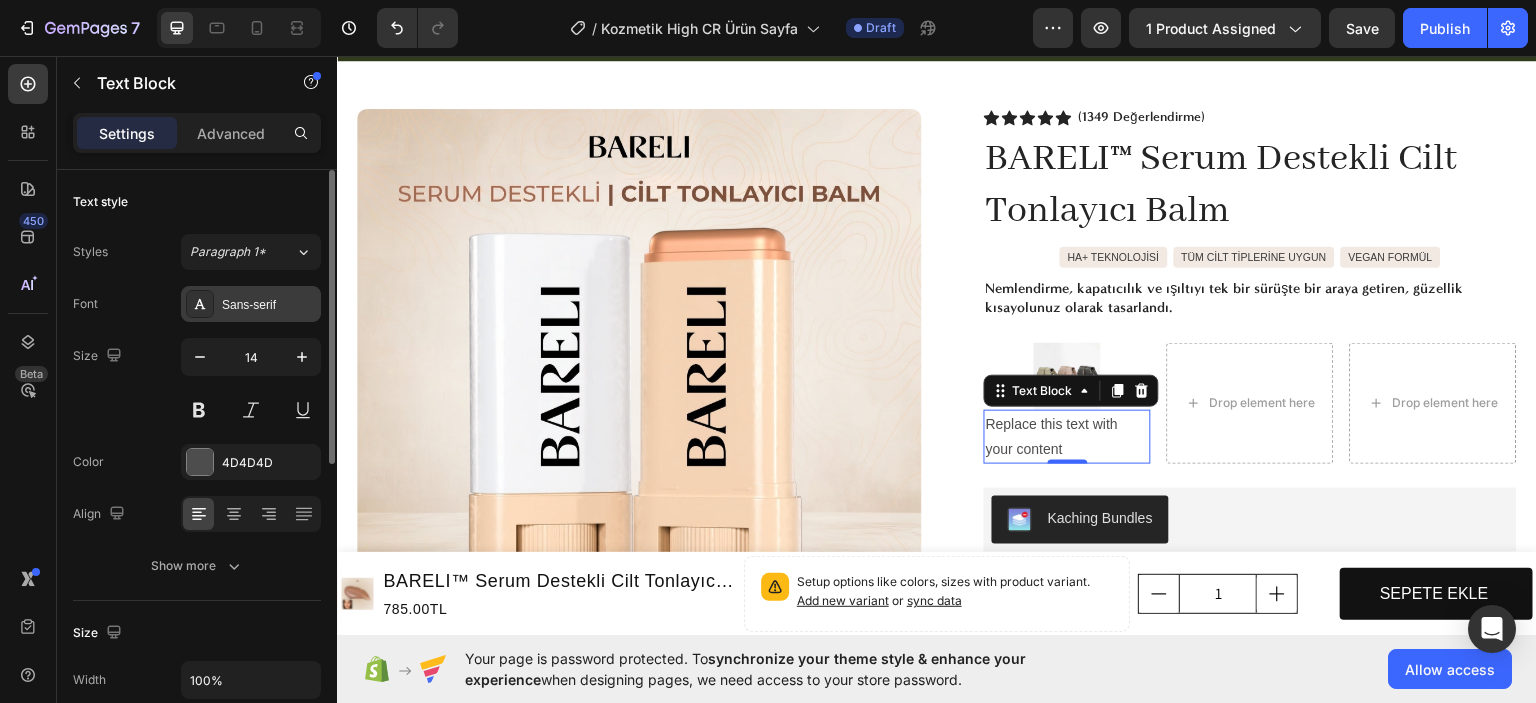 click on "Sans-serif" at bounding box center (269, 305) 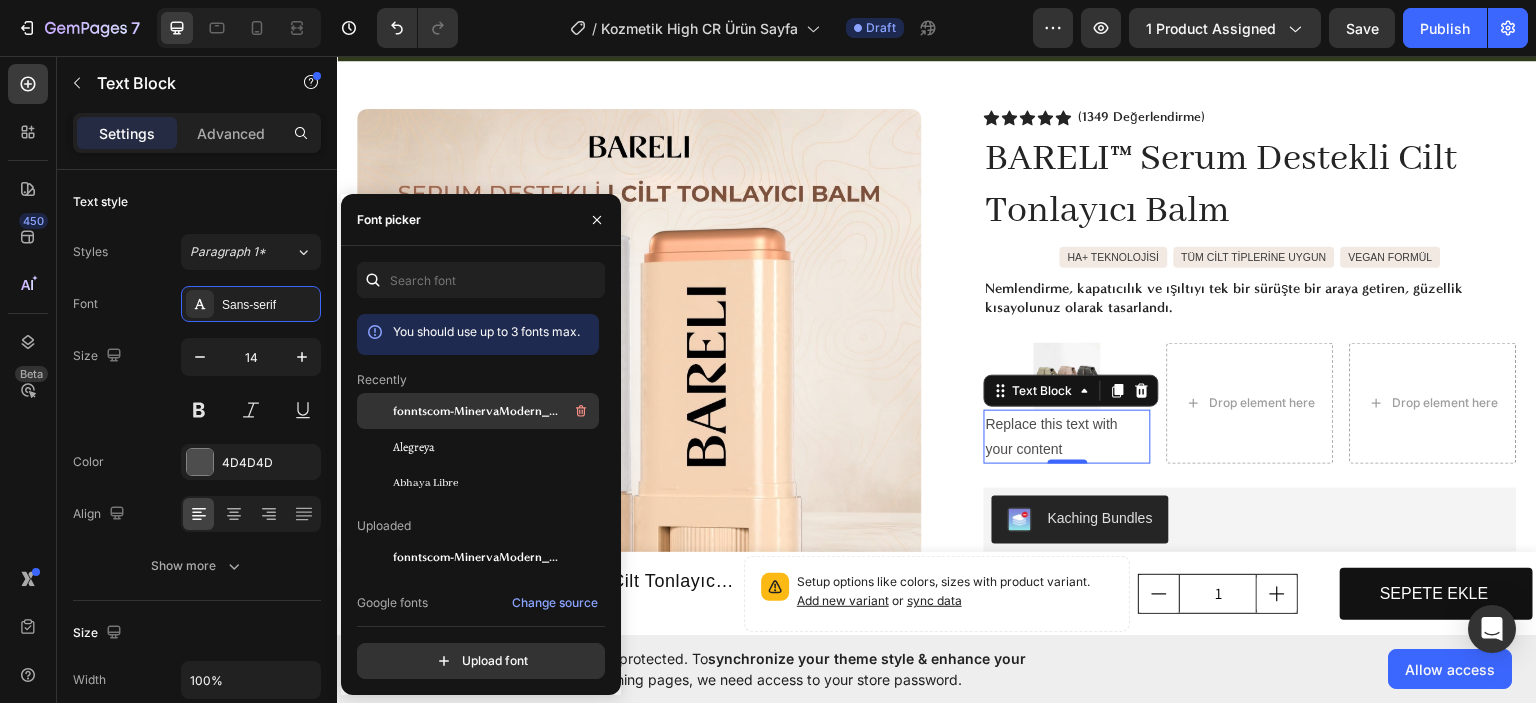 click on "fonntscom-MinervaModern_Bold" at bounding box center [476, 411] 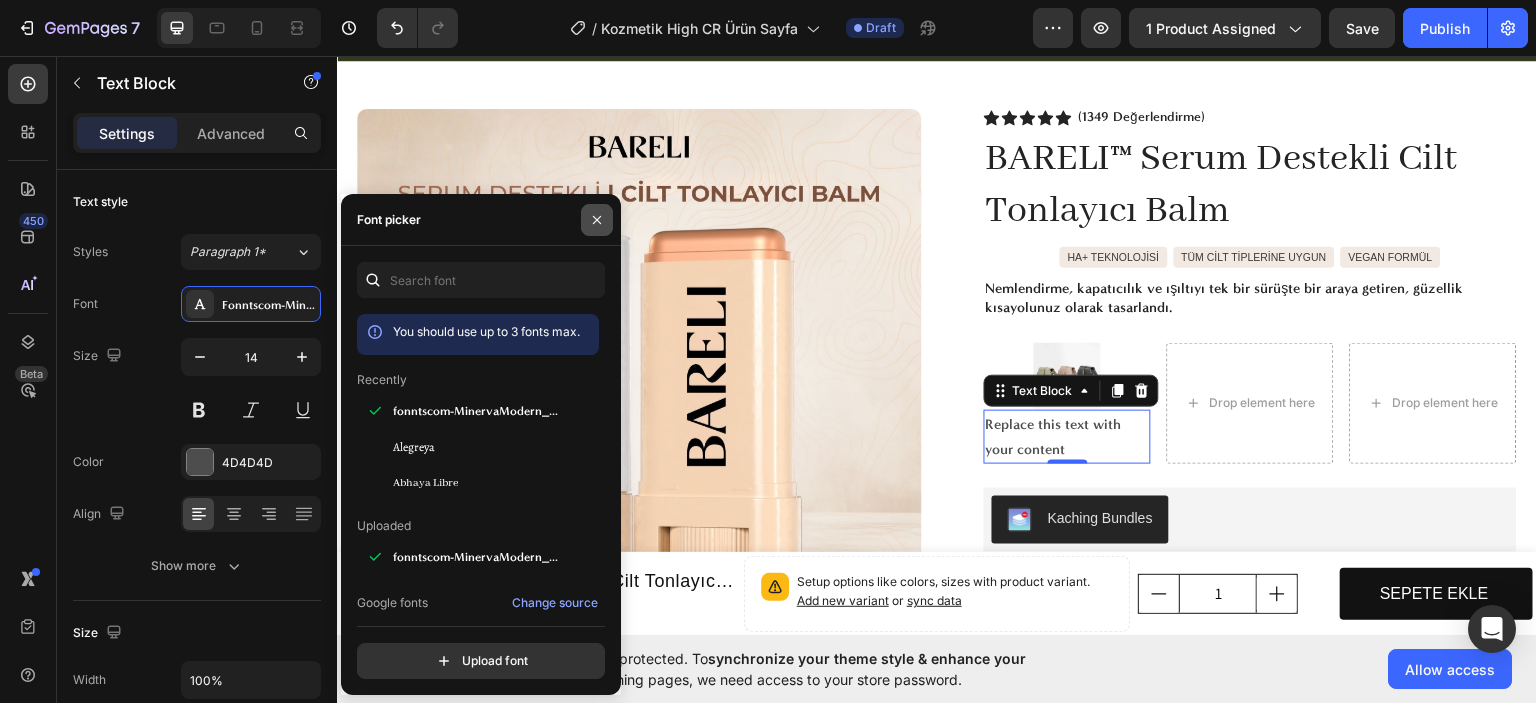 drag, startPoint x: 588, startPoint y: 215, endPoint x: 318, endPoint y: 215, distance: 270 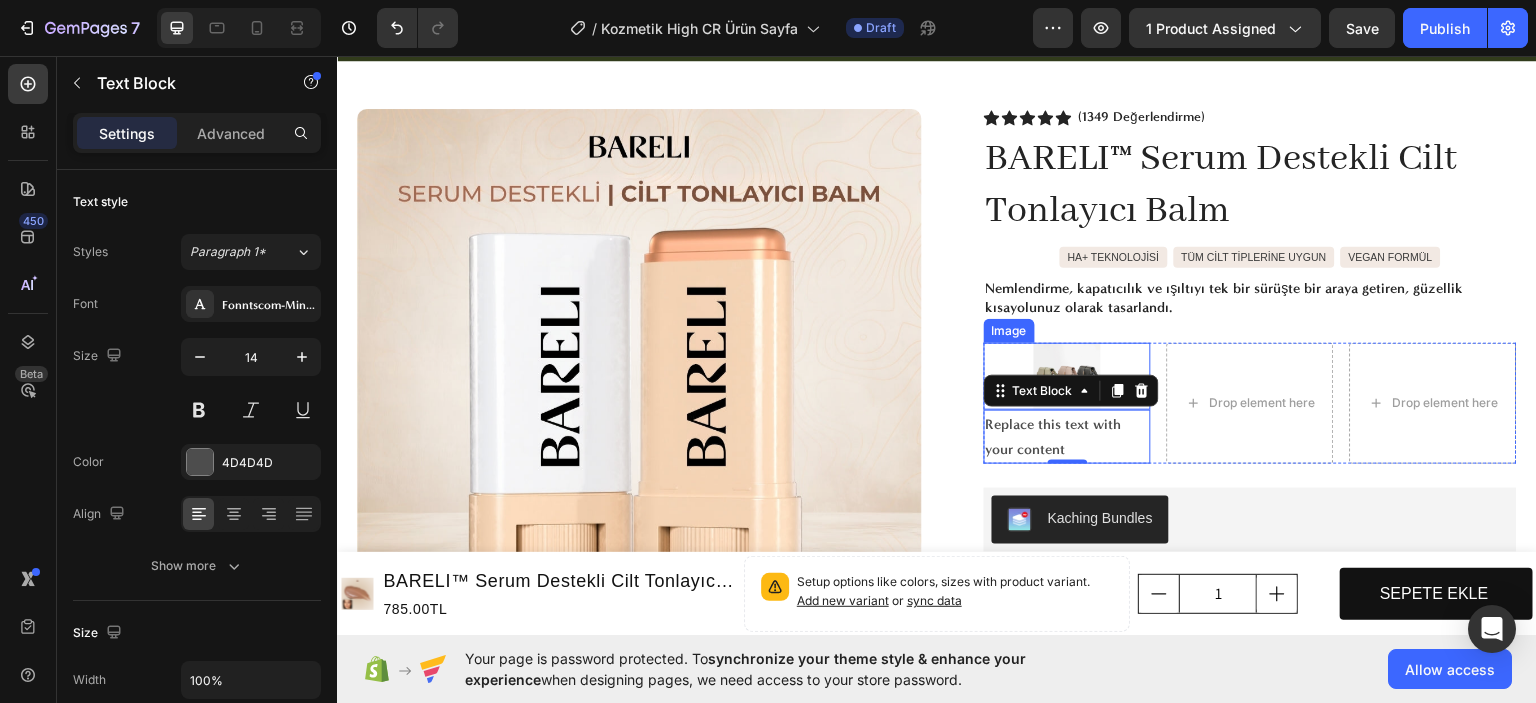 click at bounding box center (1067, 375) 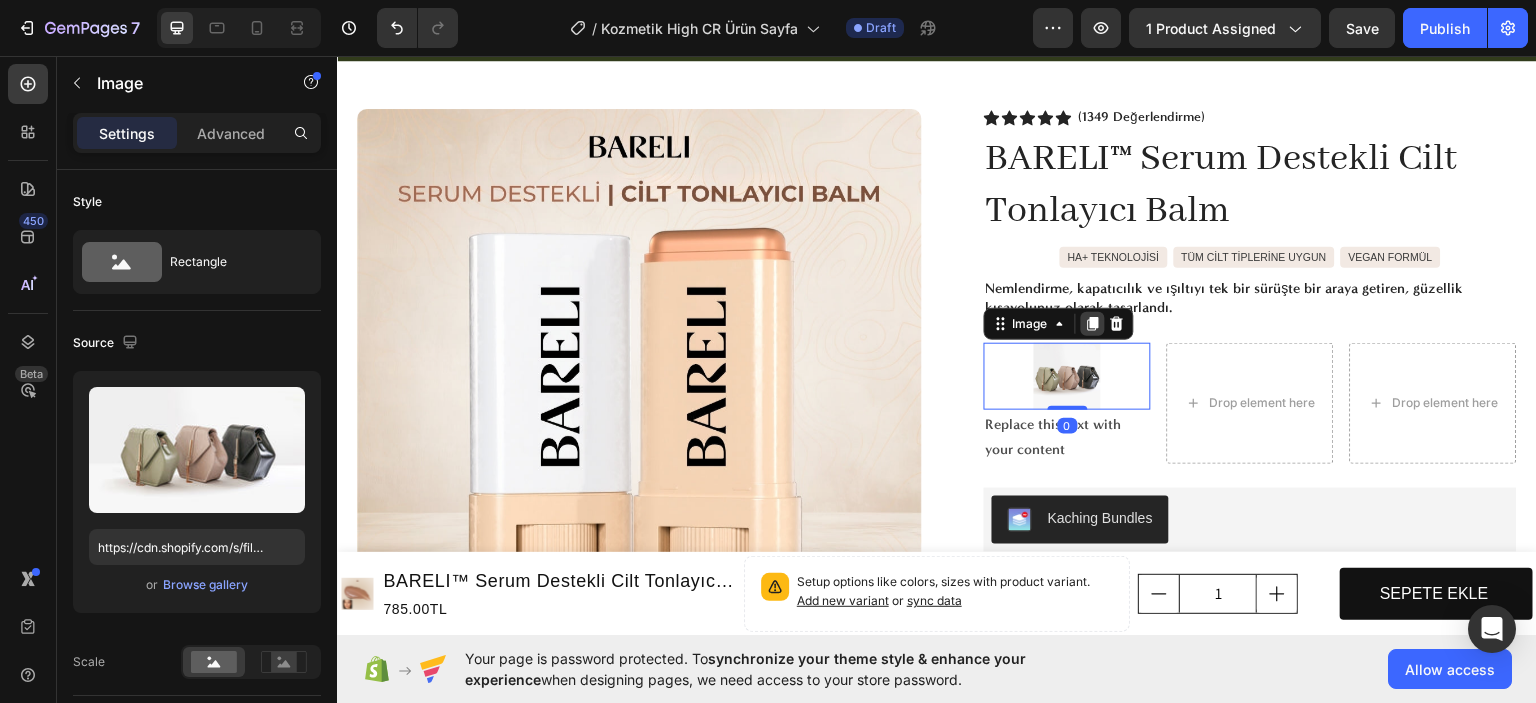 click 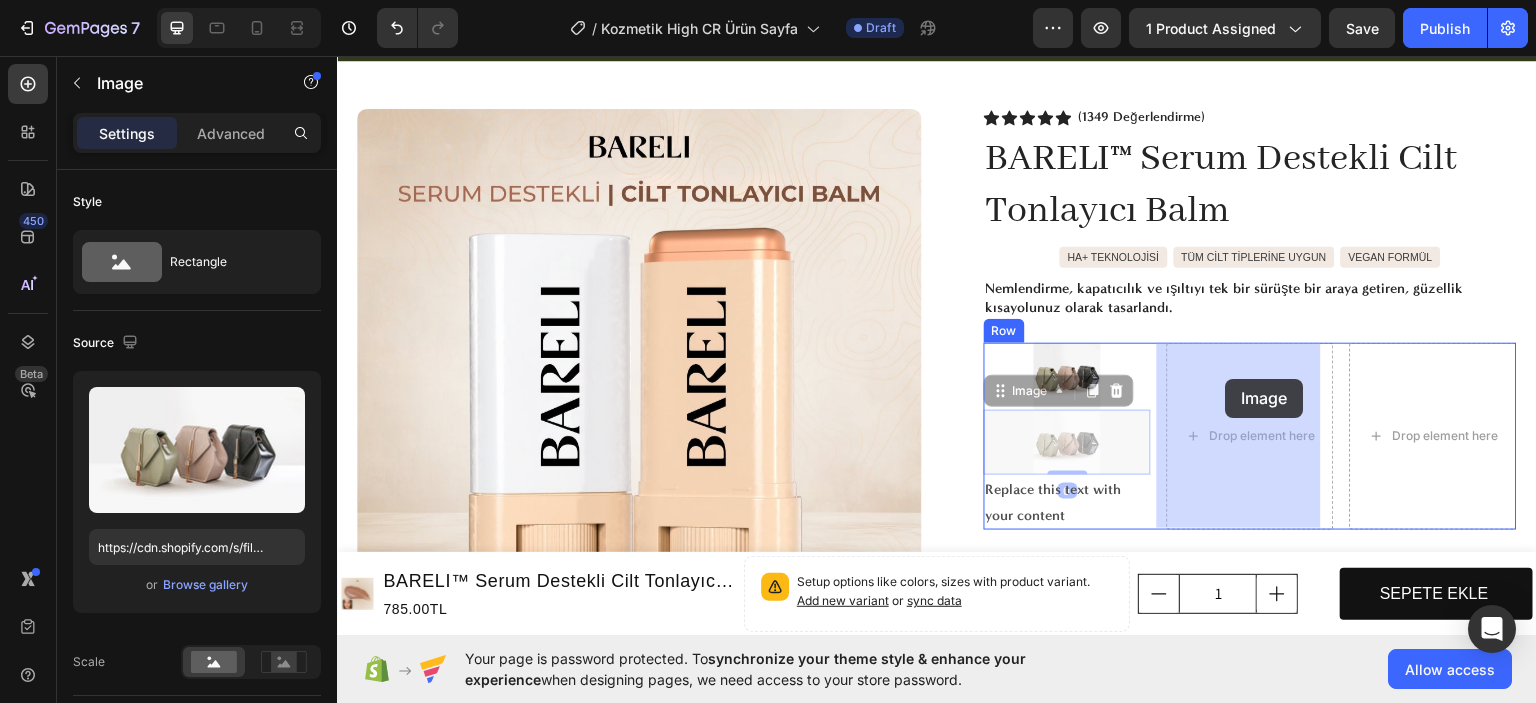 drag, startPoint x: 1065, startPoint y: 427, endPoint x: 1226, endPoint y: 378, distance: 168.29141 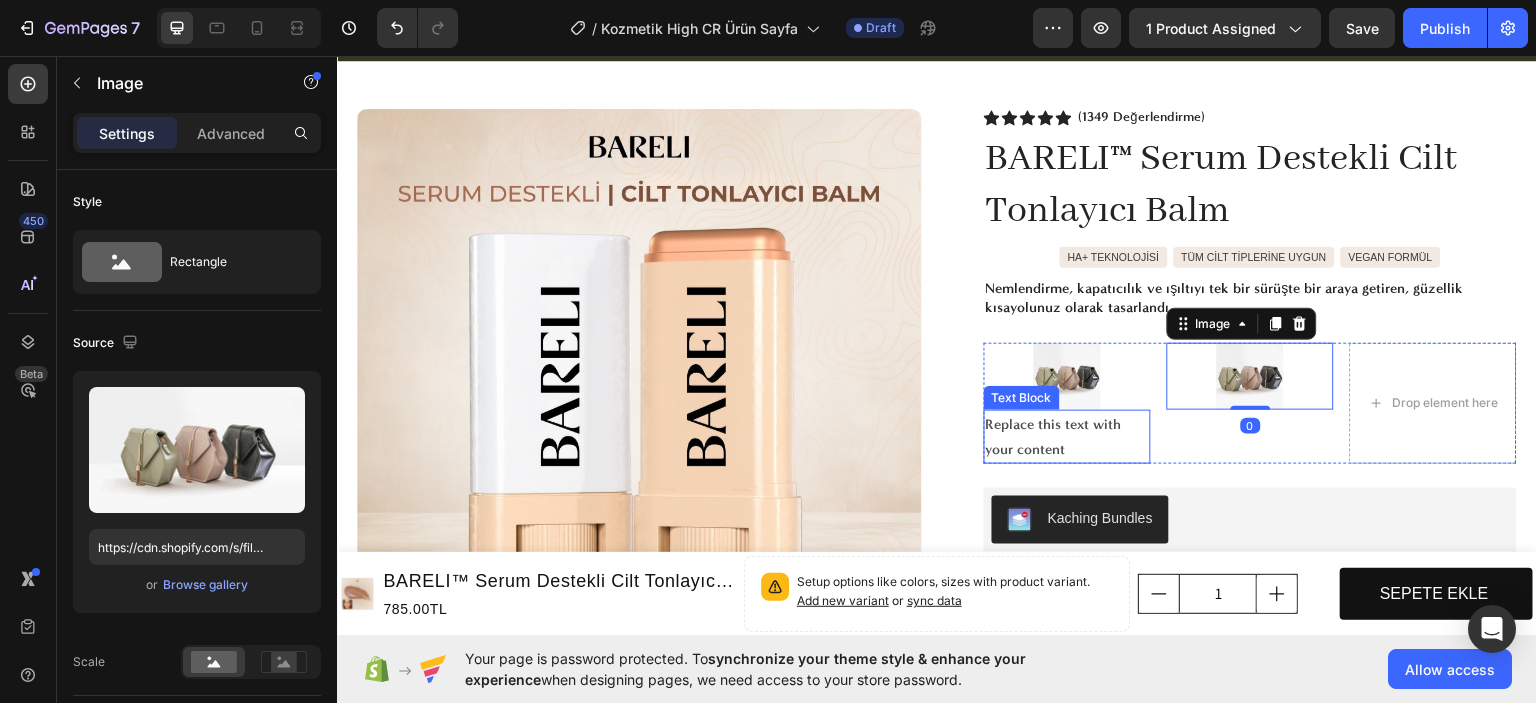 click on "Replace this text with your content" at bounding box center [1067, 436] 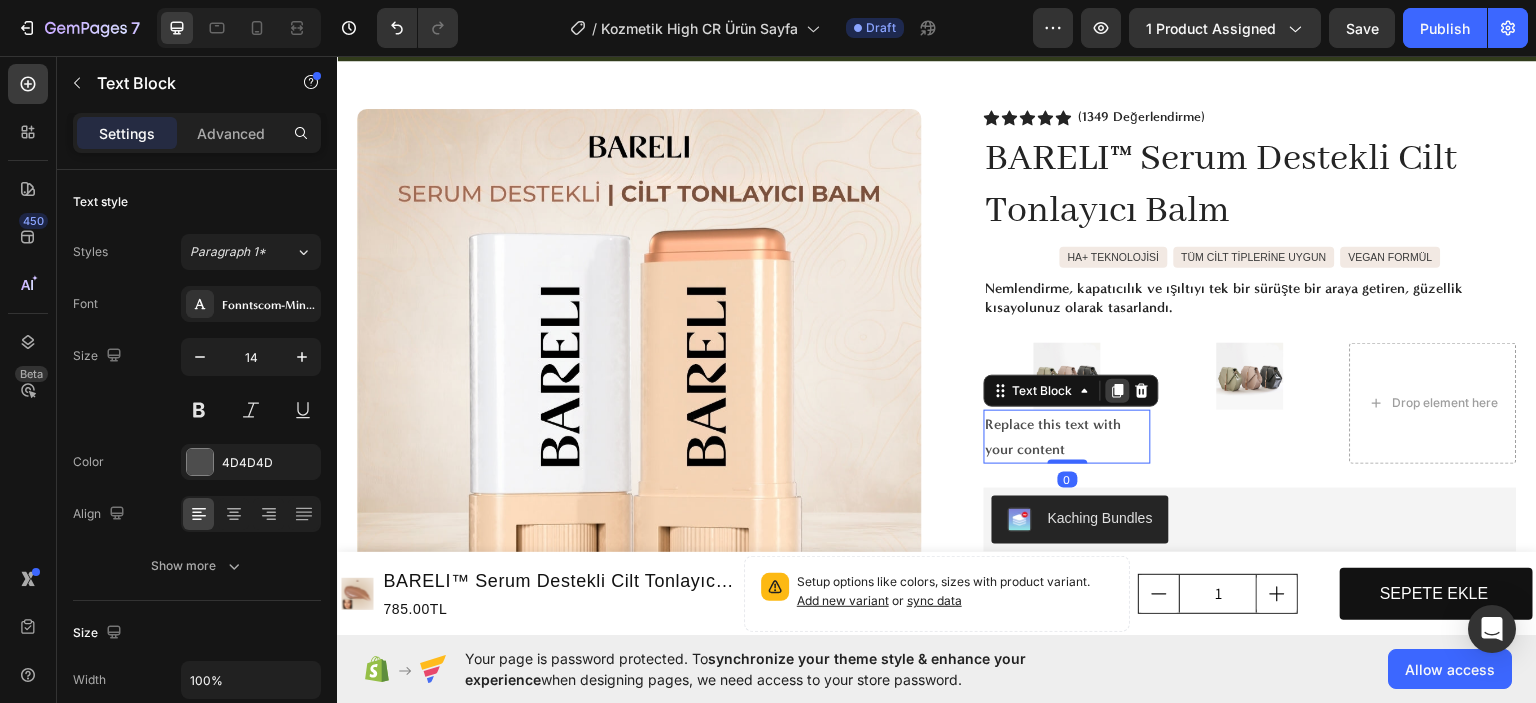 click 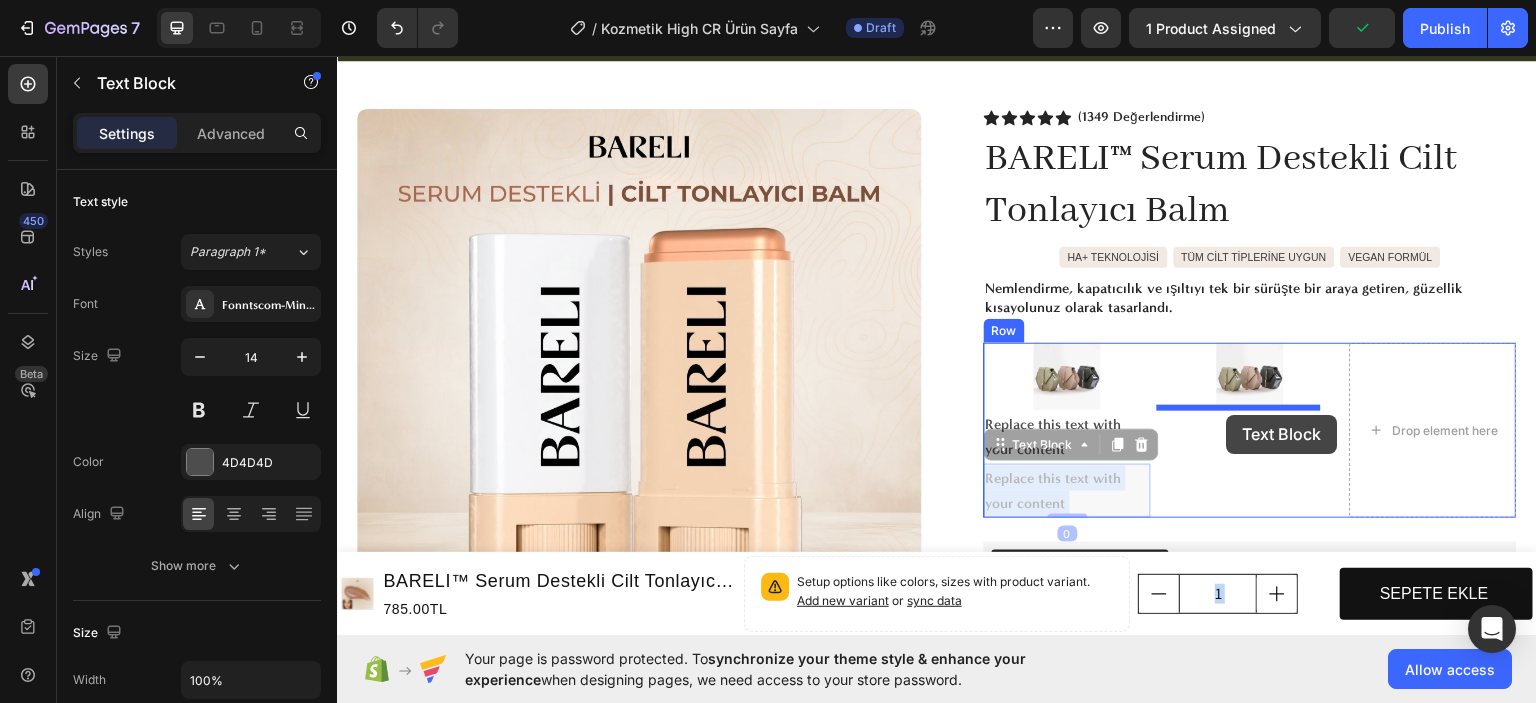 drag, startPoint x: 1062, startPoint y: 484, endPoint x: 1227, endPoint y: 414, distance: 179.23448 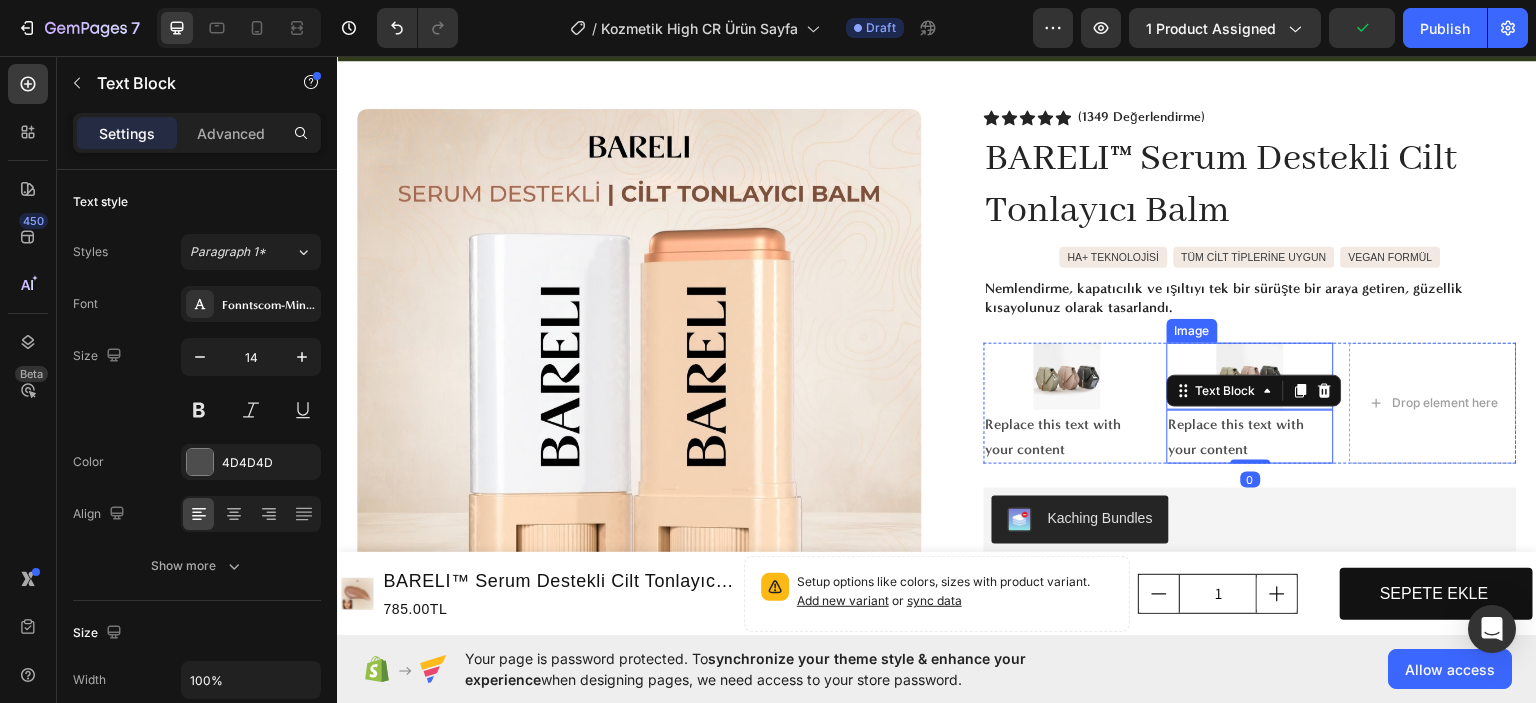 click at bounding box center (1250, 375) 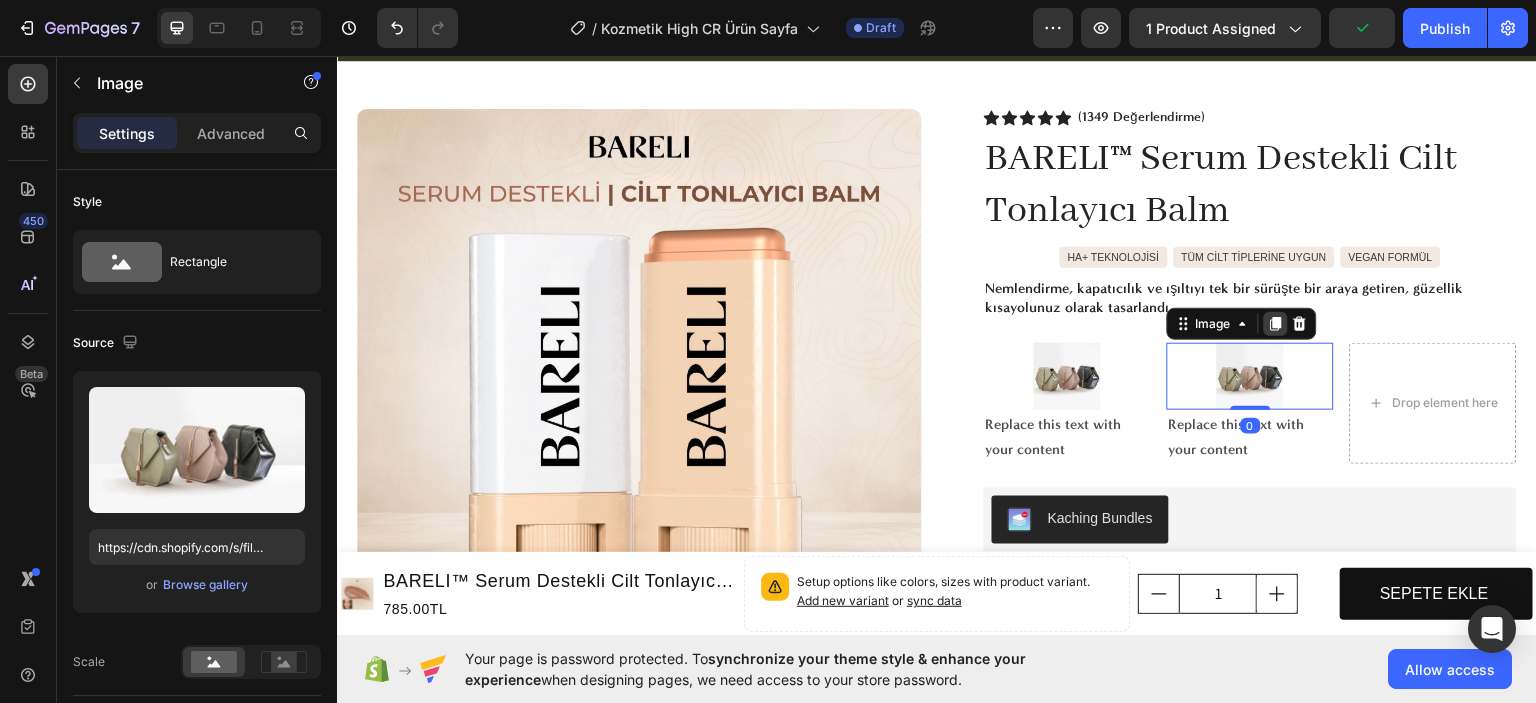 click at bounding box center (1276, 323) 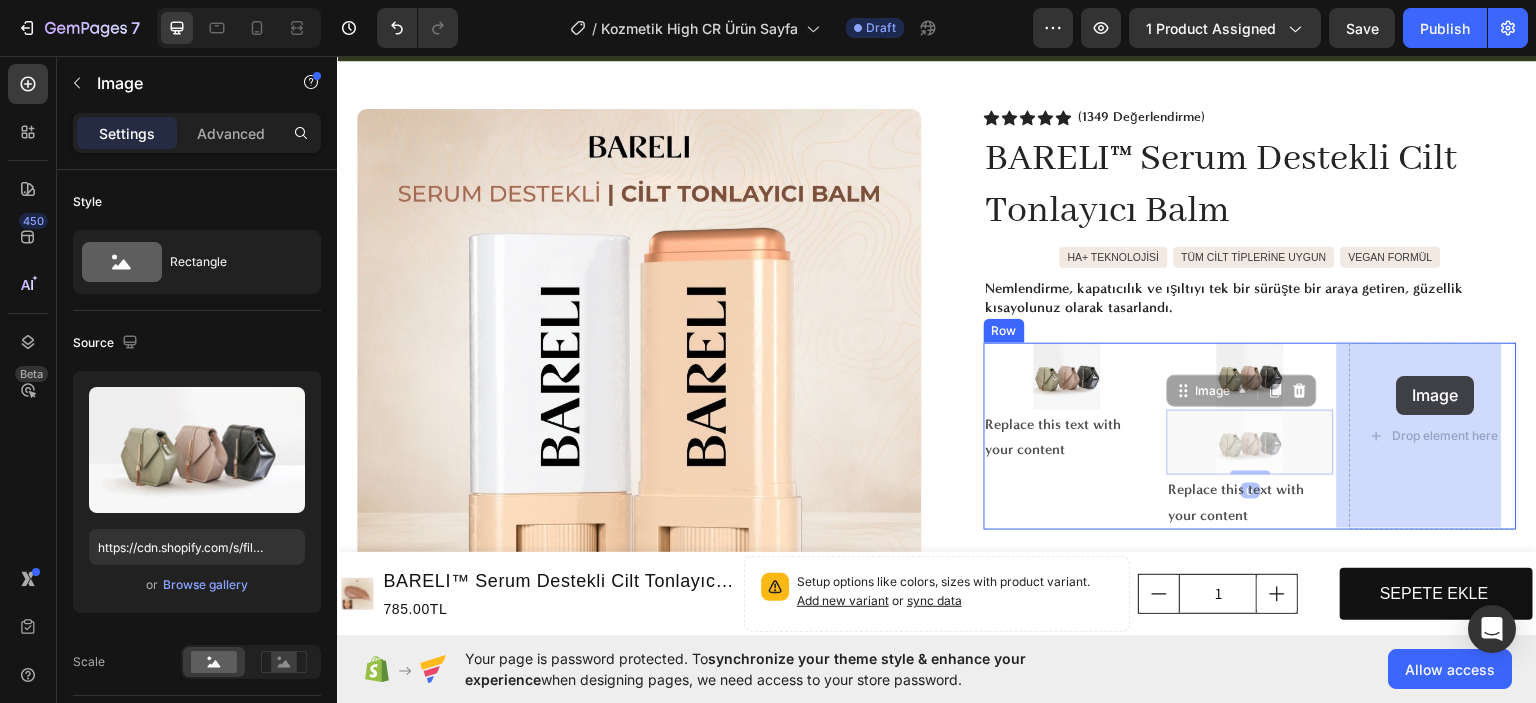 drag, startPoint x: 1251, startPoint y: 435, endPoint x: 1397, endPoint y: 375, distance: 157.84802 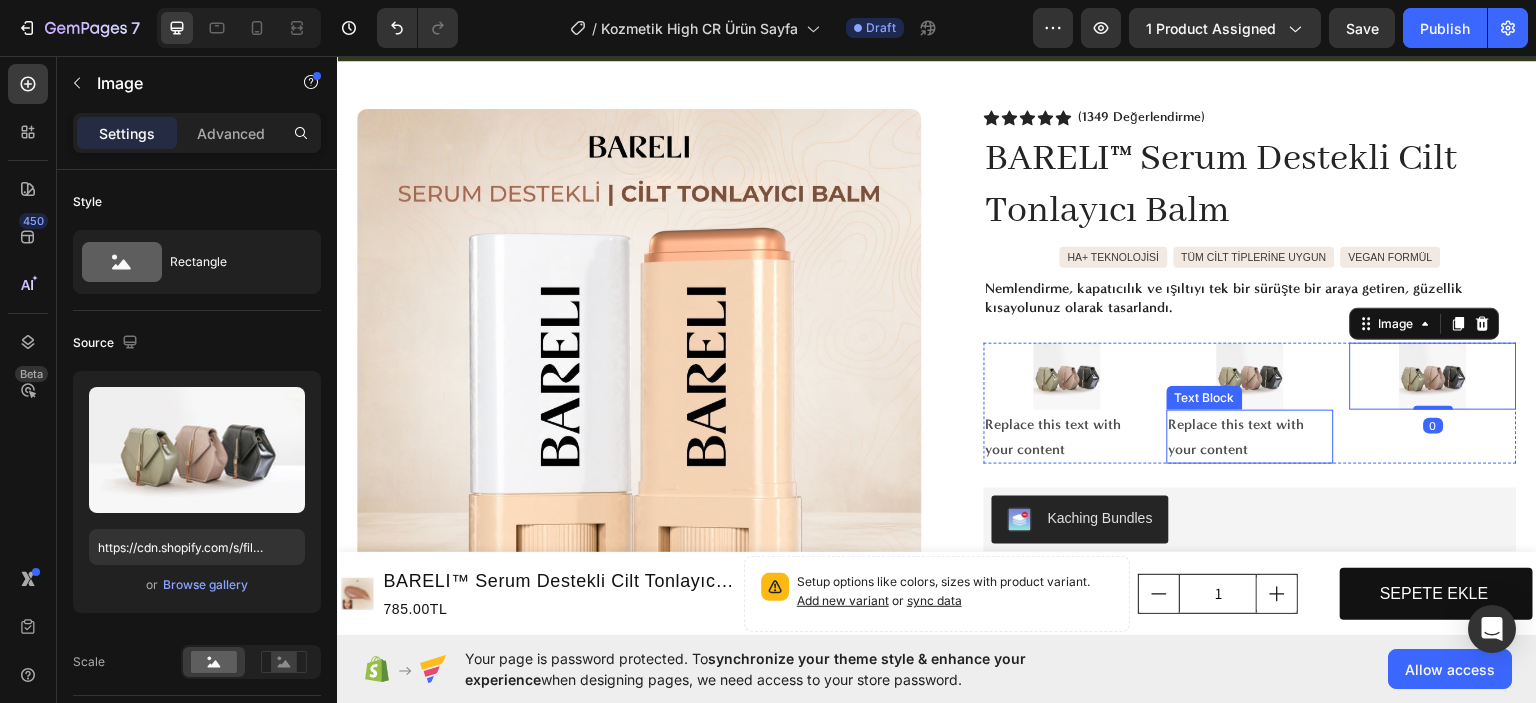 click on "Replace this text with your content" at bounding box center [1250, 436] 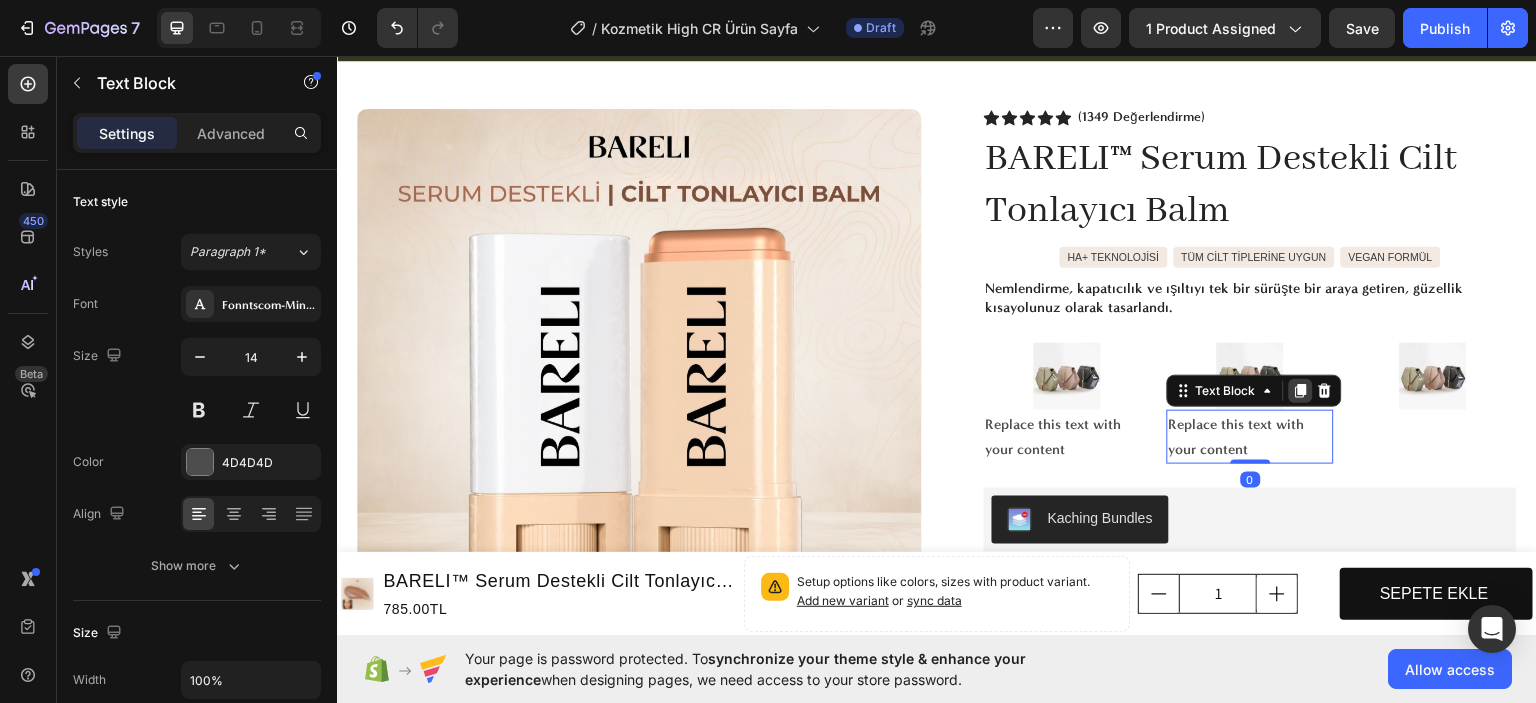click 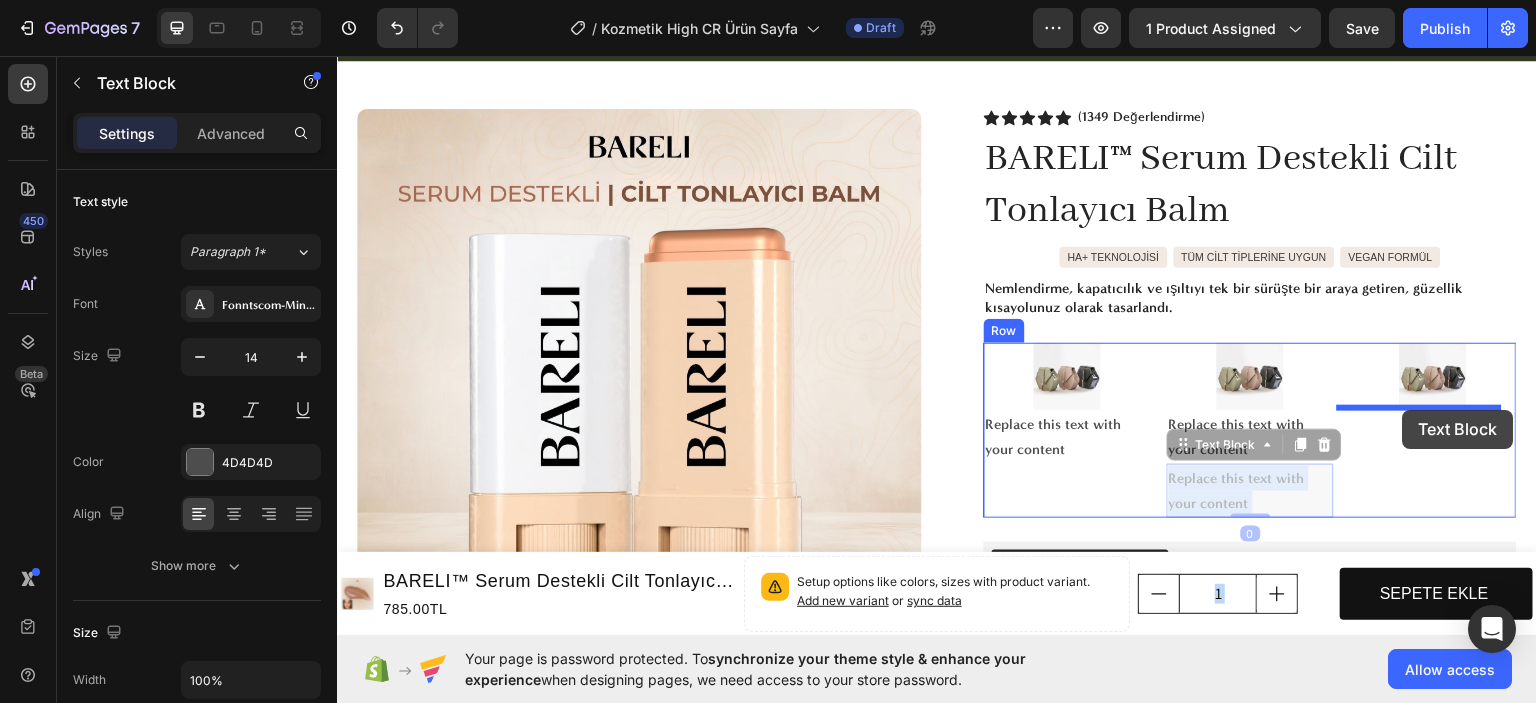 drag, startPoint x: 1239, startPoint y: 479, endPoint x: 1403, endPoint y: 410, distance: 177.92415 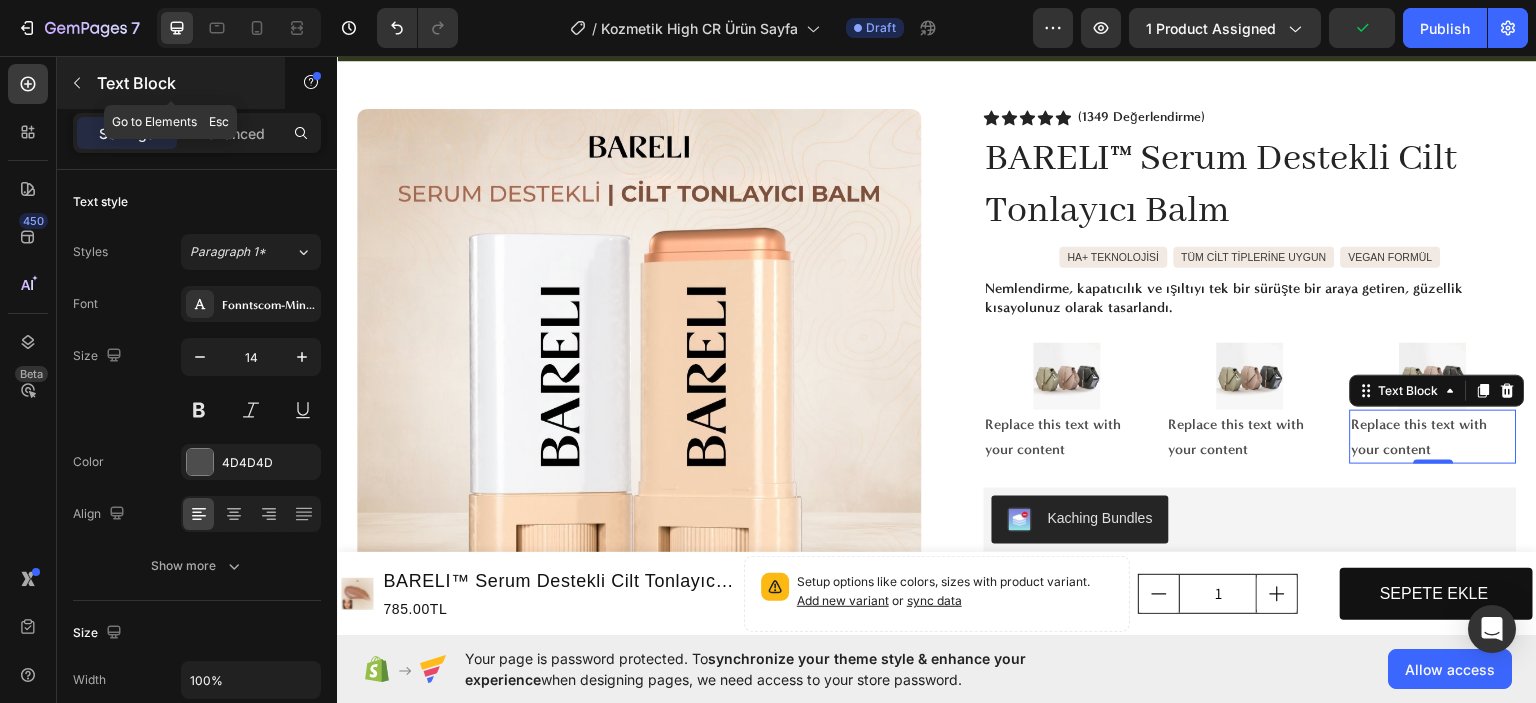 click 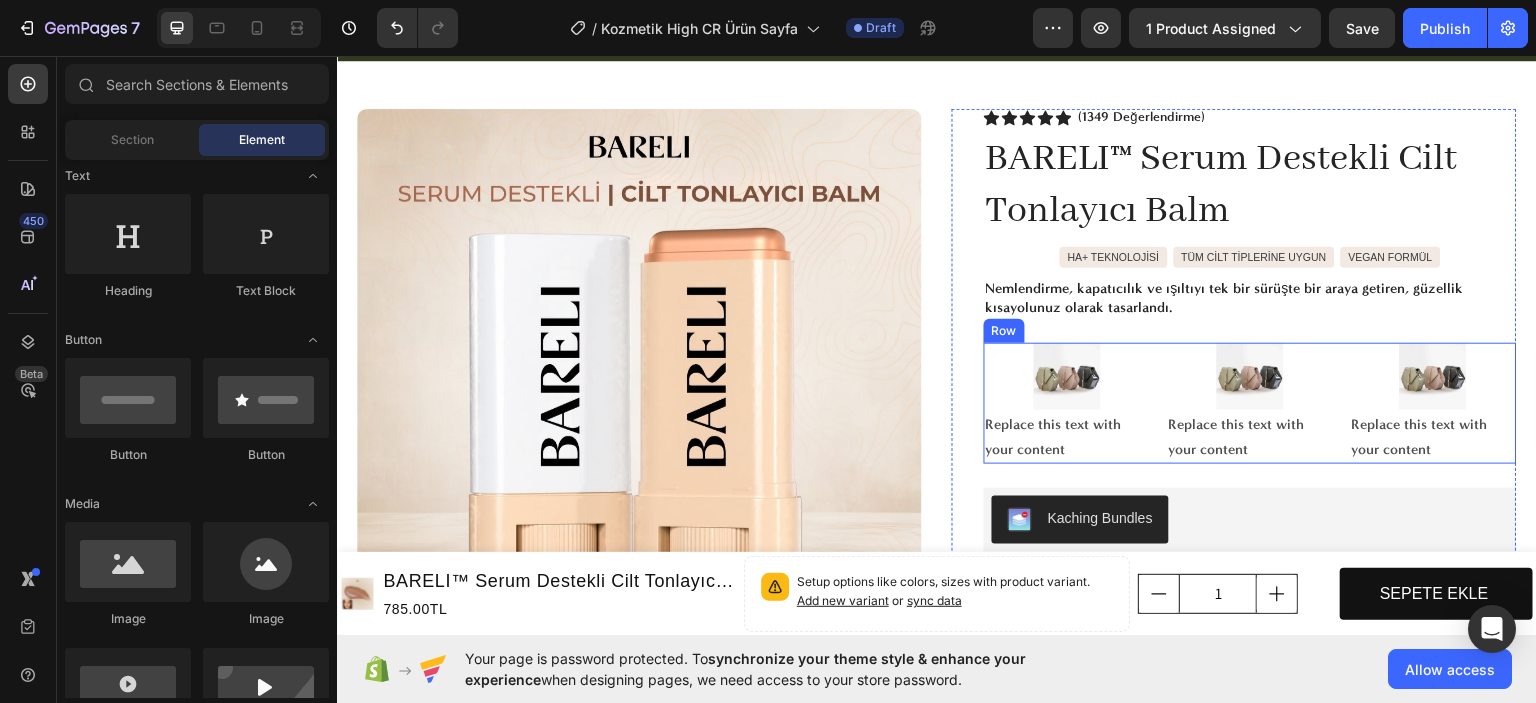 click on "Image Replace this text with your content Text Block Image Replace this text with your content Text Block Image Replace this text with your content Text Block Row" at bounding box center (1250, 402) 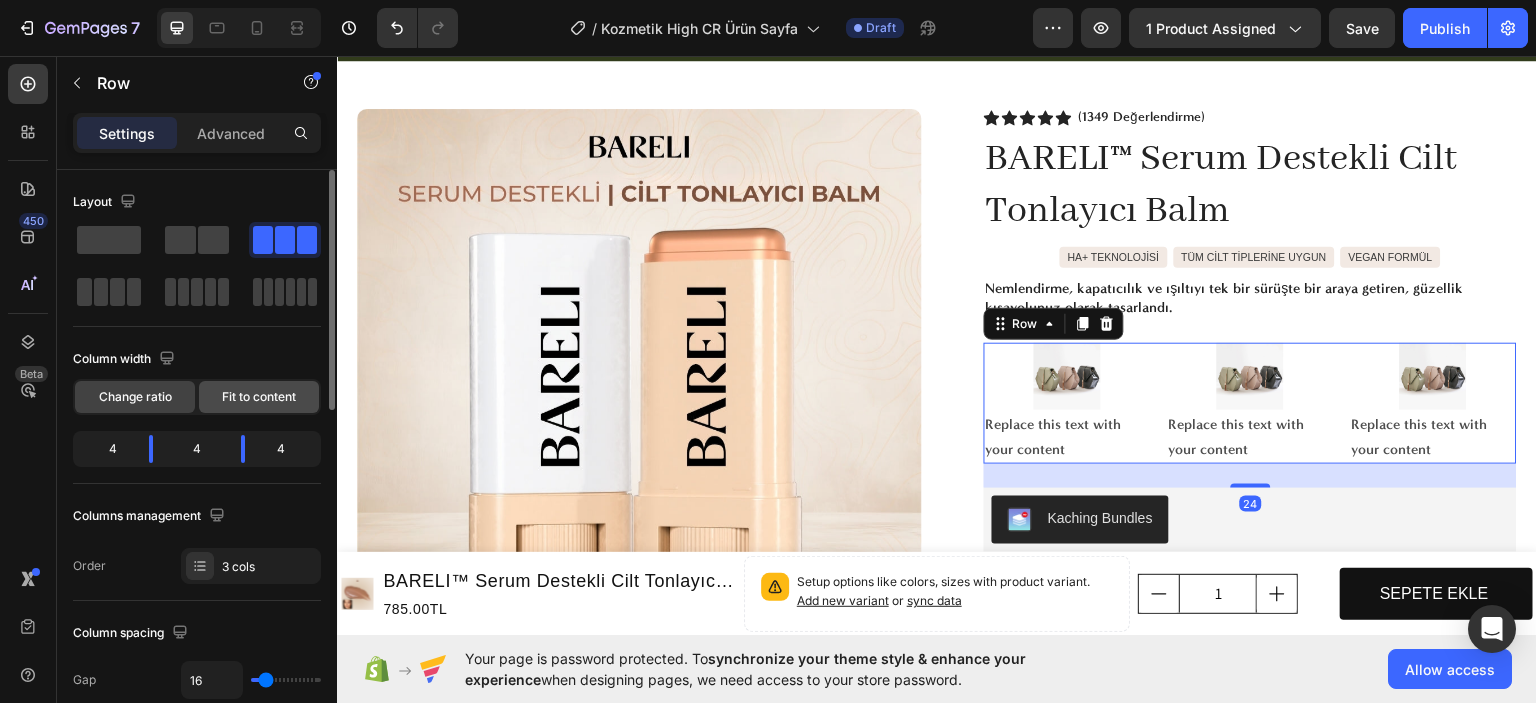 click on "Fit to content" 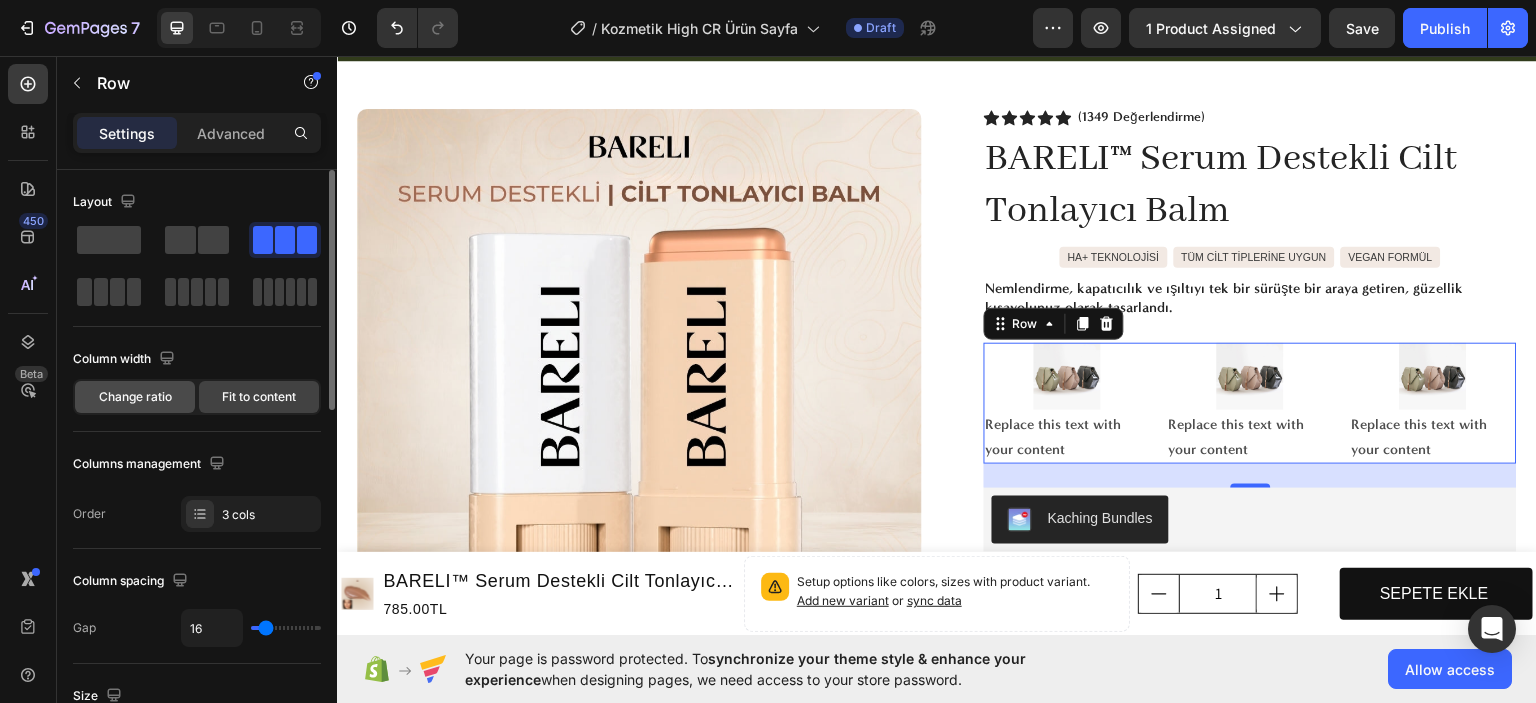click on "Change ratio" 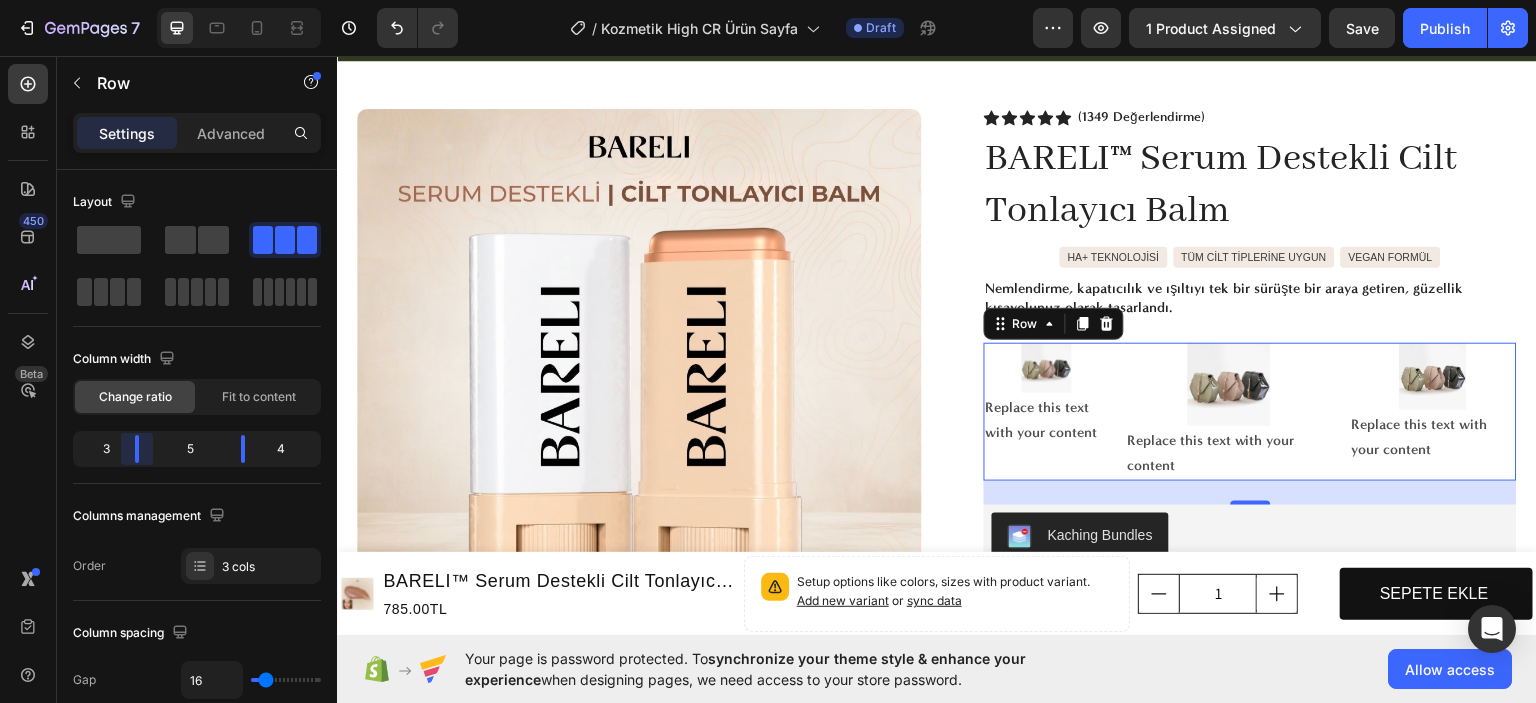 drag, startPoint x: 154, startPoint y: 443, endPoint x: 140, endPoint y: 444, distance: 14.035668 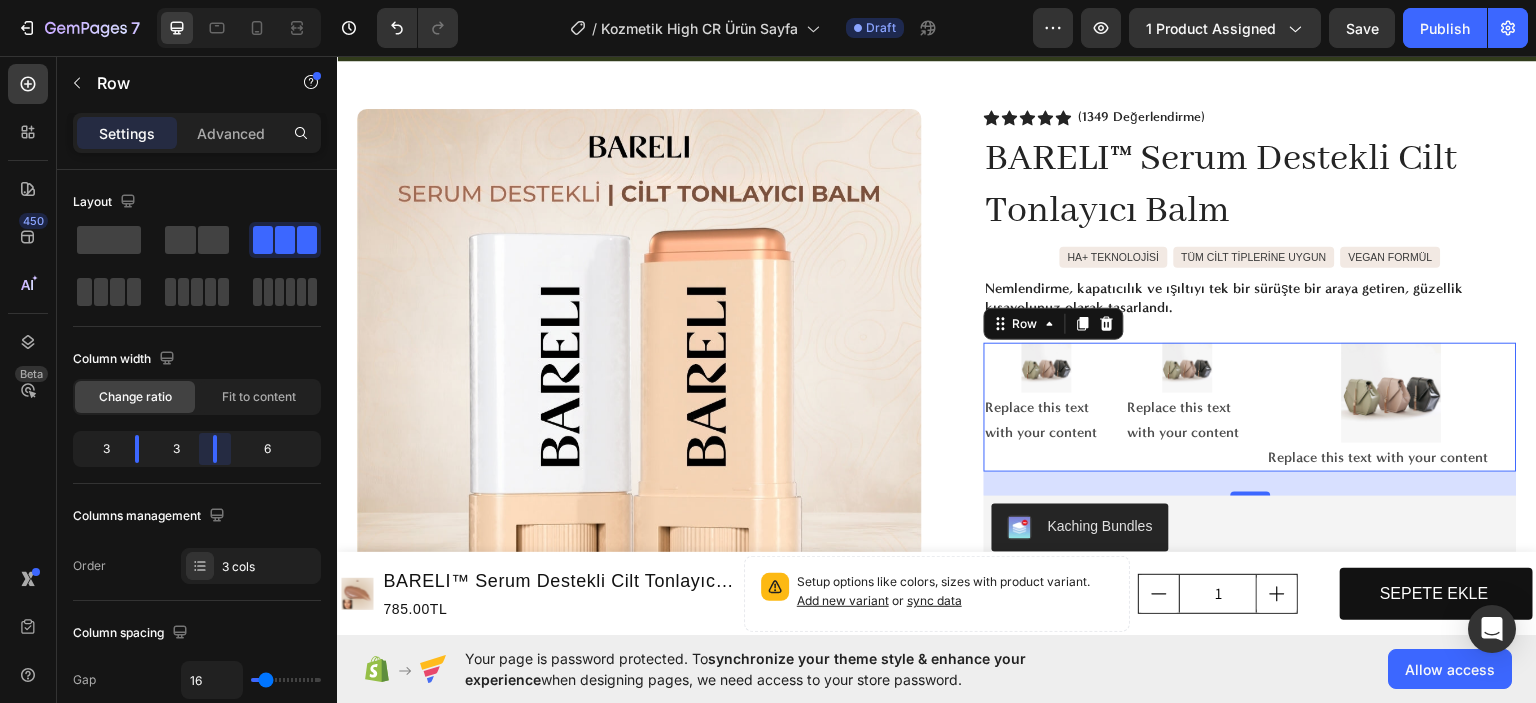 drag, startPoint x: 240, startPoint y: 451, endPoint x: 189, endPoint y: 442, distance: 51.78803 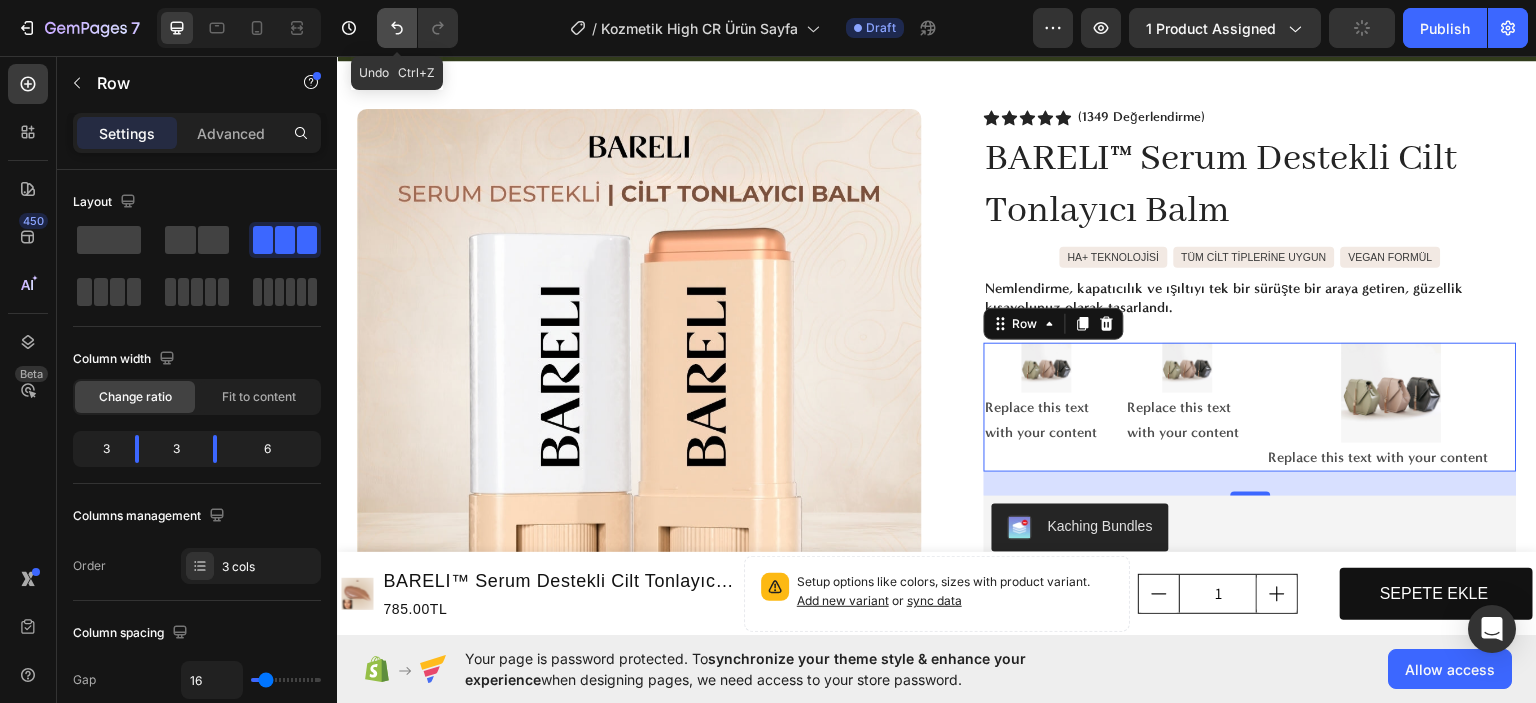 click 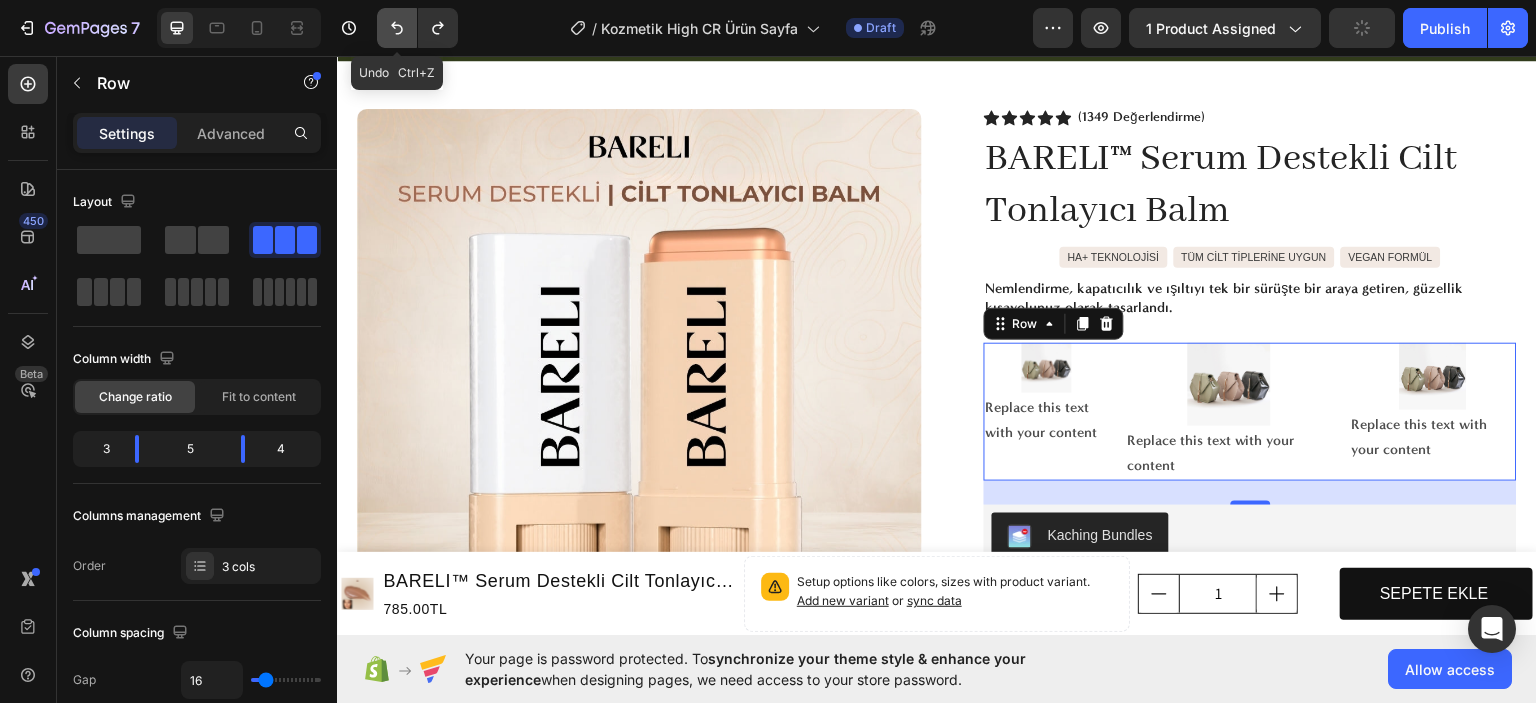 click 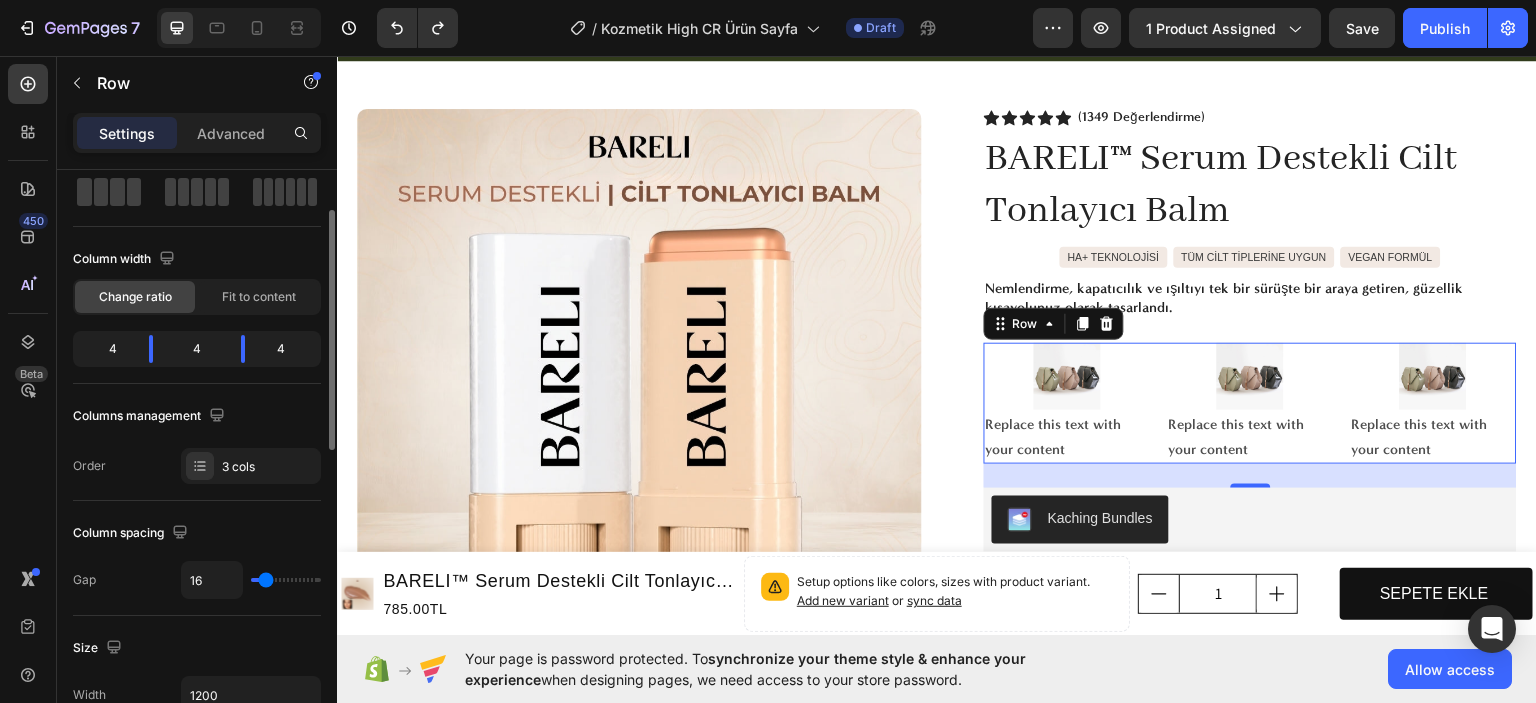scroll, scrollTop: 200, scrollLeft: 0, axis: vertical 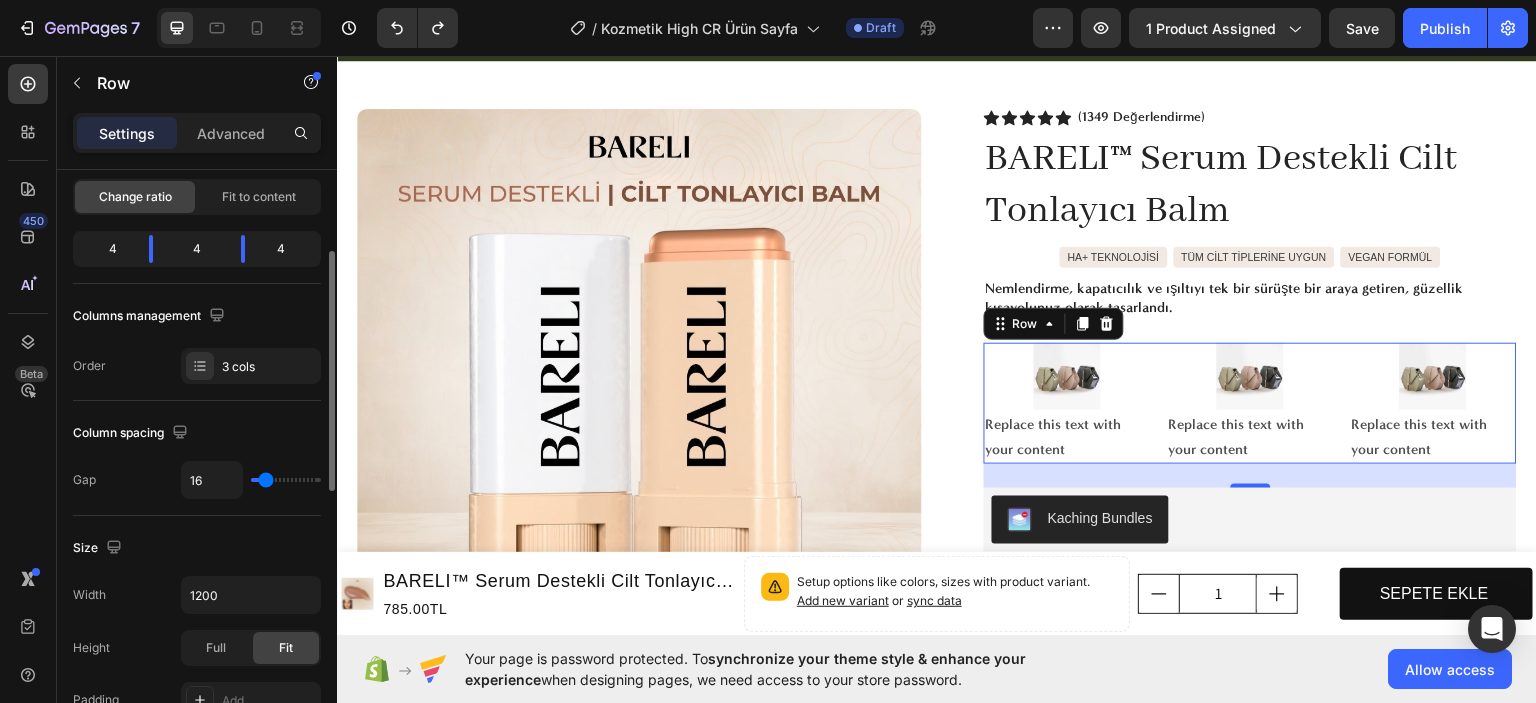 type on "18" 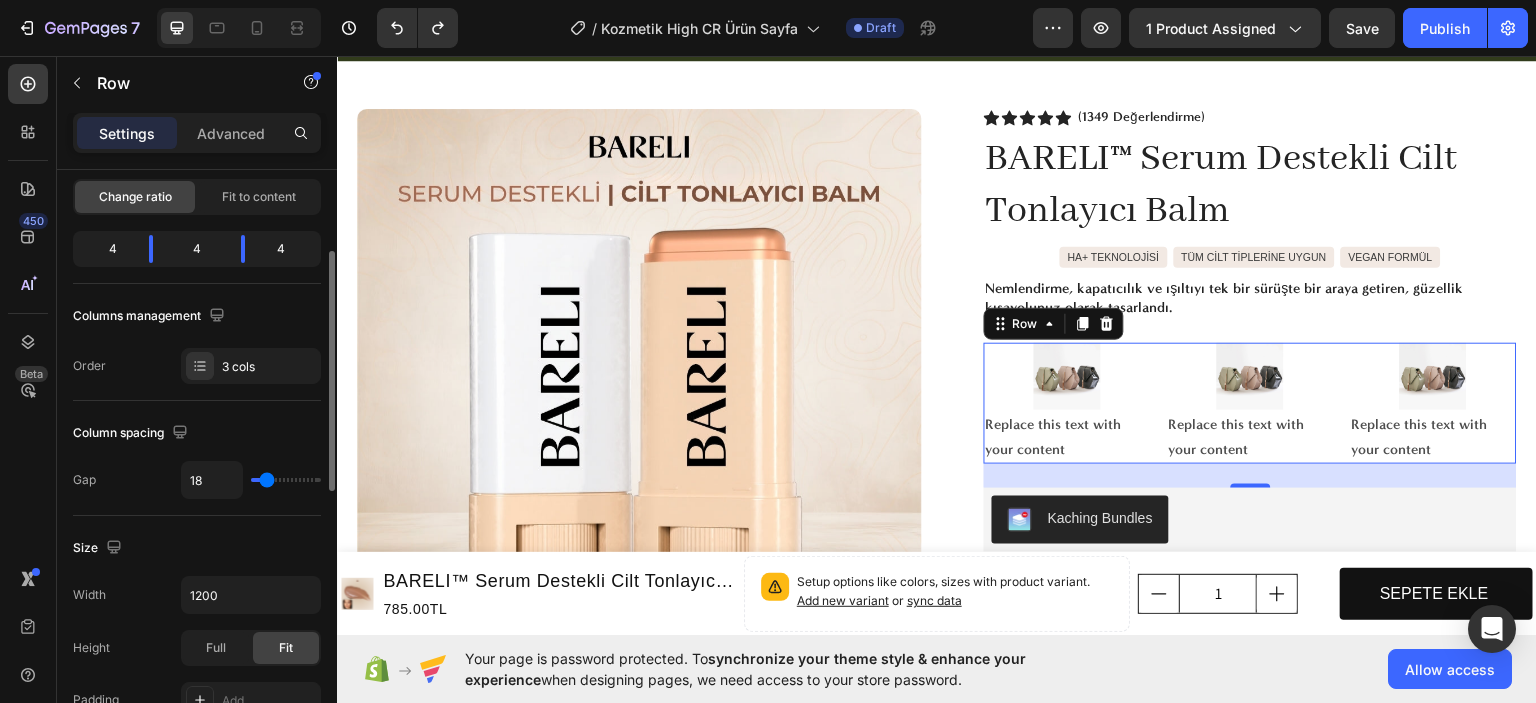 type on "16" 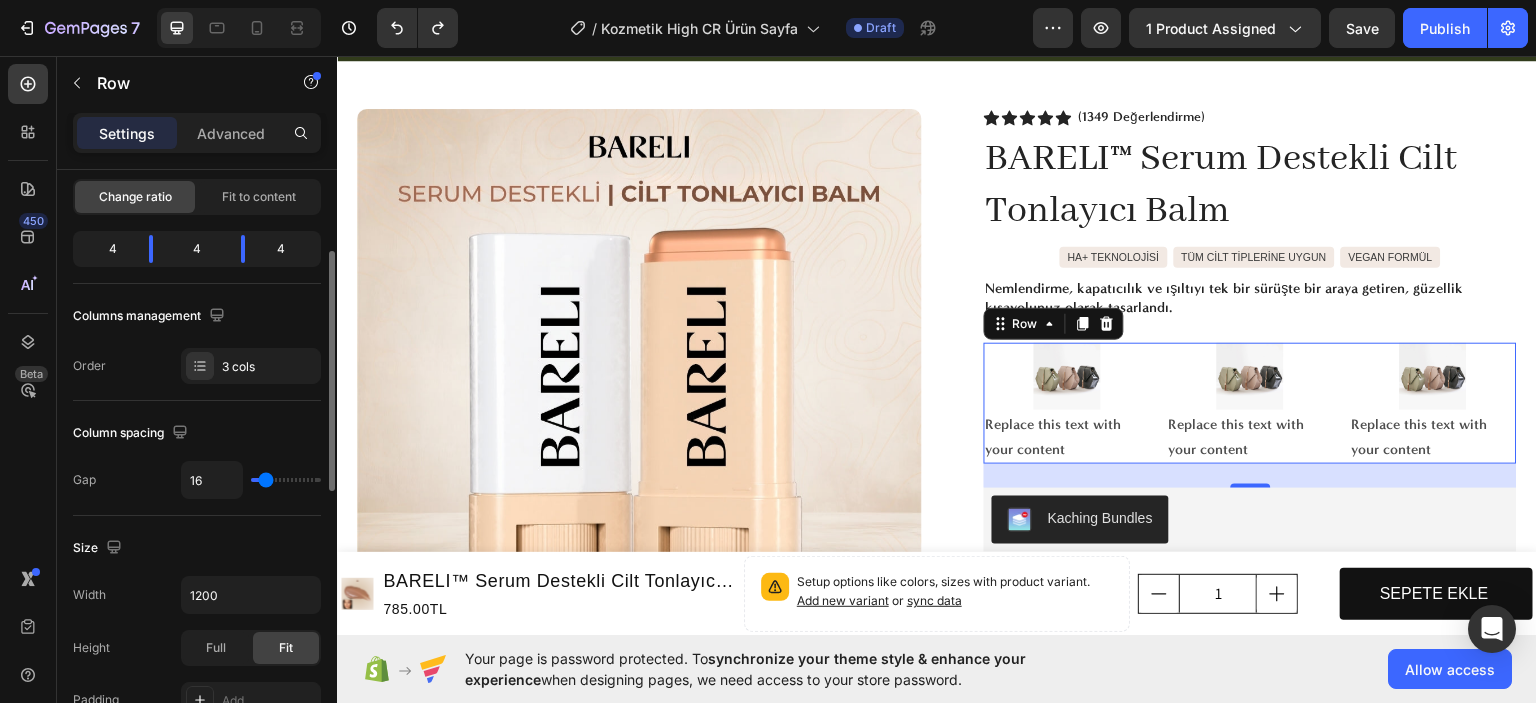 type on "15" 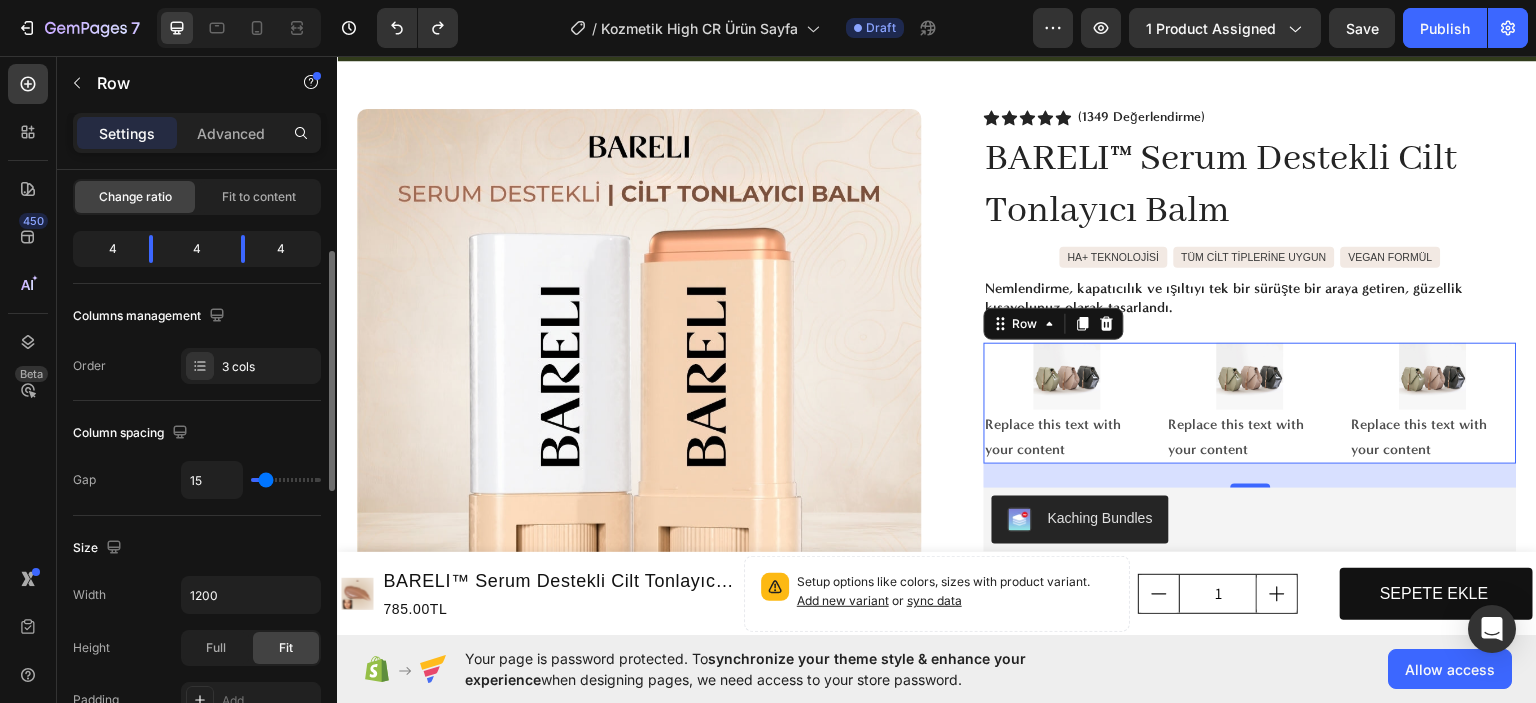 type on "13" 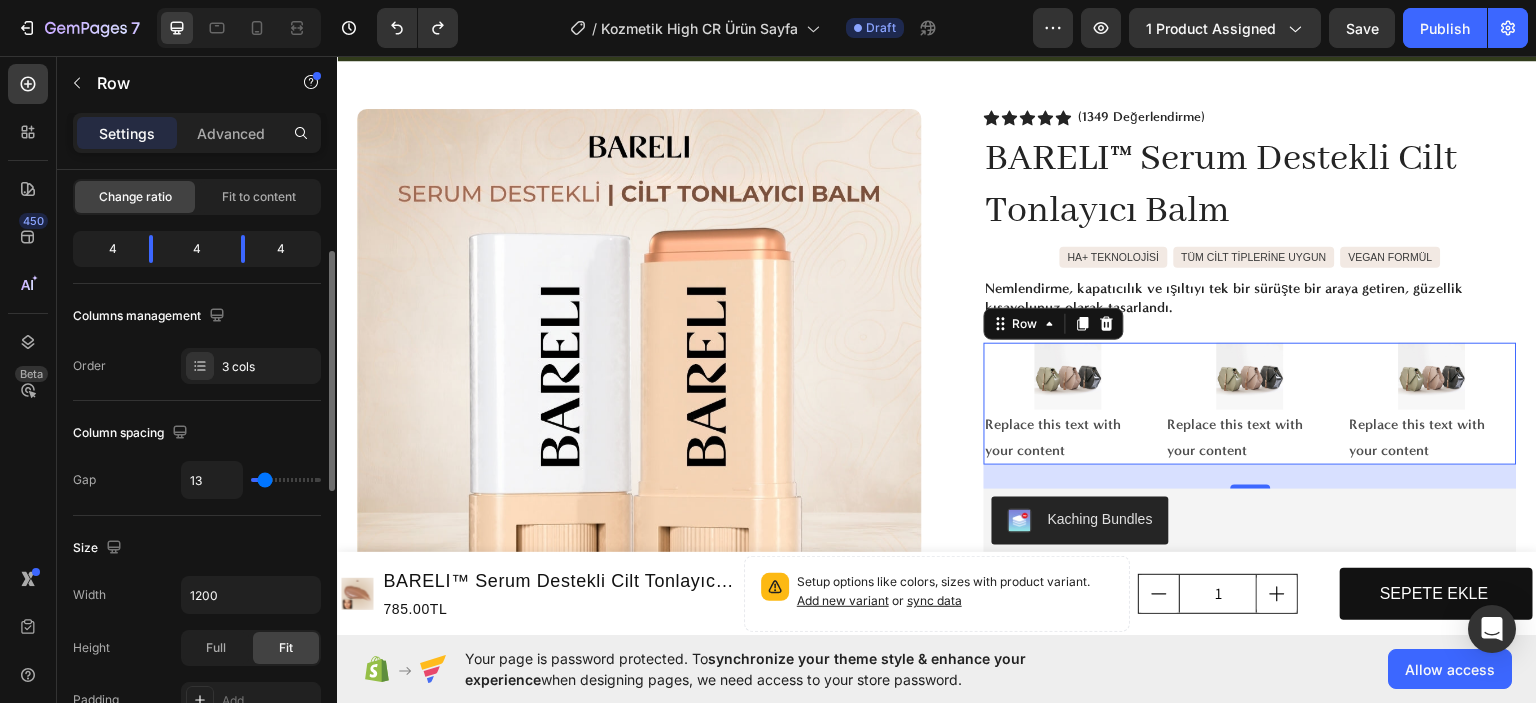 type on "11" 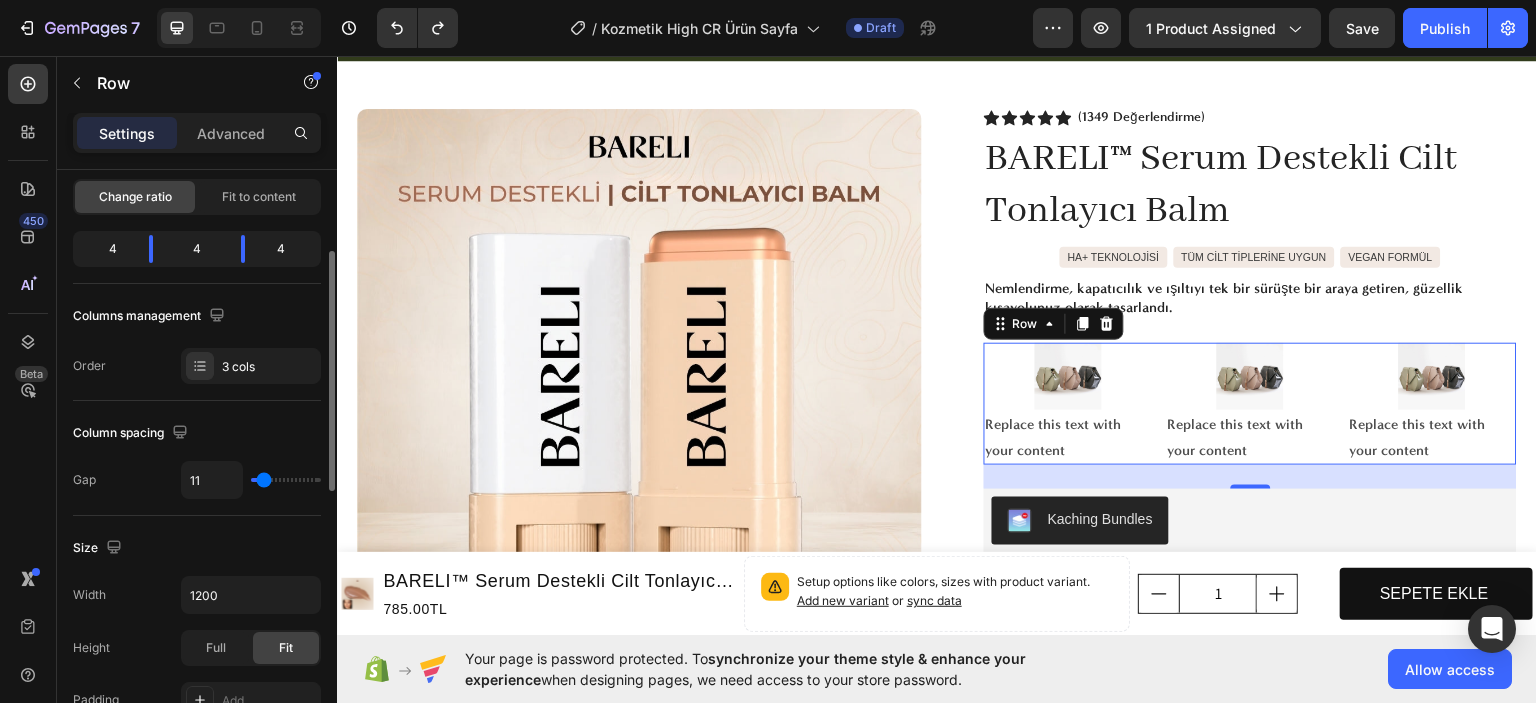 type on "9" 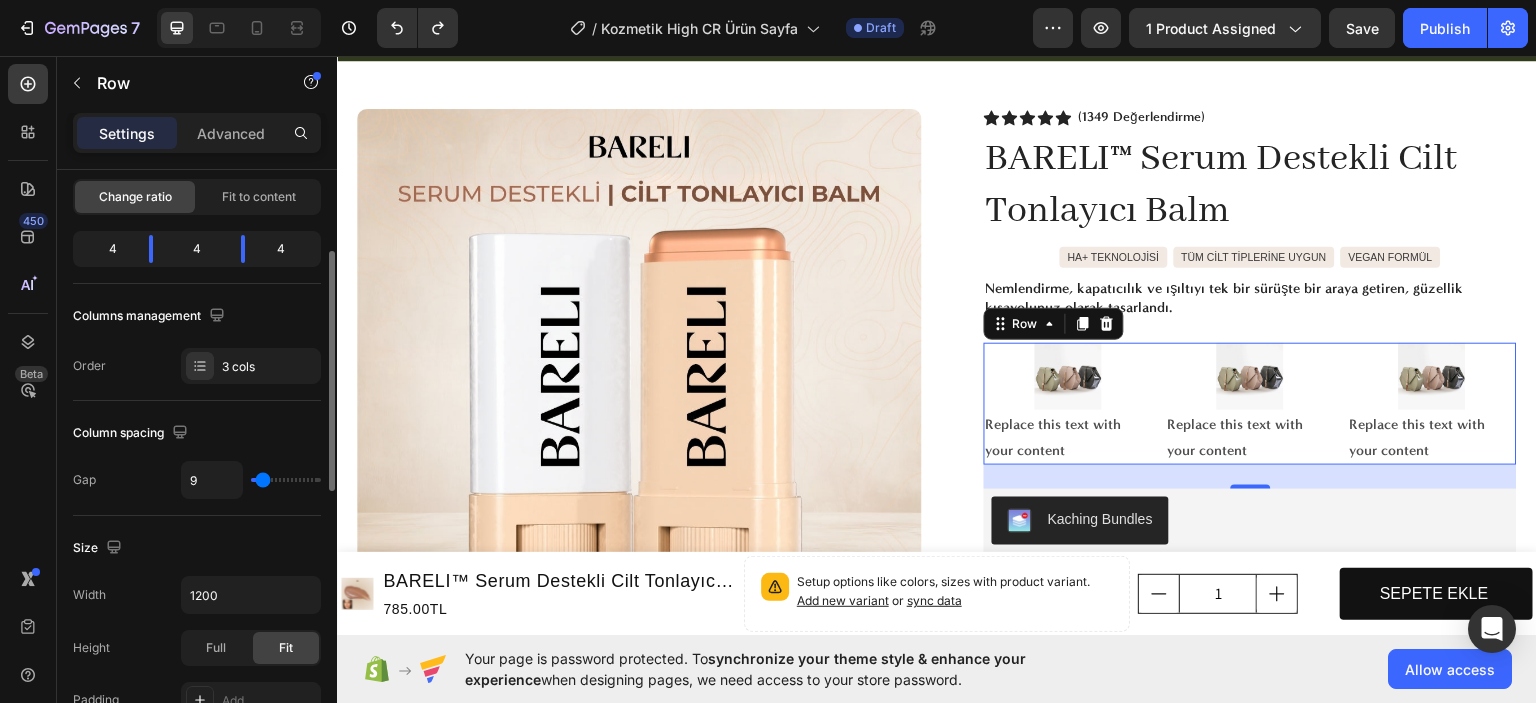 type on "8" 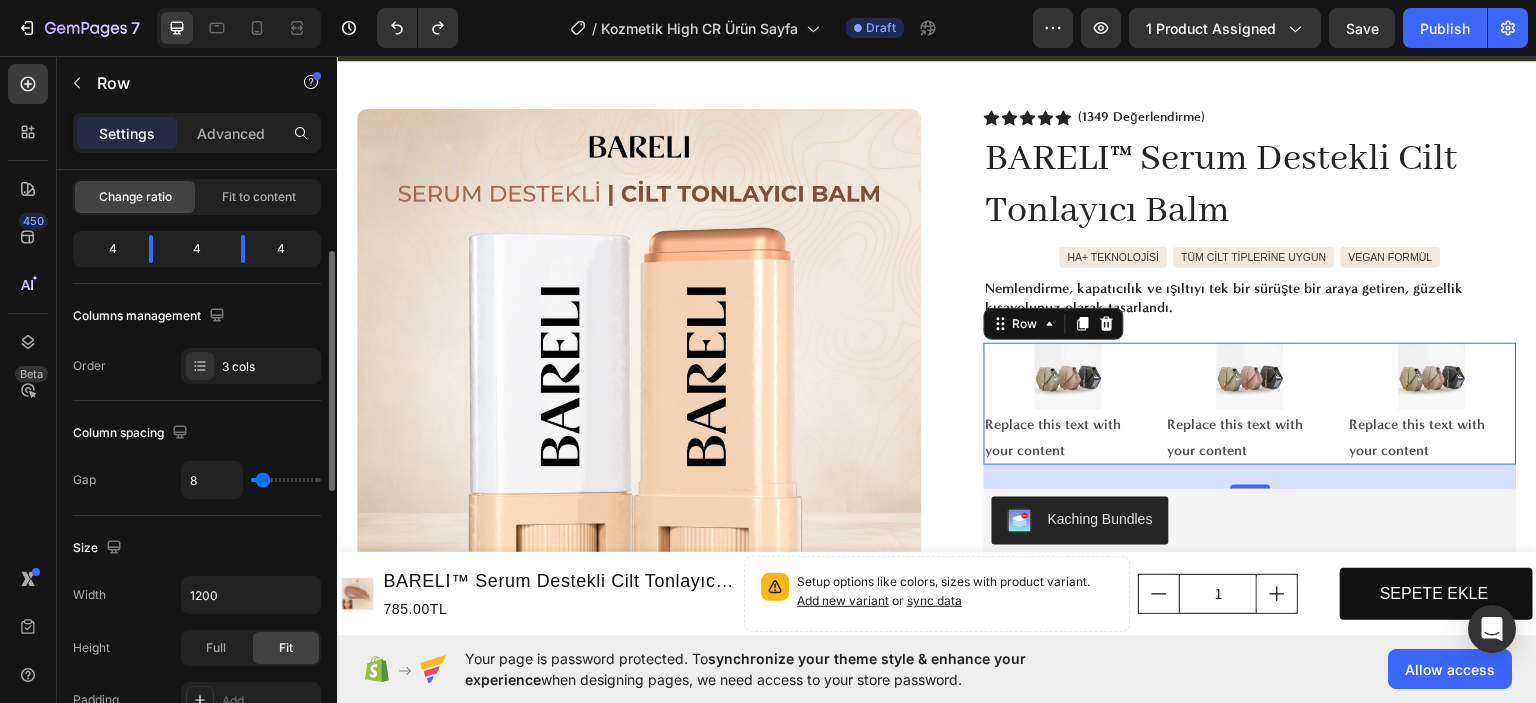 type on "6" 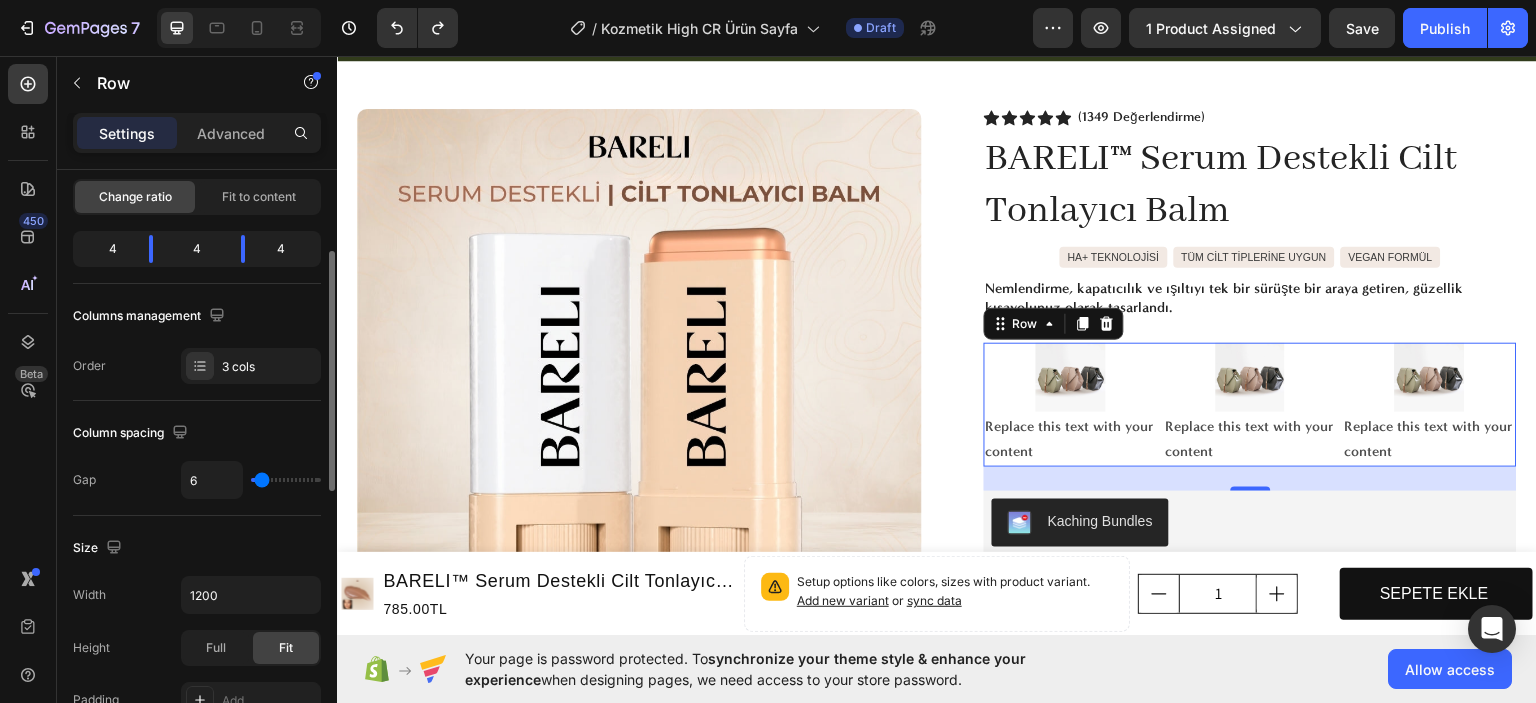 type on "4" 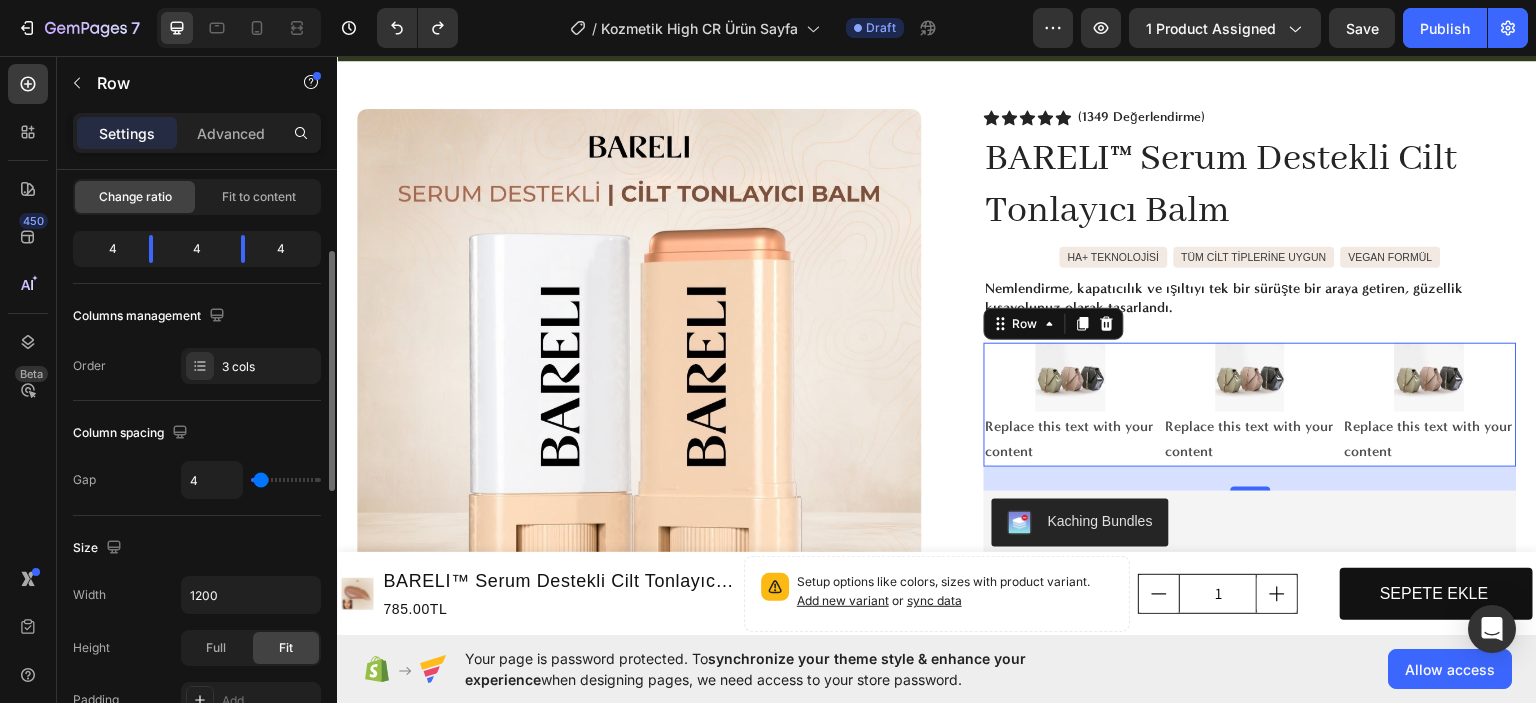 type on "2" 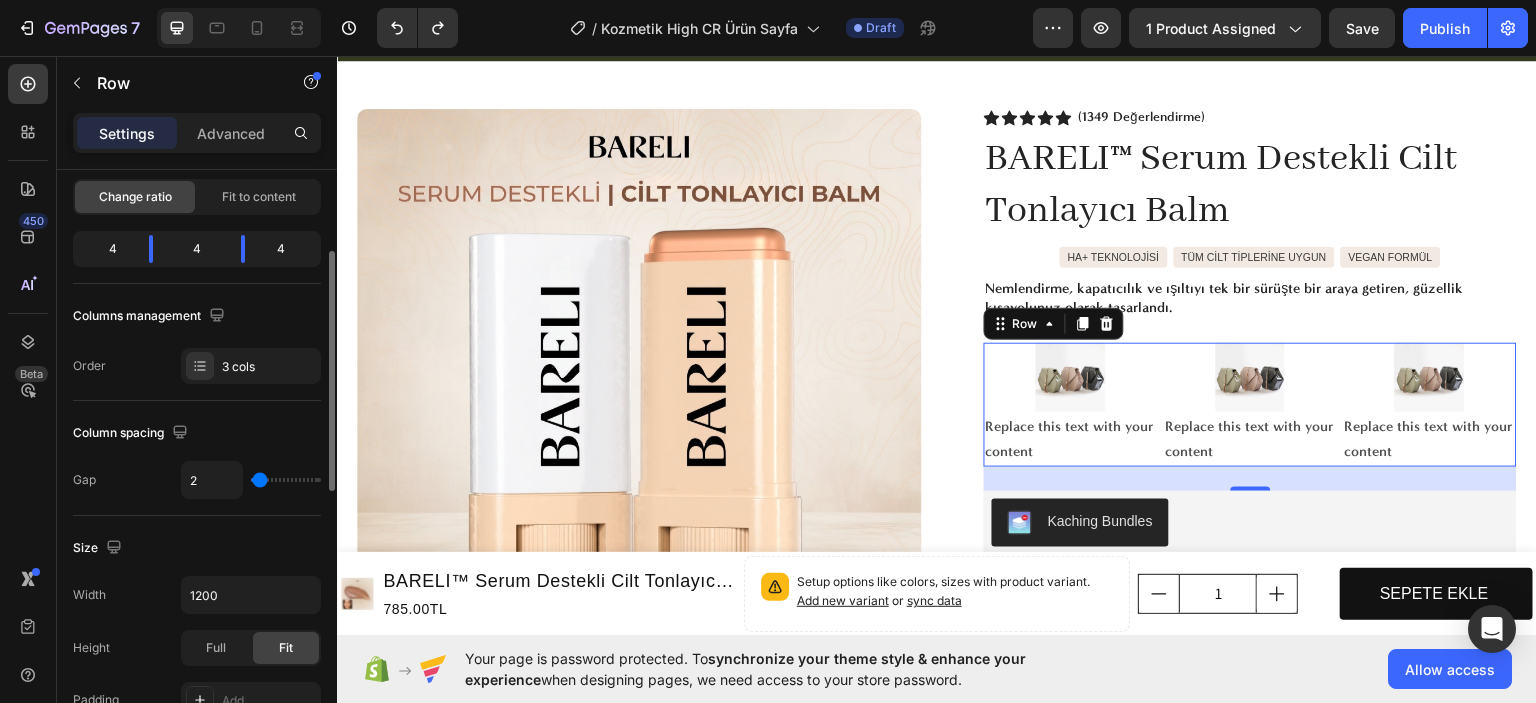 type on "0" 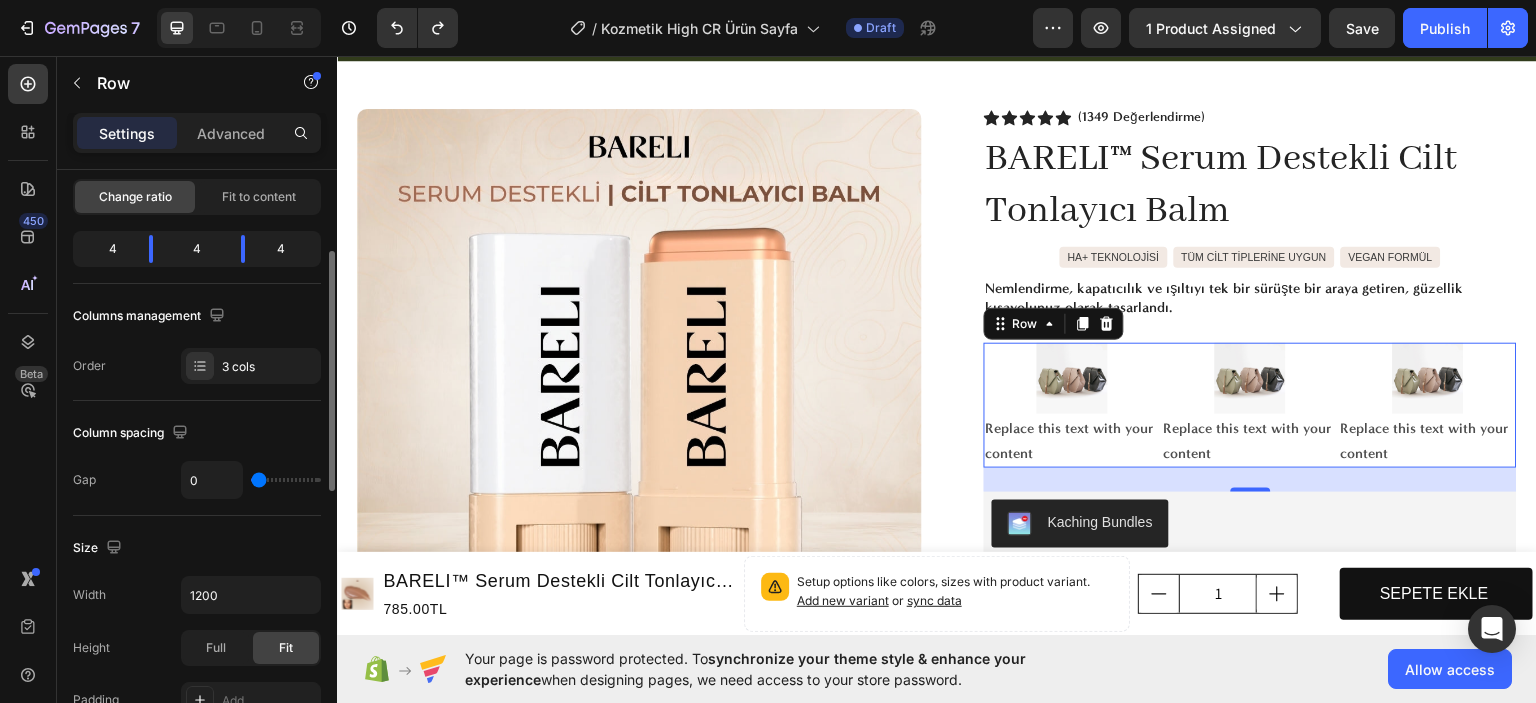 type on "2" 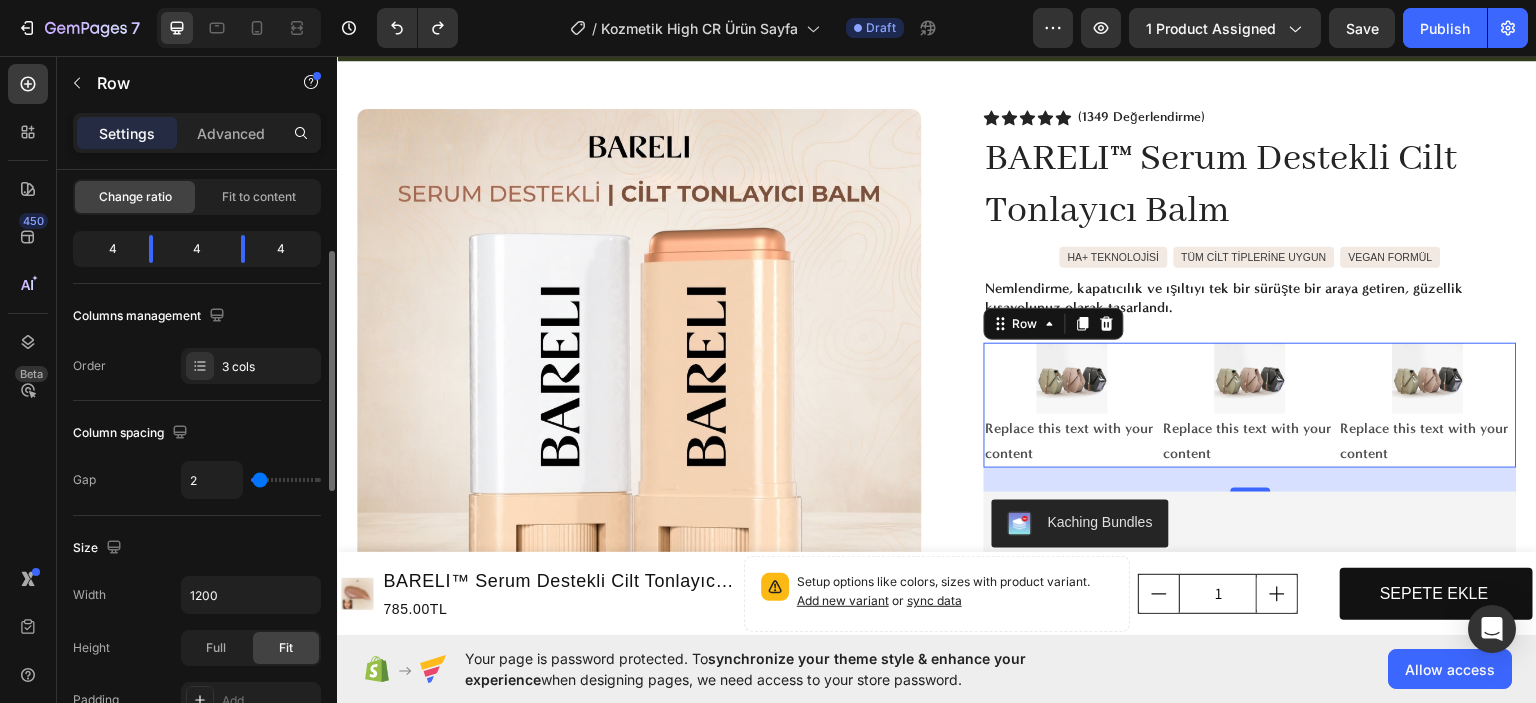 type on "6" 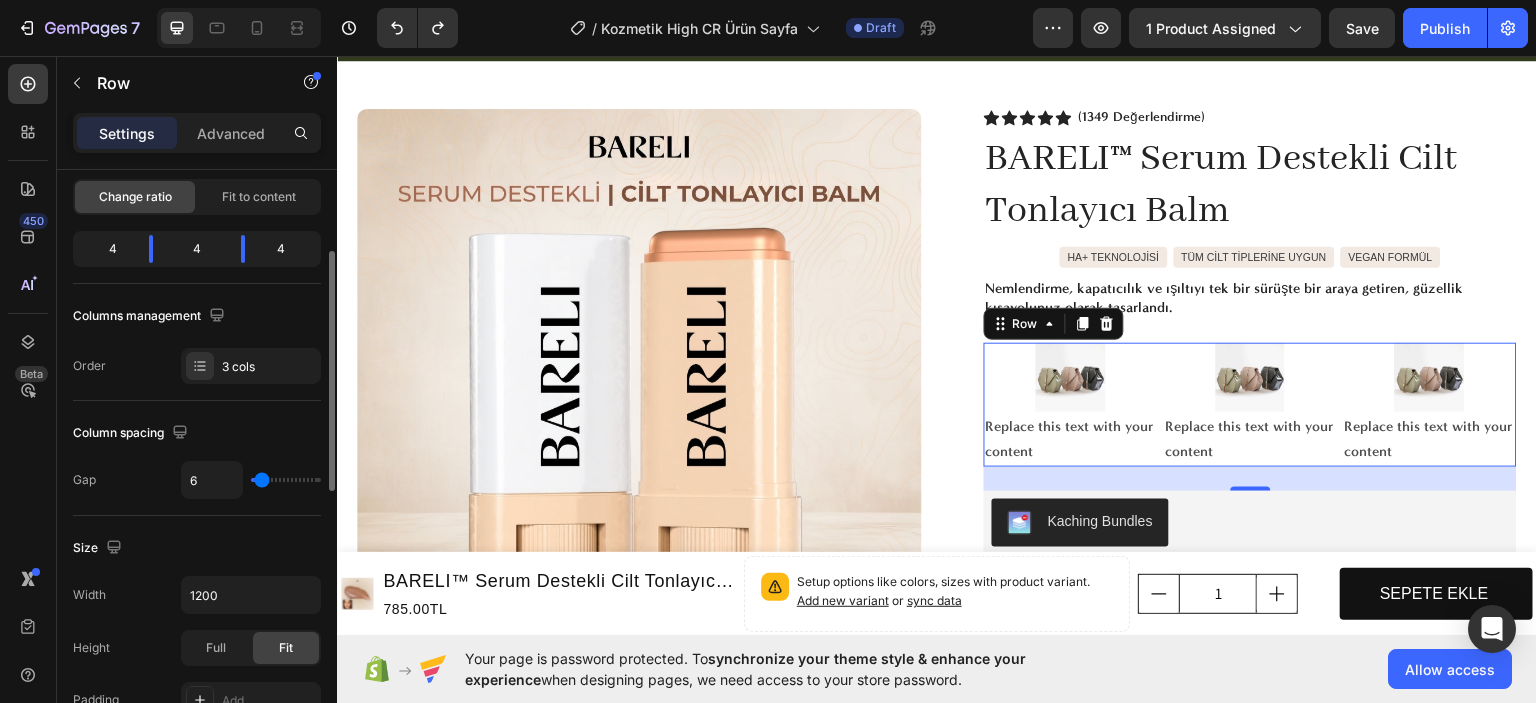 type on "9" 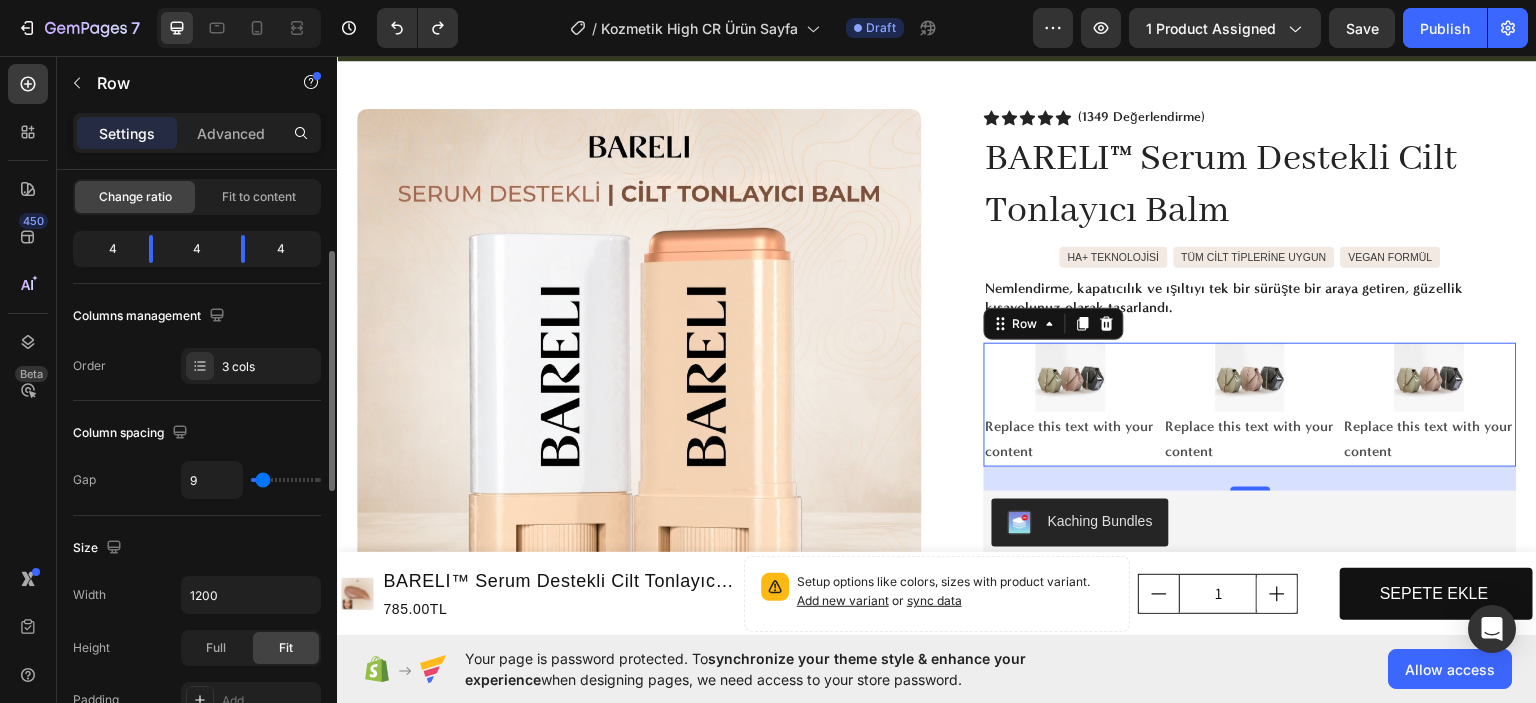 type on "11" 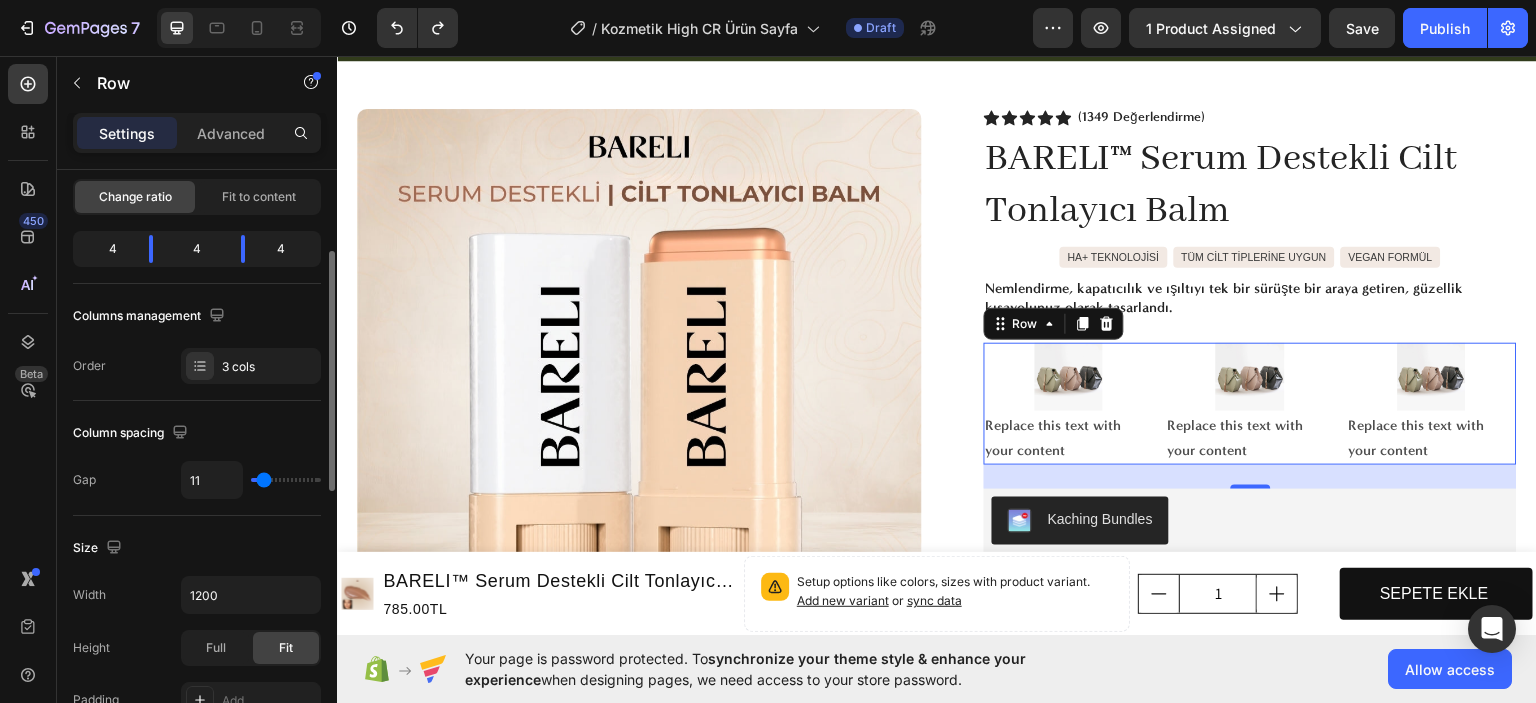 type on "9" 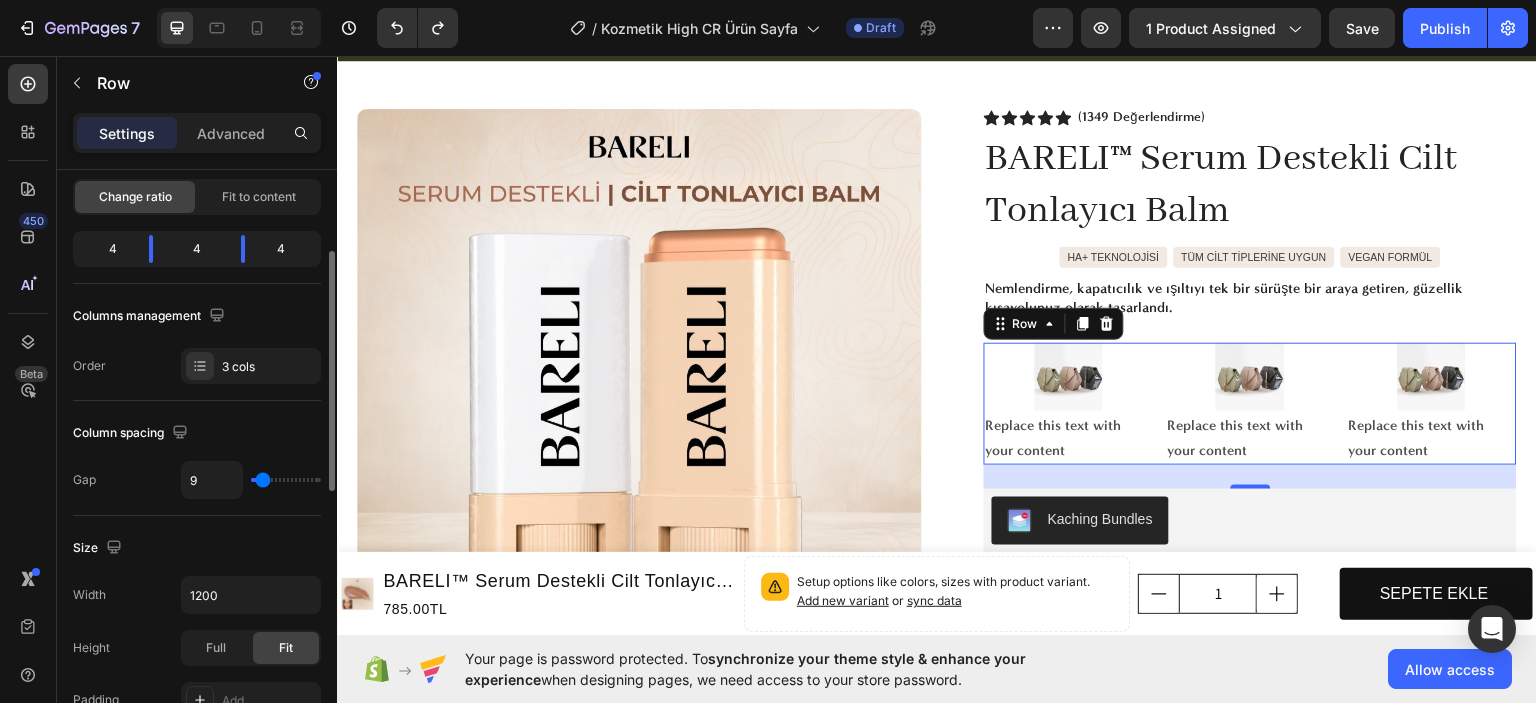 type on "8" 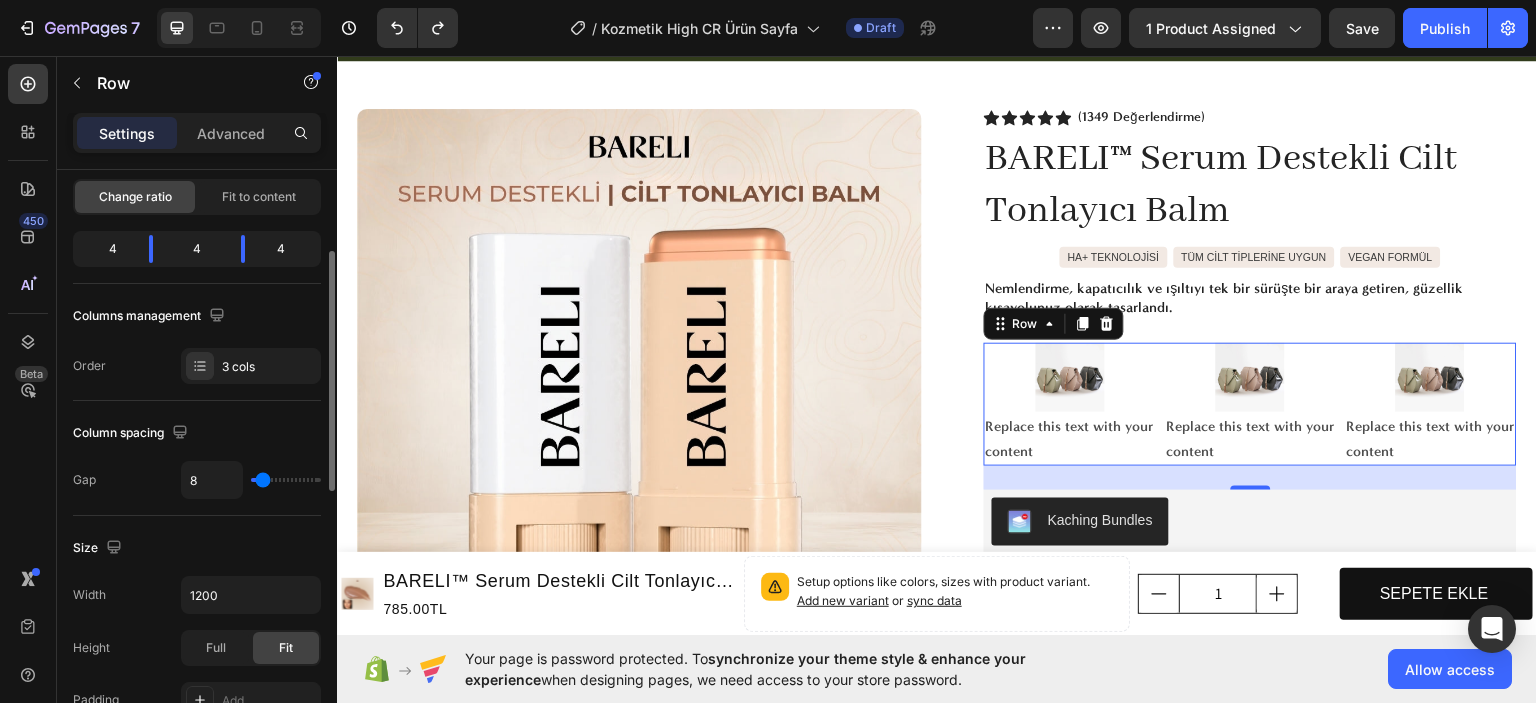 type on "6" 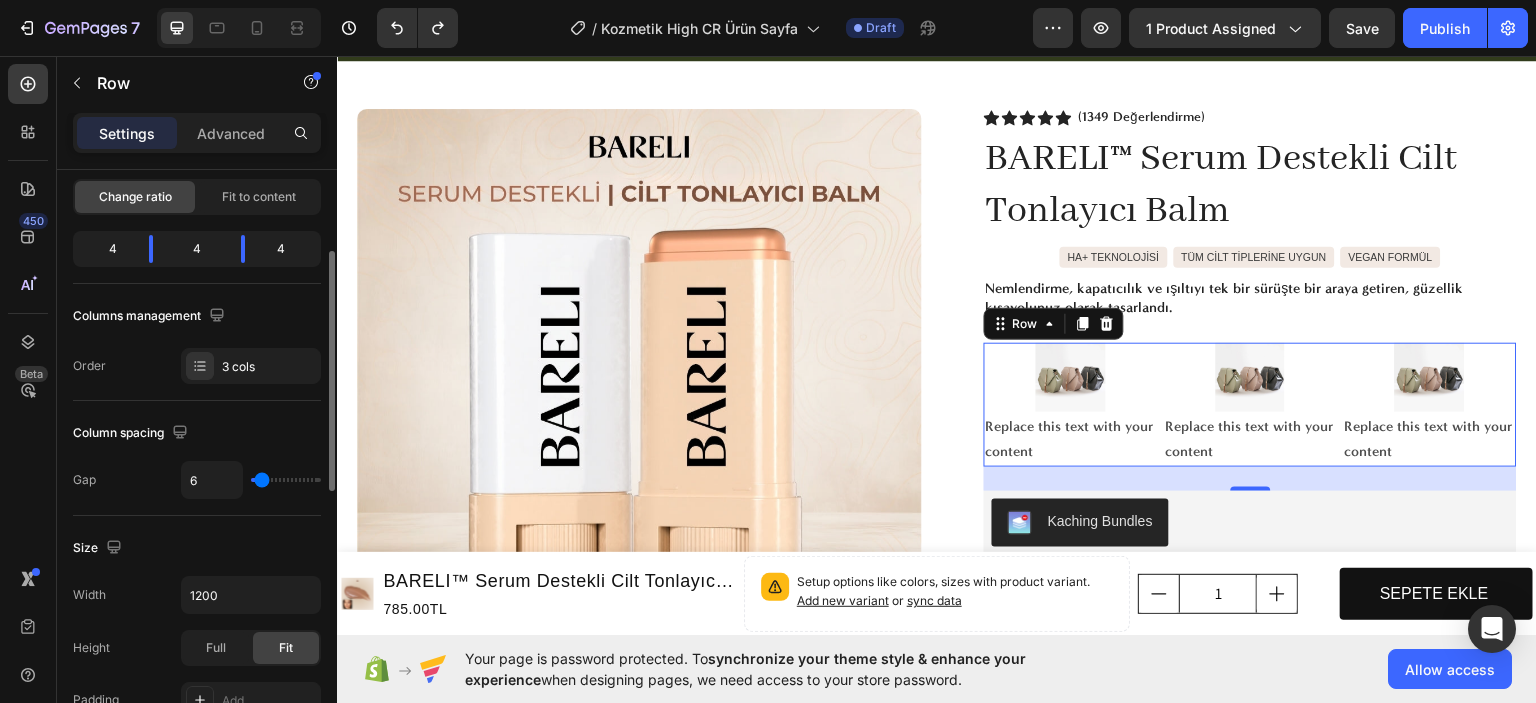 type on "4" 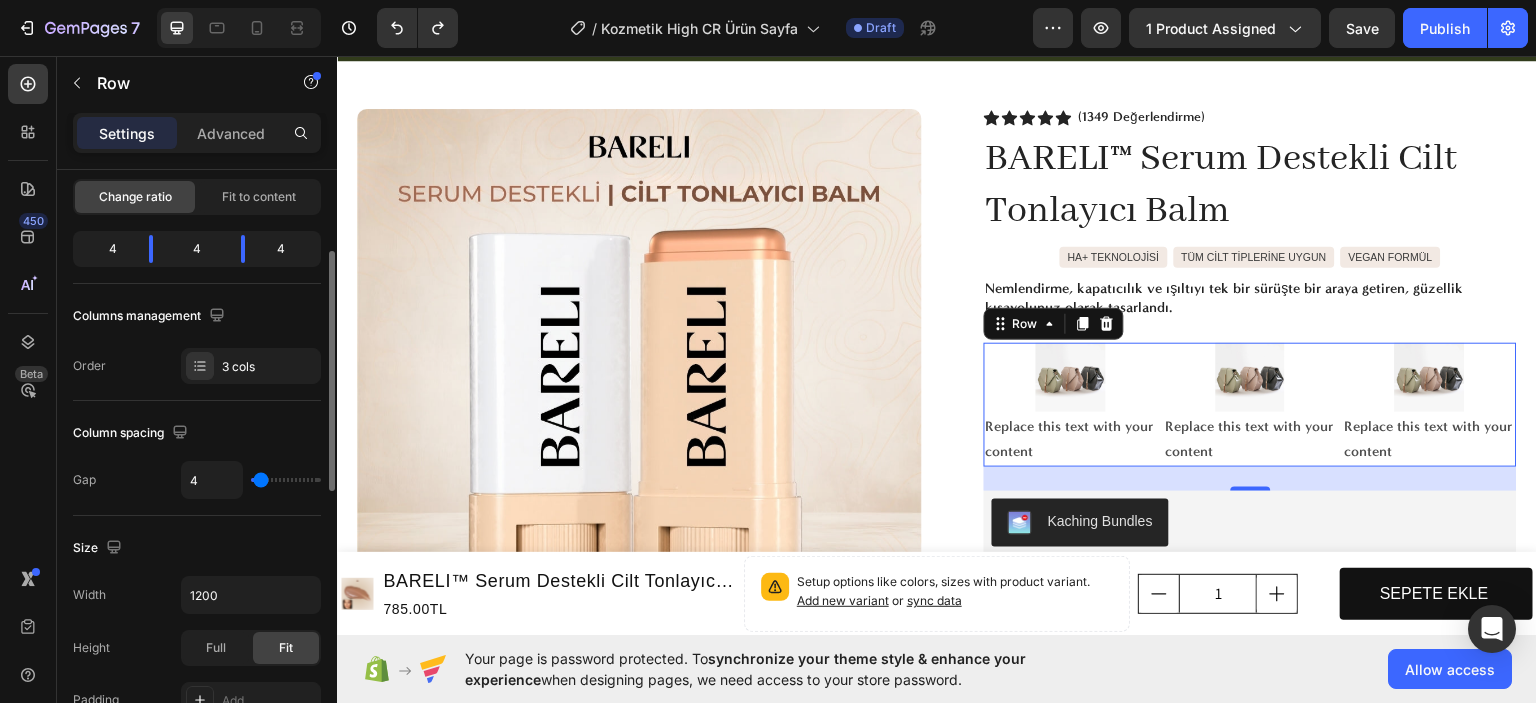 type on "0" 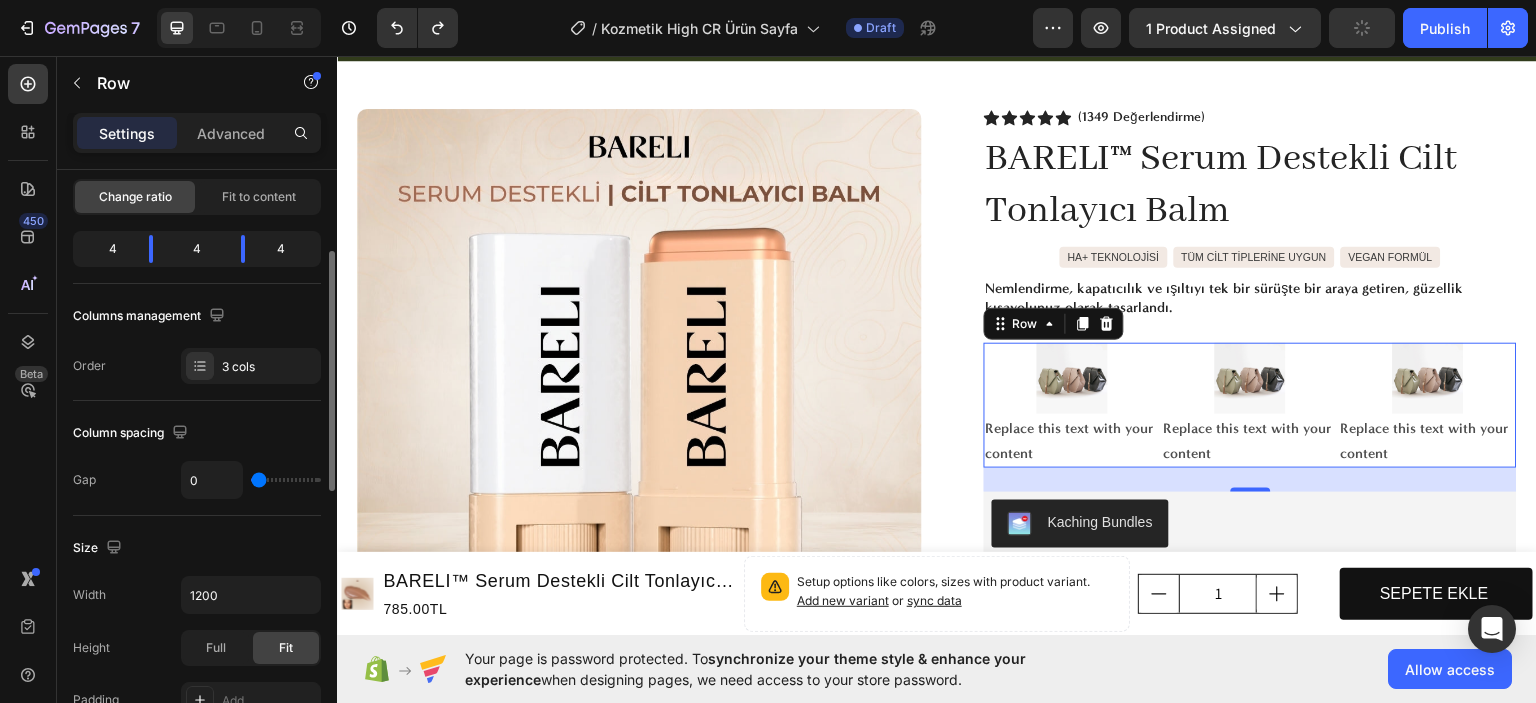type on "6" 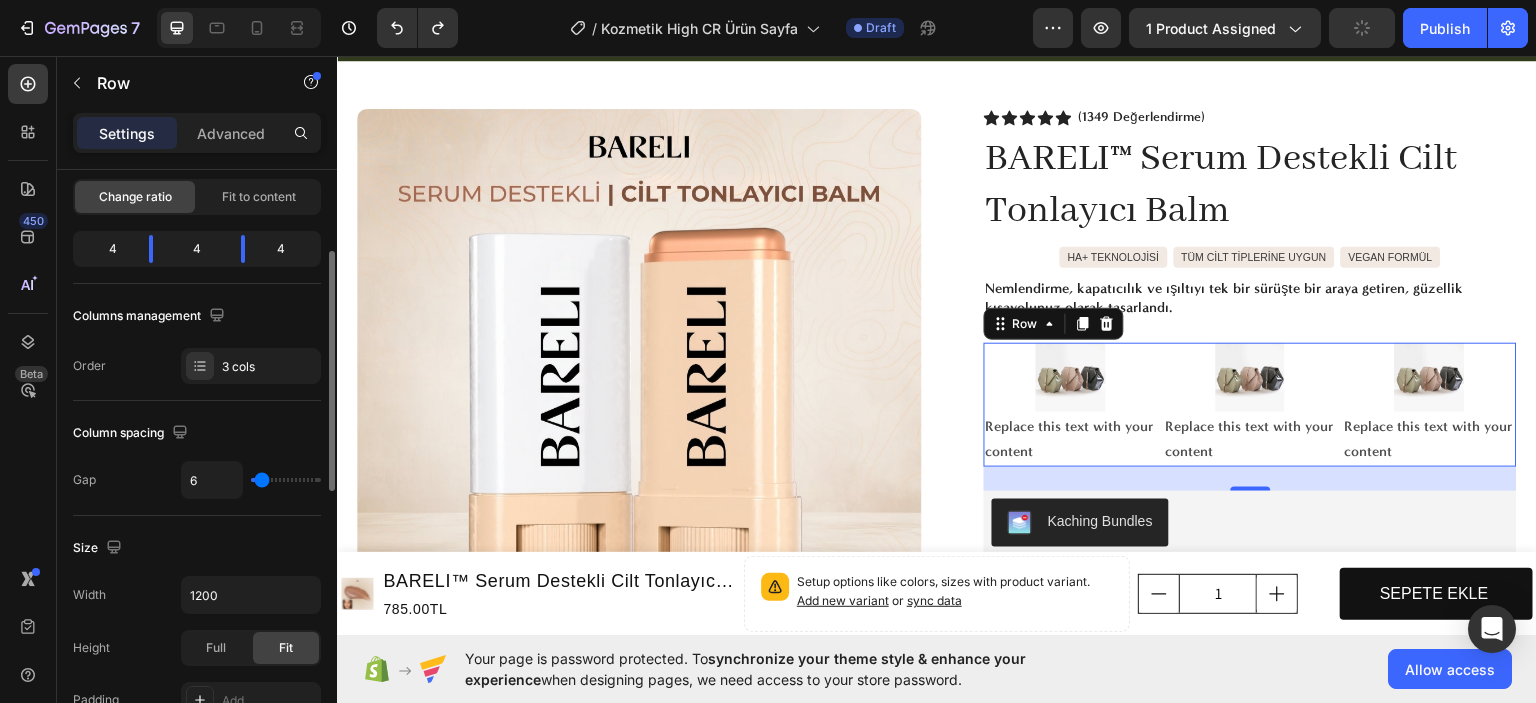 type on "6" 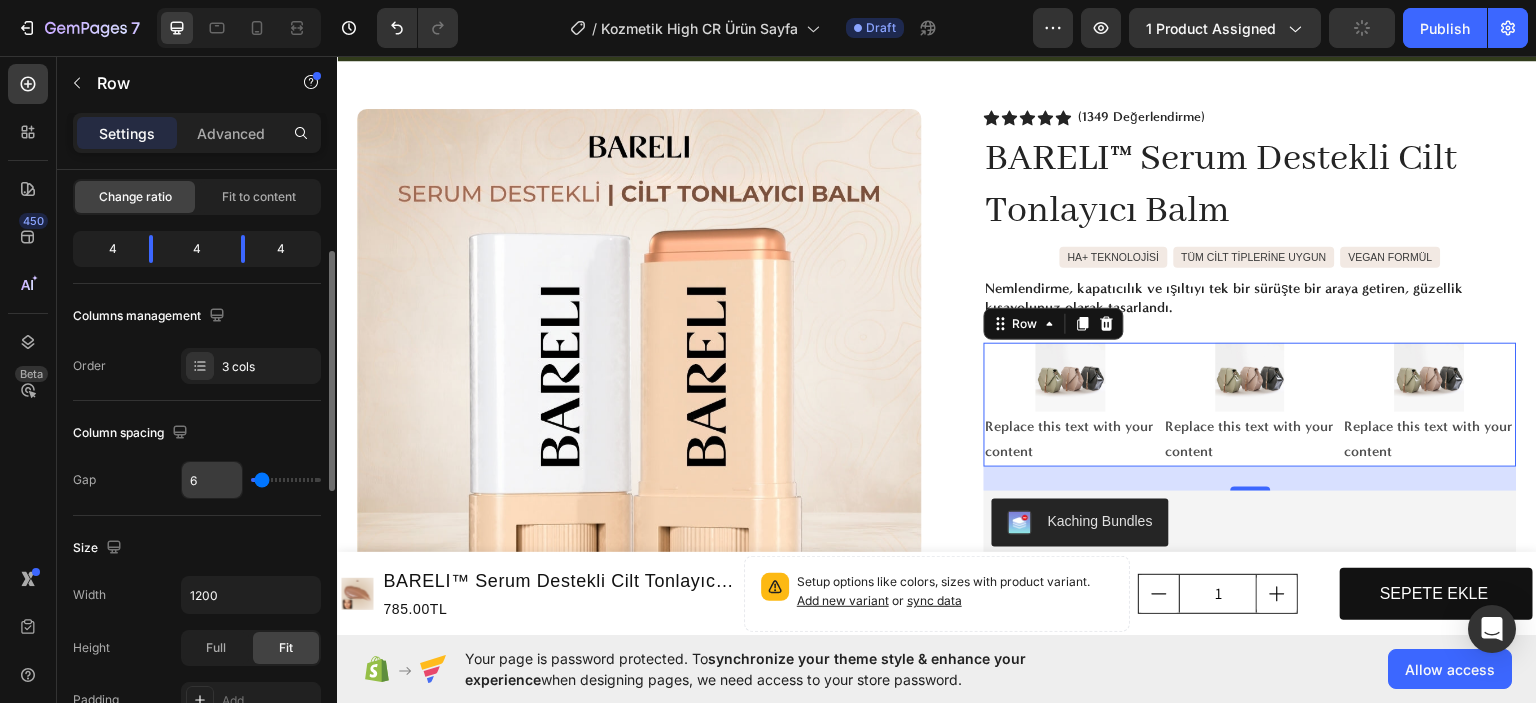click on "6" at bounding box center [212, 480] 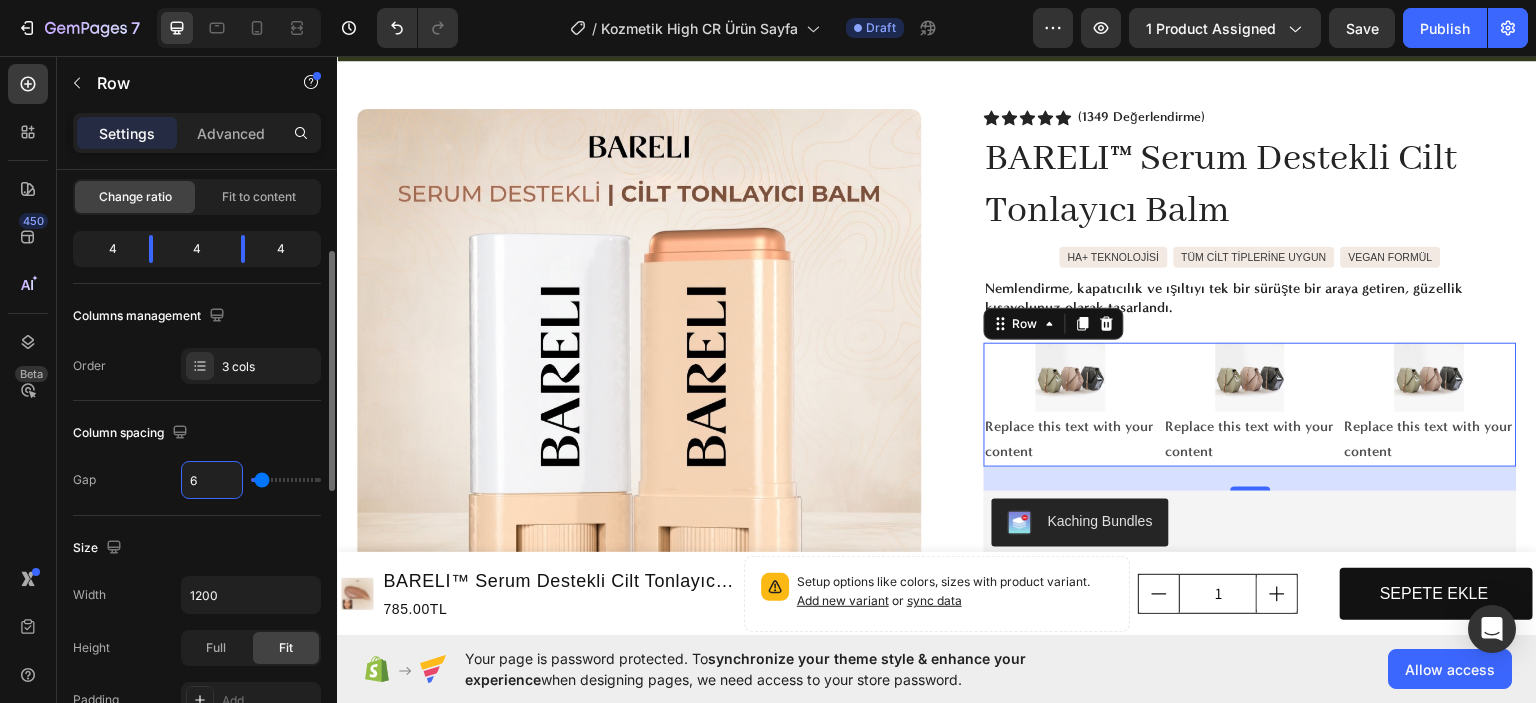 type on "5" 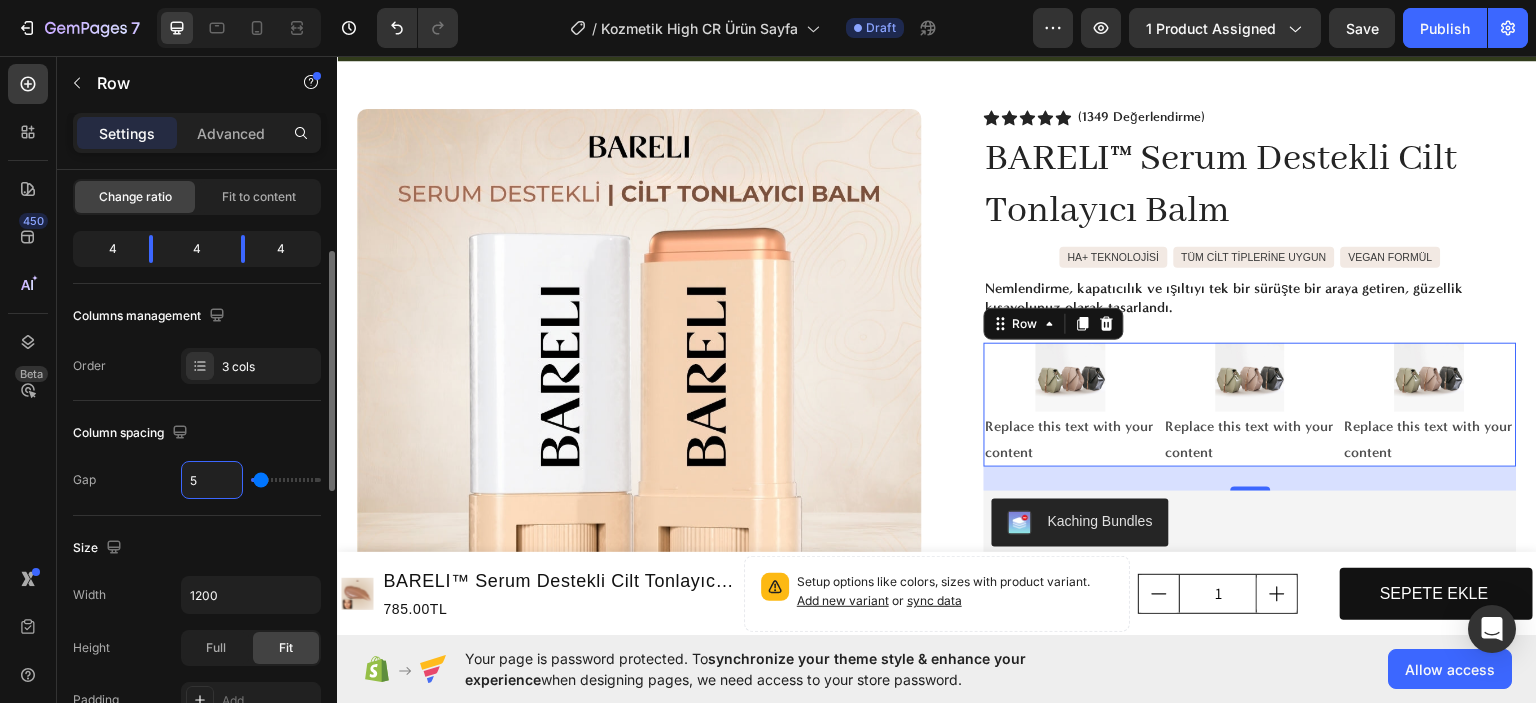 click on "5" at bounding box center [212, 480] 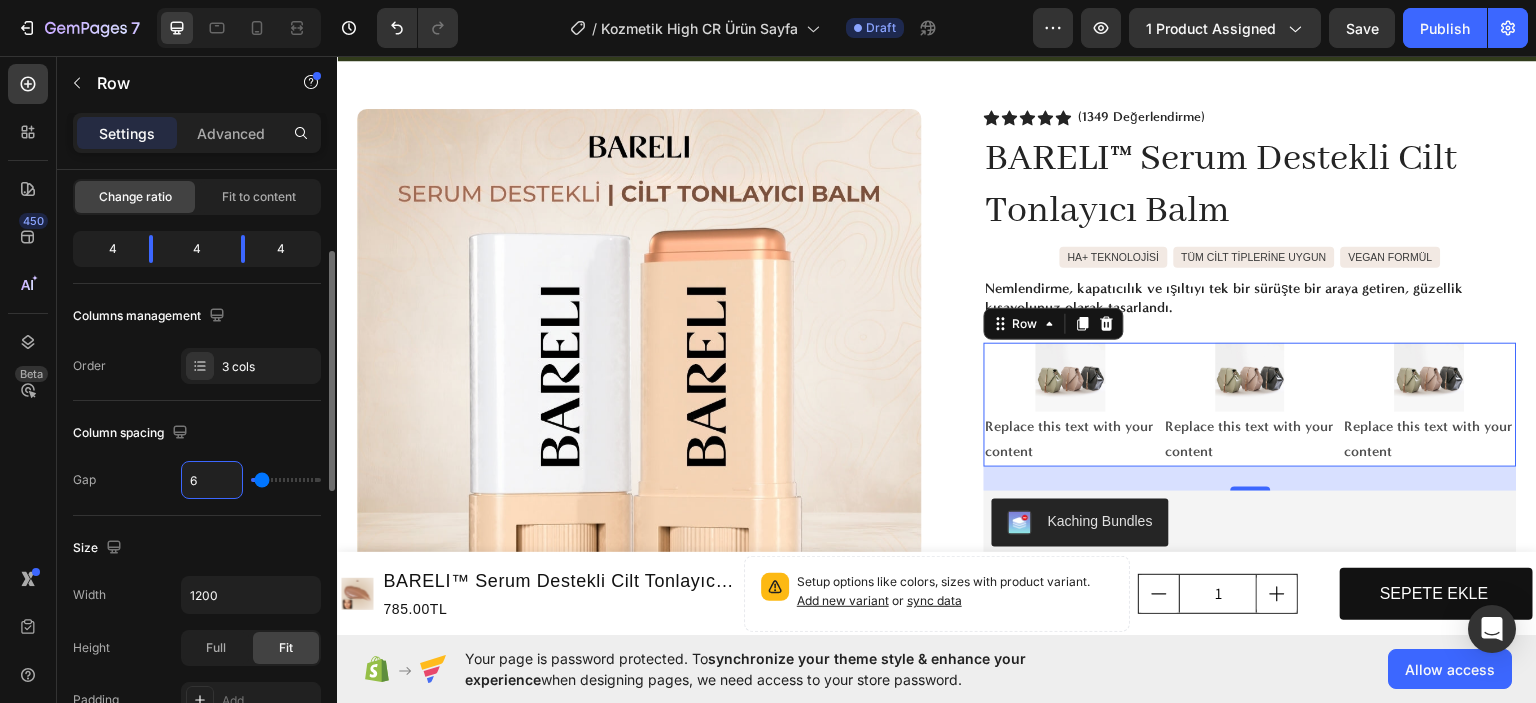 click on "Column spacing" at bounding box center (197, 433) 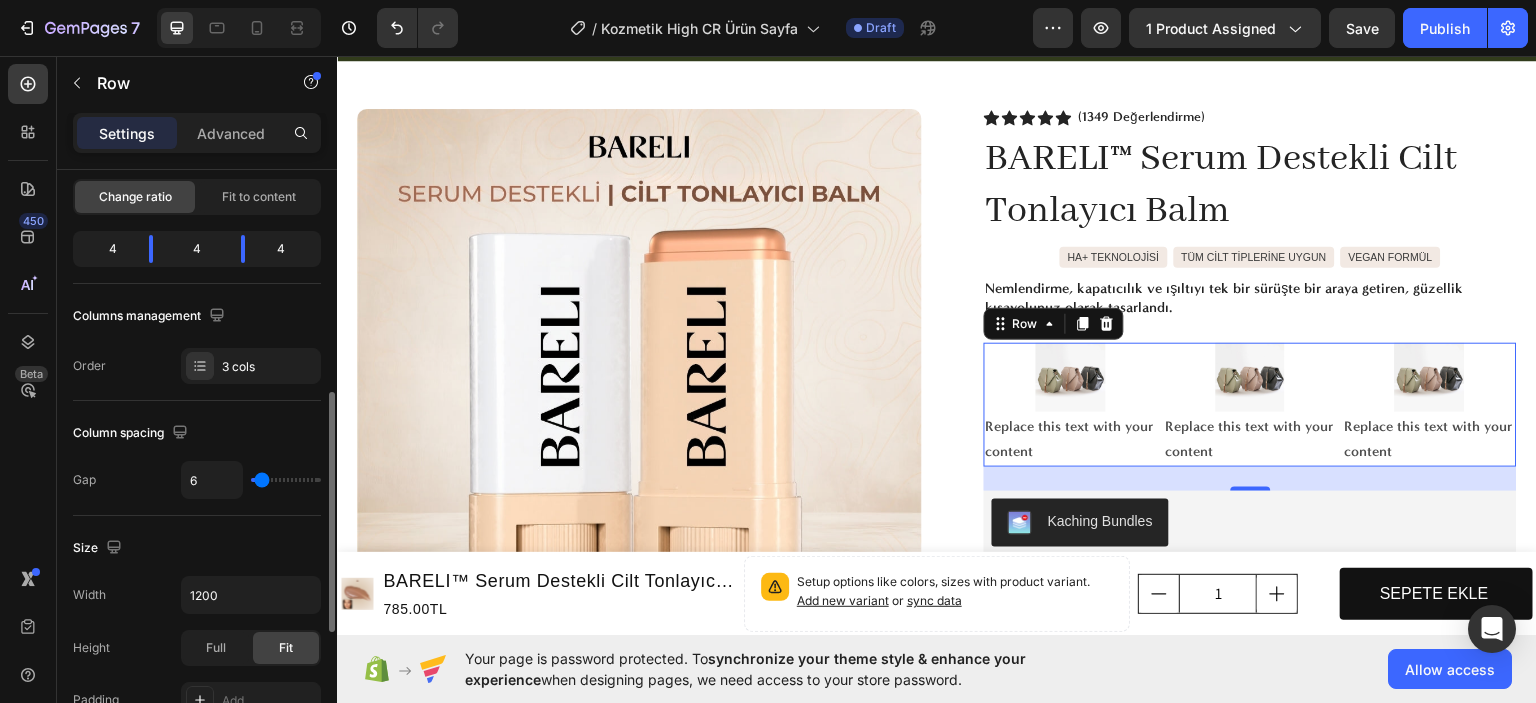 scroll, scrollTop: 300, scrollLeft: 0, axis: vertical 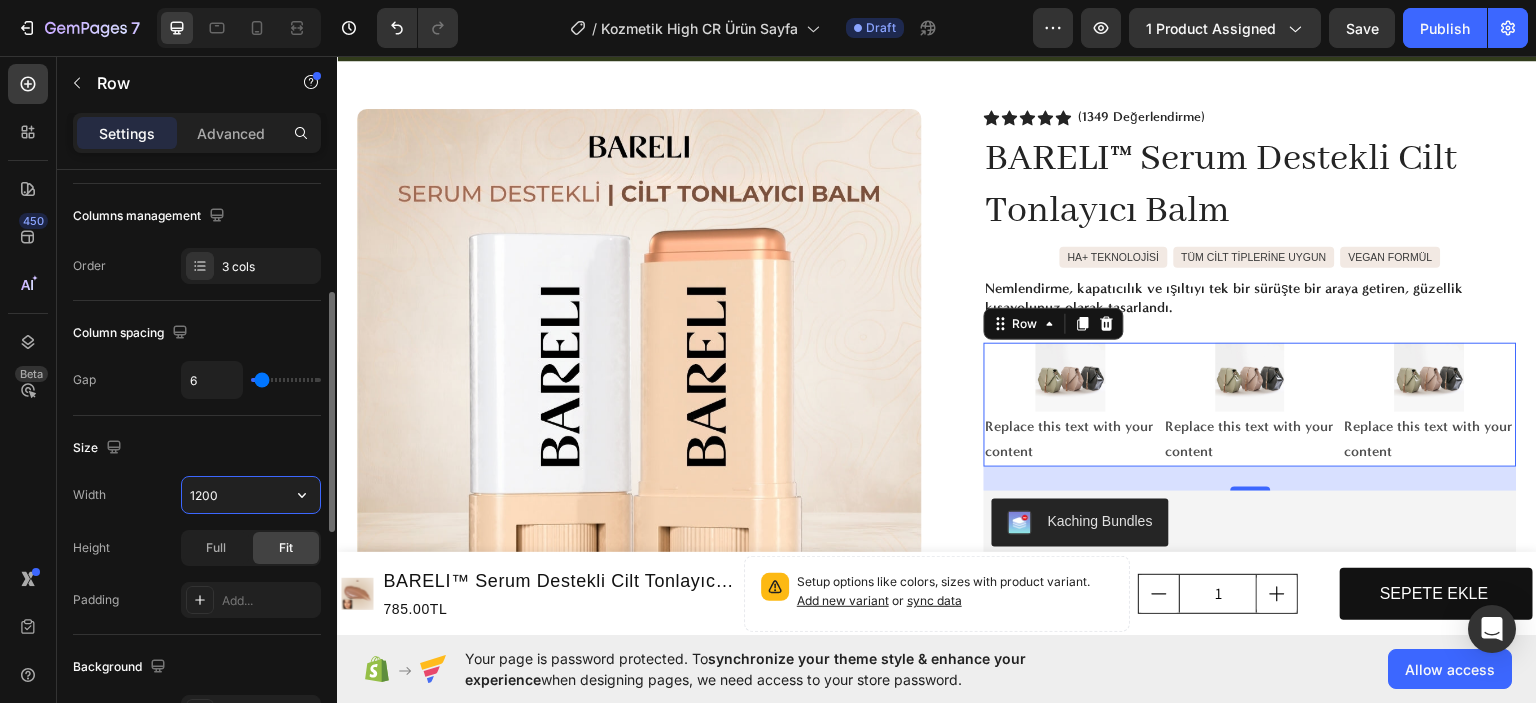 click on "1200" at bounding box center [251, 495] 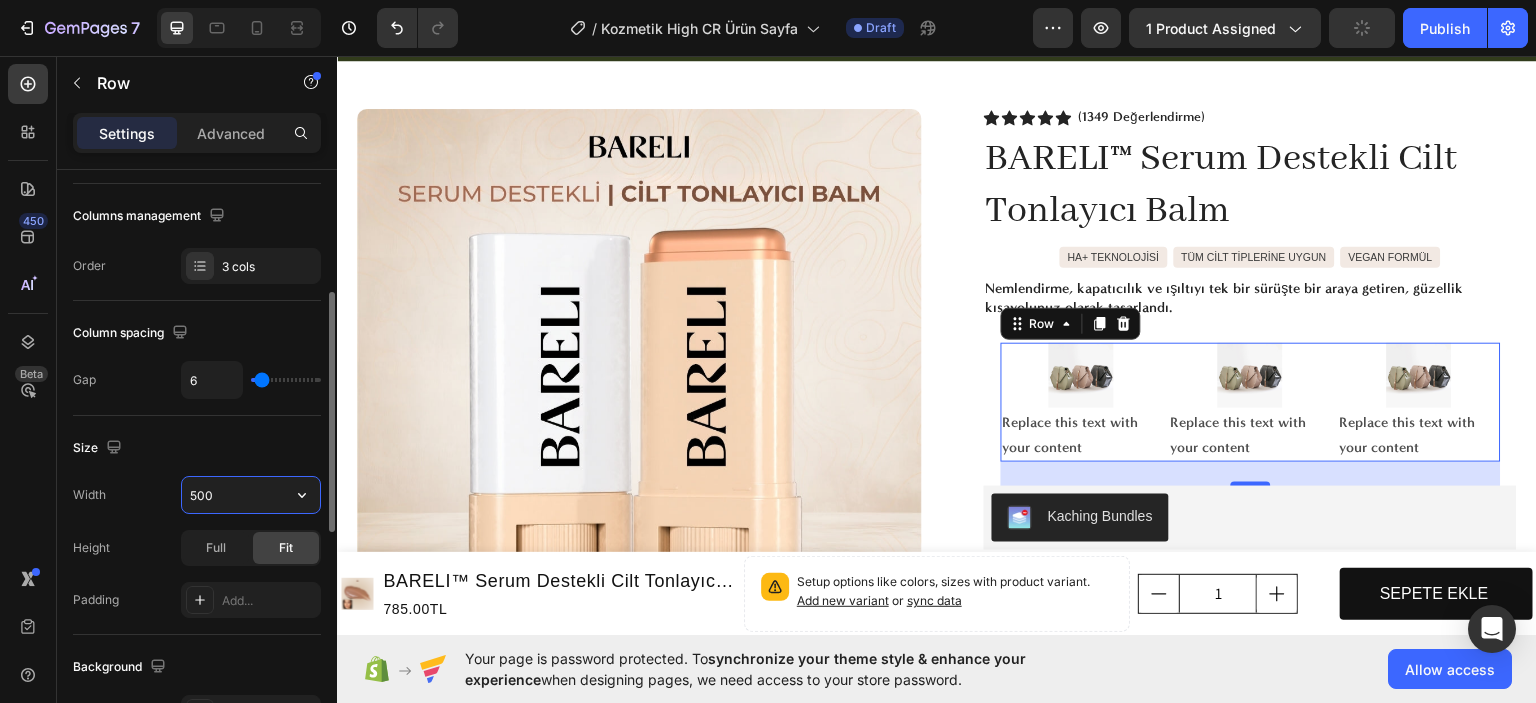 click on "500" at bounding box center (251, 495) 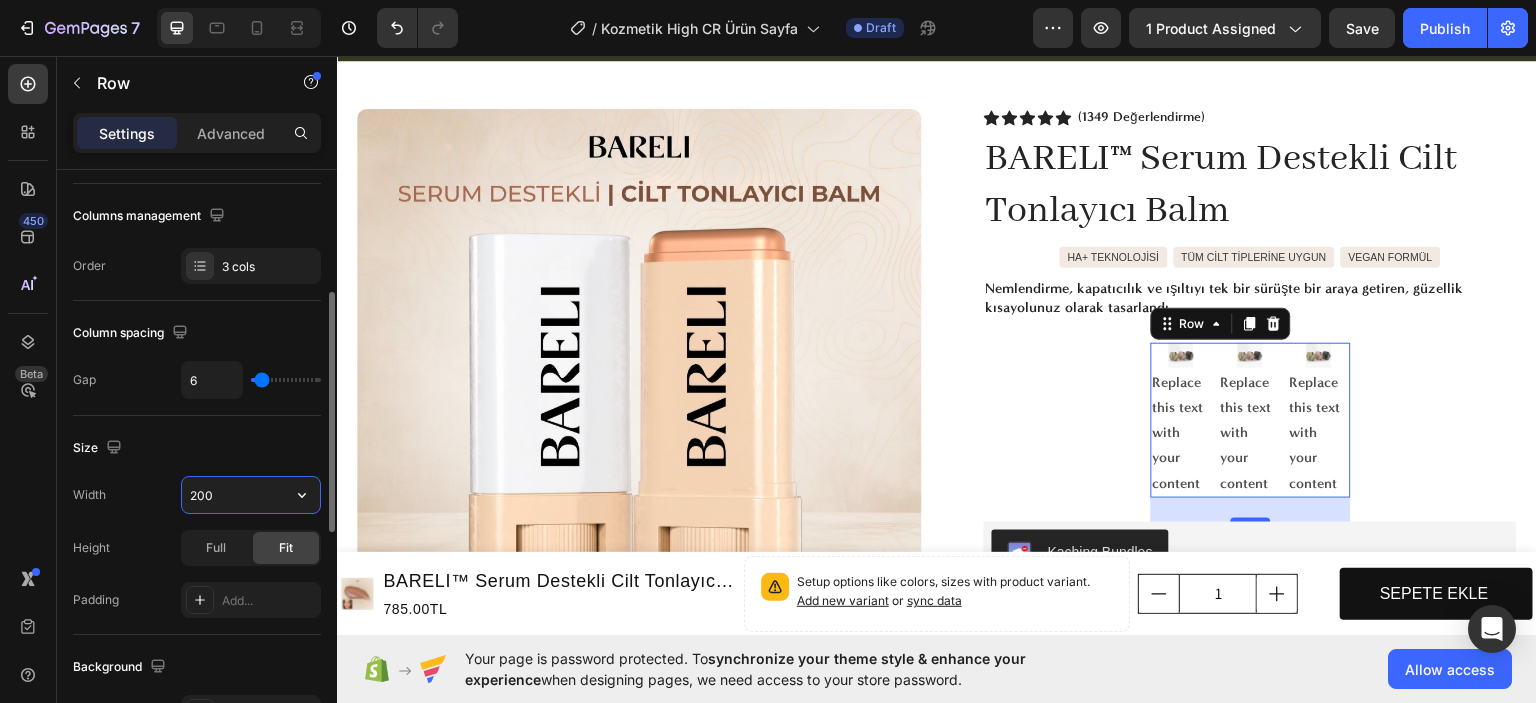 click on "200" at bounding box center (251, 495) 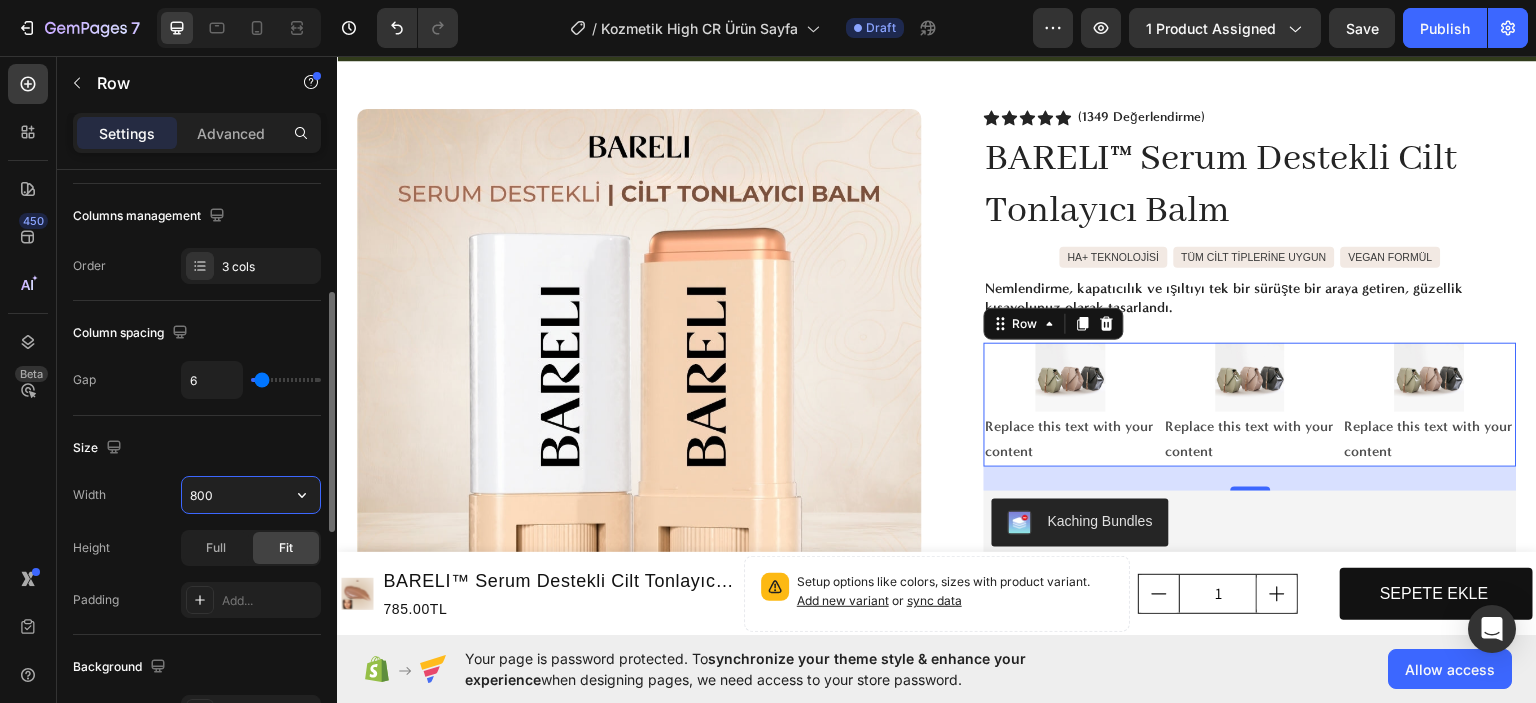 click on "800" at bounding box center [251, 495] 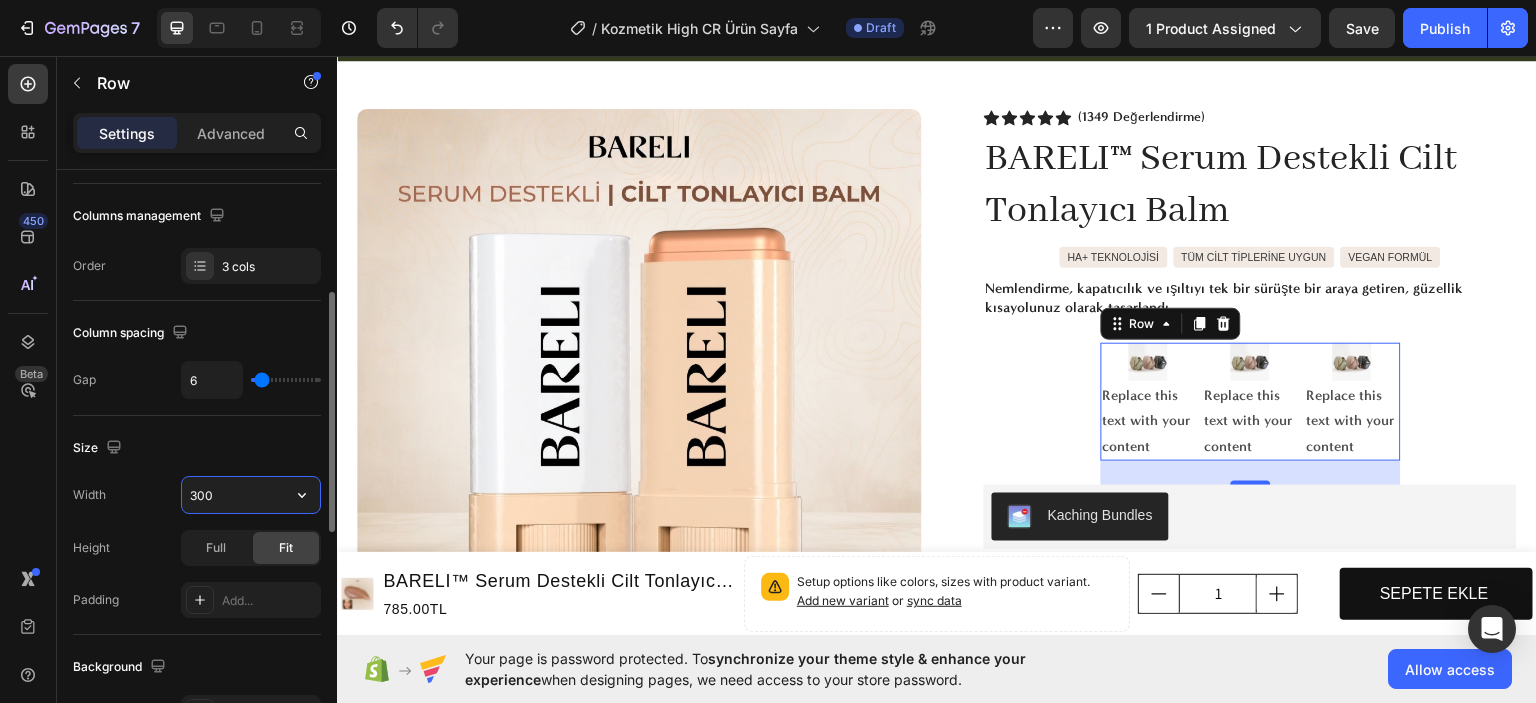 click on "300" at bounding box center [251, 495] 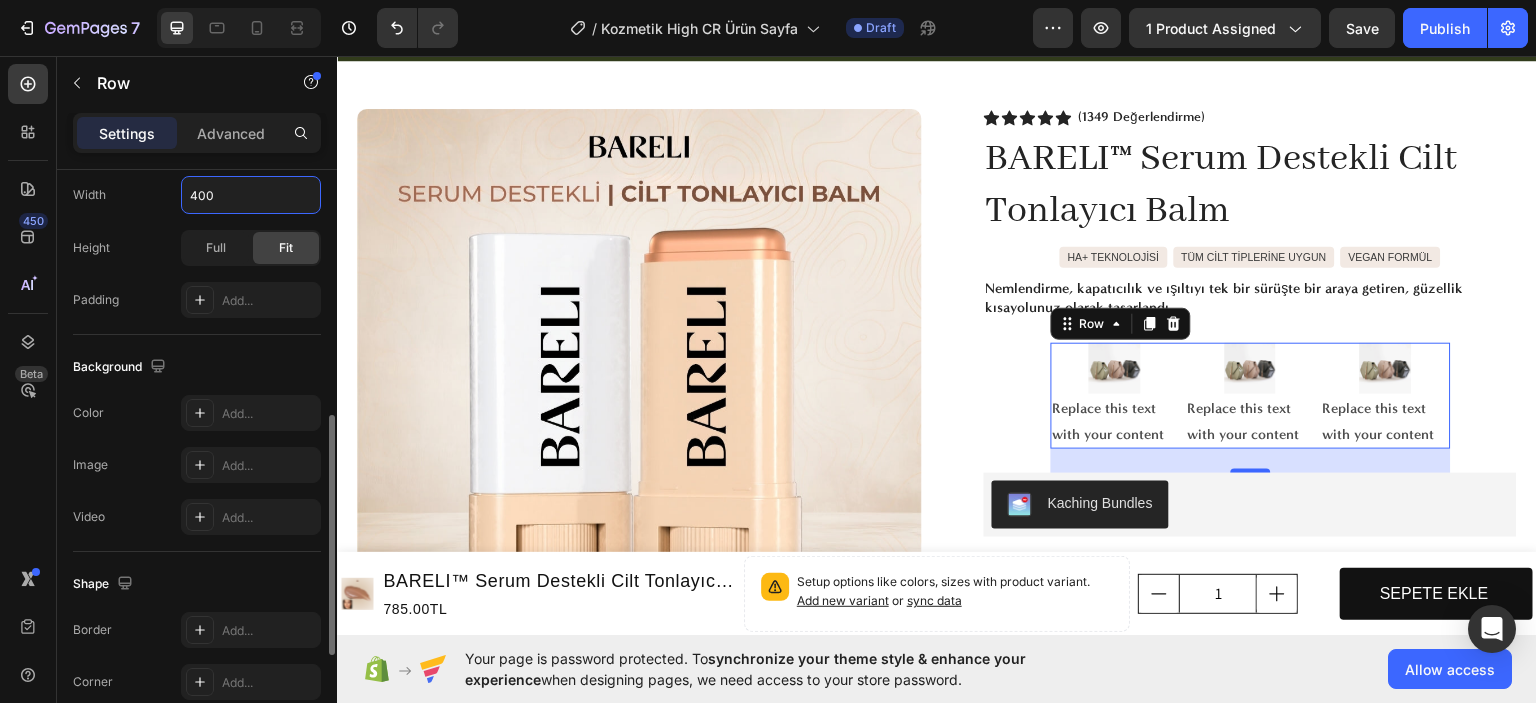 scroll, scrollTop: 855, scrollLeft: 0, axis: vertical 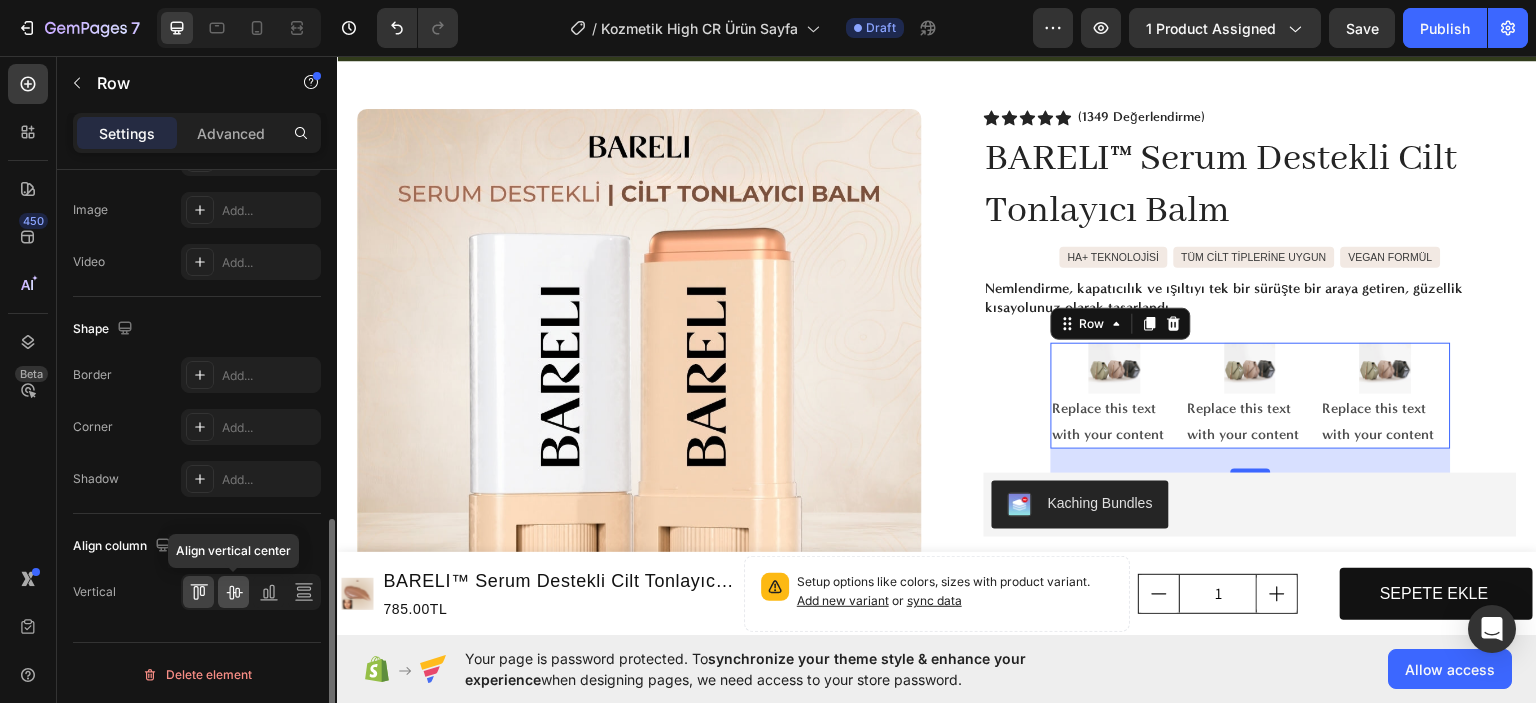 type on "400" 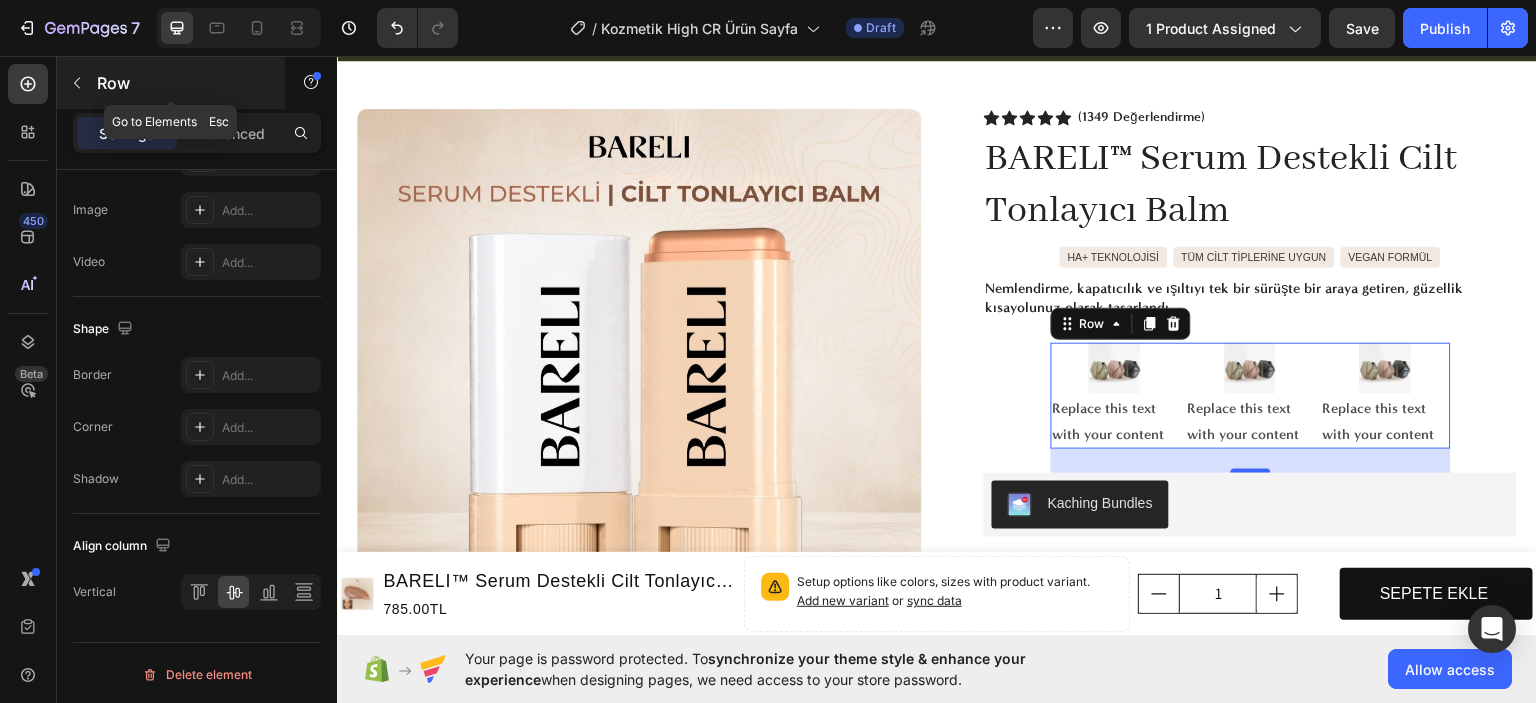 click 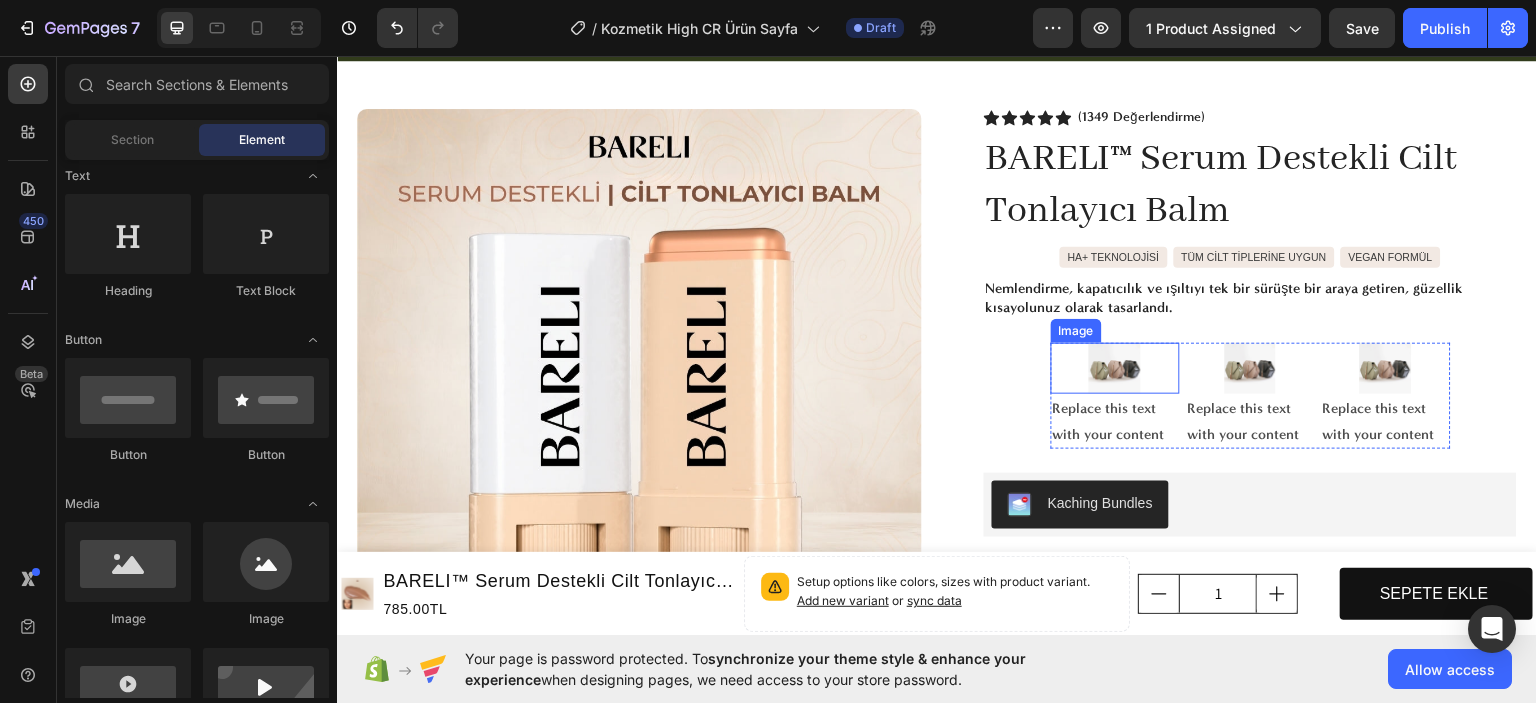 click at bounding box center (1115, 368) 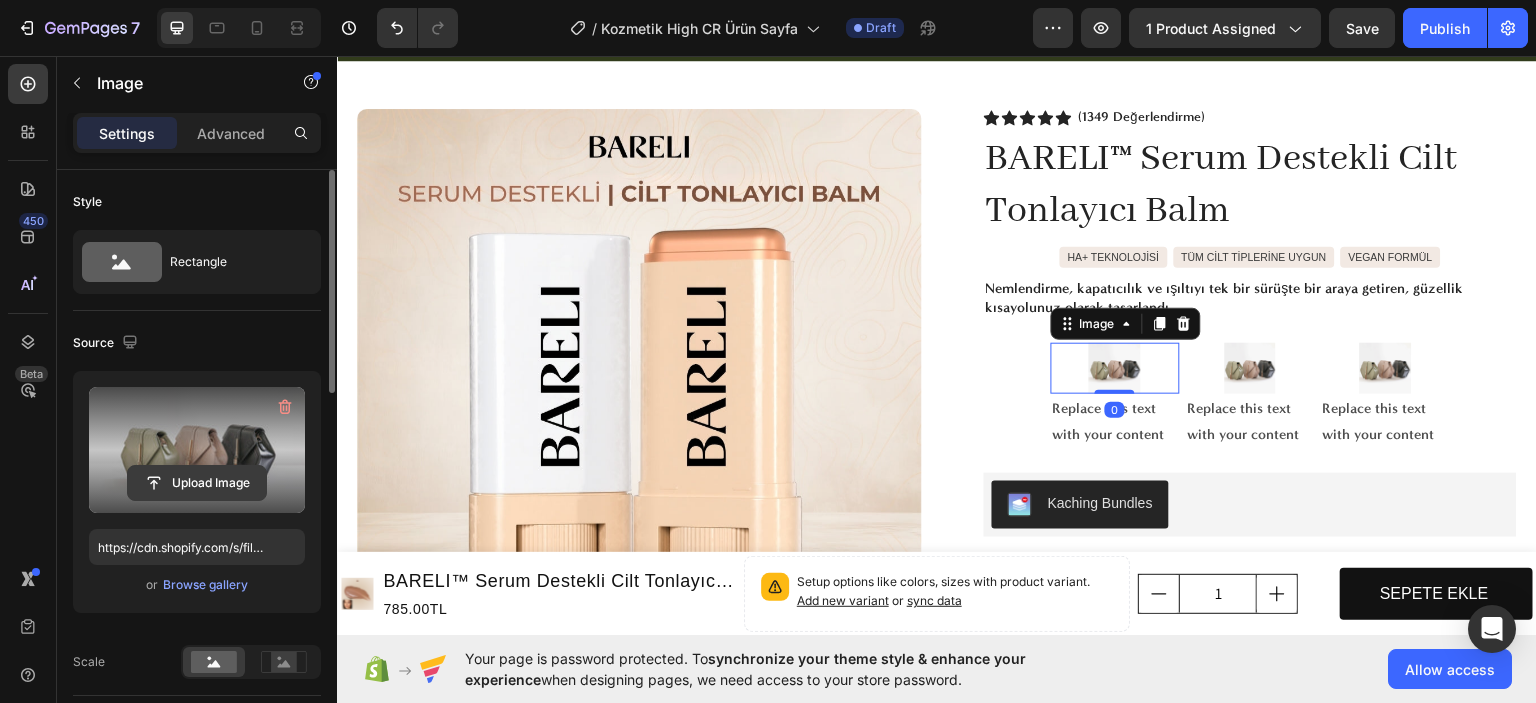 click 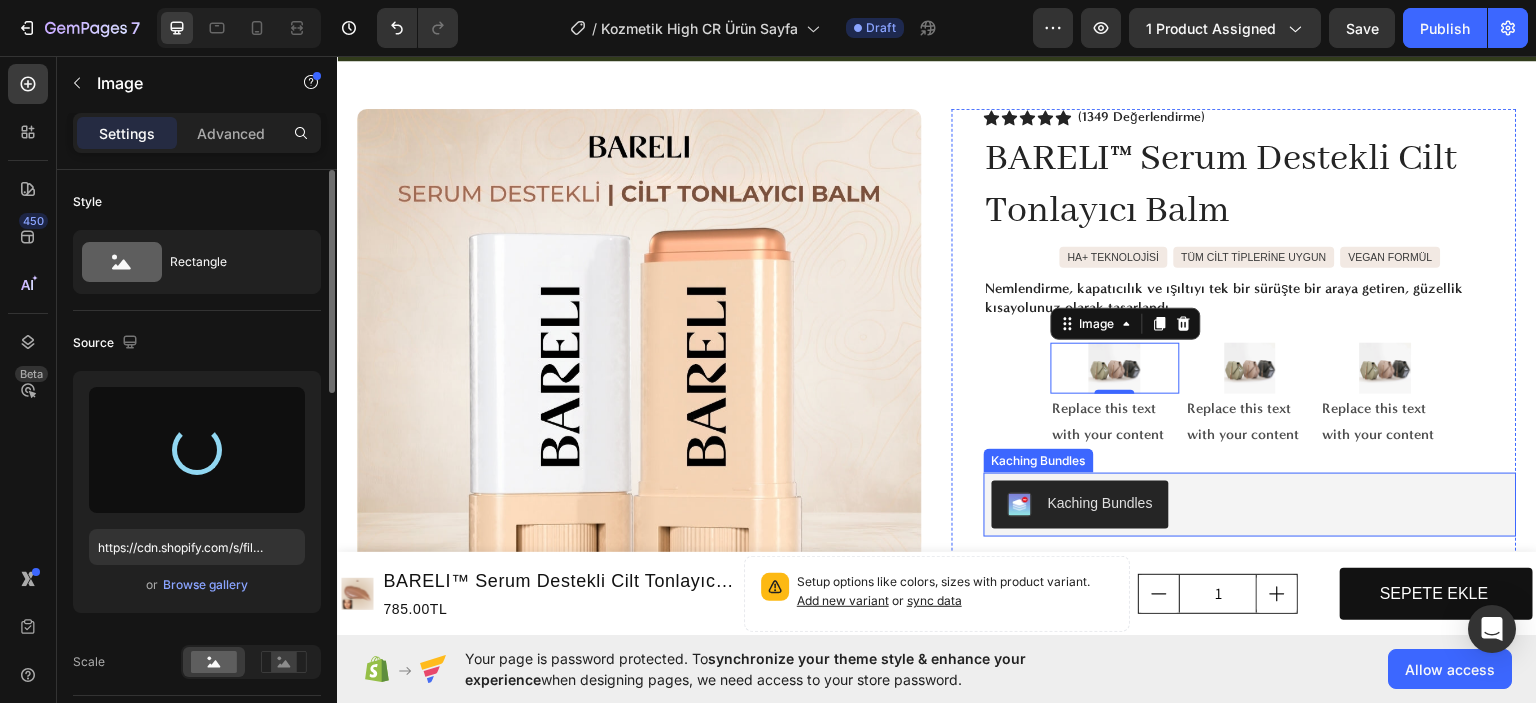 type on "https://cdn.shopify.com/s/files/1/0656/3374/7150/files/gempages_578158889476817424-e940373b-90e9-46ee-ac41-16acca955890.png" 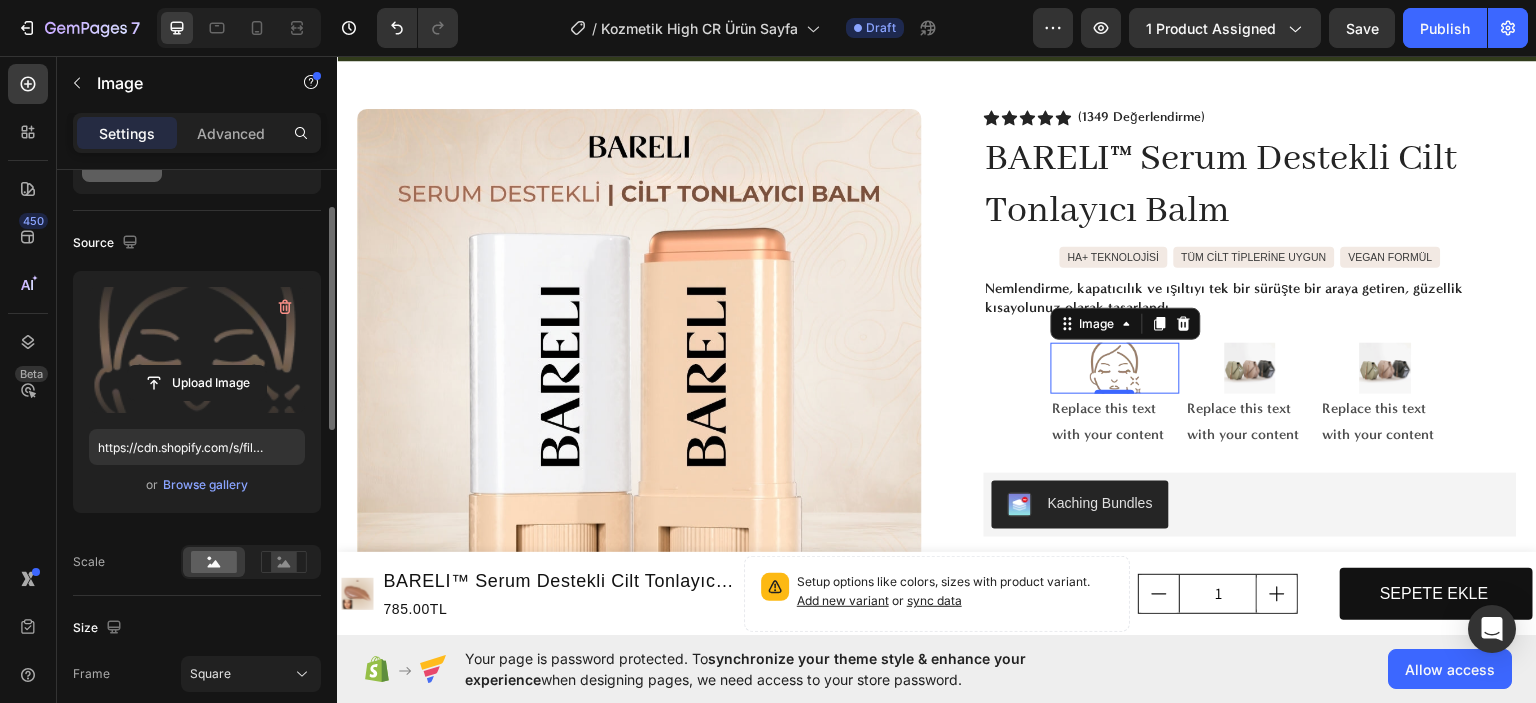 scroll, scrollTop: 200, scrollLeft: 0, axis: vertical 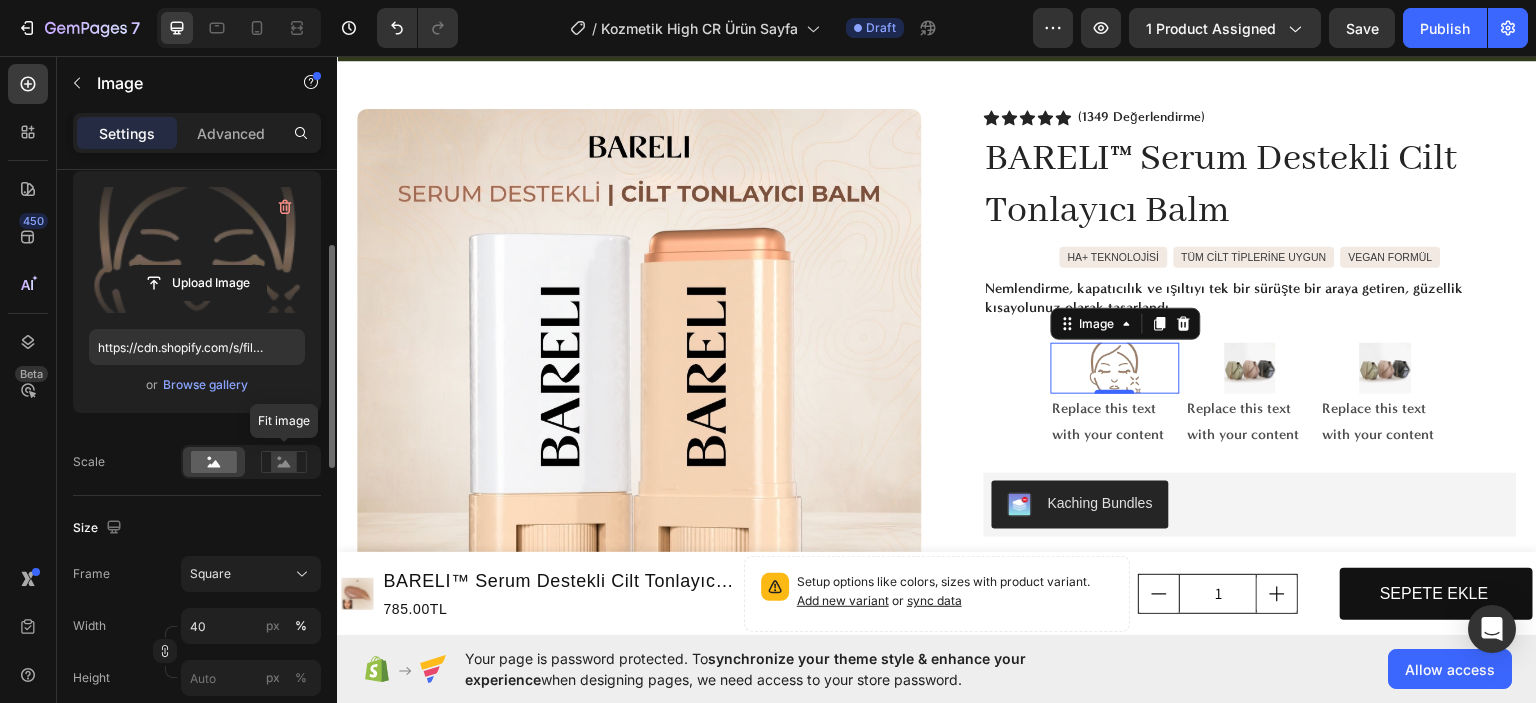 click on "Fit image" at bounding box center [251, 462] 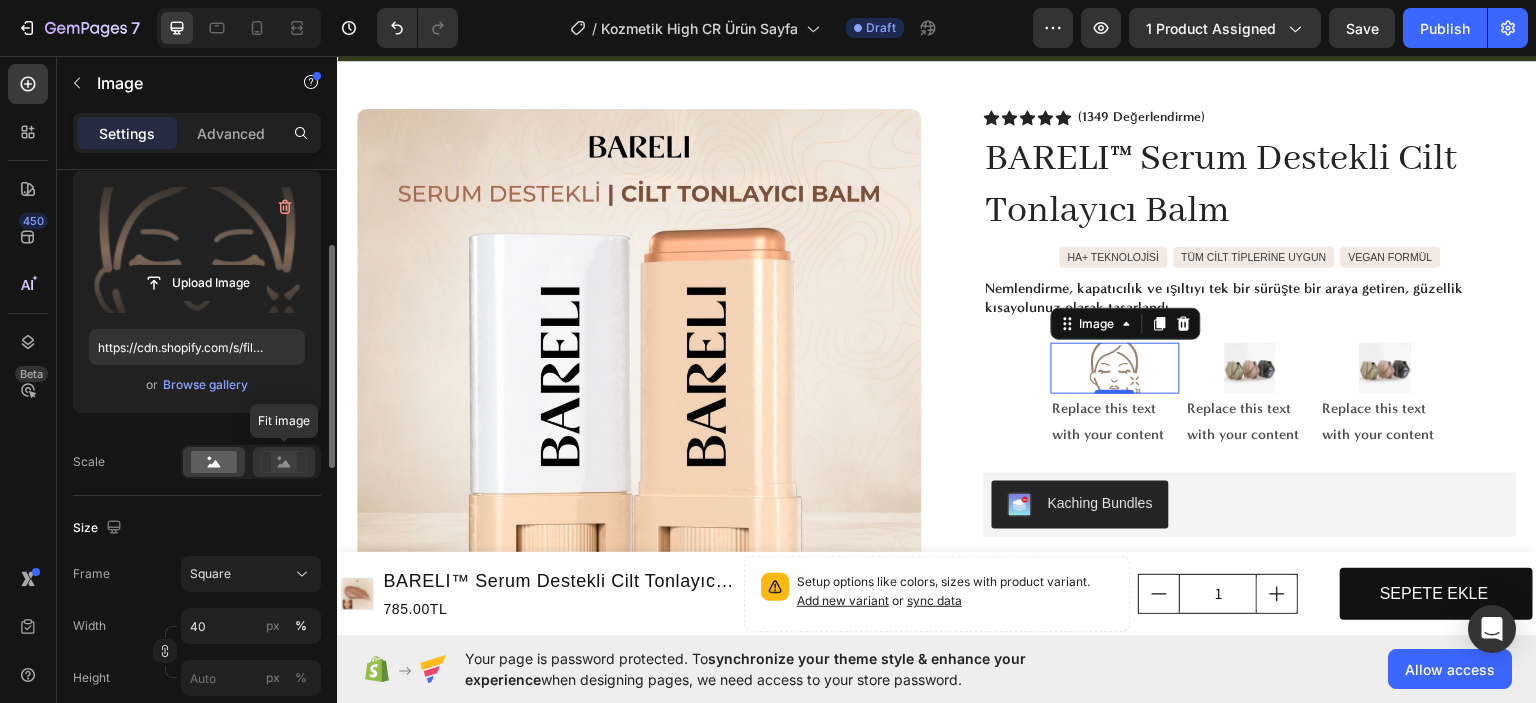 click 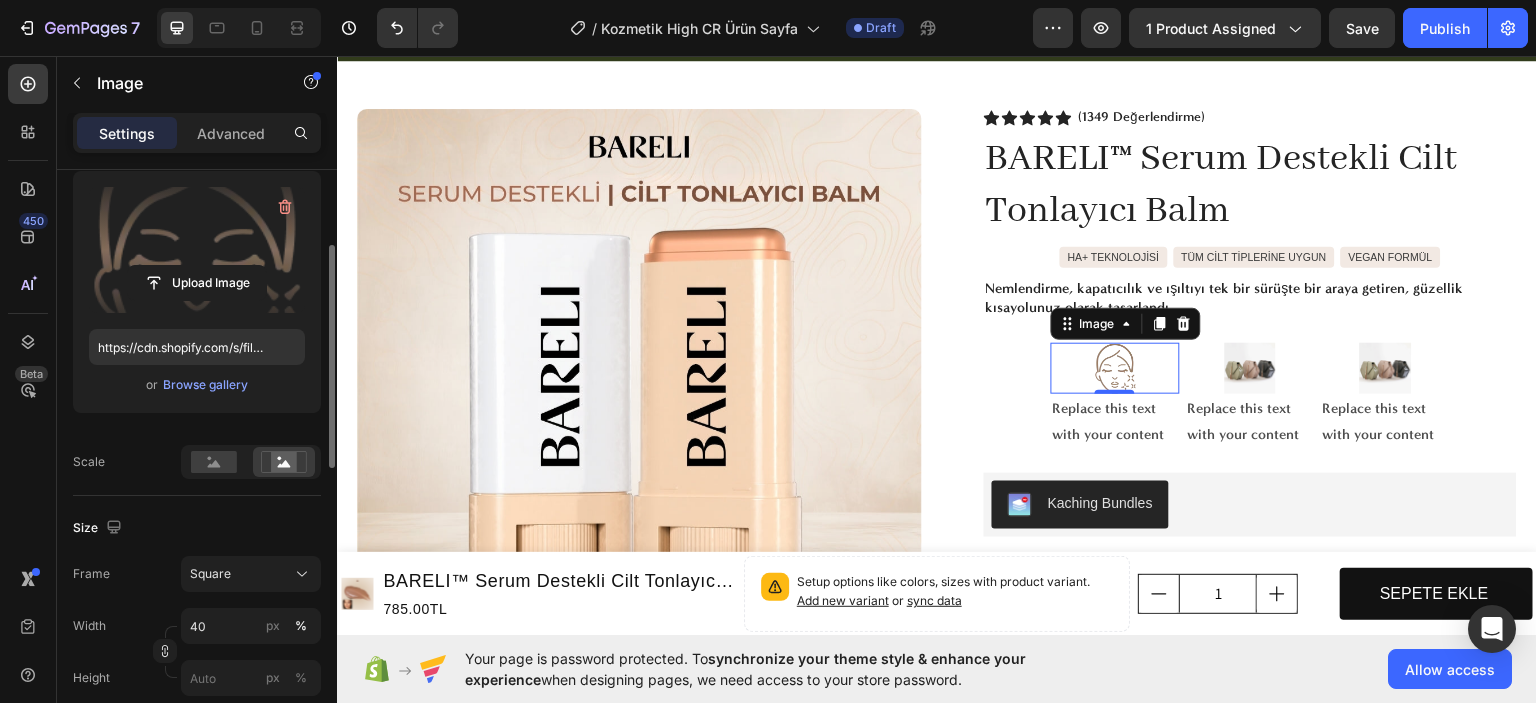 click on "Size" at bounding box center [197, 528] 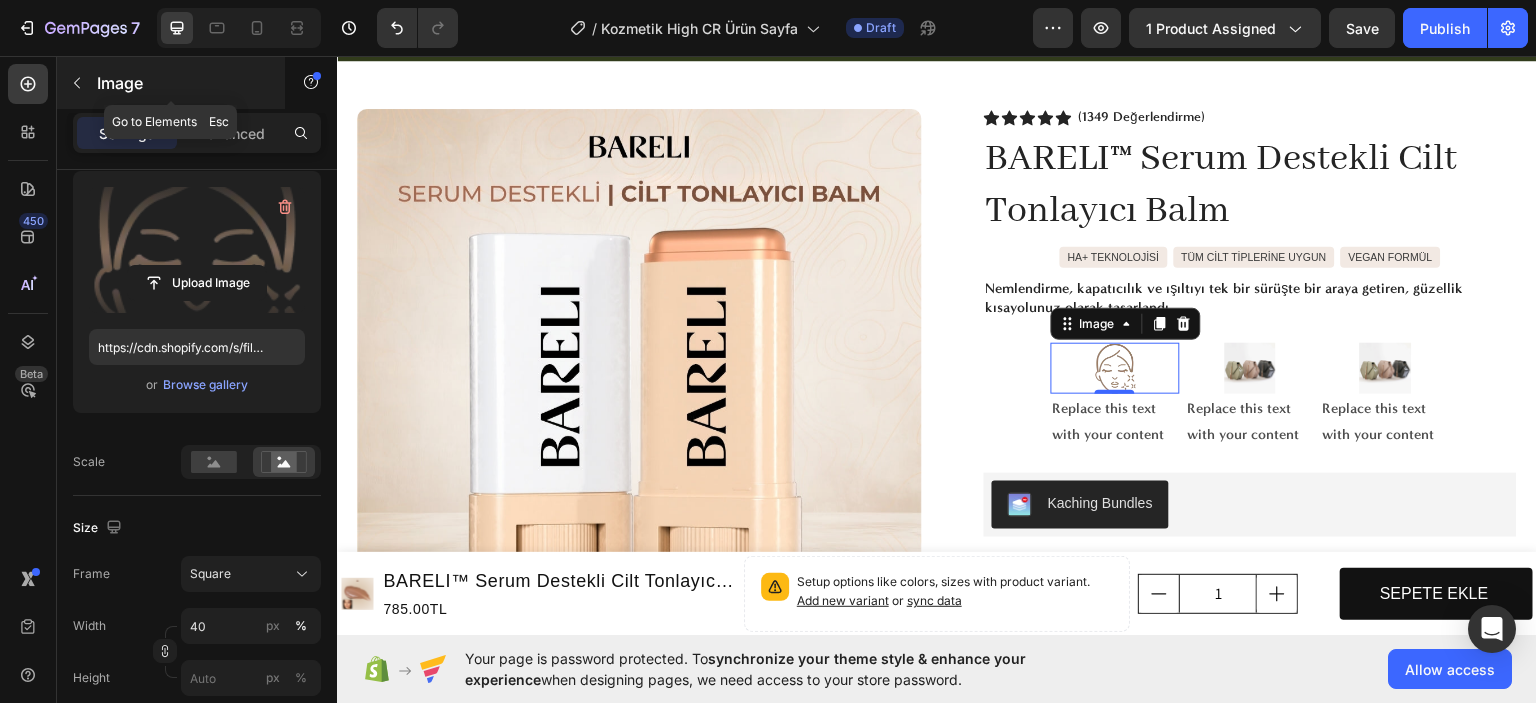 click 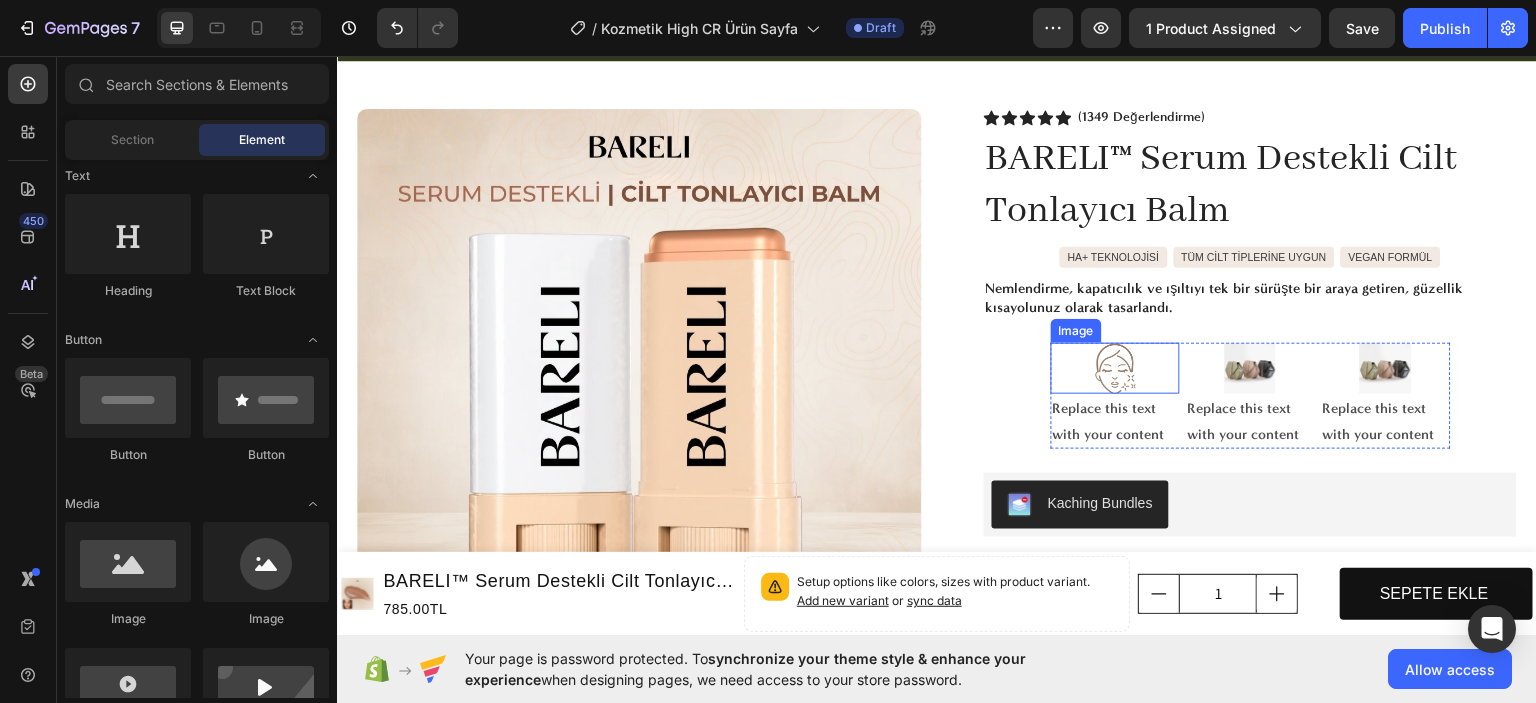 click at bounding box center (1115, 368) 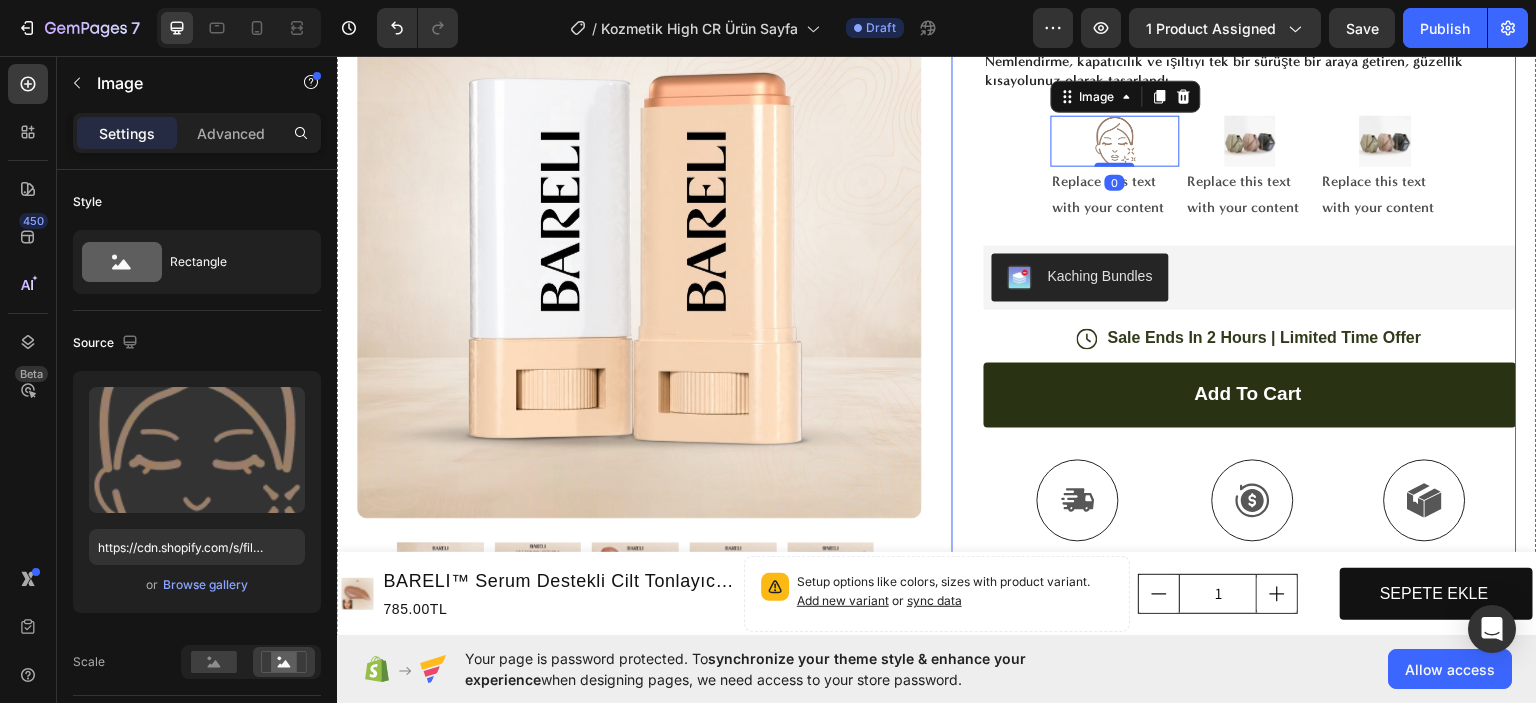 scroll, scrollTop: 173, scrollLeft: 0, axis: vertical 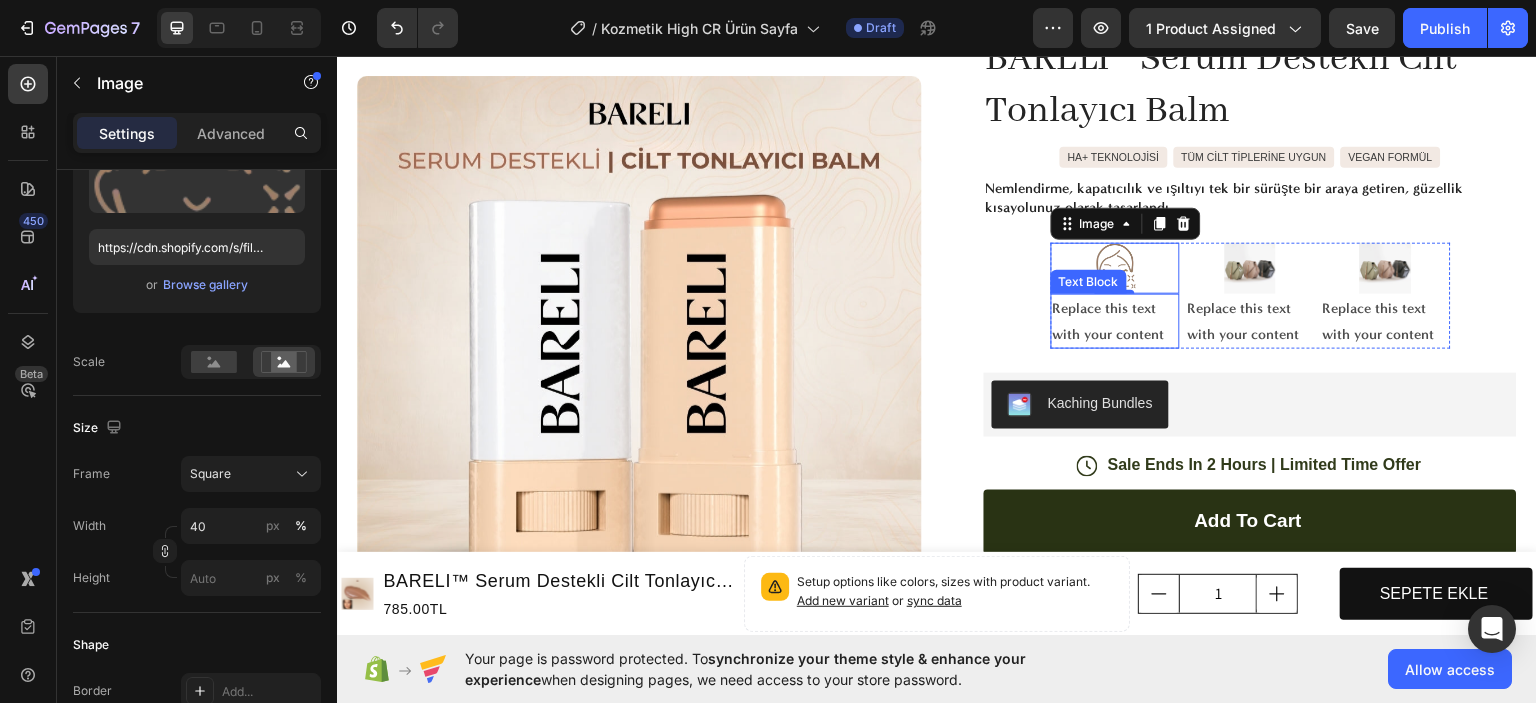 click on "Replace this text with your content" at bounding box center (1115, 320) 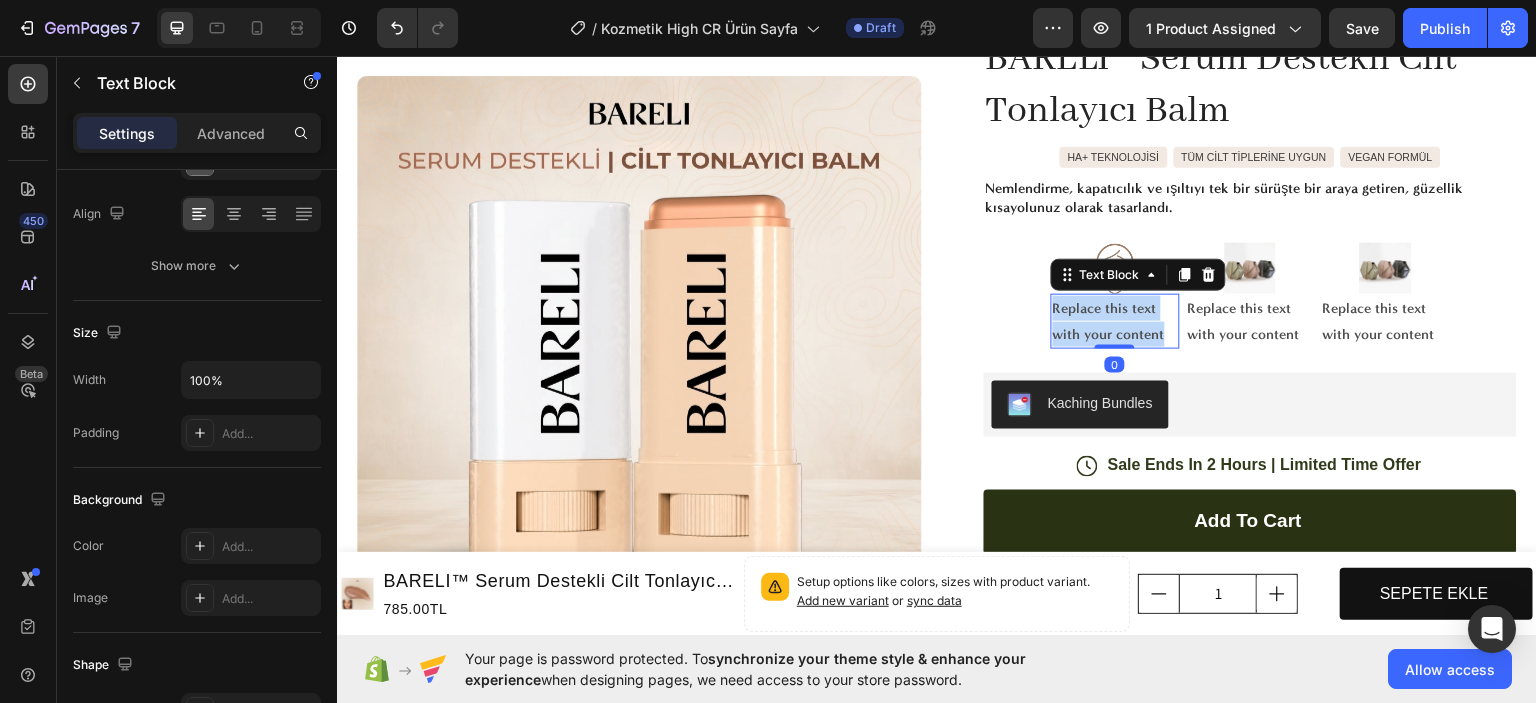 scroll, scrollTop: 0, scrollLeft: 0, axis: both 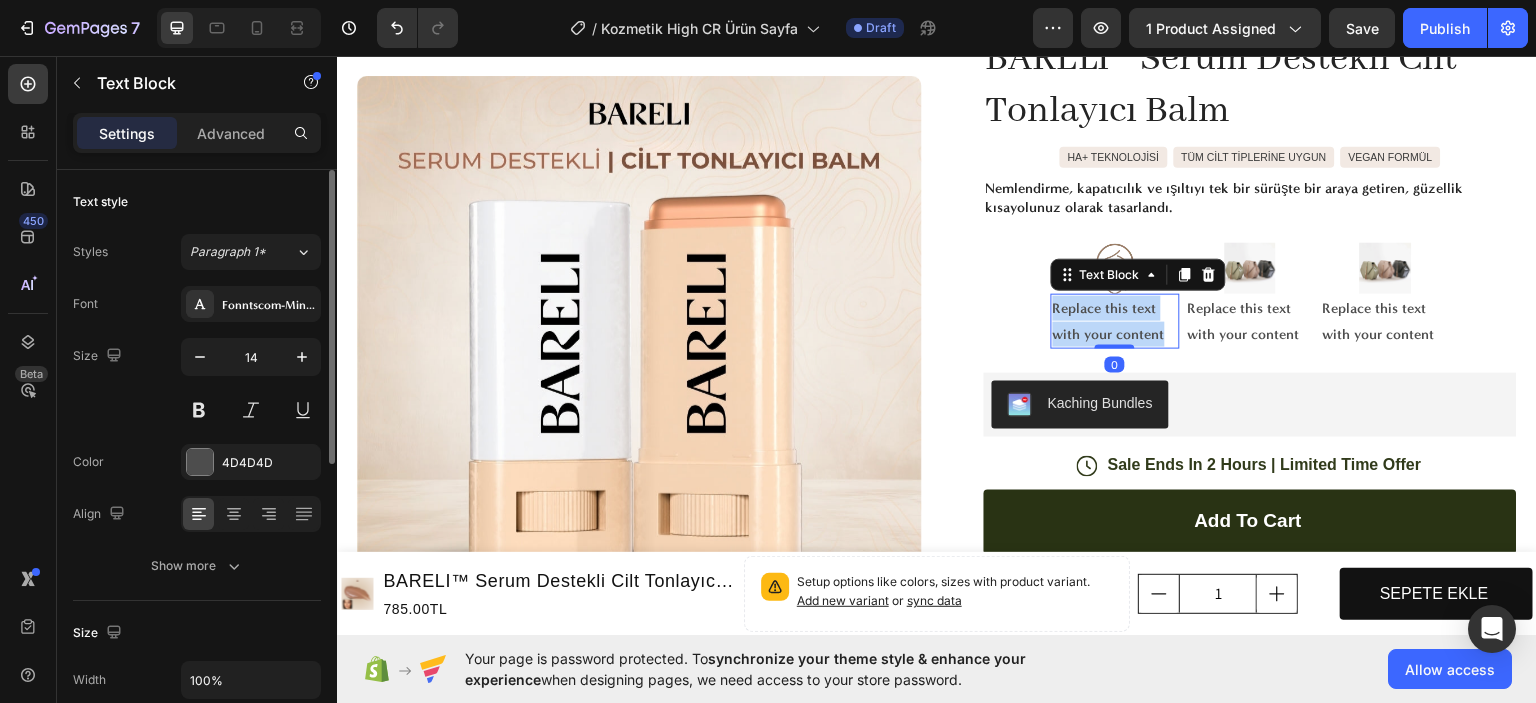 click on "Replace this text with your content" at bounding box center (1115, 320) 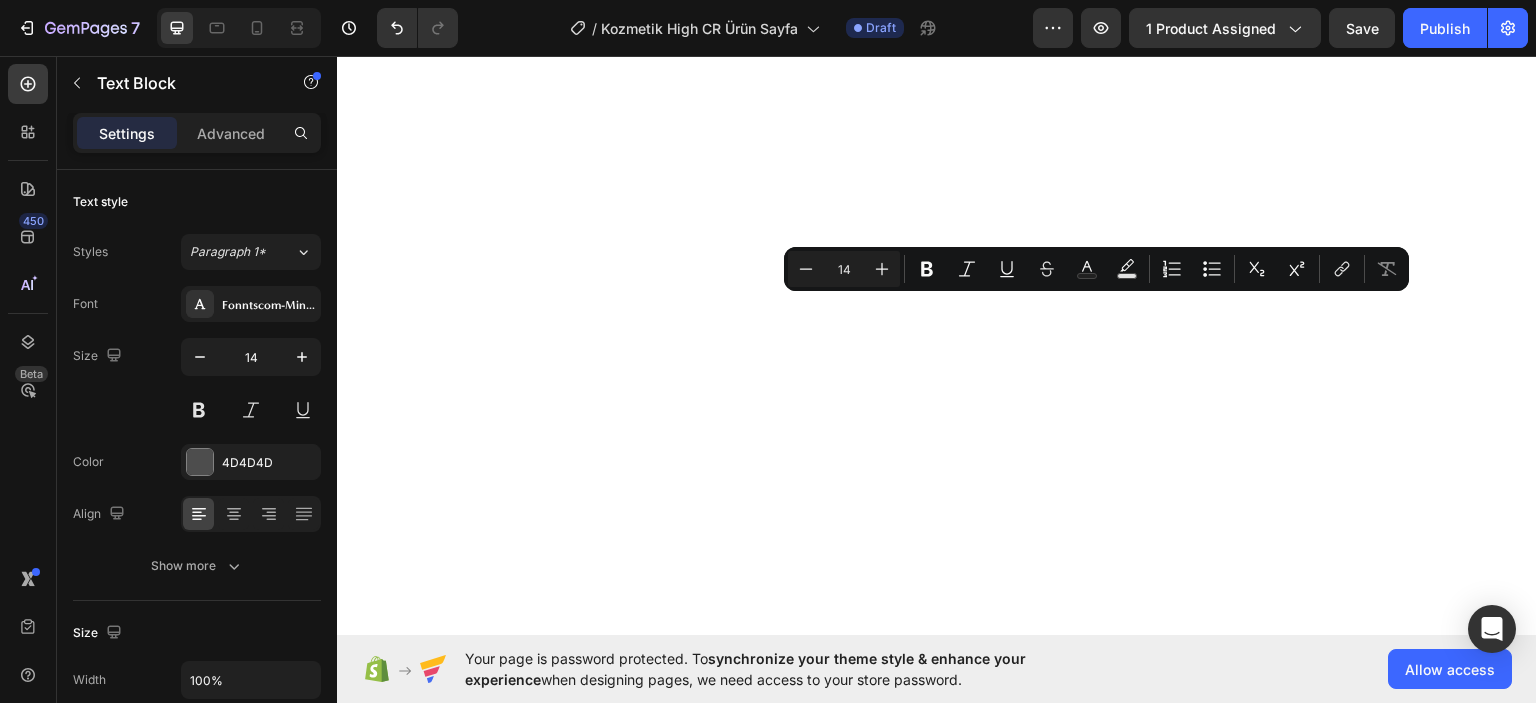 scroll, scrollTop: 0, scrollLeft: 0, axis: both 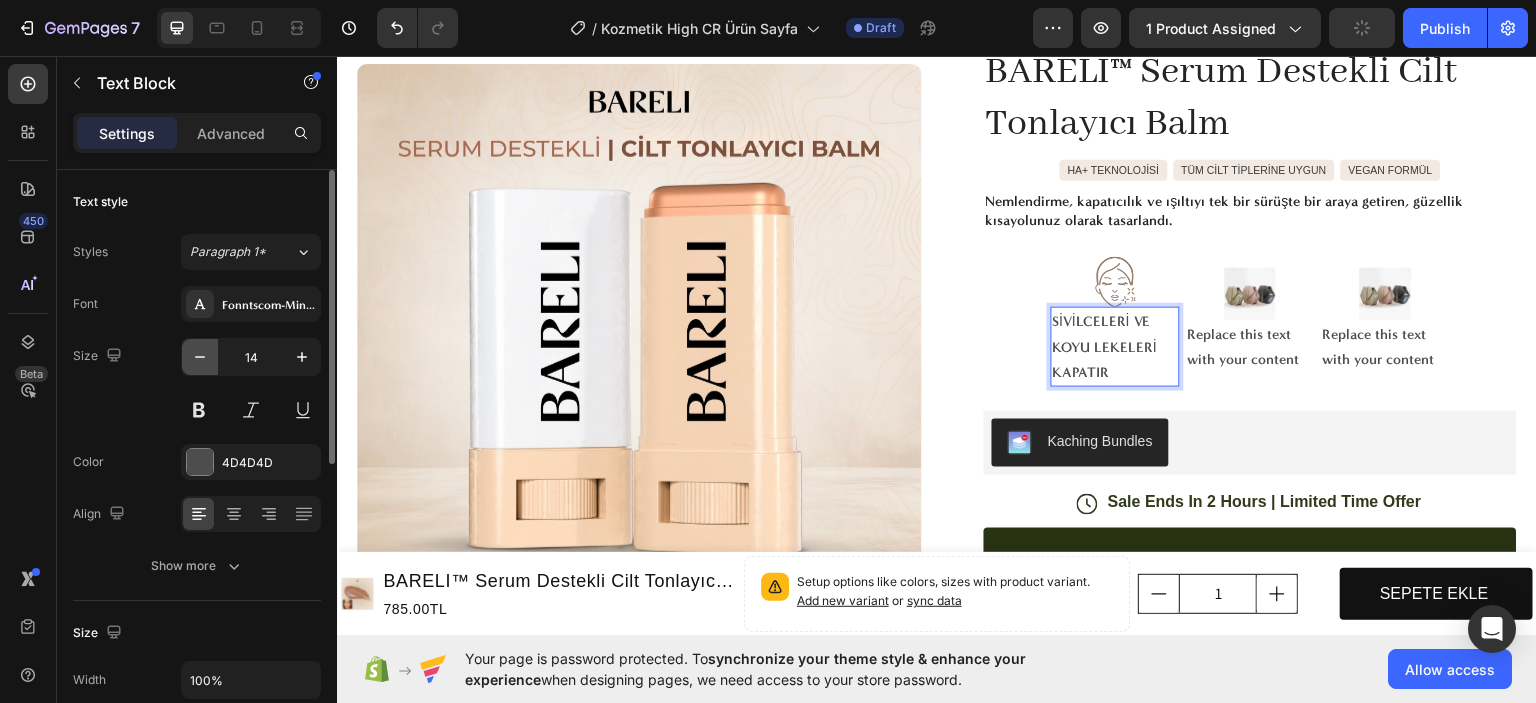 click at bounding box center [200, 357] 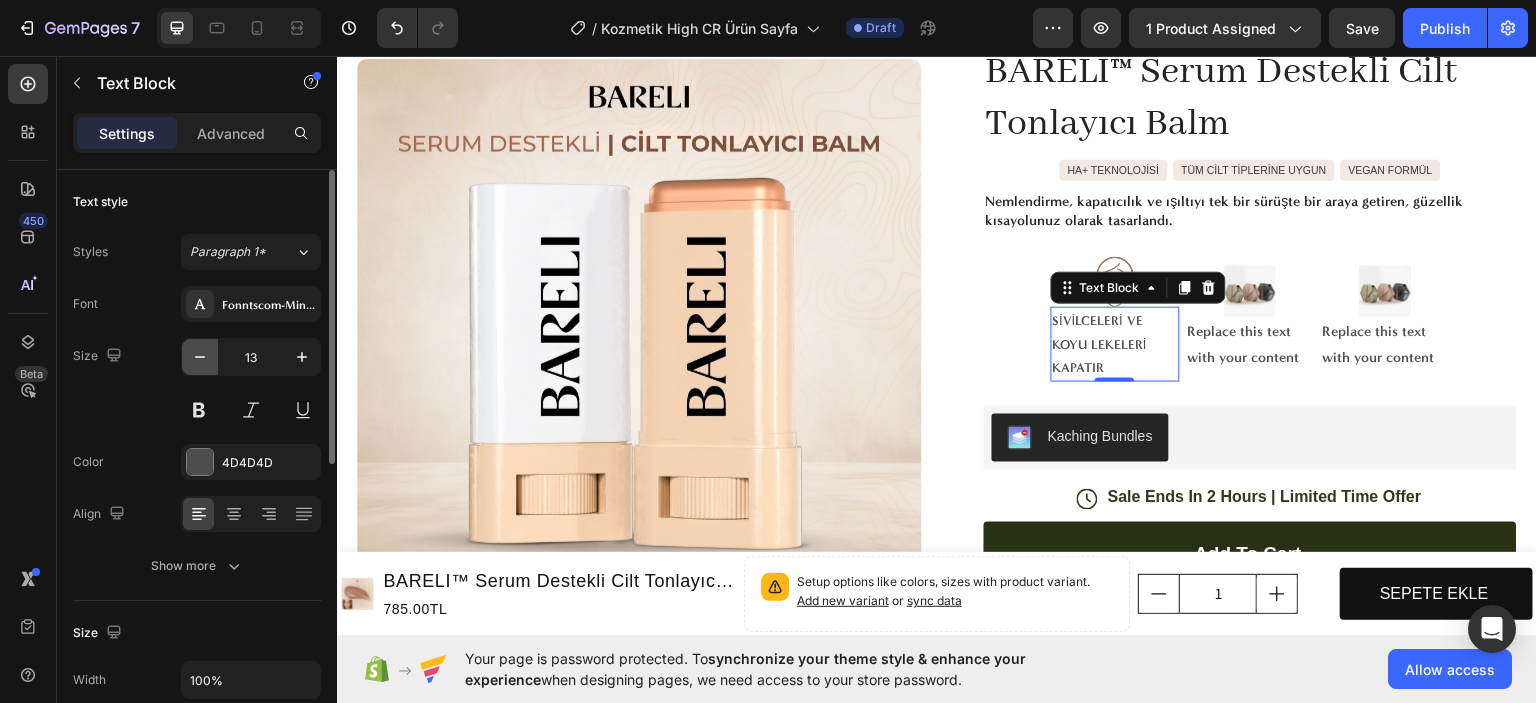 click at bounding box center (200, 357) 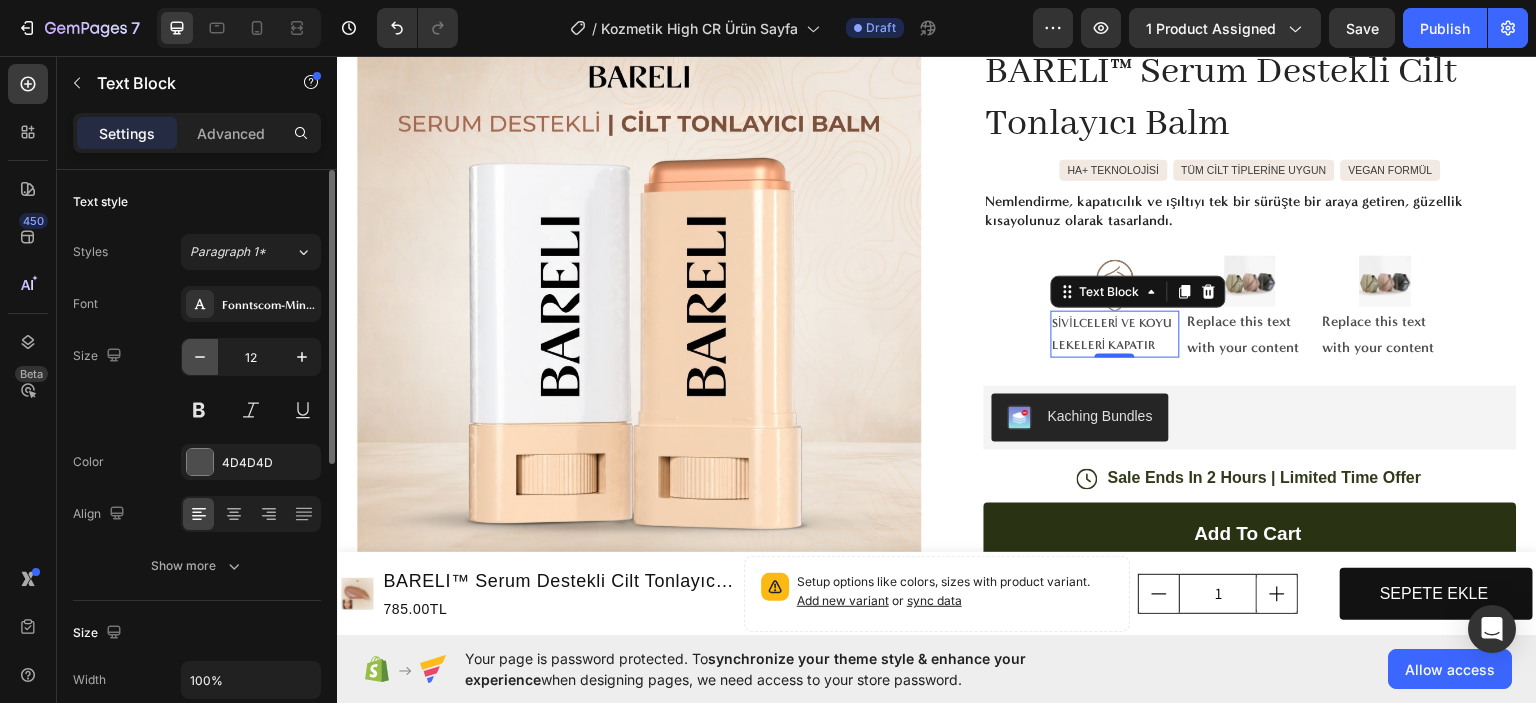 click at bounding box center [200, 357] 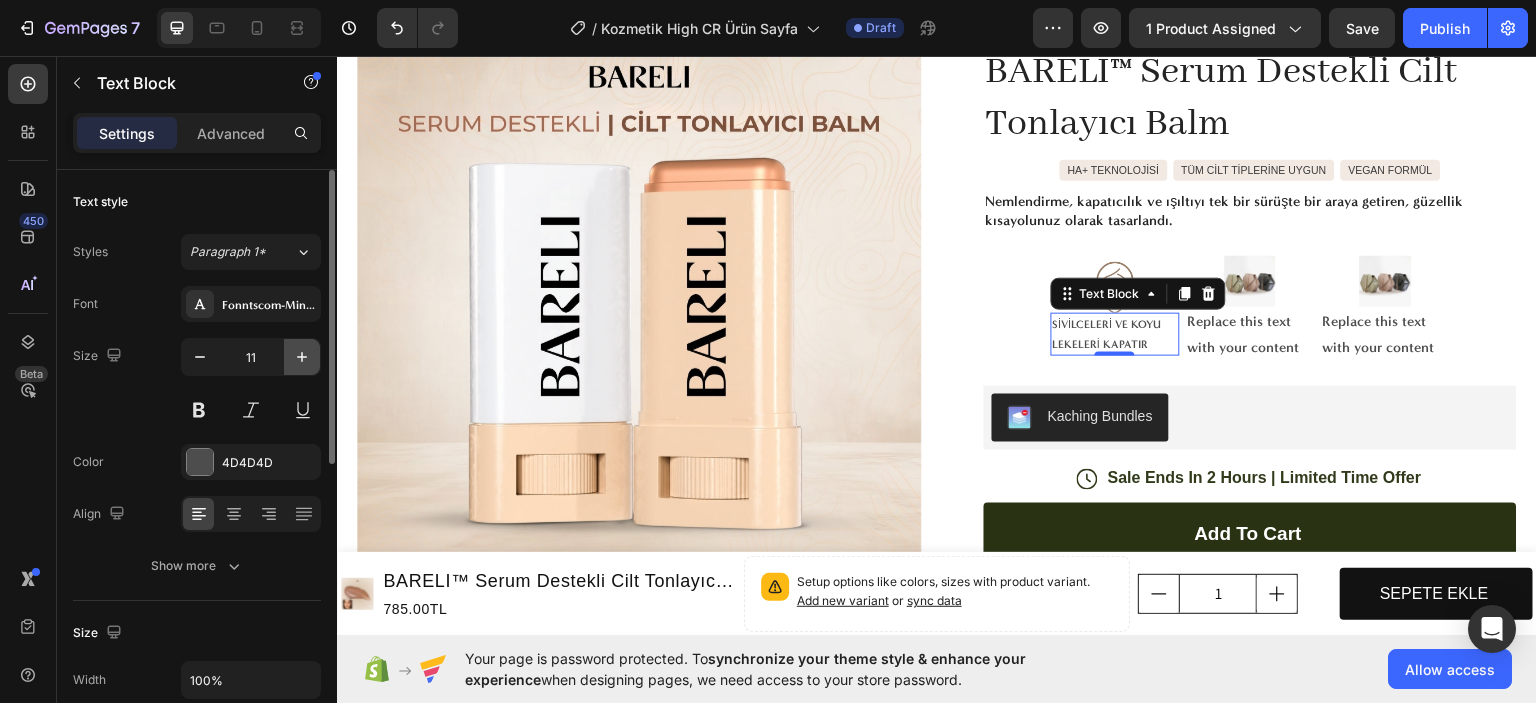 click 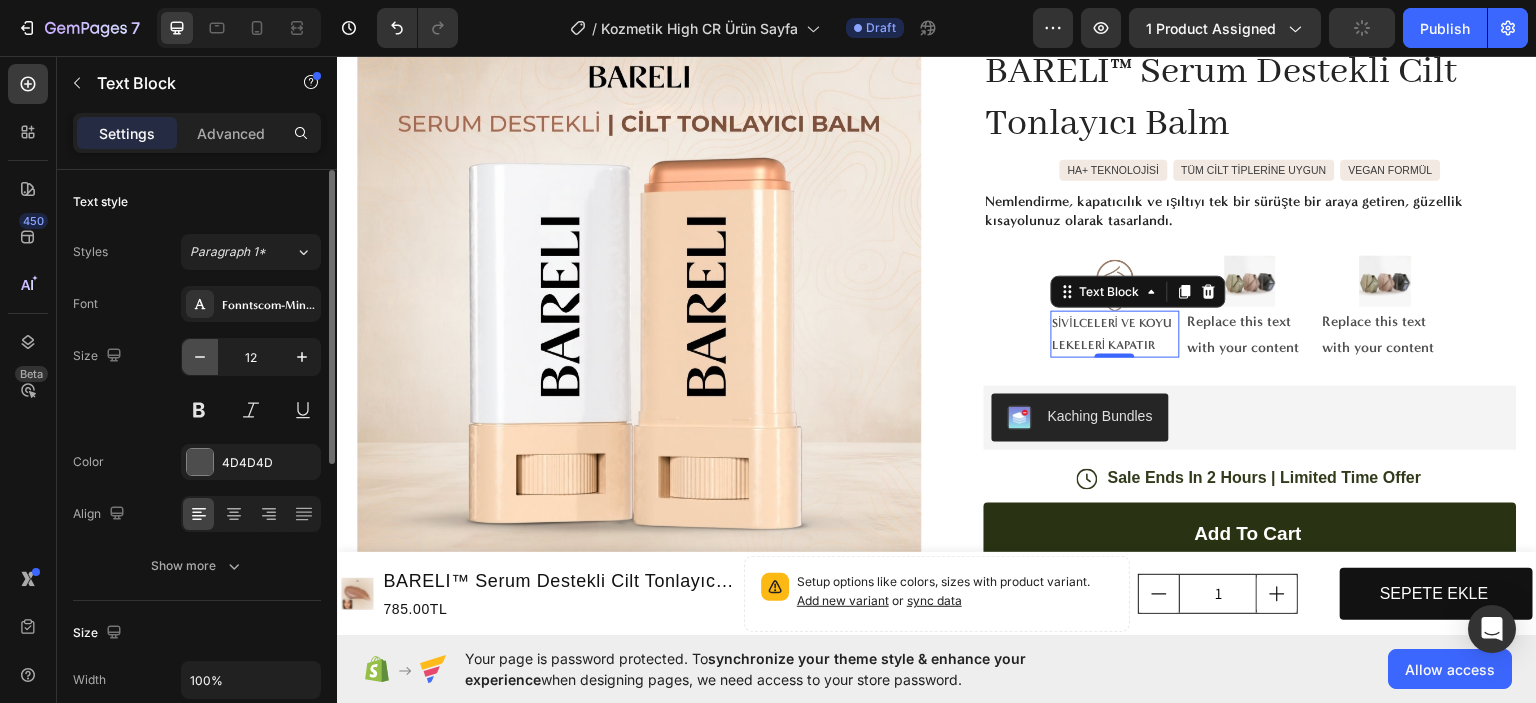 click 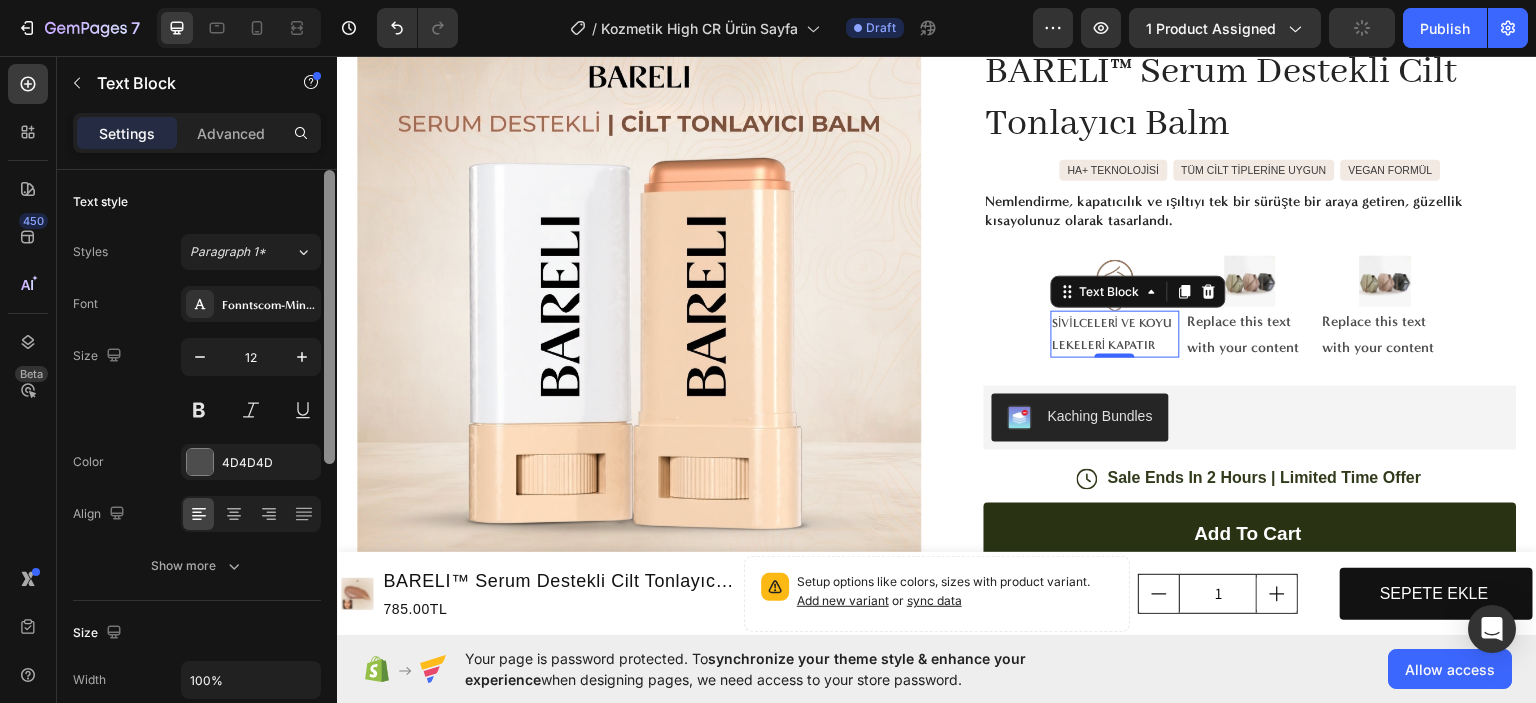 type on "11" 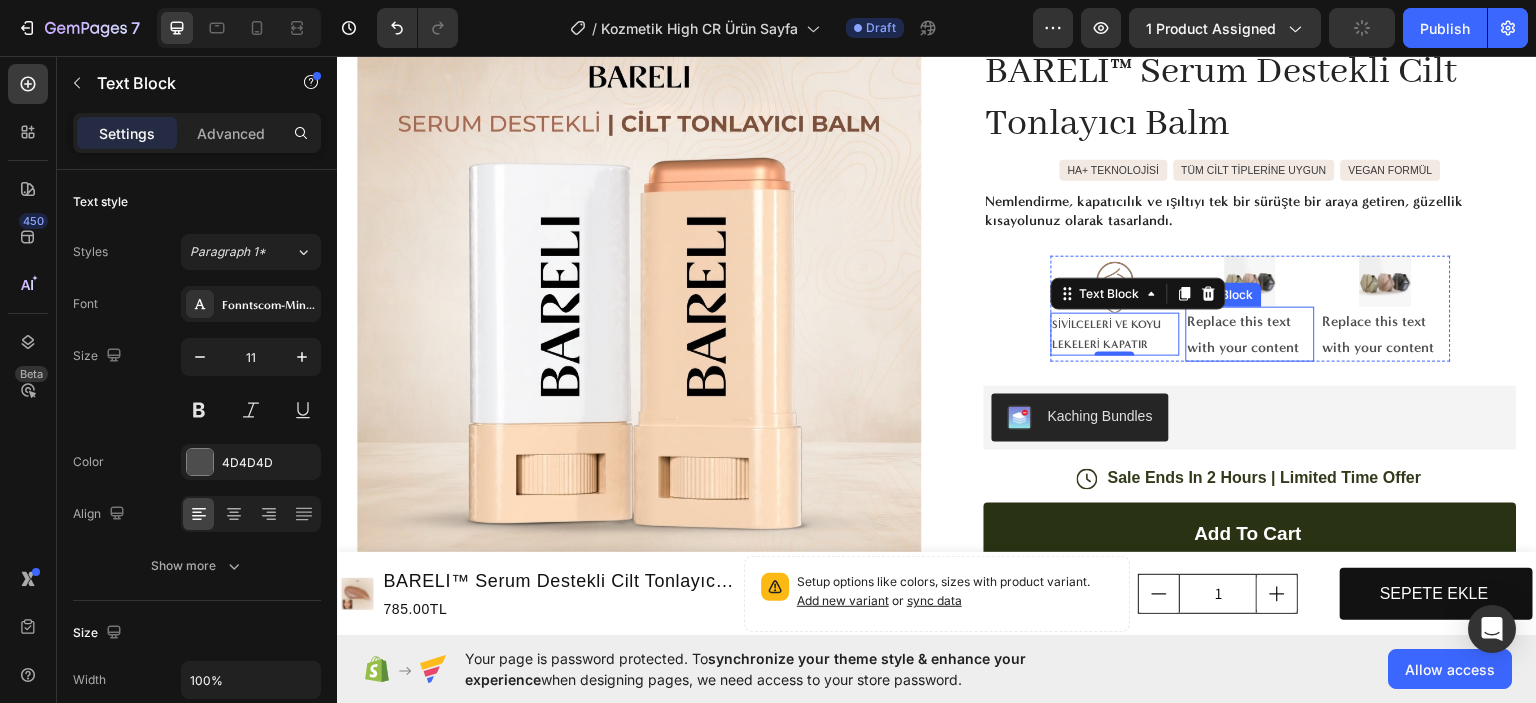 click on "Replace this text with your content" at bounding box center [1250, 333] 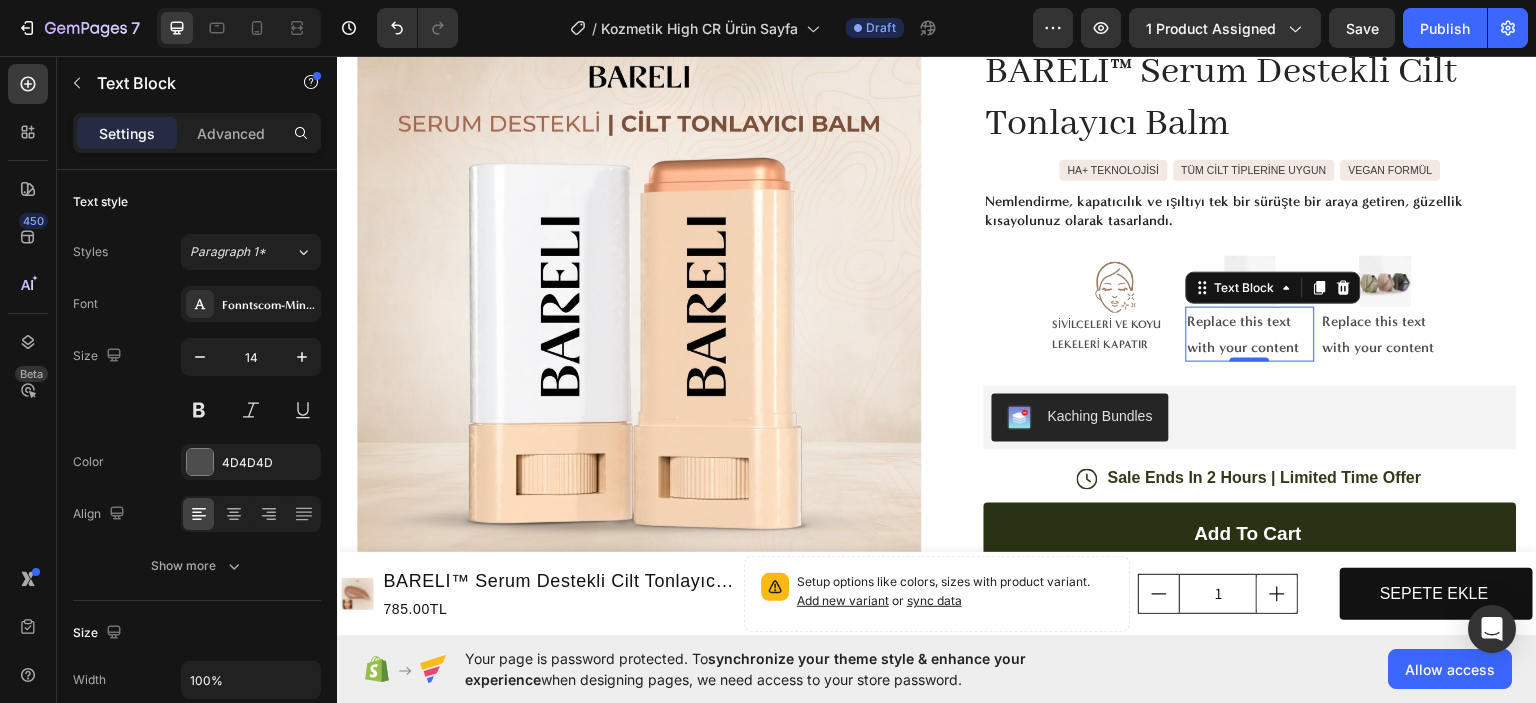 click on "Replace this text with your content" at bounding box center (1250, 333) 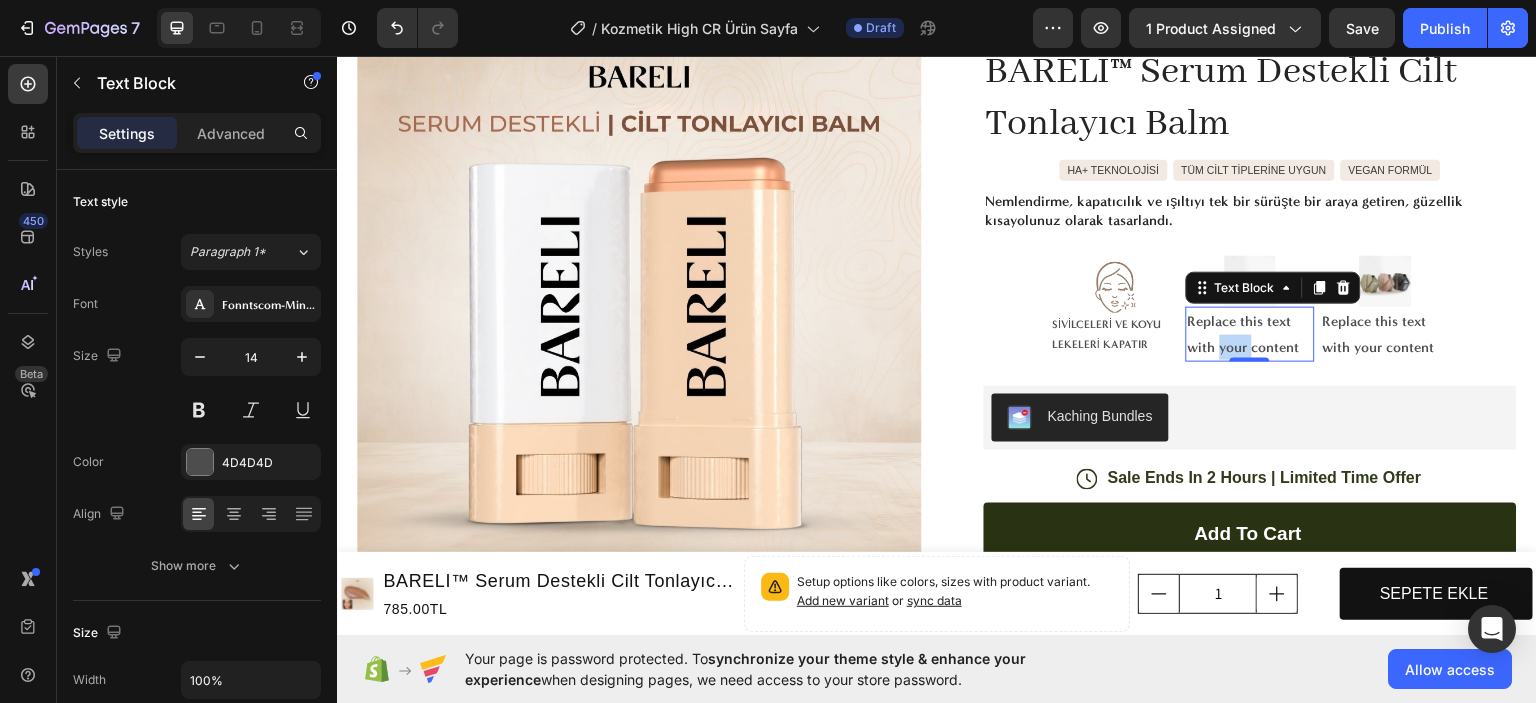 click on "Replace this text with your content" at bounding box center [1250, 333] 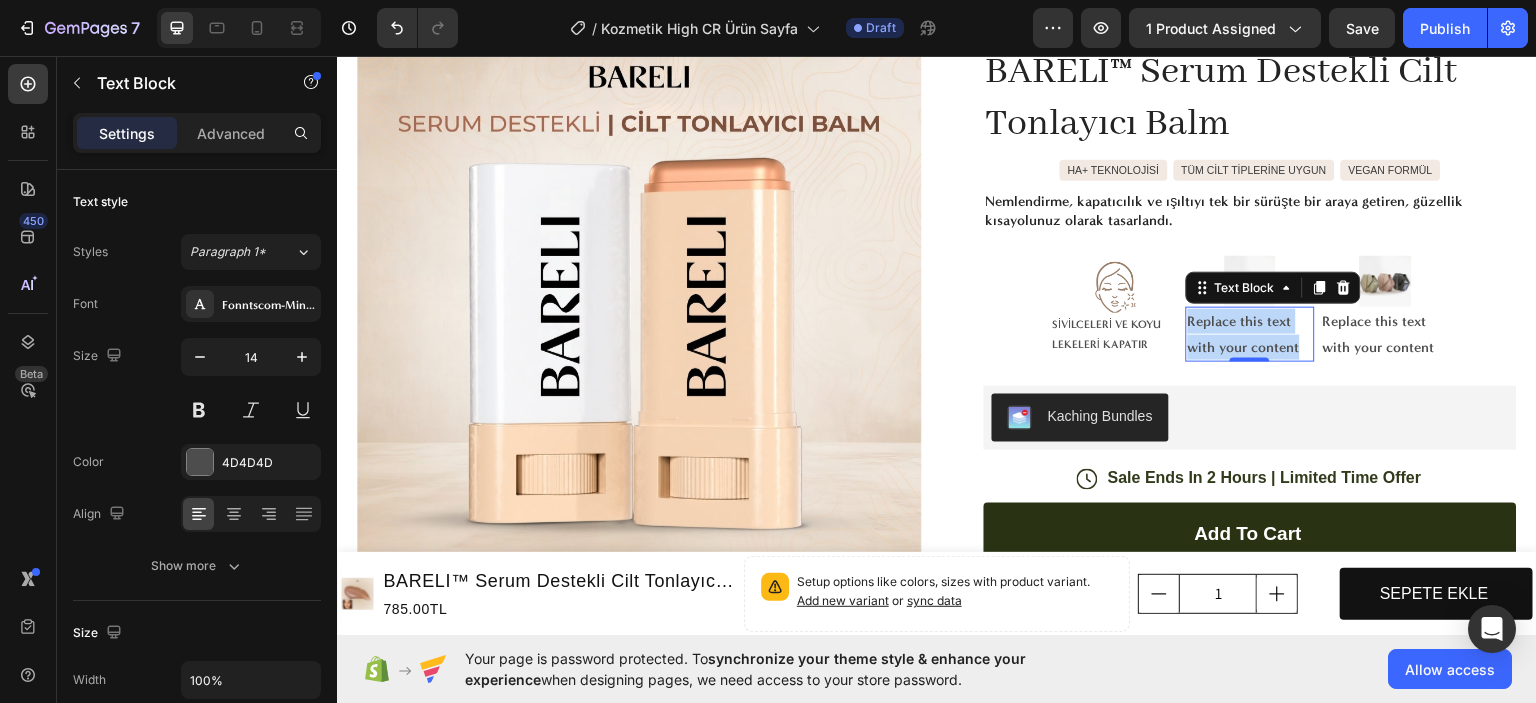 click on "Replace this text with your content" at bounding box center [1250, 333] 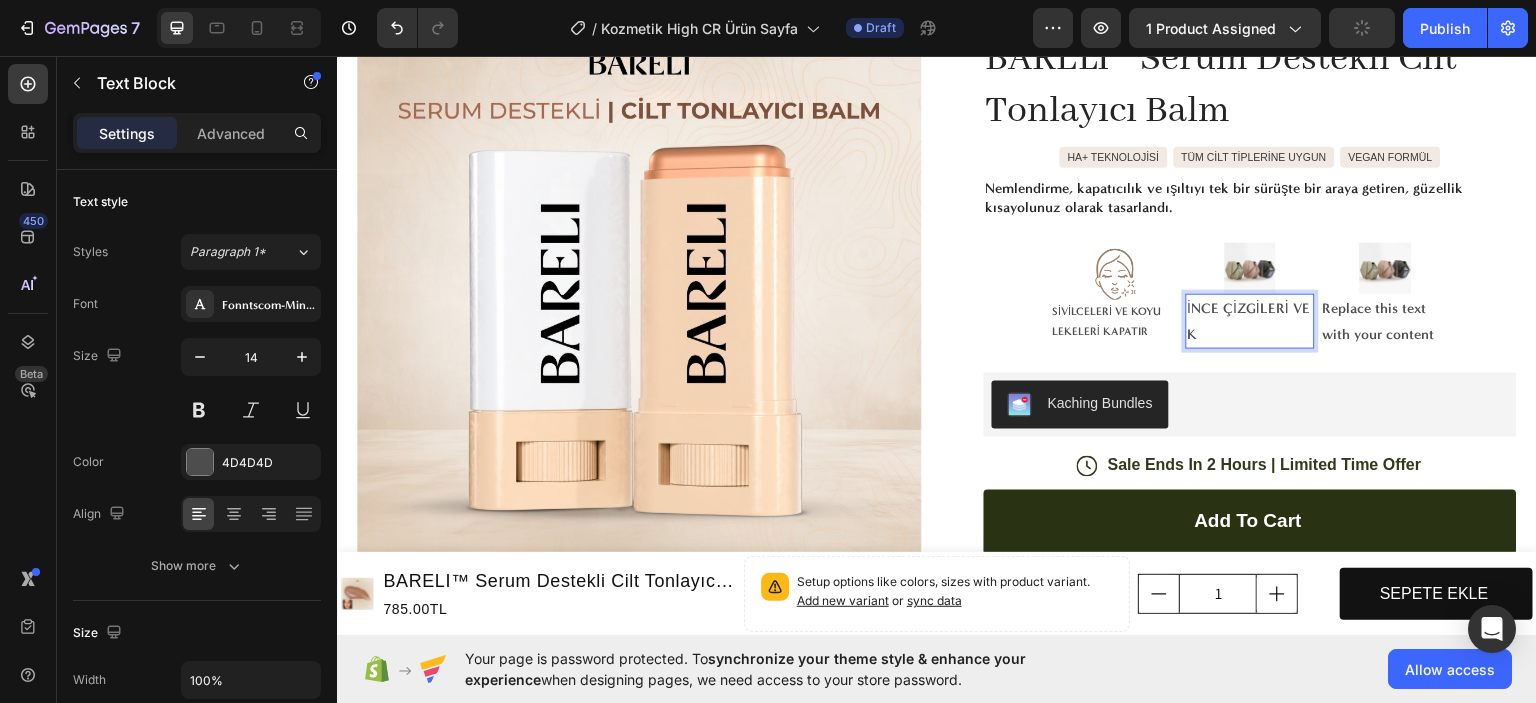 scroll, scrollTop: 160, scrollLeft: 0, axis: vertical 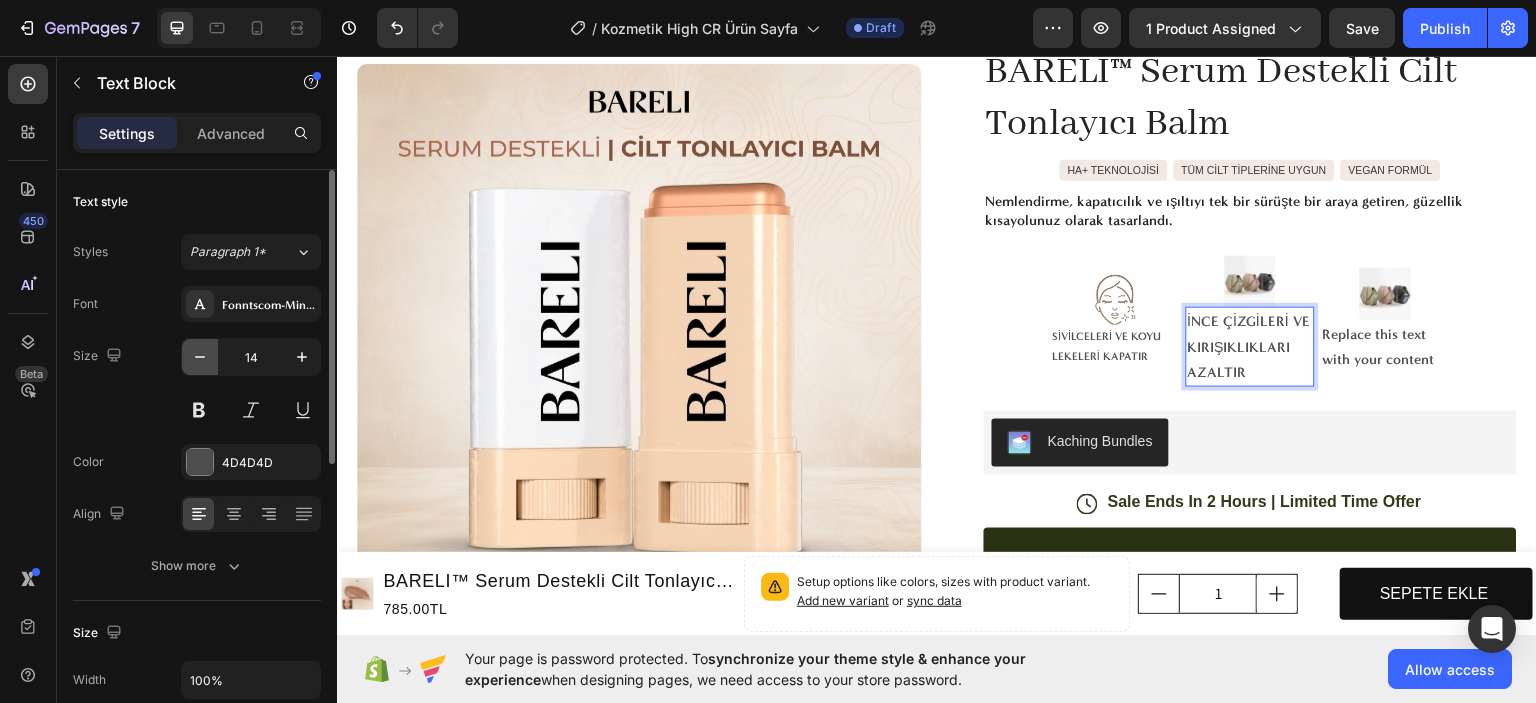 click 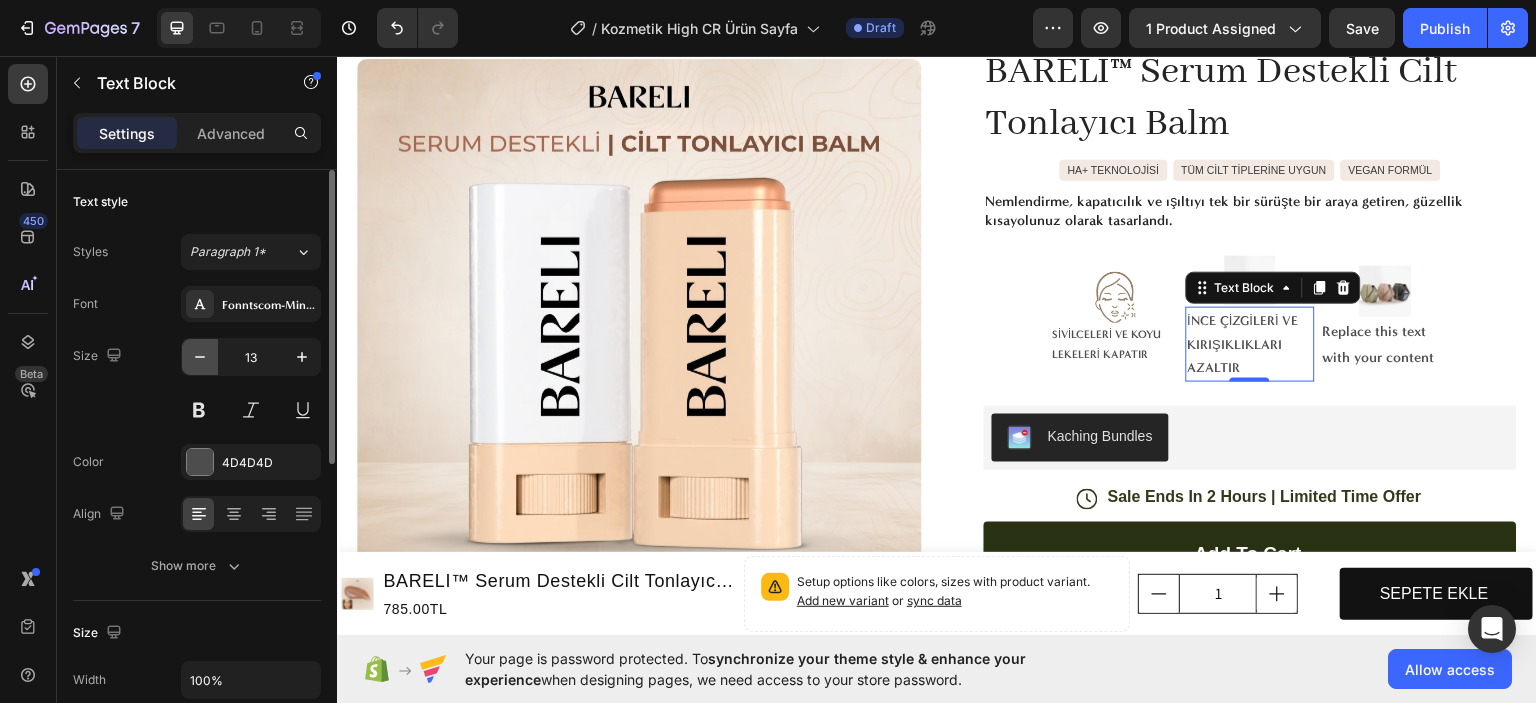 click 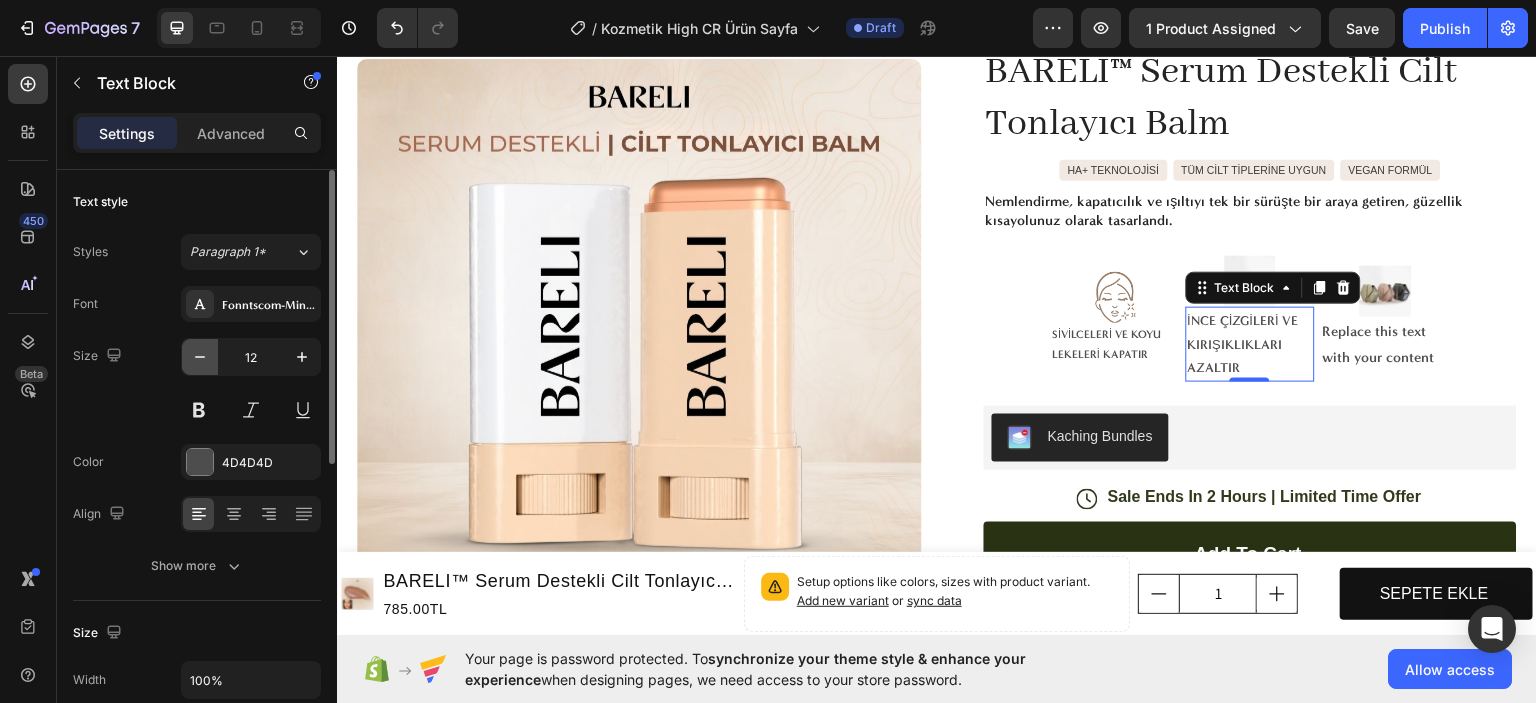 type on "11" 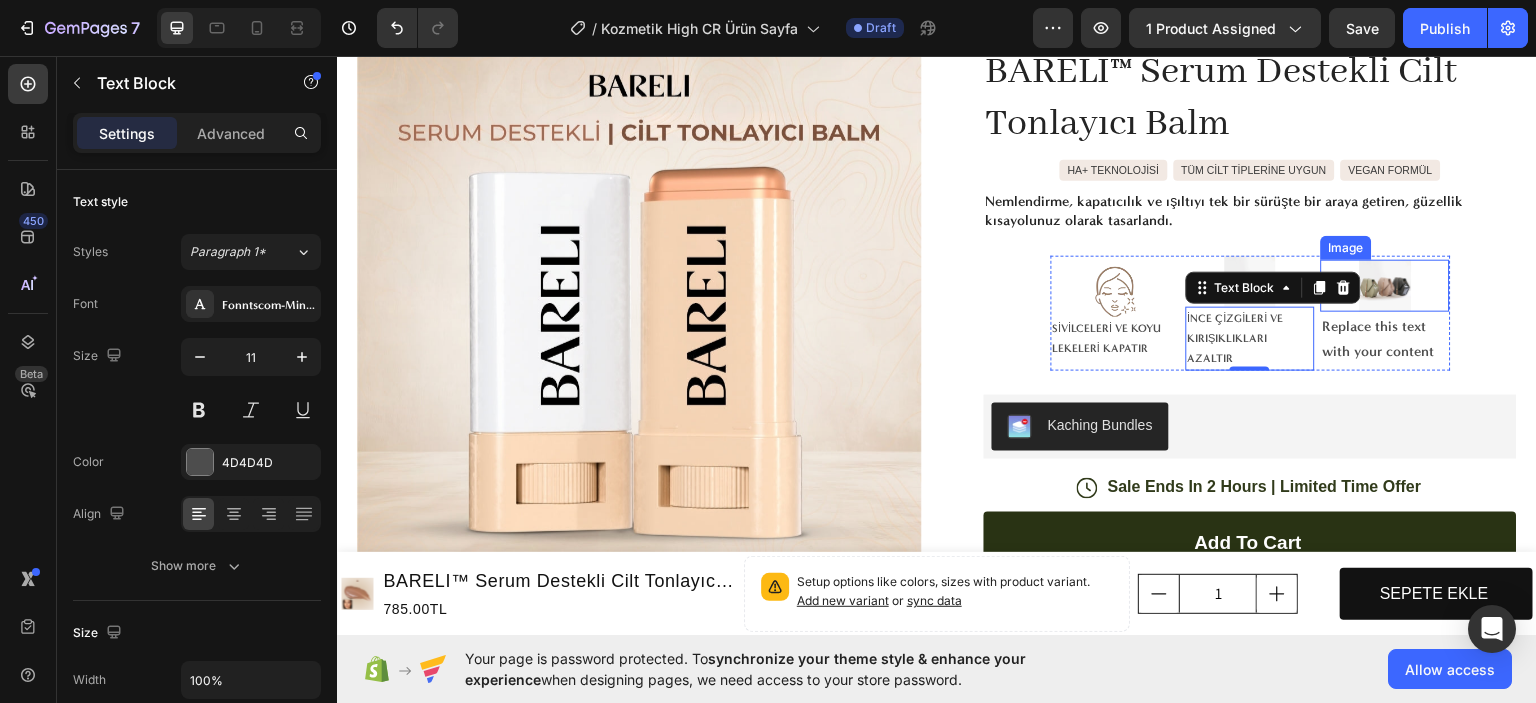 click at bounding box center (1385, 285) 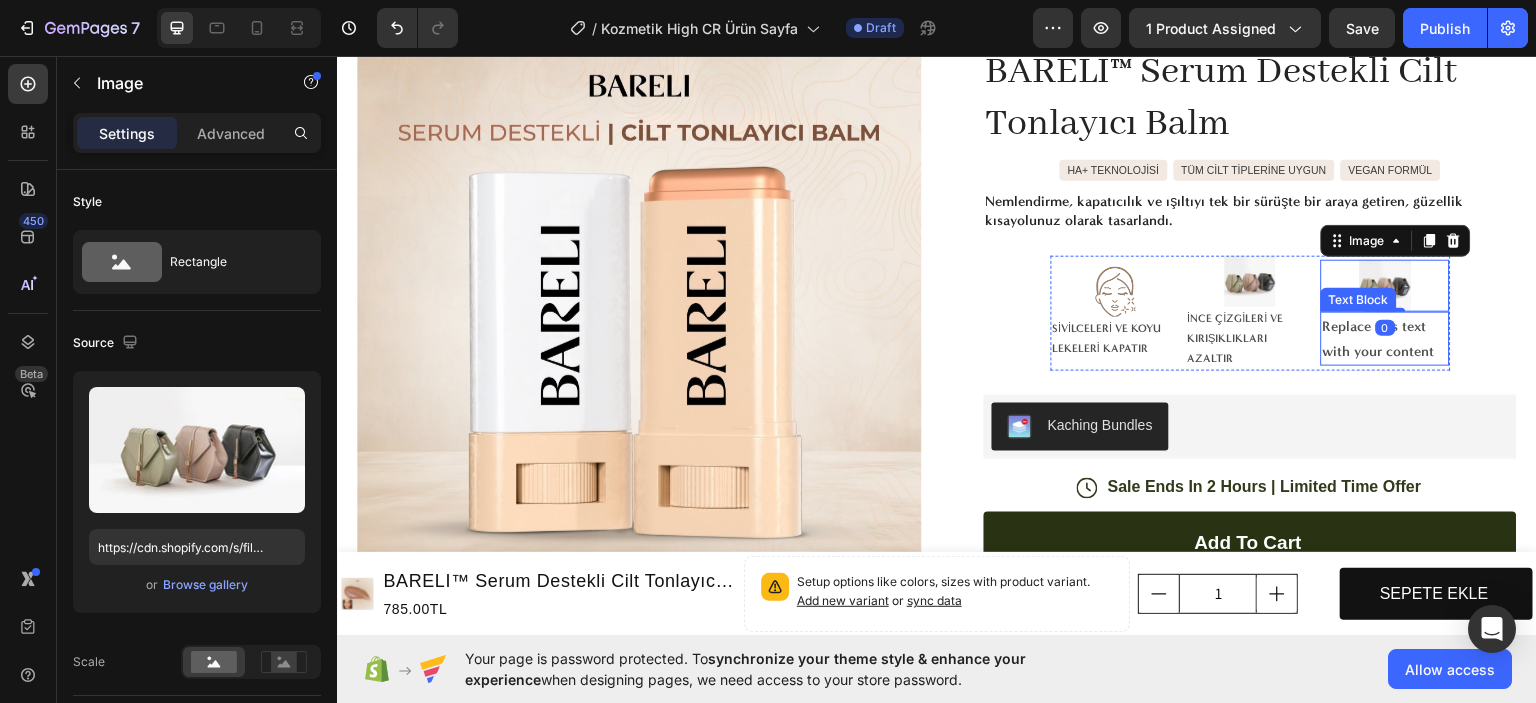click on "Replace this text with your content" at bounding box center (1385, 338) 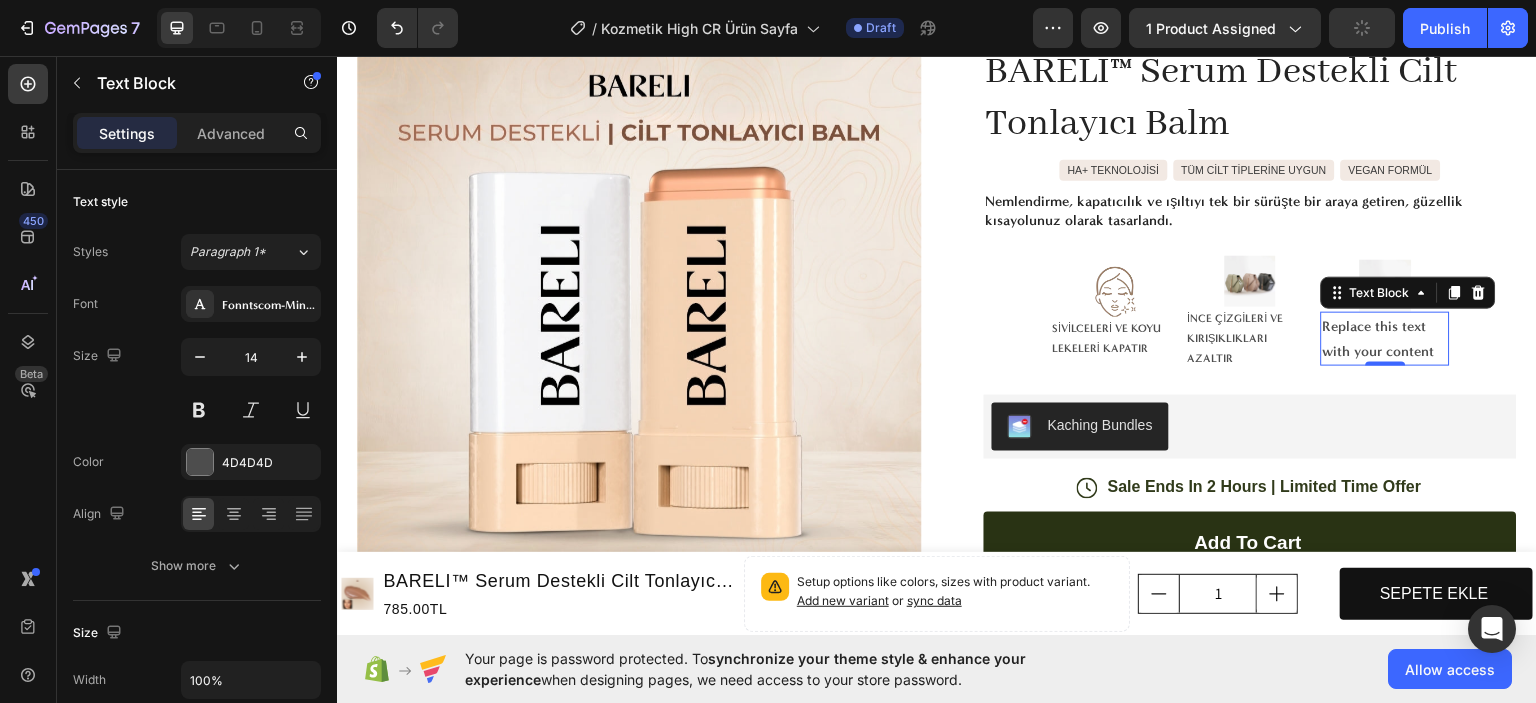 click on "Replace this text with your content" at bounding box center (1385, 338) 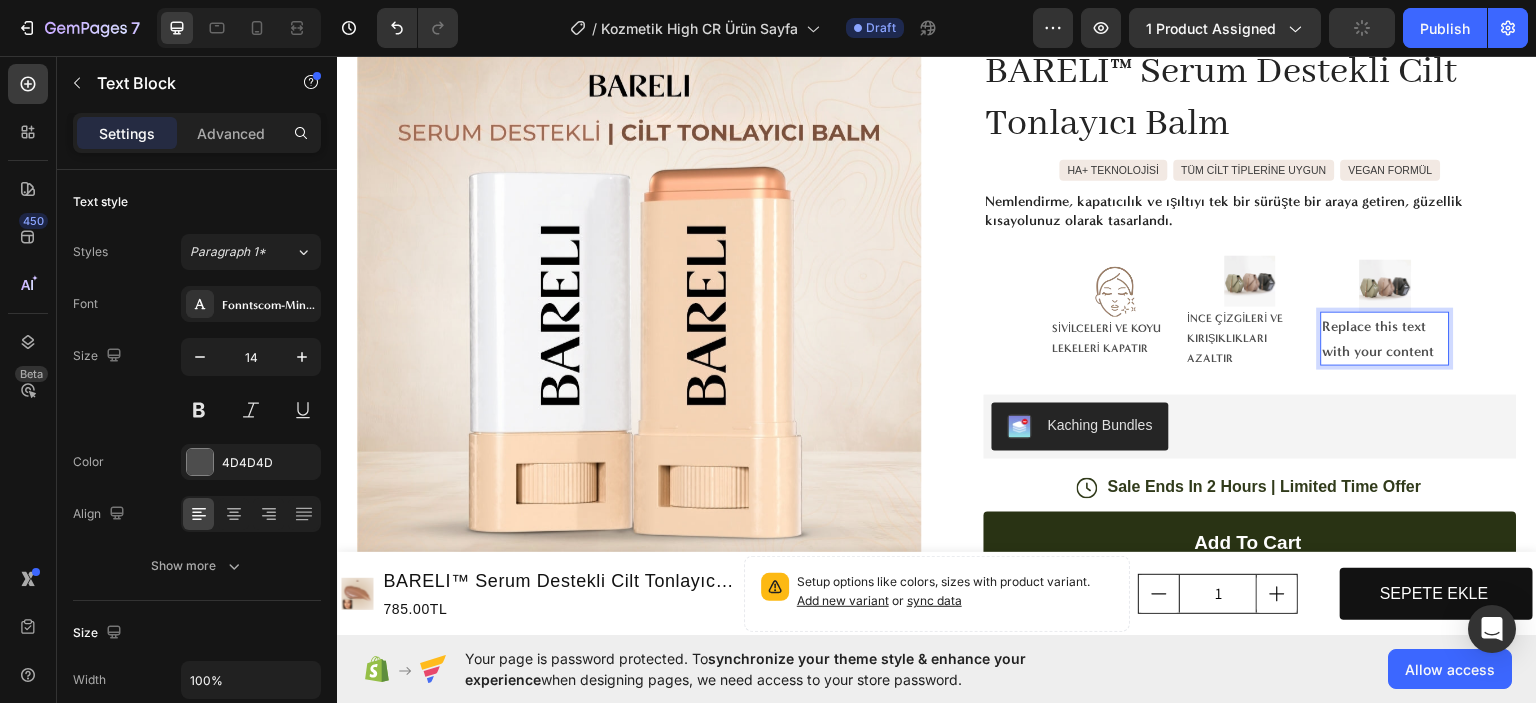 scroll, scrollTop: 156, scrollLeft: 0, axis: vertical 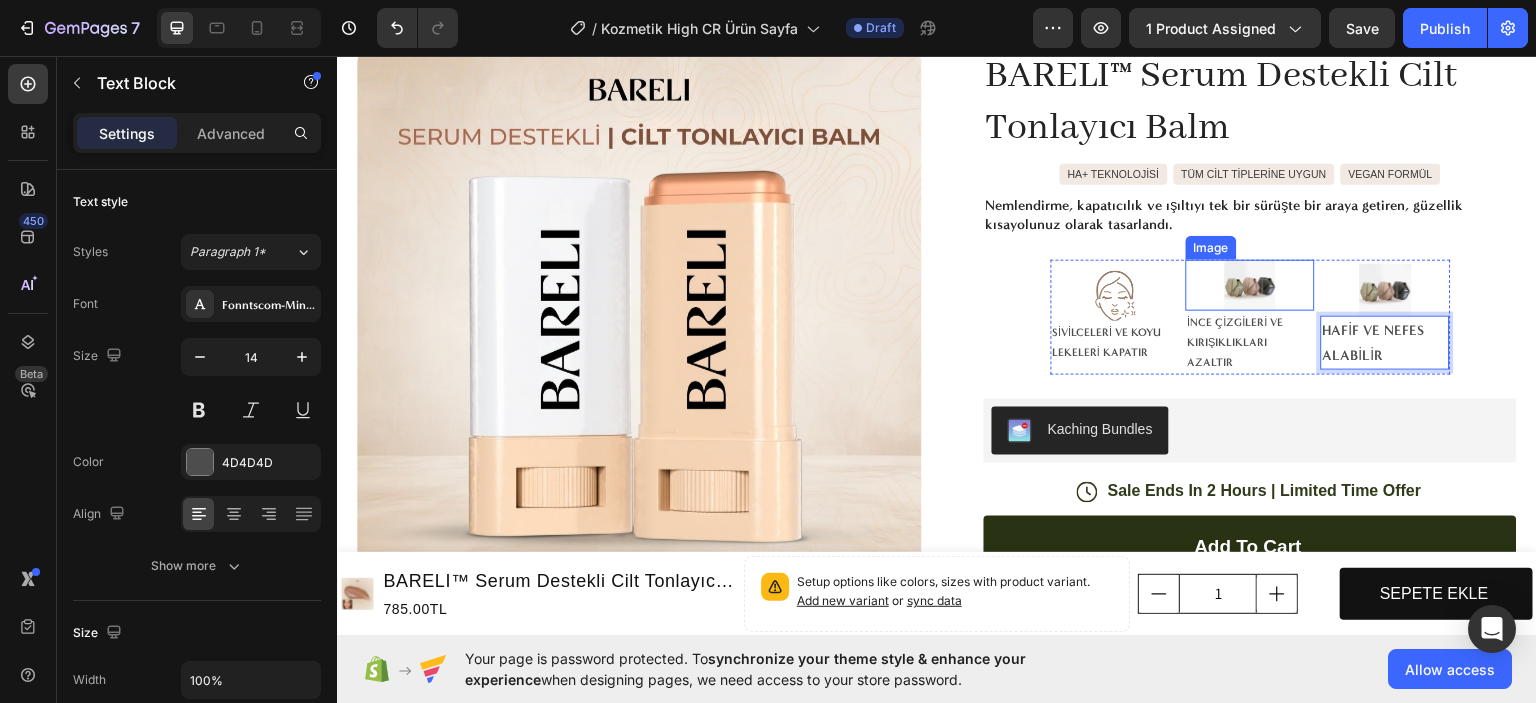 click at bounding box center (1251, 285) 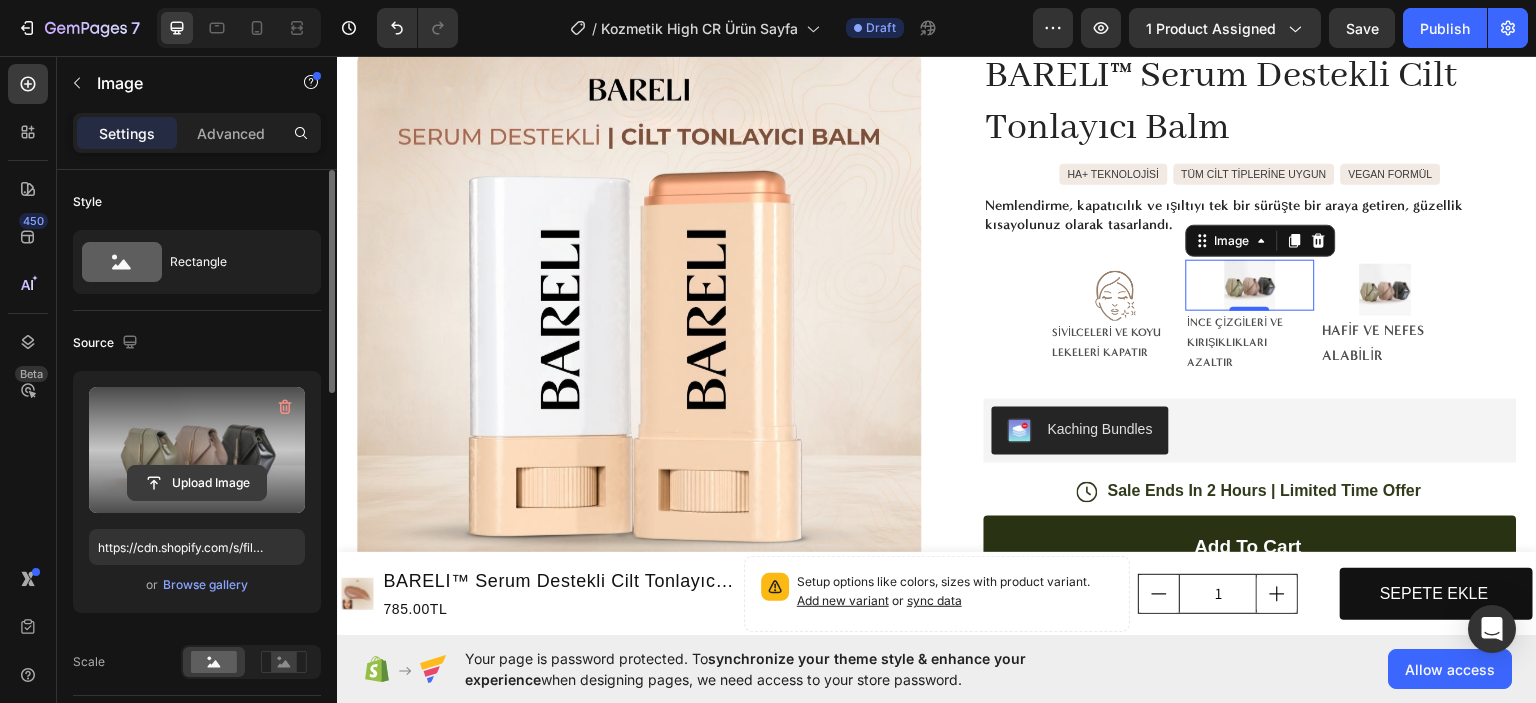 click 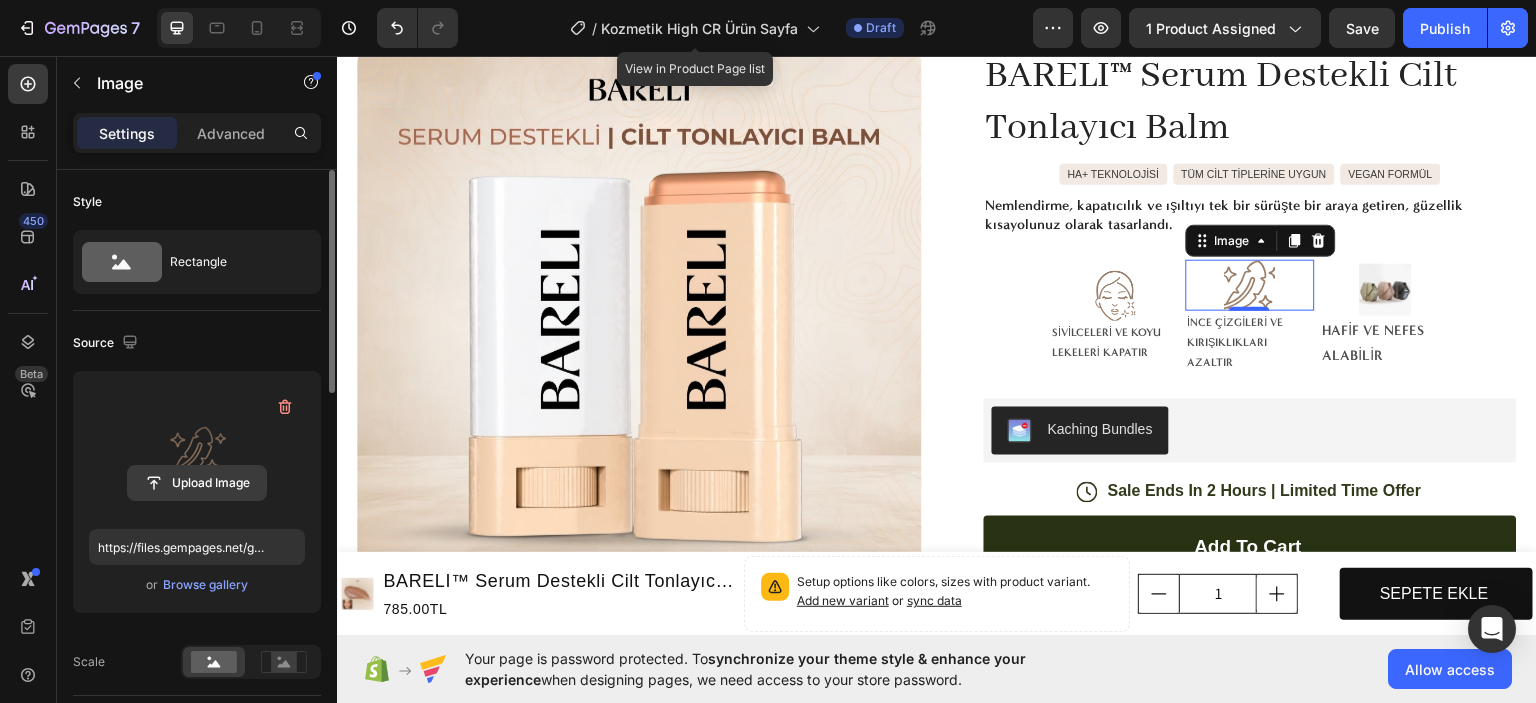 click 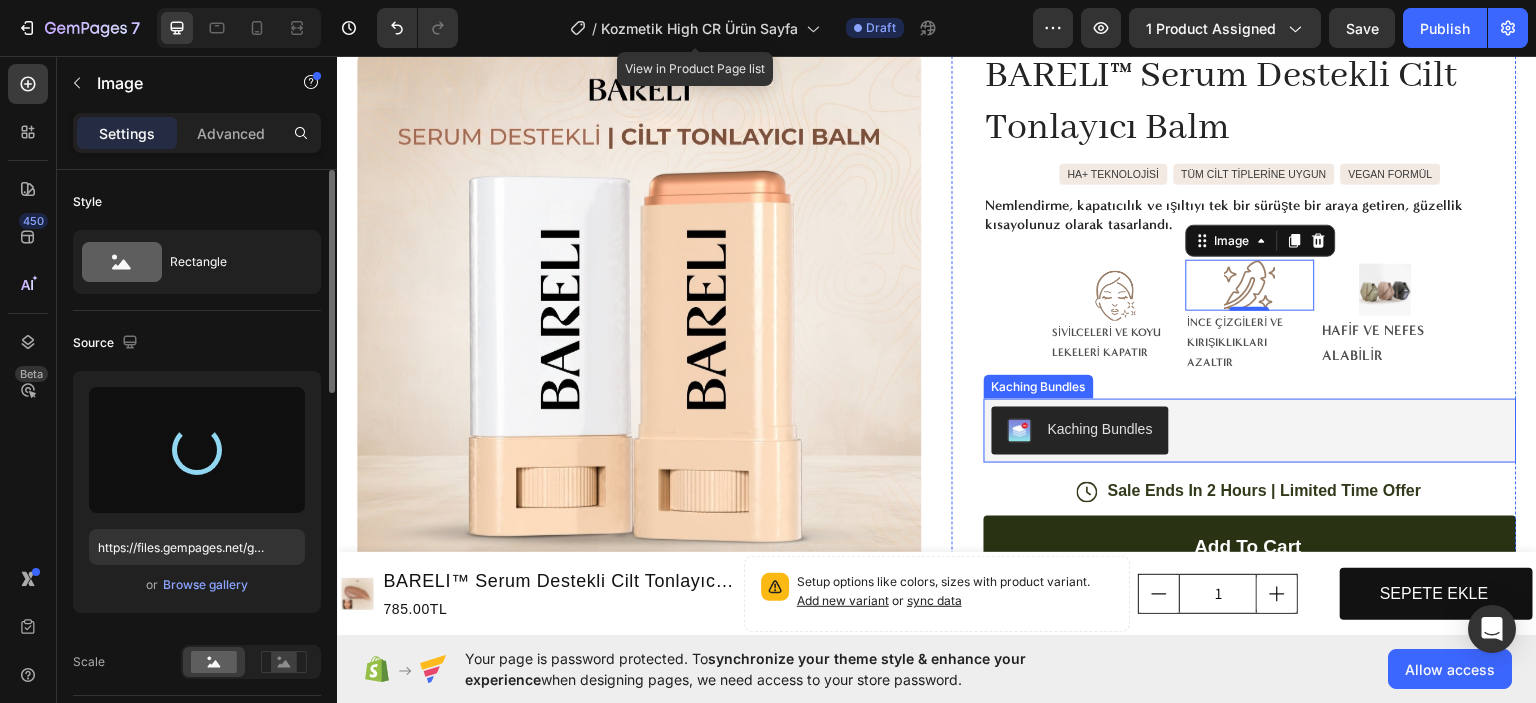 type on "https://files.gempages.net/gempages_578158889476817424-5311411c-e8bf-4b1c-8067-d7c66188f404.svg" 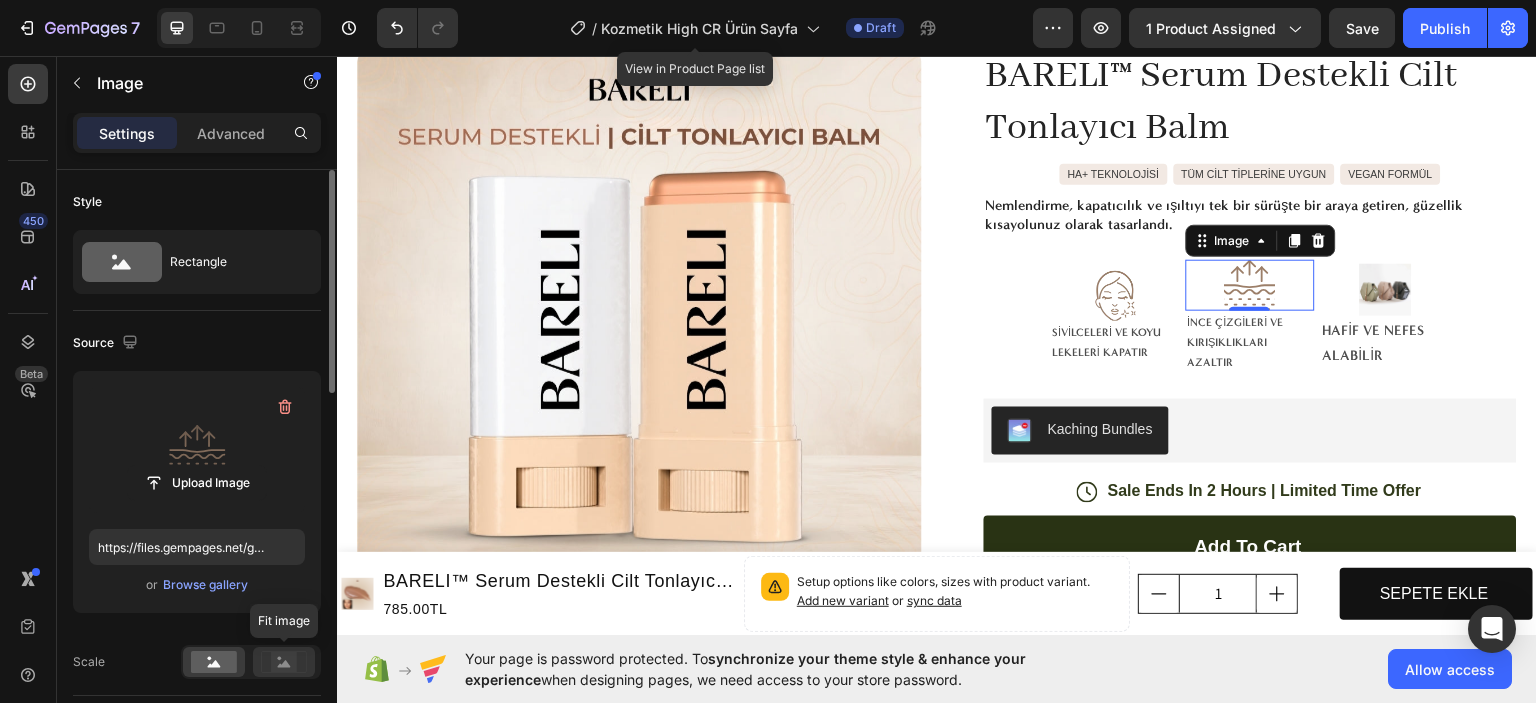 click 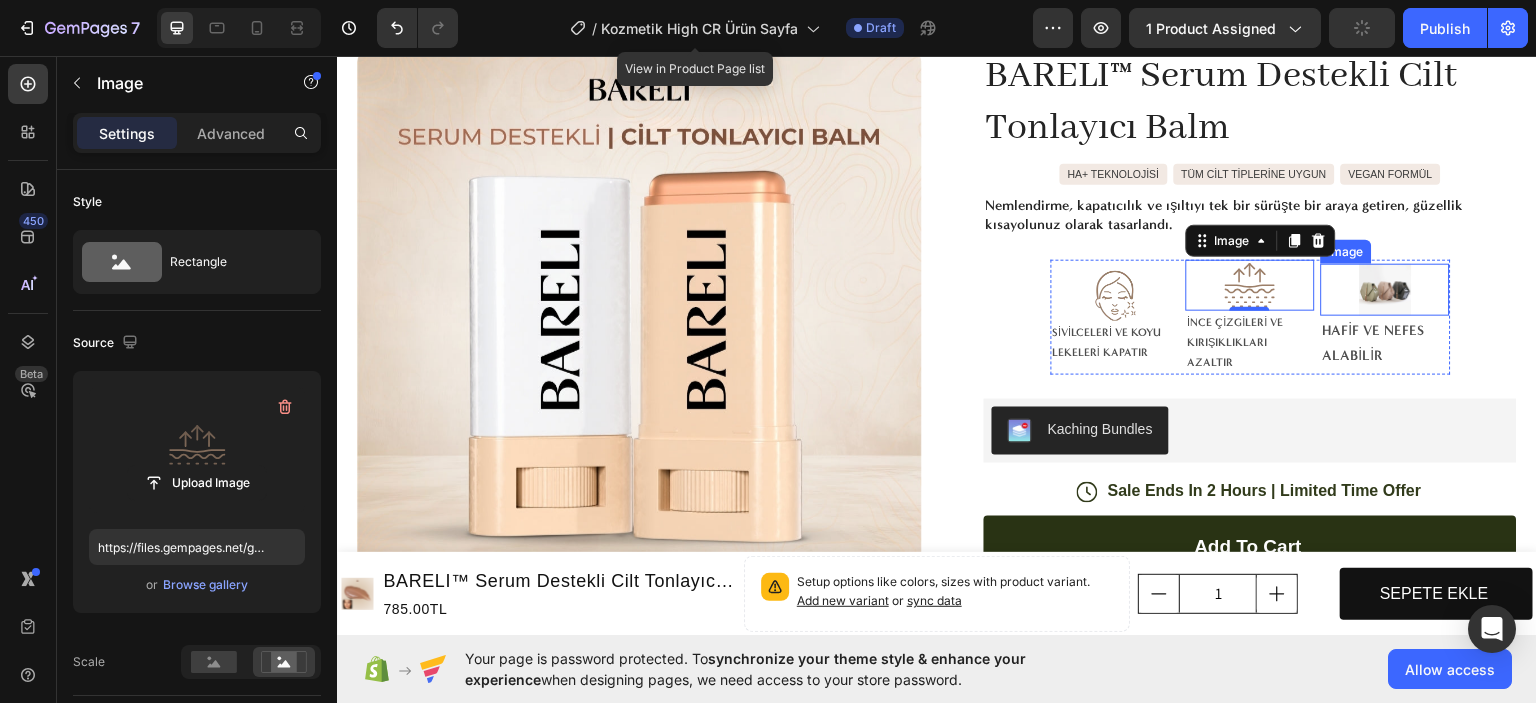 click at bounding box center [1386, 289] 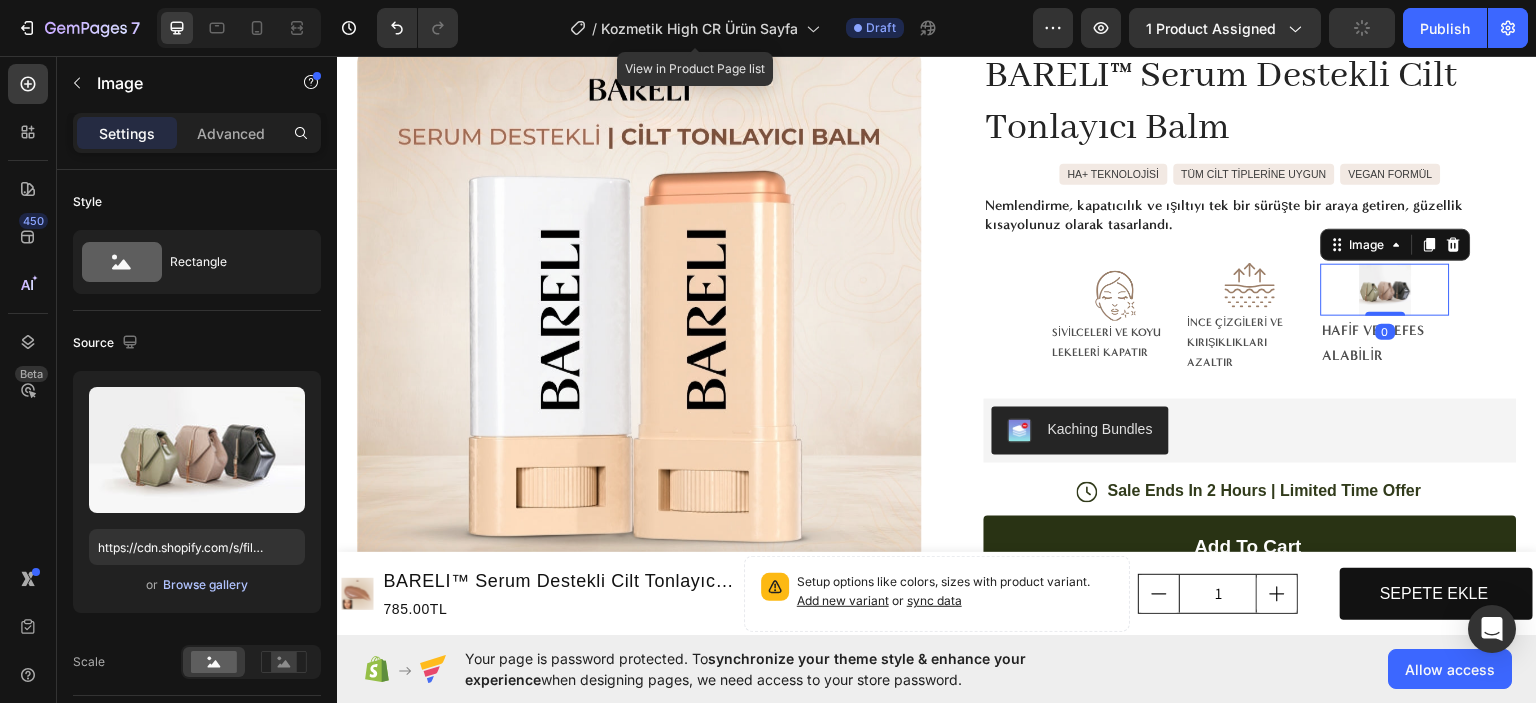 click on "Browse gallery" at bounding box center (205, 585) 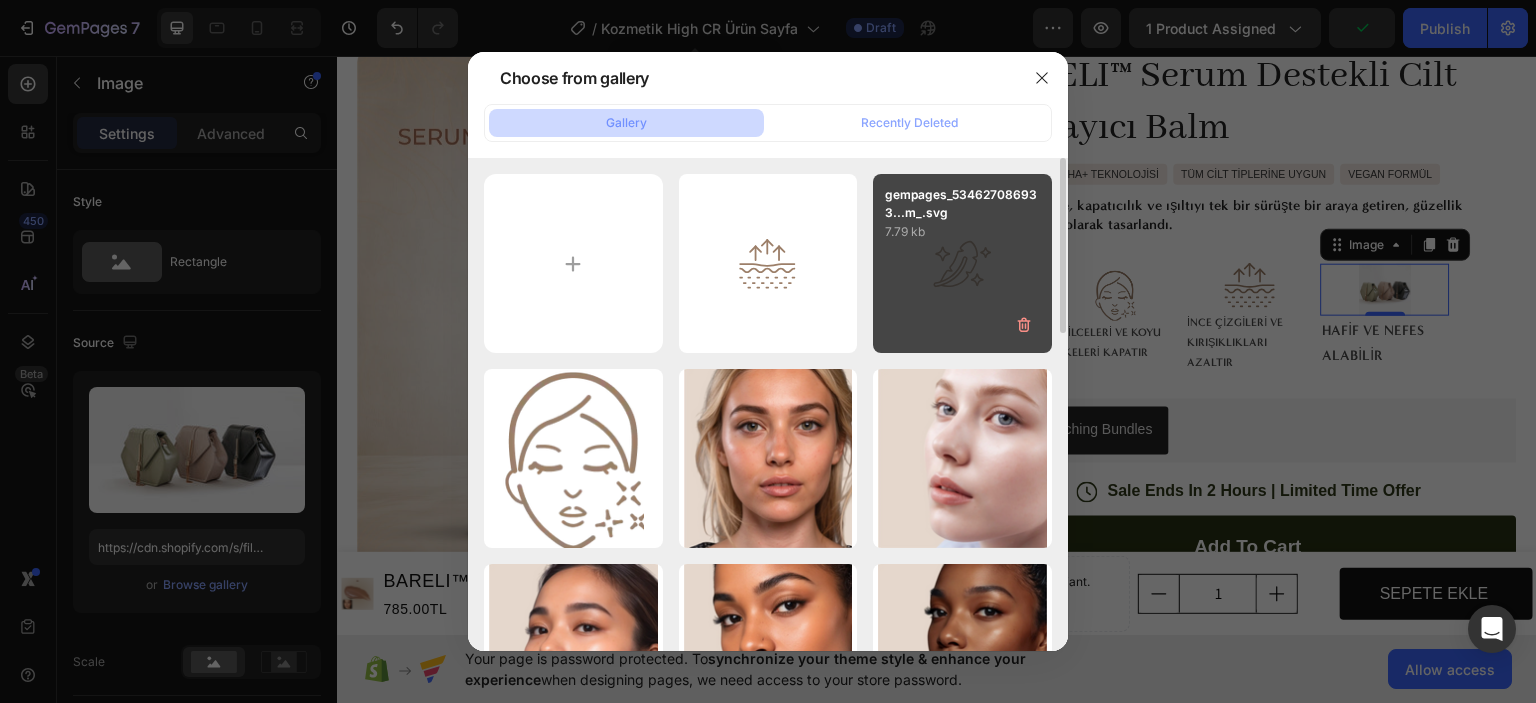 click on "gempages_534627086933...m_.svg 7.79 kb" at bounding box center (962, 263) 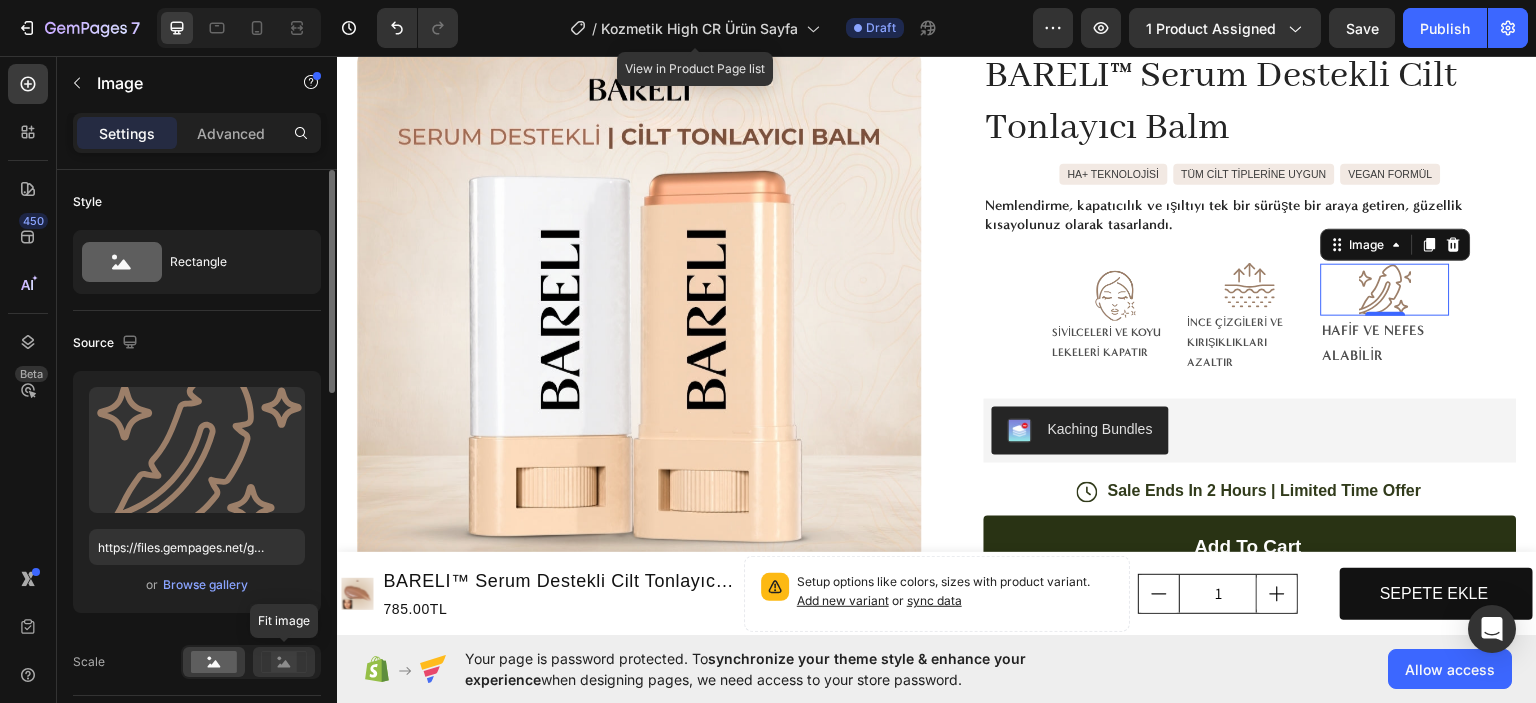 click 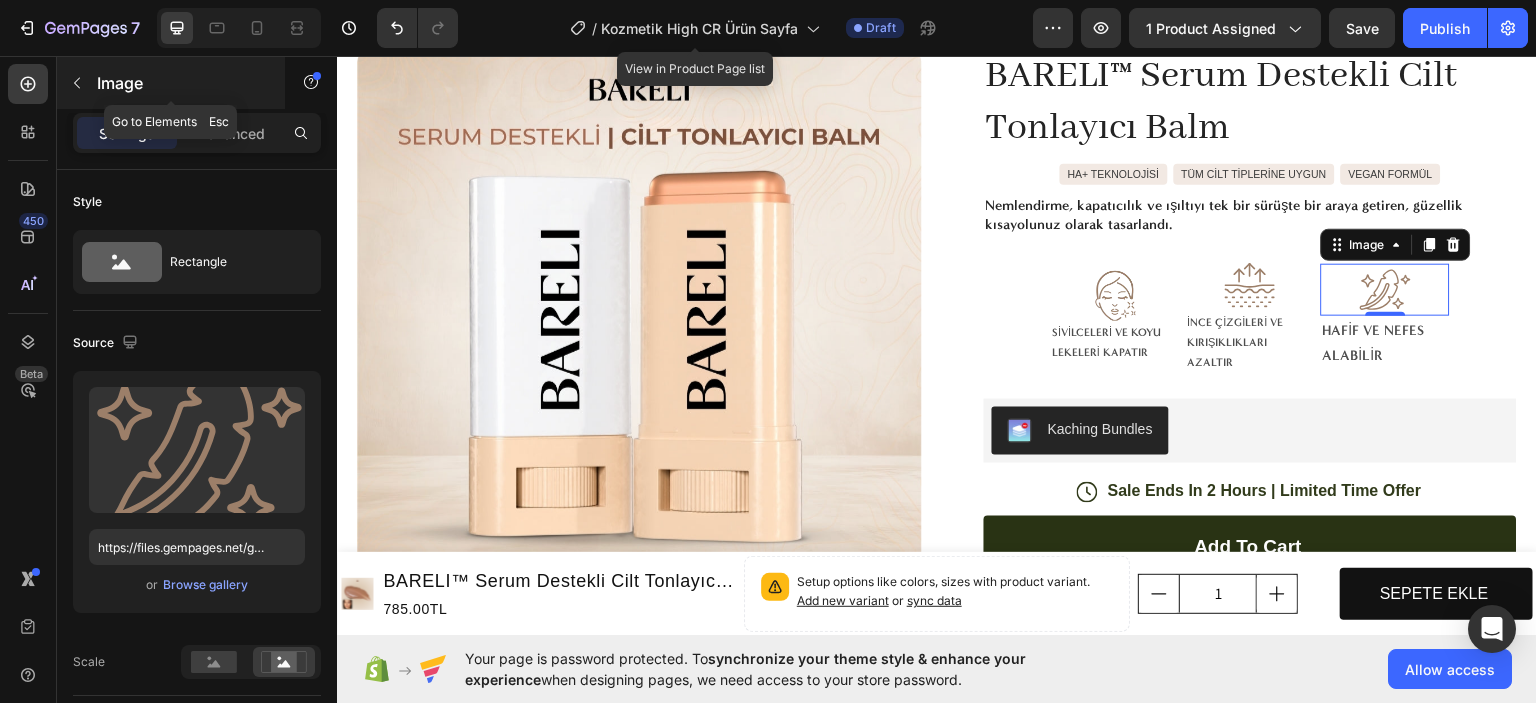 click 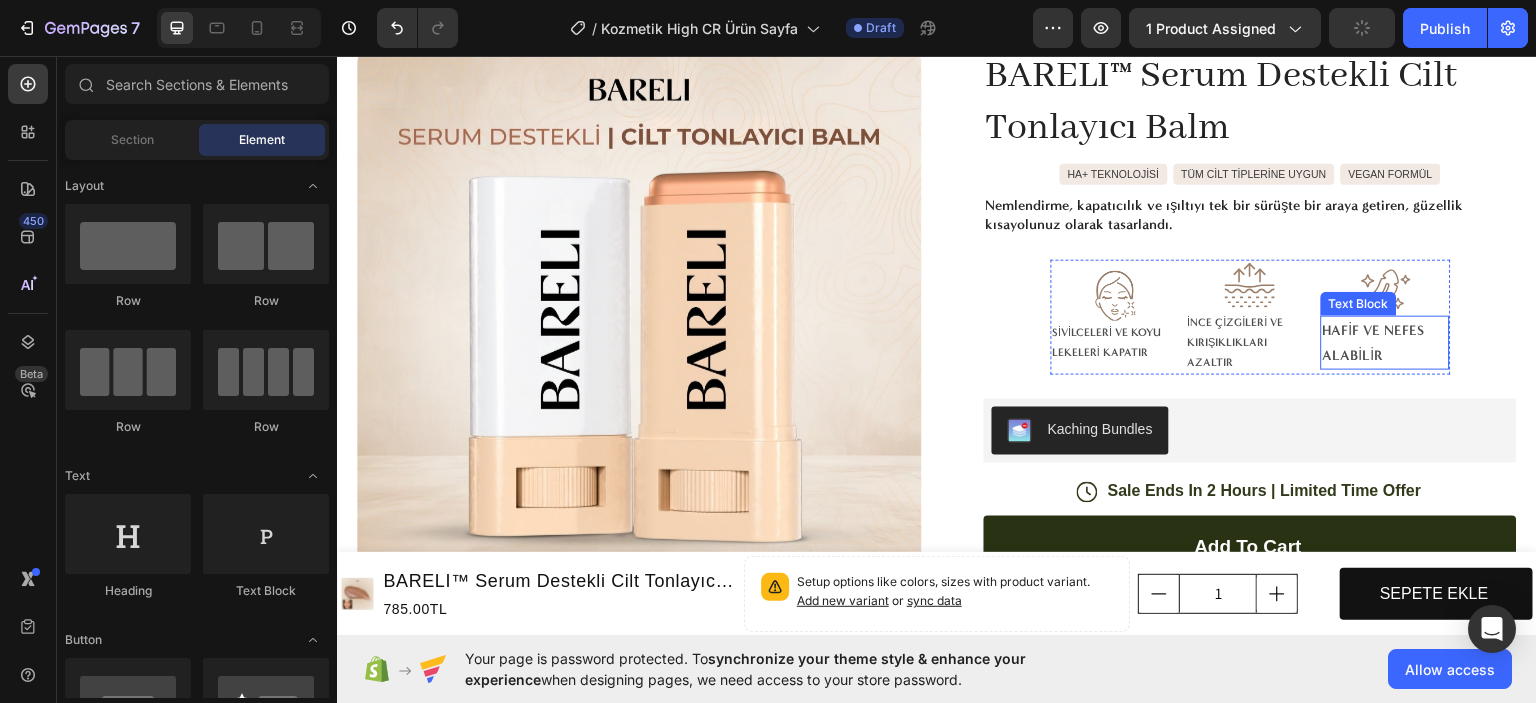 click on "HAFİF VE NEFES ALABİLİR" at bounding box center [1385, 342] 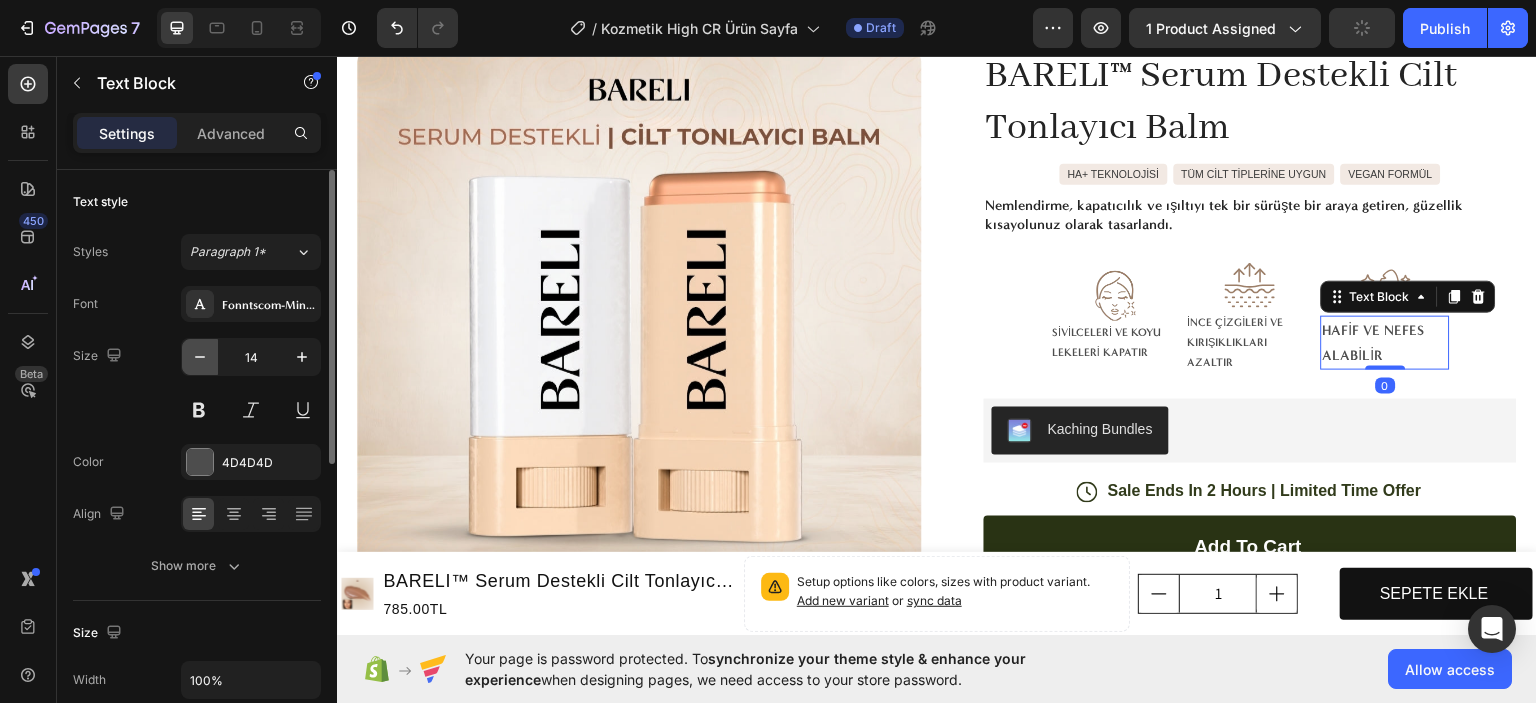 click 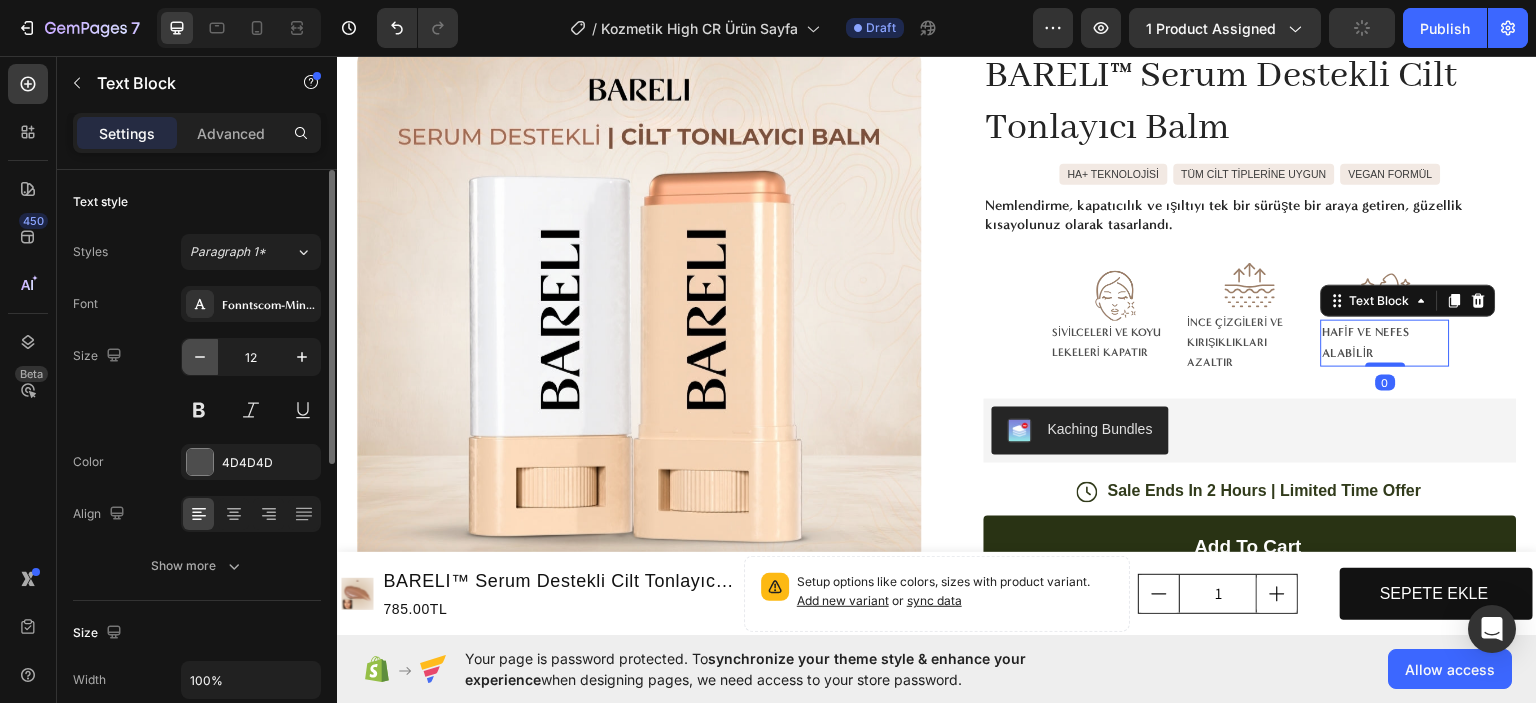 click 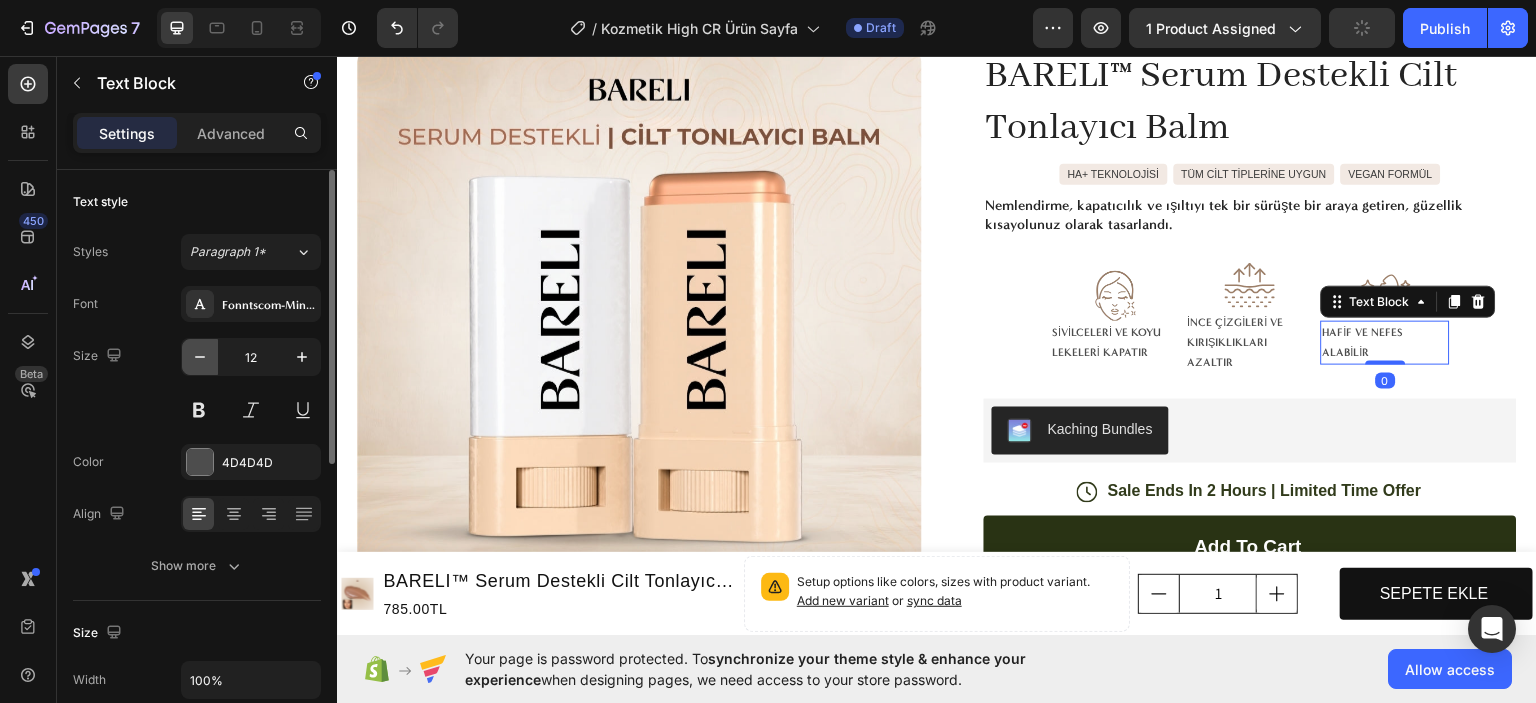 type on "11" 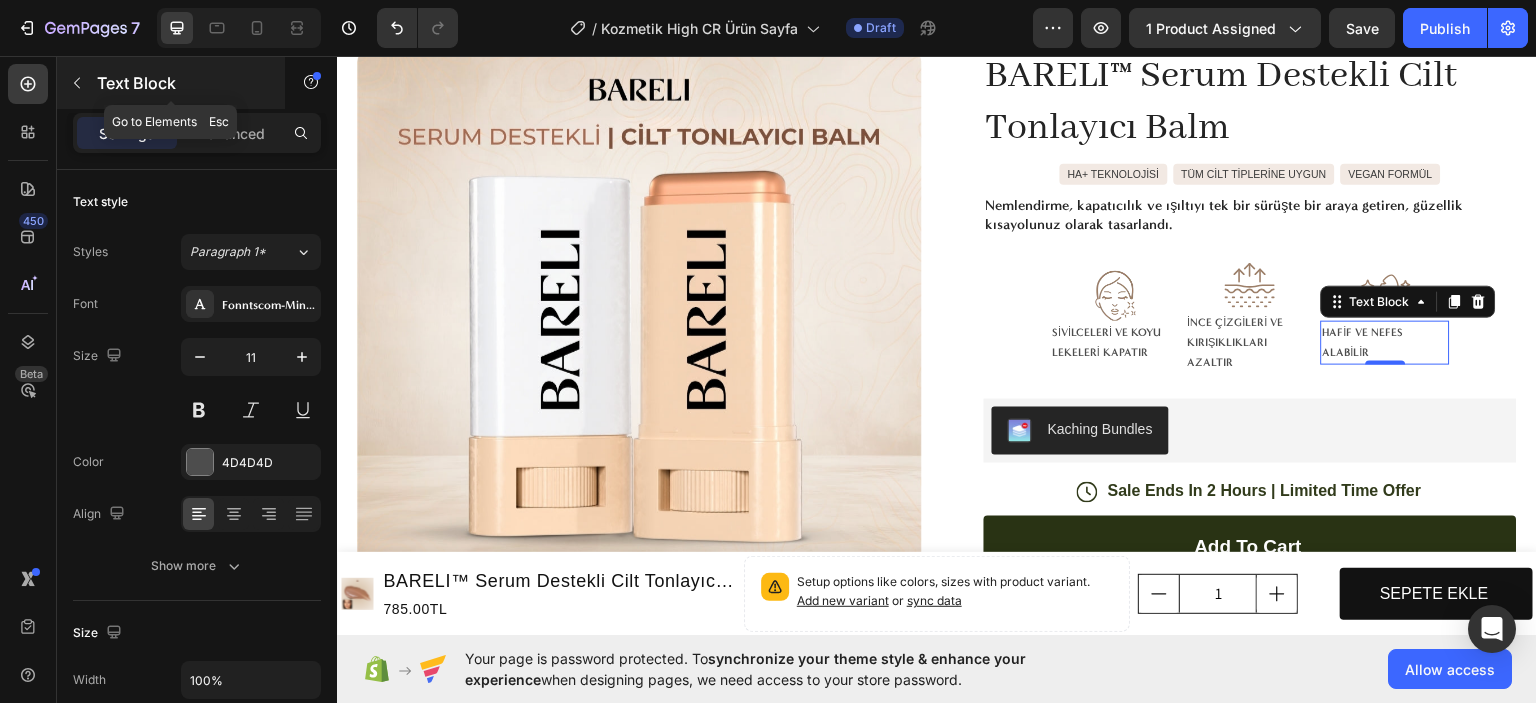 click 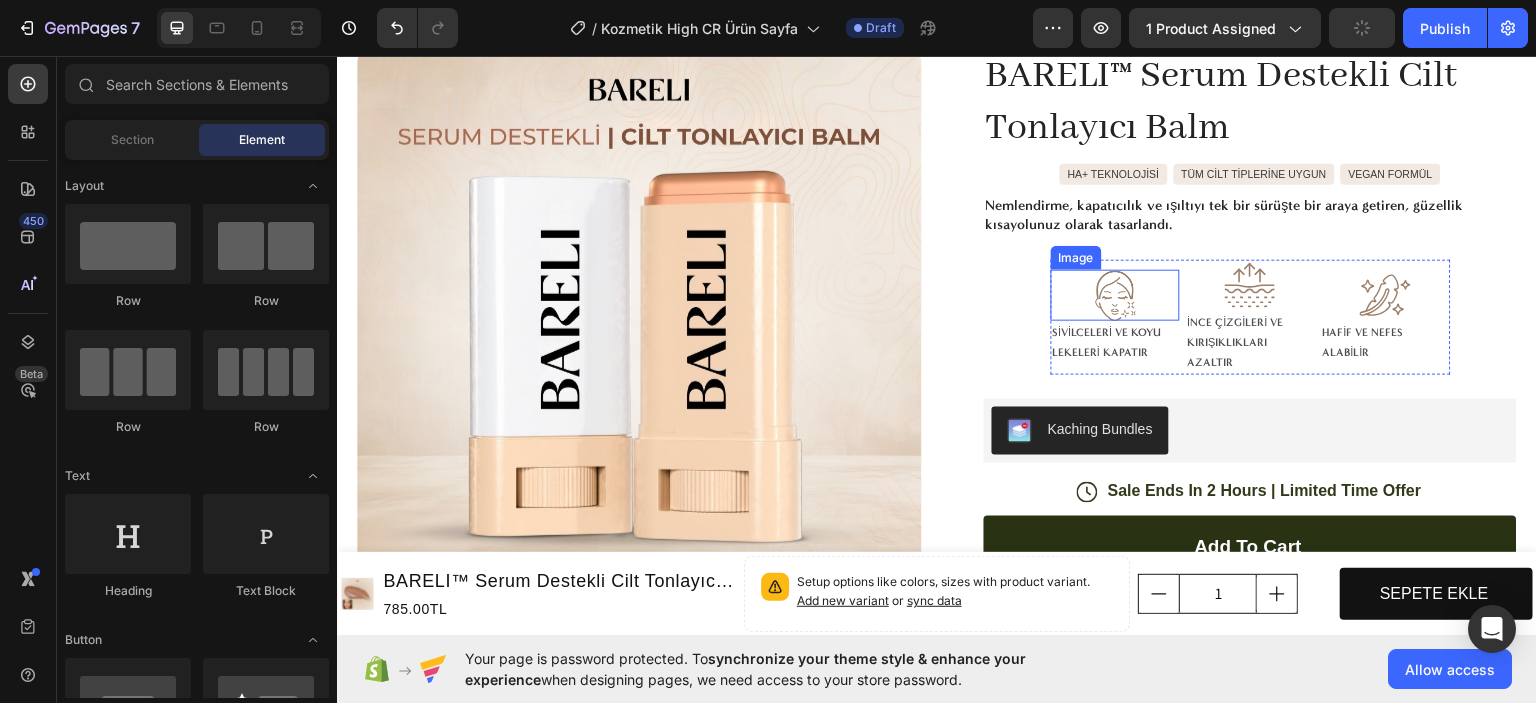 click at bounding box center [1115, 295] 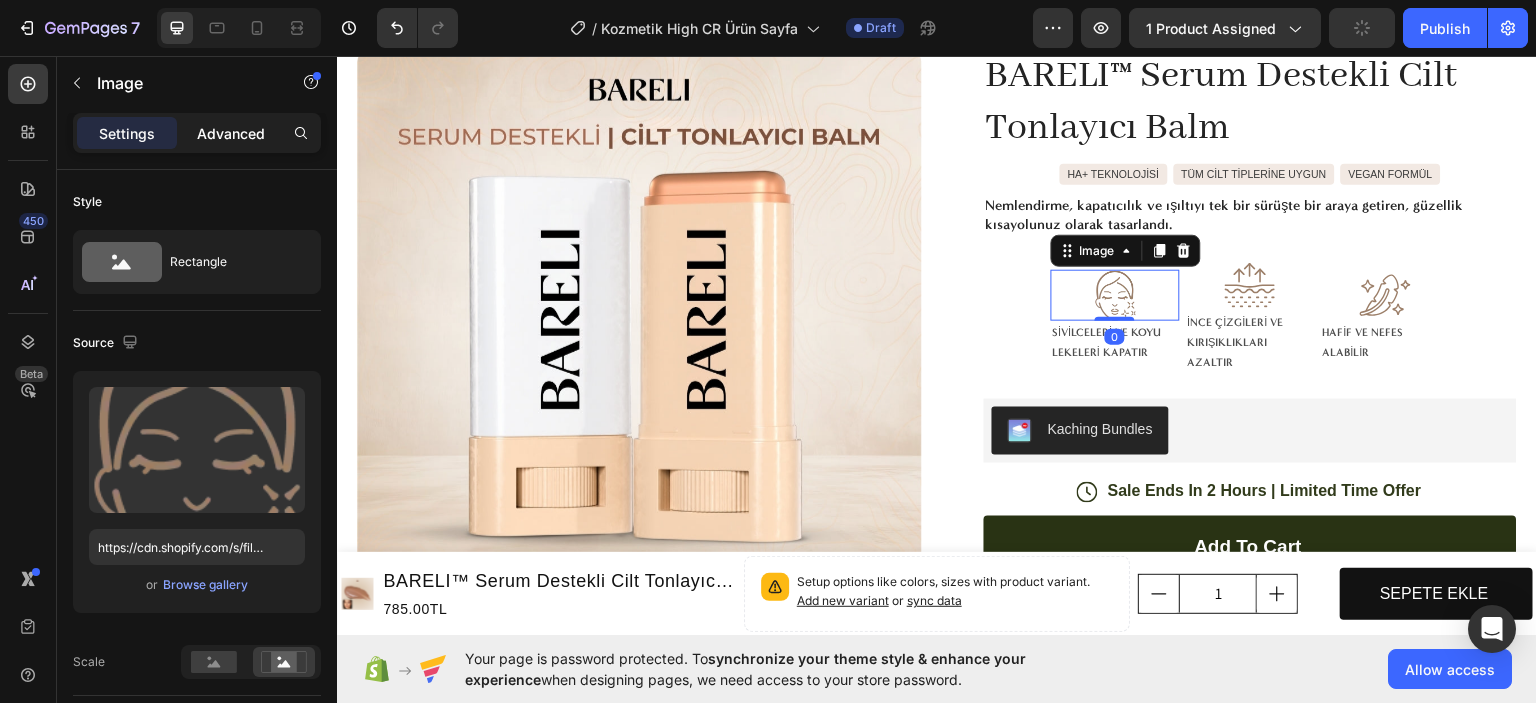 click on "Advanced" at bounding box center (231, 133) 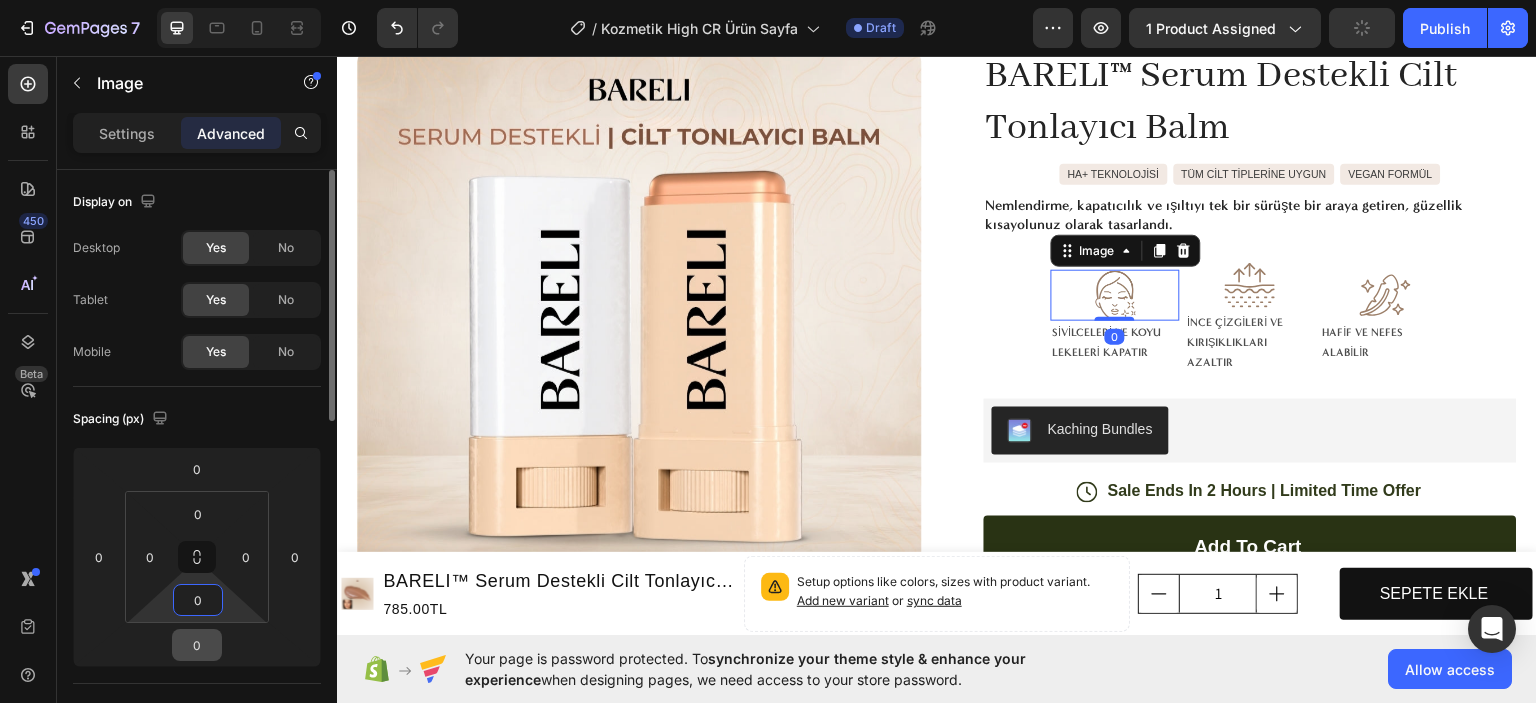drag, startPoint x: 209, startPoint y: 611, endPoint x: 202, endPoint y: 639, distance: 28.86174 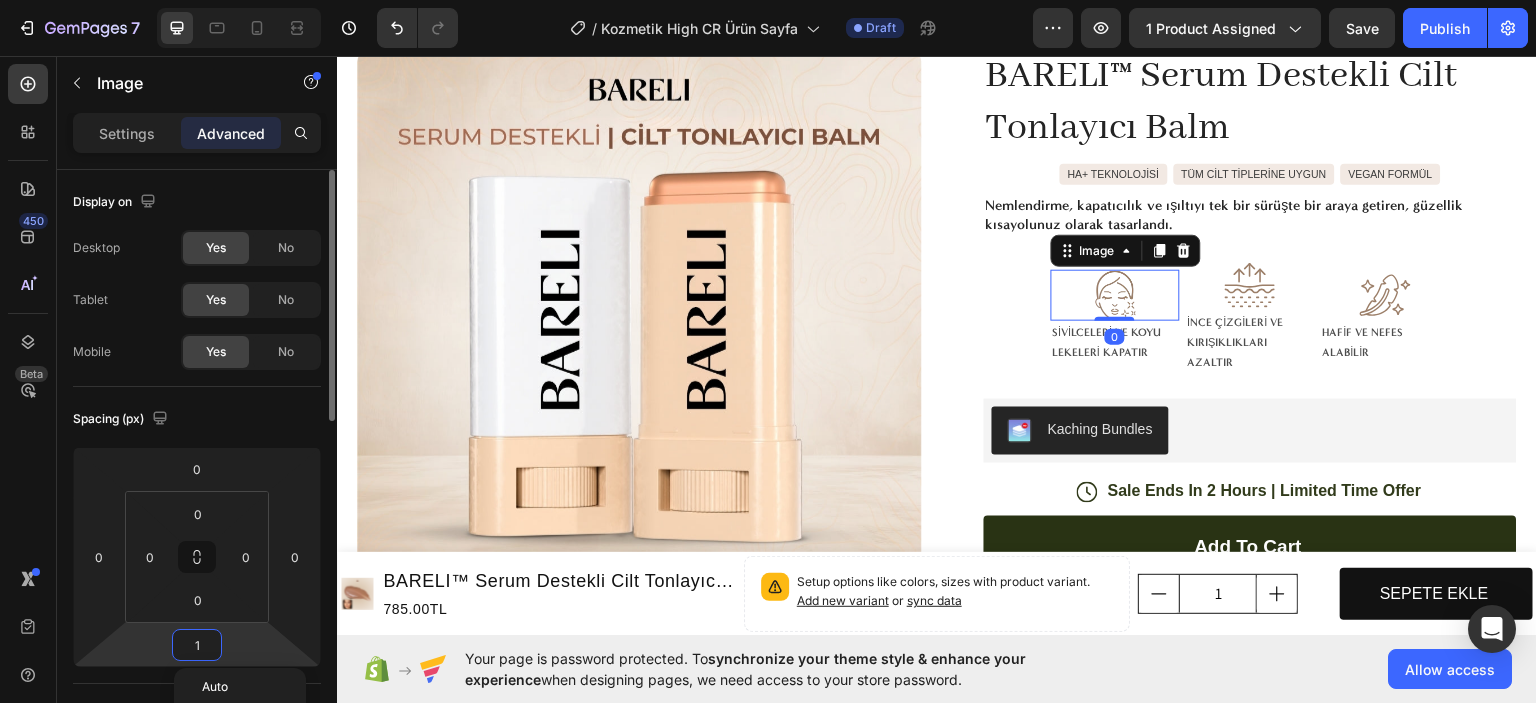 type on "10" 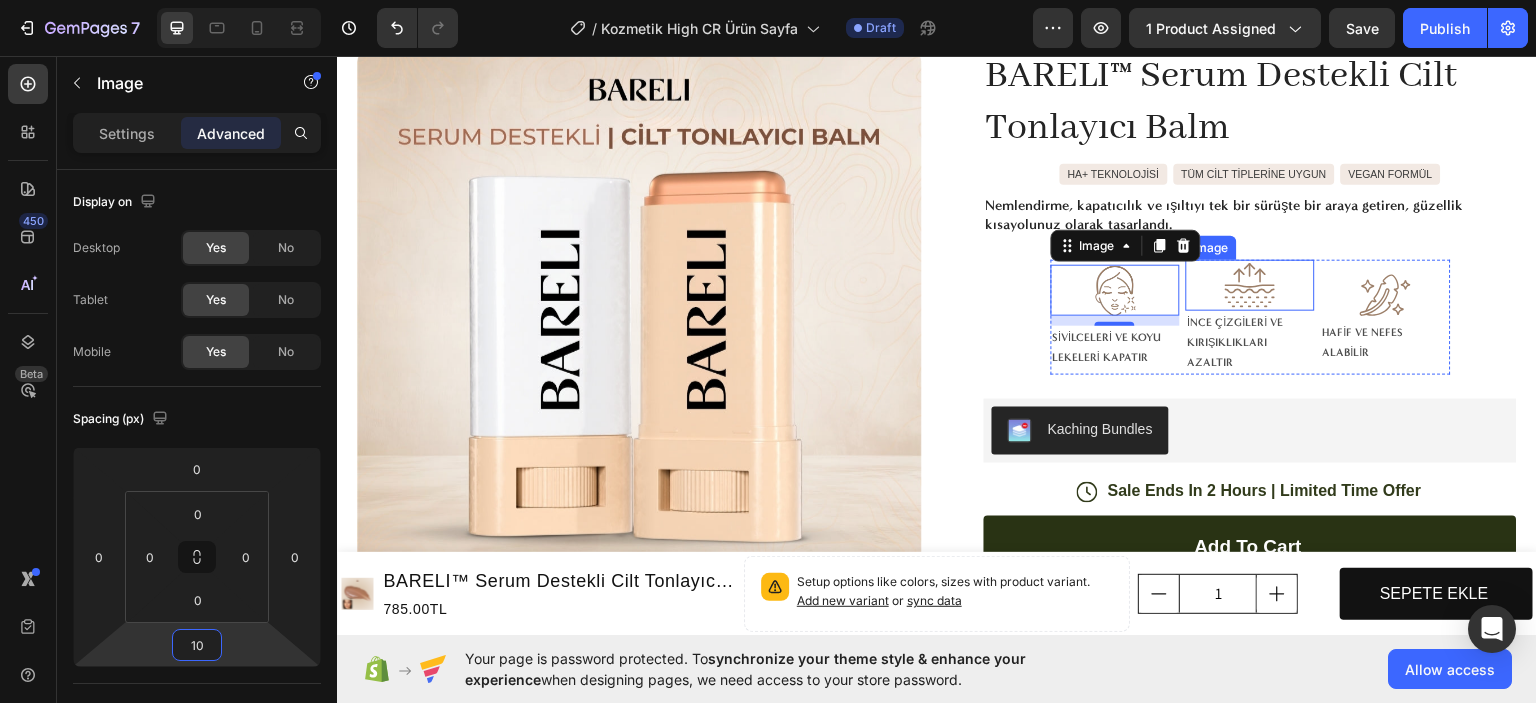 click at bounding box center [1250, 285] 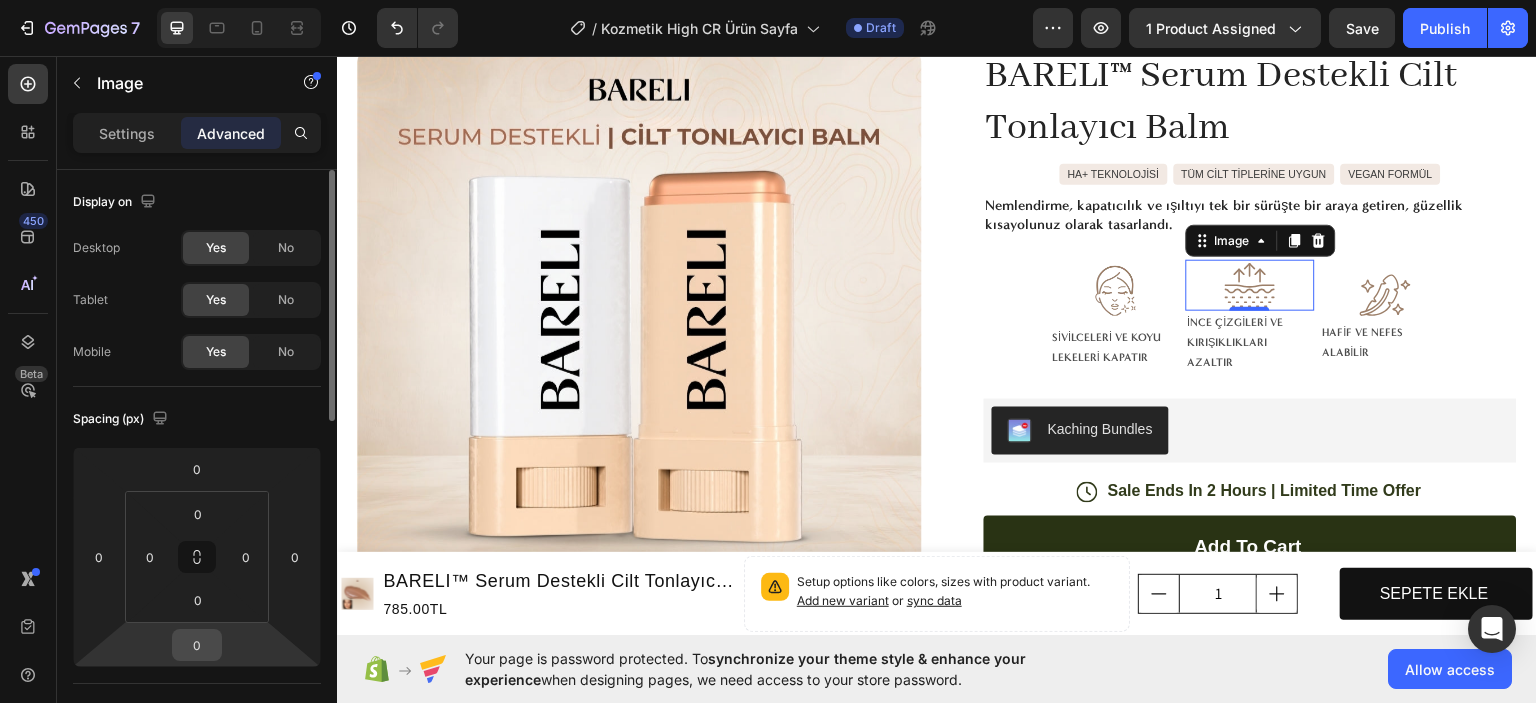 click on "0" at bounding box center (197, 645) 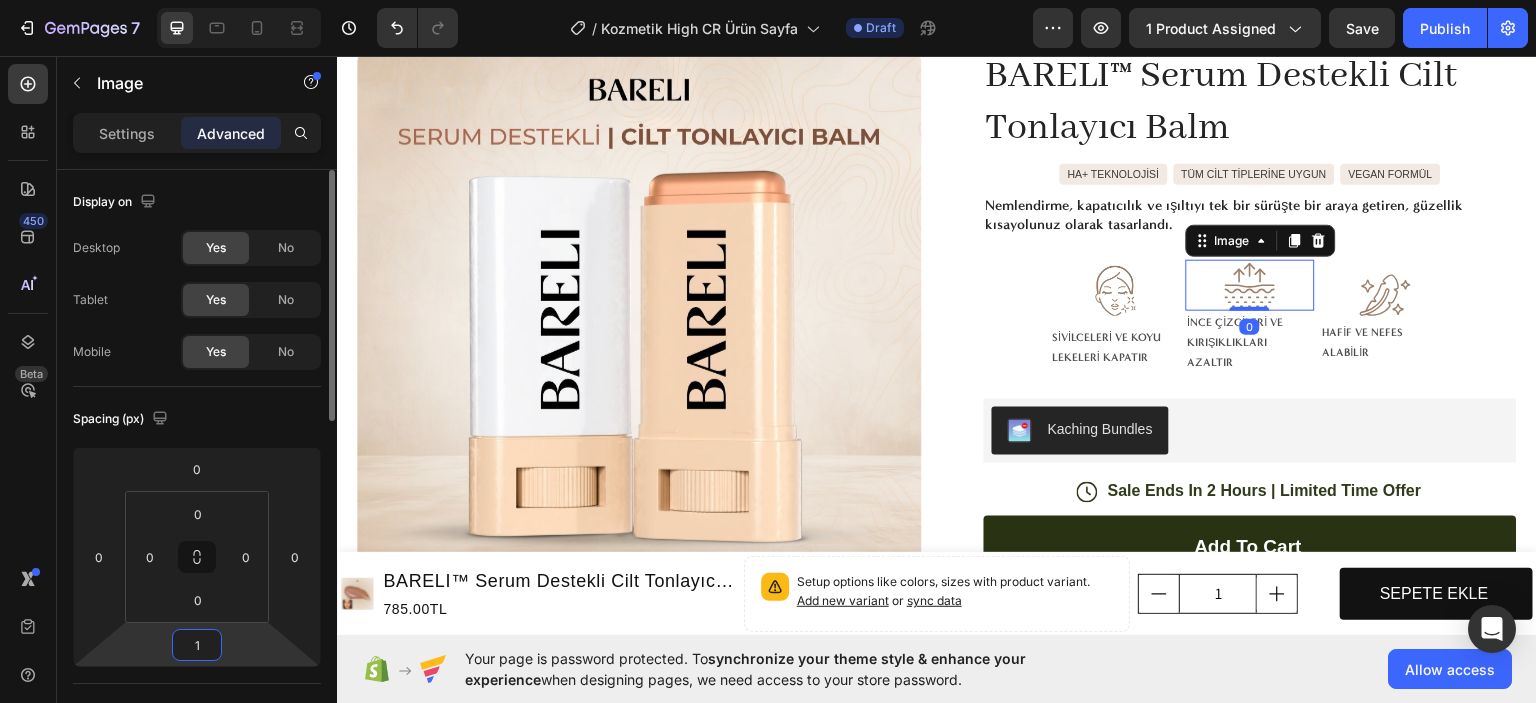 type on "10" 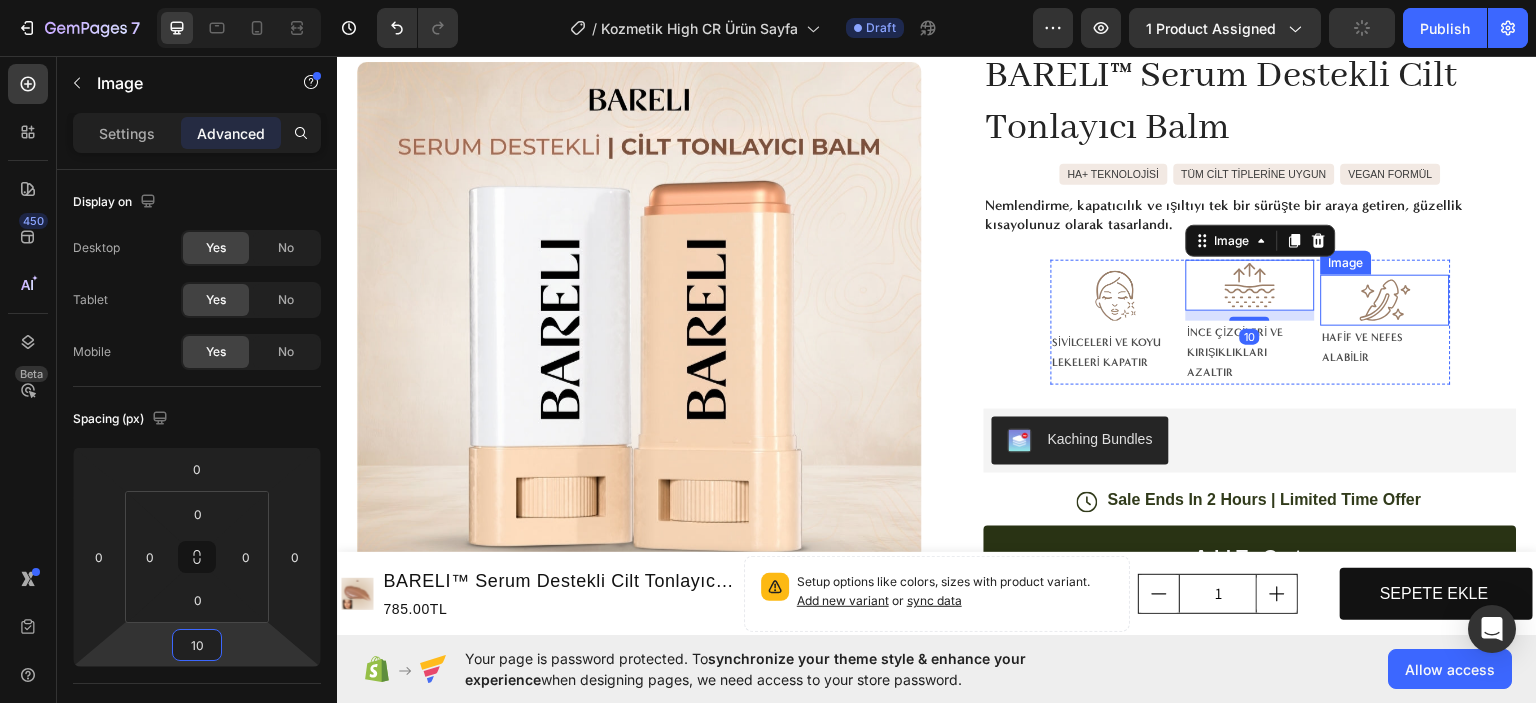 click at bounding box center [1385, 300] 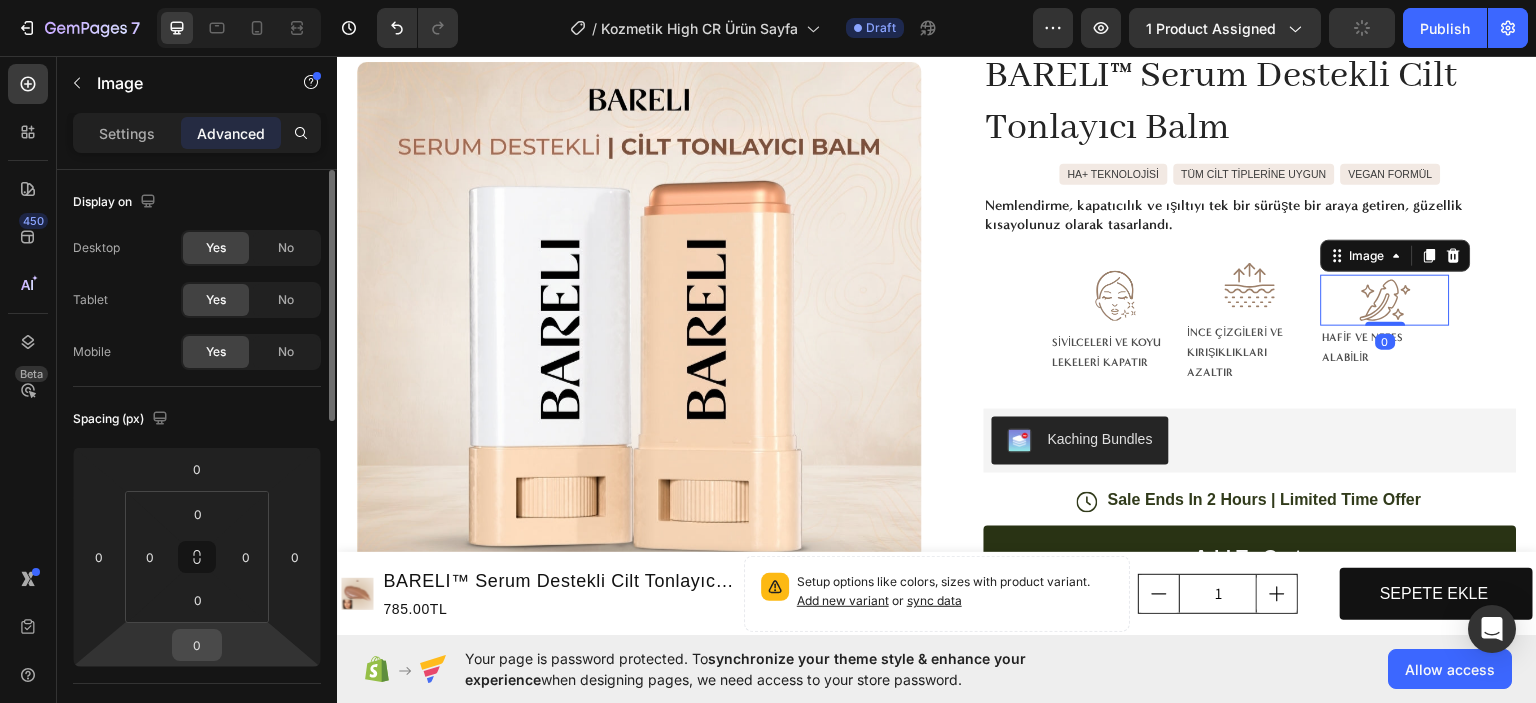 click on "0" at bounding box center [197, 645] 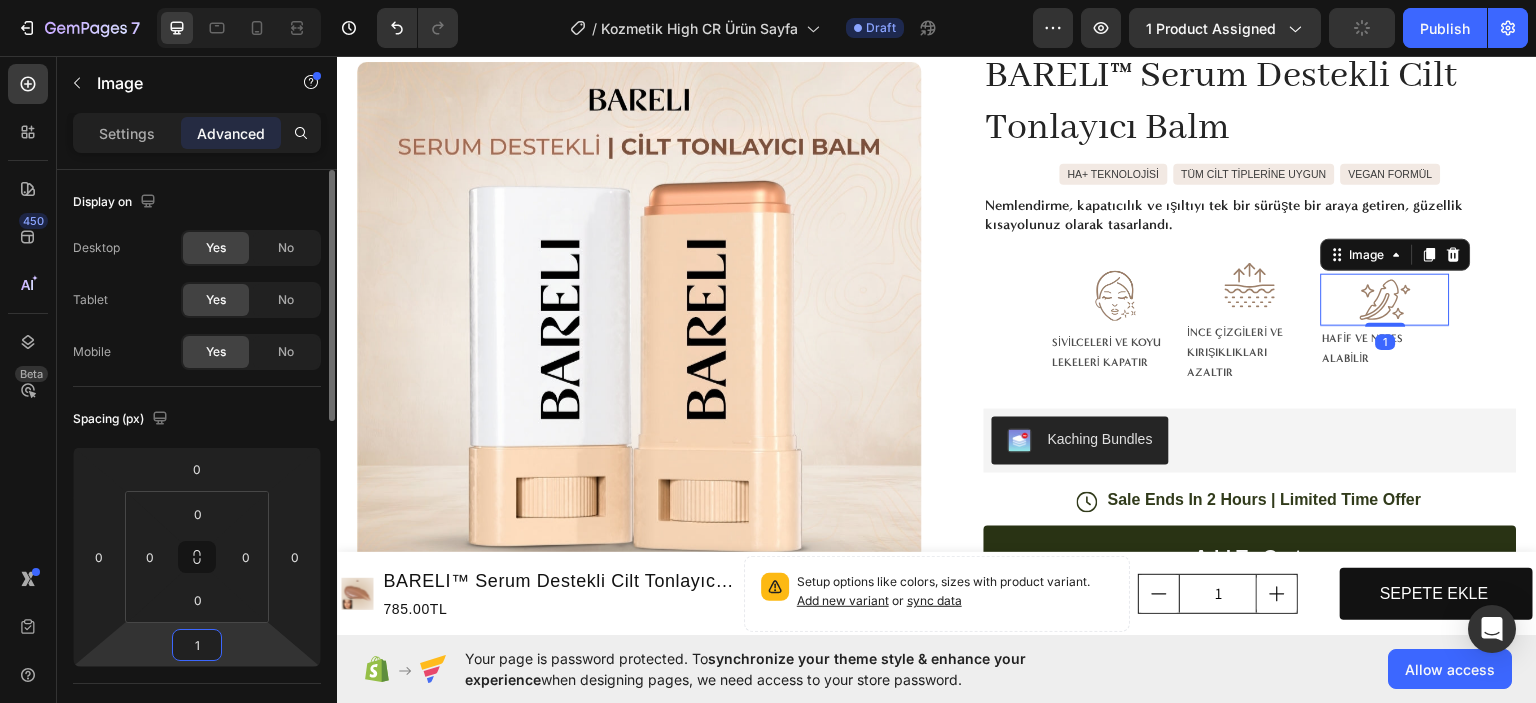 type on "10" 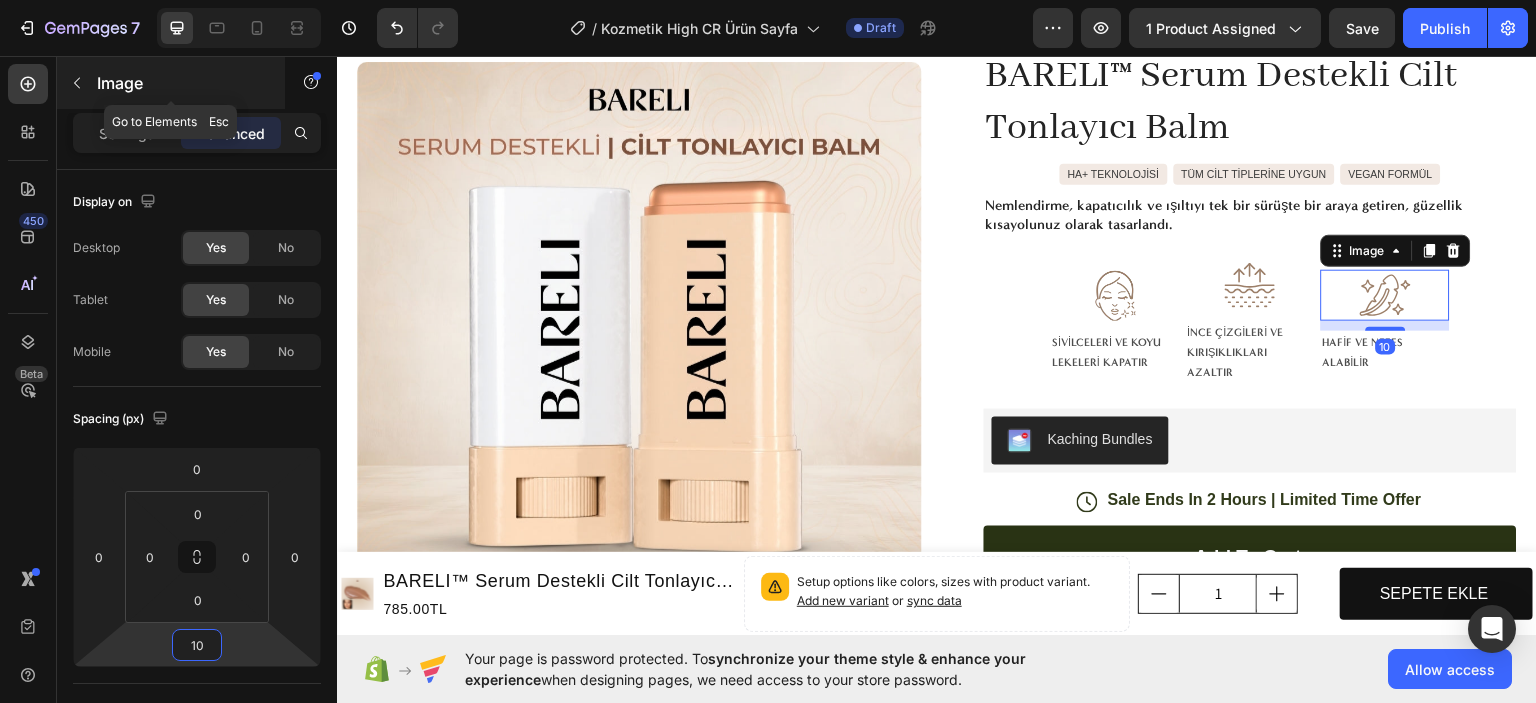 click 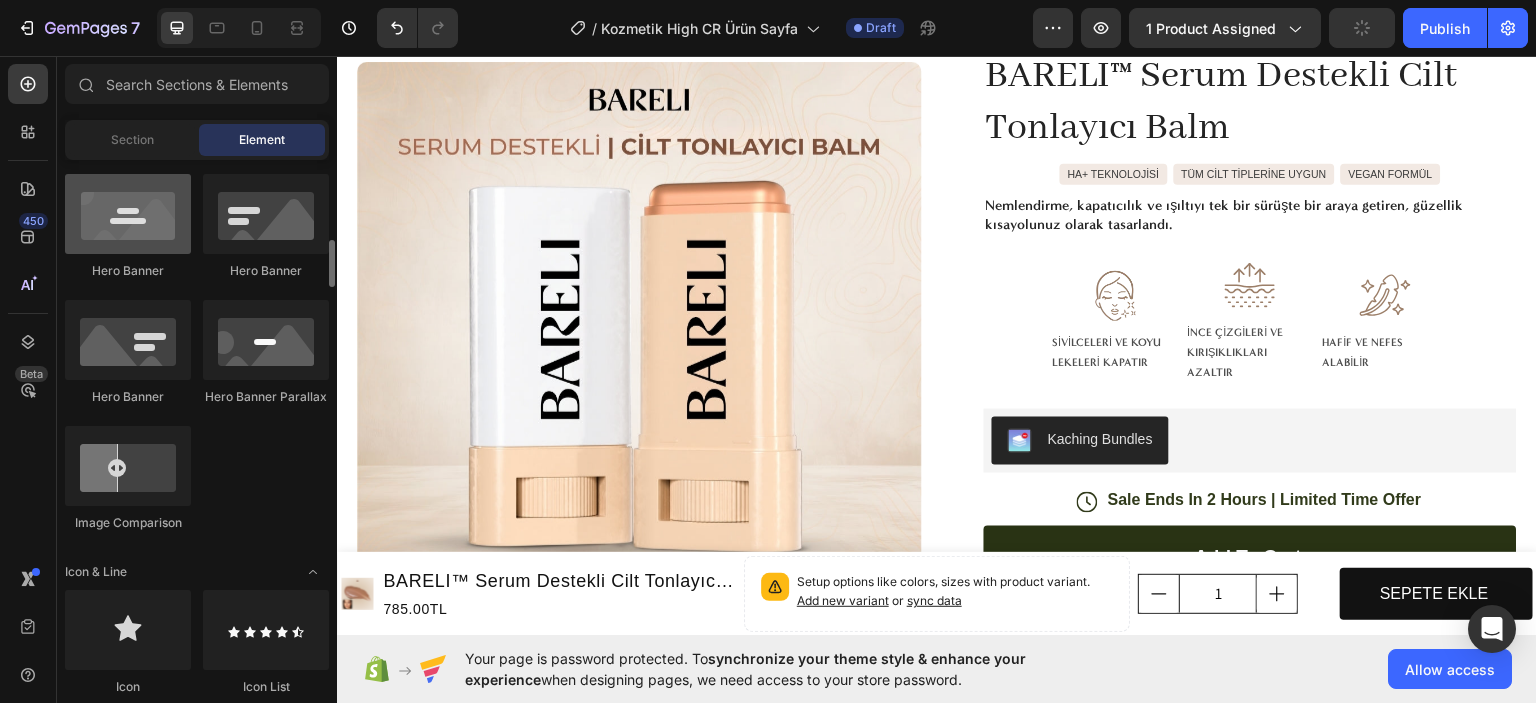 scroll, scrollTop: 1200, scrollLeft: 0, axis: vertical 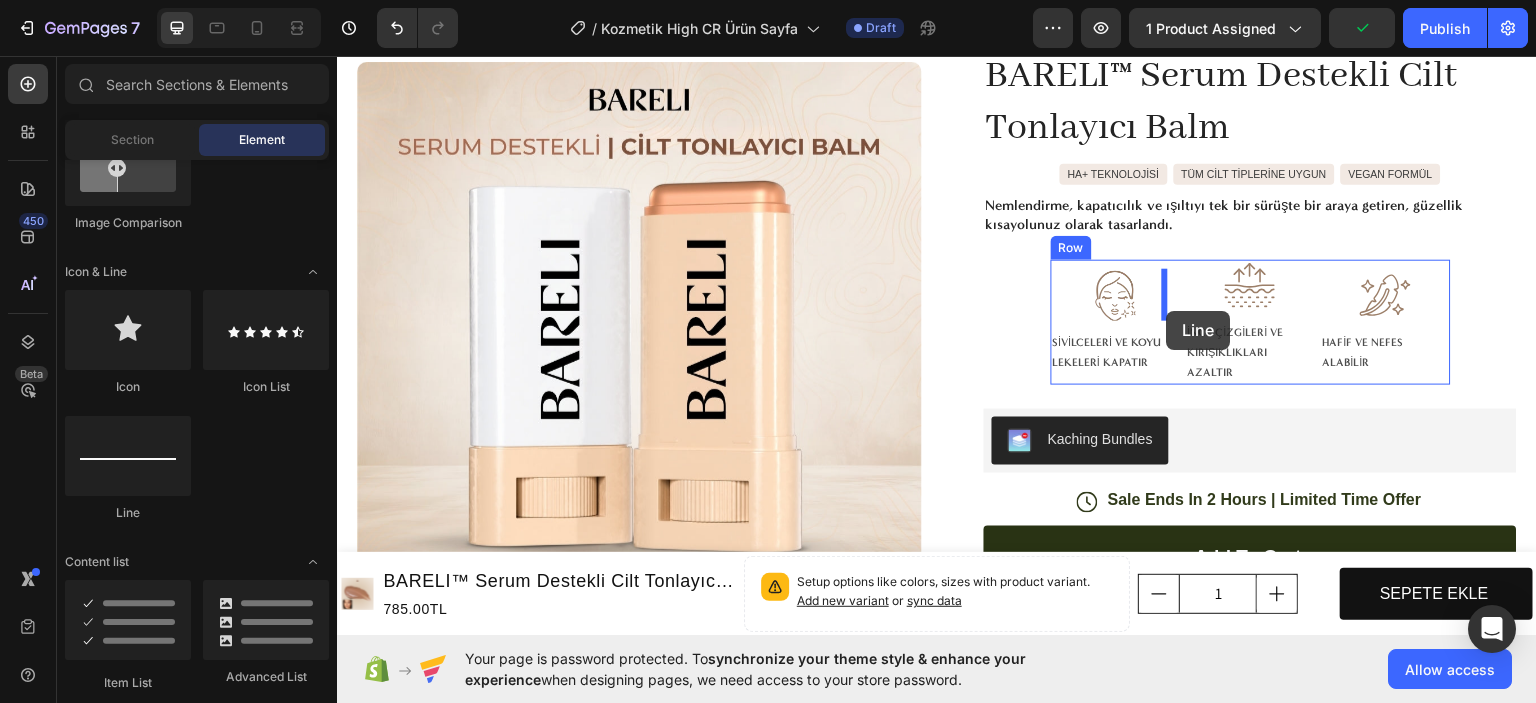 drag, startPoint x: 483, startPoint y: 525, endPoint x: 1167, endPoint y: 310, distance: 716.99445 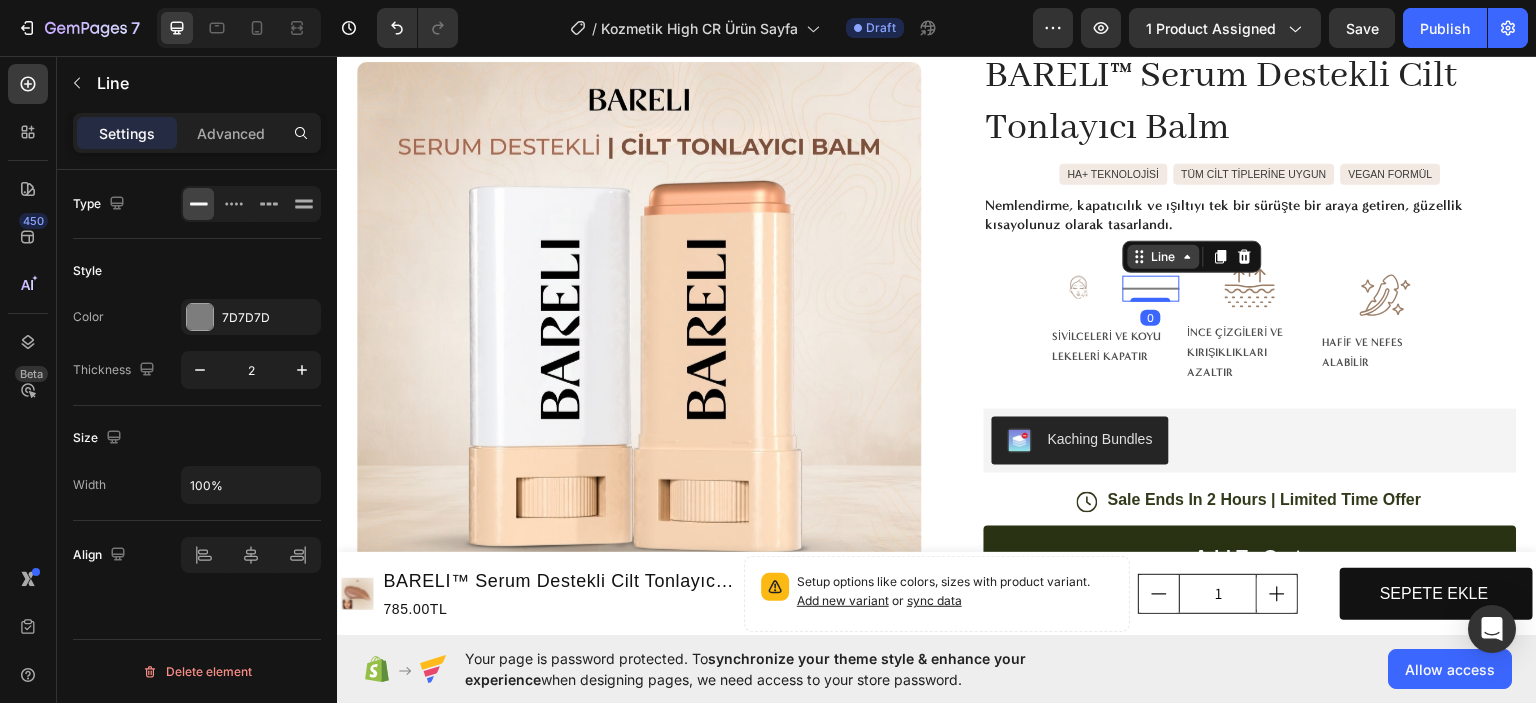 click on "Line" at bounding box center (1164, 256) 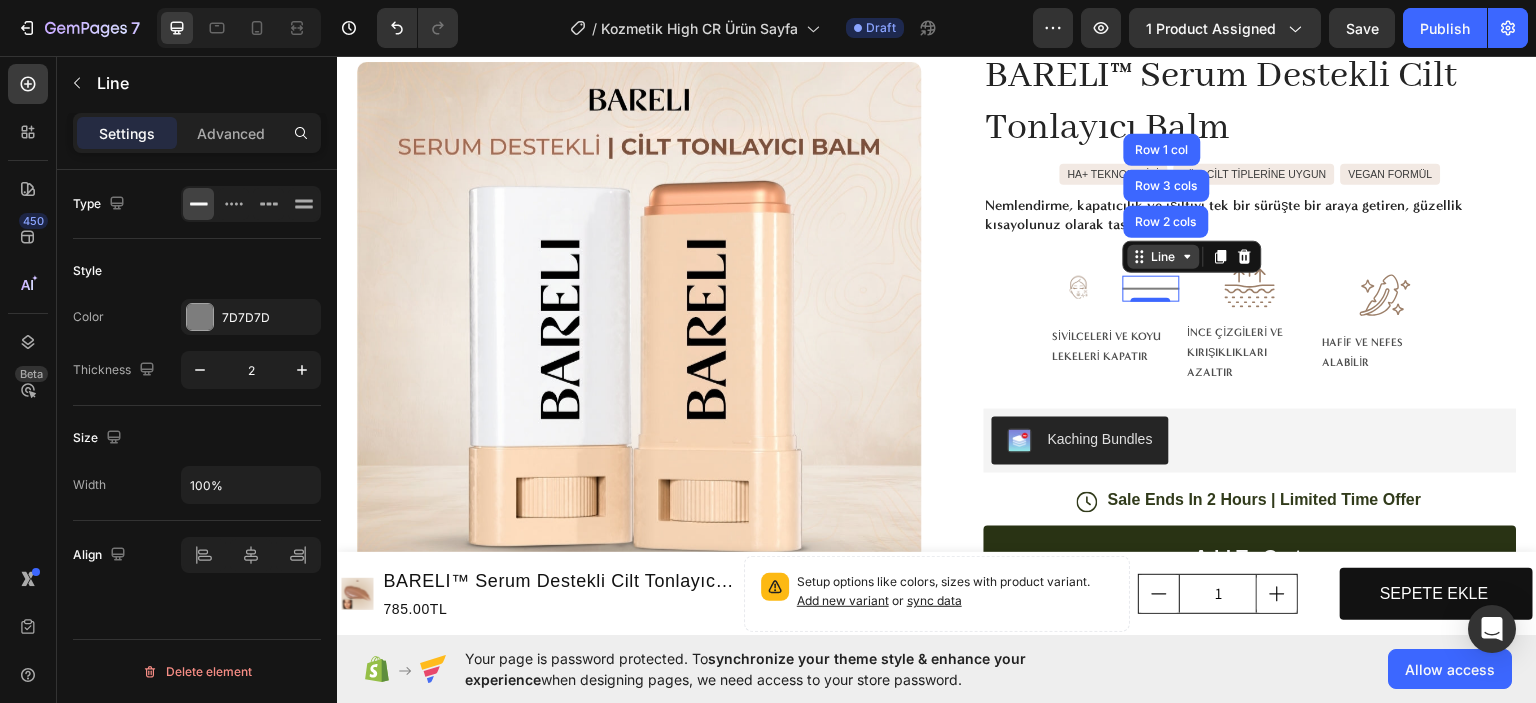 click on "Line" at bounding box center [1164, 256] 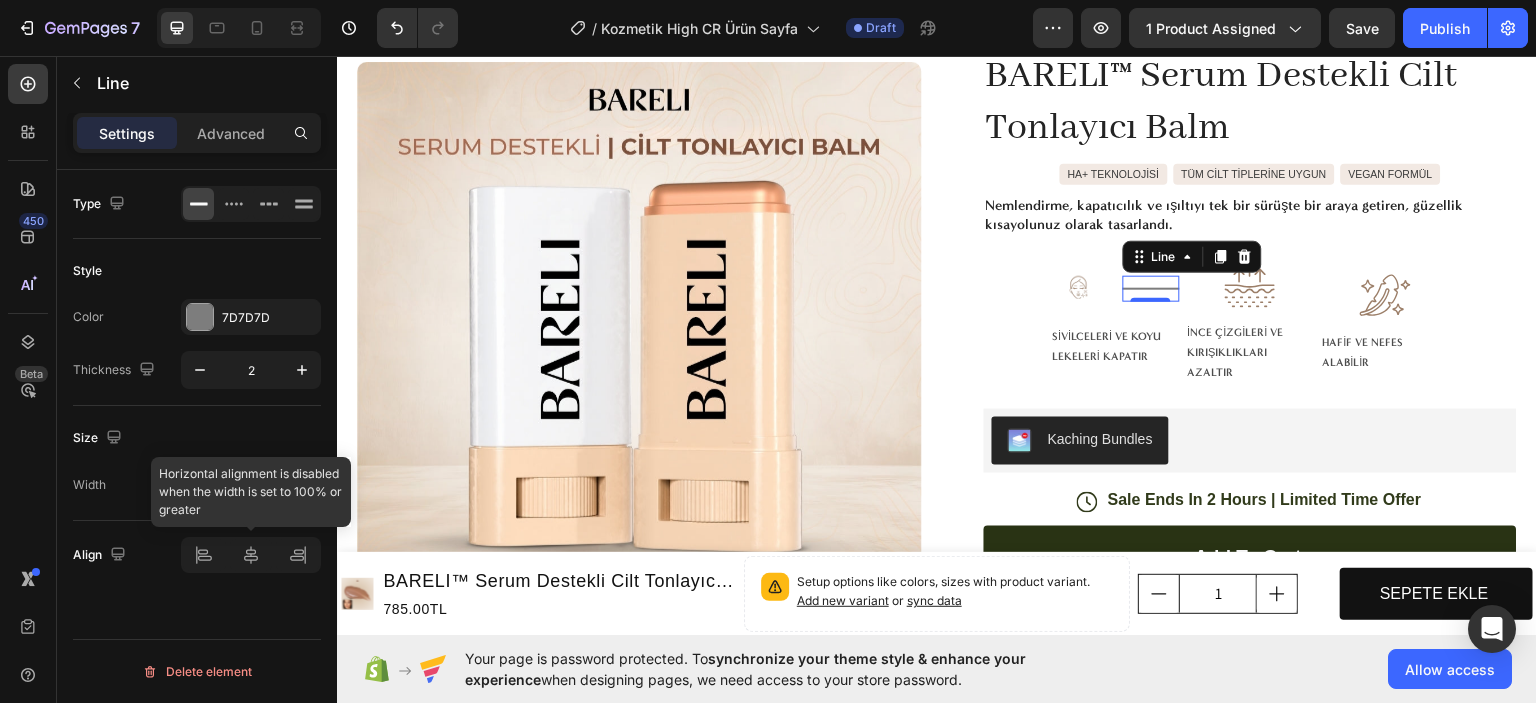 click 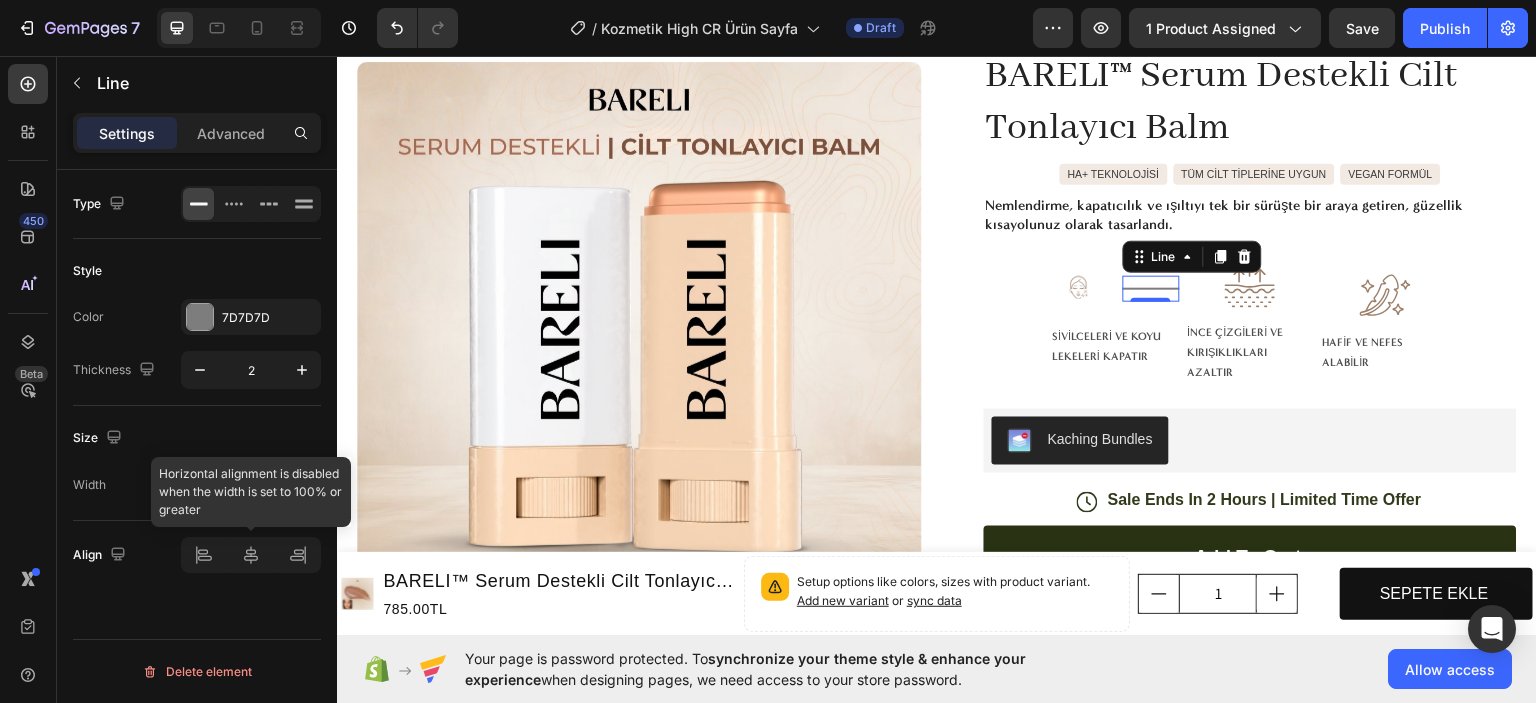 click 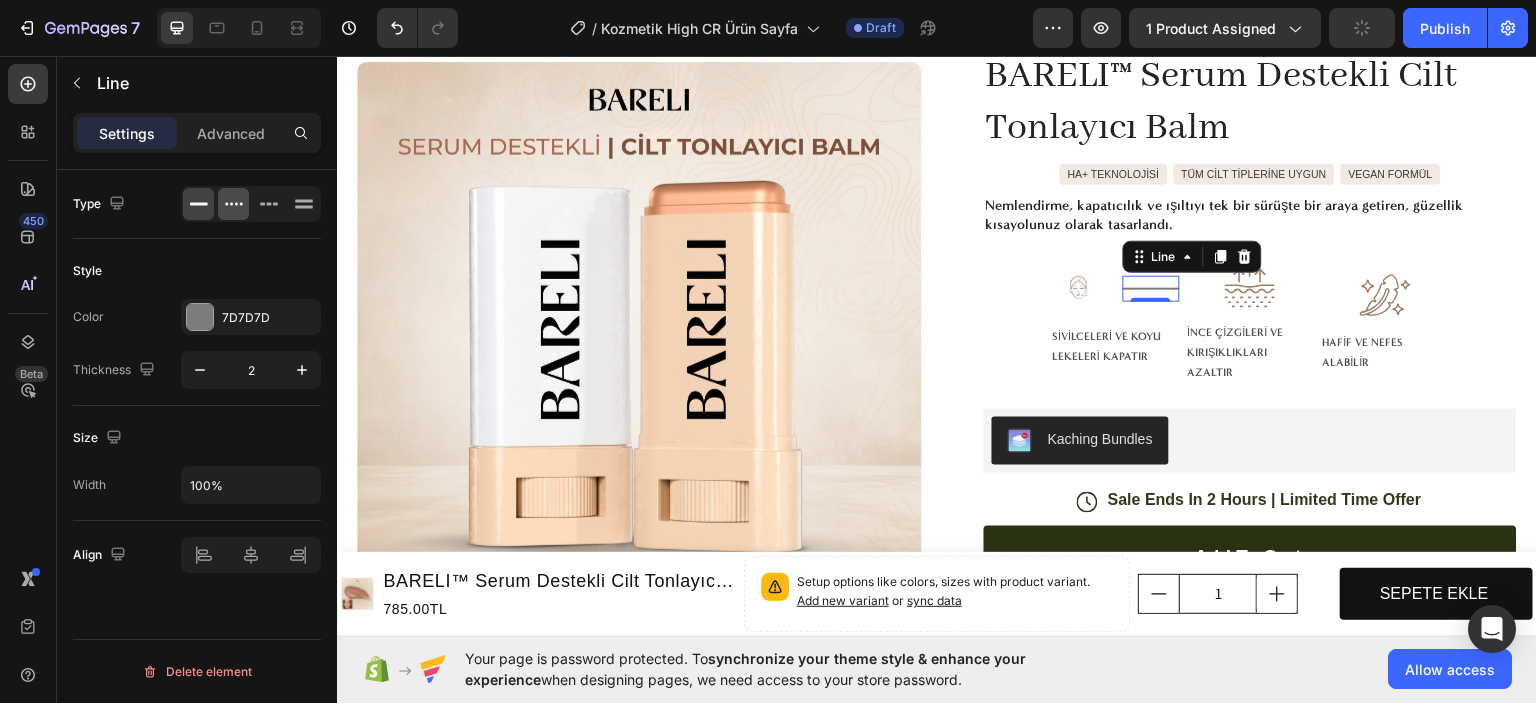 click 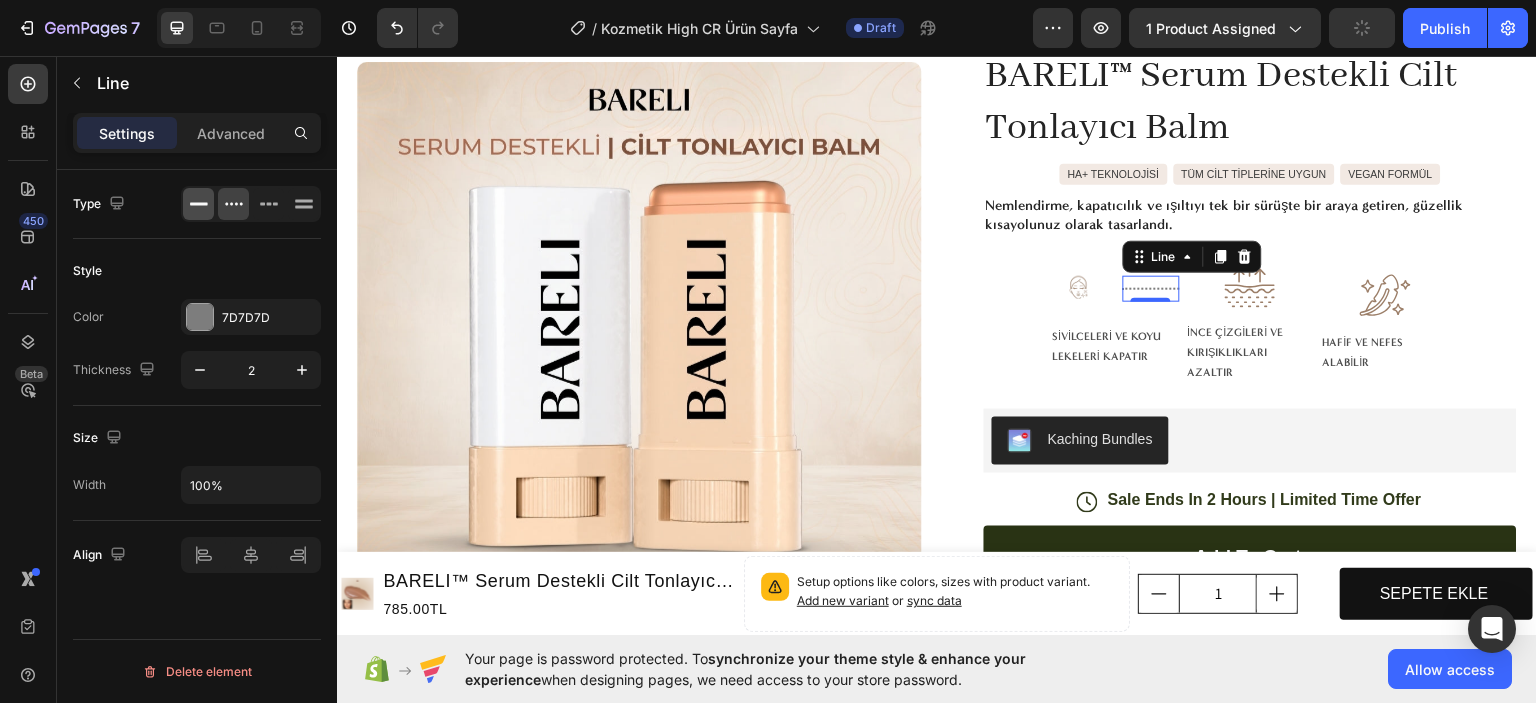 click 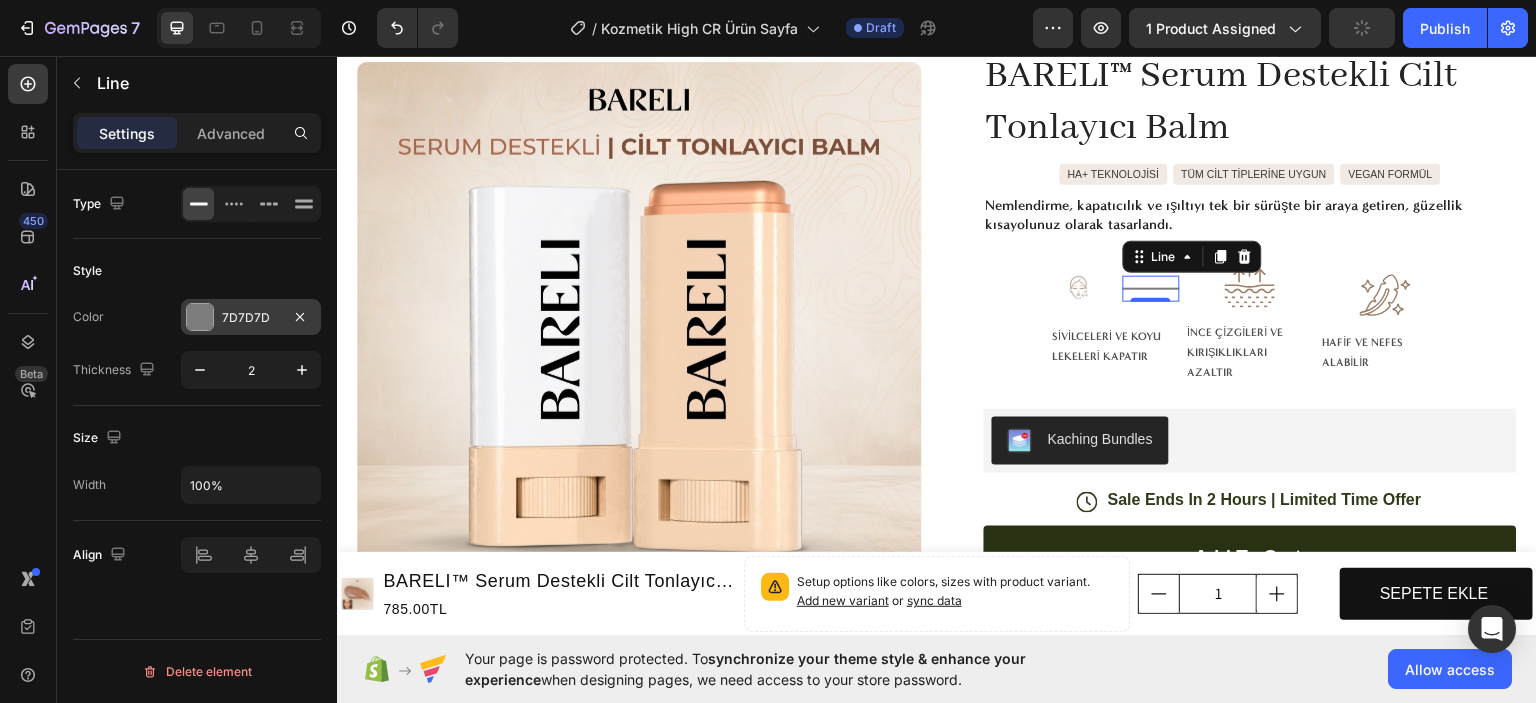 click on "7D7D7D" at bounding box center [251, 318] 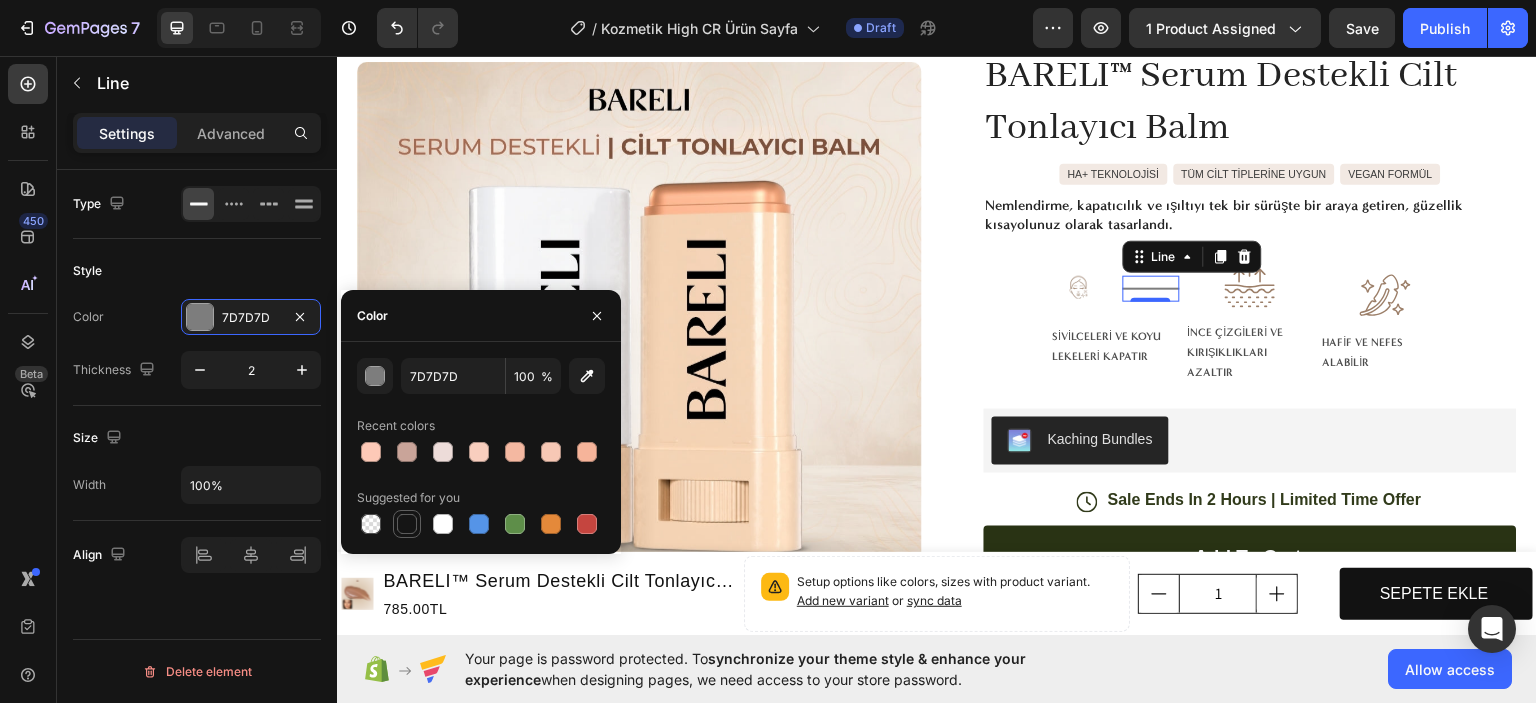 click at bounding box center [407, 524] 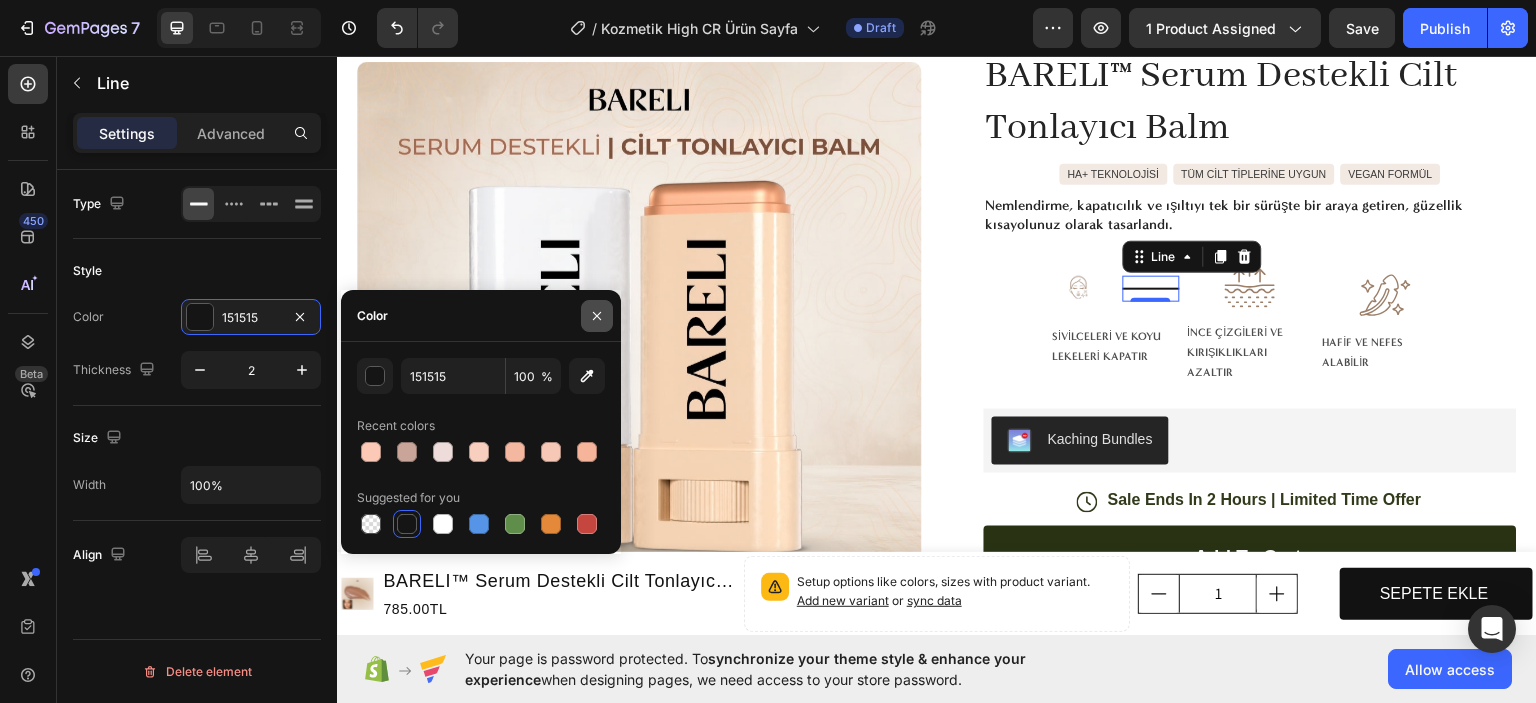 click 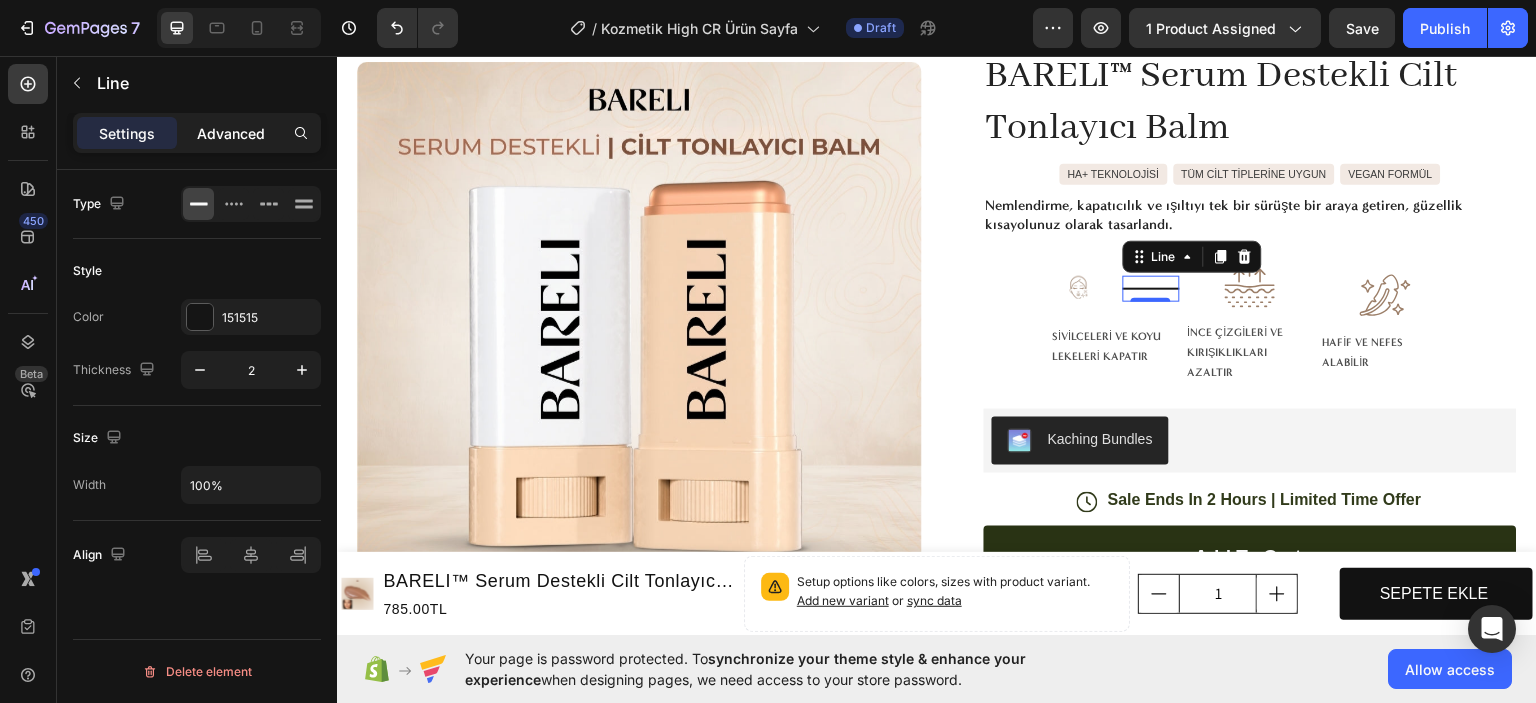 click on "Advanced" 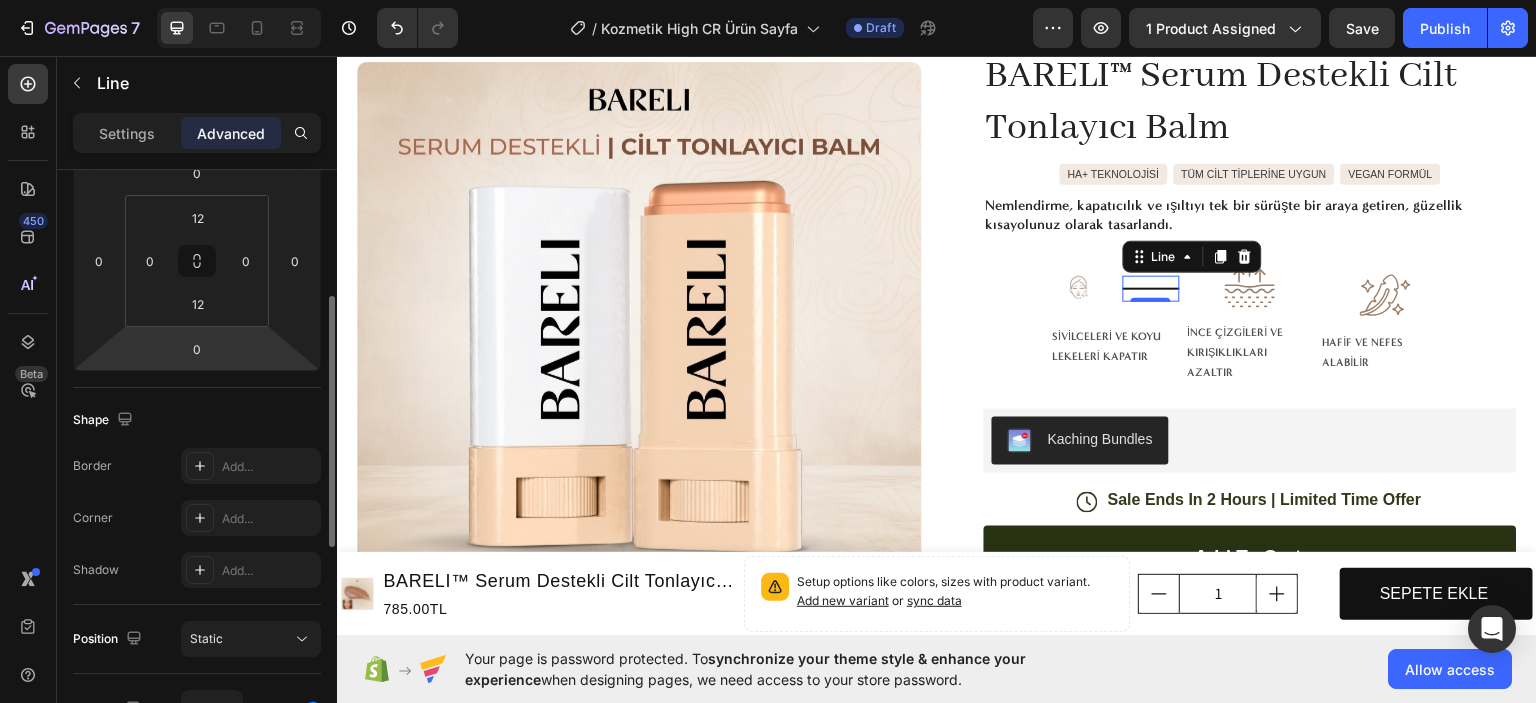 scroll, scrollTop: 0, scrollLeft: 0, axis: both 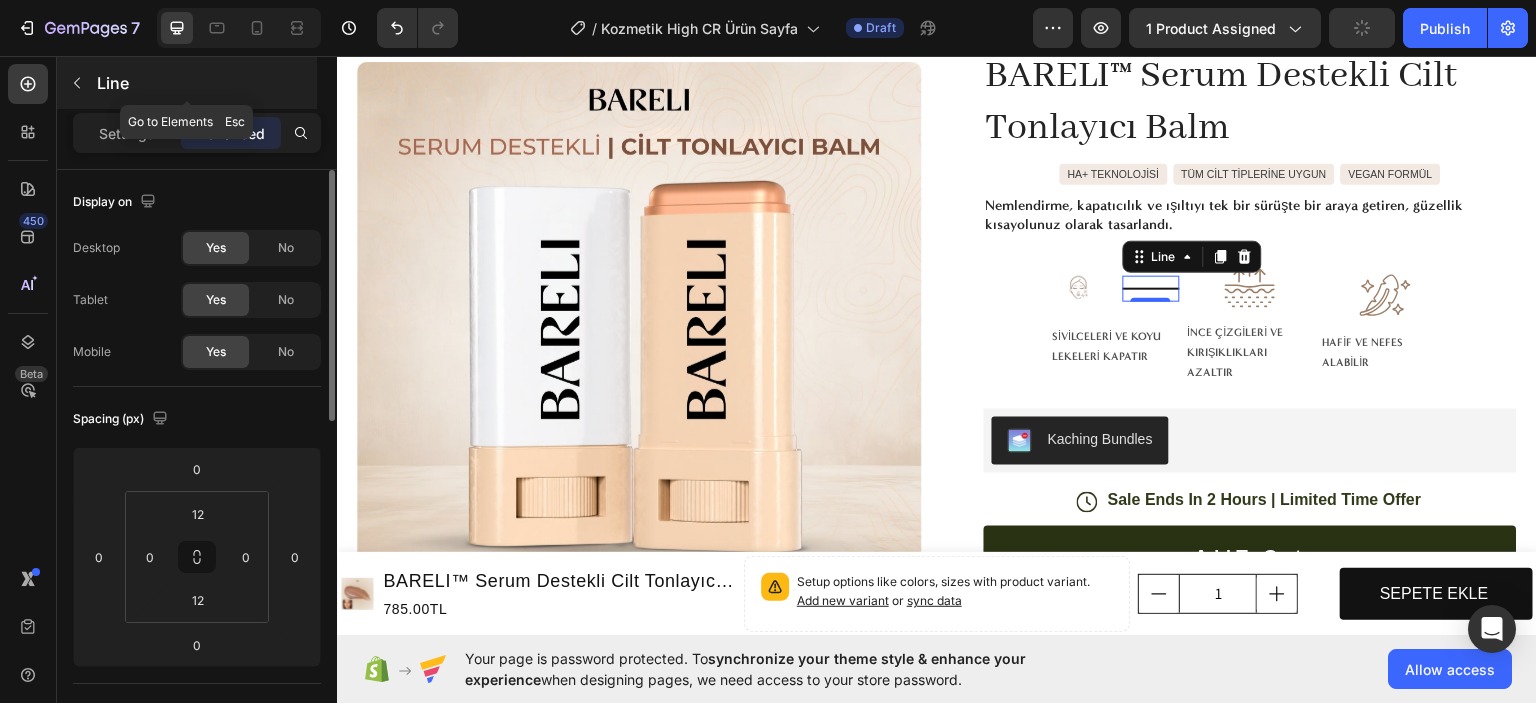 click 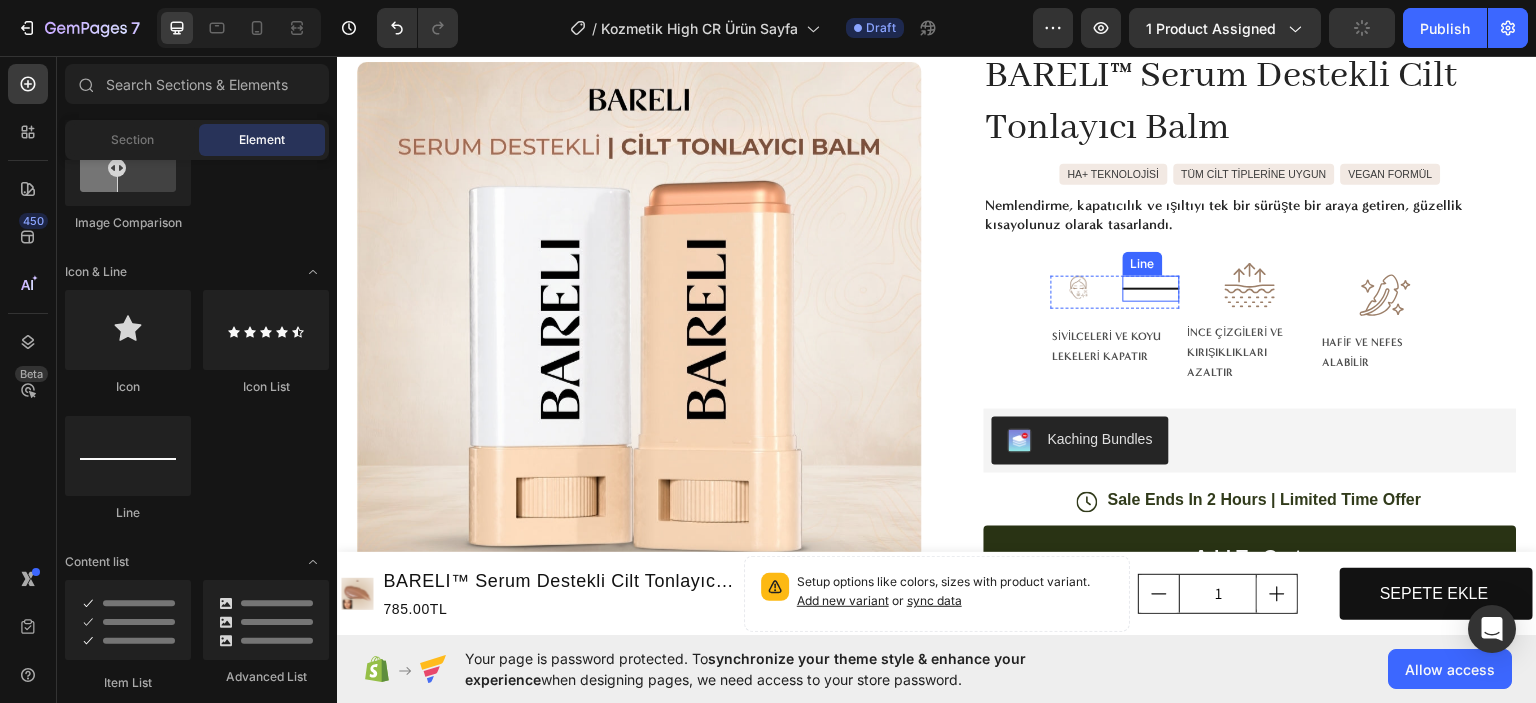 click on "Title Line" at bounding box center [1151, 288] 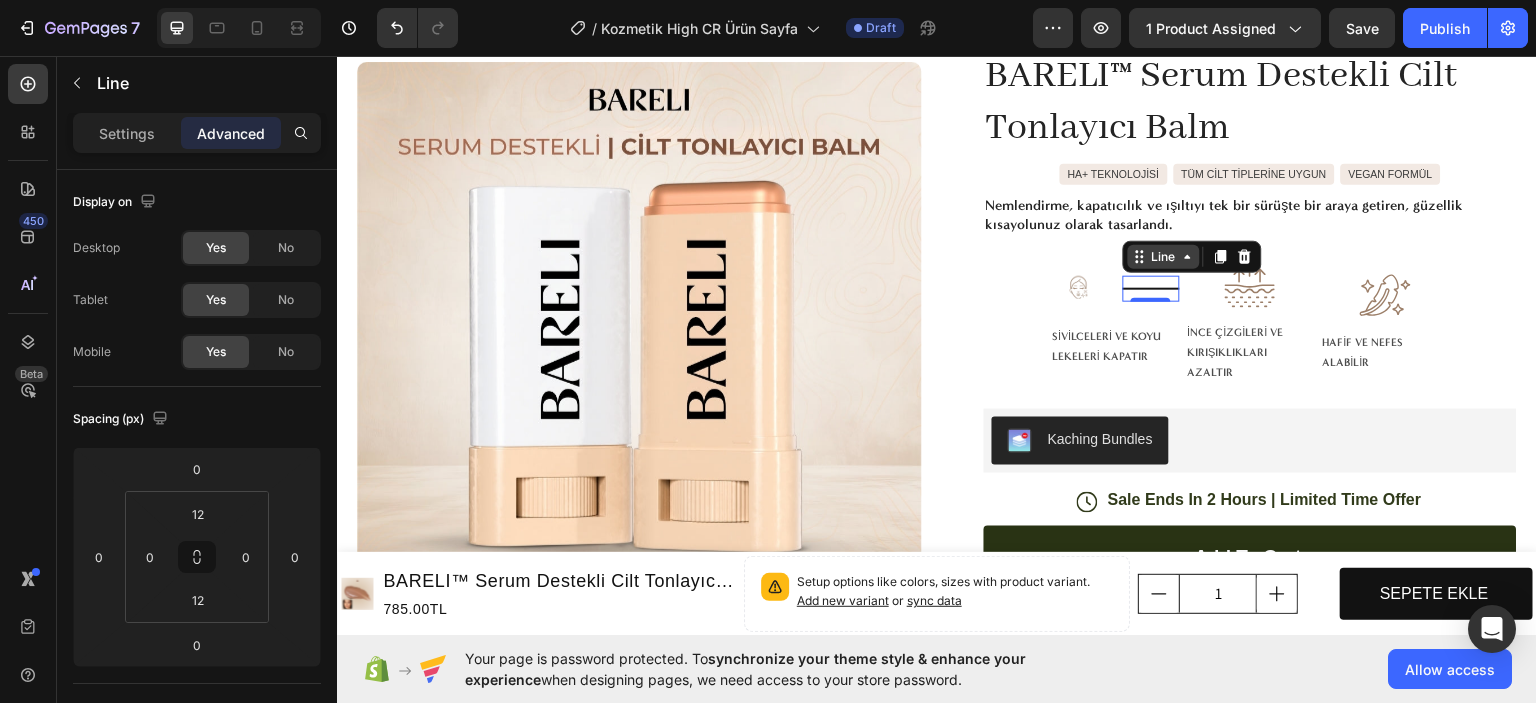 click 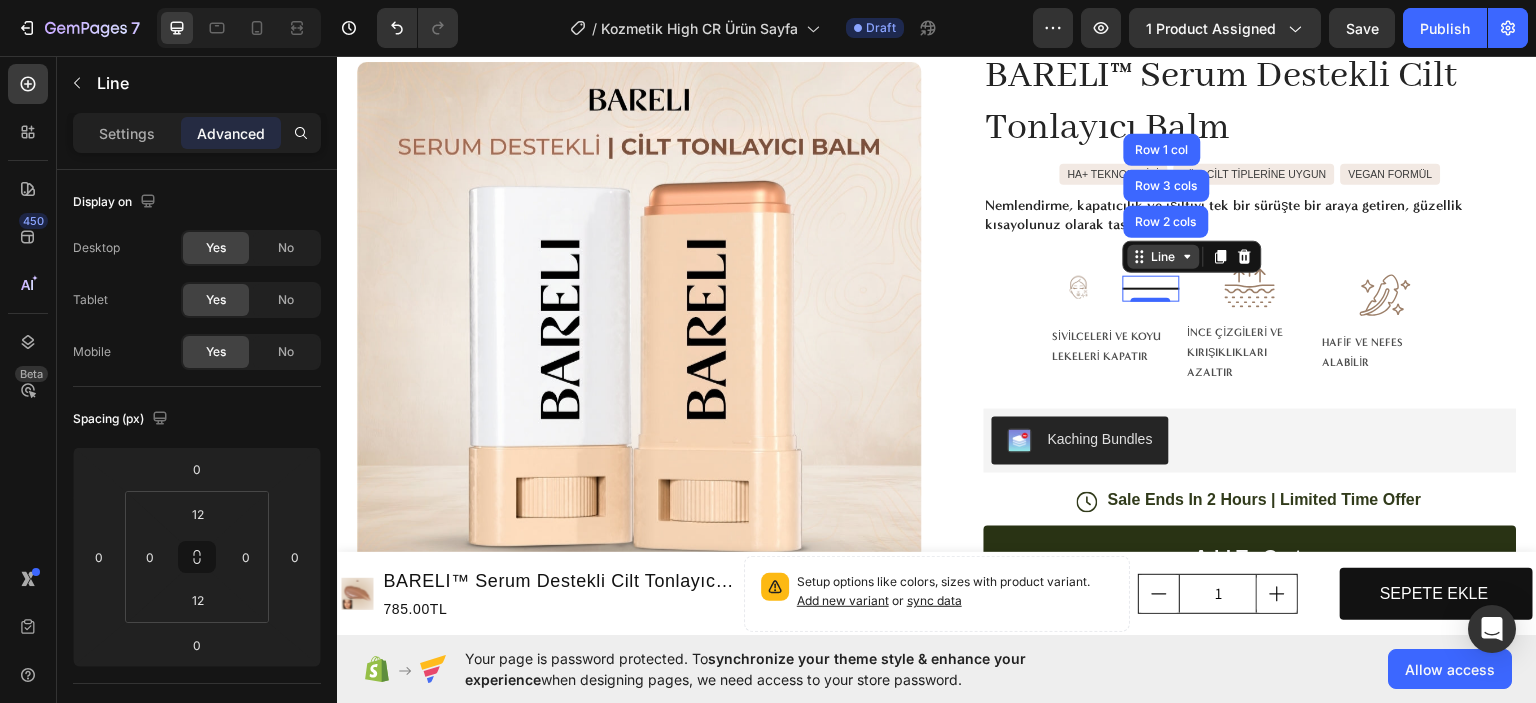 click 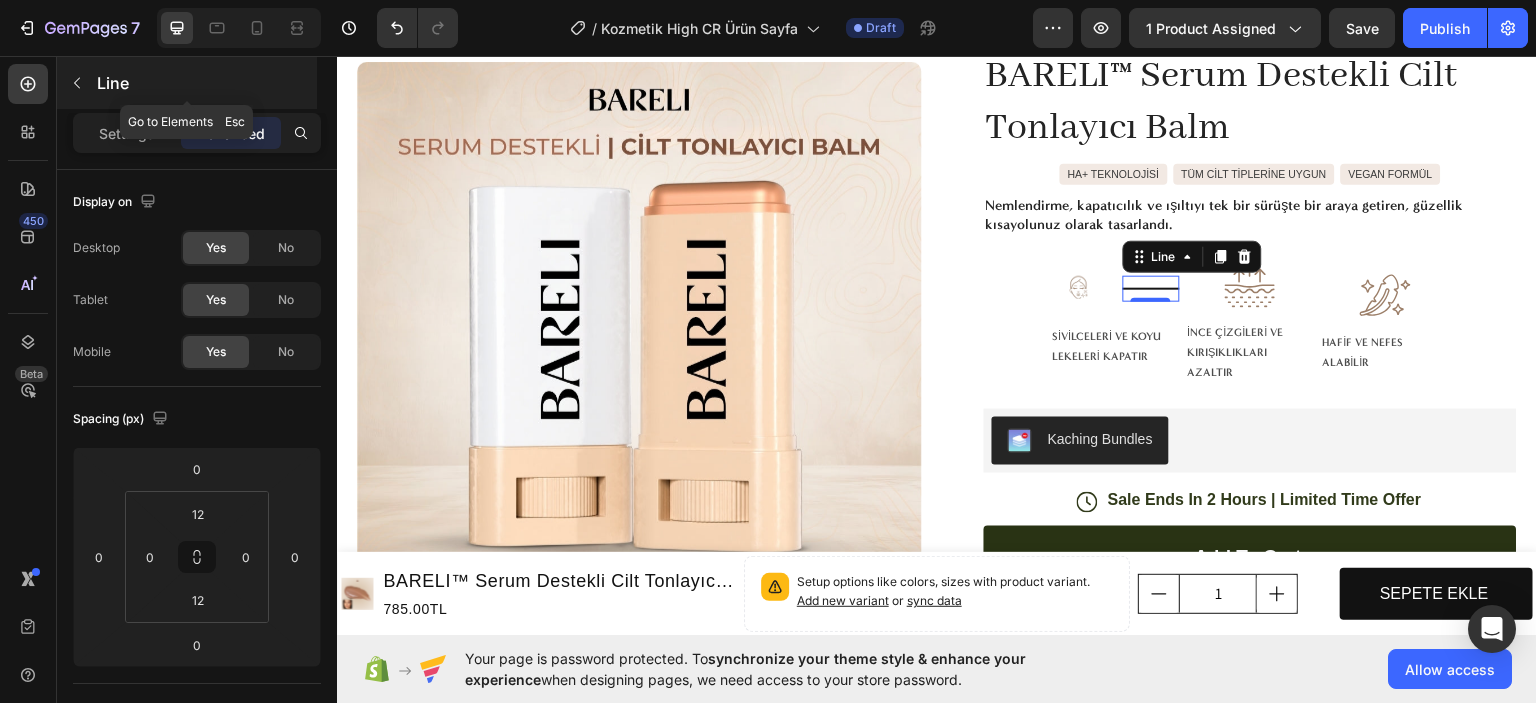 click at bounding box center [77, 83] 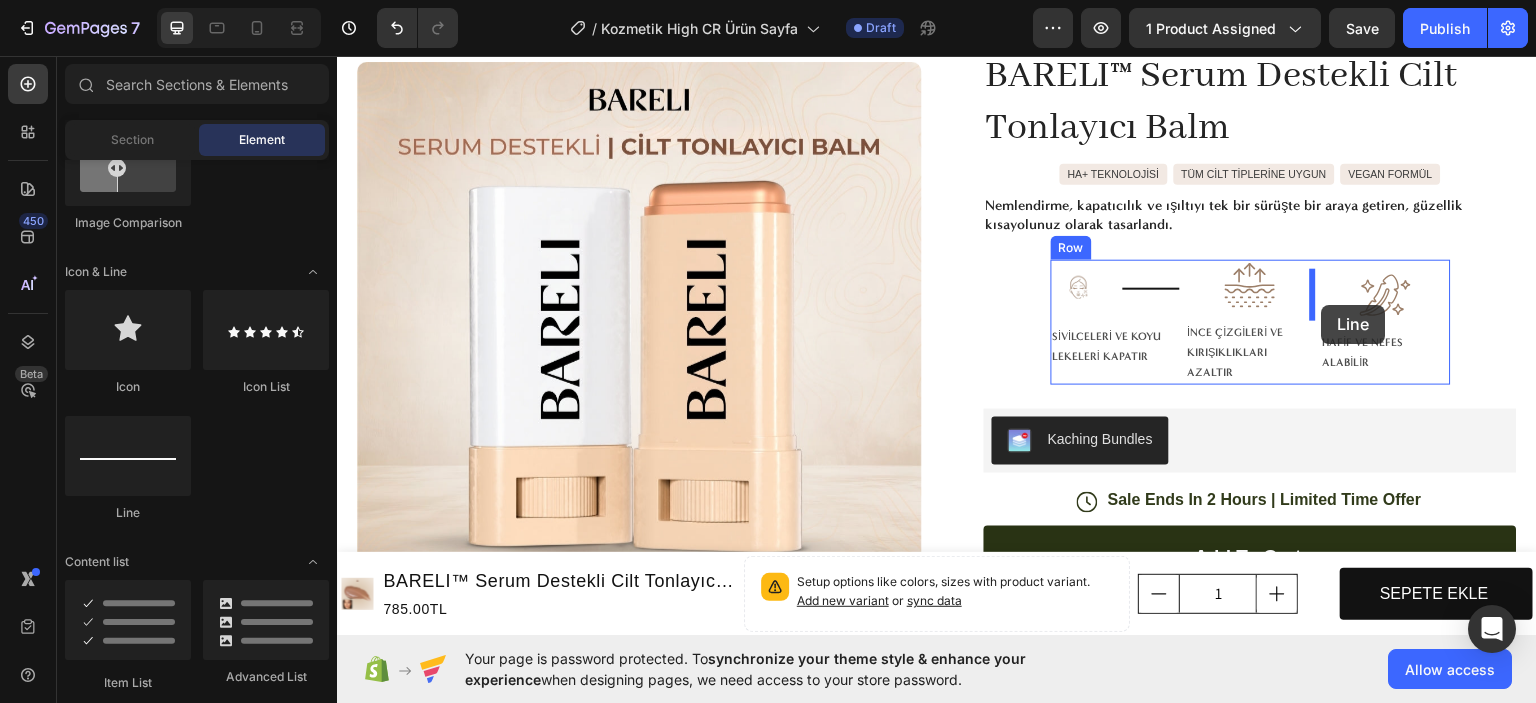 drag, startPoint x: 464, startPoint y: 506, endPoint x: 1322, endPoint y: 304, distance: 881.4579 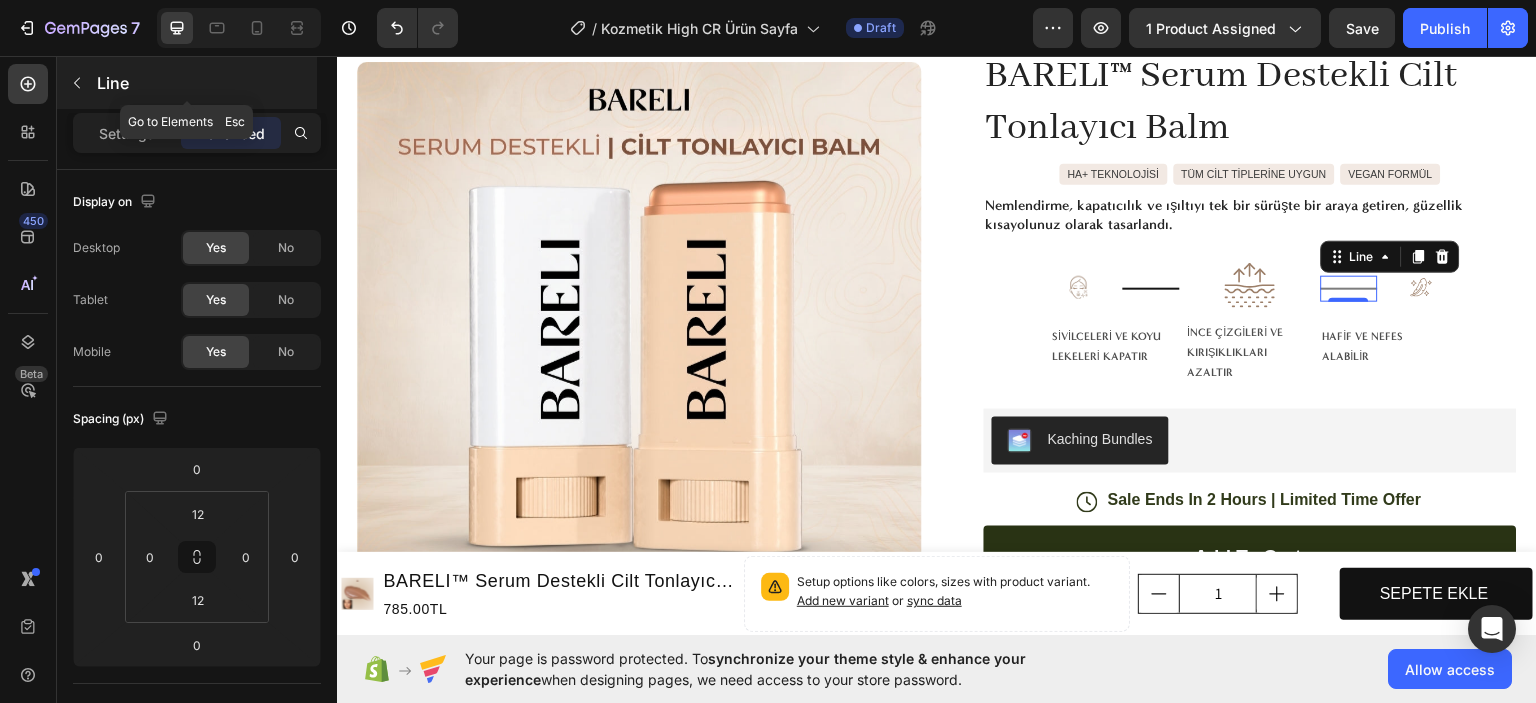 click at bounding box center [77, 83] 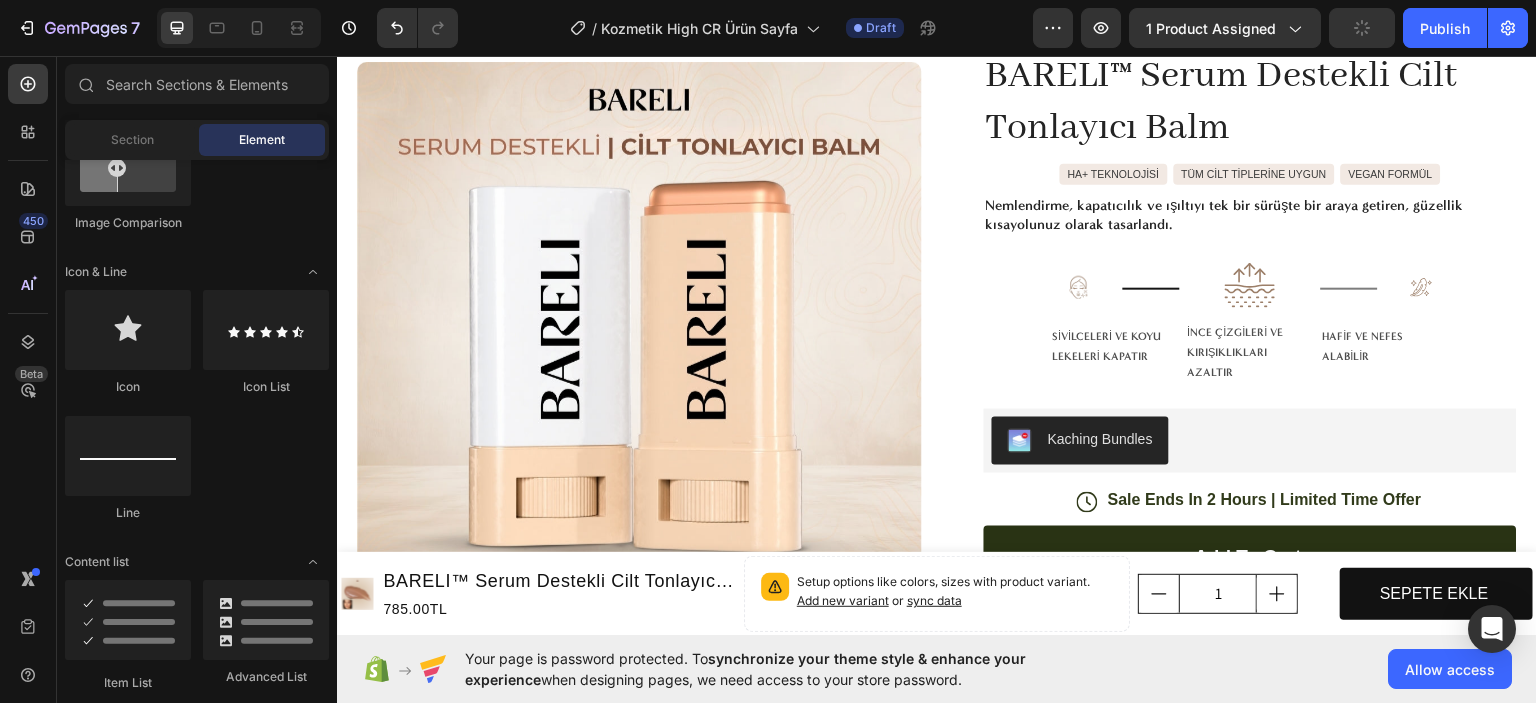 click at bounding box center [413, 28] 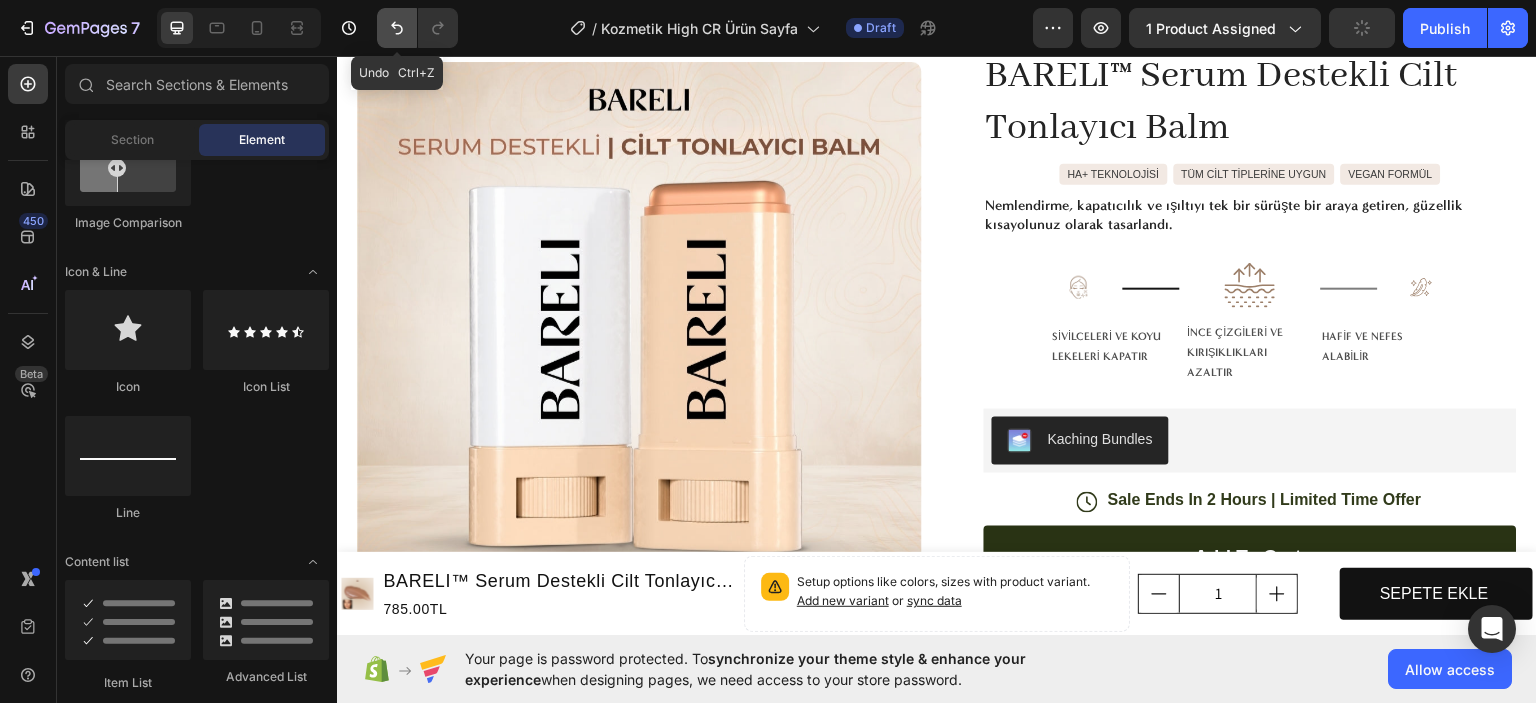 click 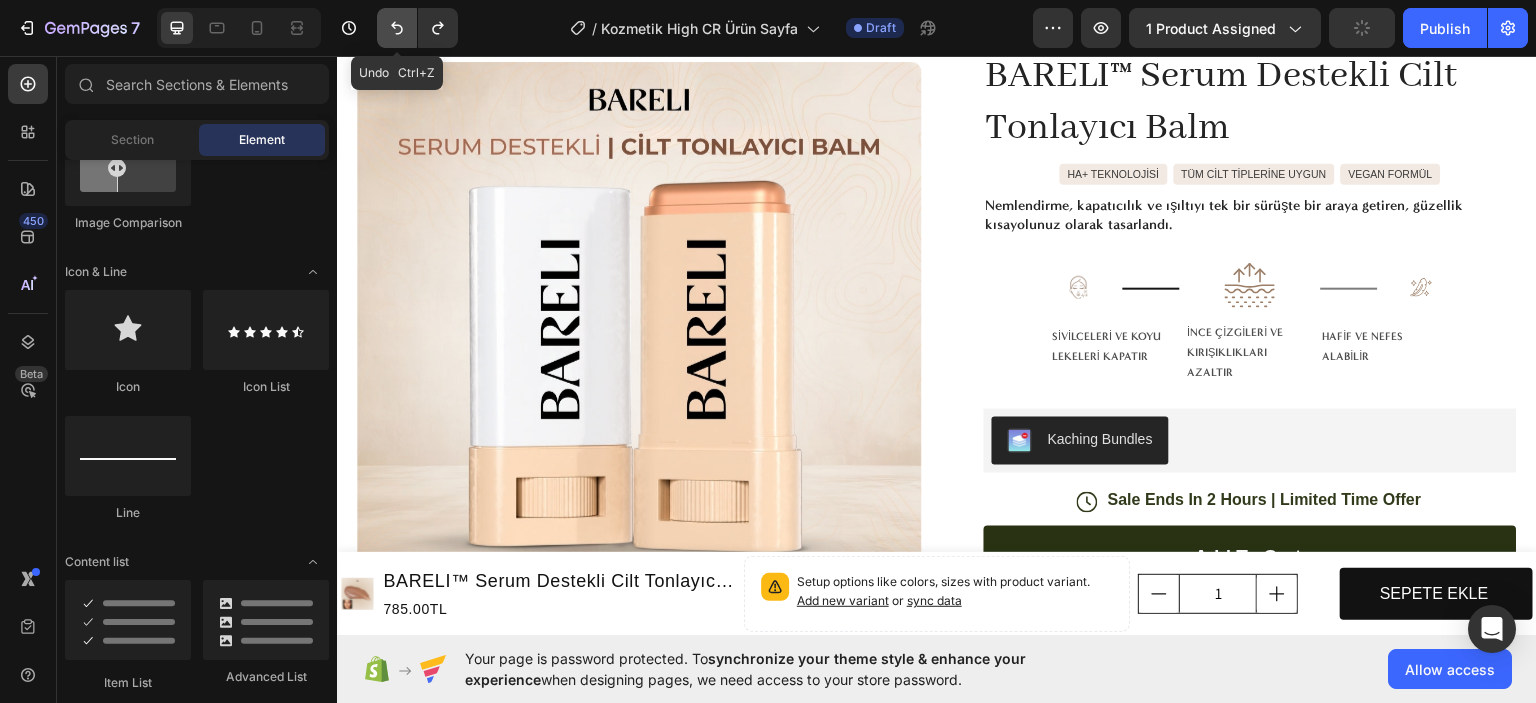 click 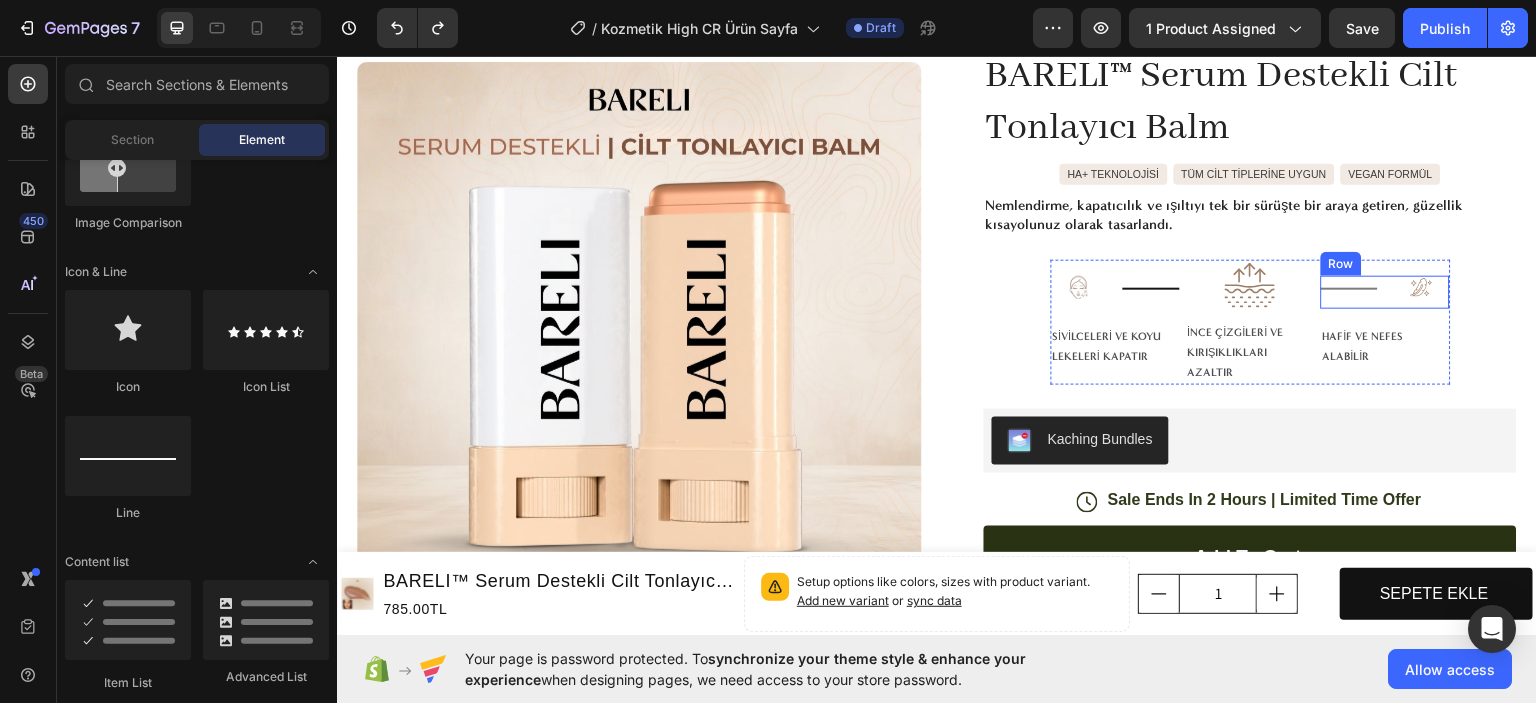 click on "Title Line" at bounding box center (1349, 288) 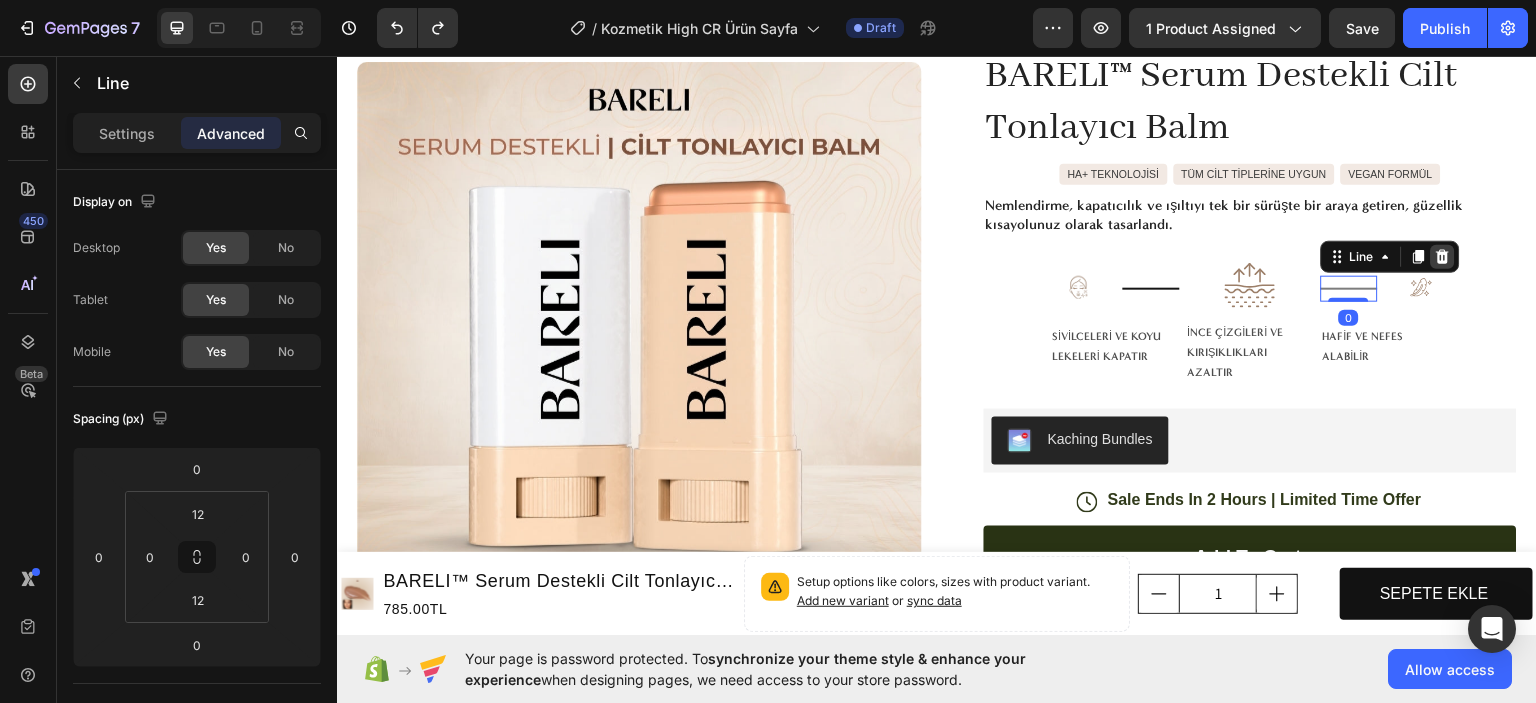 click 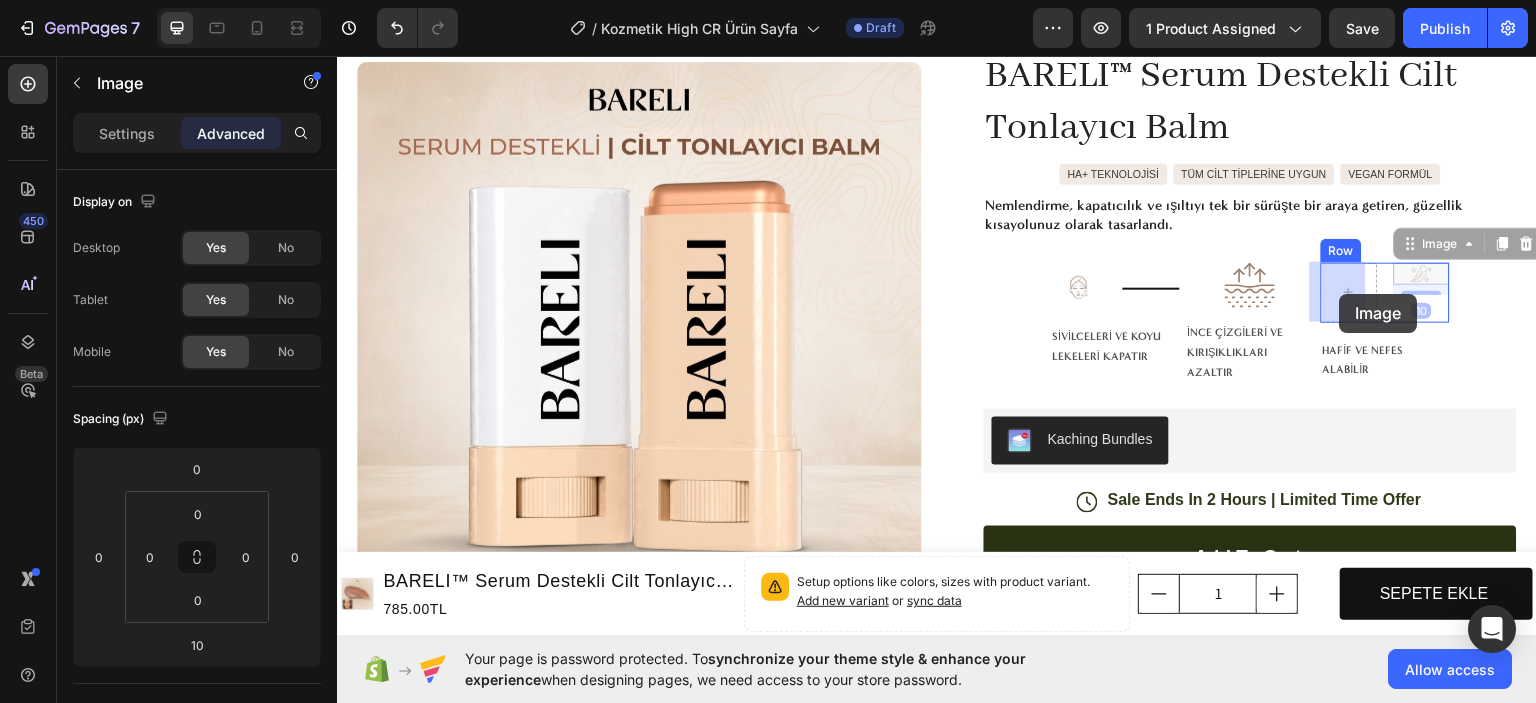 drag, startPoint x: 1413, startPoint y: 275, endPoint x: 1340, endPoint y: 293, distance: 75.18643 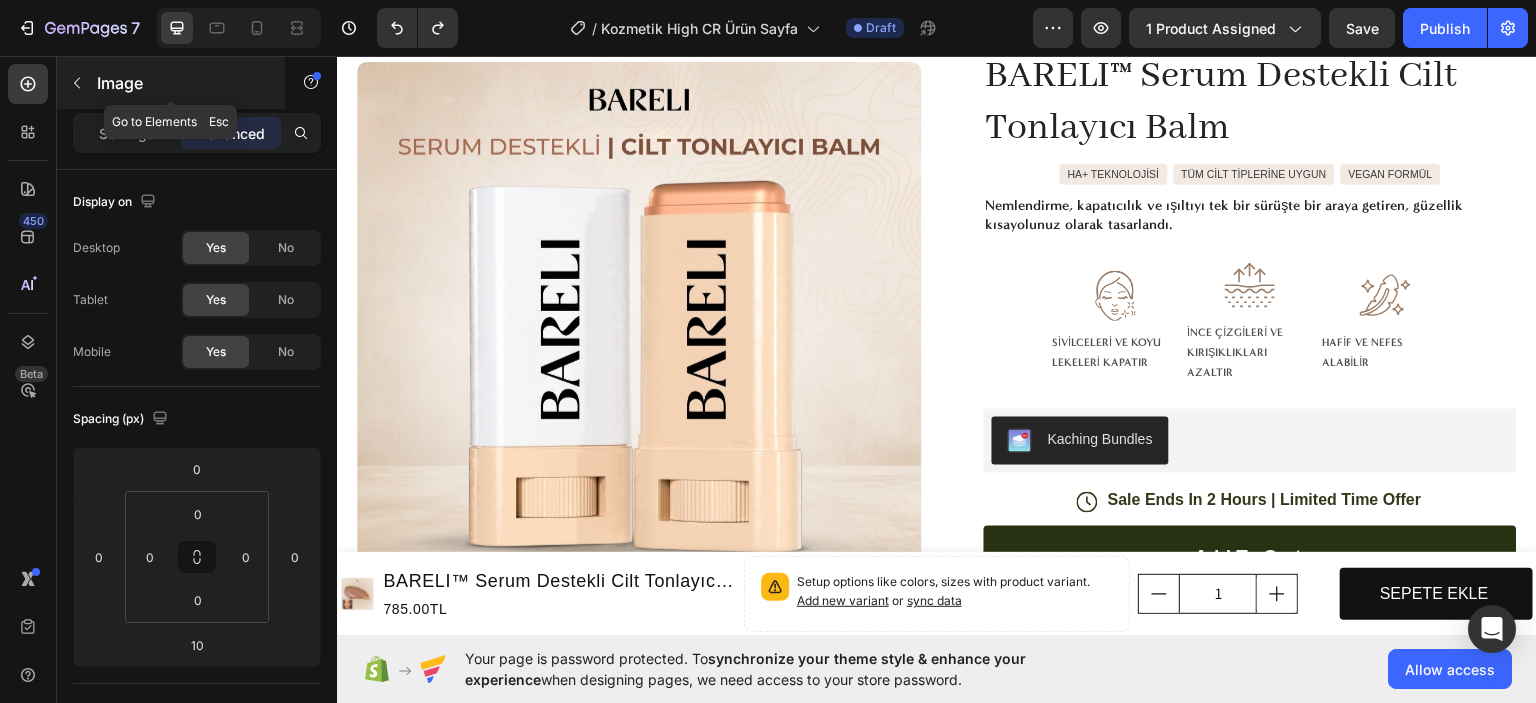click at bounding box center (77, 83) 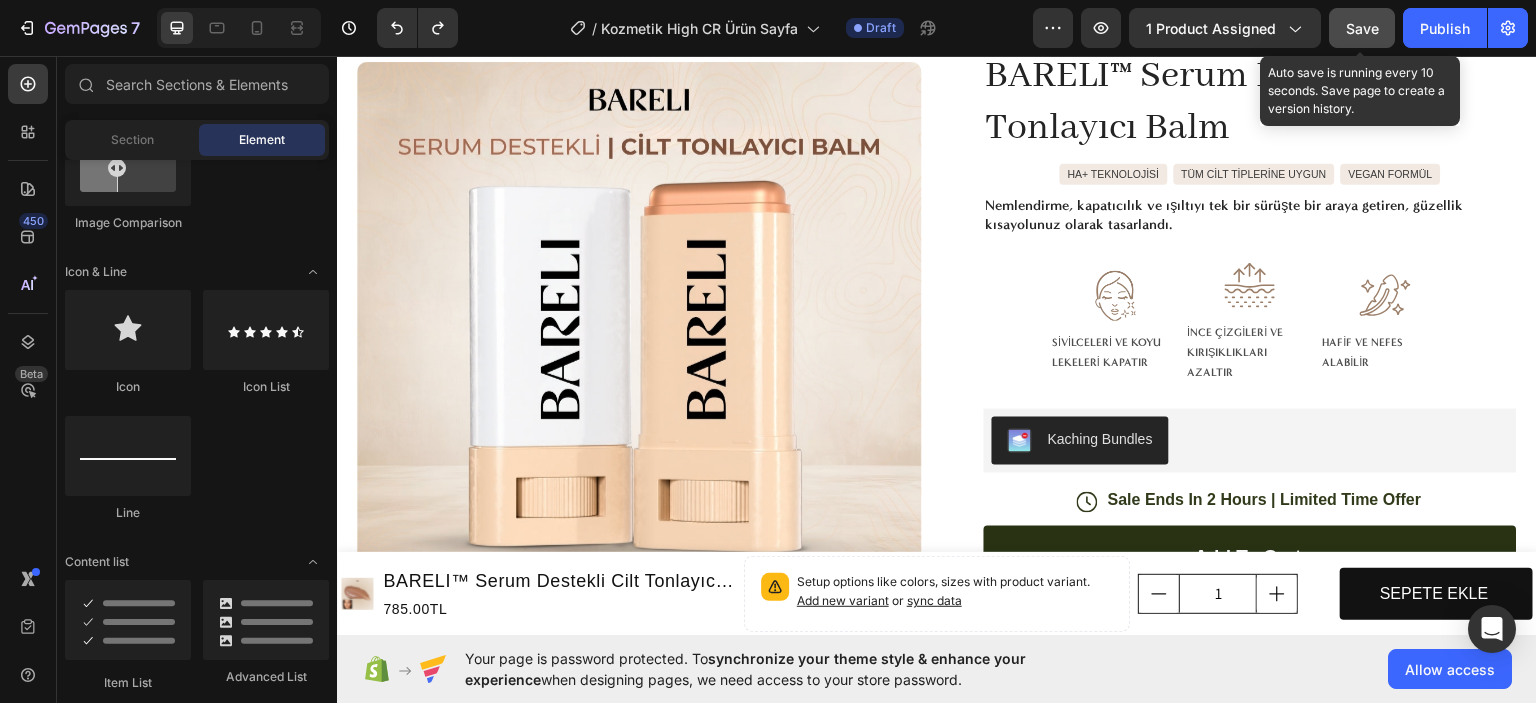 click on "Save" at bounding box center [1362, 28] 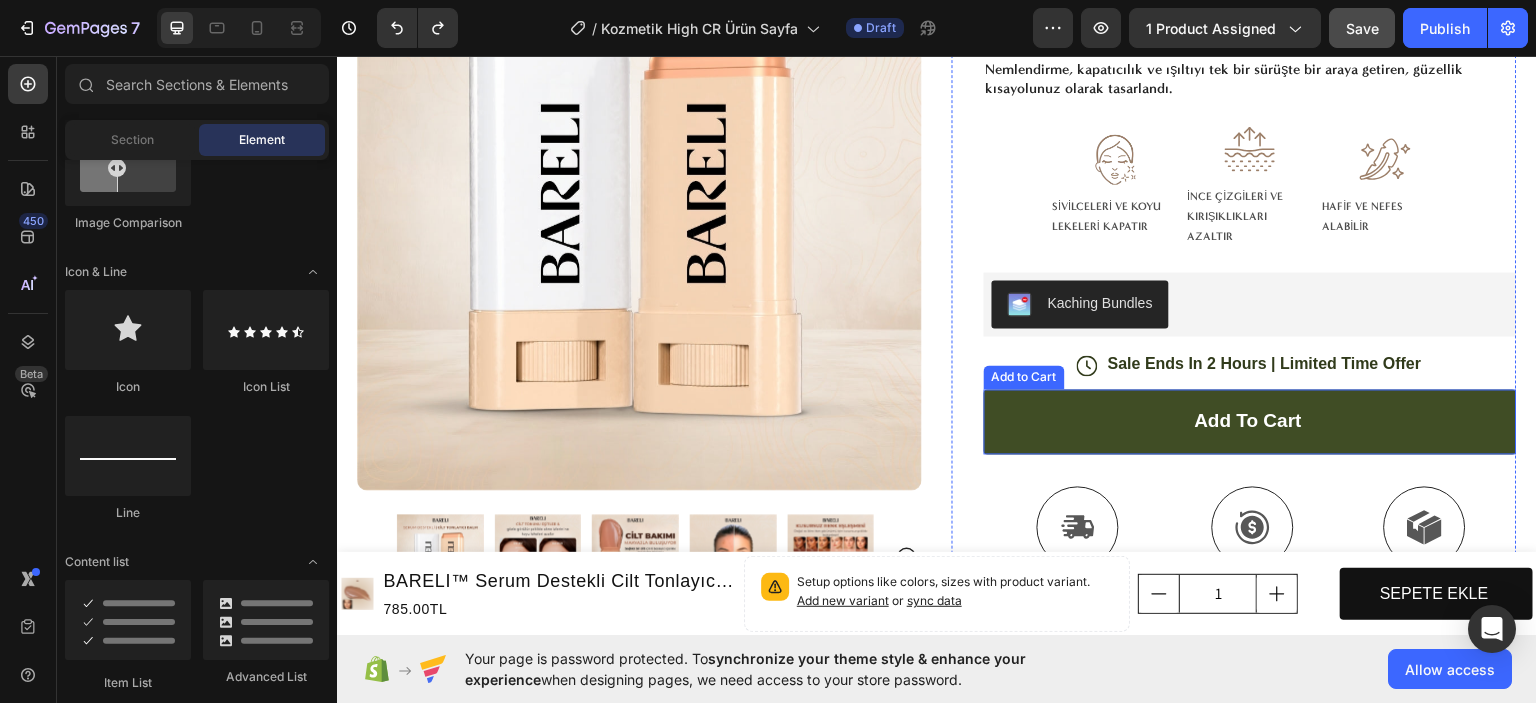 scroll, scrollTop: 356, scrollLeft: 0, axis: vertical 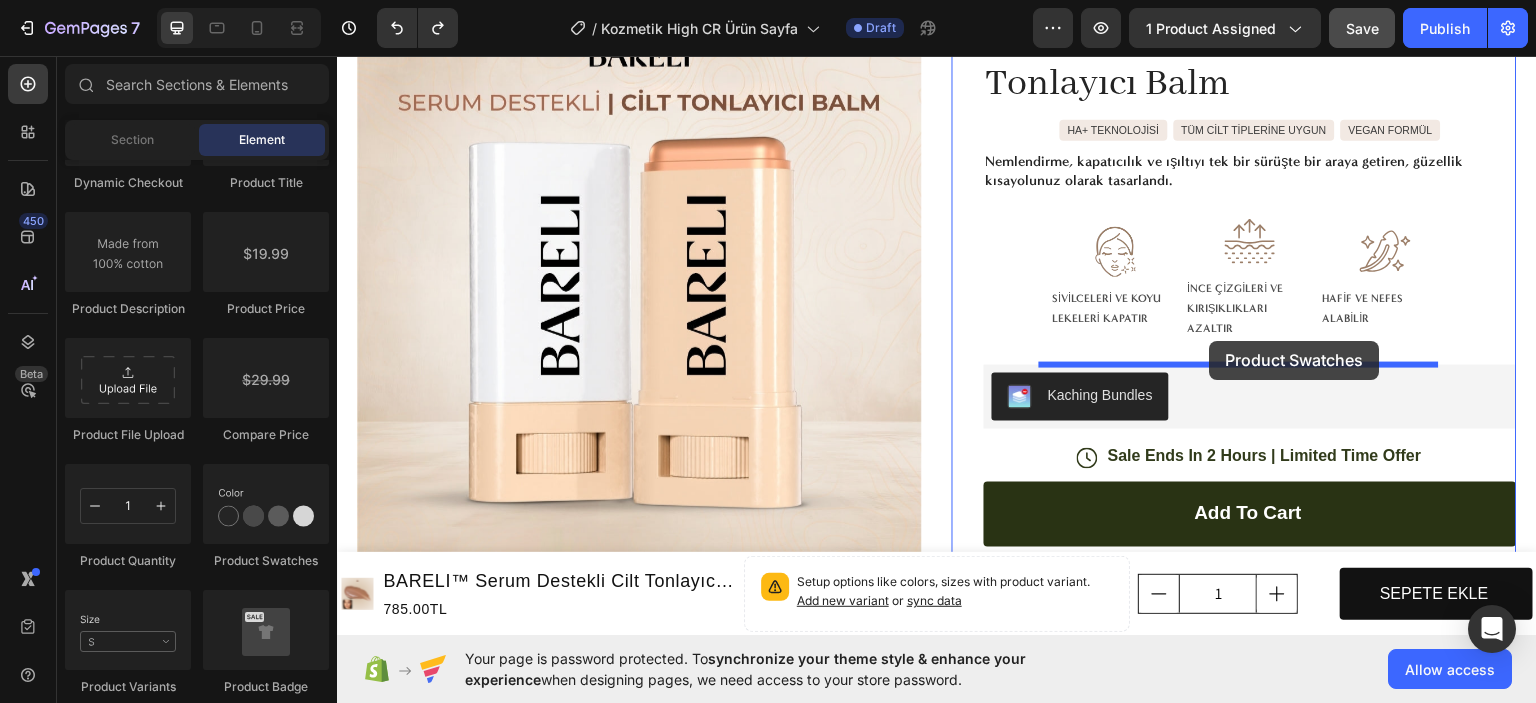 drag, startPoint x: 601, startPoint y: 564, endPoint x: 1210, endPoint y: 340, distance: 648.88904 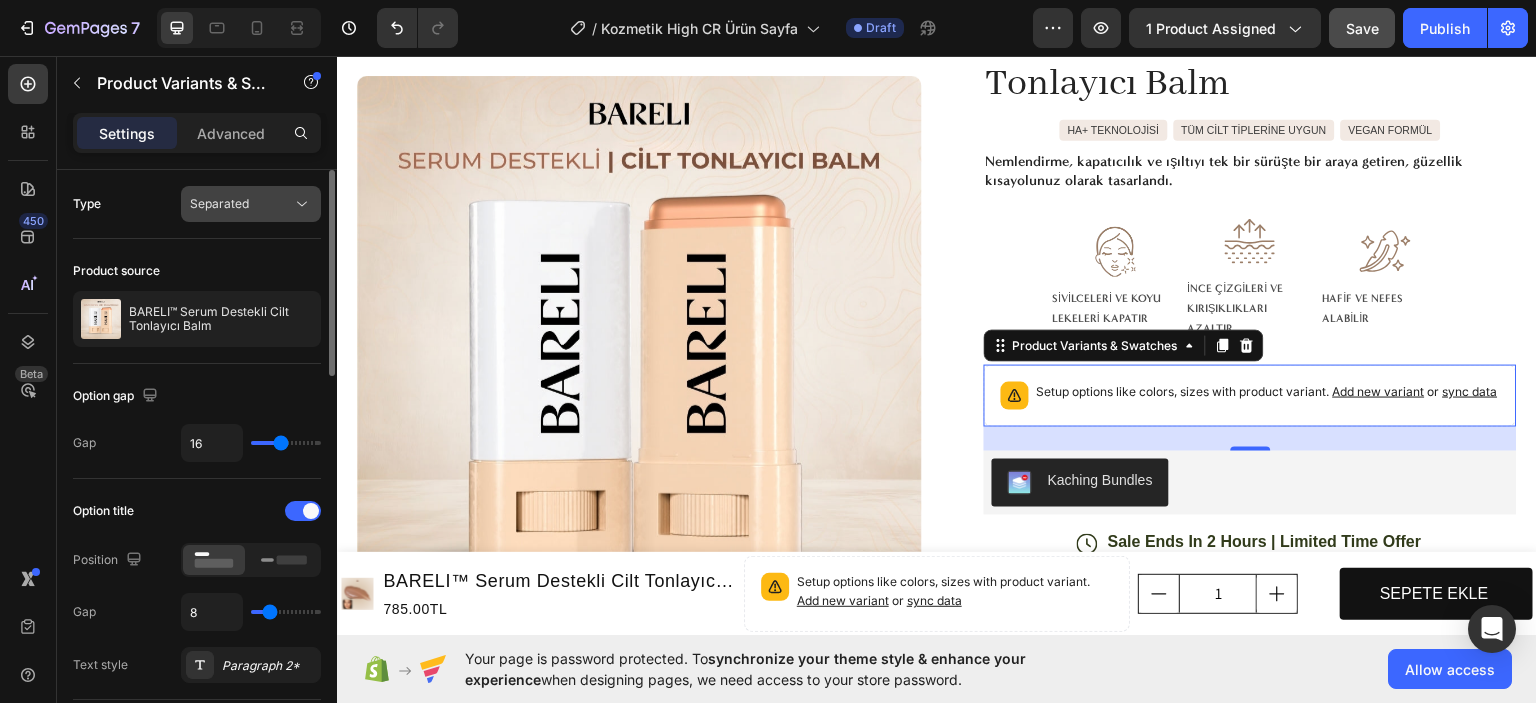 click on "Separated" 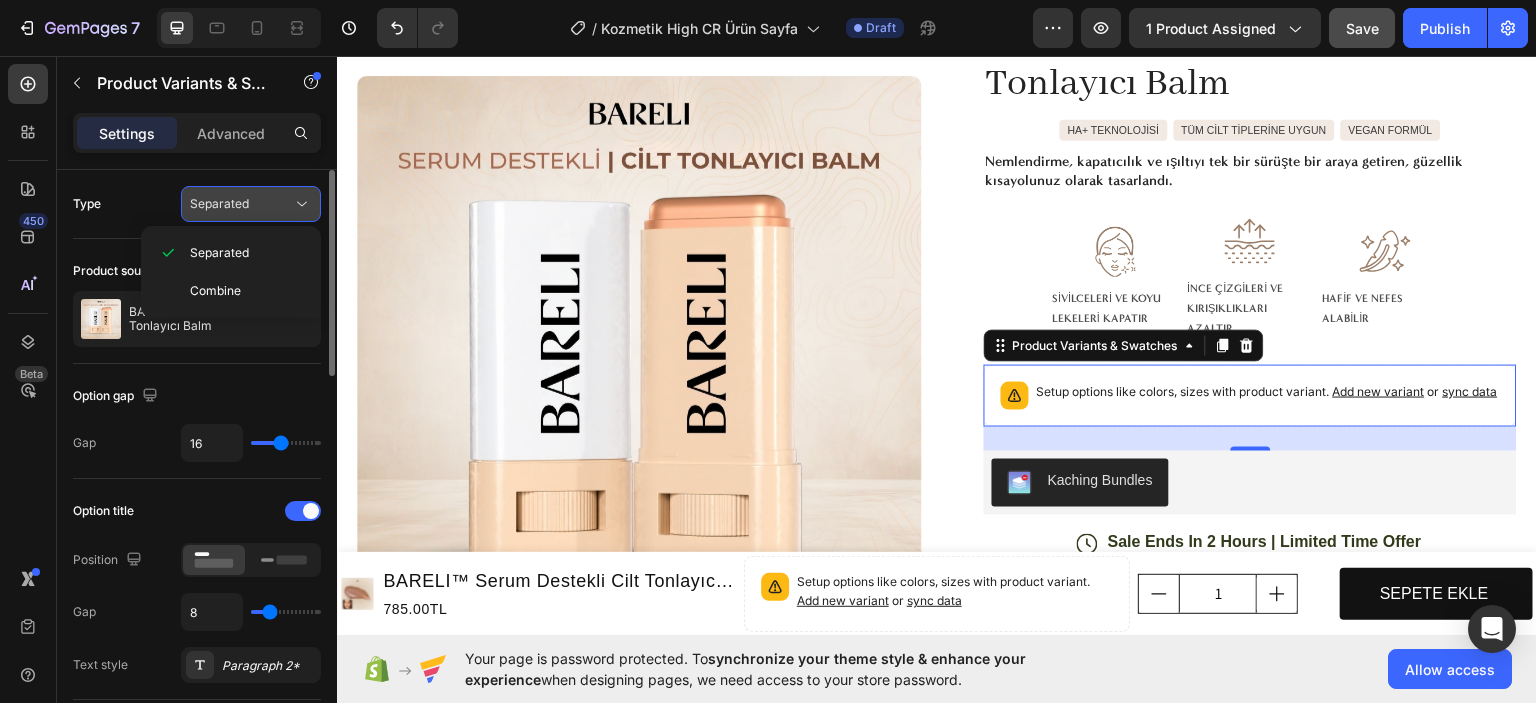 click on "Separated" 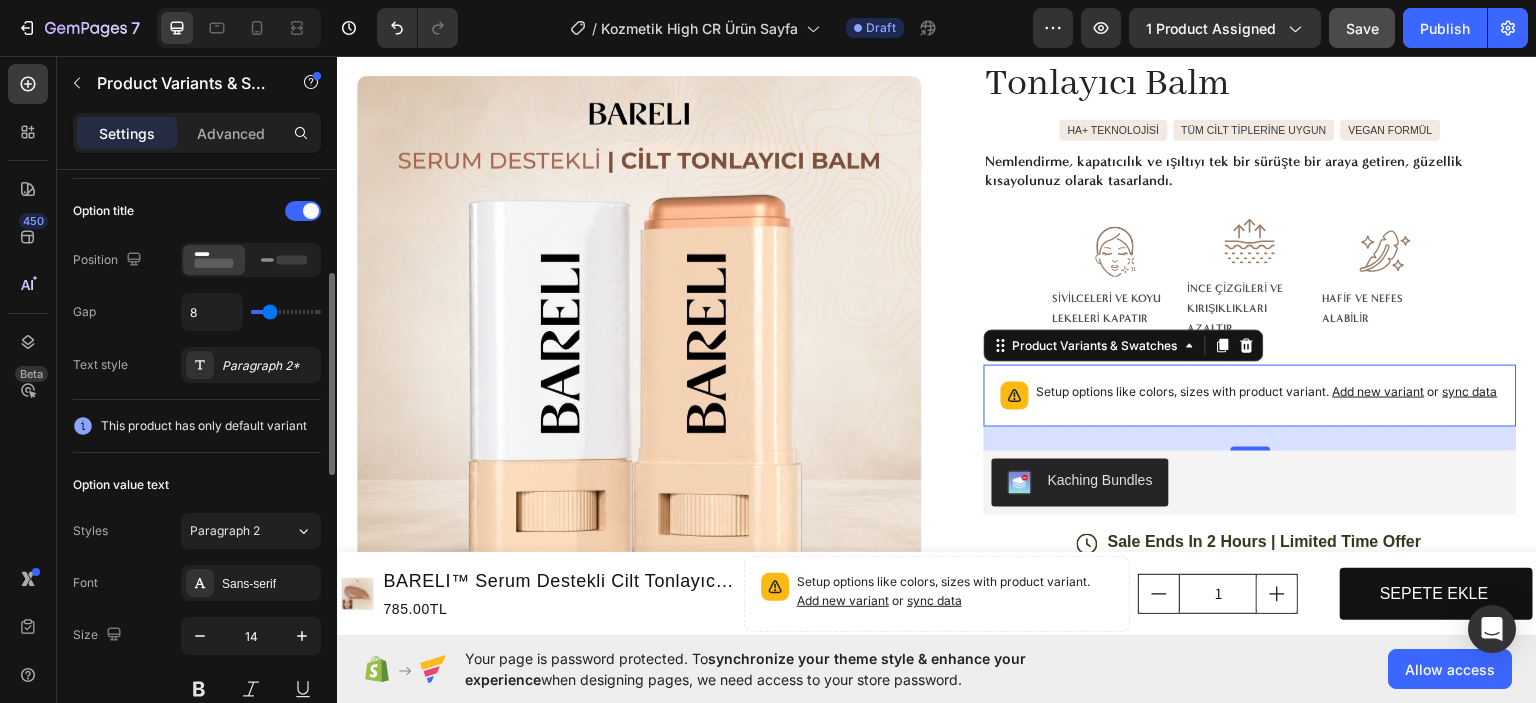 scroll, scrollTop: 600, scrollLeft: 0, axis: vertical 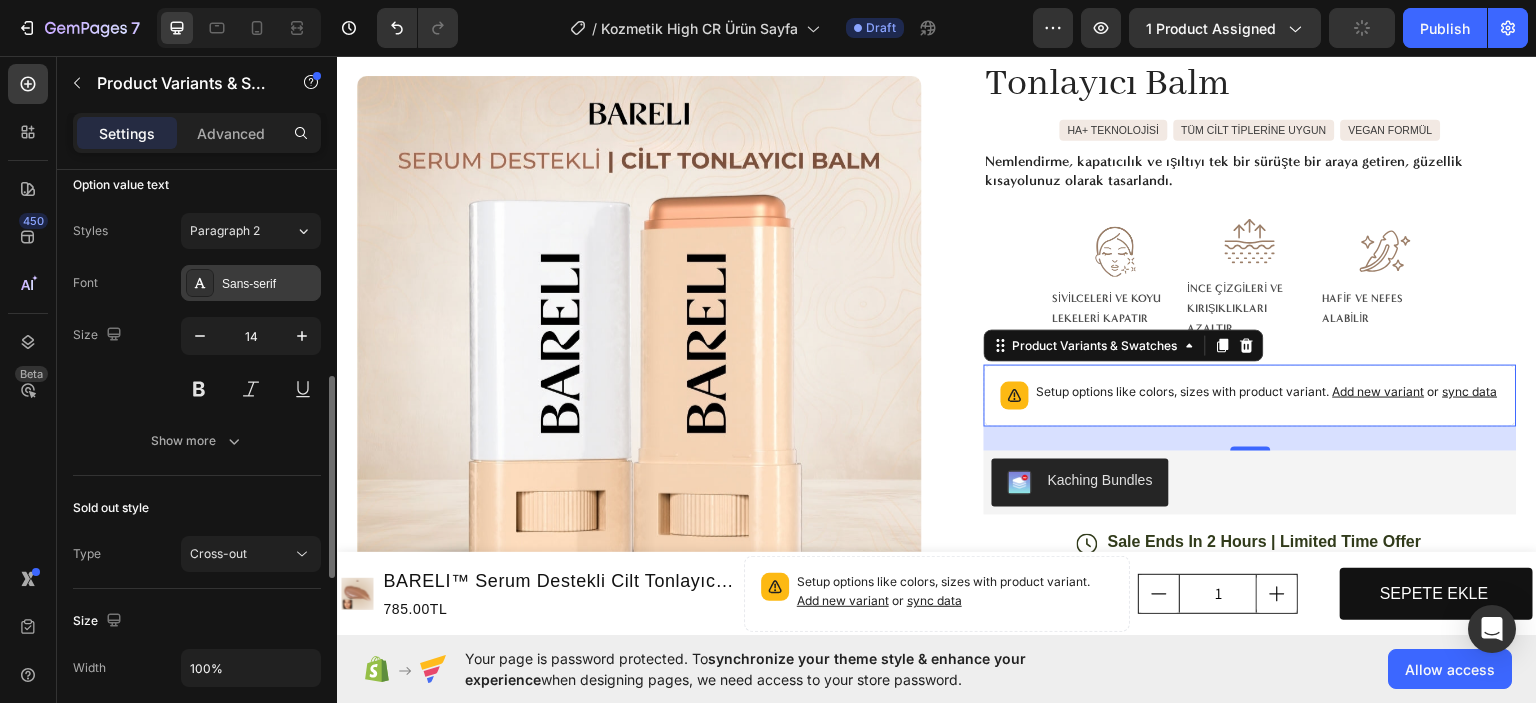 click on "Sans-serif" at bounding box center [269, 284] 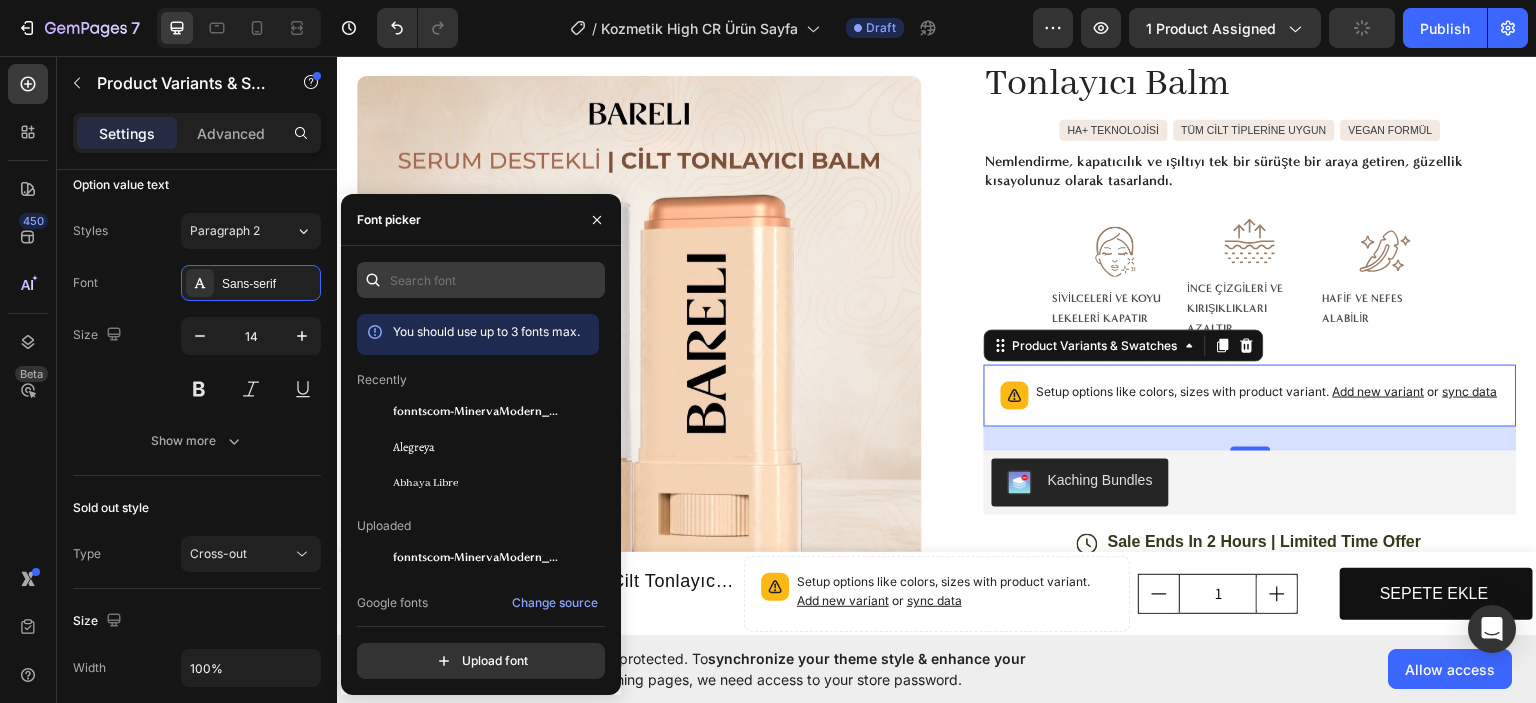 click on "fonntscom-MinervaModern_Bold" at bounding box center [476, 411] 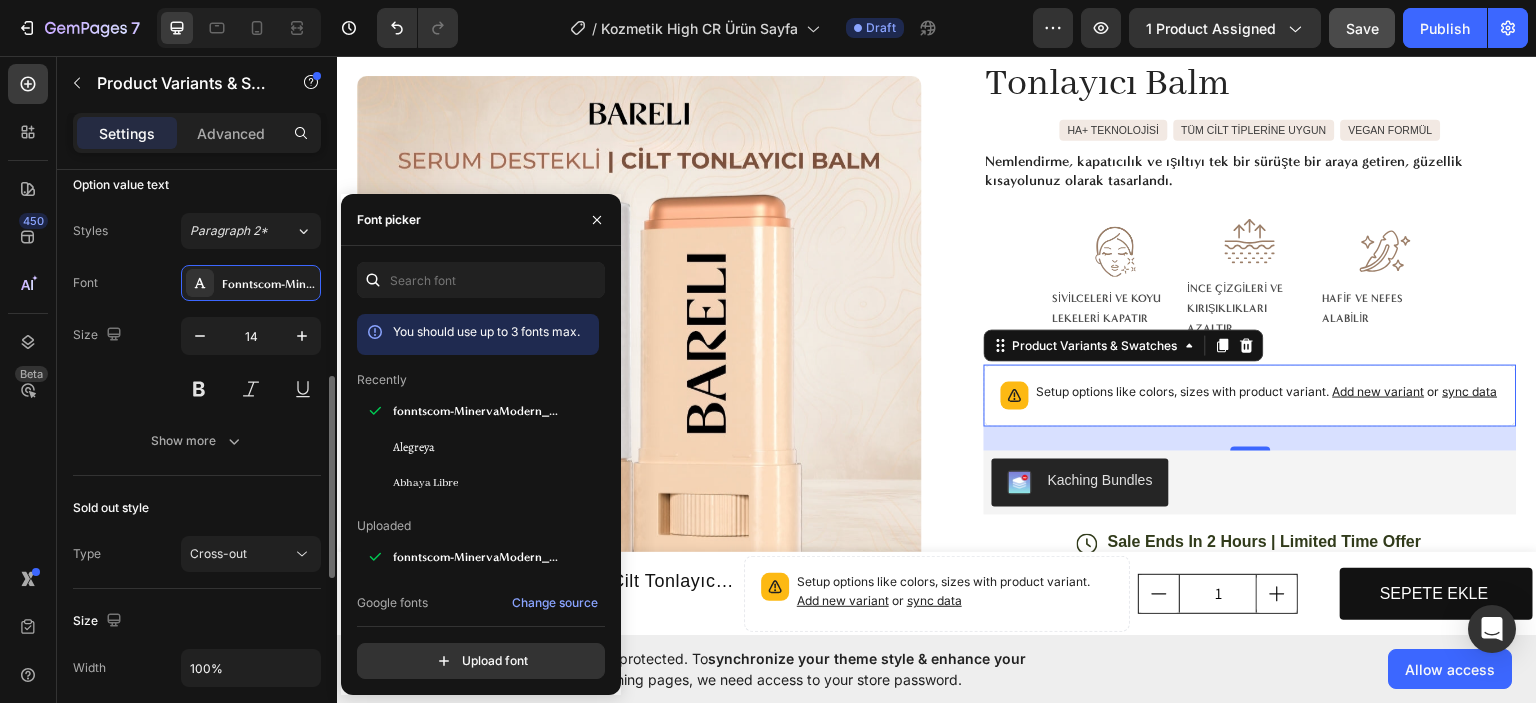 drag, startPoint x: 596, startPoint y: 213, endPoint x: 318, endPoint y: 309, distance: 294.10883 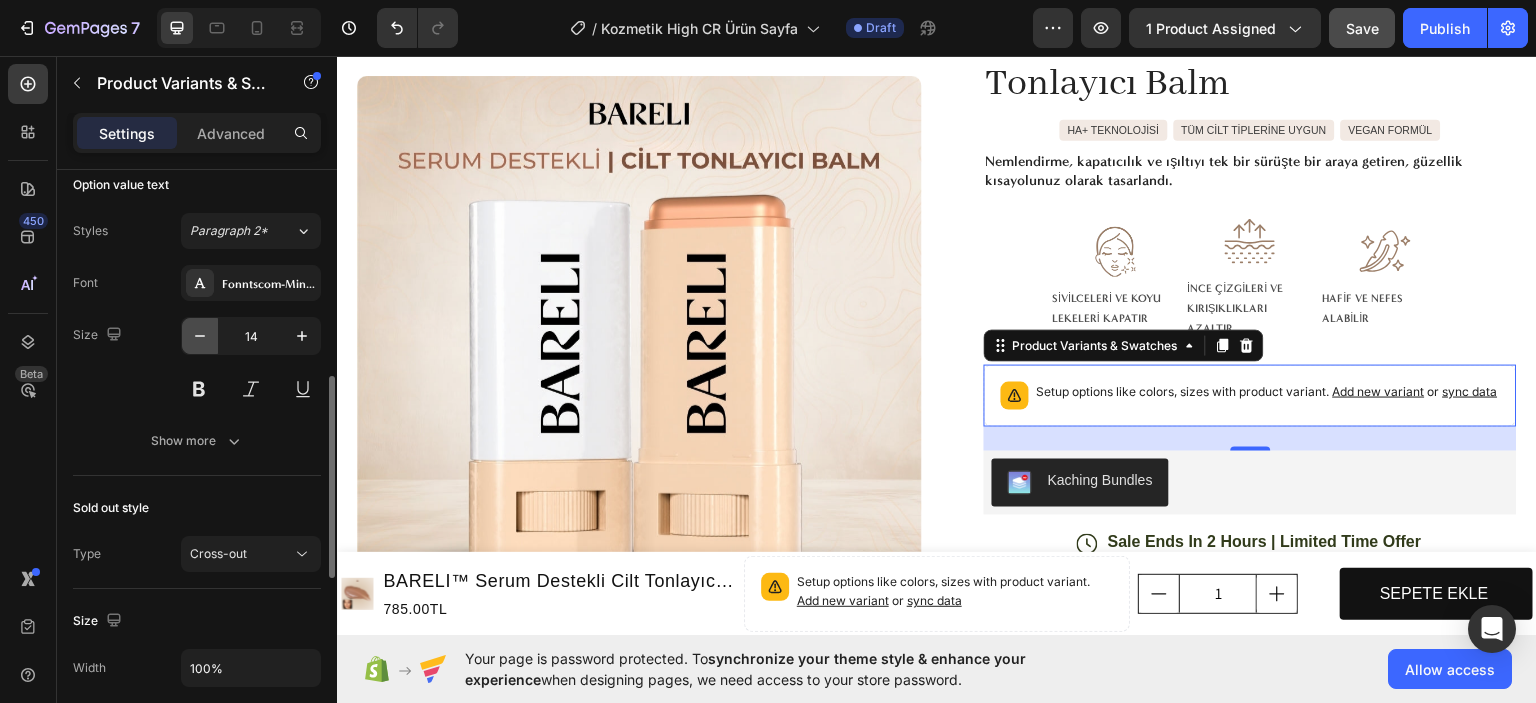 click 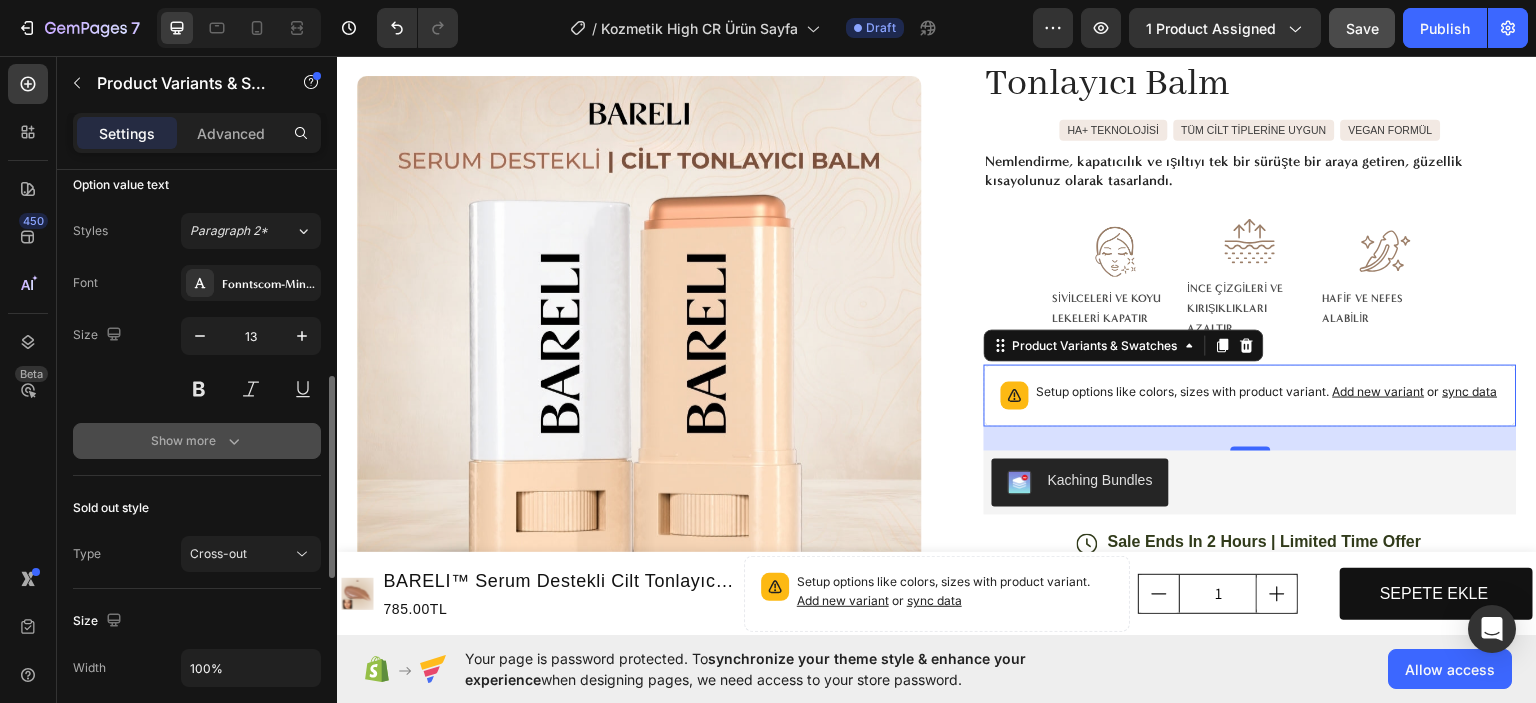 click on "Show more" at bounding box center [197, 441] 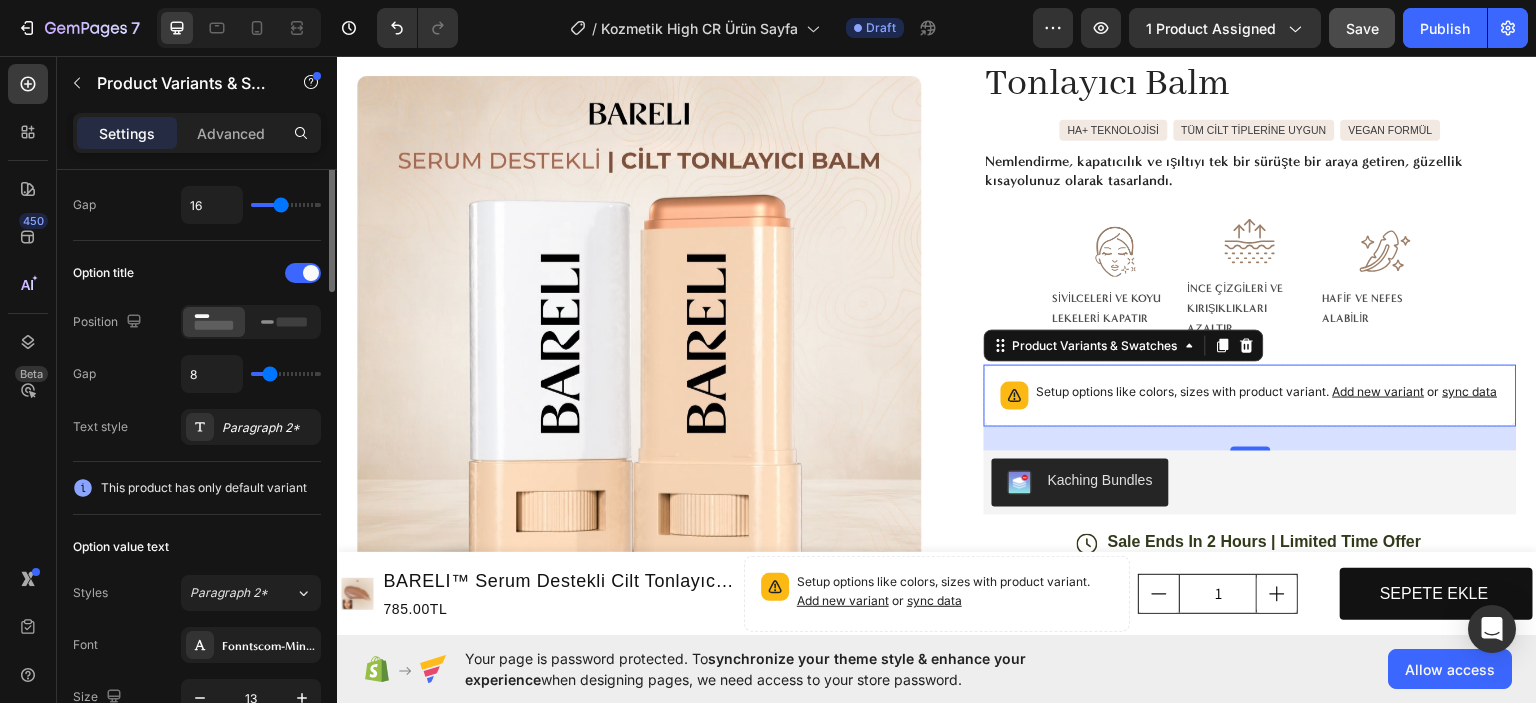 scroll, scrollTop: 138, scrollLeft: 0, axis: vertical 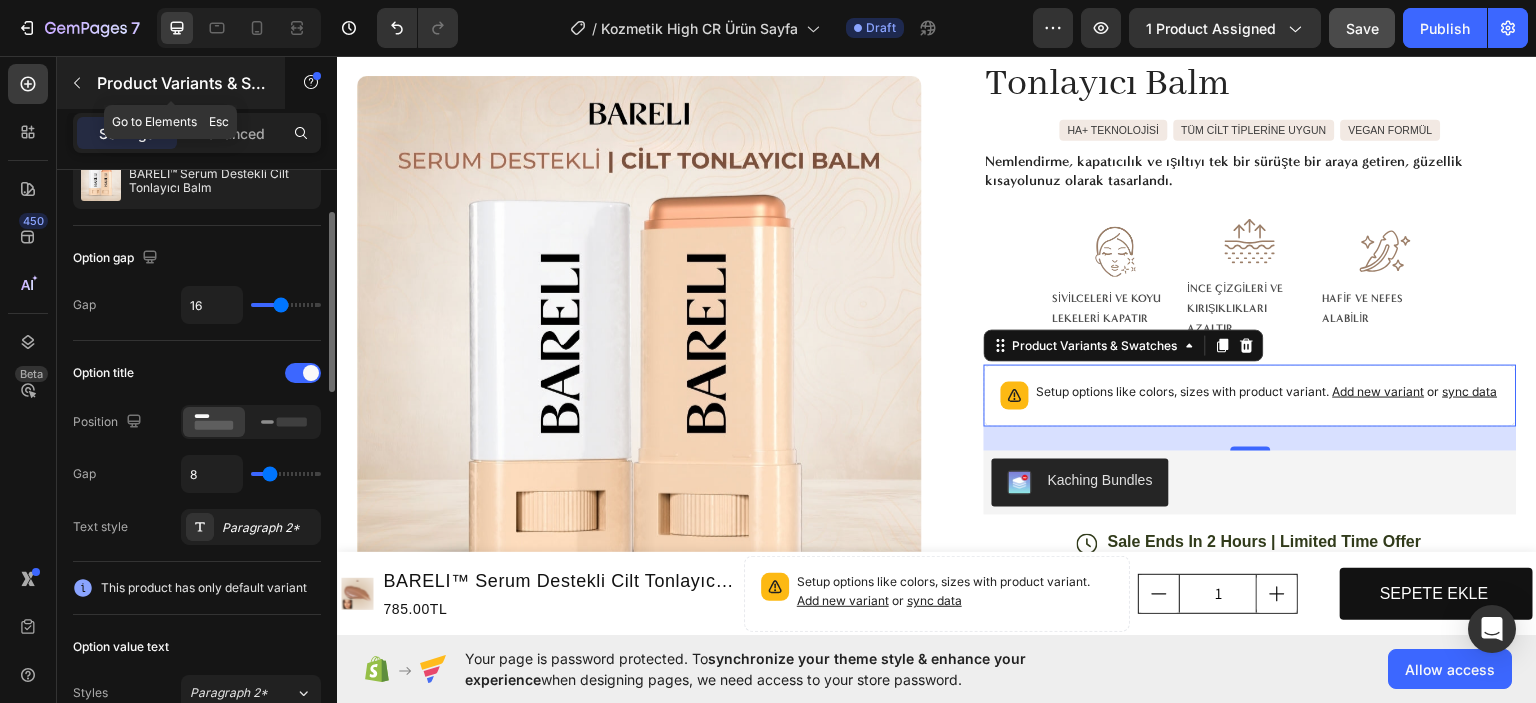 click 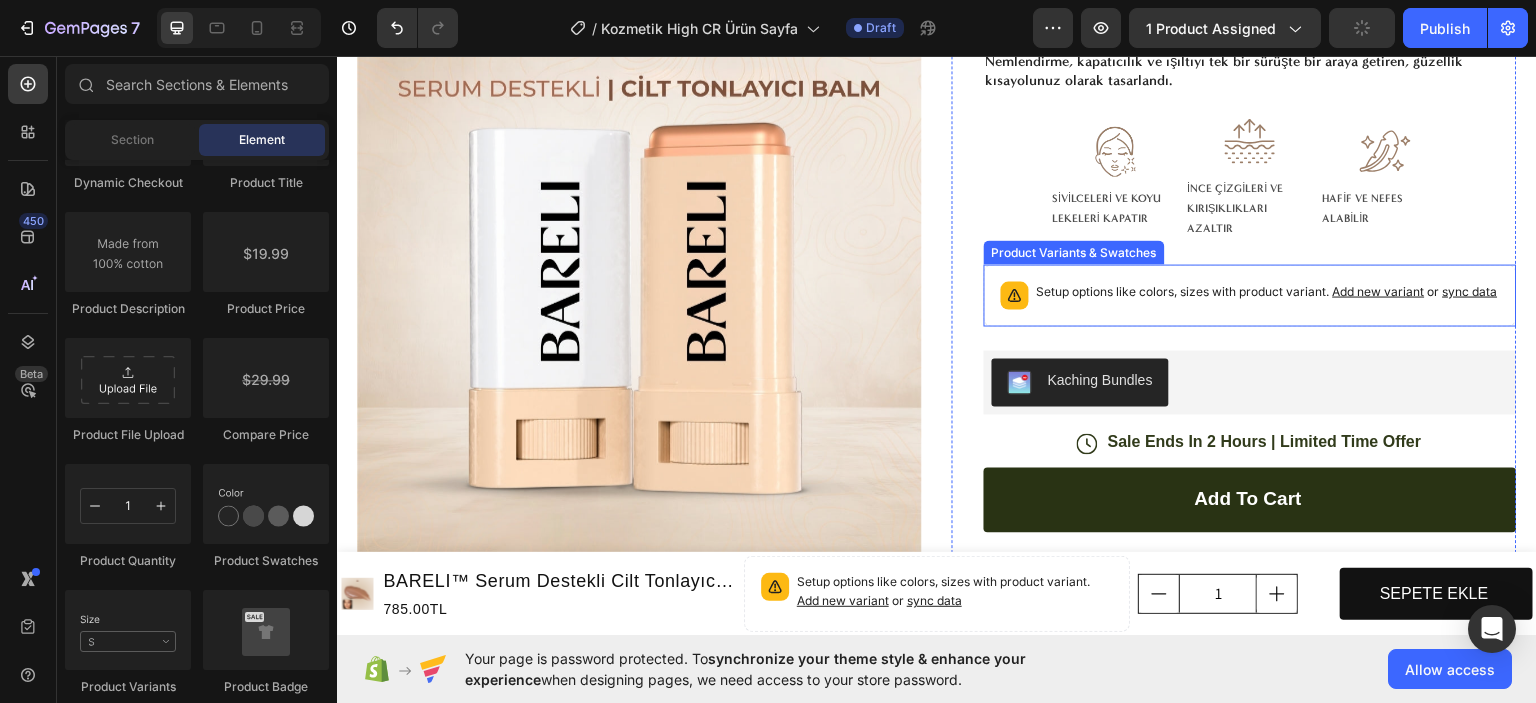 scroll, scrollTop: 400, scrollLeft: 0, axis: vertical 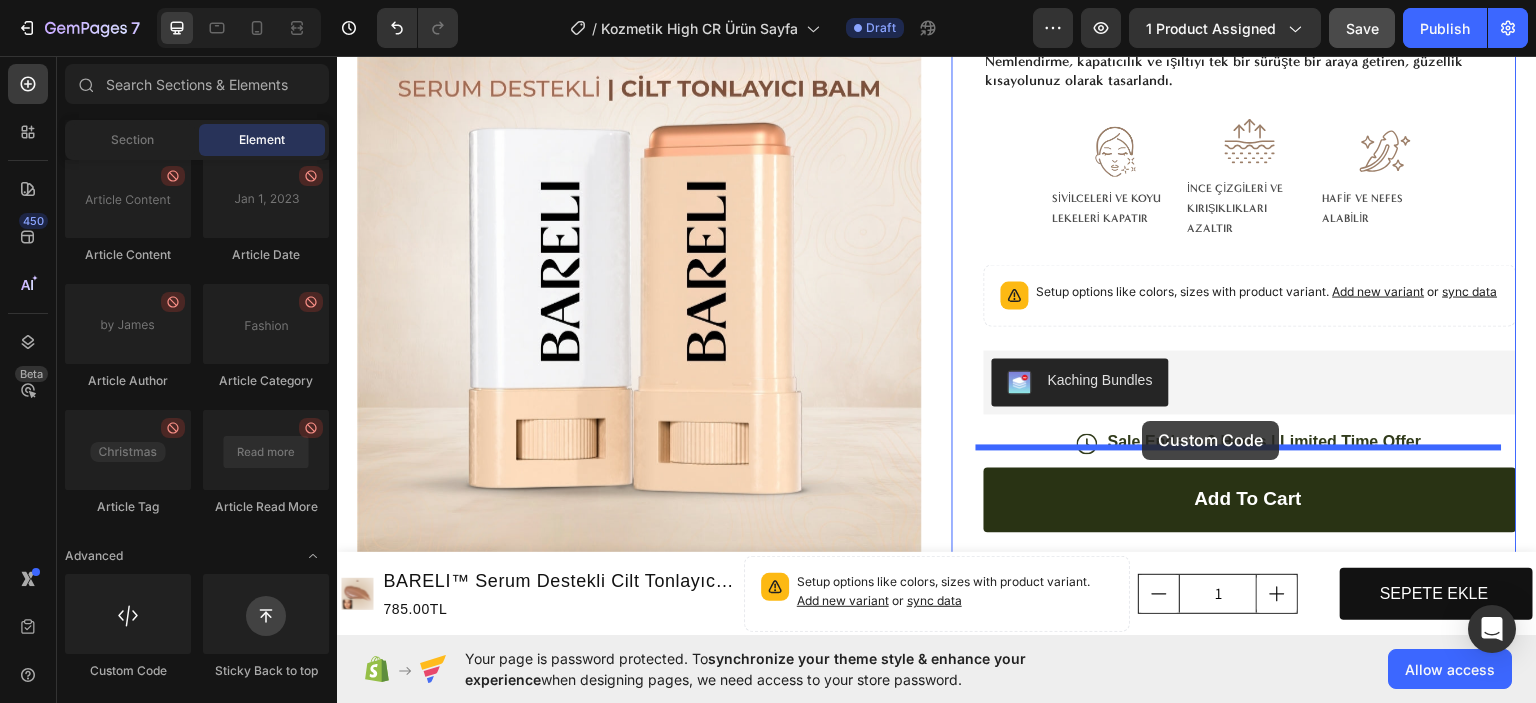 drag, startPoint x: 498, startPoint y: 661, endPoint x: 1143, endPoint y: 420, distance: 688.5535 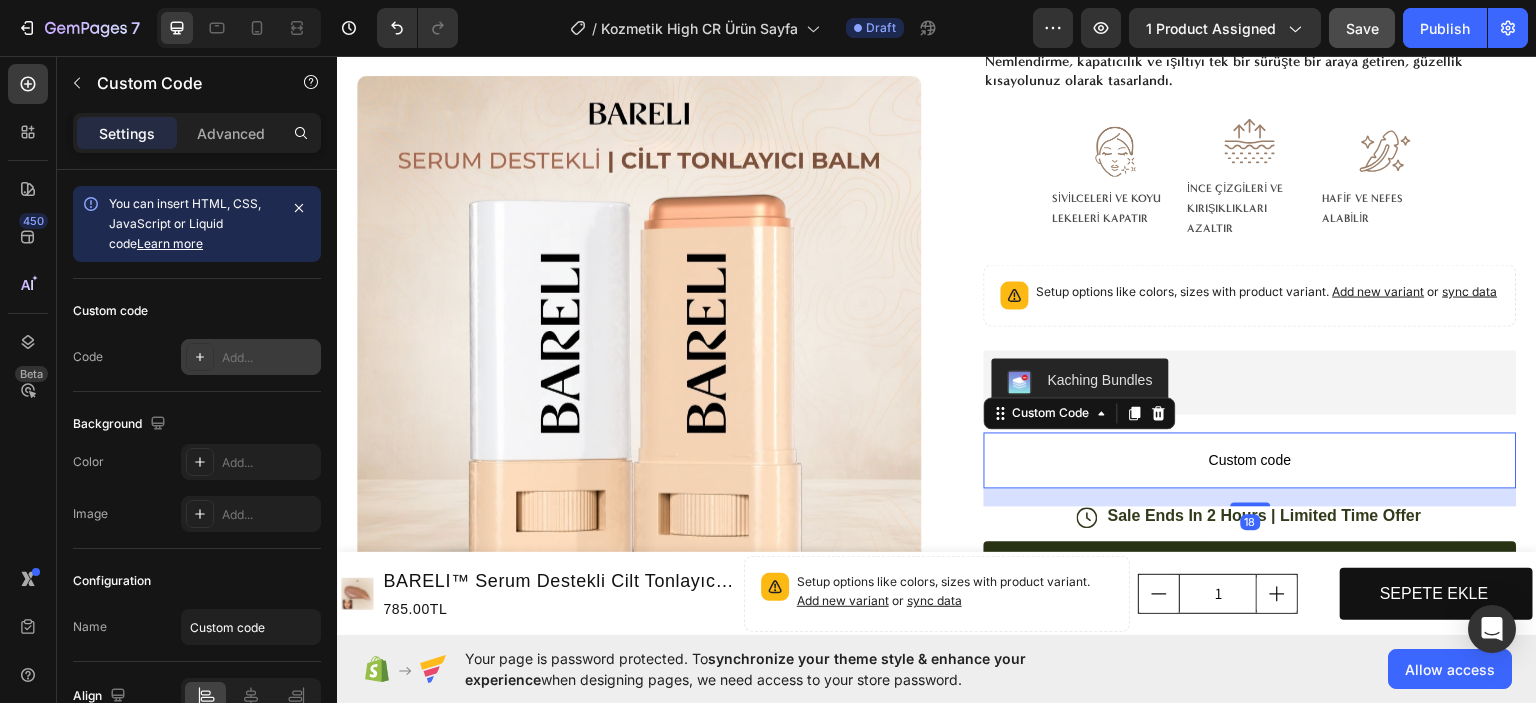 click on "Add..." at bounding box center (269, 358) 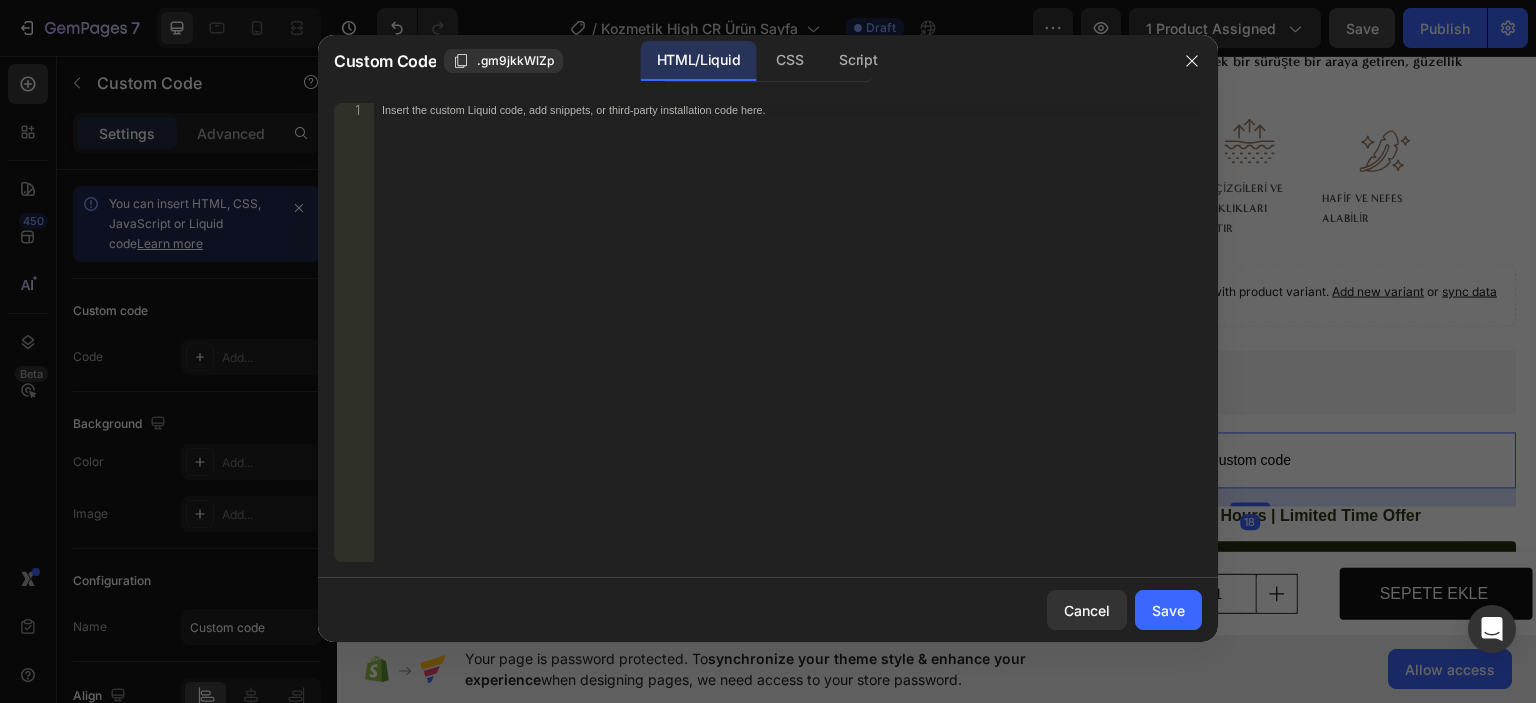 type 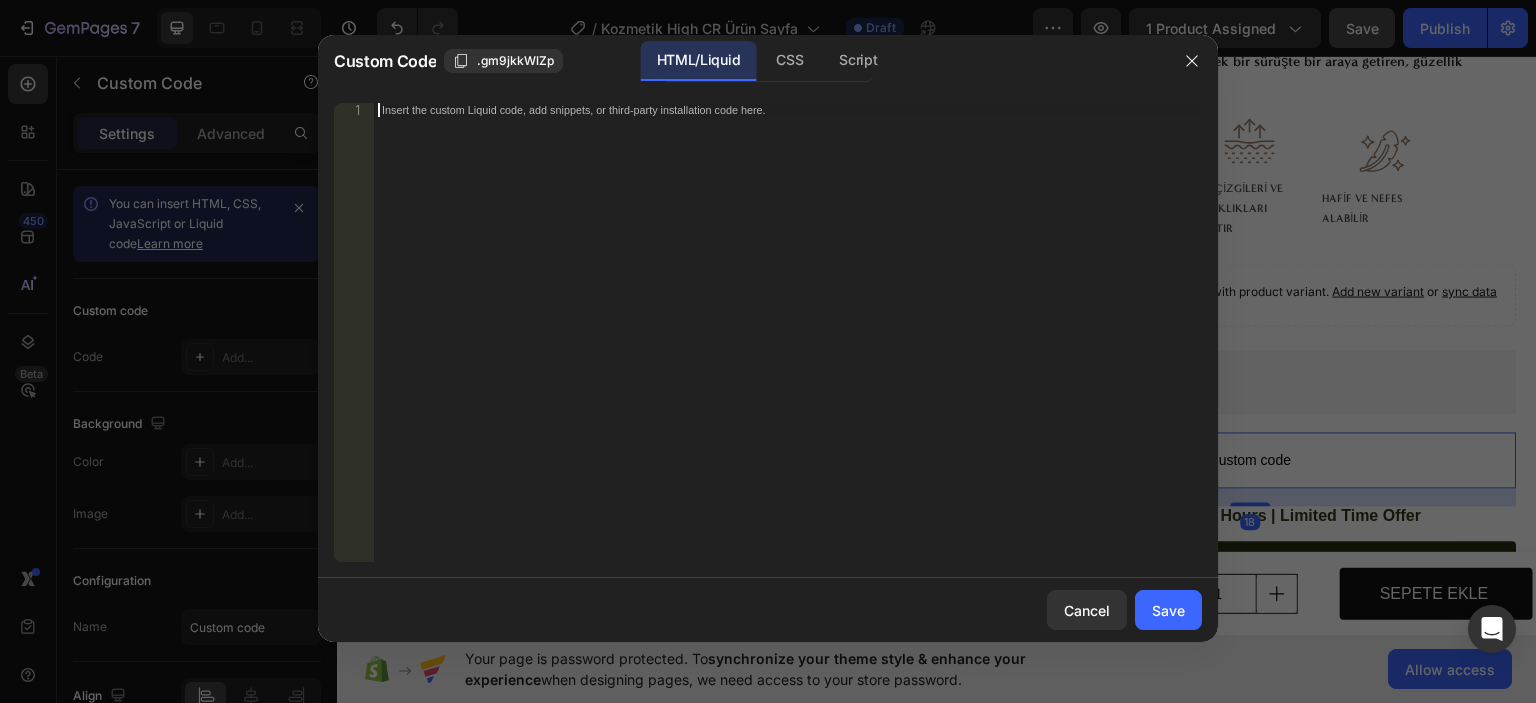 scroll, scrollTop: 87, scrollLeft: 0, axis: vertical 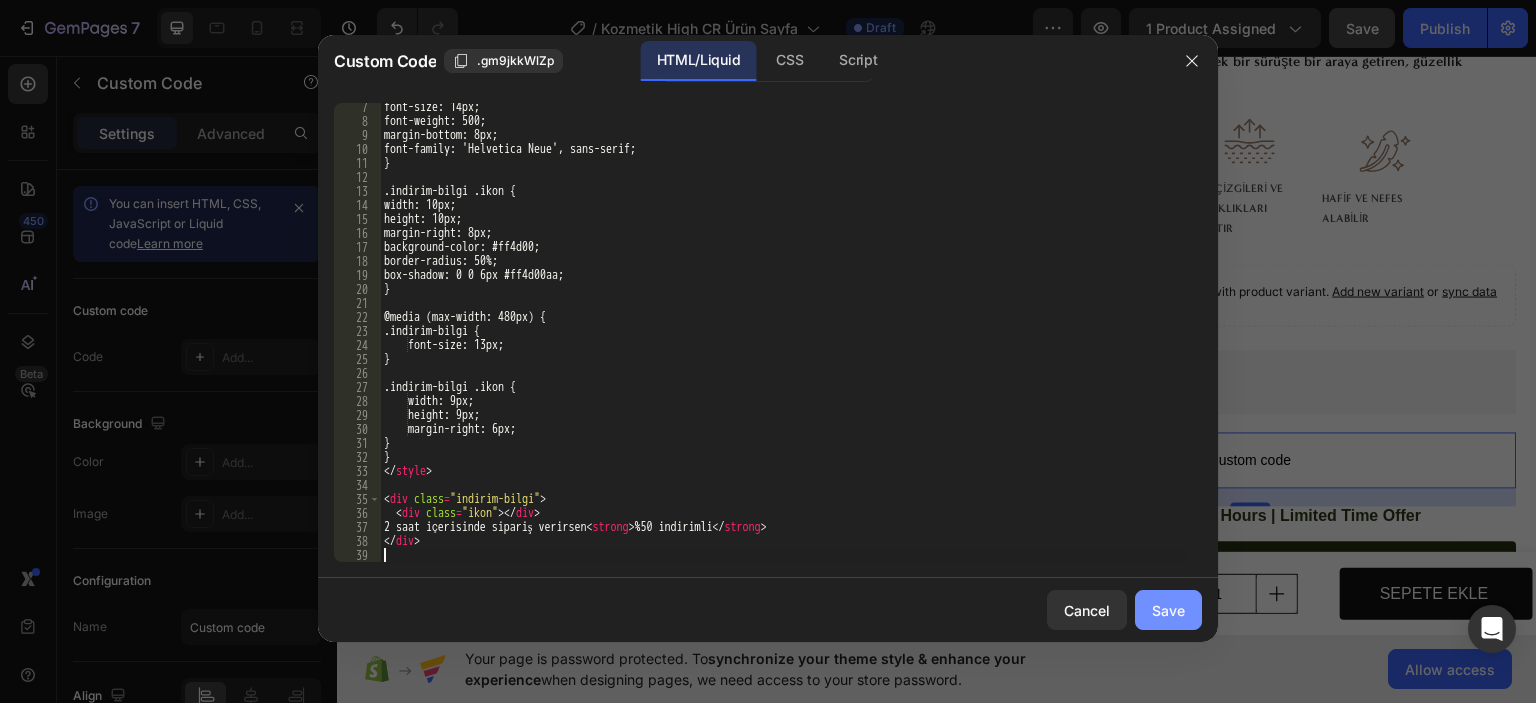click on "Save" at bounding box center [1168, 610] 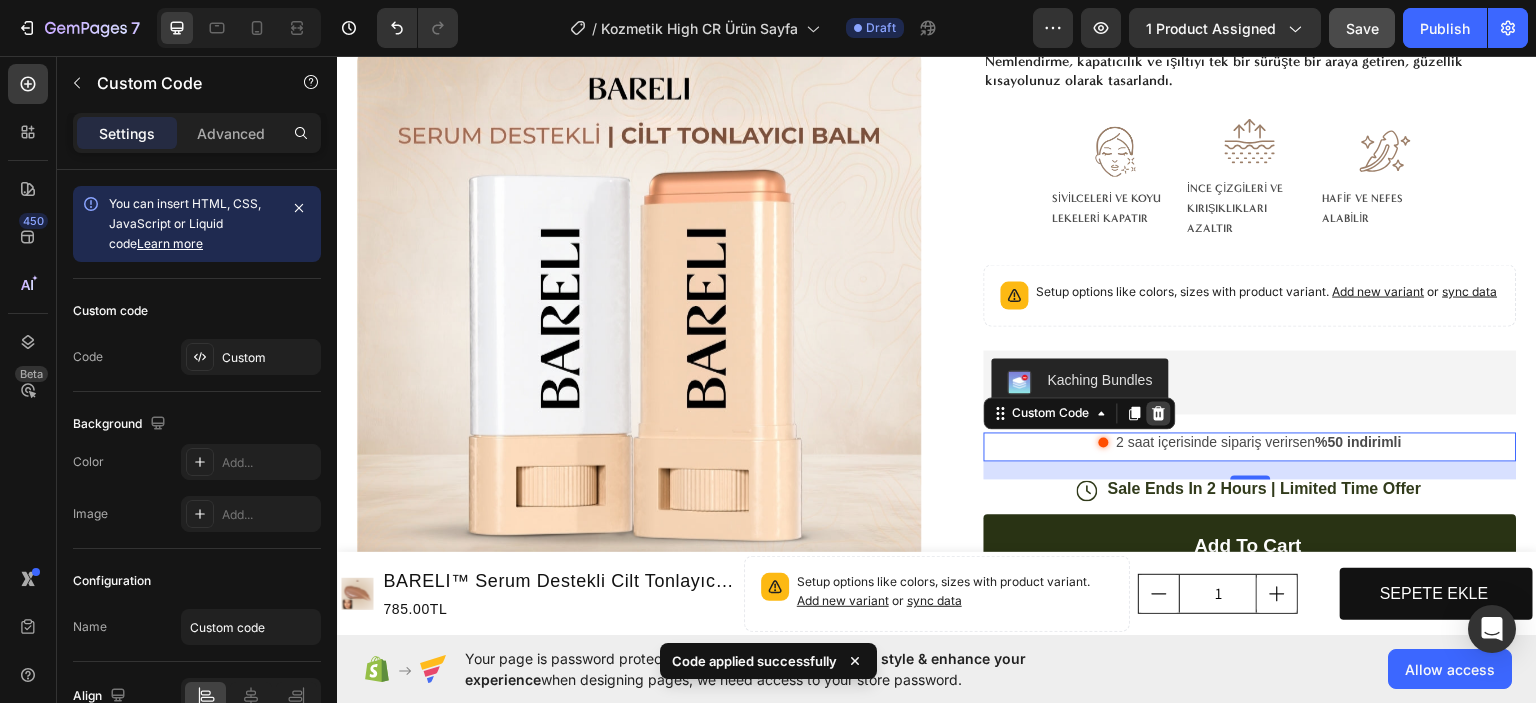 click 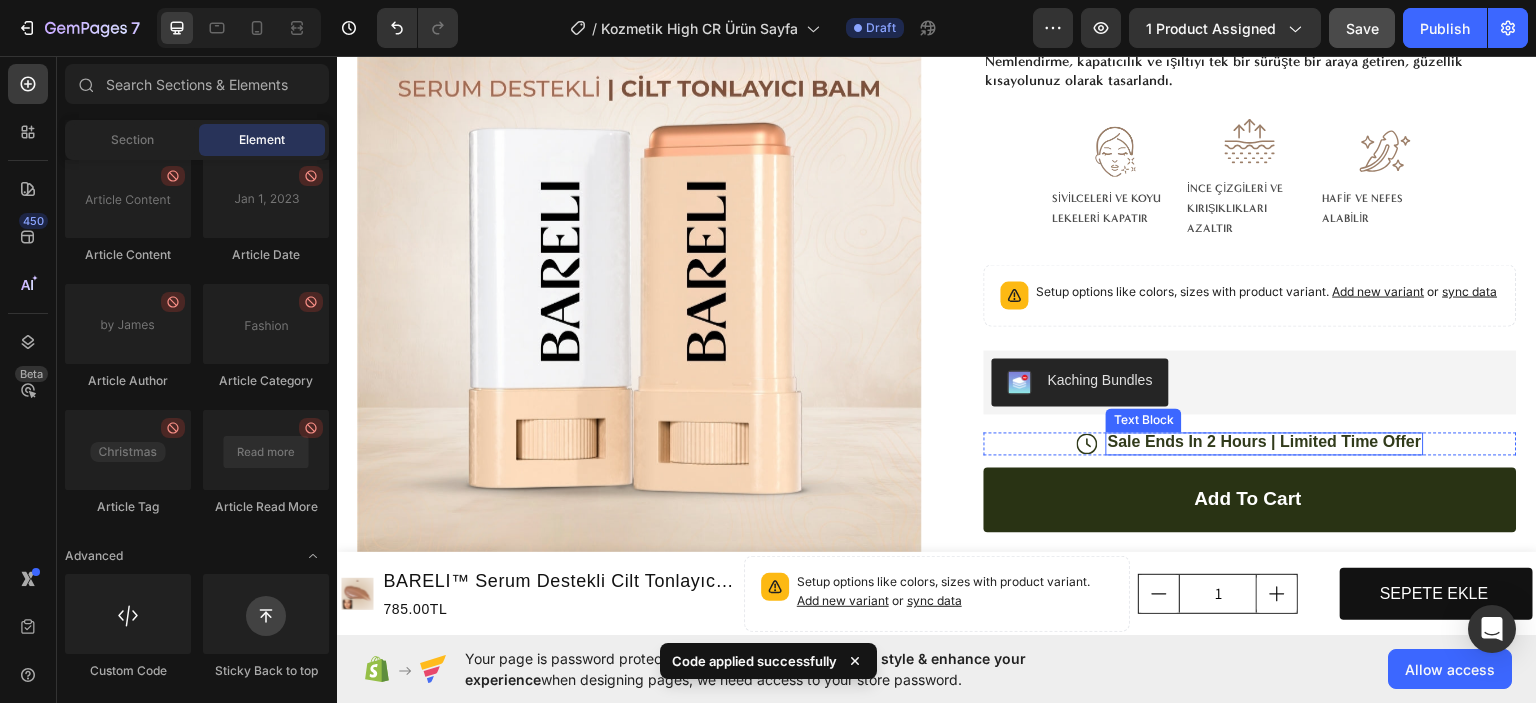 click on "Sale Ends In 2 Hours | Limited Time Offer" at bounding box center [1265, 442] 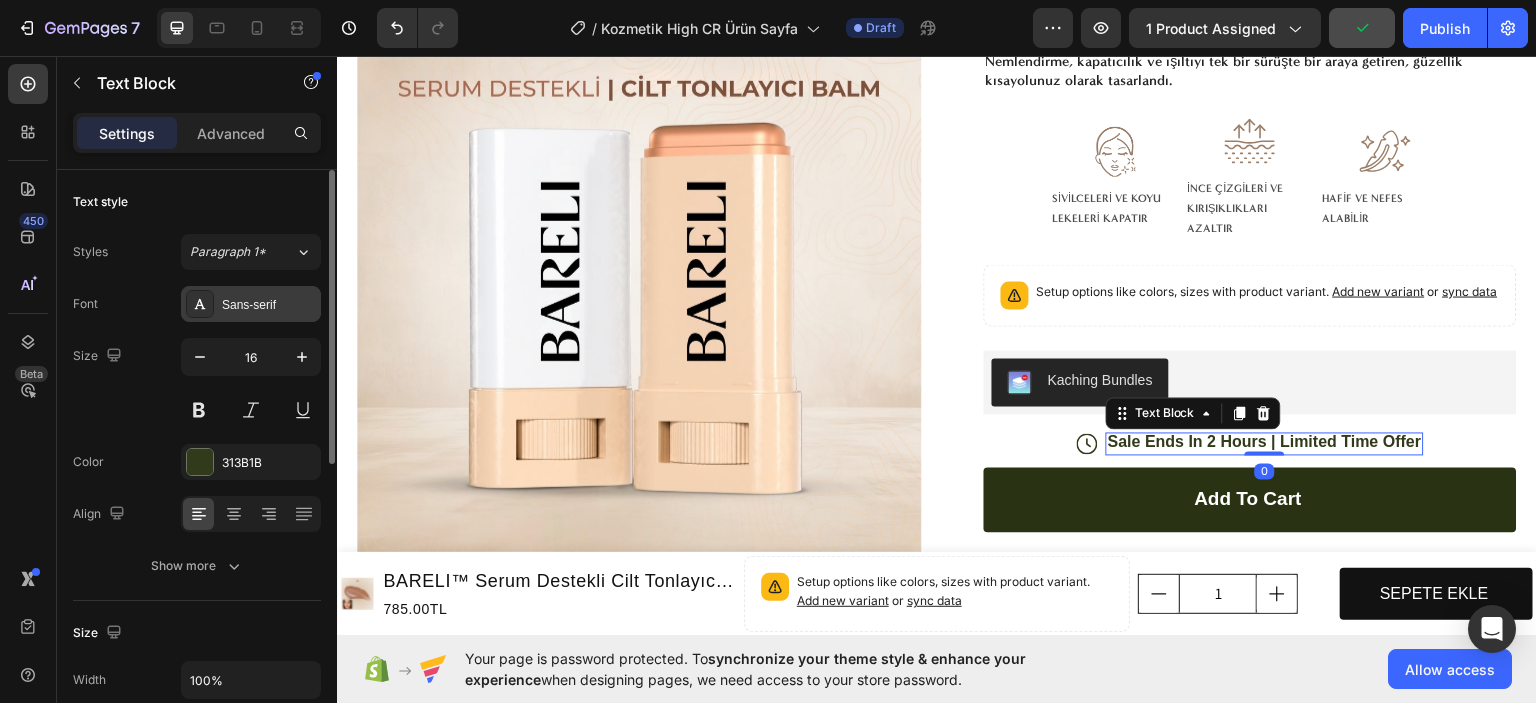 click on "Sans-serif" at bounding box center (251, 304) 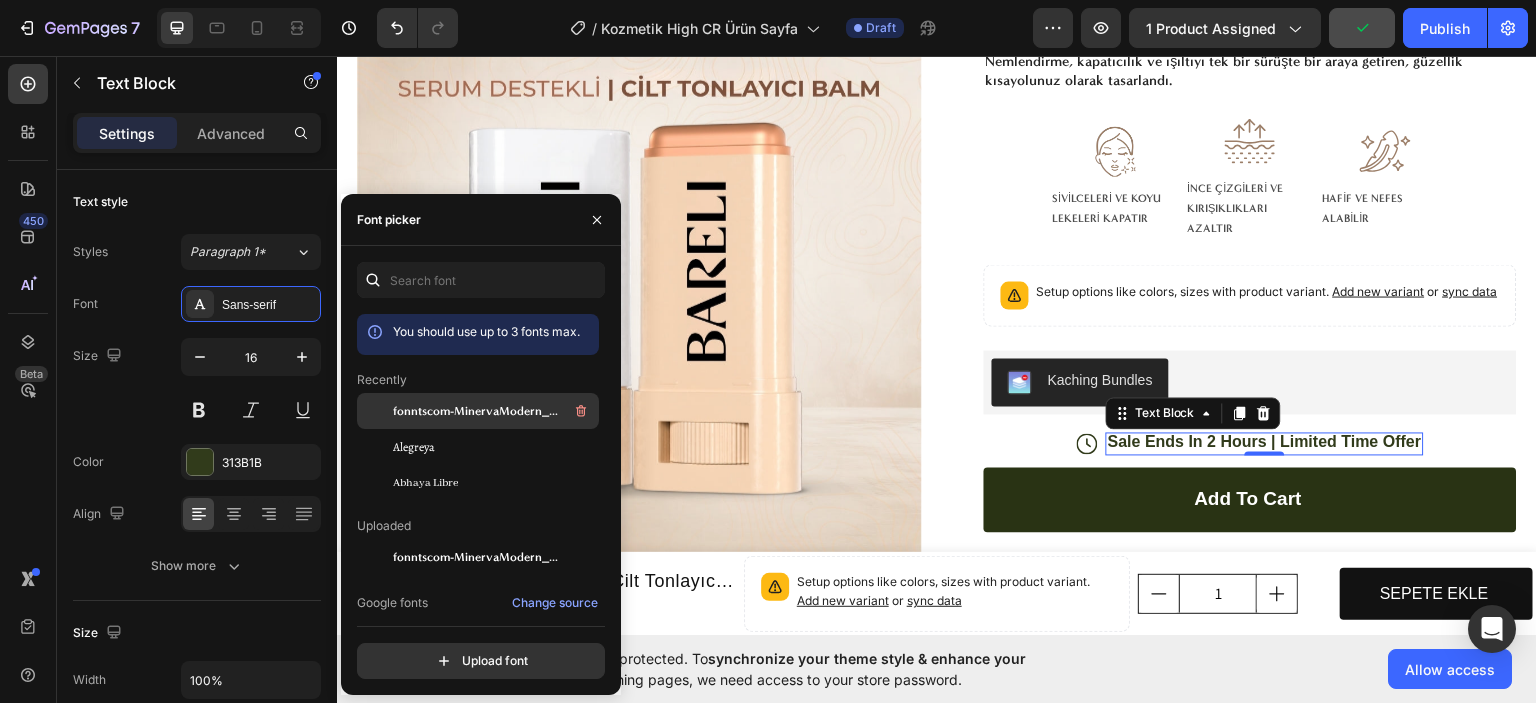 click on "fonntscom-MinervaModern_Bold" at bounding box center [476, 411] 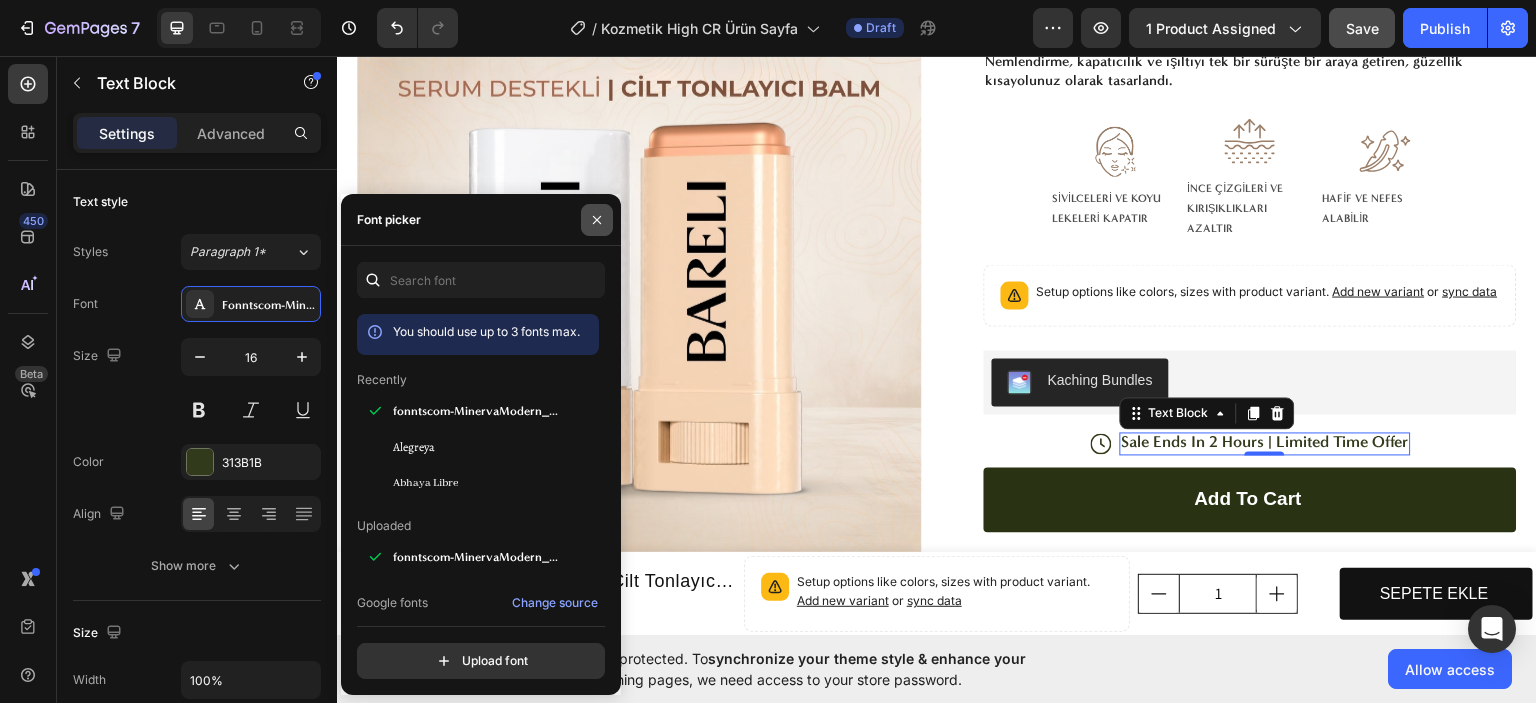 click 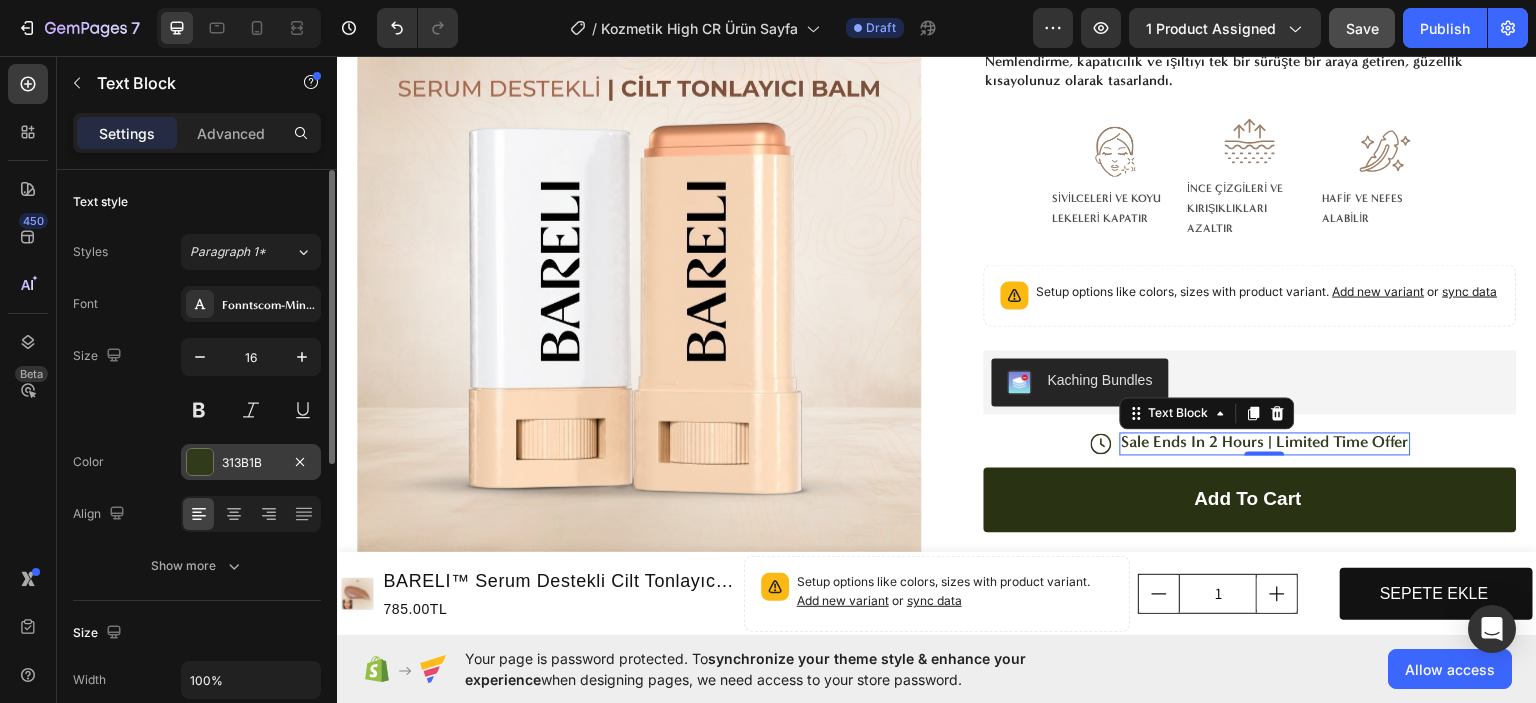 click on "313B1B" at bounding box center [251, 463] 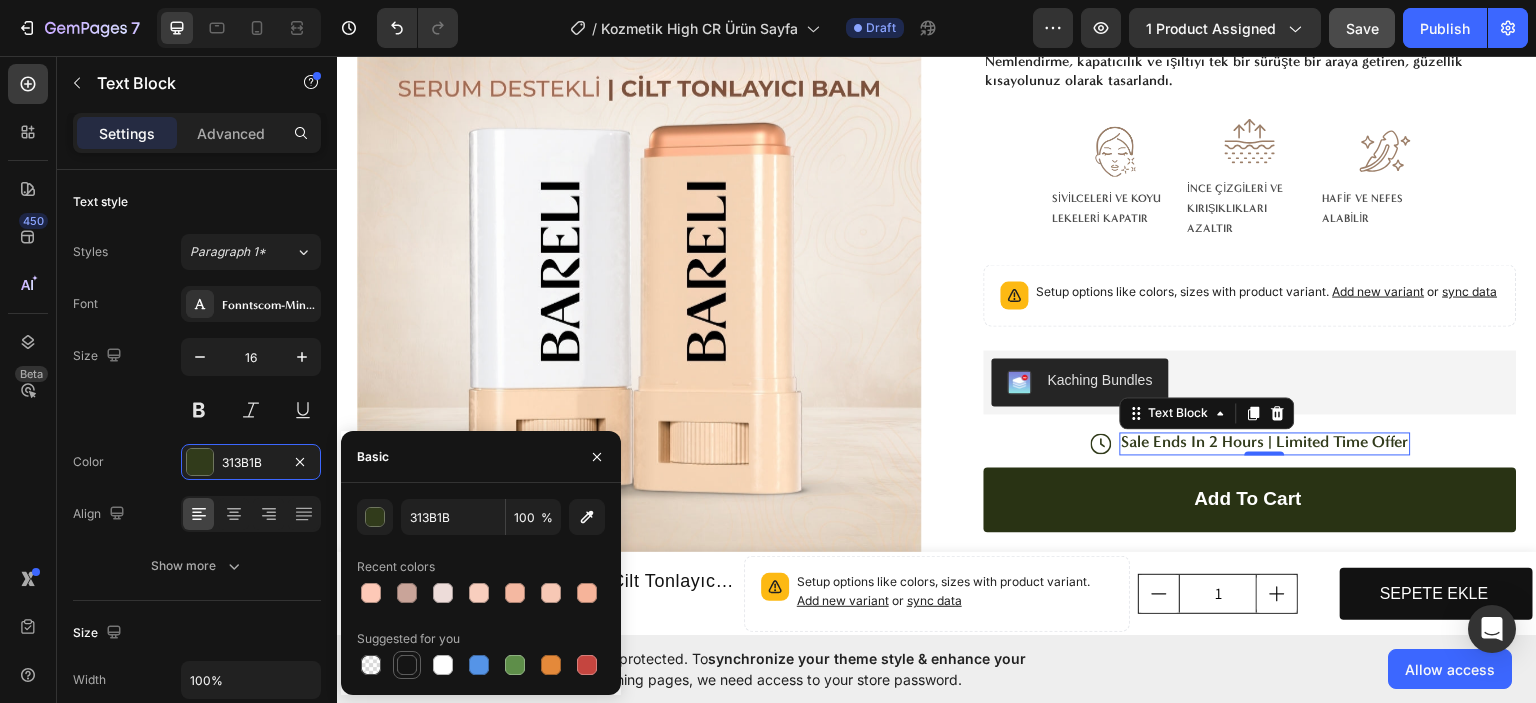 click at bounding box center [407, 665] 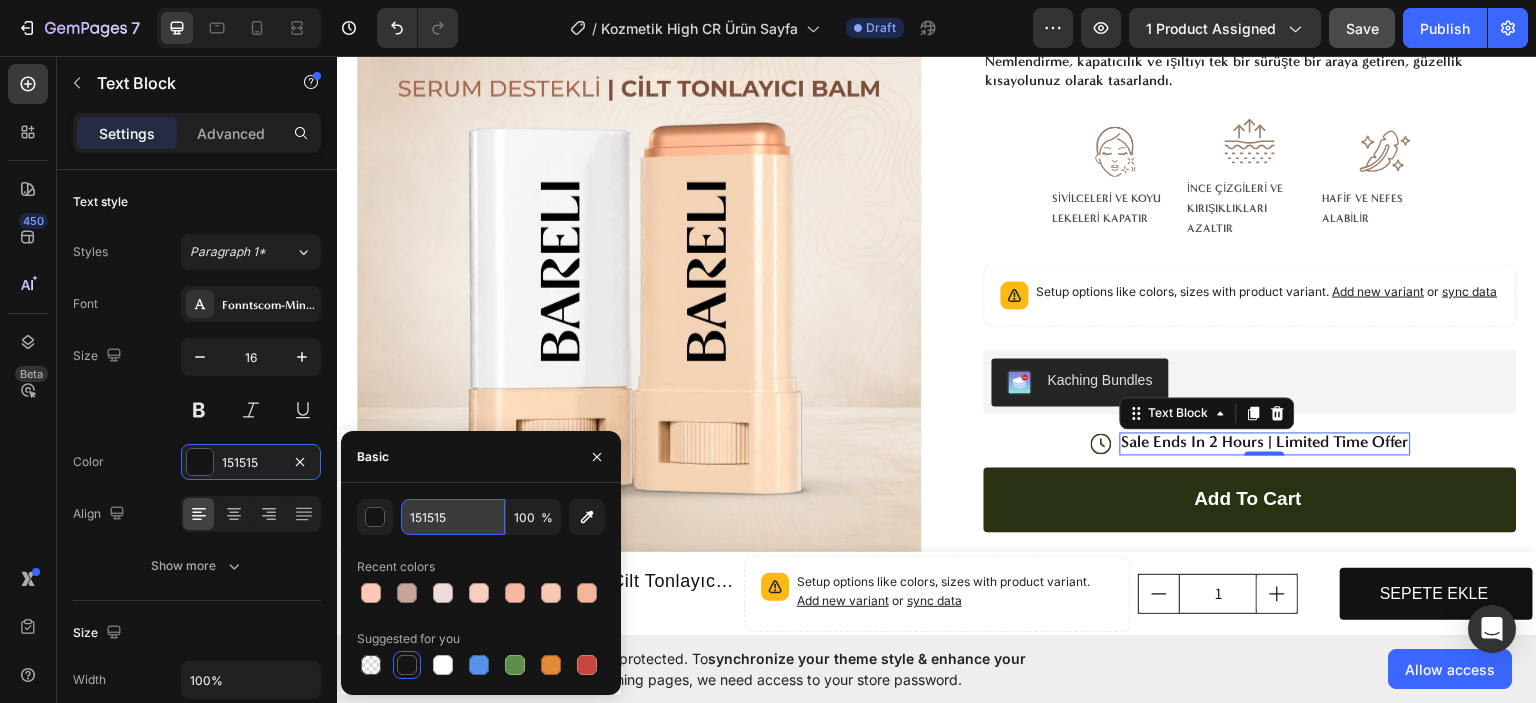 click on "151515" at bounding box center [453, 517] 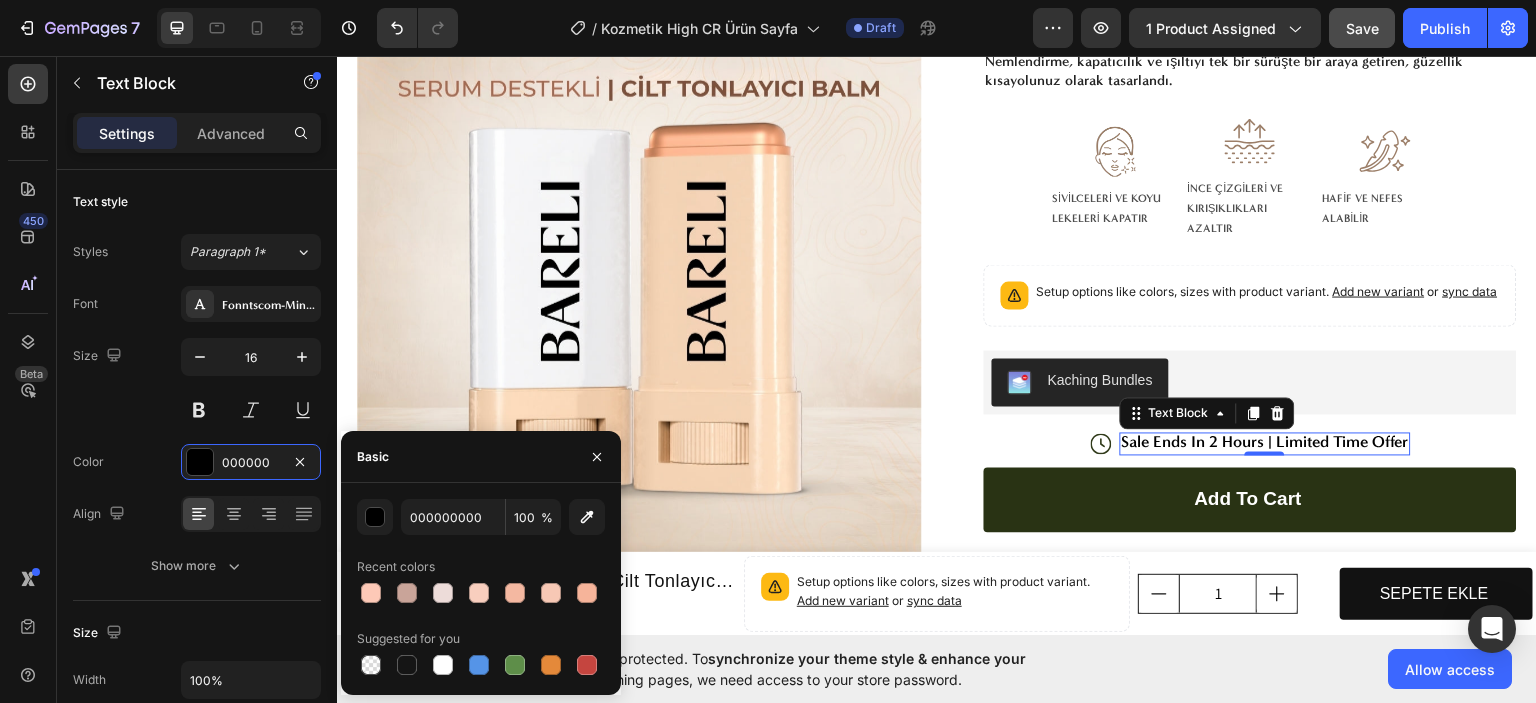 click on "Basic" at bounding box center (481, 457) 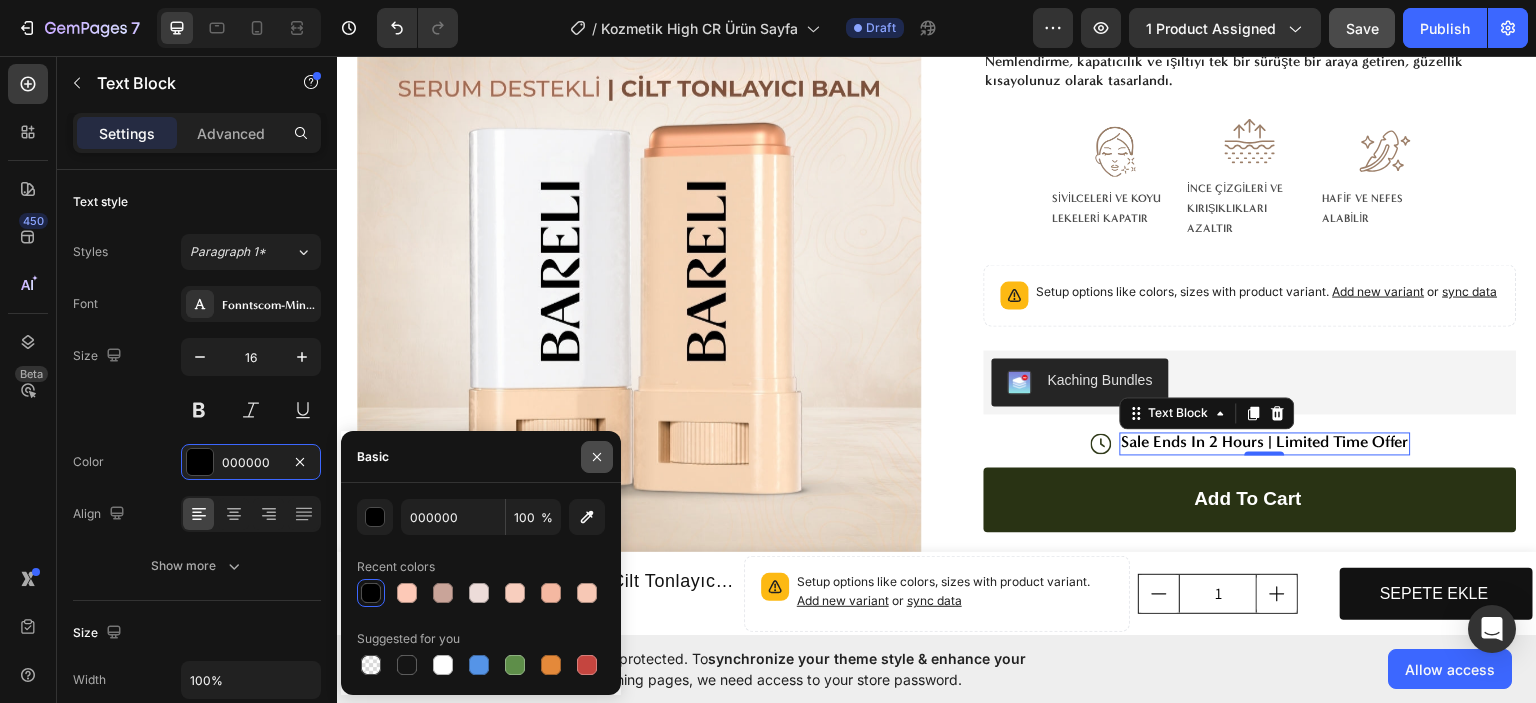 click 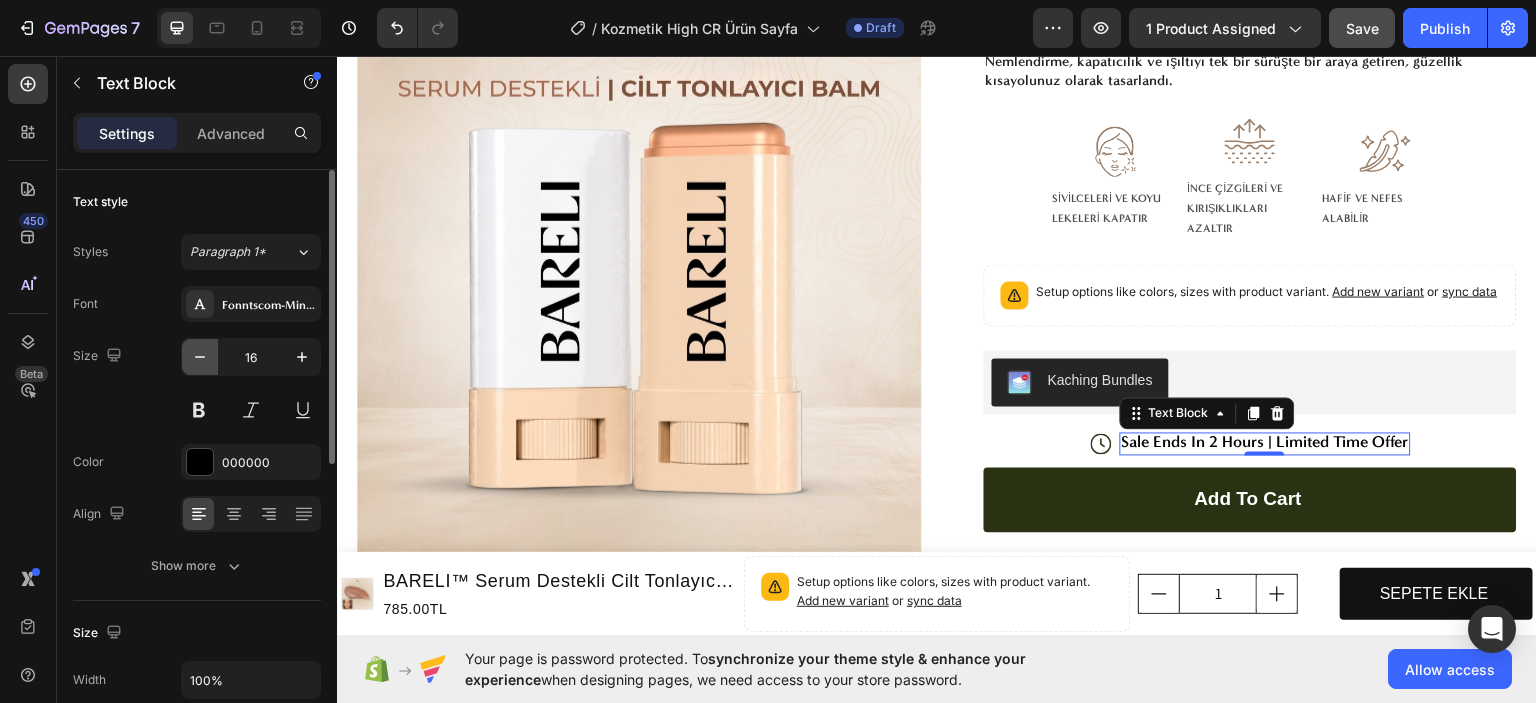 click 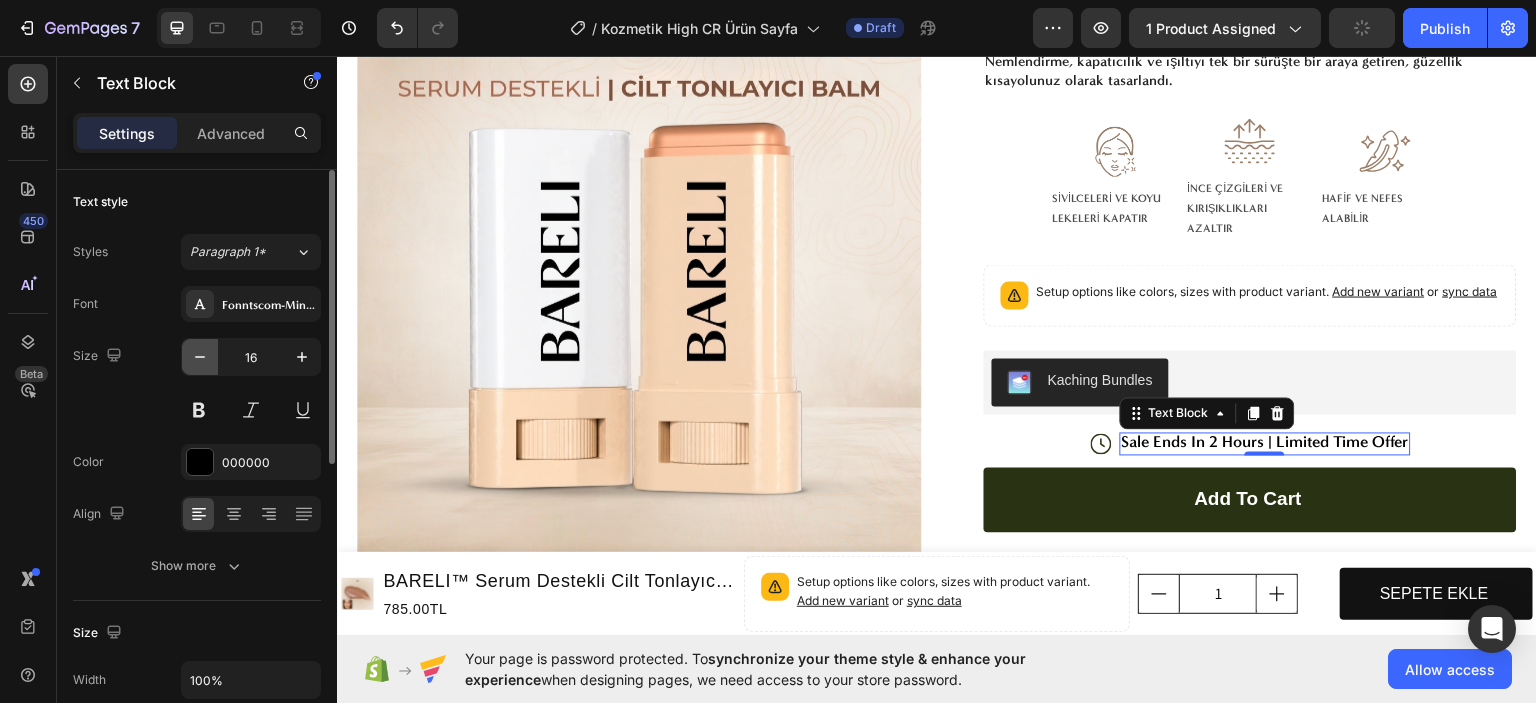 type on "15" 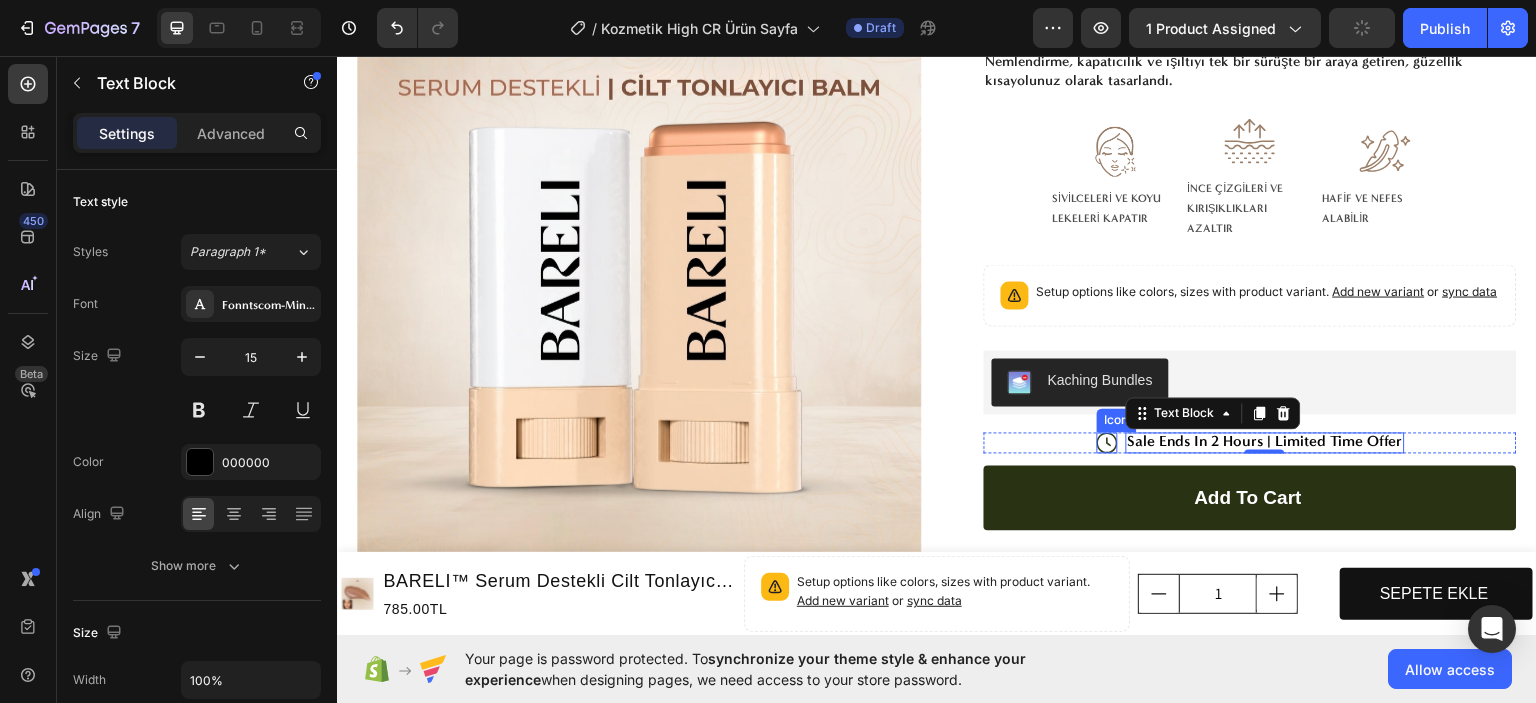 click 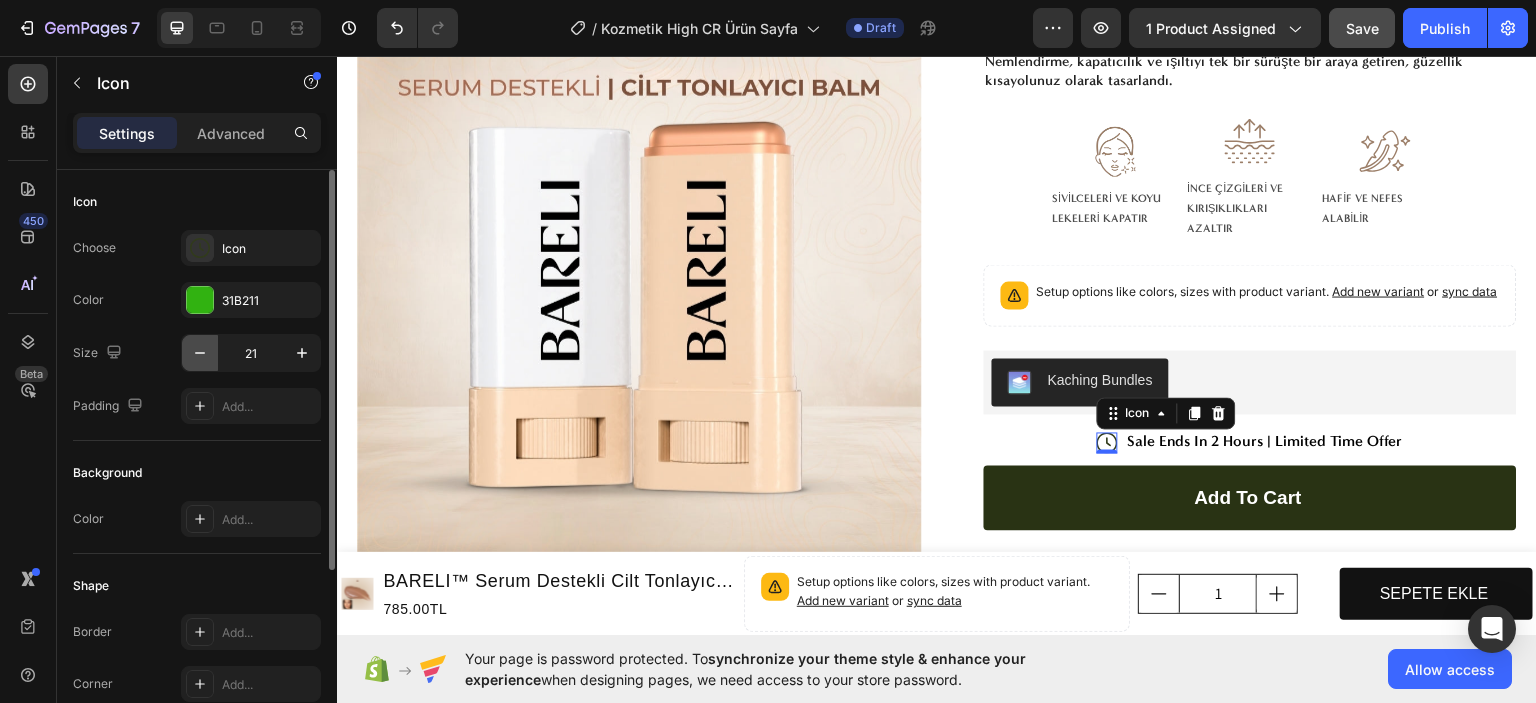 click 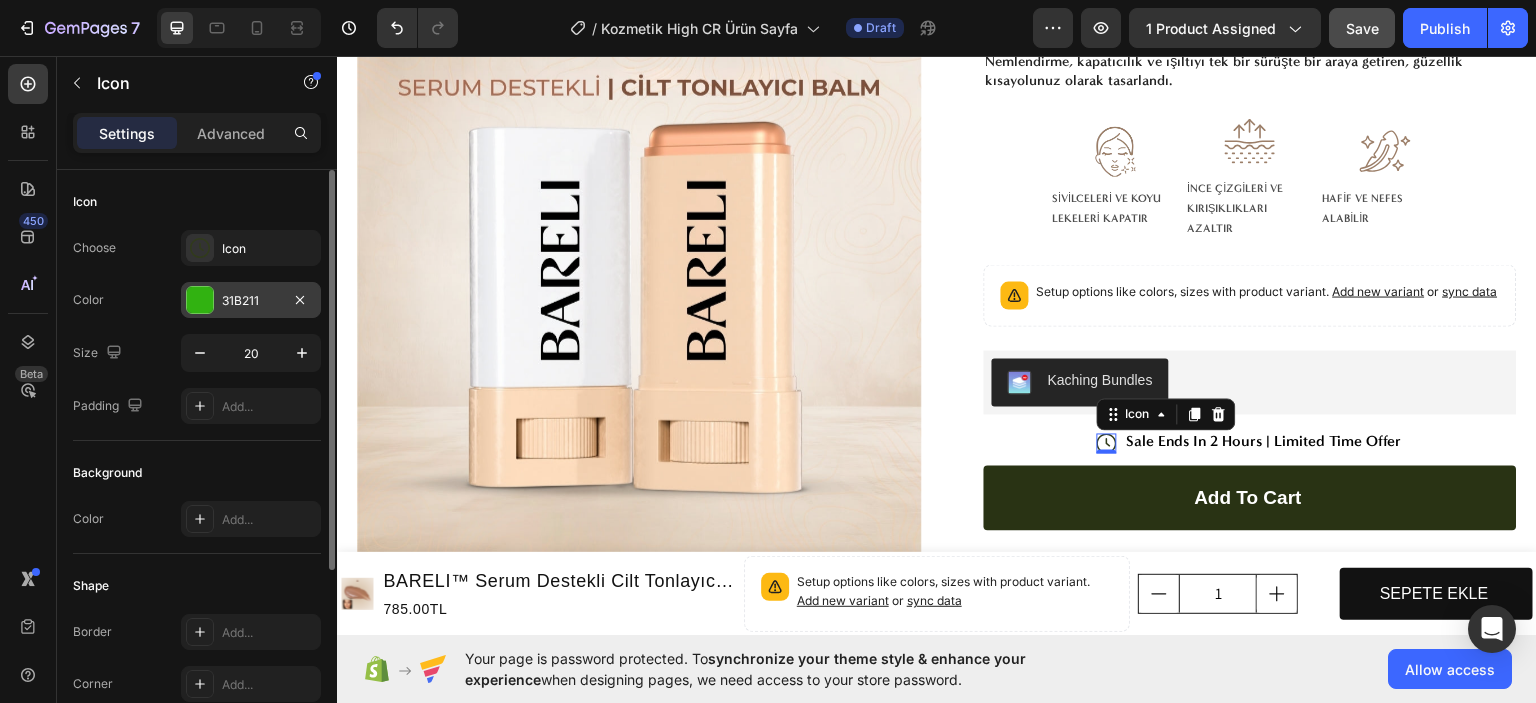 click on "31B211" at bounding box center [251, 301] 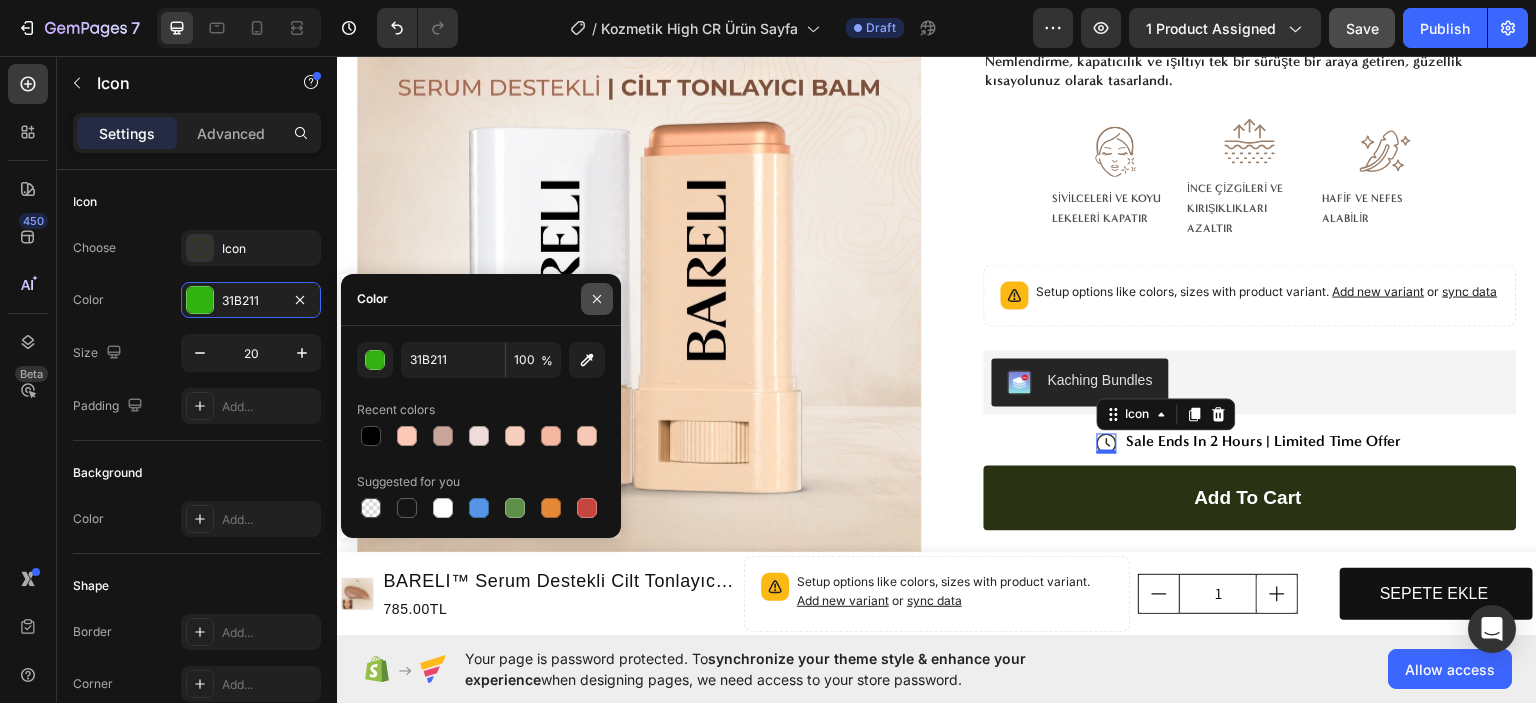 click 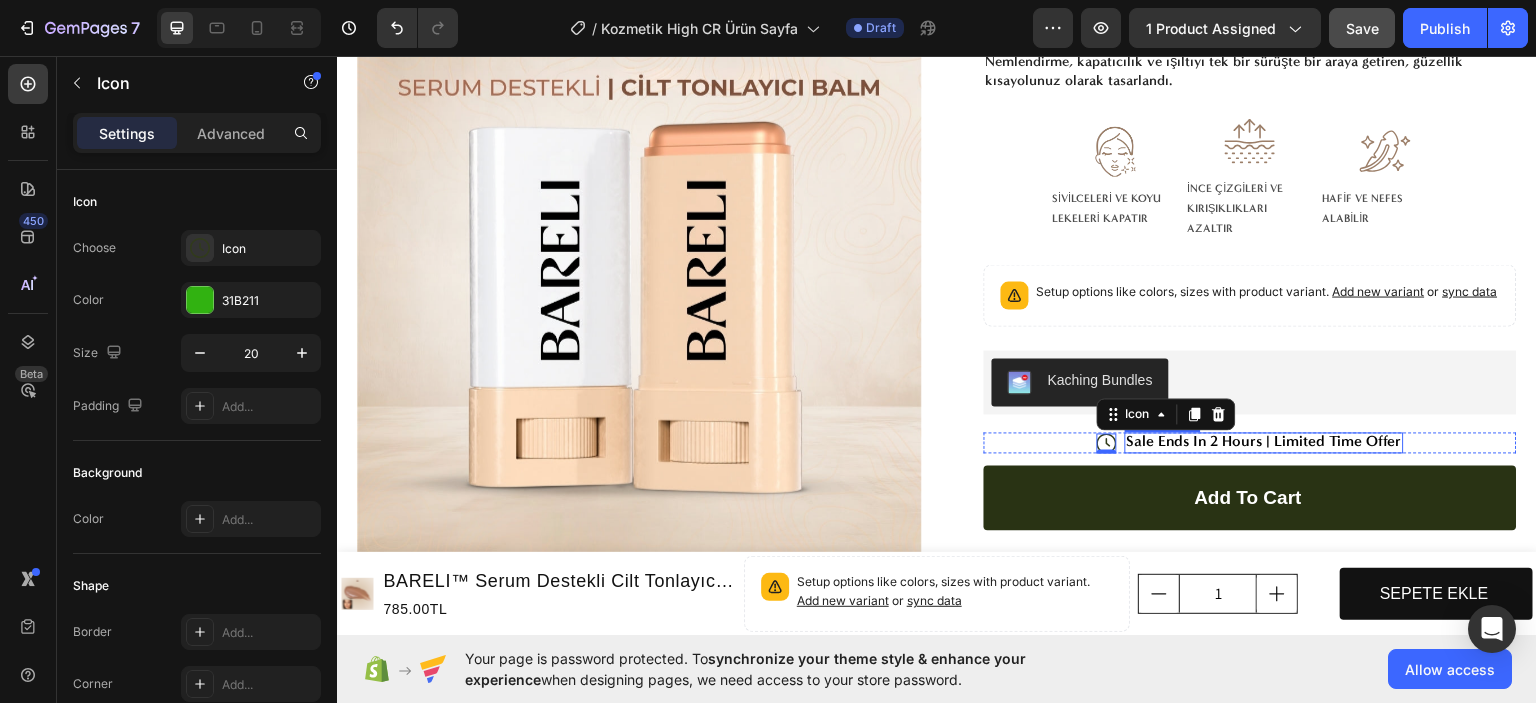 click on "Sale Ends In 2 Hours | Limited Time Offer" at bounding box center (1264, 442) 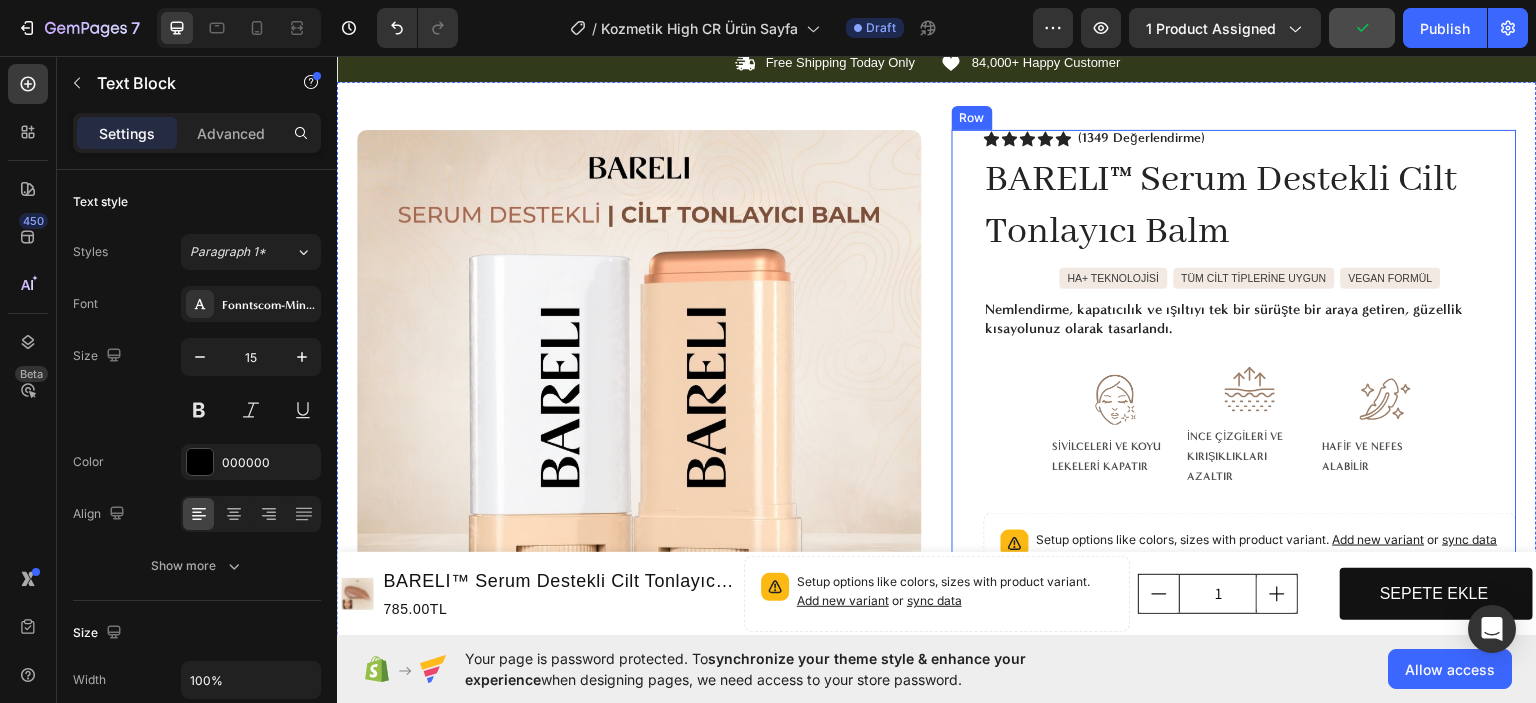 scroll, scrollTop: 300, scrollLeft: 0, axis: vertical 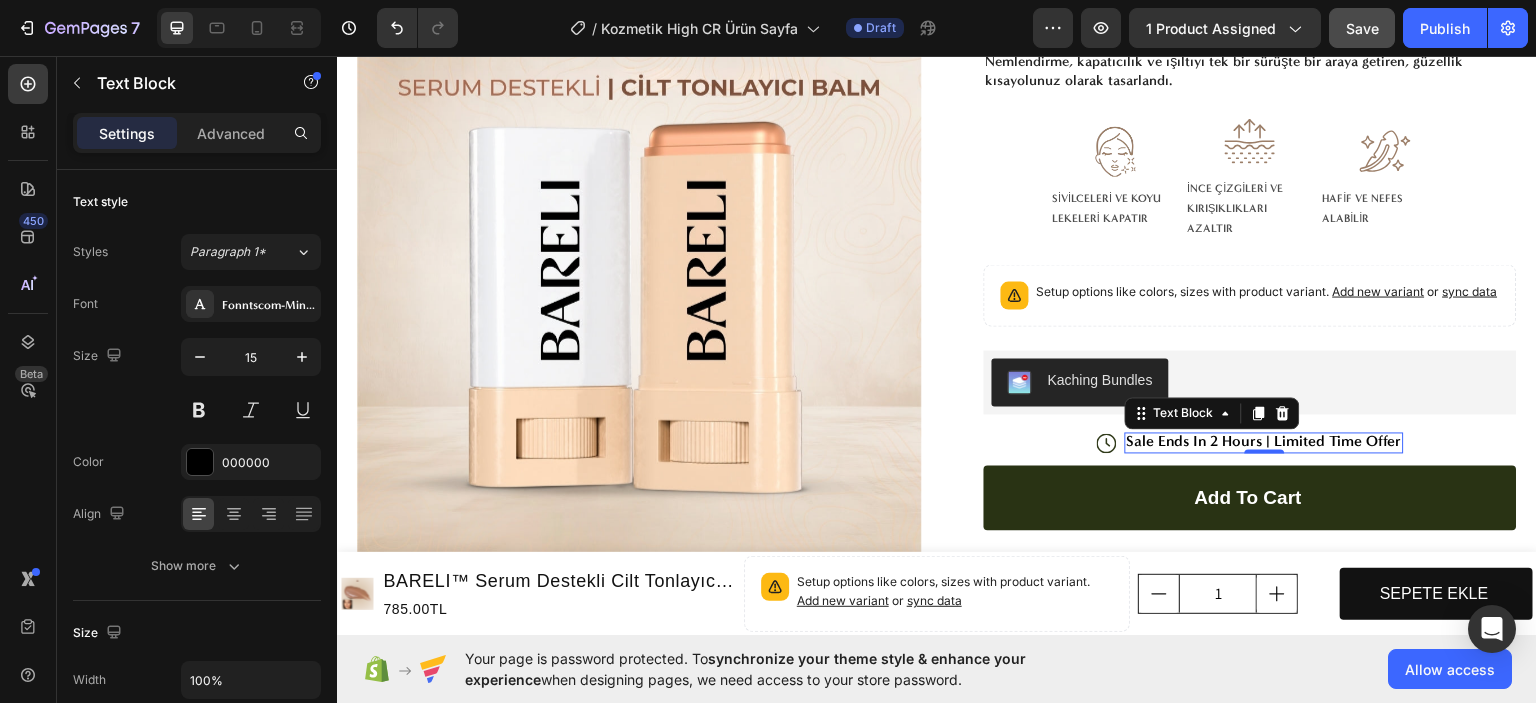 click on "Sale Ends In 2 Hours | Limited Time Offer" at bounding box center [1264, 442] 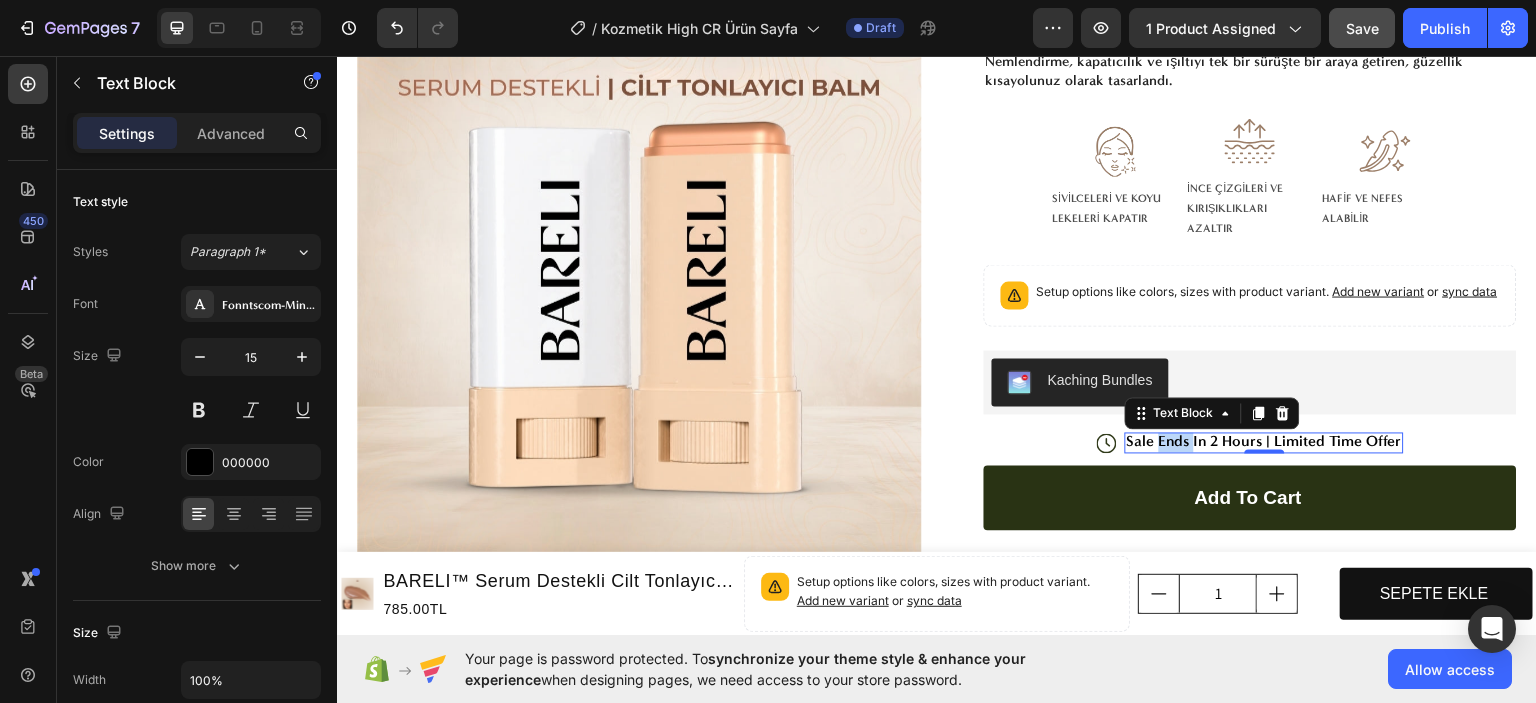 click on "Sale Ends In 2 Hours | Limited Time Offer" at bounding box center [1264, 442] 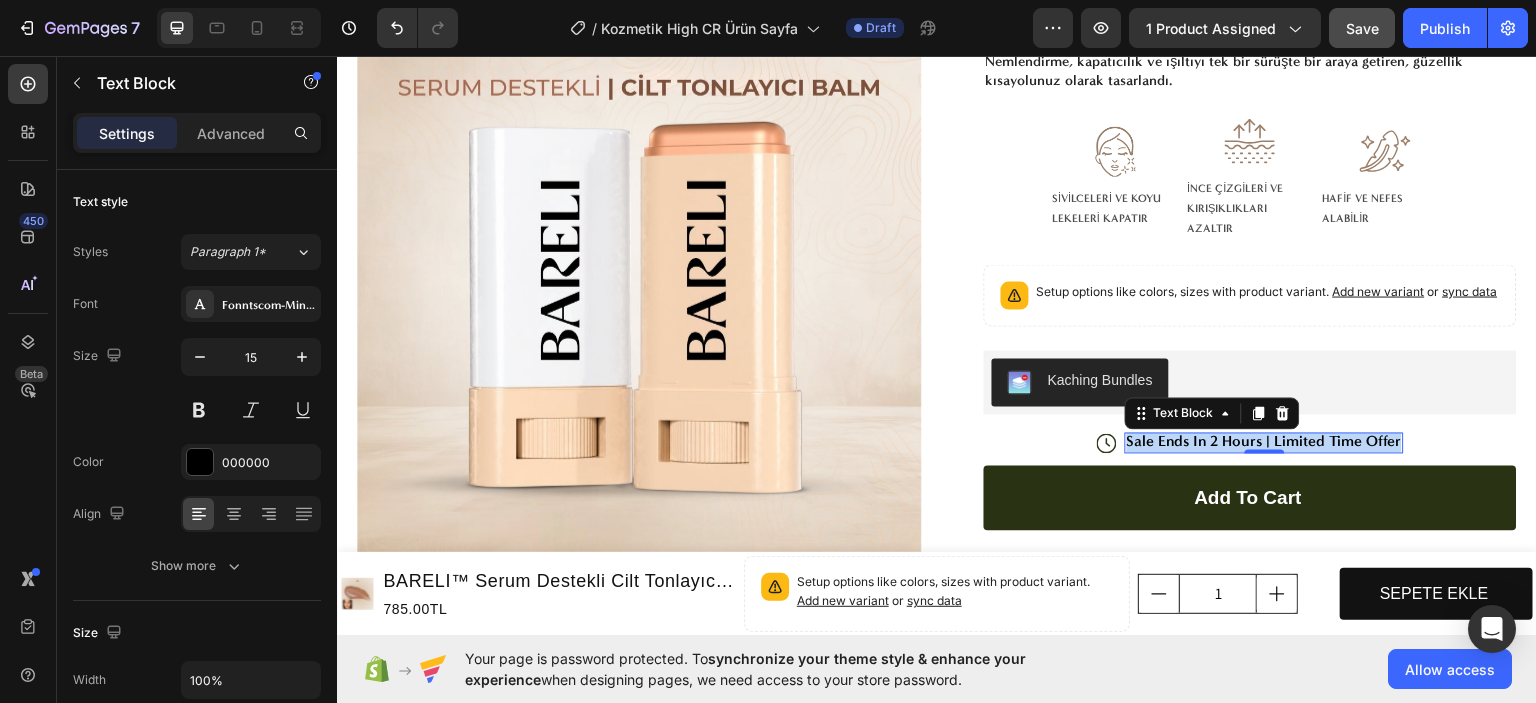 click on "Sale Ends In 2 Hours | Limited Time Offer" at bounding box center [1264, 442] 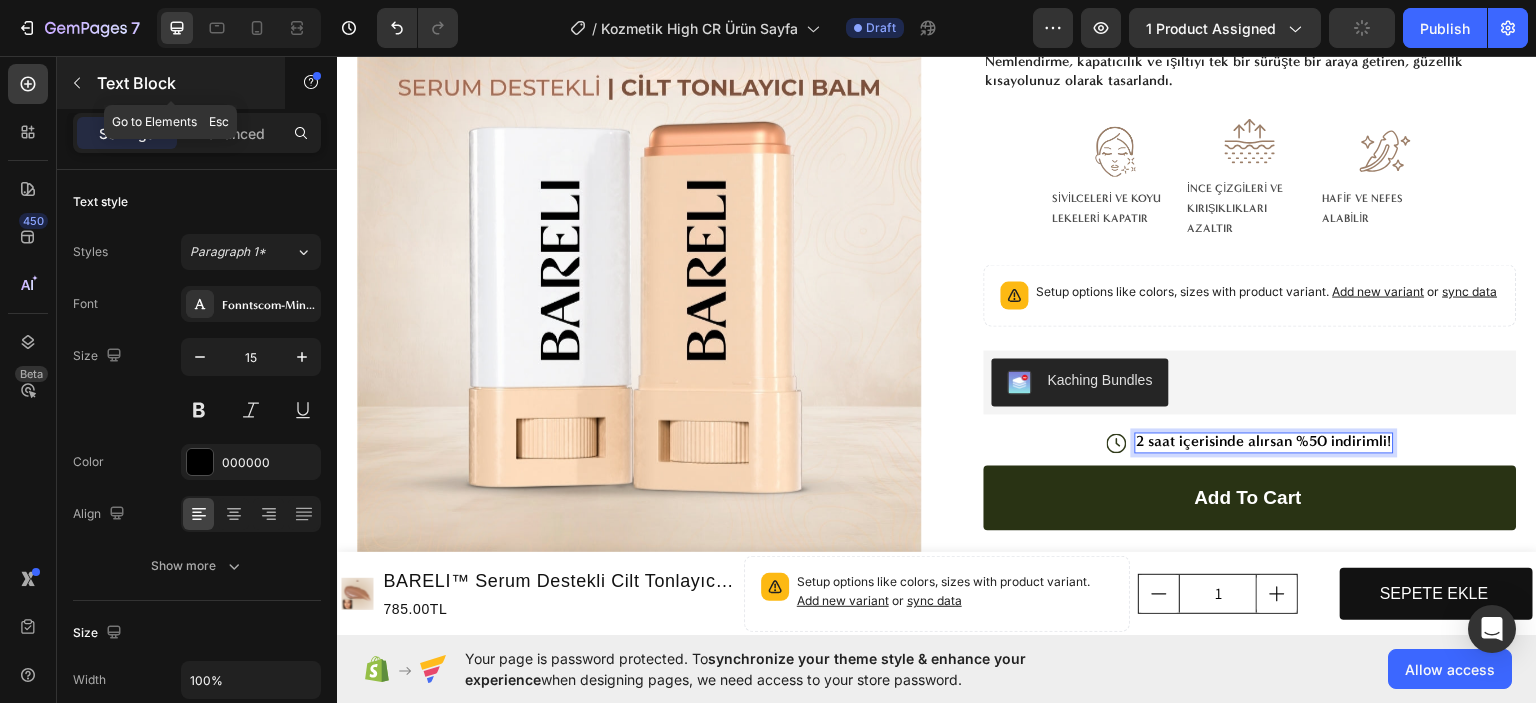 click 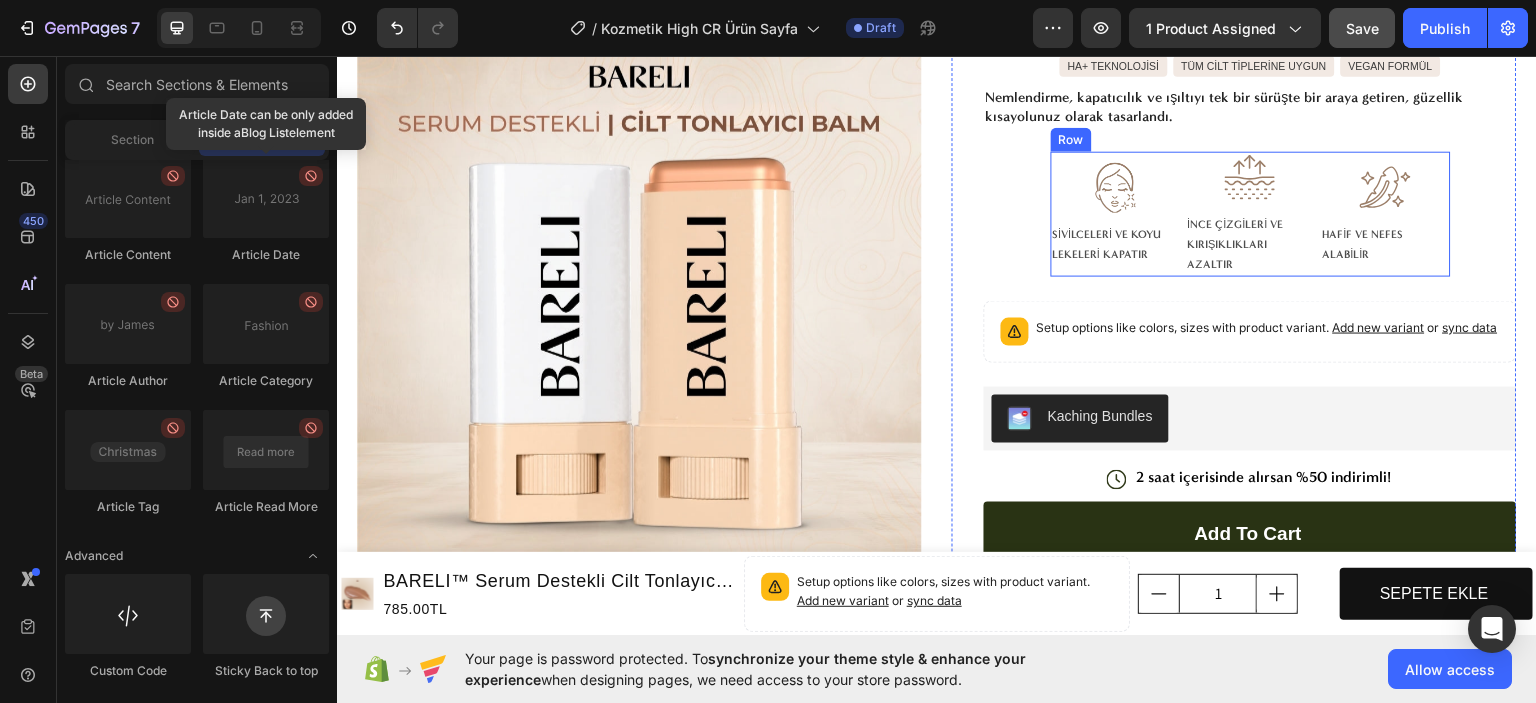 scroll, scrollTop: 400, scrollLeft: 0, axis: vertical 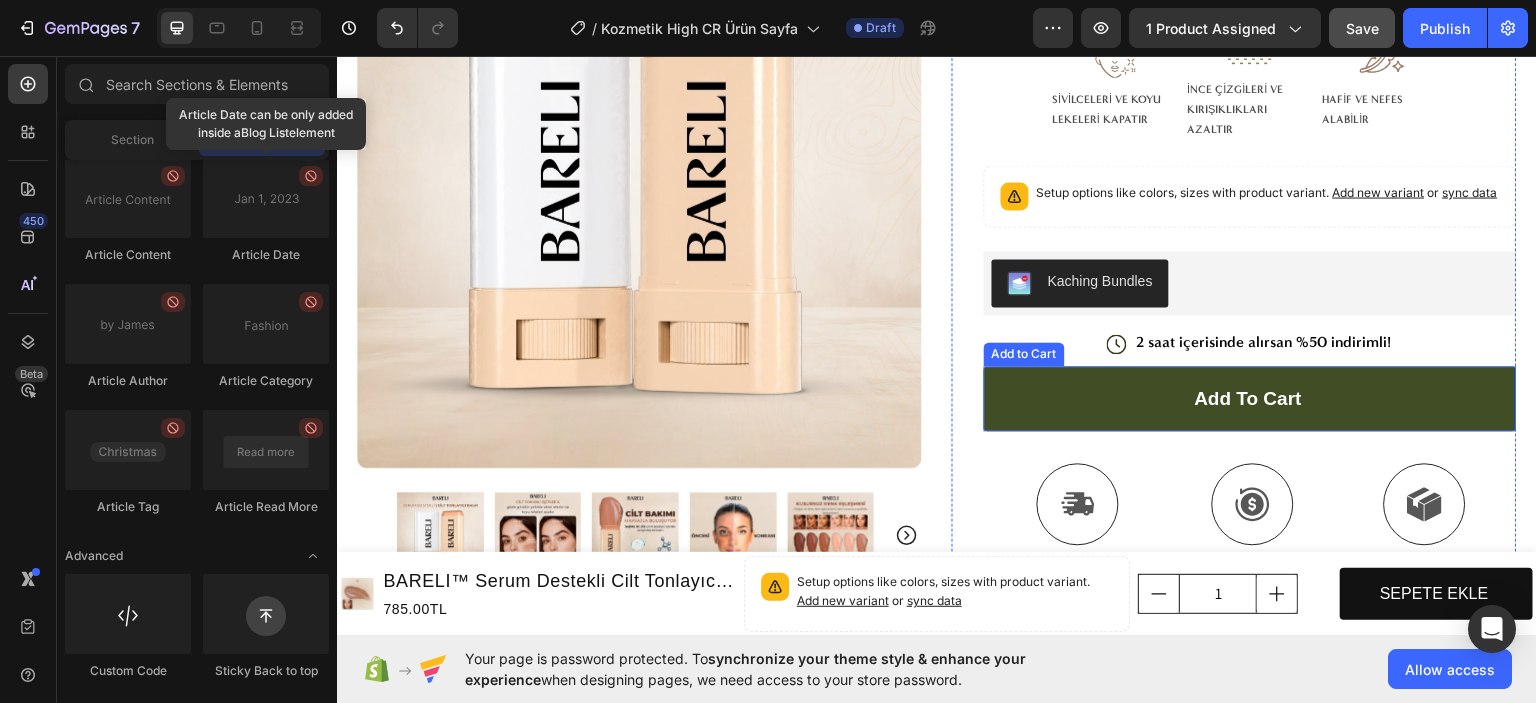 click on "Add to cart" at bounding box center (1250, 397) 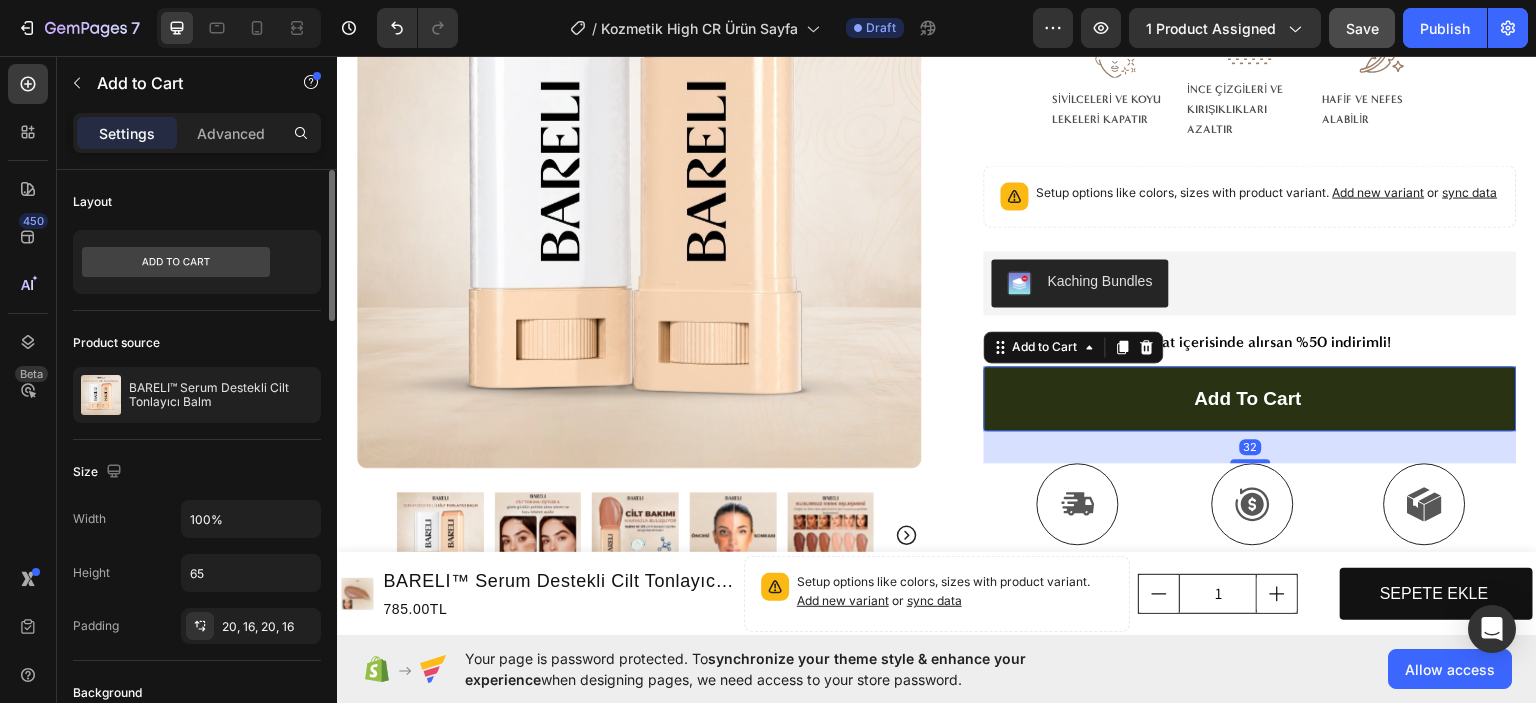 scroll, scrollTop: 100, scrollLeft: 0, axis: vertical 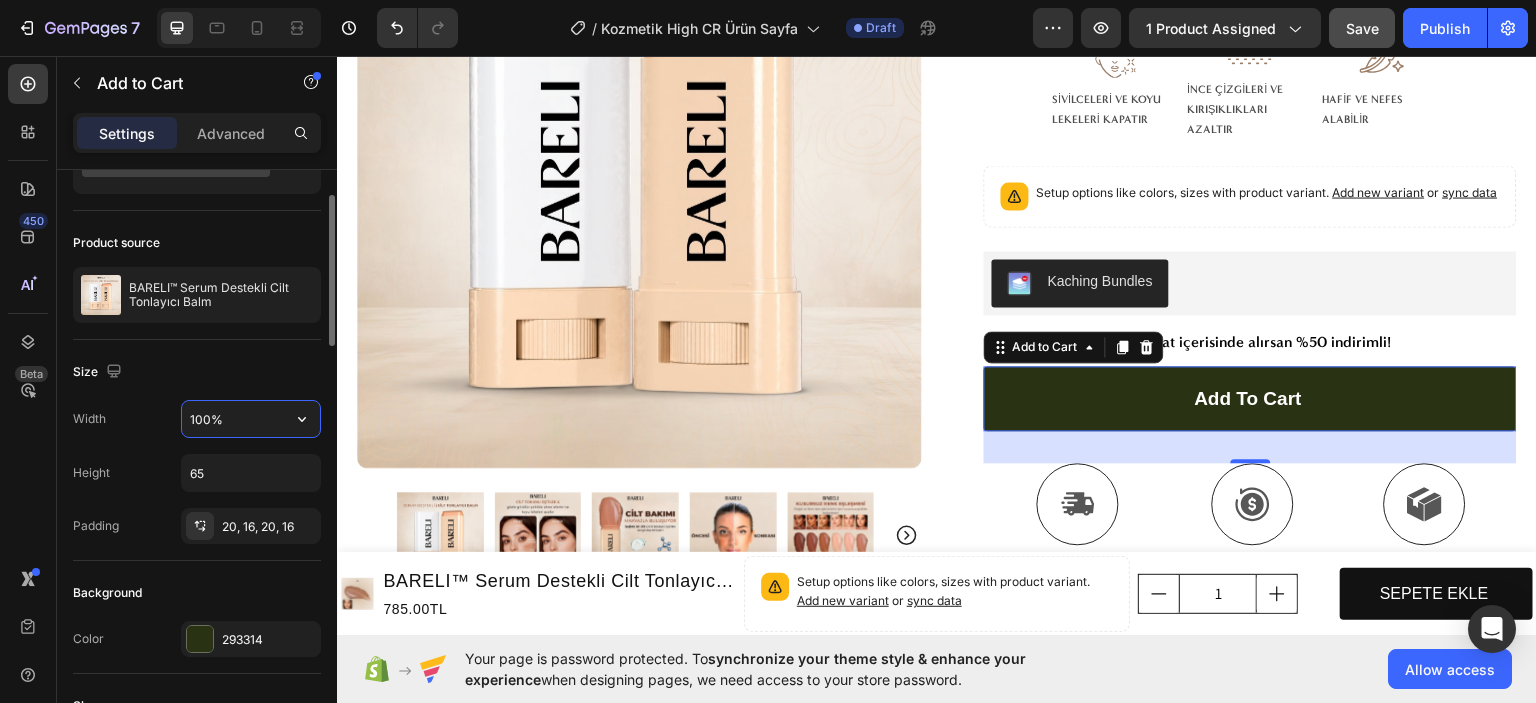 click on "100%" at bounding box center [251, 419] 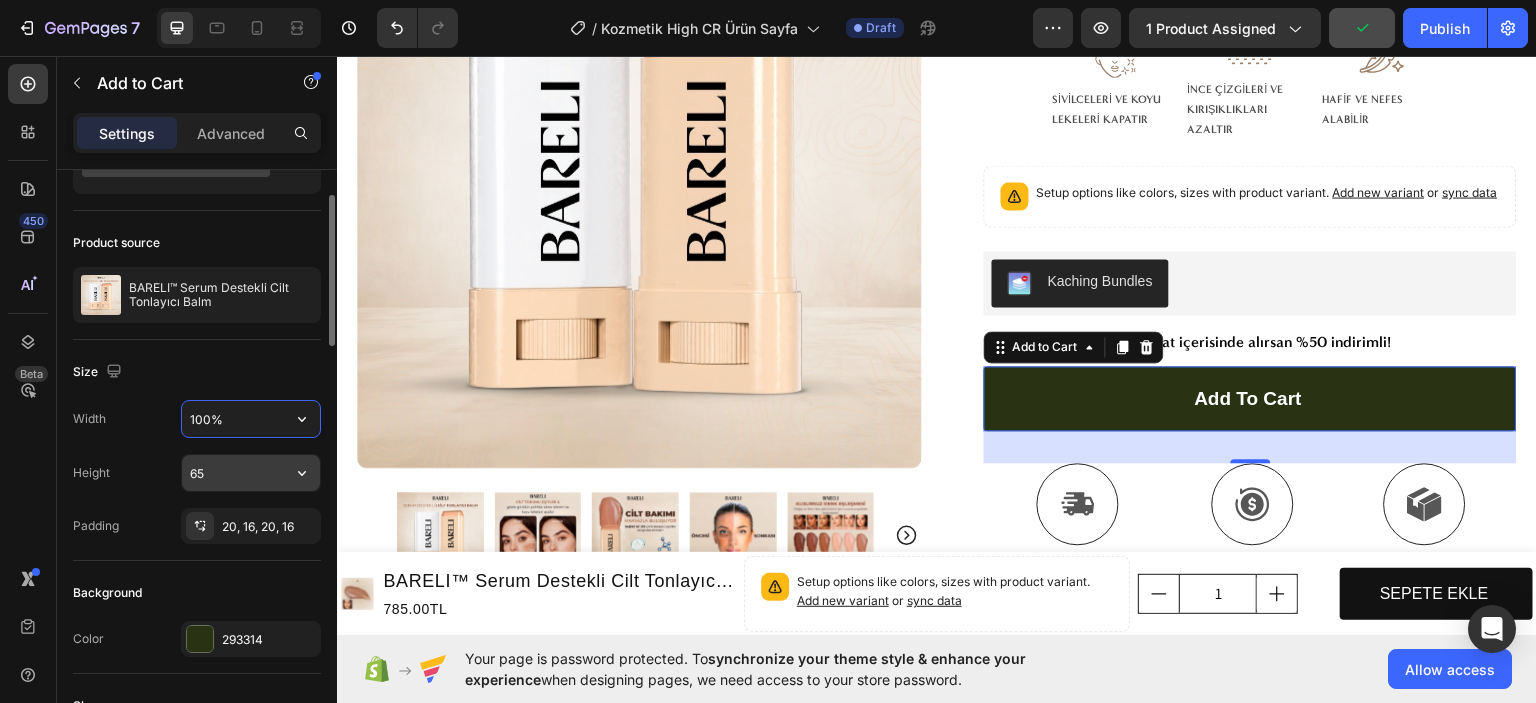 type on "100%" 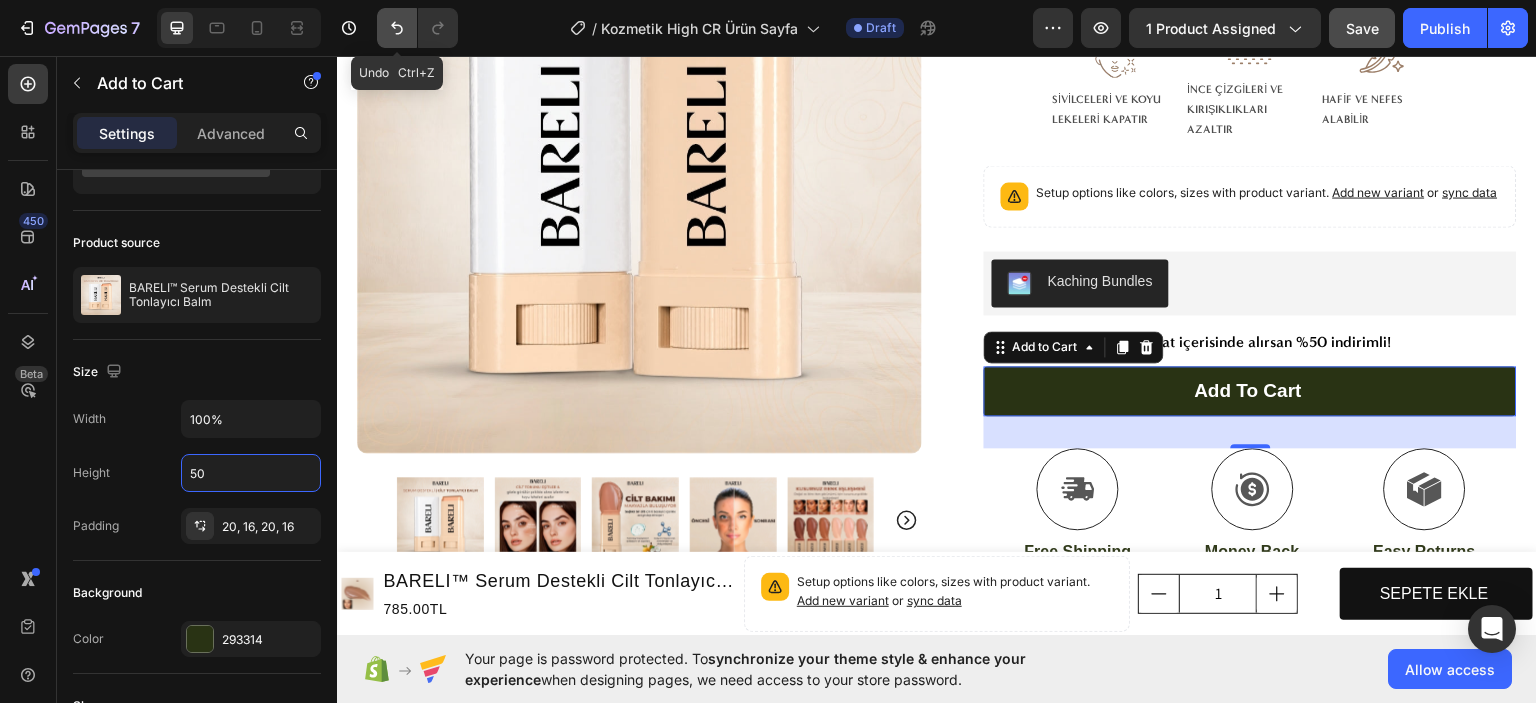 click 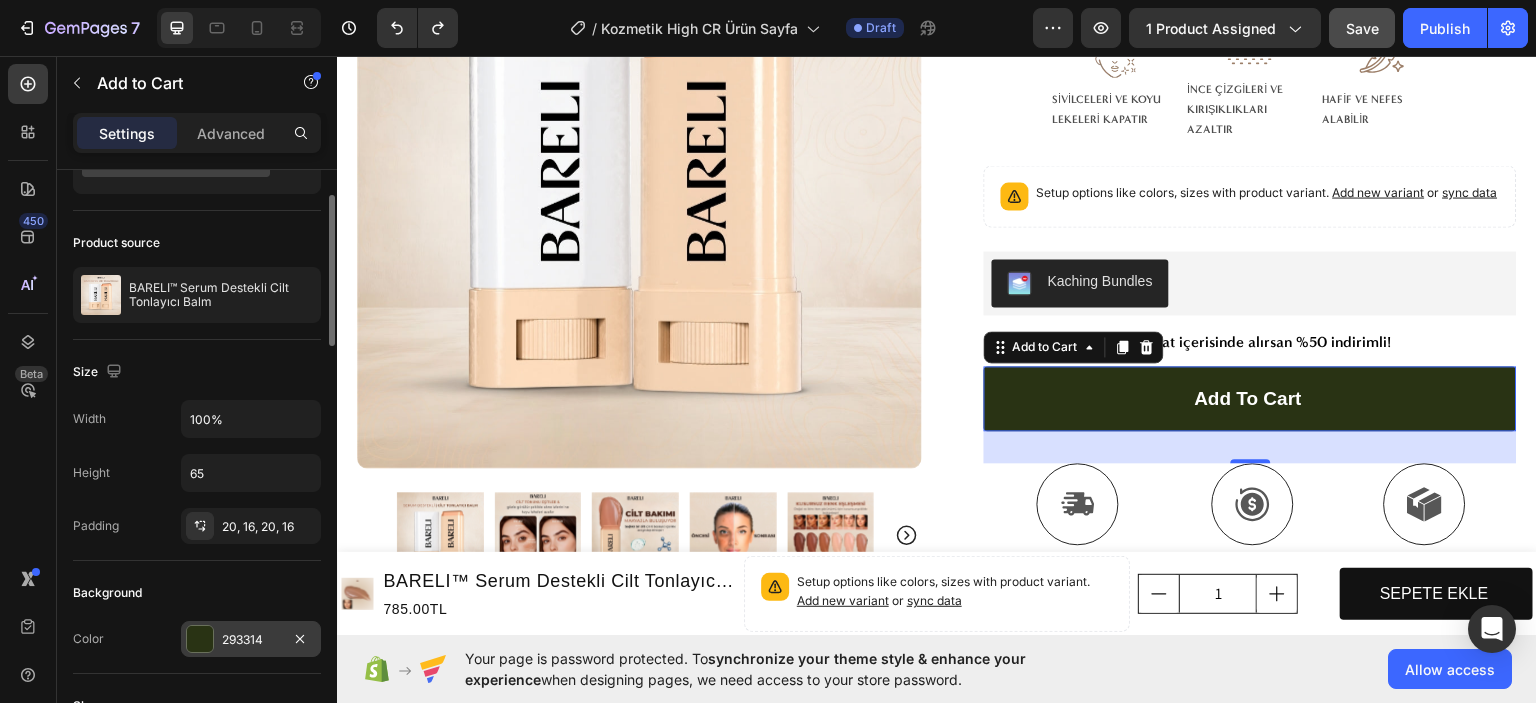 click on "293314" at bounding box center (251, 640) 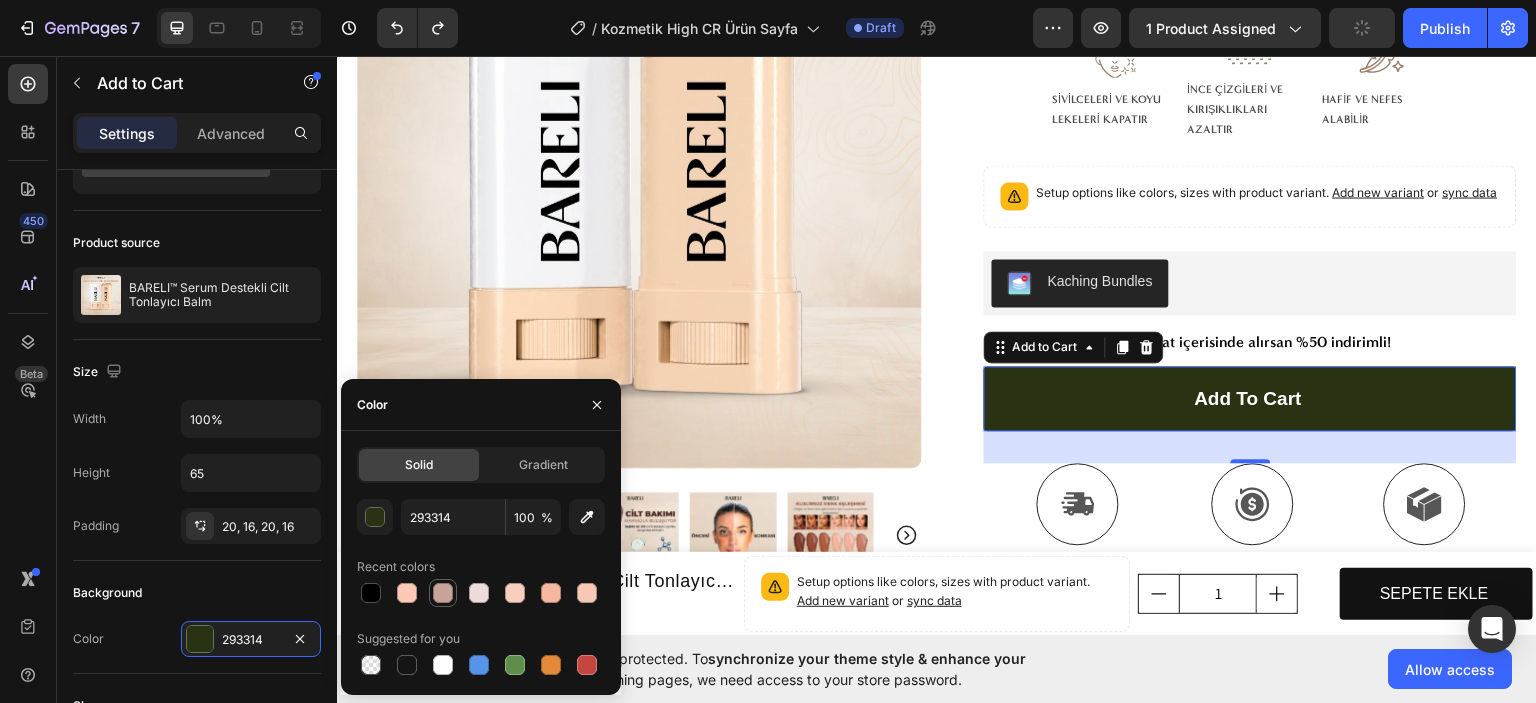 click at bounding box center (443, 593) 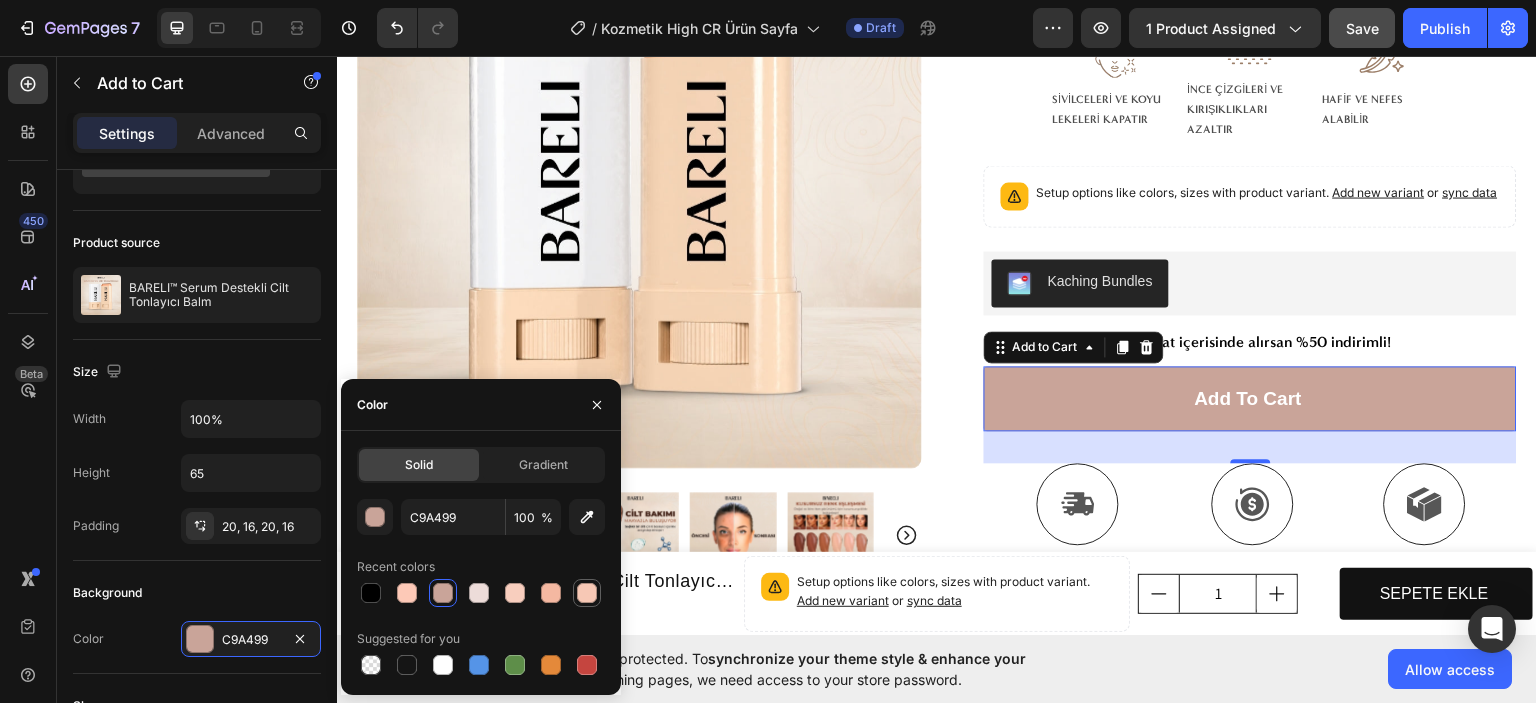 click at bounding box center [587, 593] 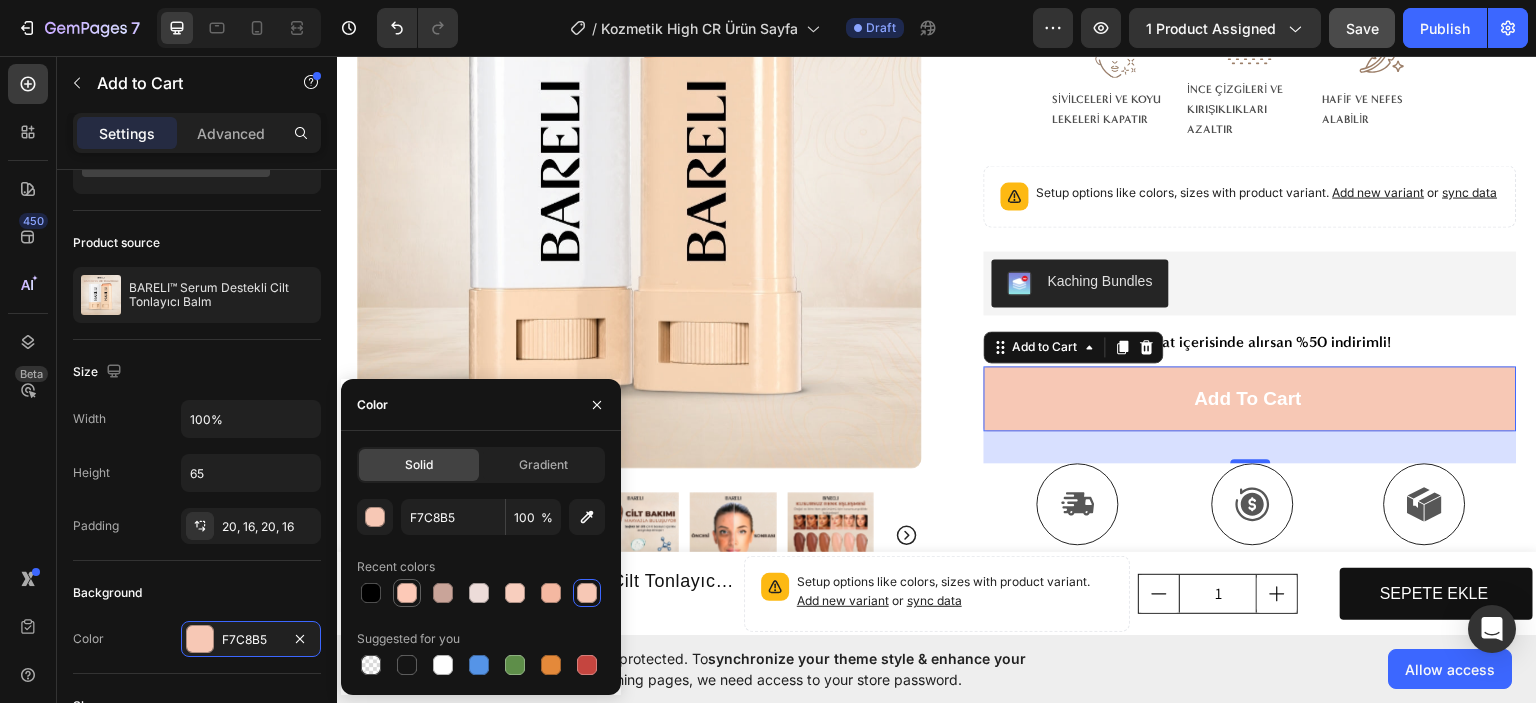 click at bounding box center (407, 593) 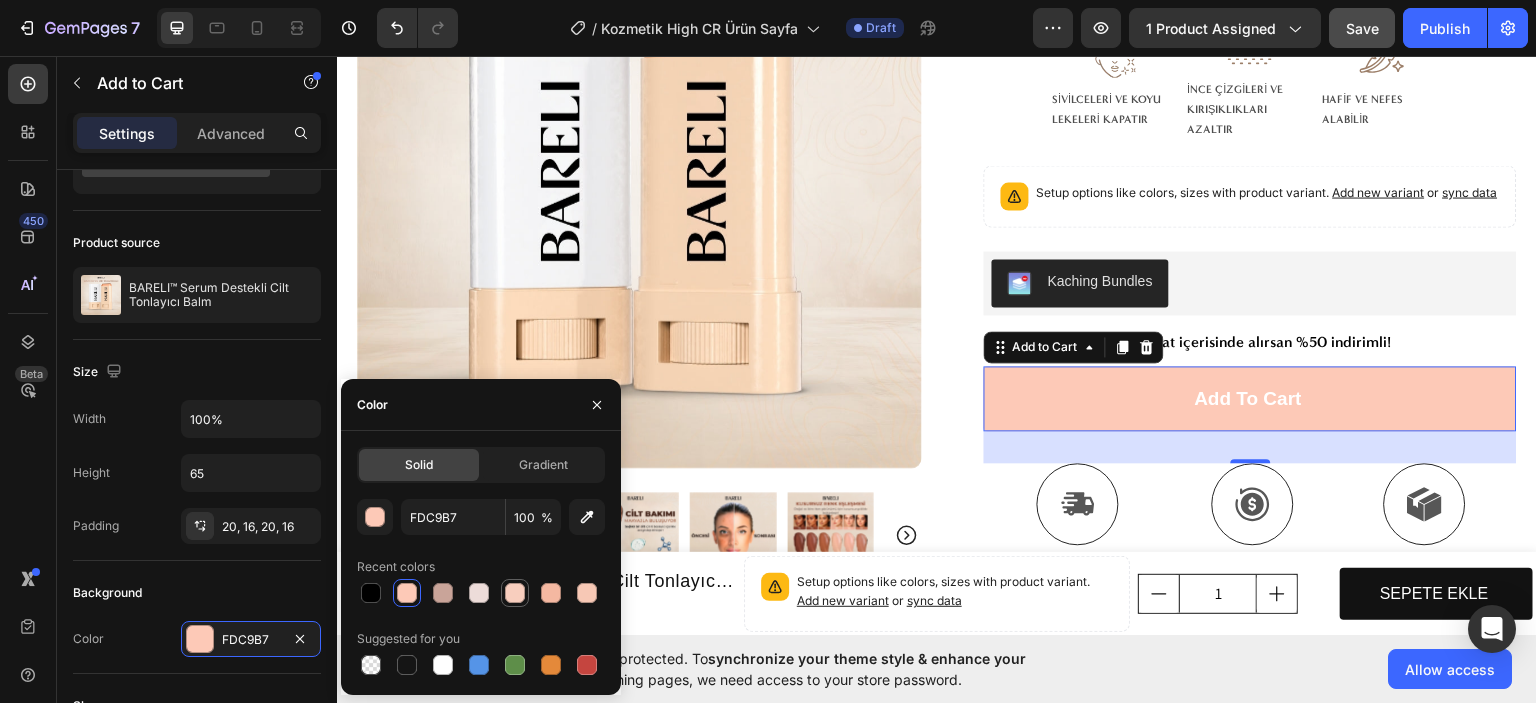 click at bounding box center (515, 593) 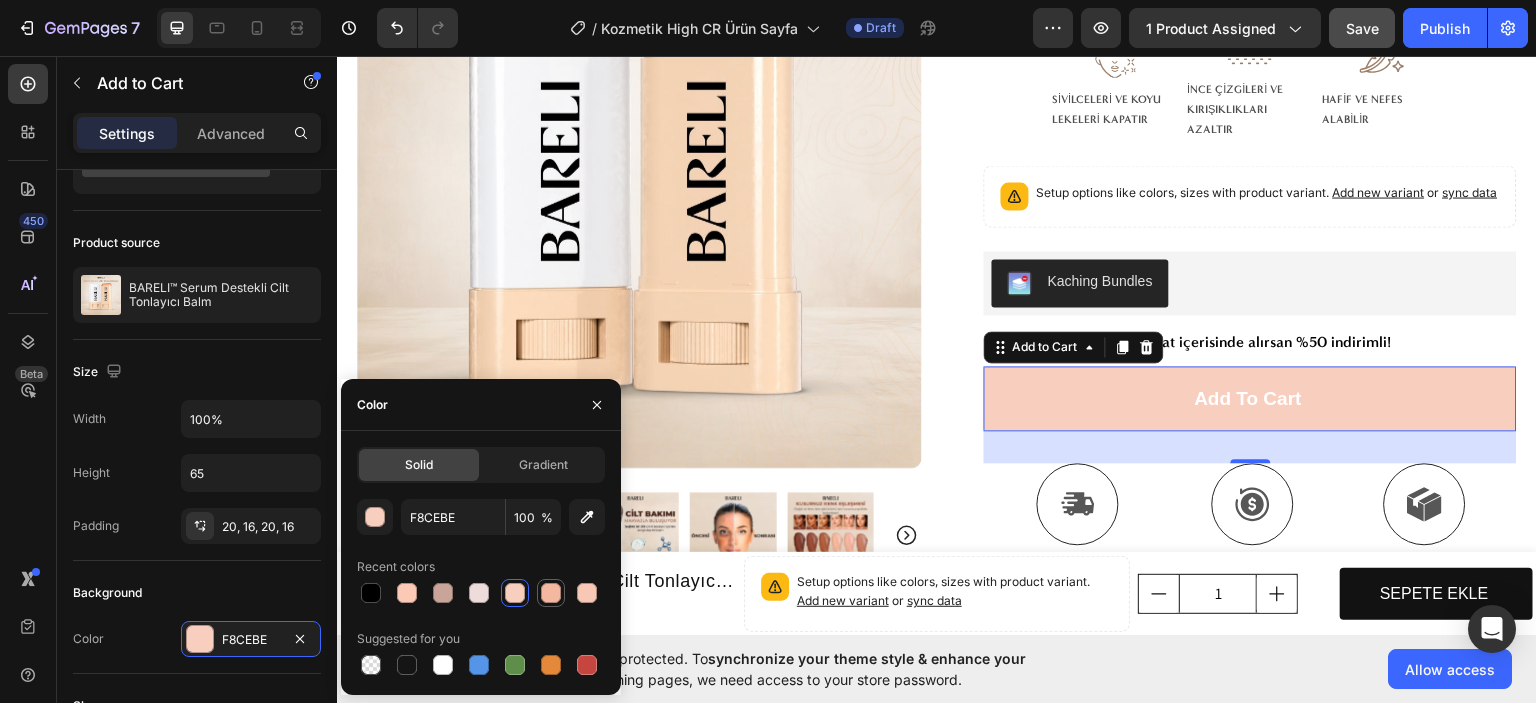 click at bounding box center (551, 593) 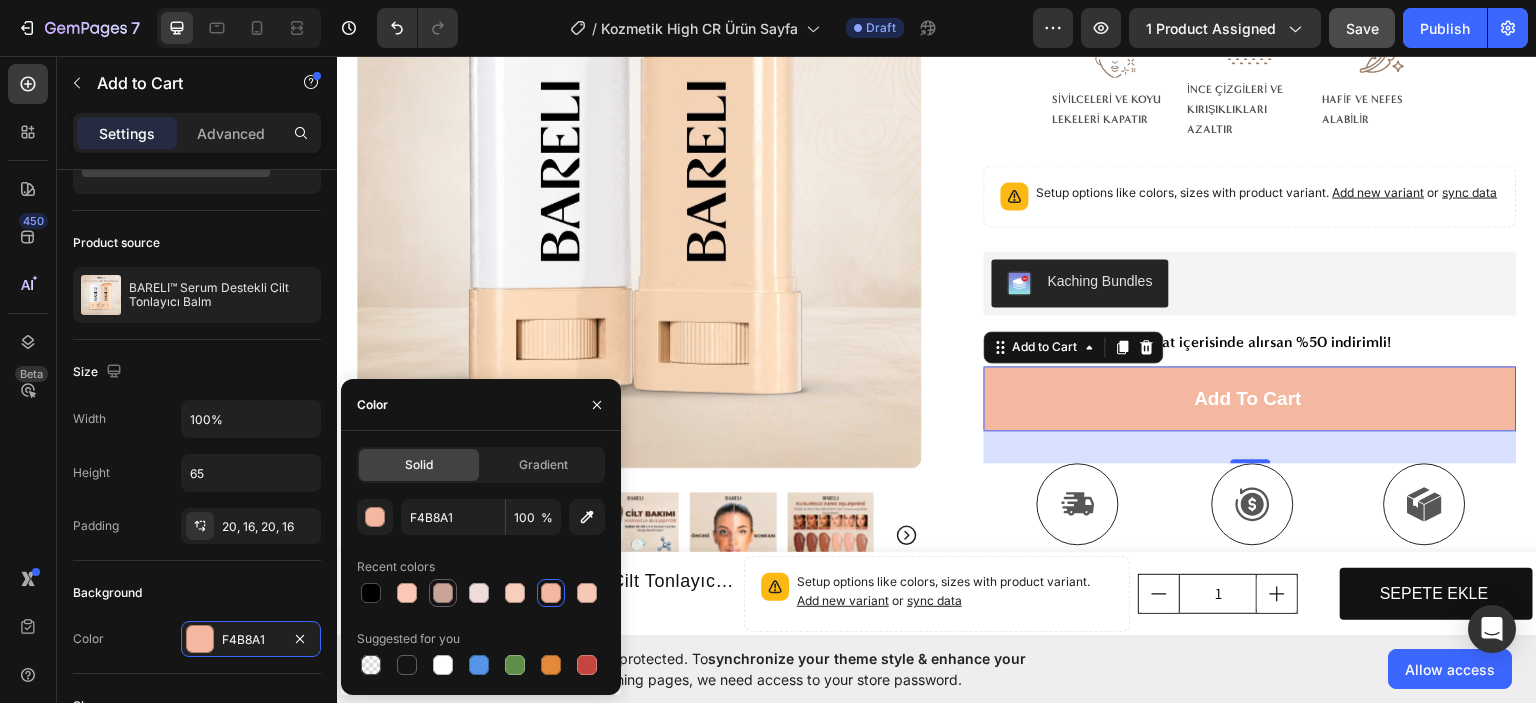 click at bounding box center (443, 593) 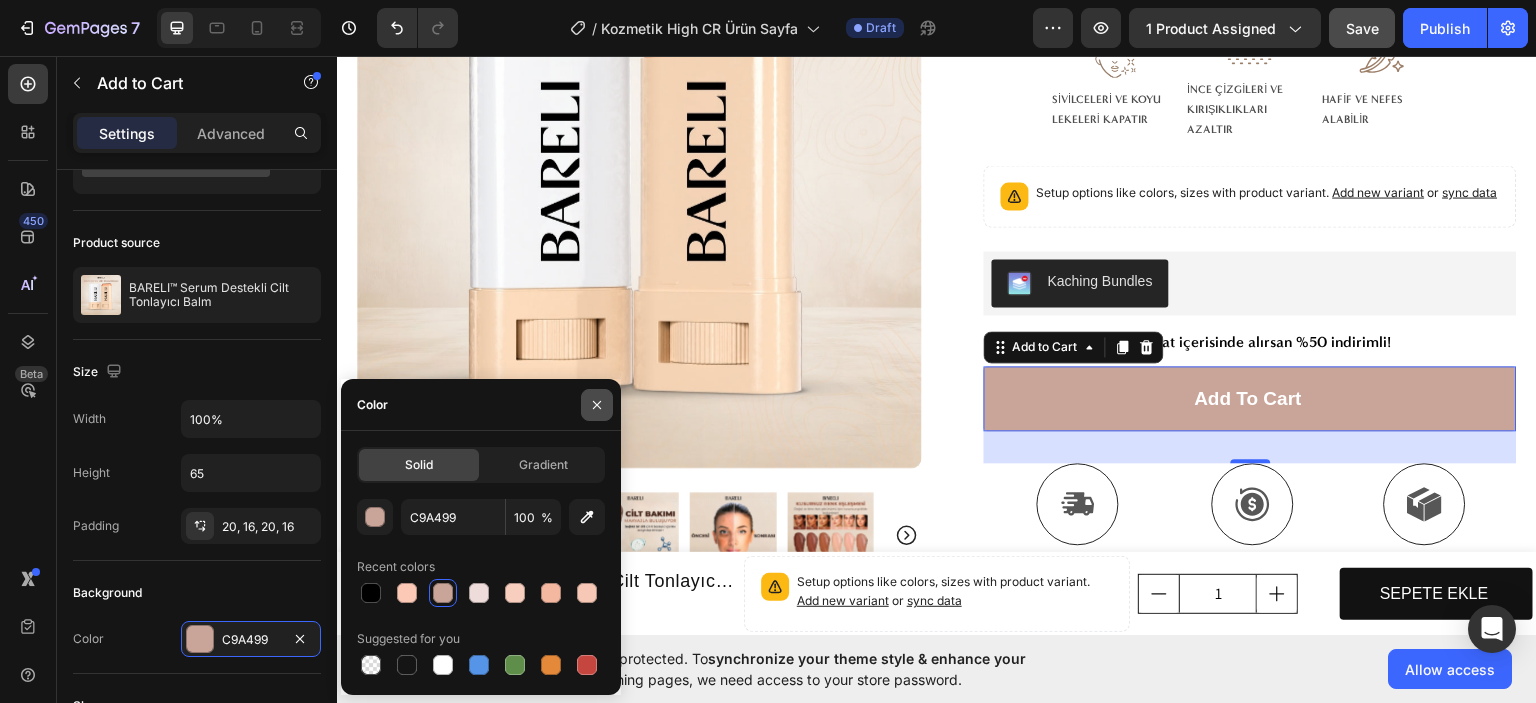 click at bounding box center (597, 405) 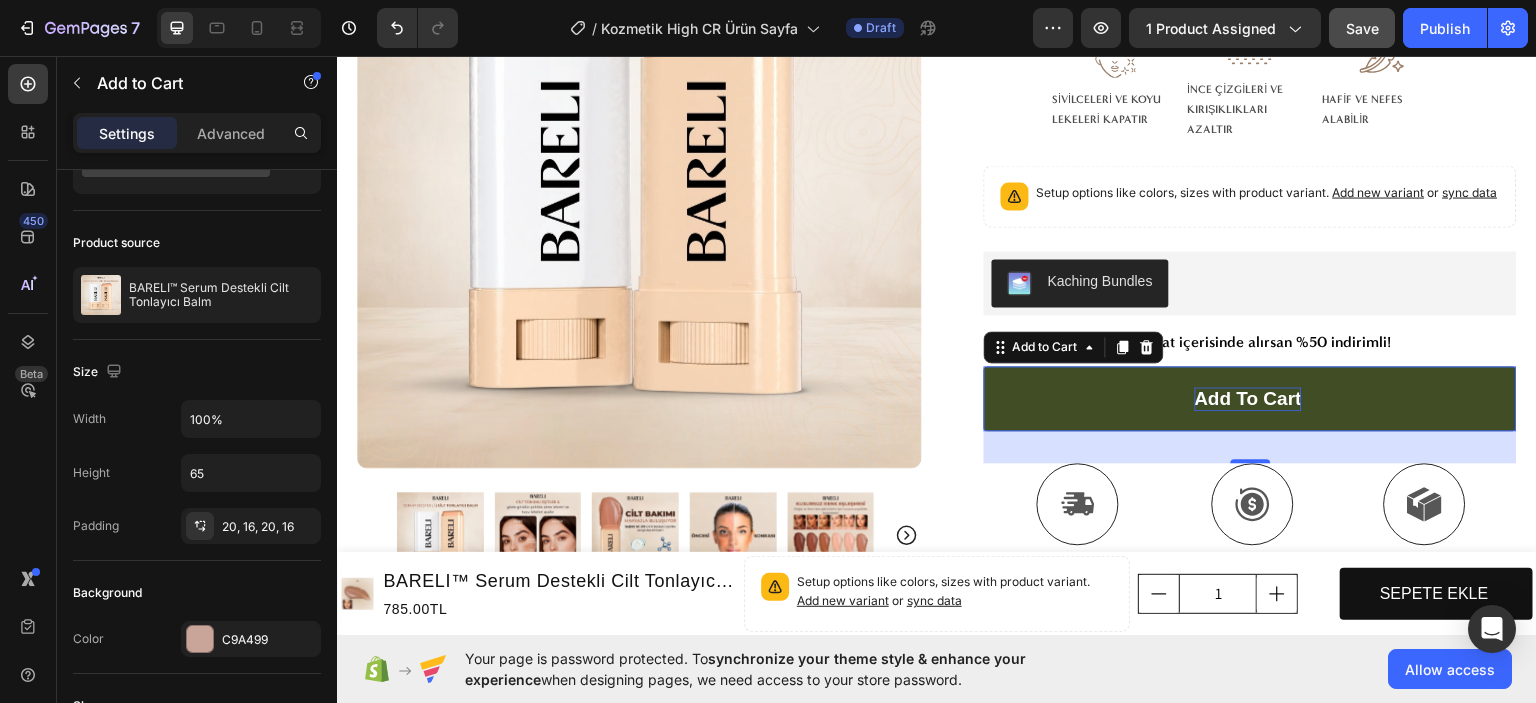 click on "Add to cart" at bounding box center (1248, 398) 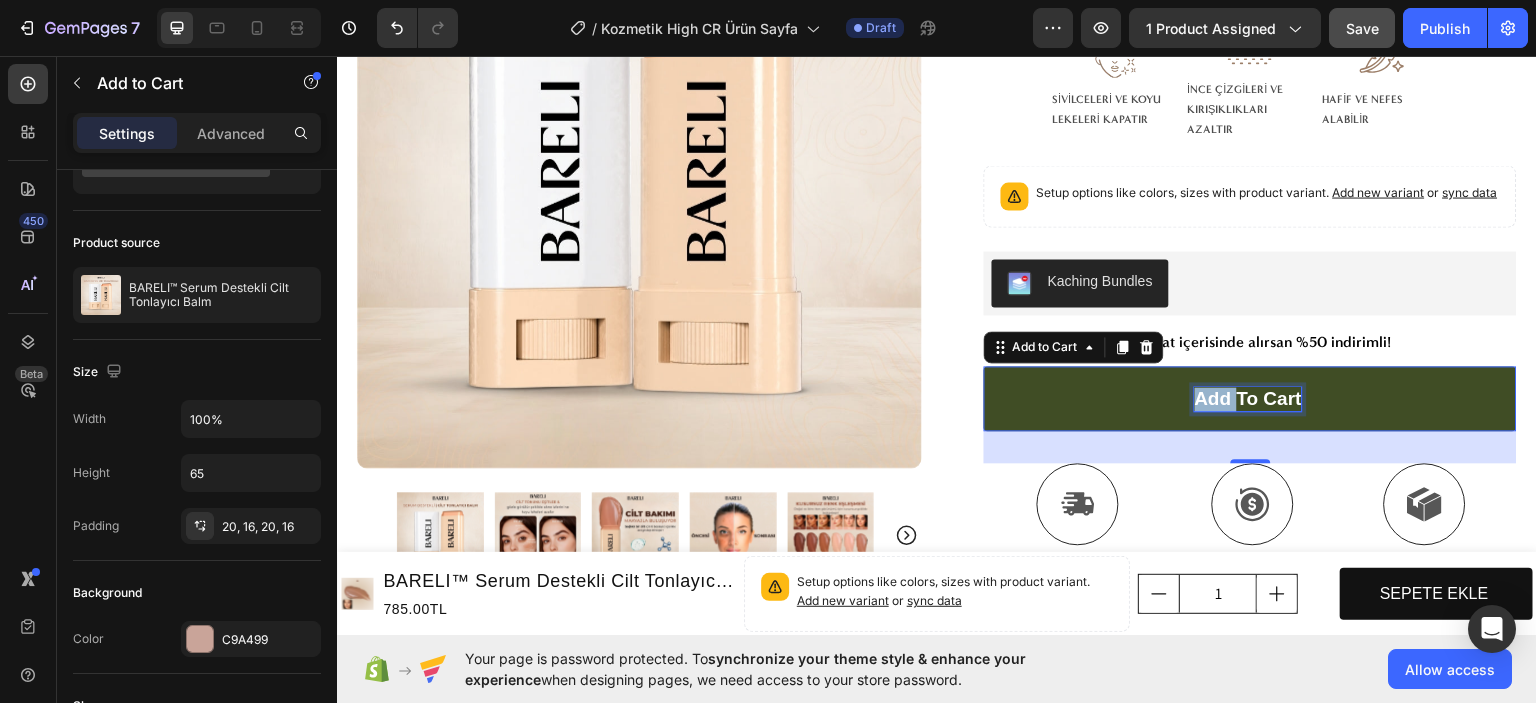 click on "Add to cart" at bounding box center (1248, 398) 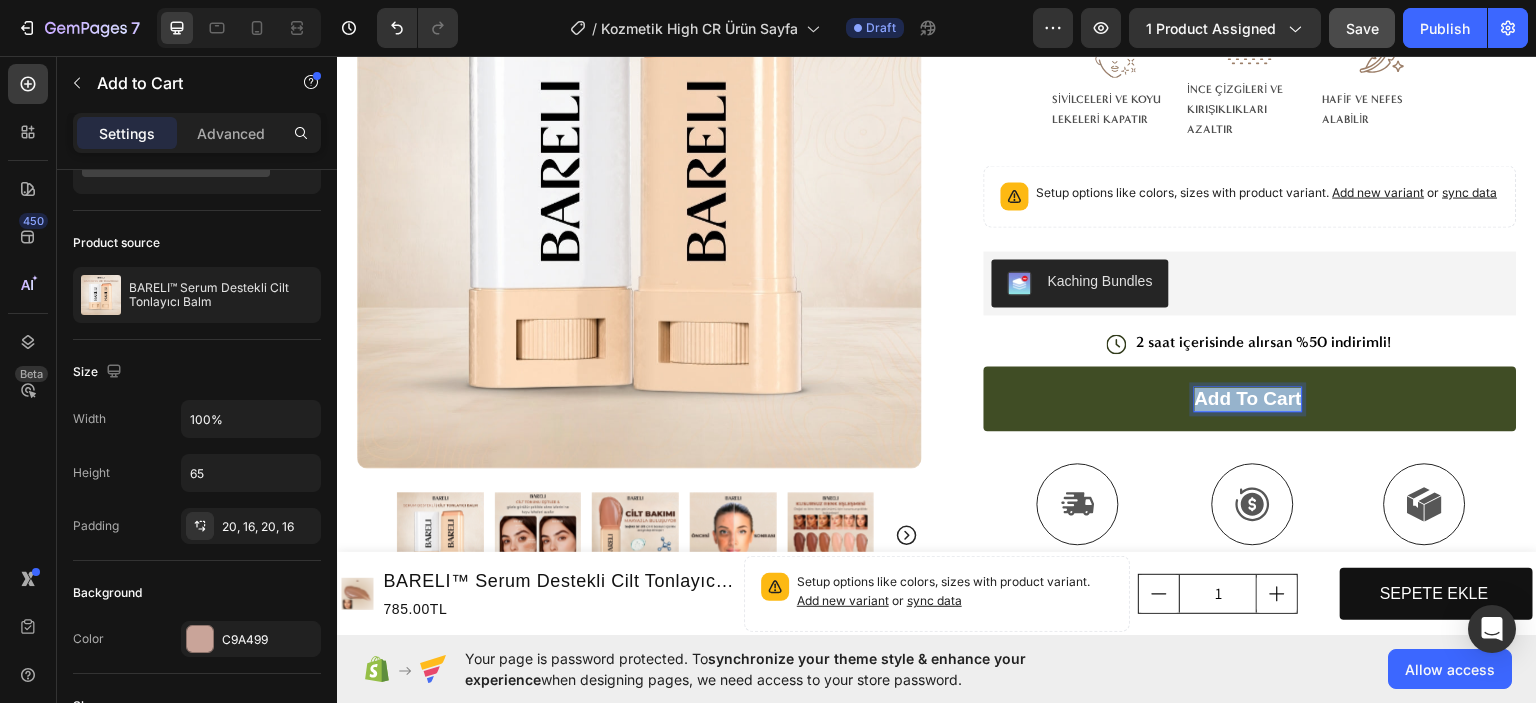 click on "Add to cart" at bounding box center (1248, 398) 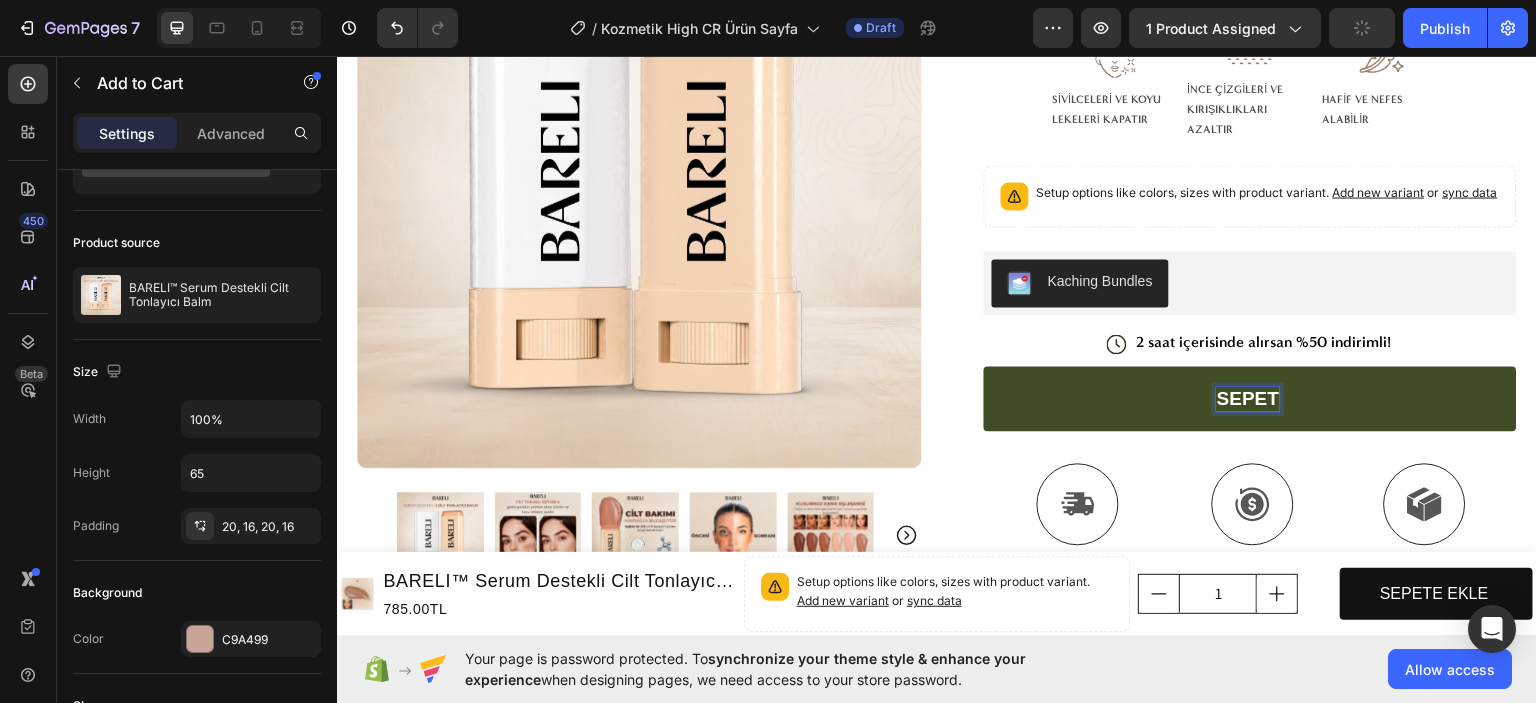 click on "SEPET" at bounding box center [1250, 397] 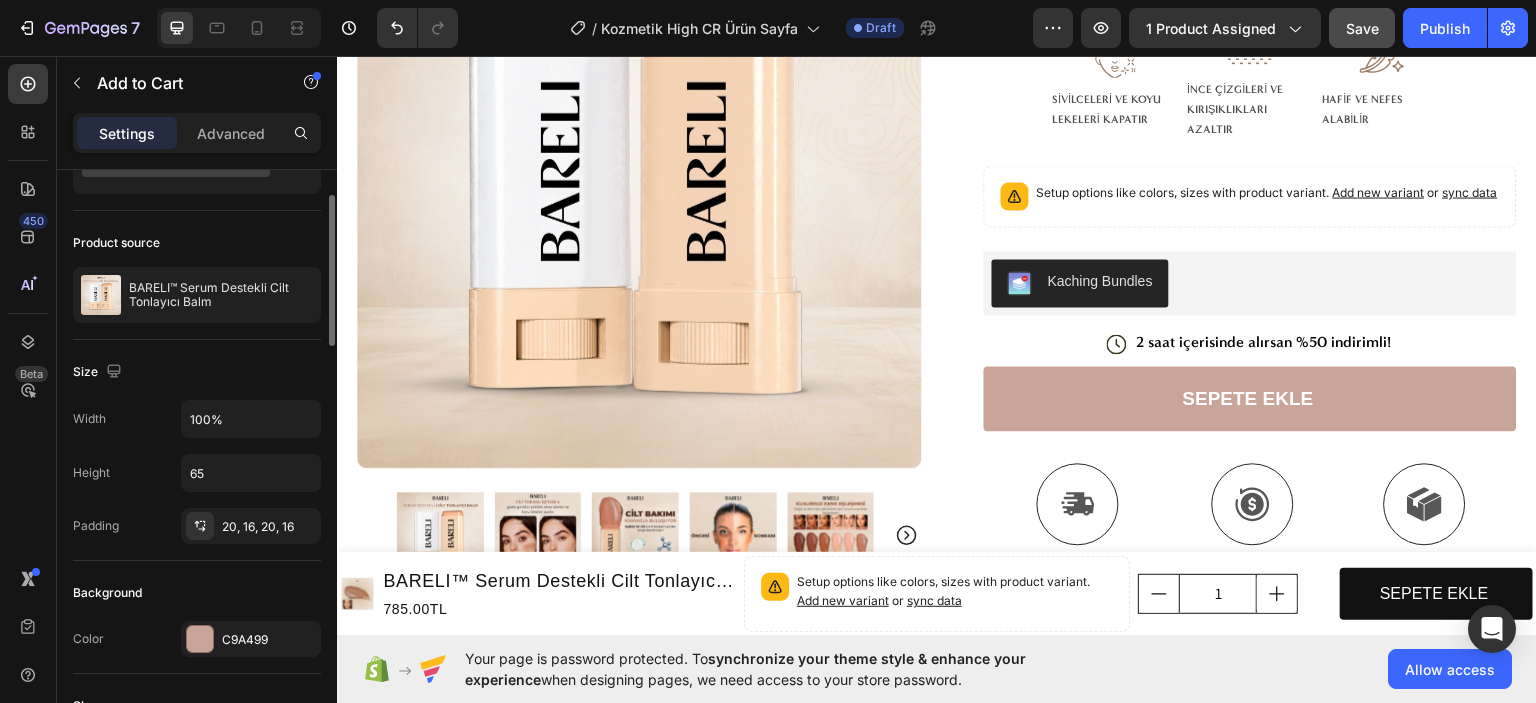click on "Size Width 100% Height 65 Padding 20, 16, 20, 16" 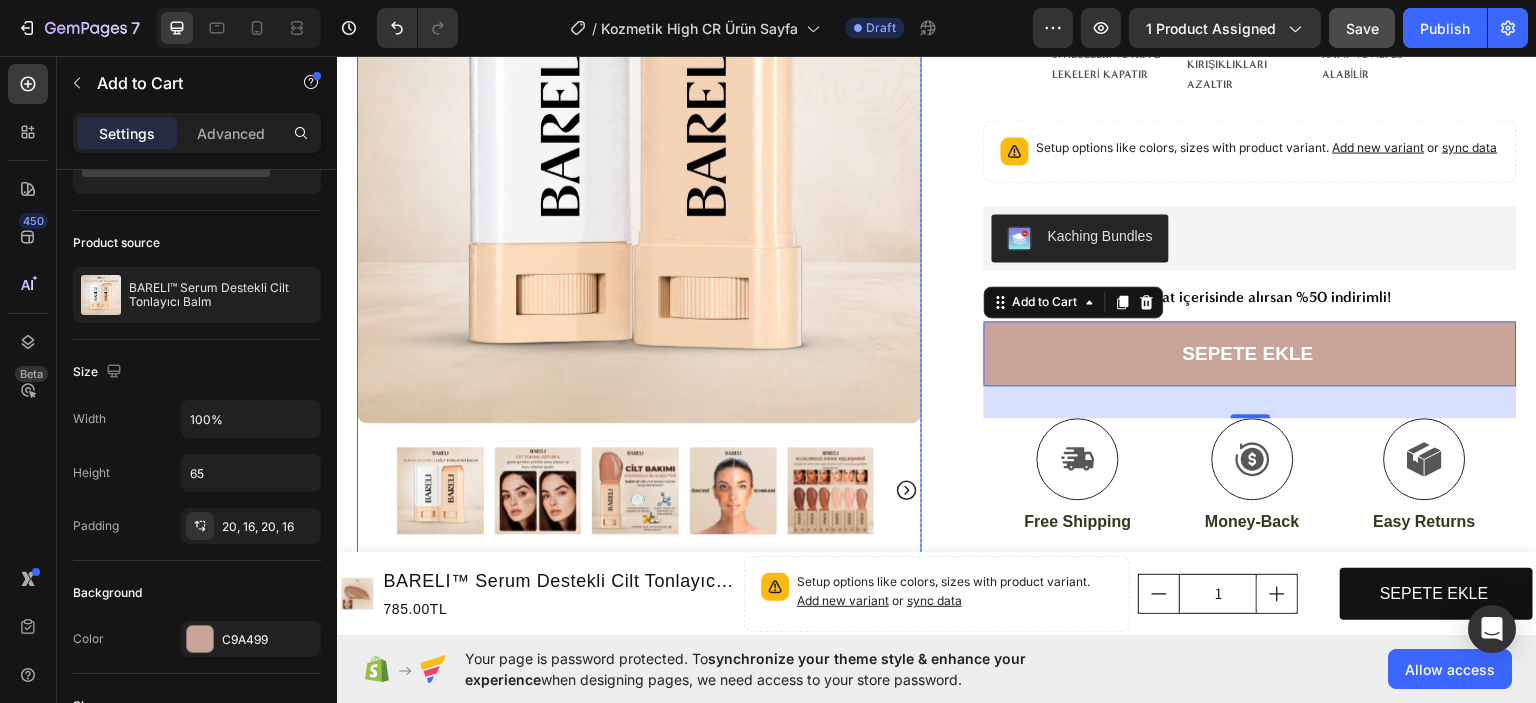 scroll, scrollTop: 400, scrollLeft: 0, axis: vertical 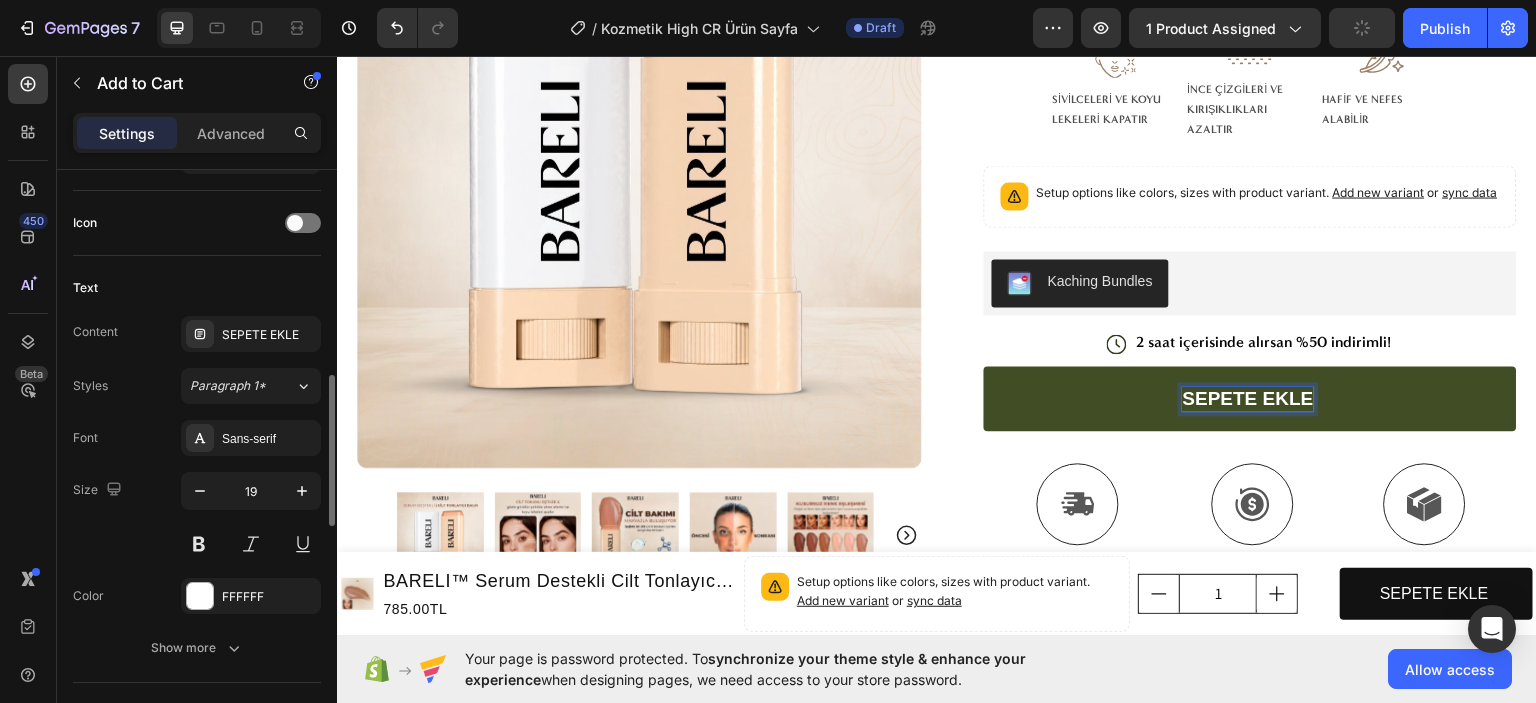click on "Content SEPETE EKLE Styles Paragraph 1* Font Sans-serif Size 19 Color FFFFFF Show more" at bounding box center (197, 491) 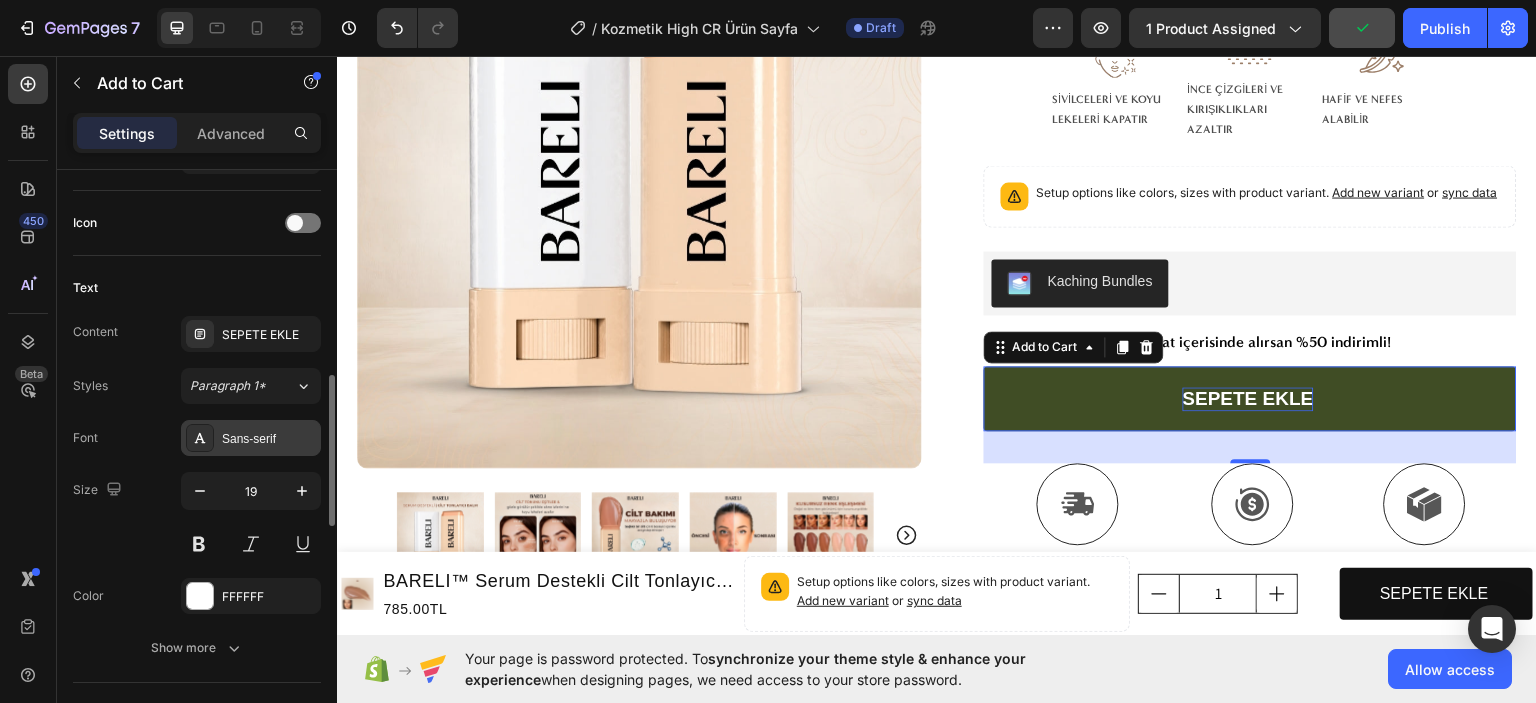 click on "Sans-serif" at bounding box center [251, 438] 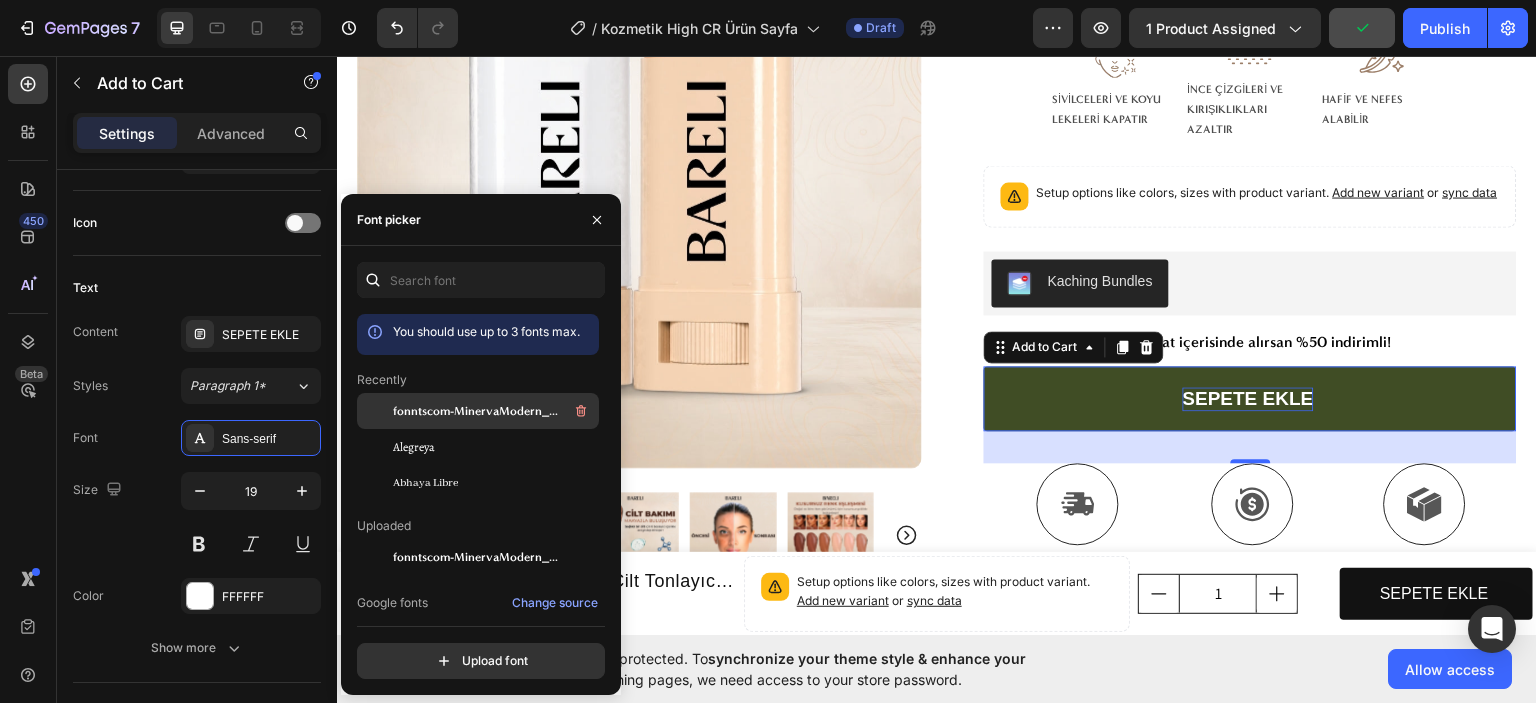 click on "fonntscom-MinervaModern_Bold" at bounding box center [476, 411] 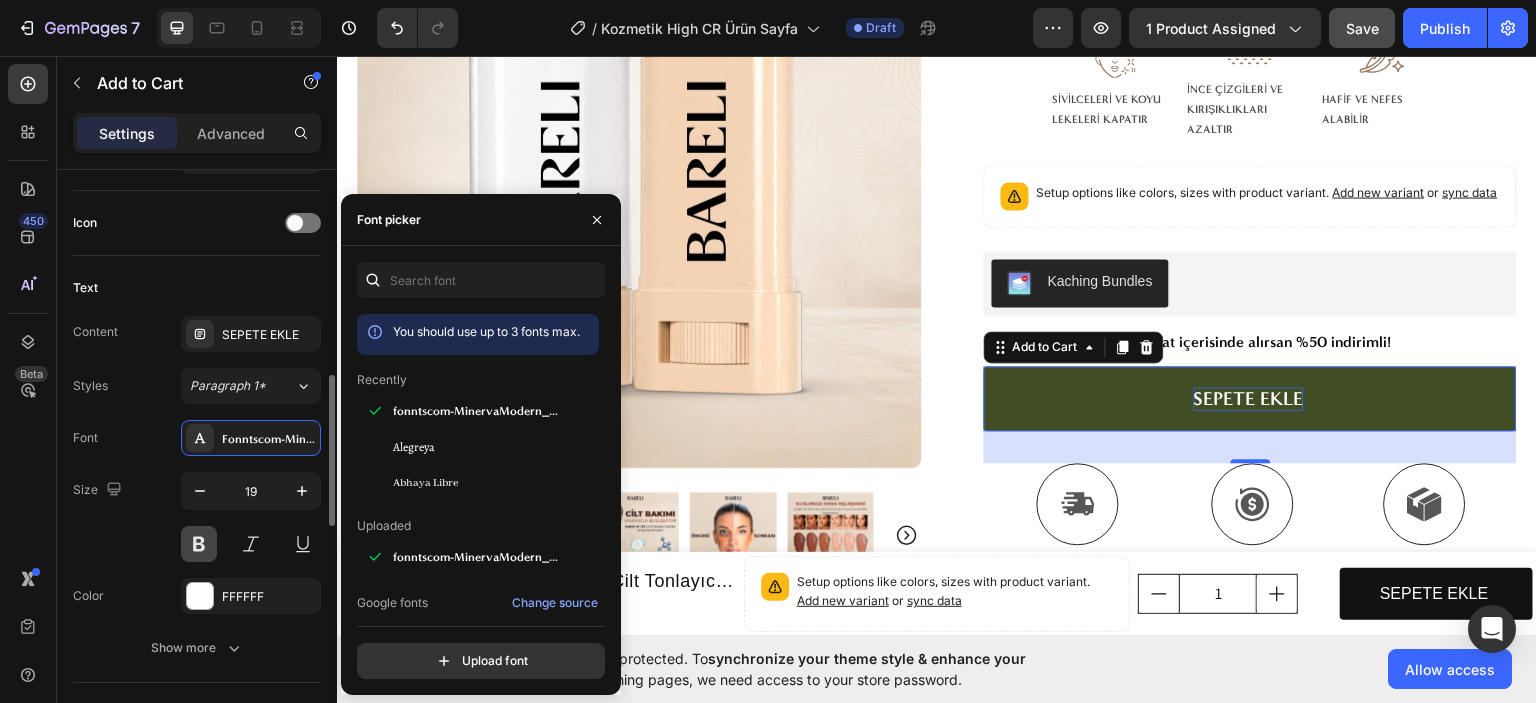 click at bounding box center [199, 544] 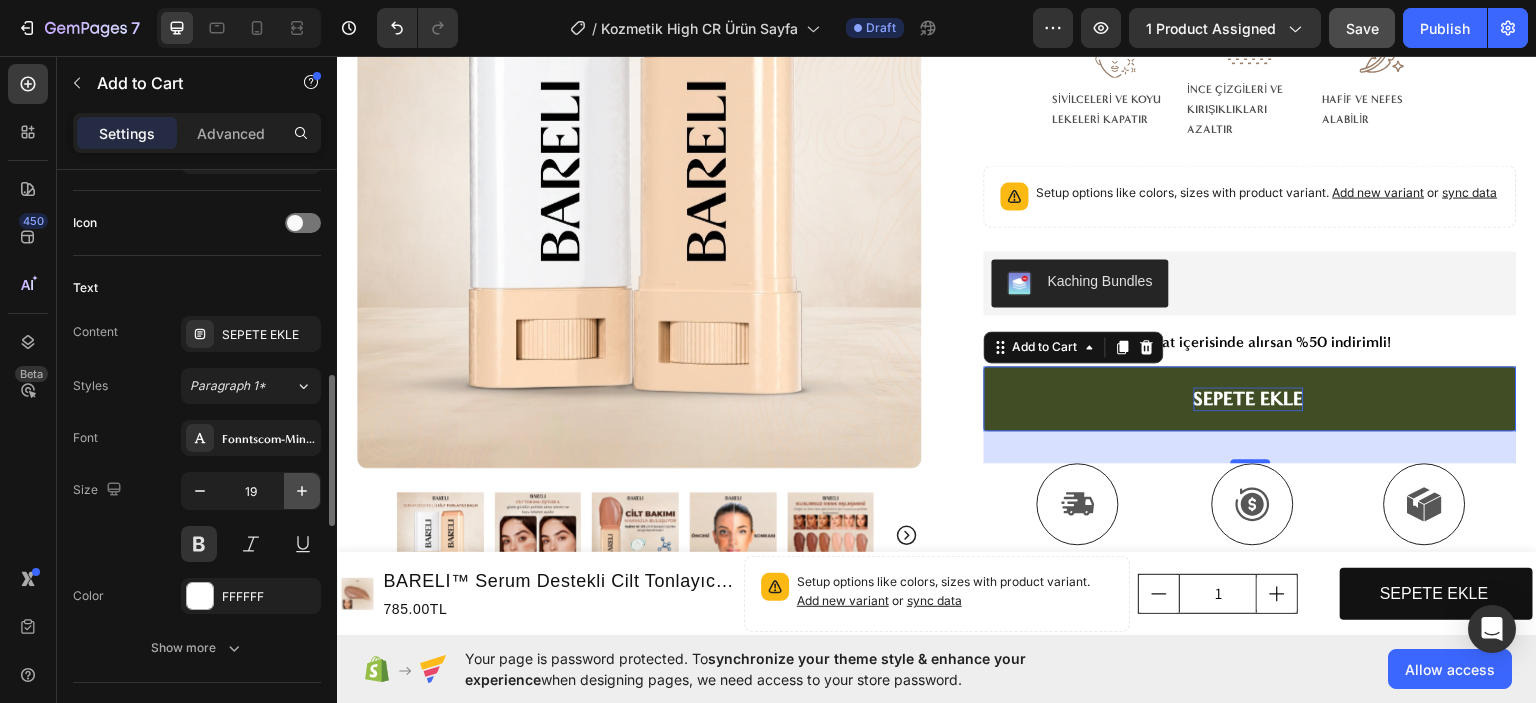 click 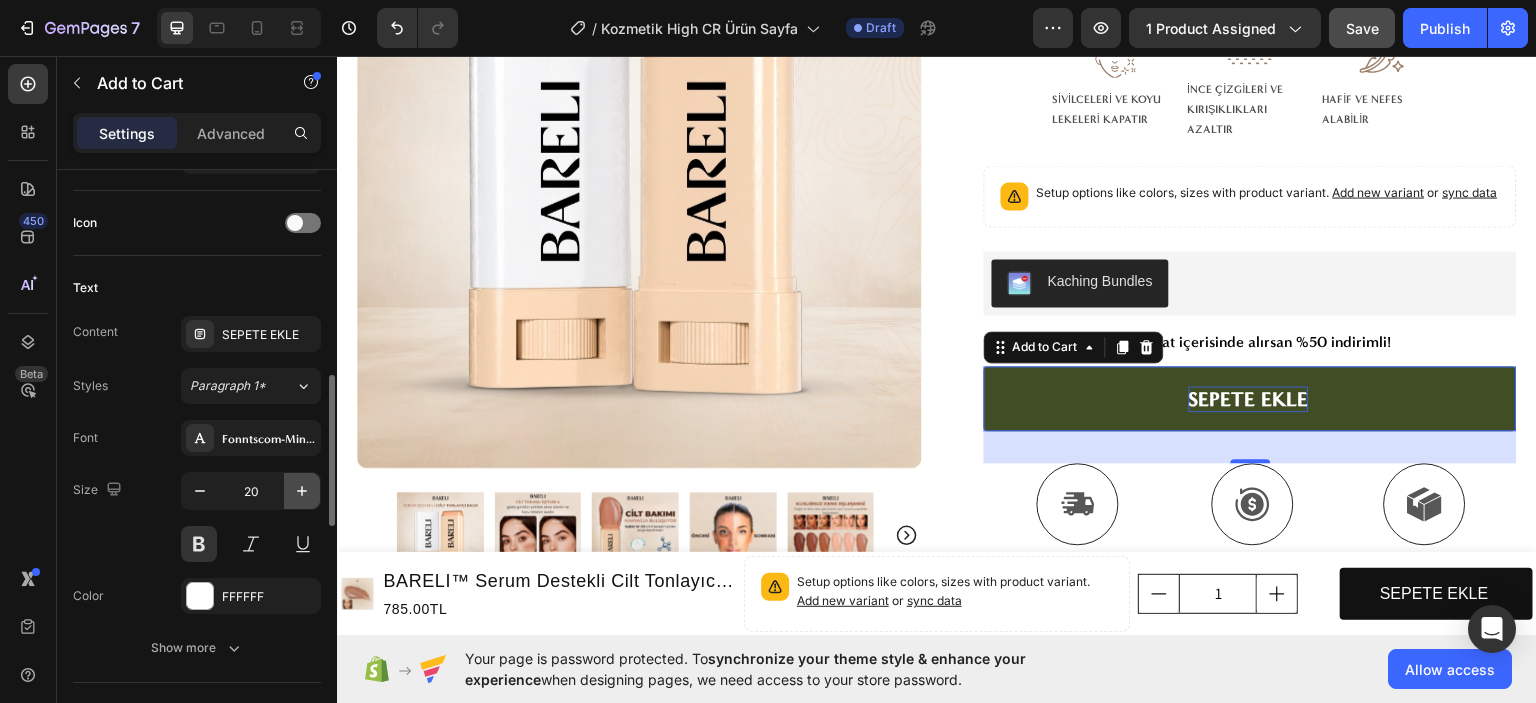 click 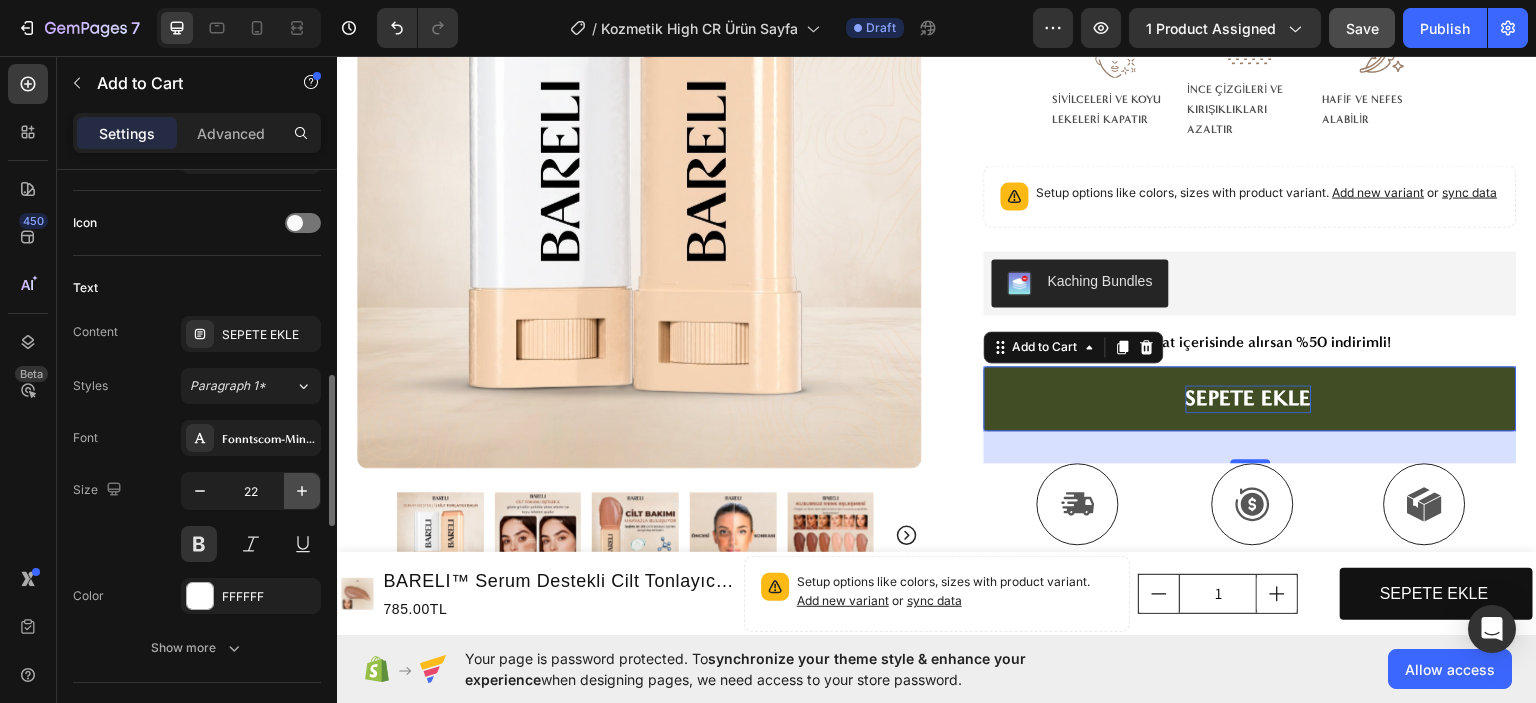 click 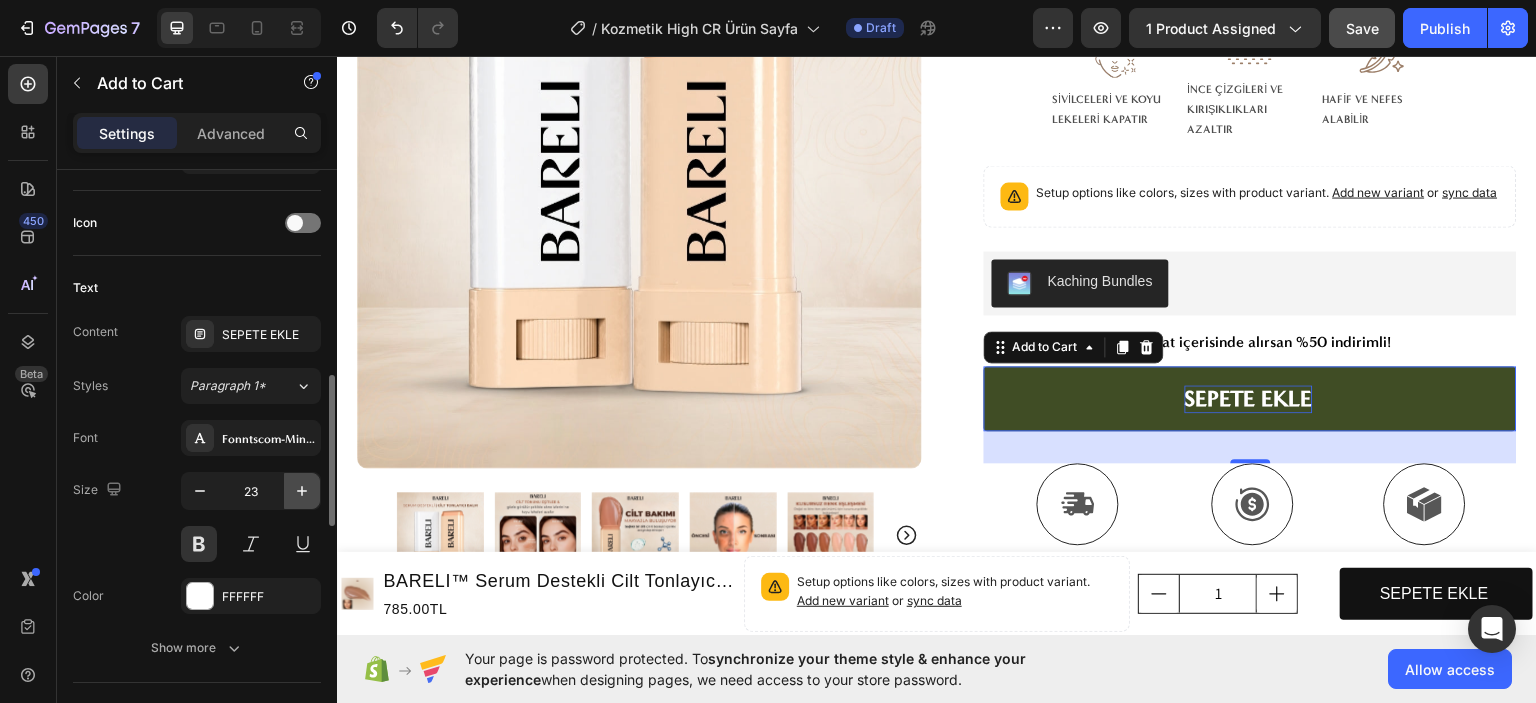 click 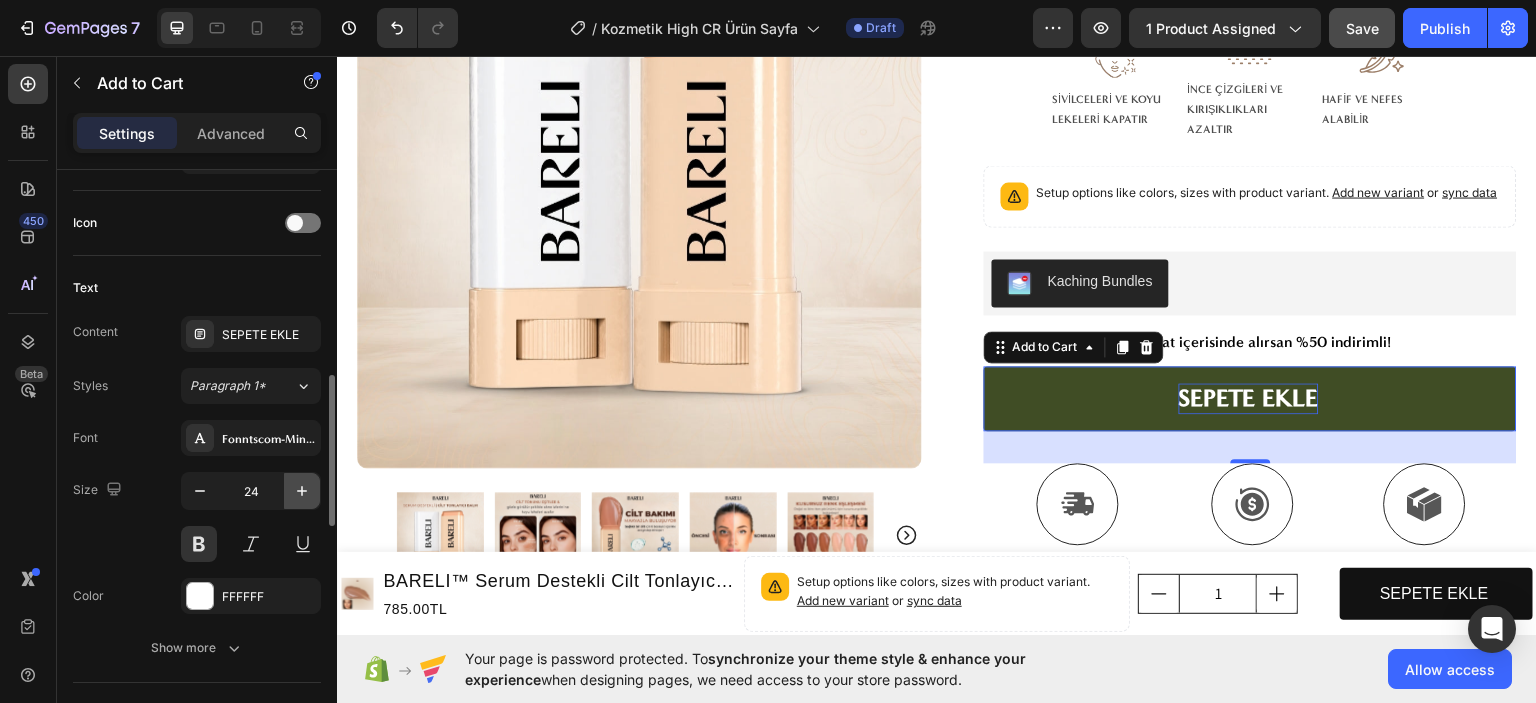 click 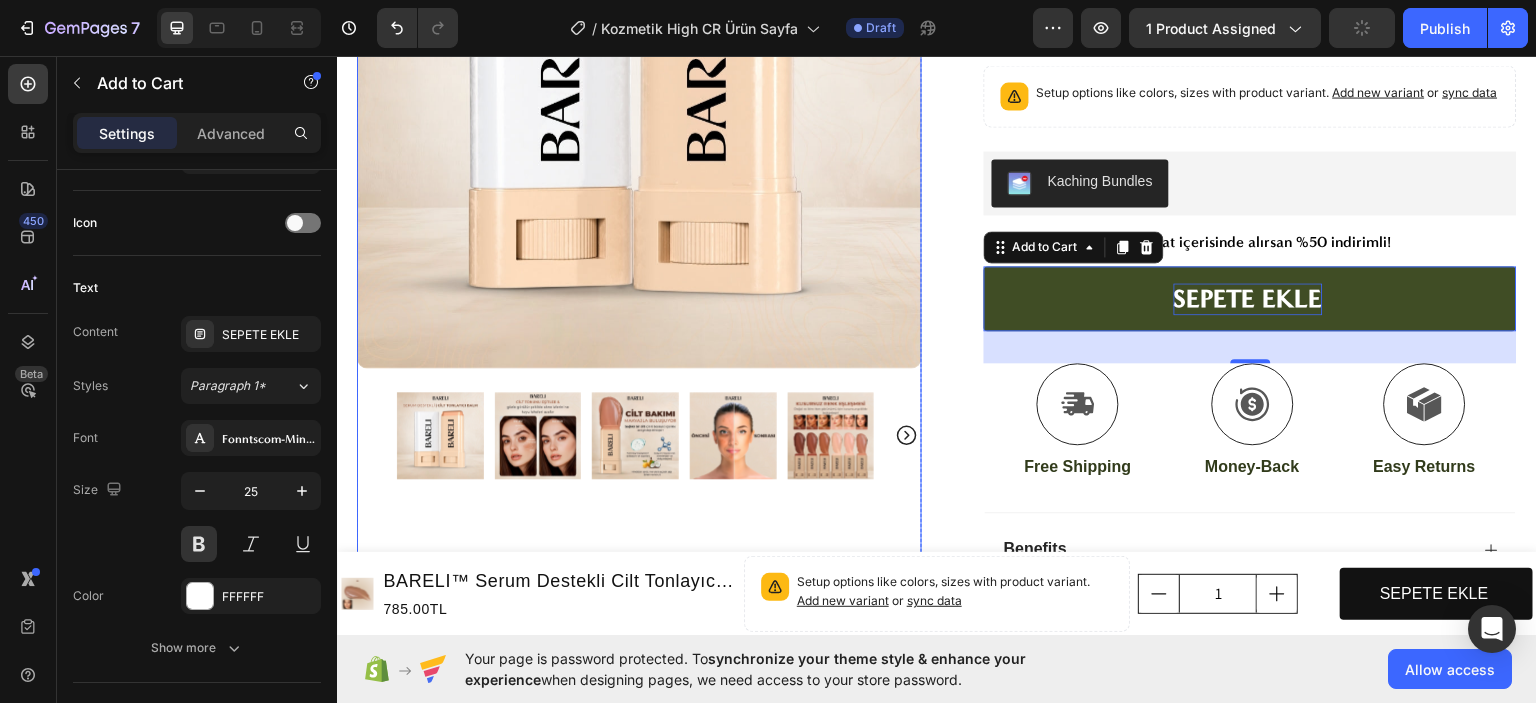 scroll, scrollTop: 400, scrollLeft: 0, axis: vertical 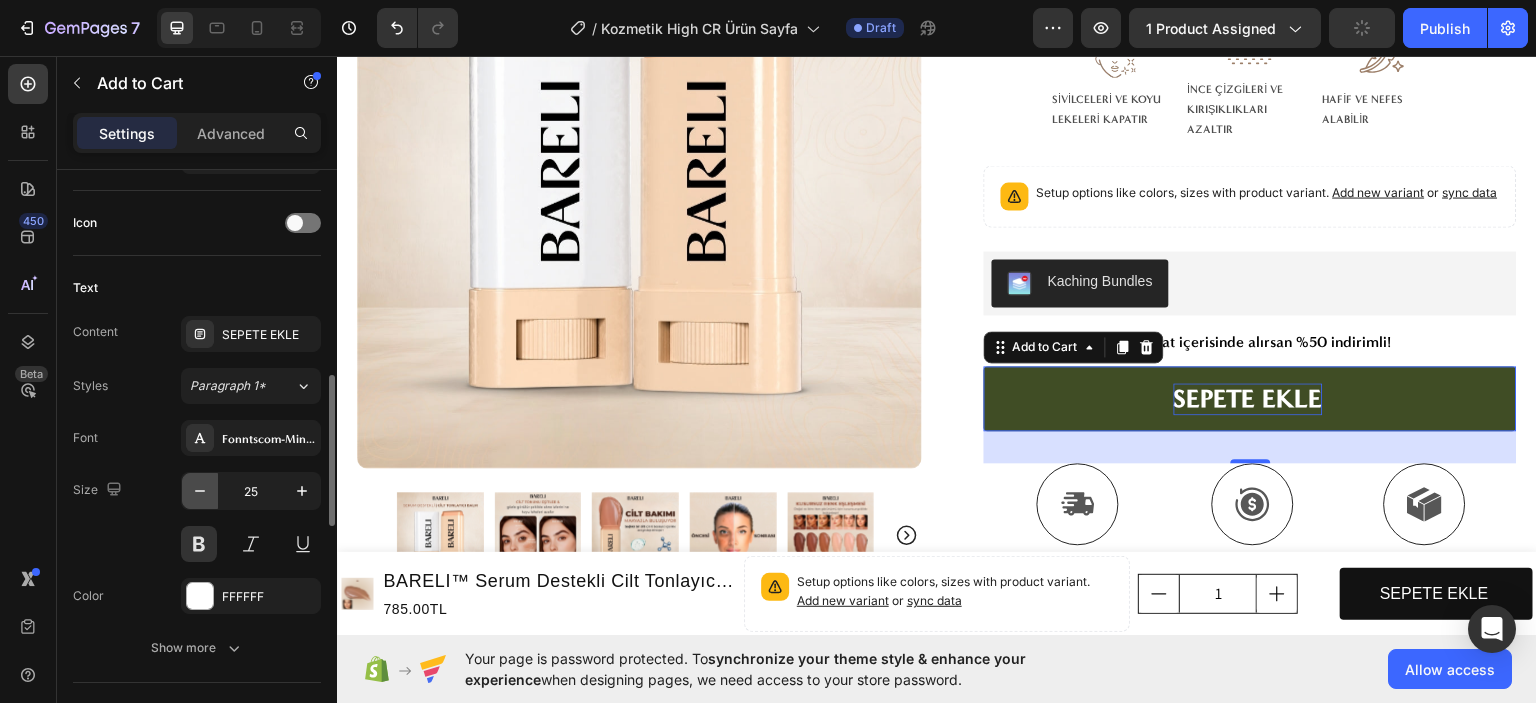click 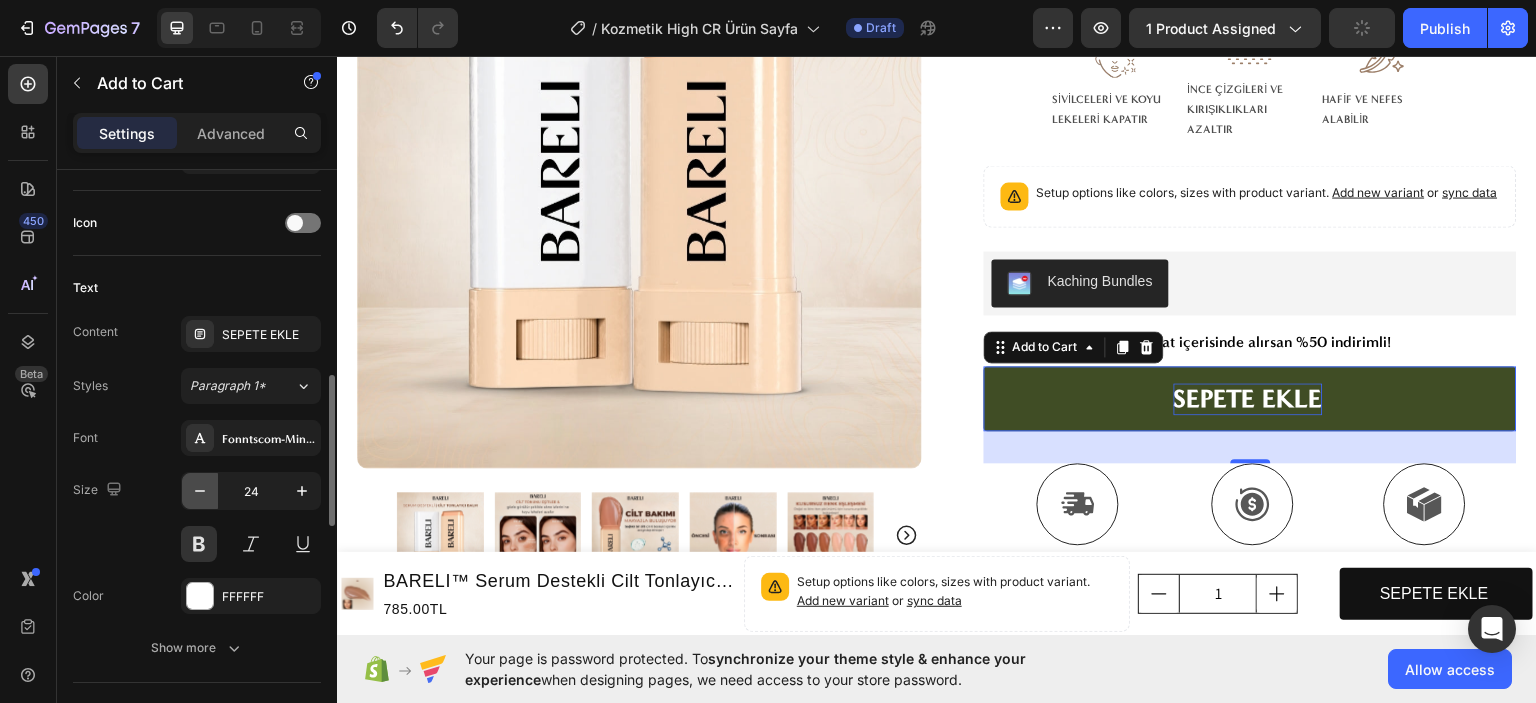 click 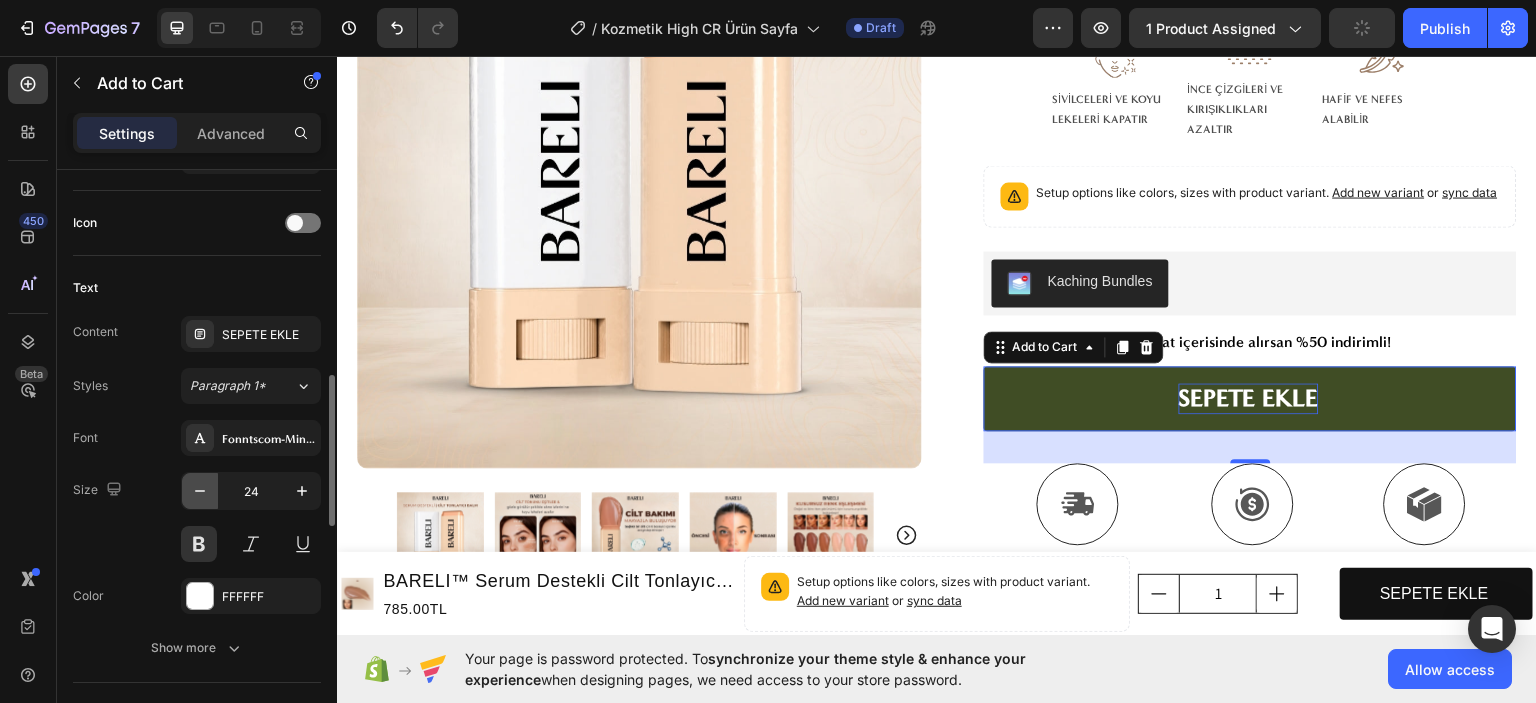 click 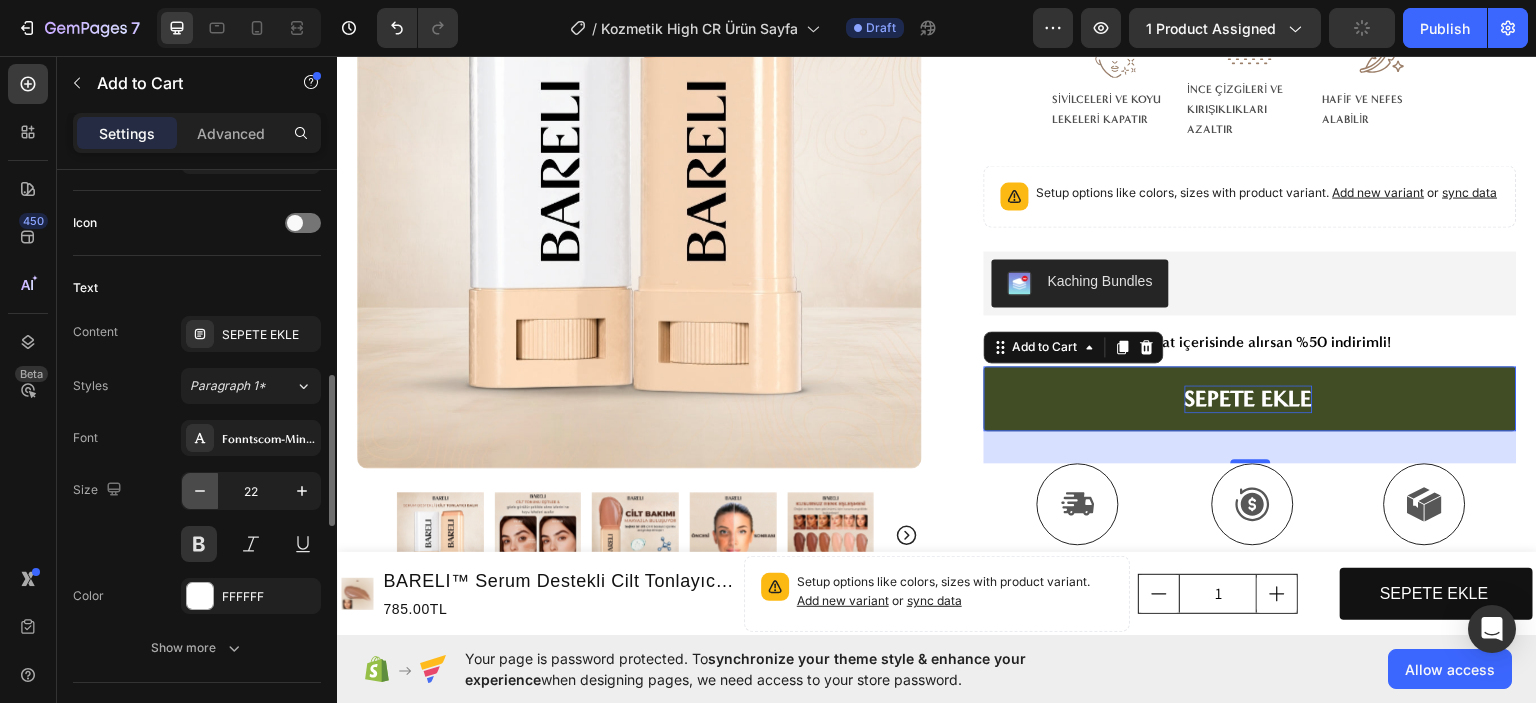 click 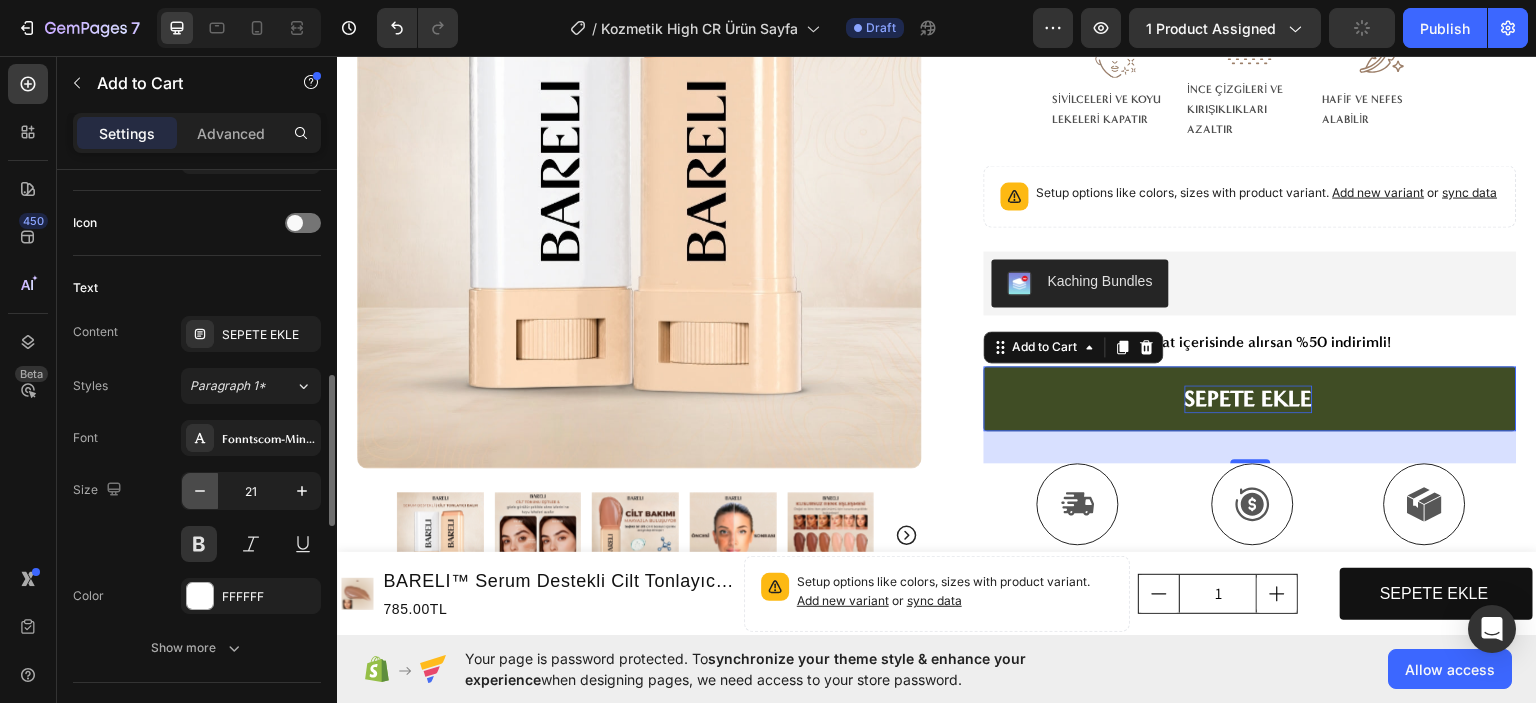 click 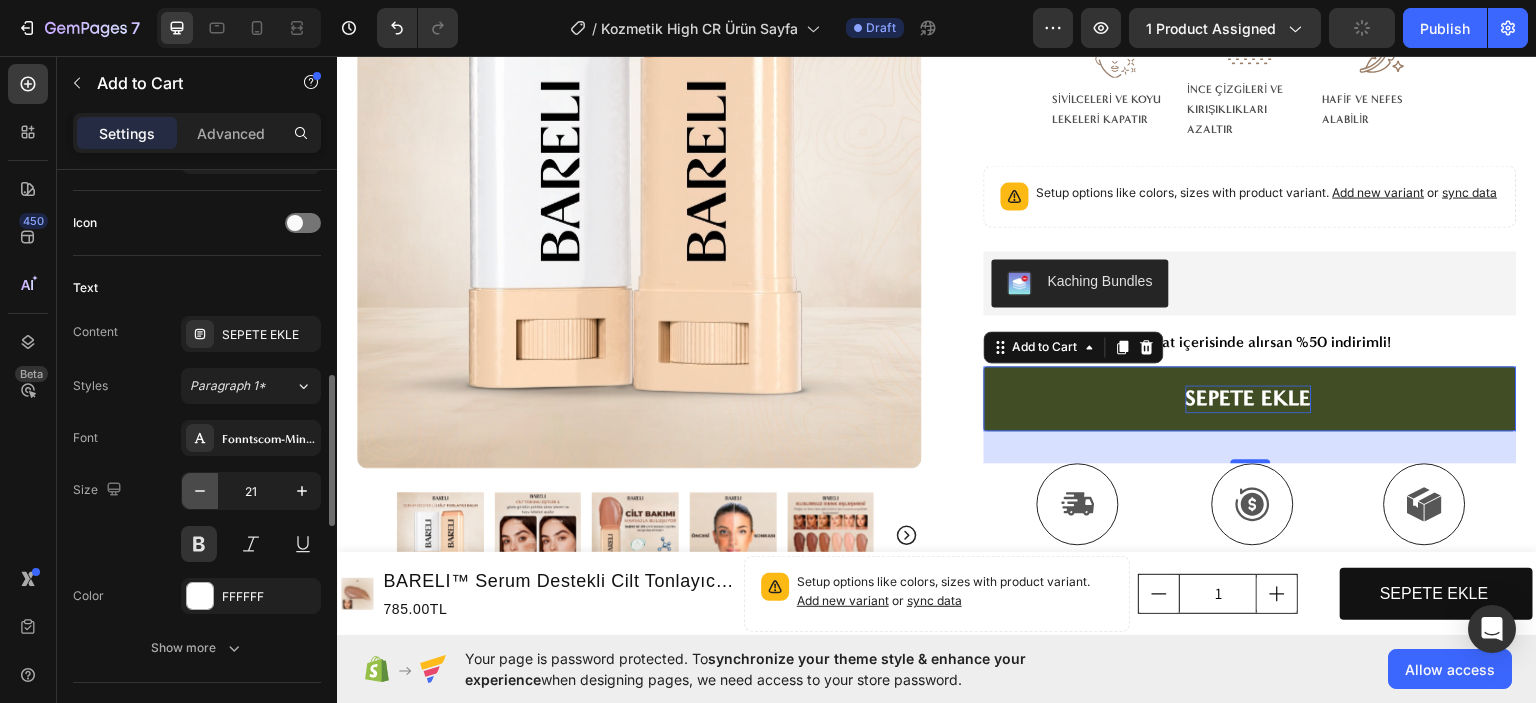 type on "20" 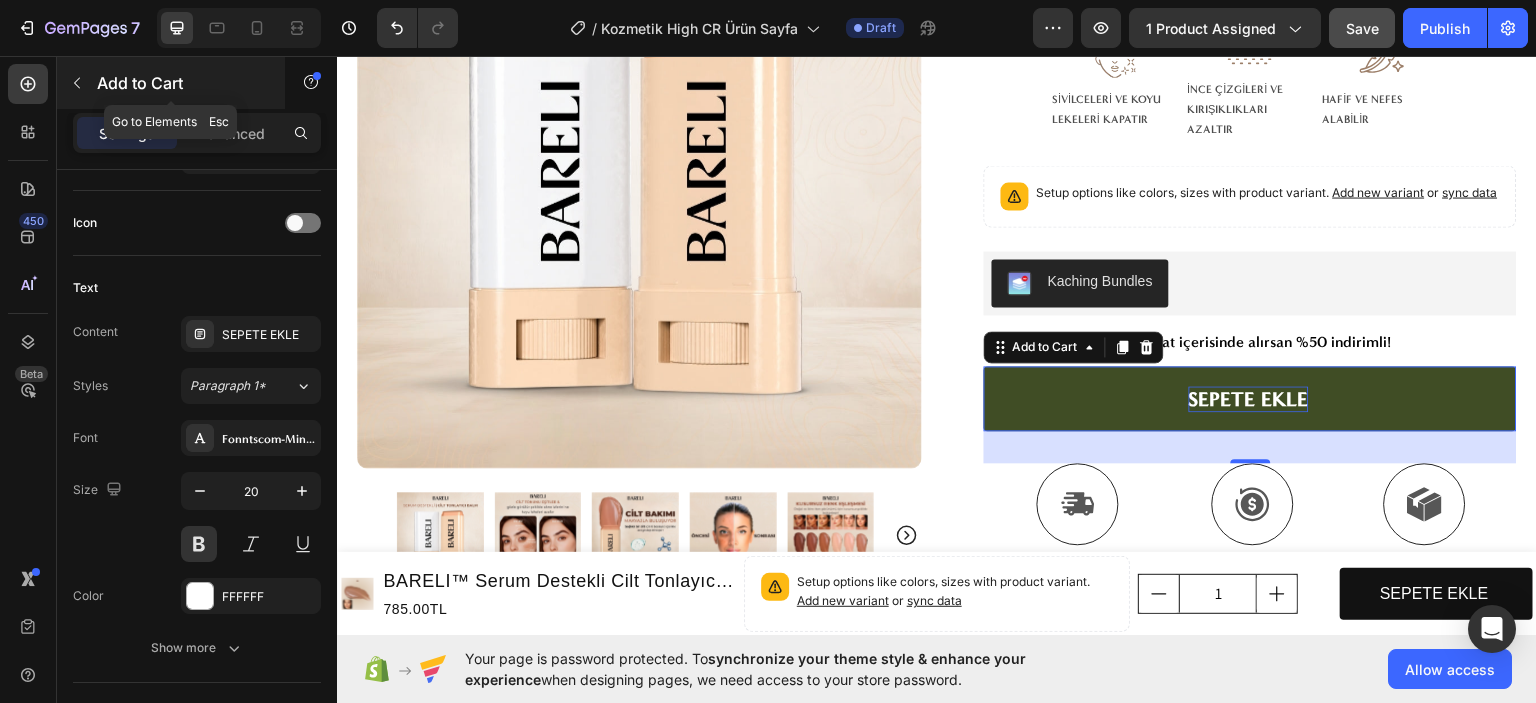 click at bounding box center (77, 83) 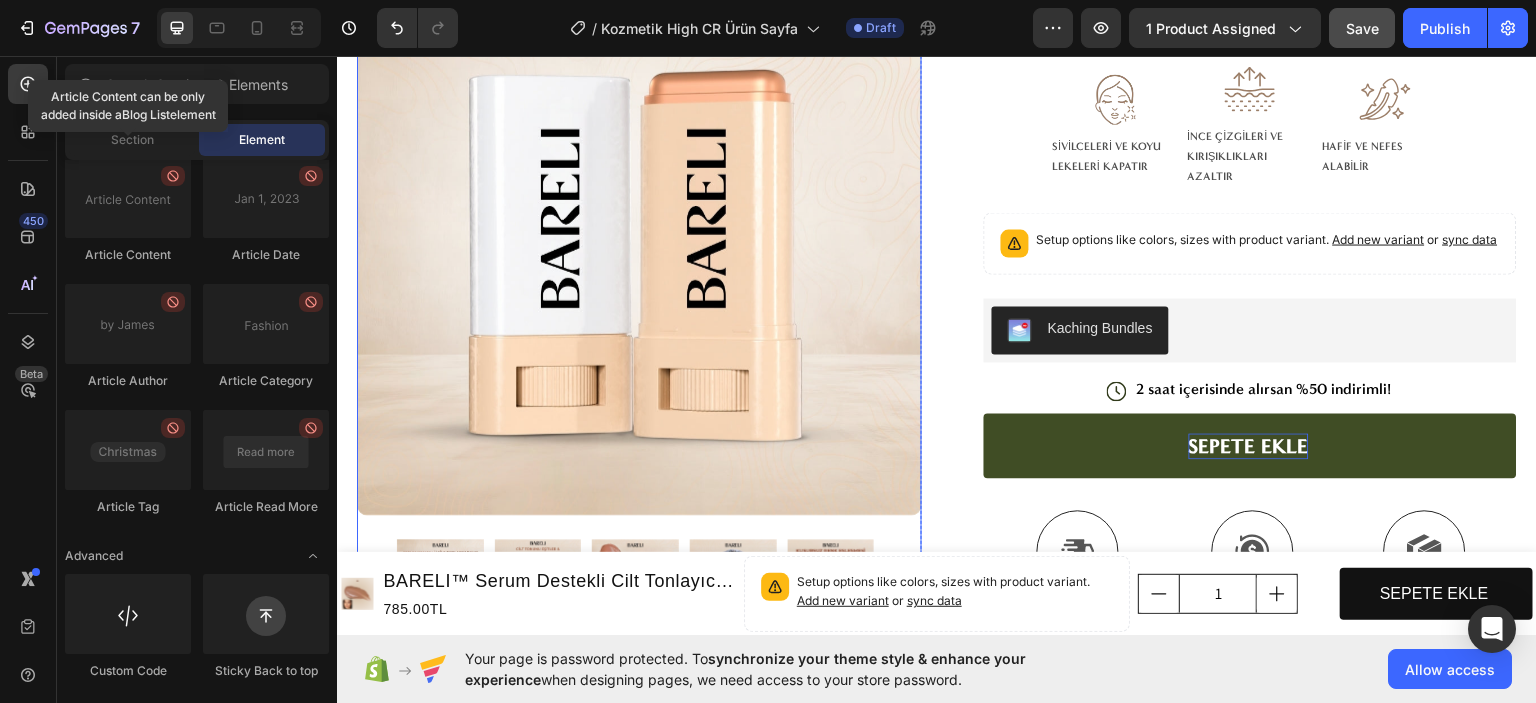 scroll, scrollTop: 400, scrollLeft: 0, axis: vertical 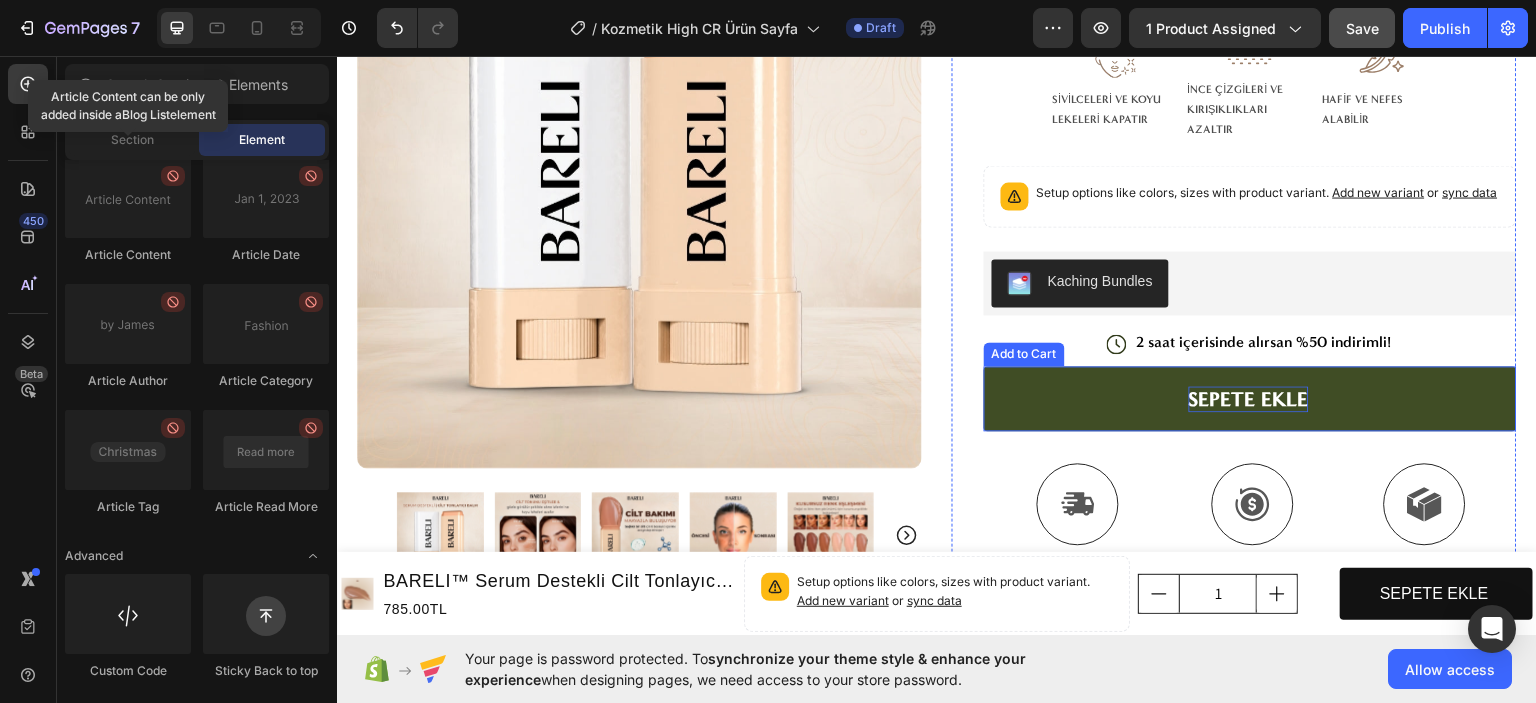 click on "SEPETE EKLE" at bounding box center (1250, 397) 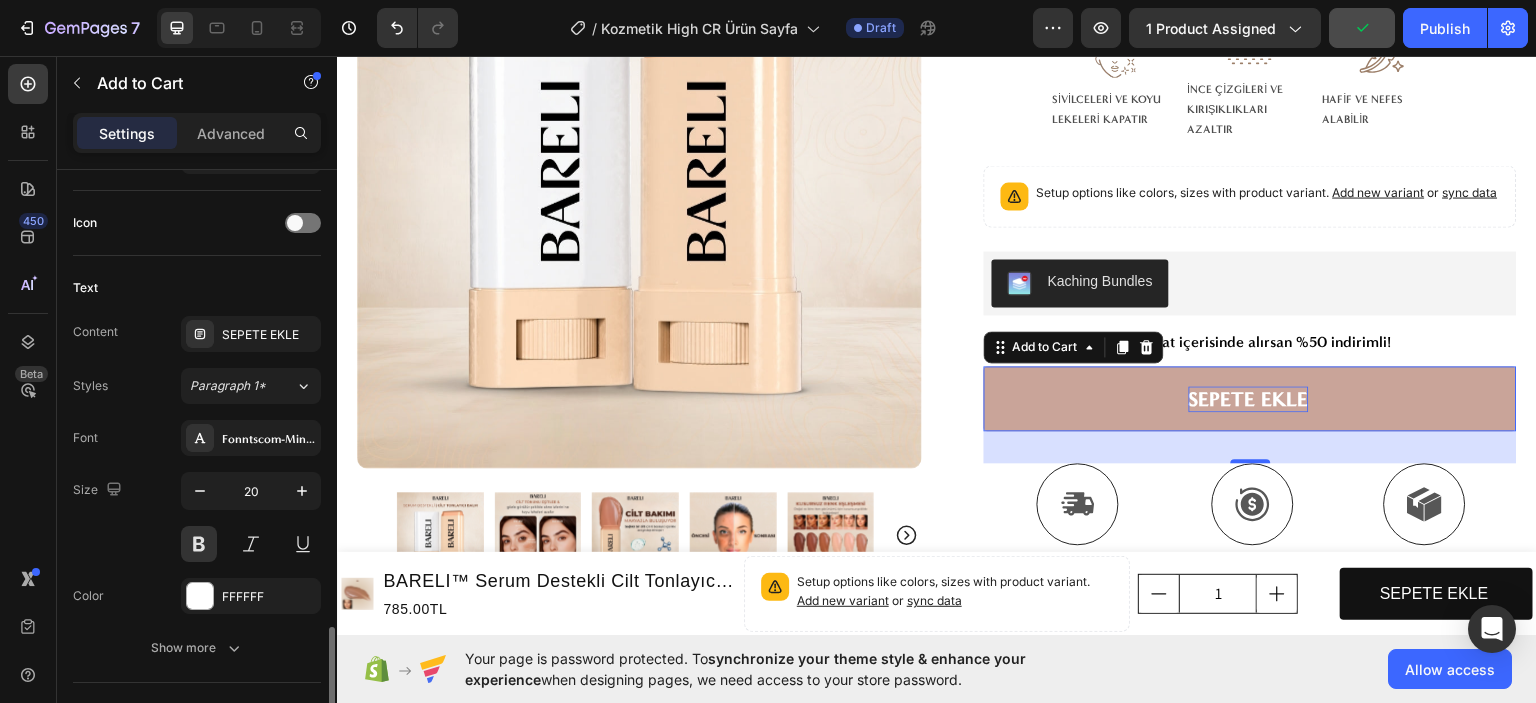 scroll, scrollTop: 1100, scrollLeft: 0, axis: vertical 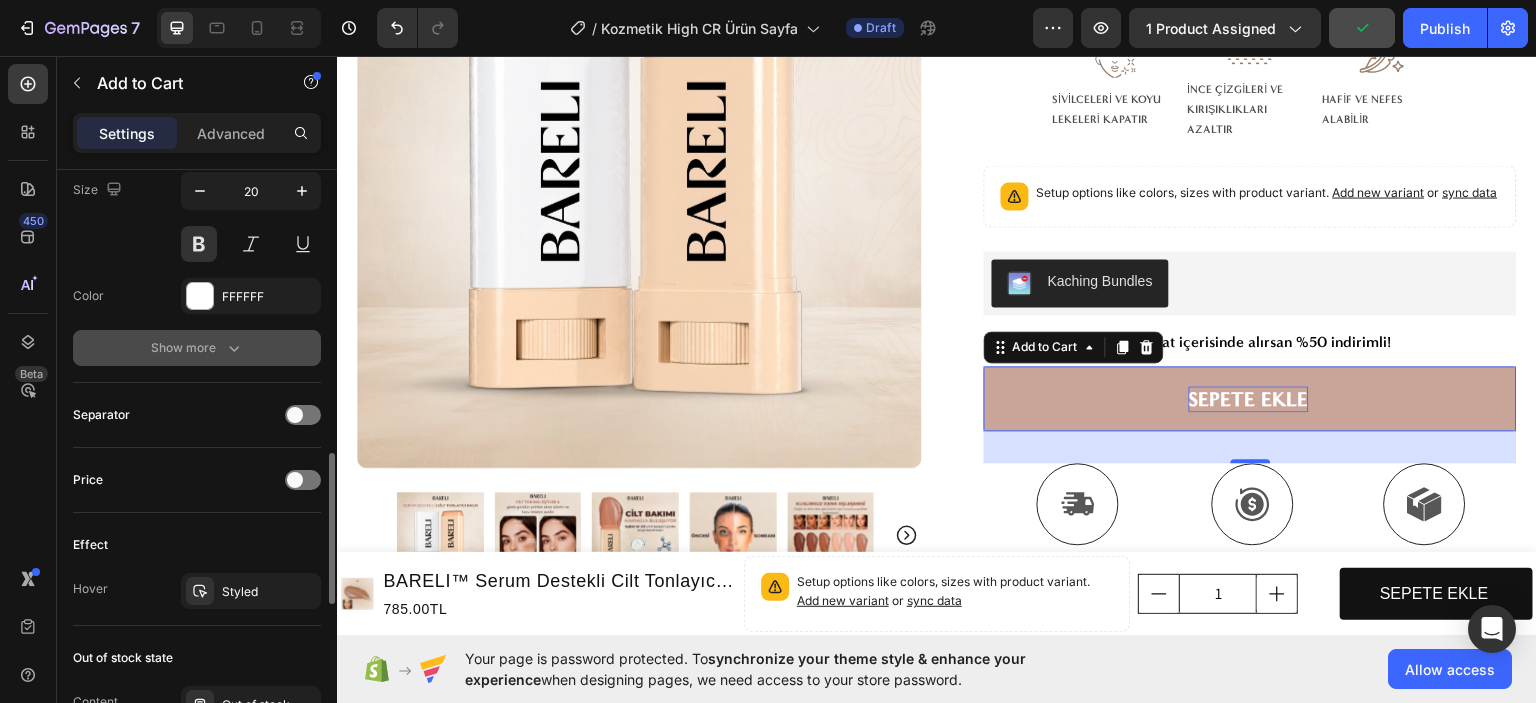 click on "Show more" at bounding box center (197, 348) 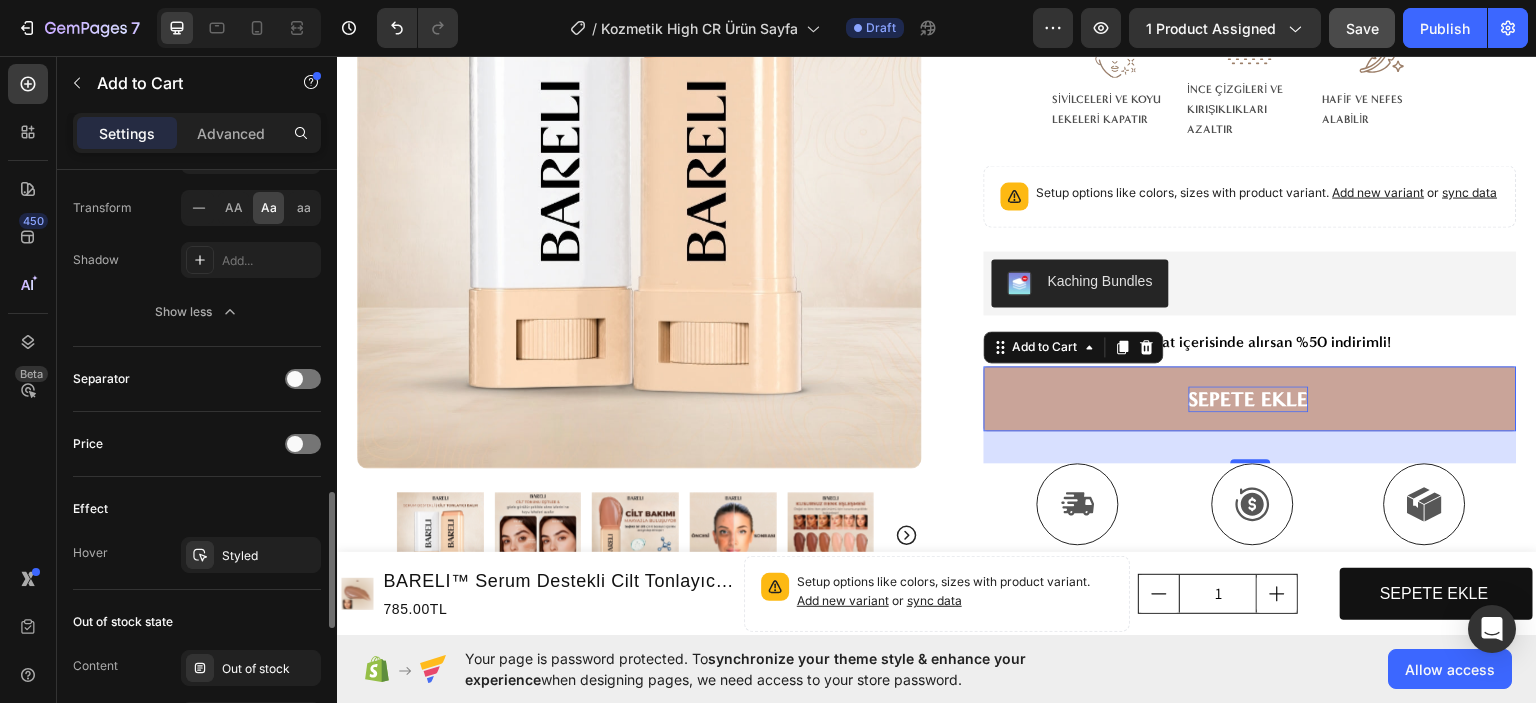 scroll, scrollTop: 1700, scrollLeft: 0, axis: vertical 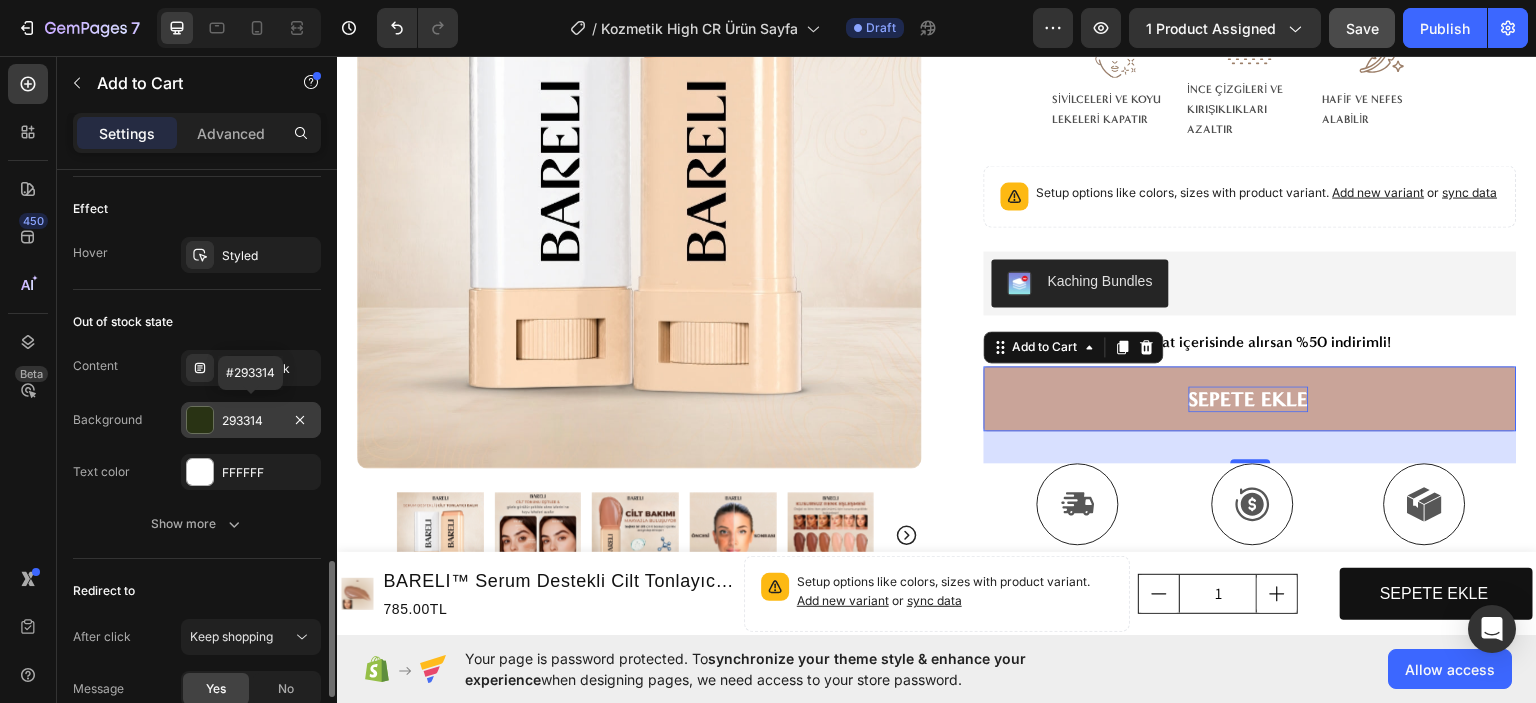 click on "293314" at bounding box center (251, 421) 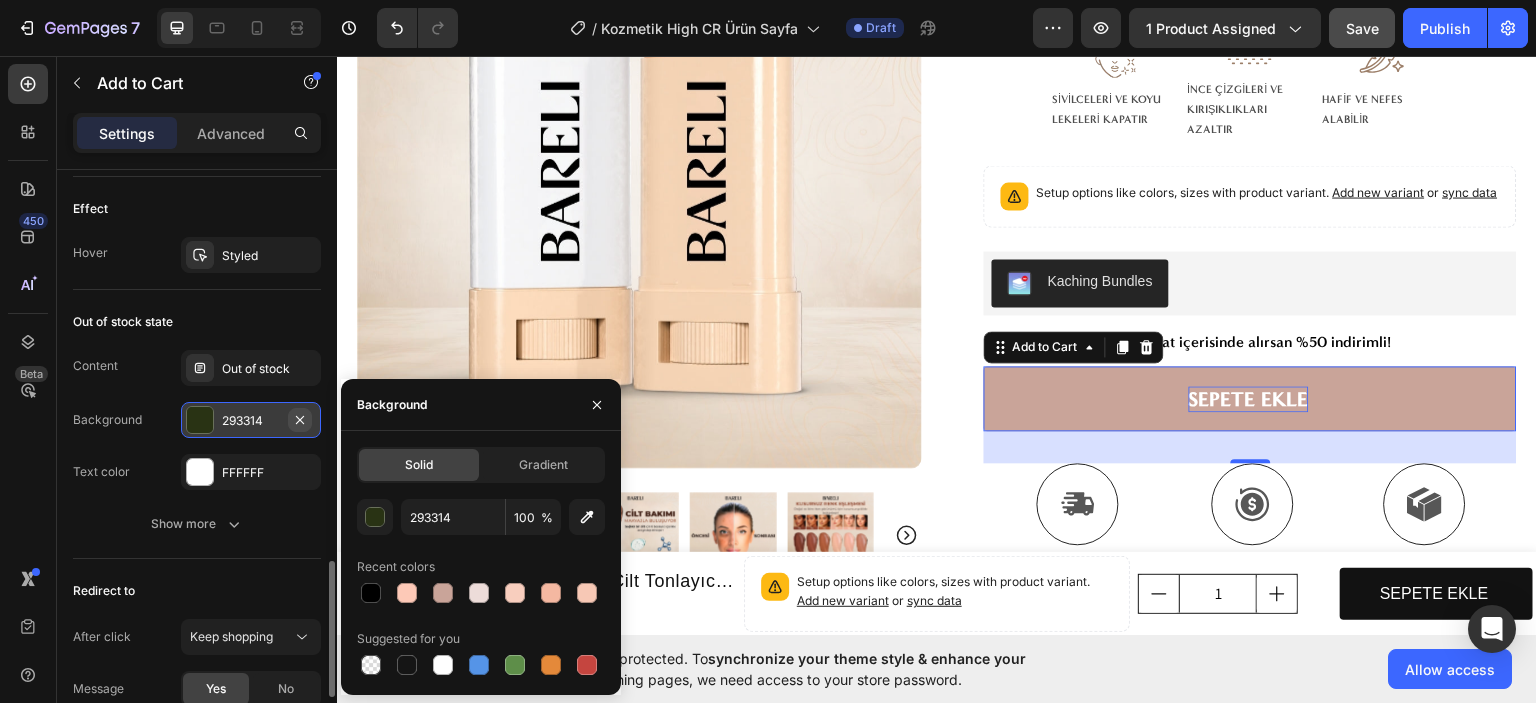 click 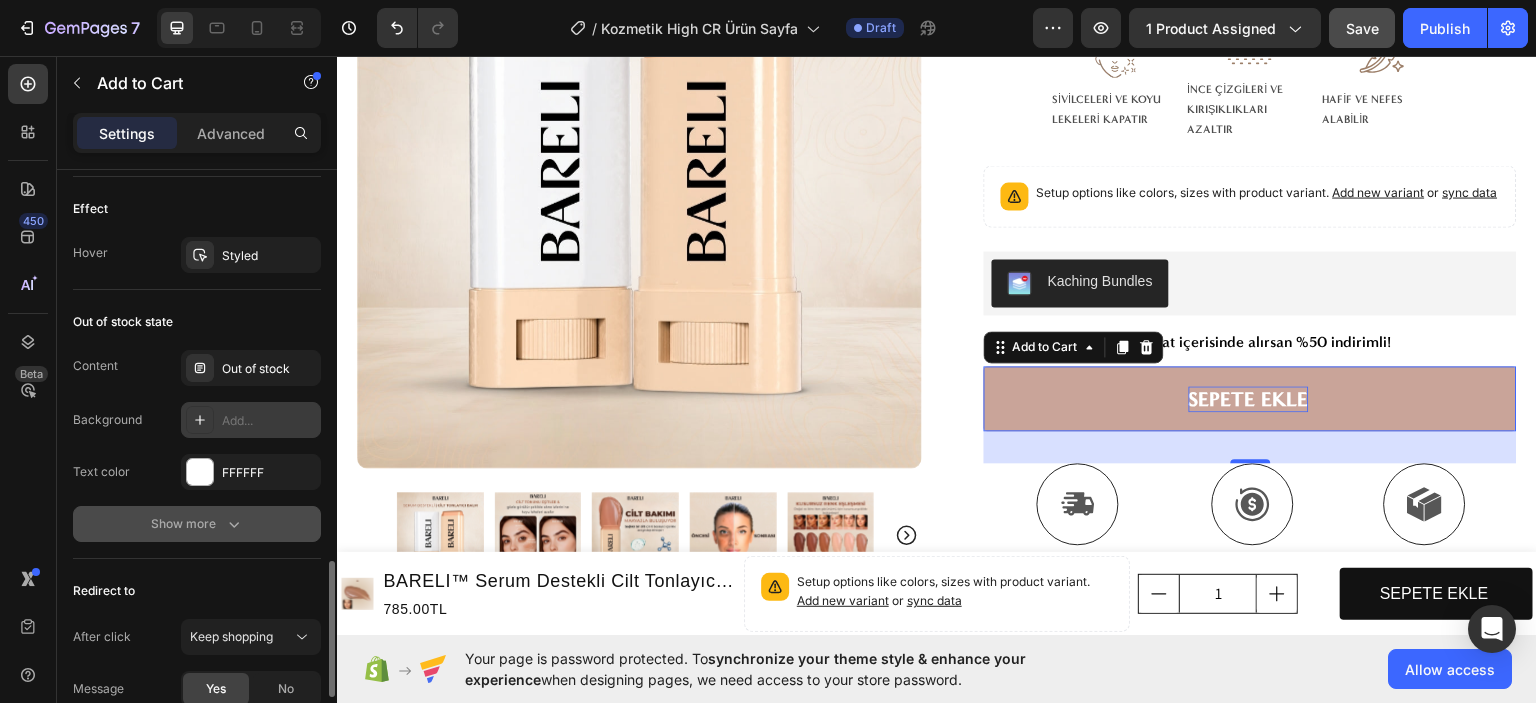 click on "Show more" at bounding box center (197, 524) 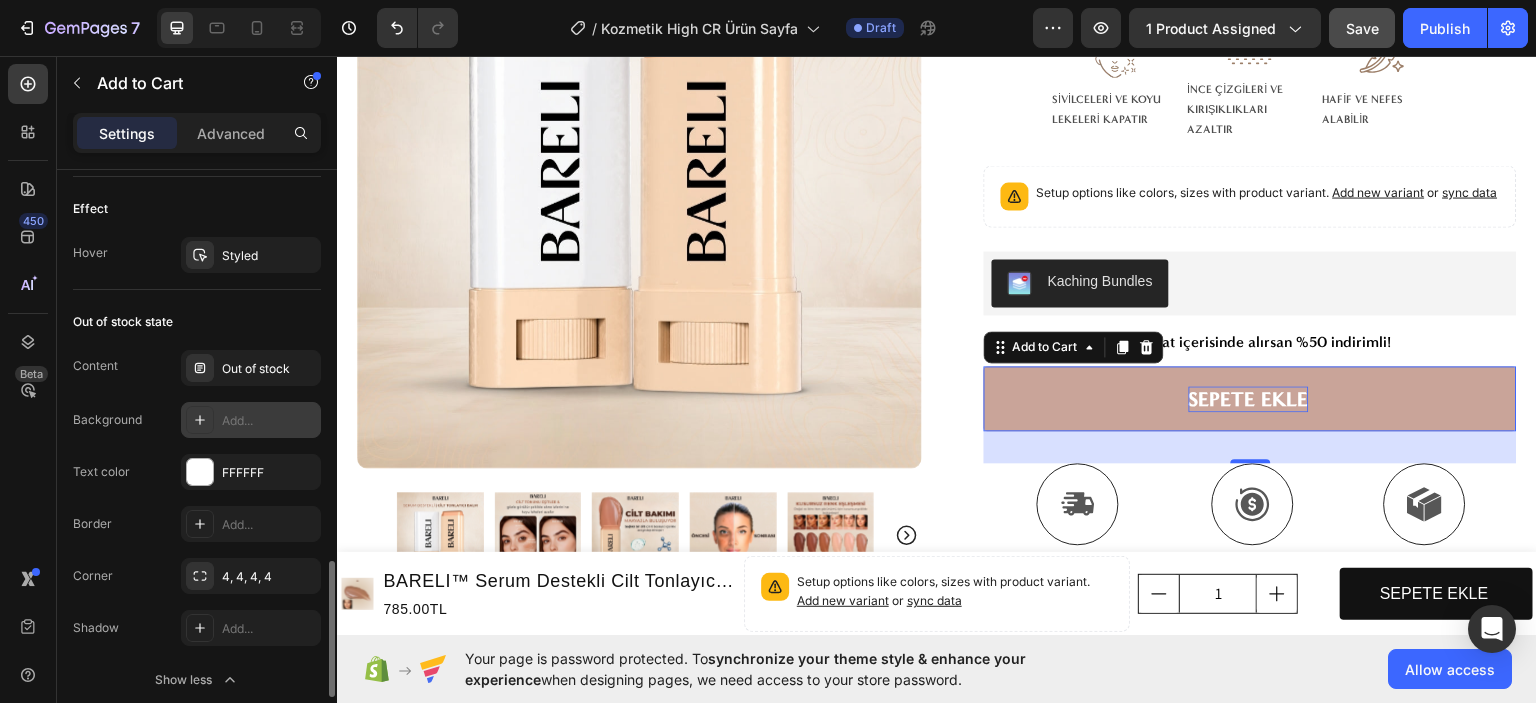 scroll, scrollTop: 1900, scrollLeft: 0, axis: vertical 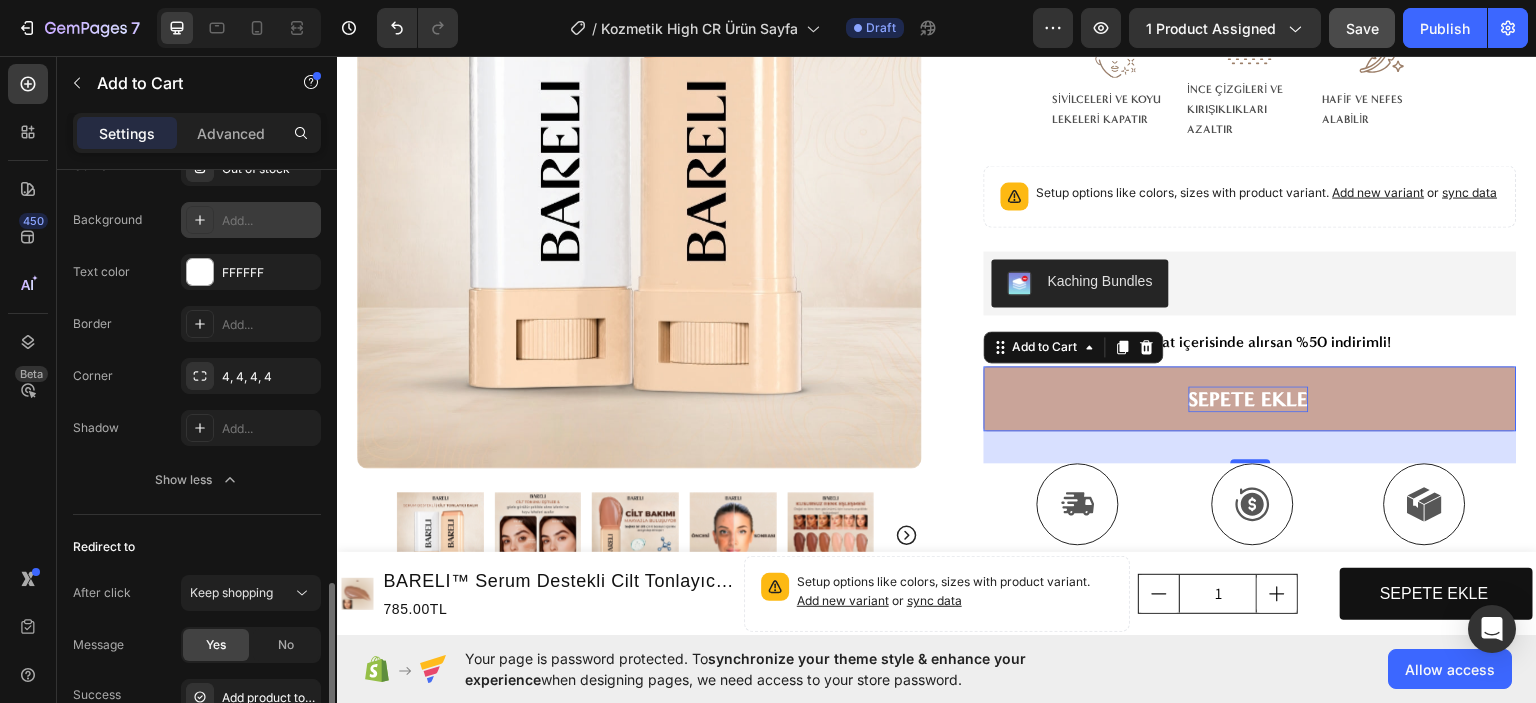 click on "Border Add... Corner 4, 4, 4, 4 Shadow Add..." 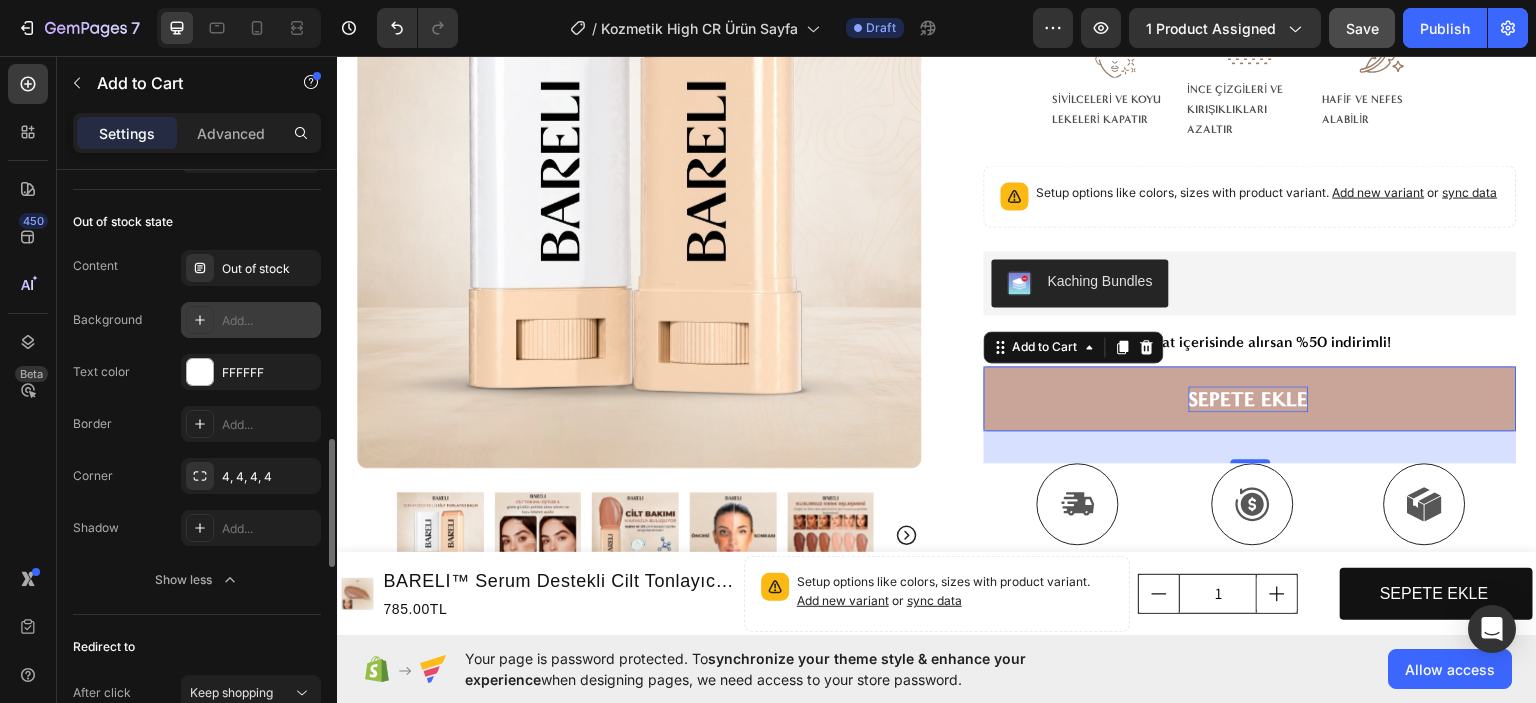 scroll, scrollTop: 1700, scrollLeft: 0, axis: vertical 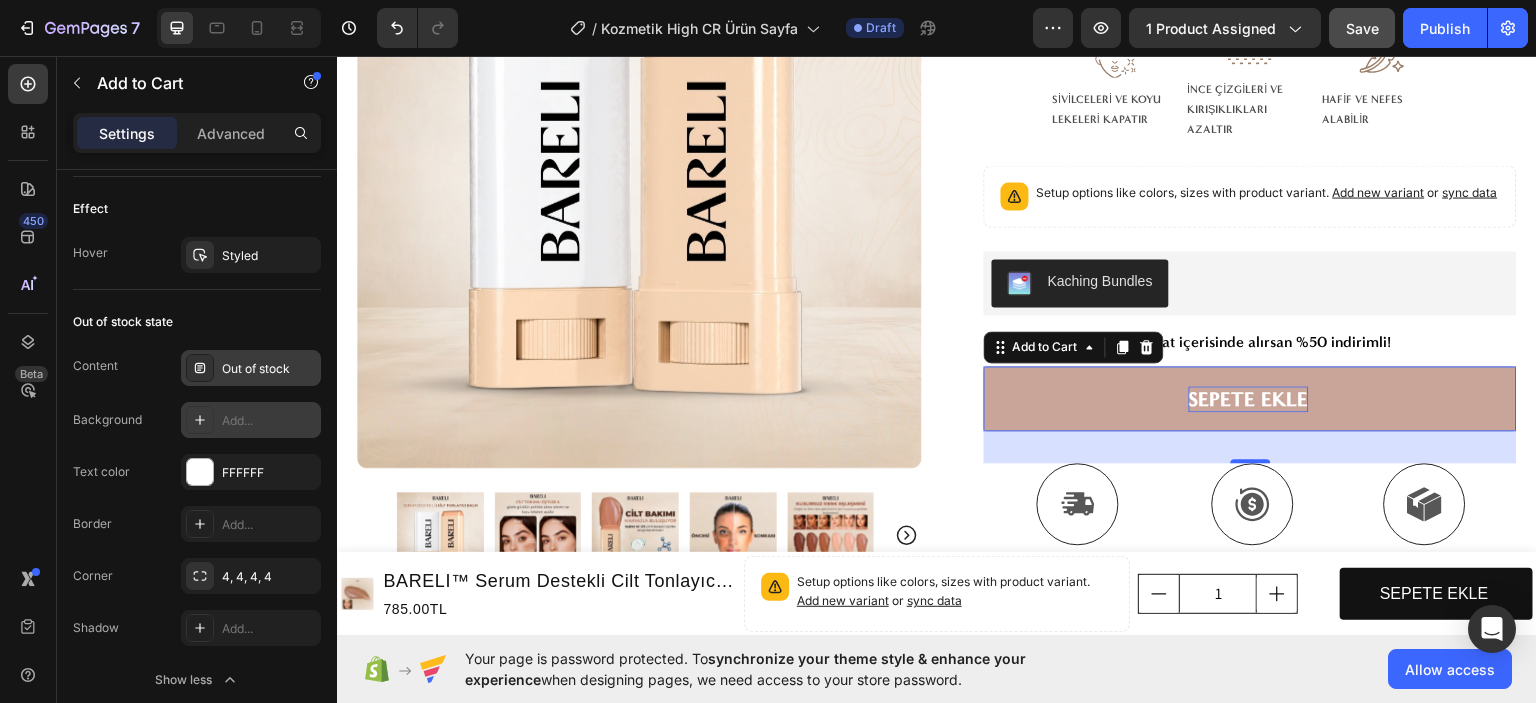 click on "Out of stock" at bounding box center (269, 369) 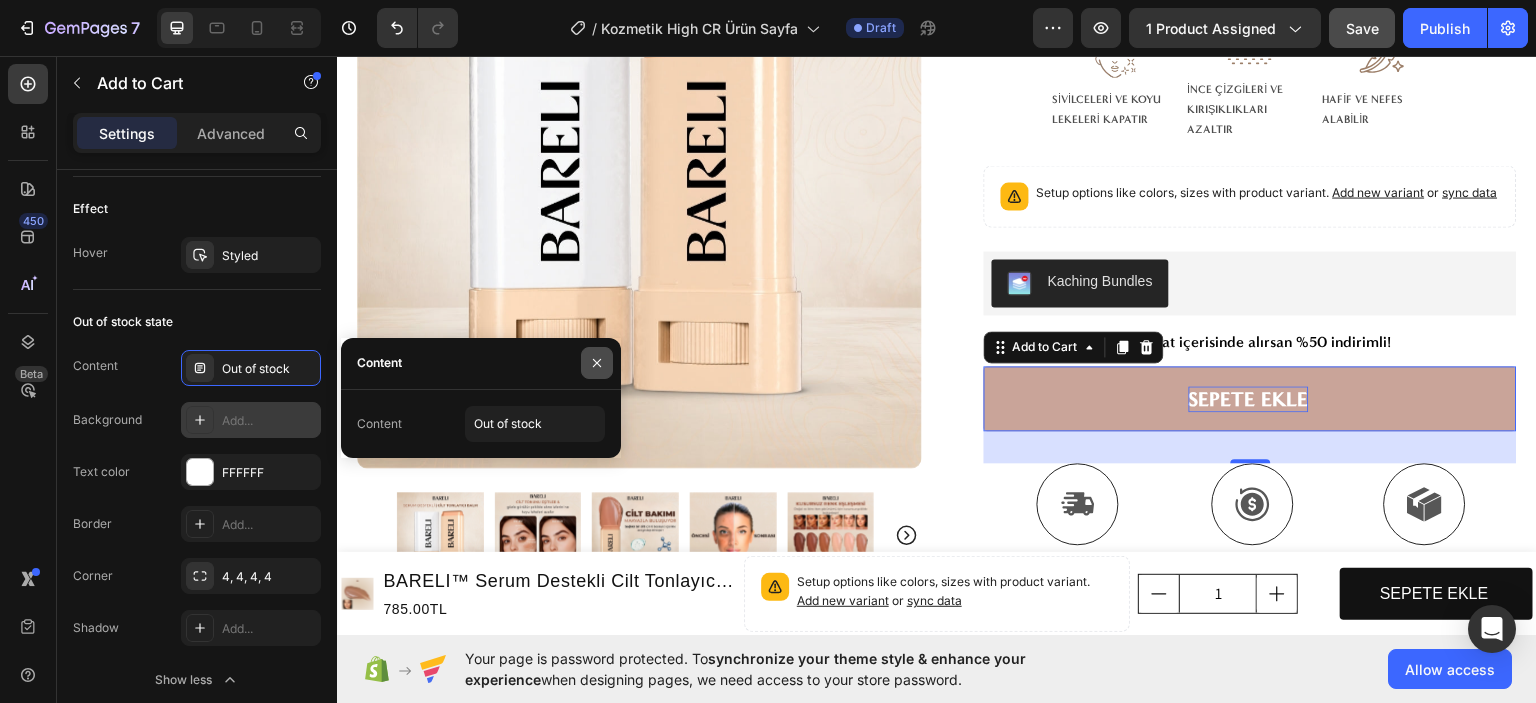 click at bounding box center (597, 363) 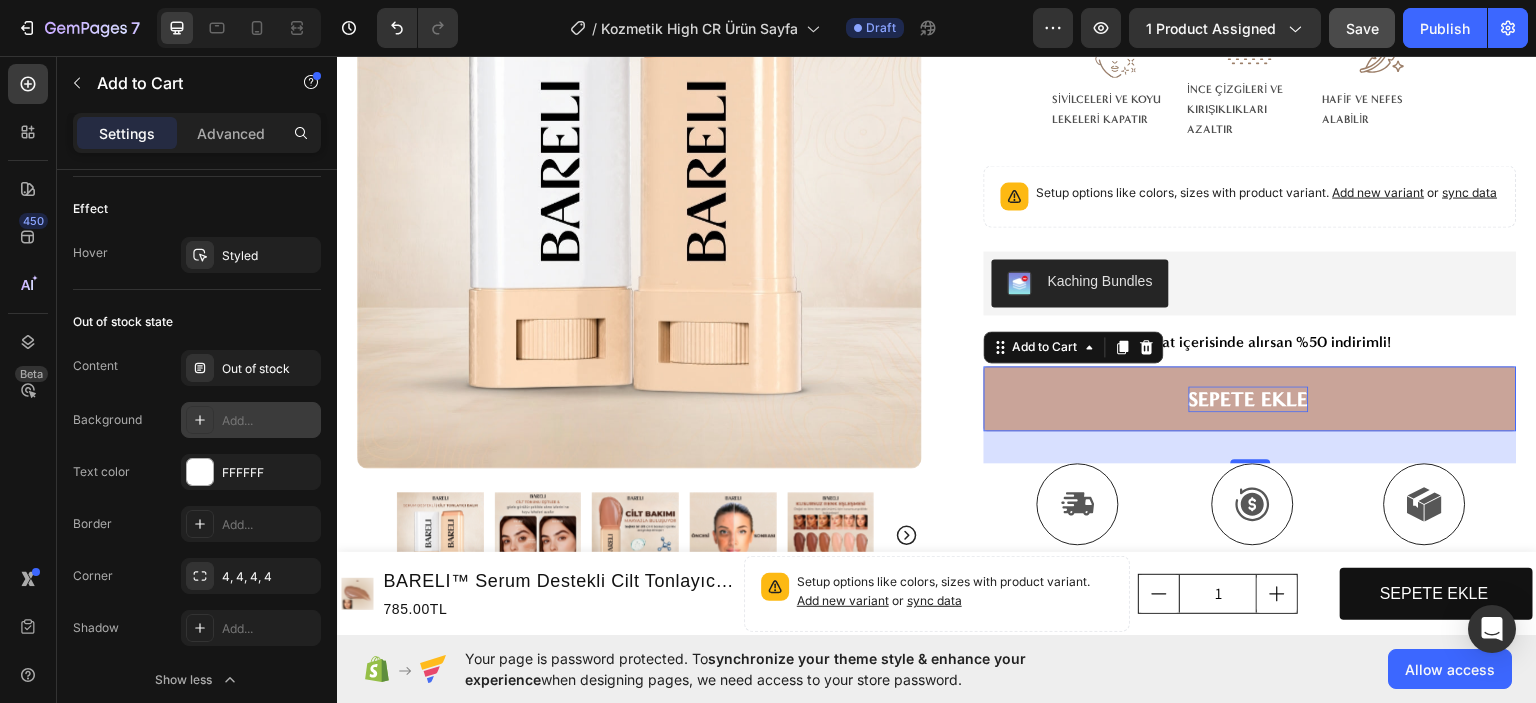 click on "Add..." at bounding box center (269, 421) 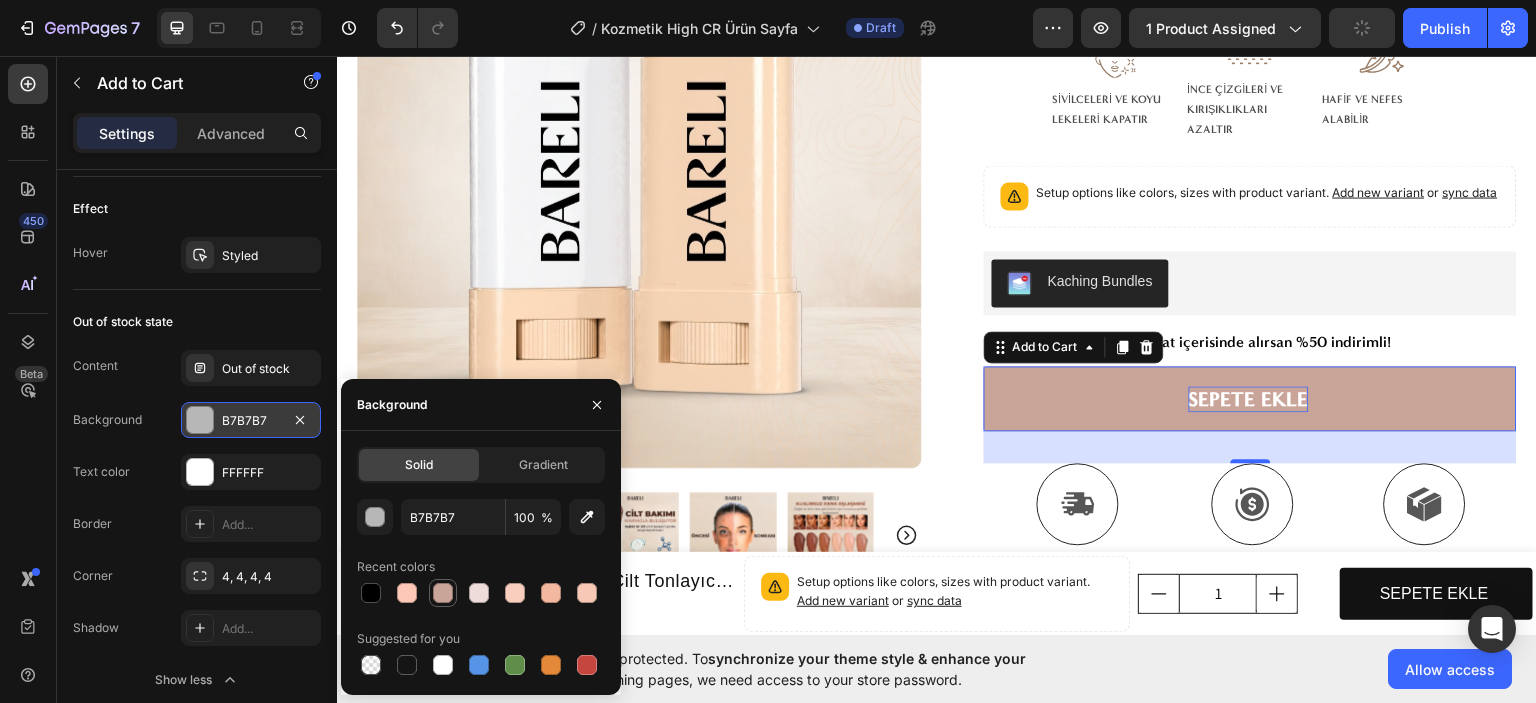 click at bounding box center [443, 593] 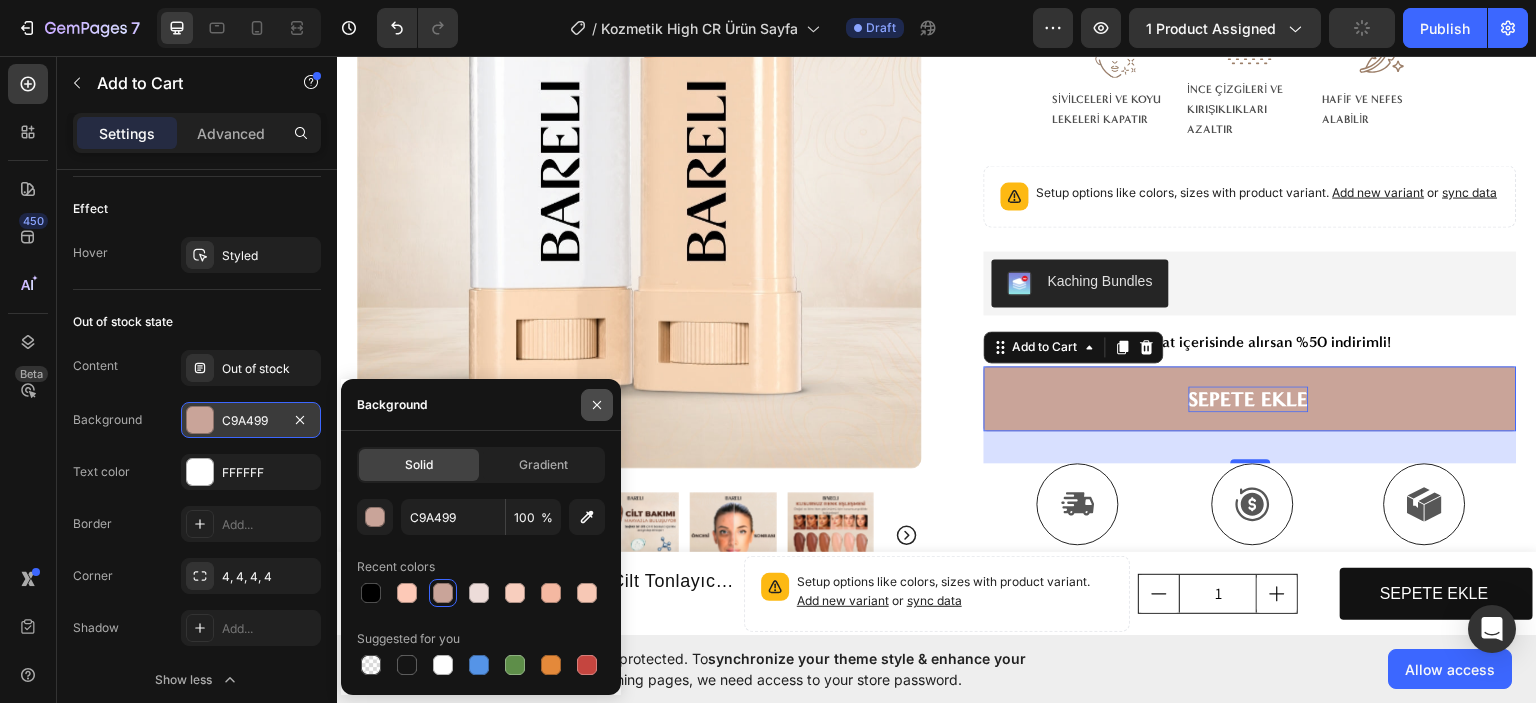 drag, startPoint x: 592, startPoint y: 407, endPoint x: 6, endPoint y: 396, distance: 586.1032 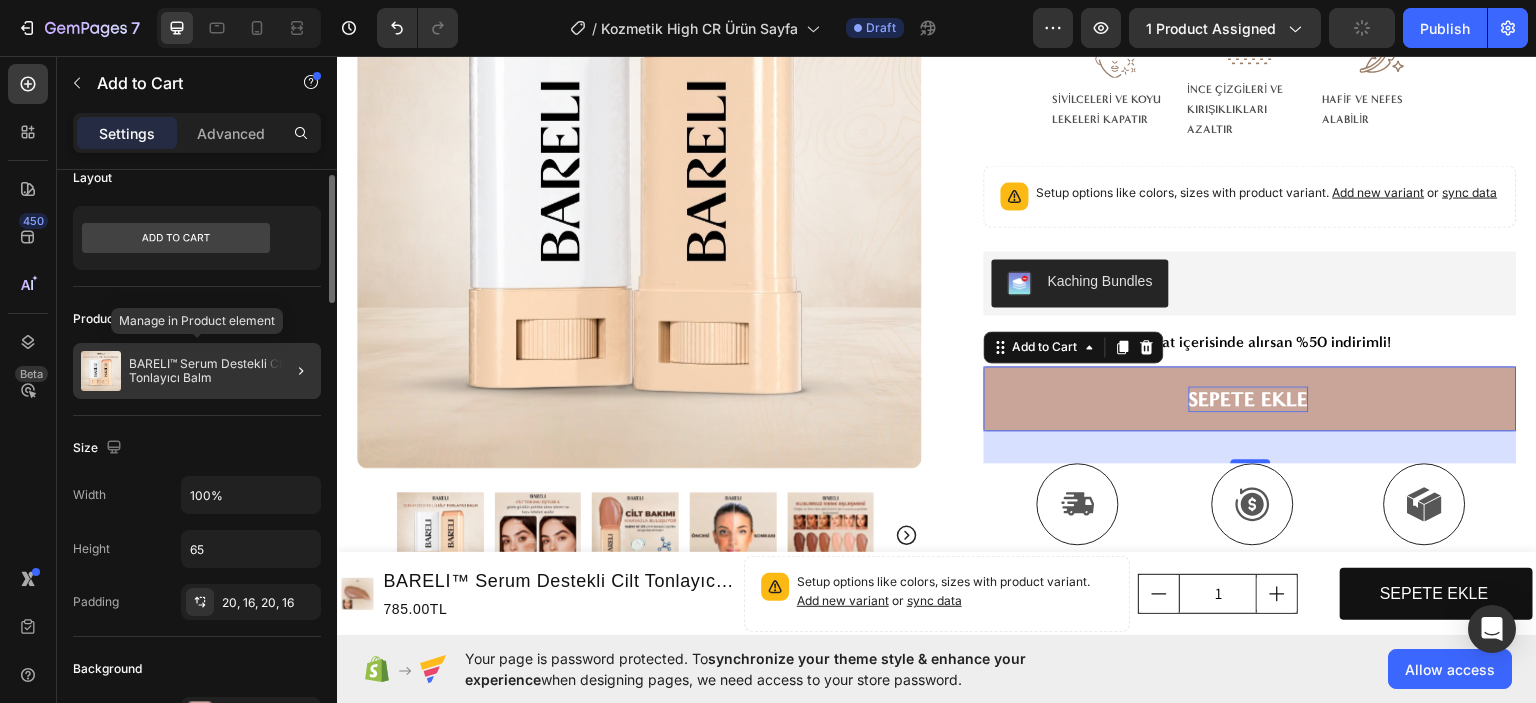 scroll, scrollTop: 0, scrollLeft: 0, axis: both 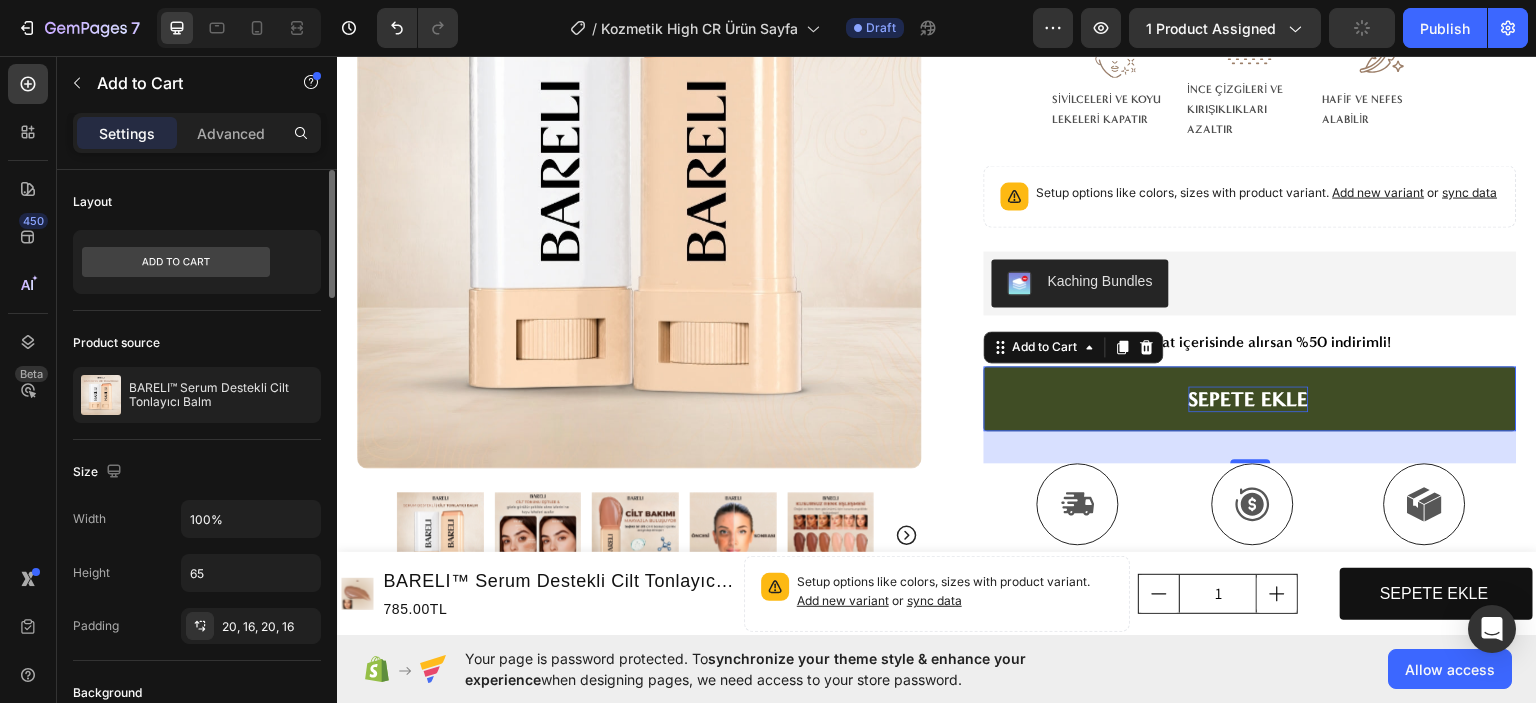 click on "SEPETE EKLE" at bounding box center [1250, 397] 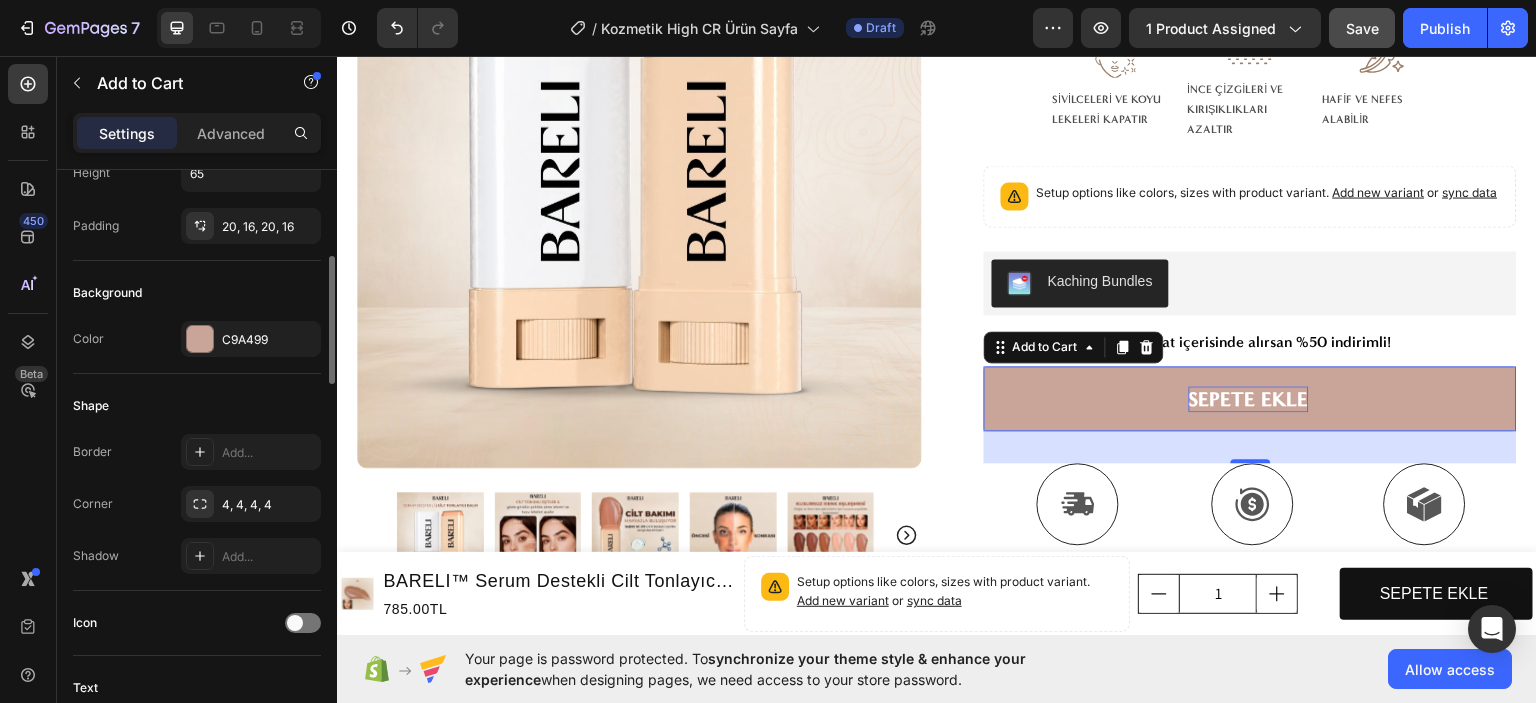 scroll, scrollTop: 600, scrollLeft: 0, axis: vertical 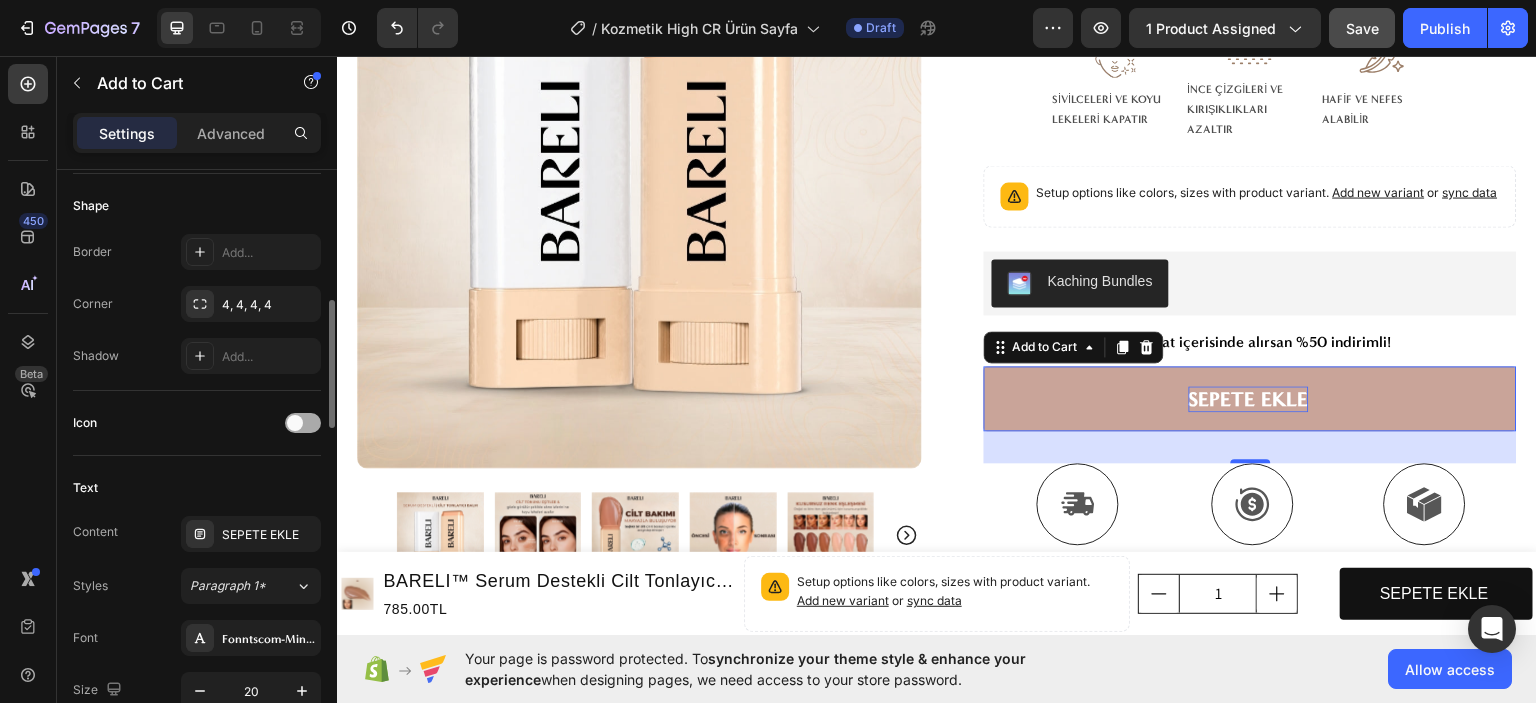 click at bounding box center [295, 423] 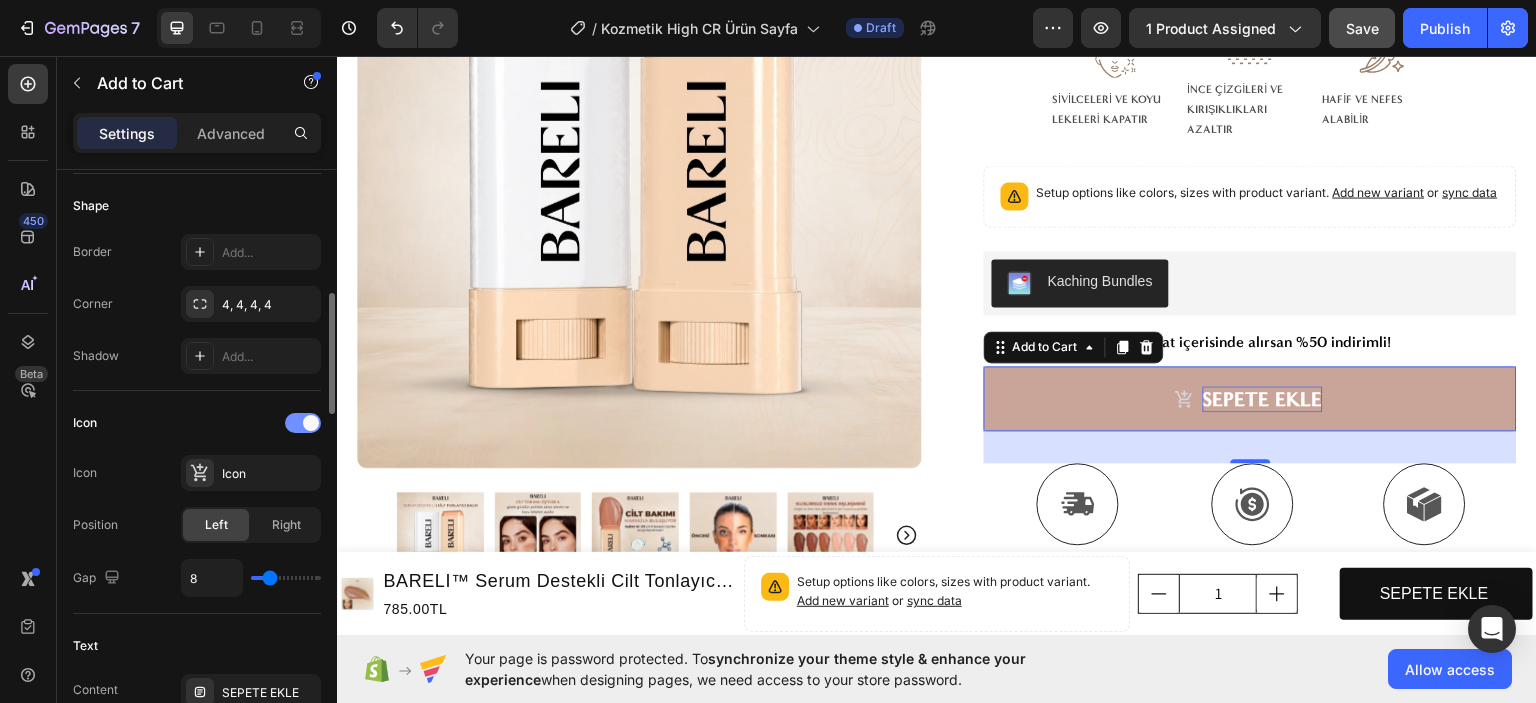 click at bounding box center [303, 423] 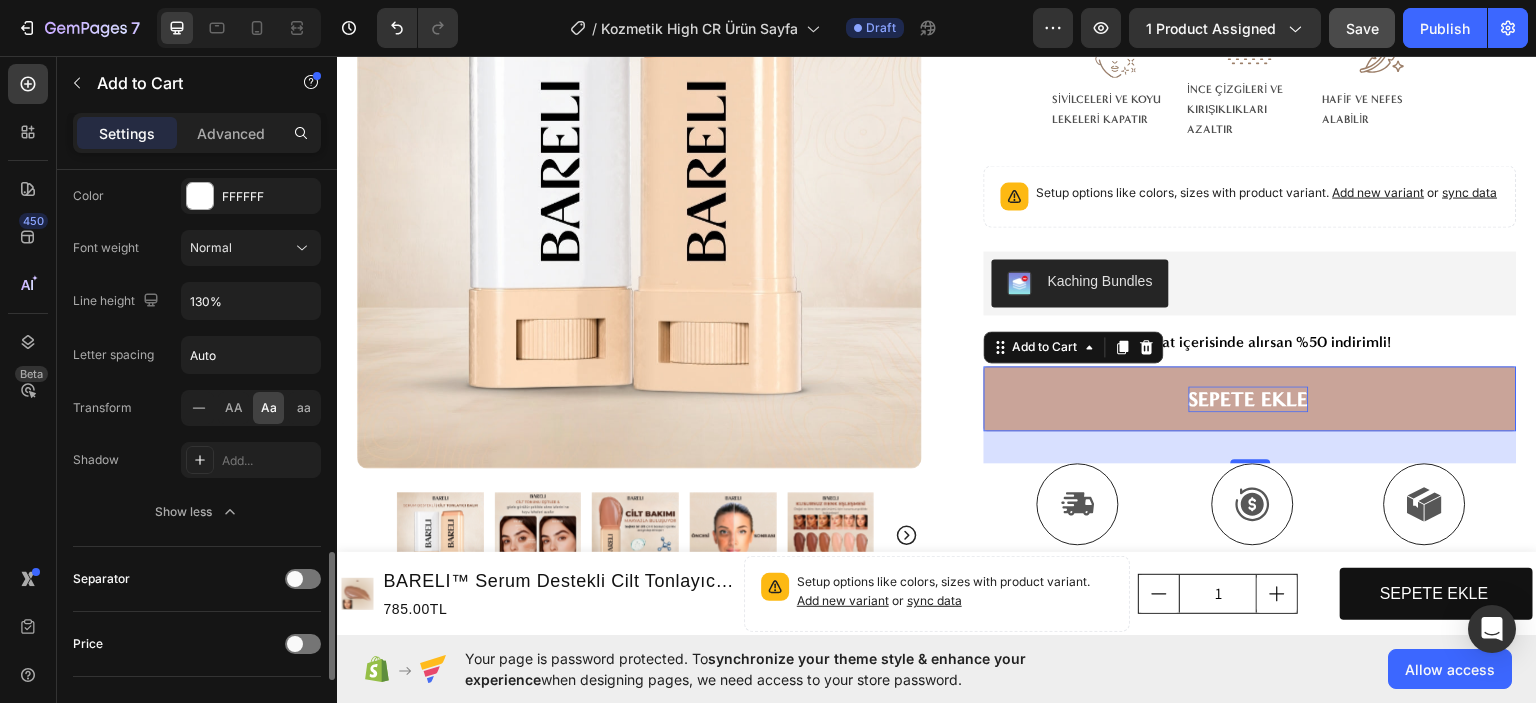 scroll, scrollTop: 1400, scrollLeft: 0, axis: vertical 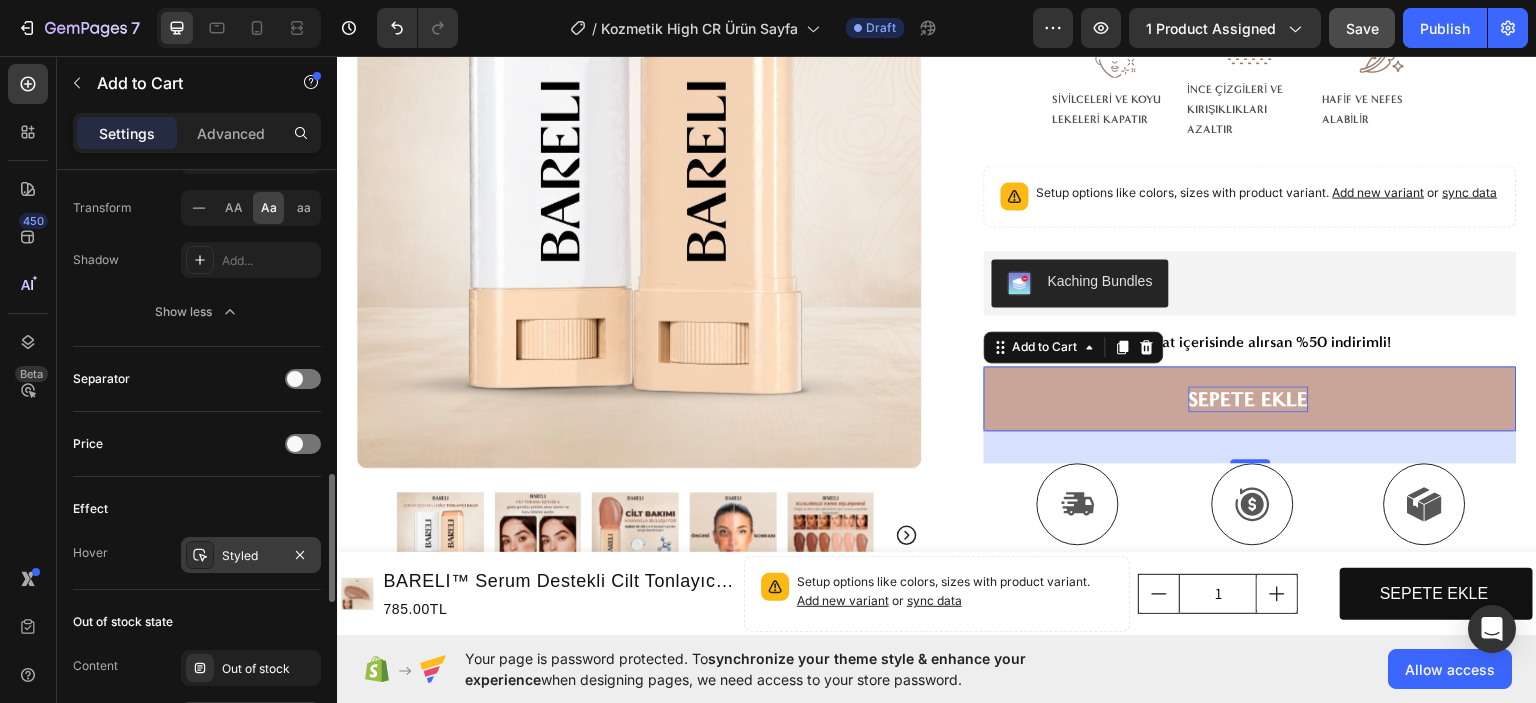 click on "Styled" at bounding box center [251, 556] 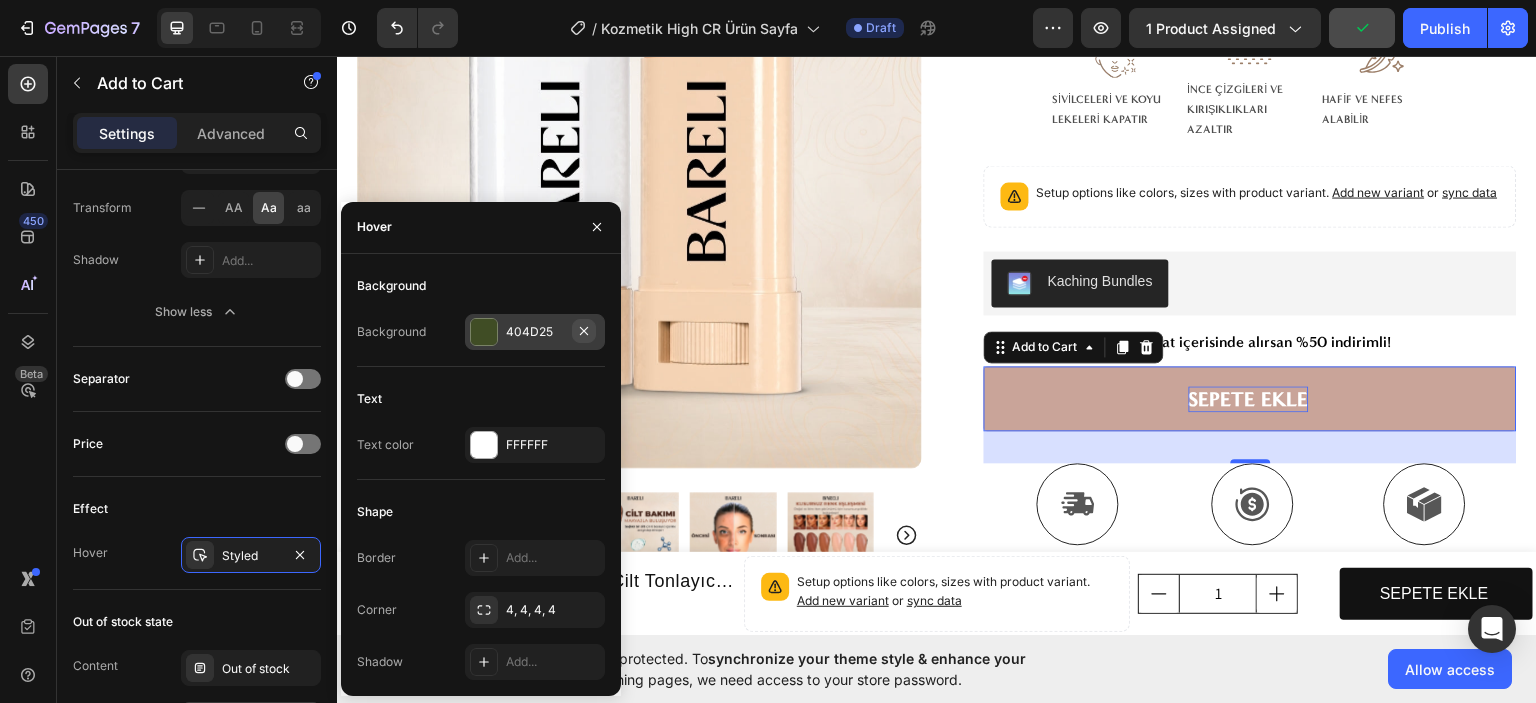click 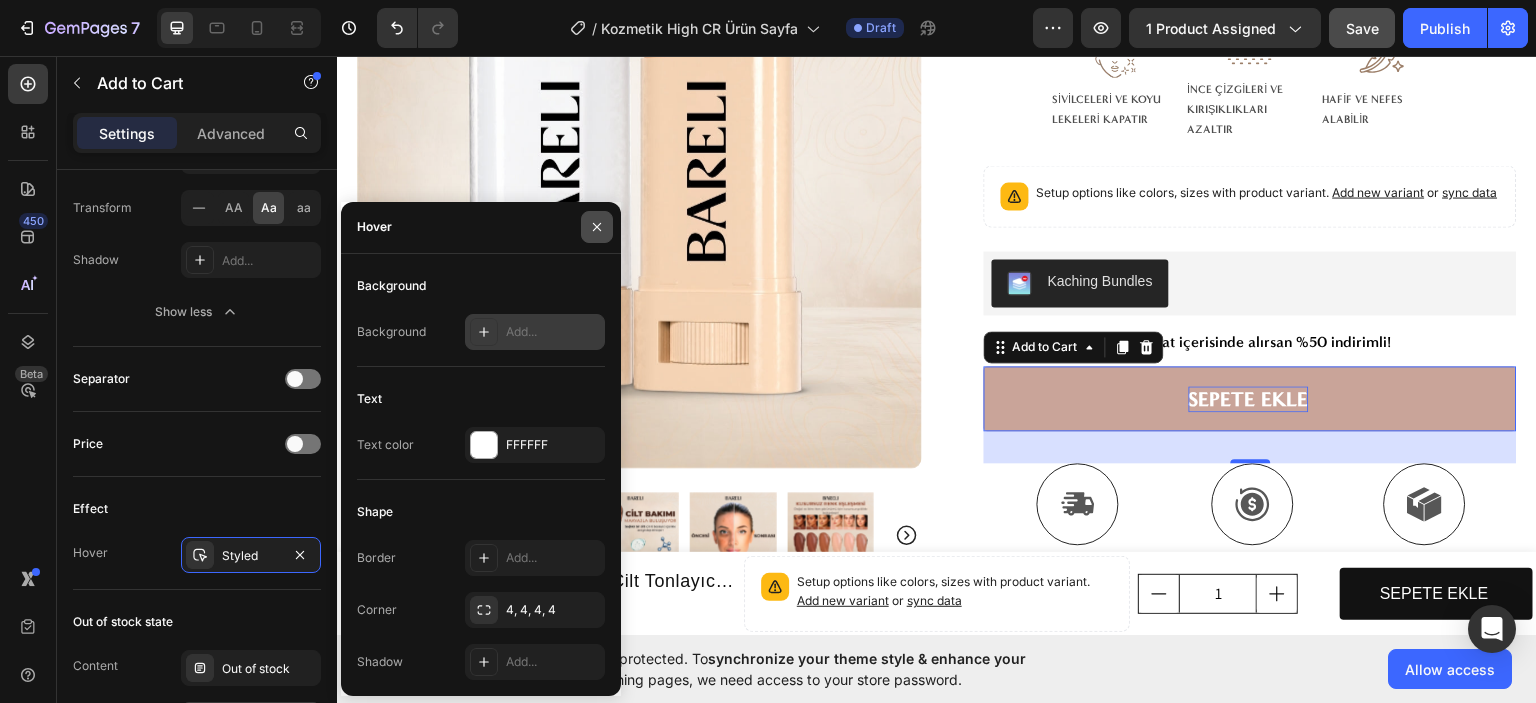 click at bounding box center (597, 227) 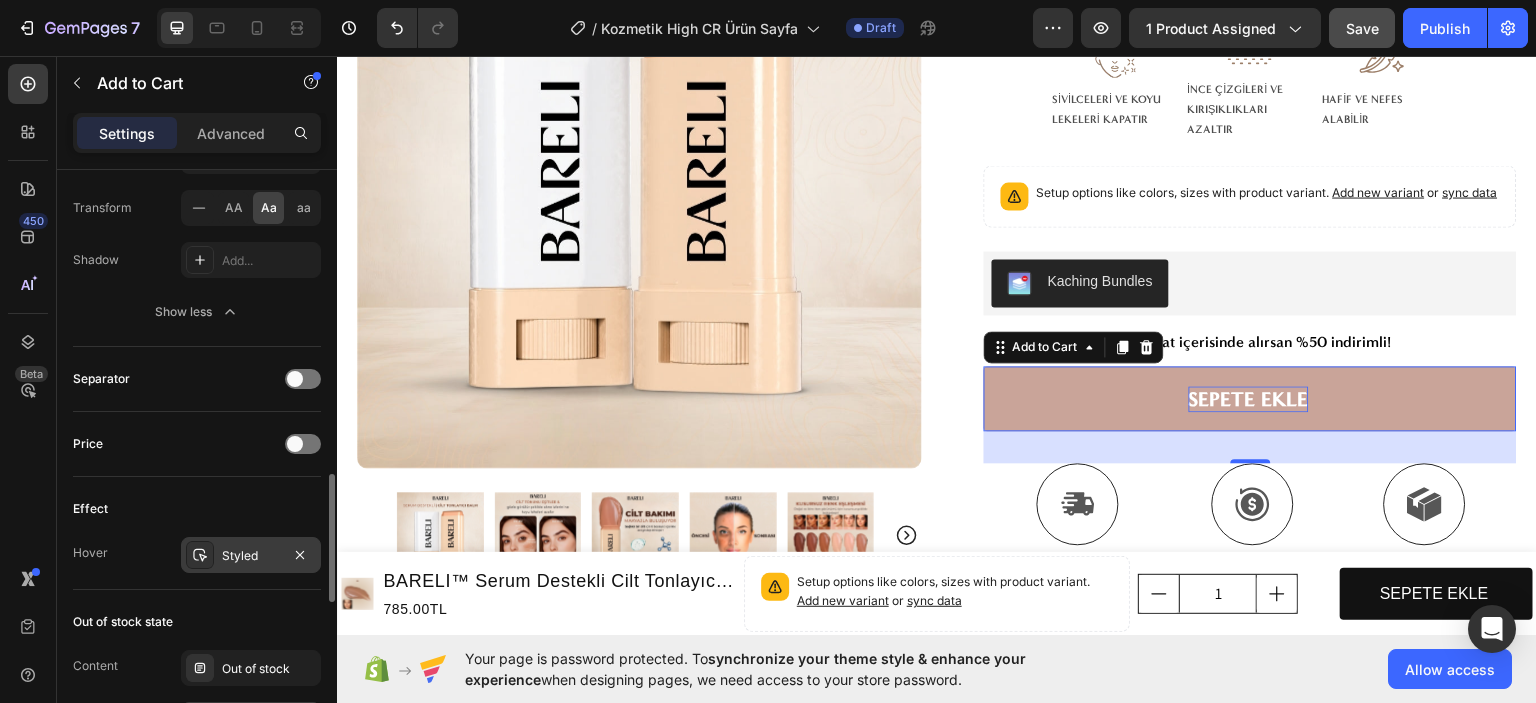click at bounding box center [200, 555] 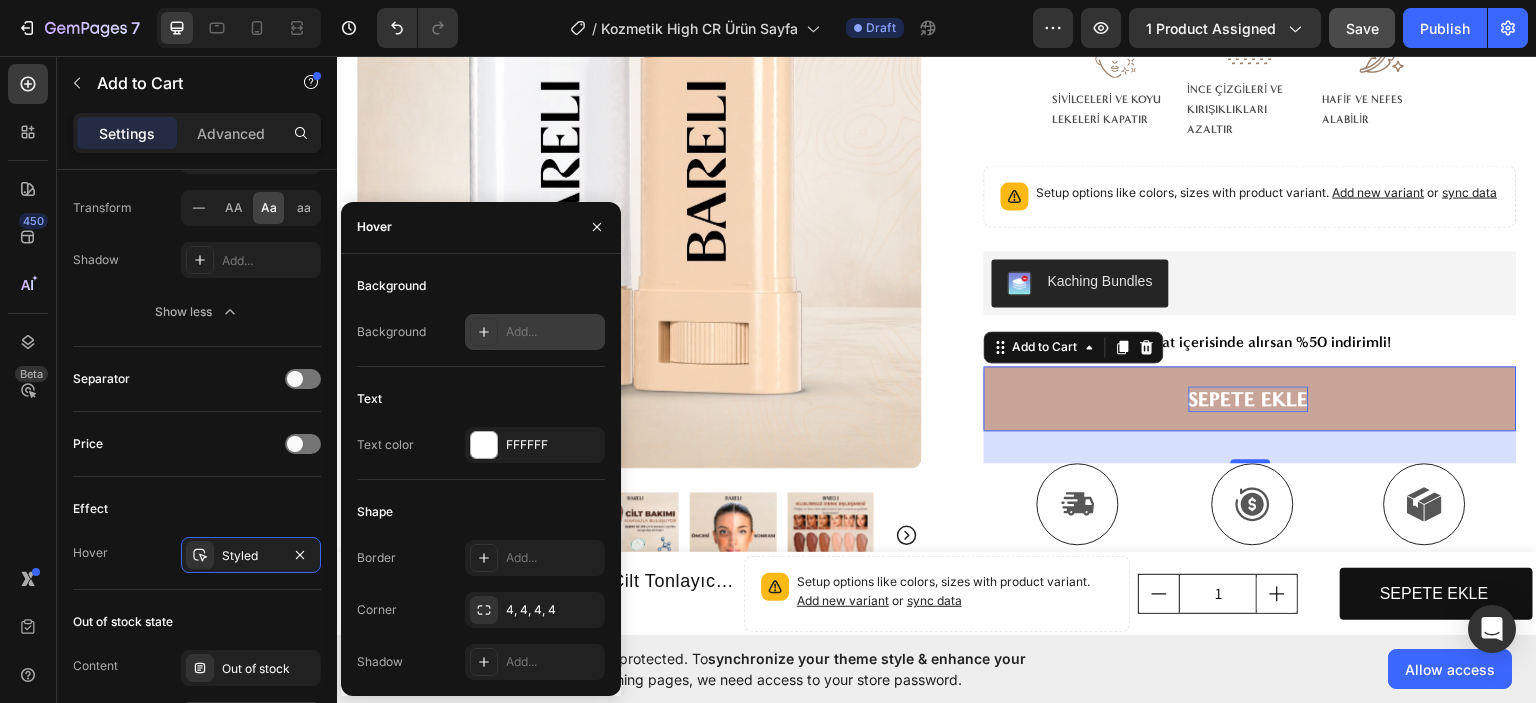 click on "Add..." at bounding box center (553, 332) 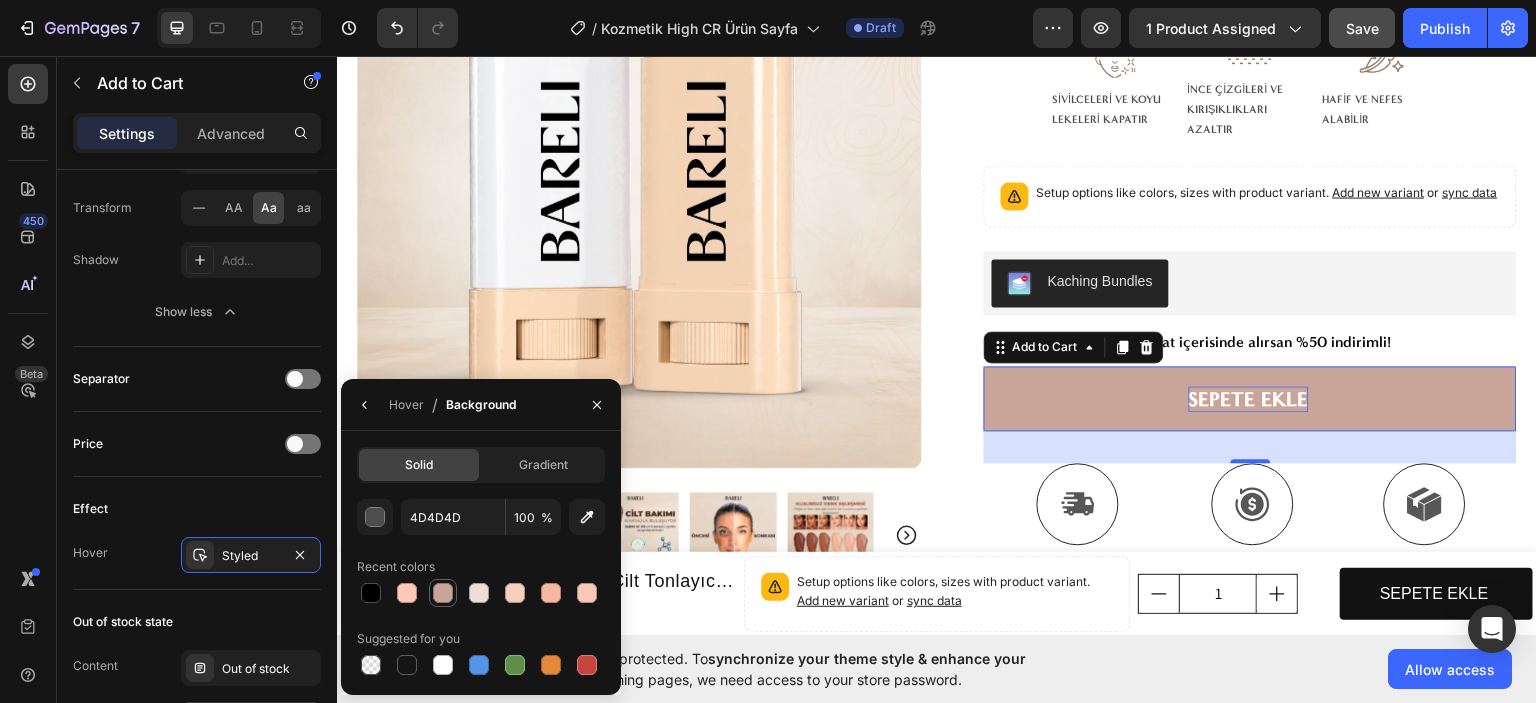 click at bounding box center (443, 593) 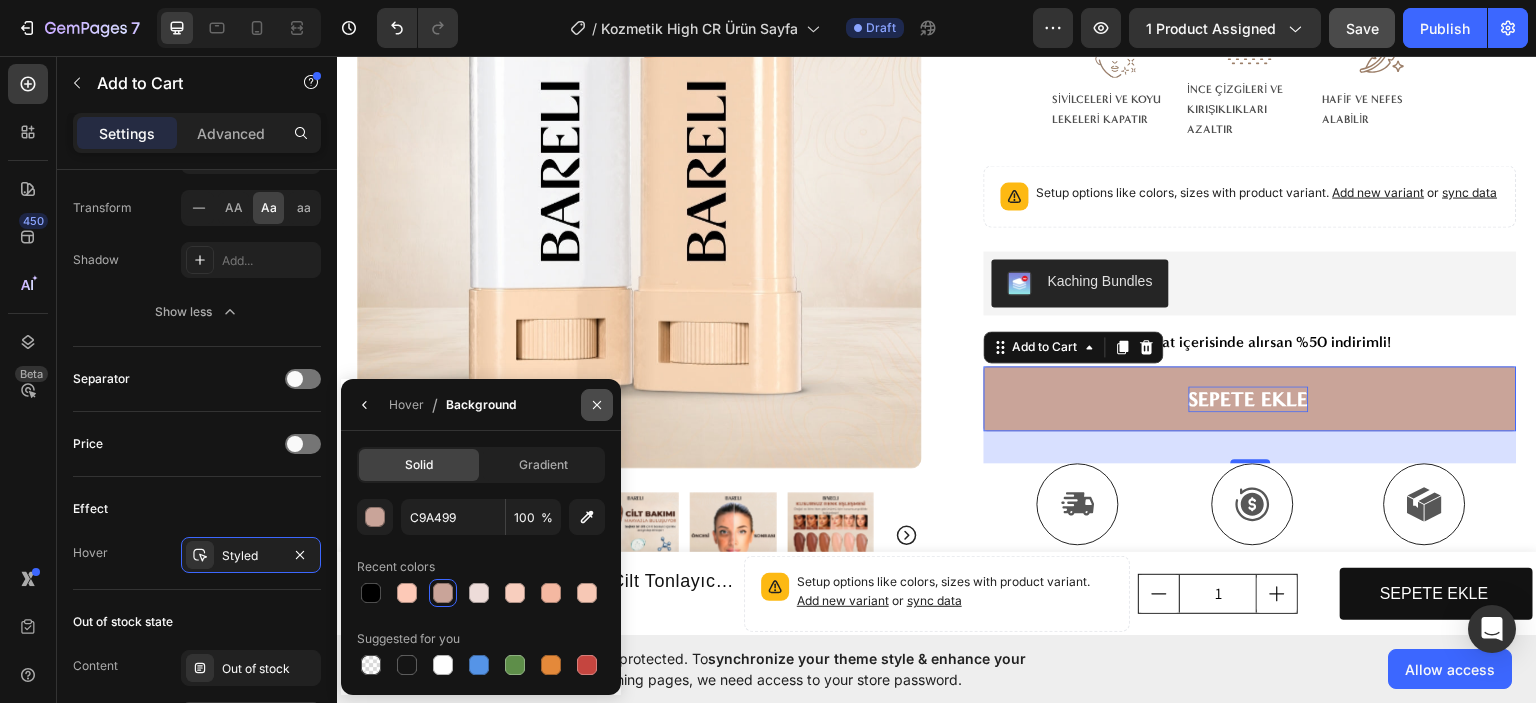 click 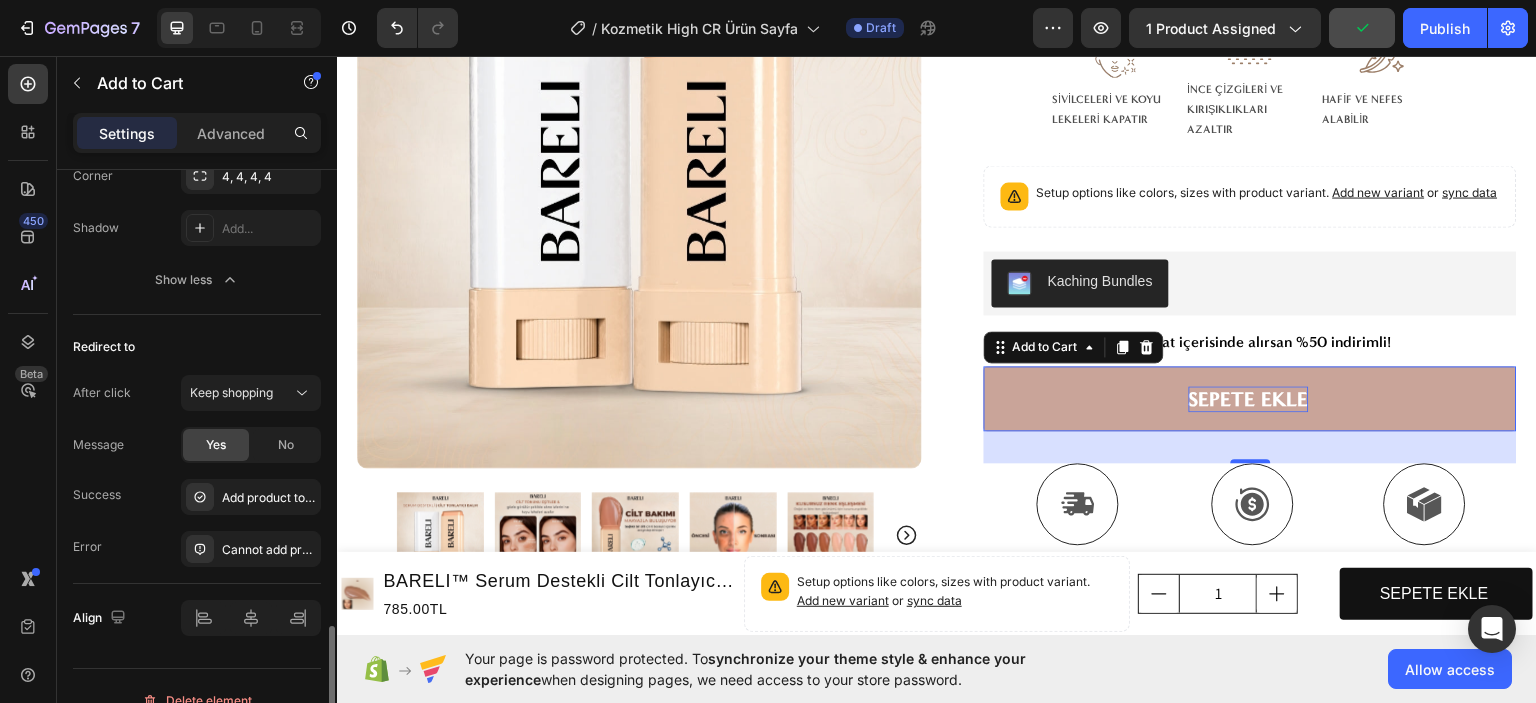 scroll, scrollTop: 2124, scrollLeft: 0, axis: vertical 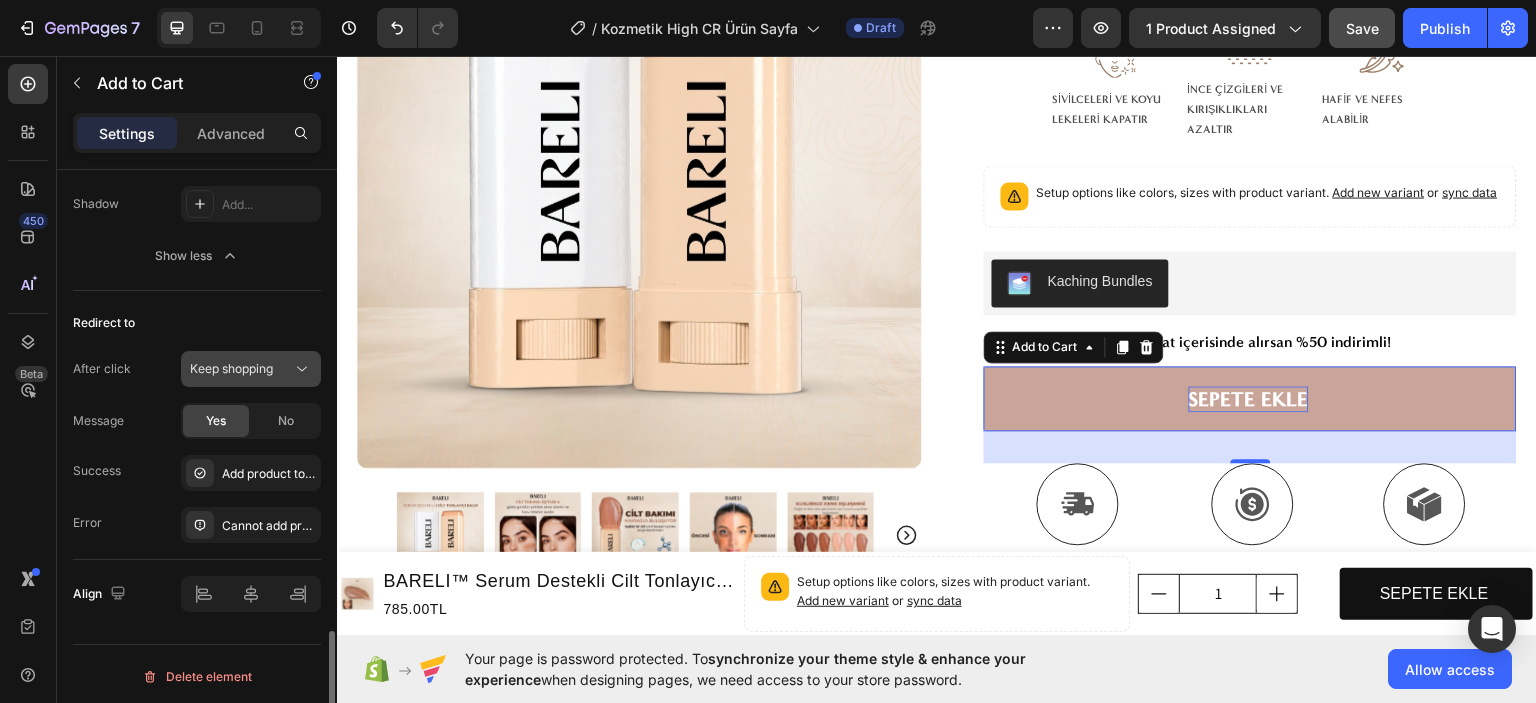 click on "Keep shopping" at bounding box center (231, 369) 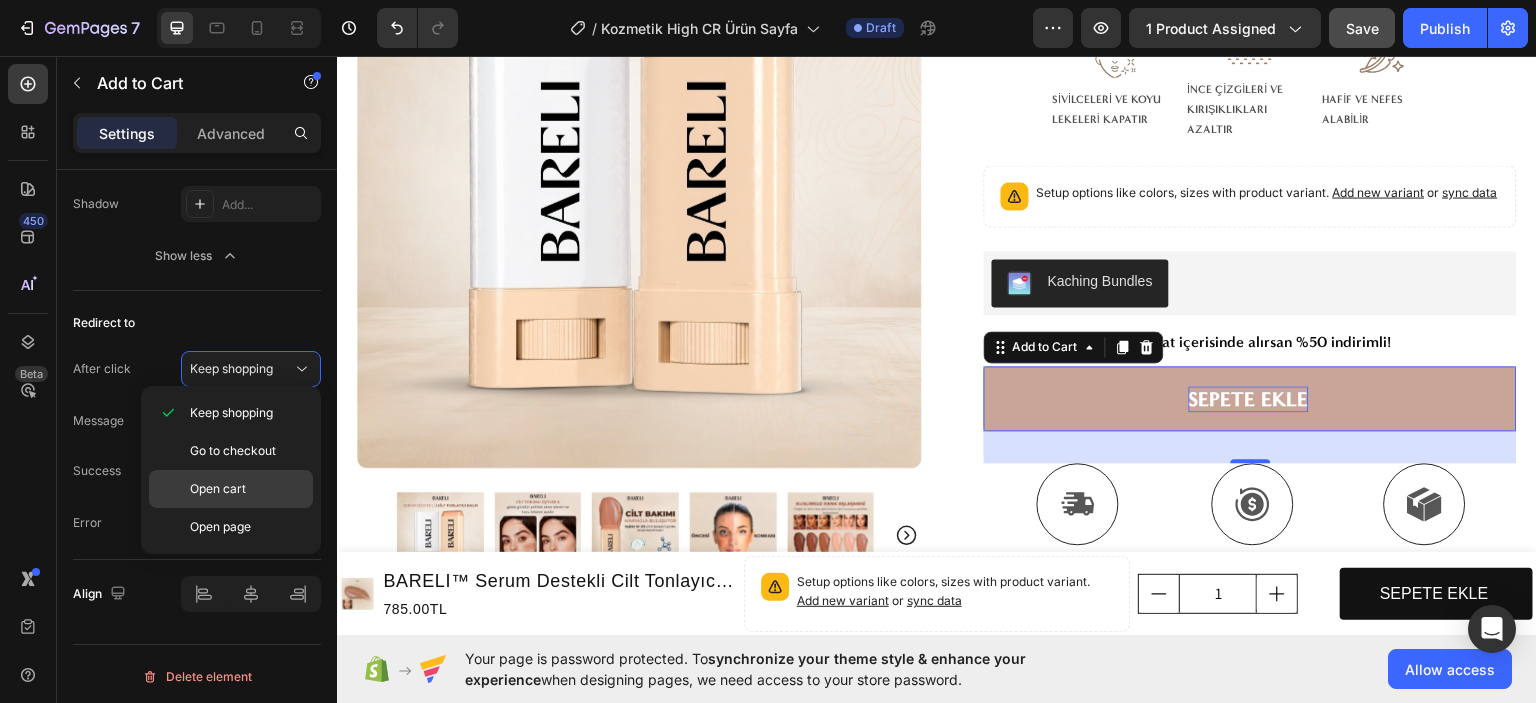 click on "Open cart" at bounding box center (247, 489) 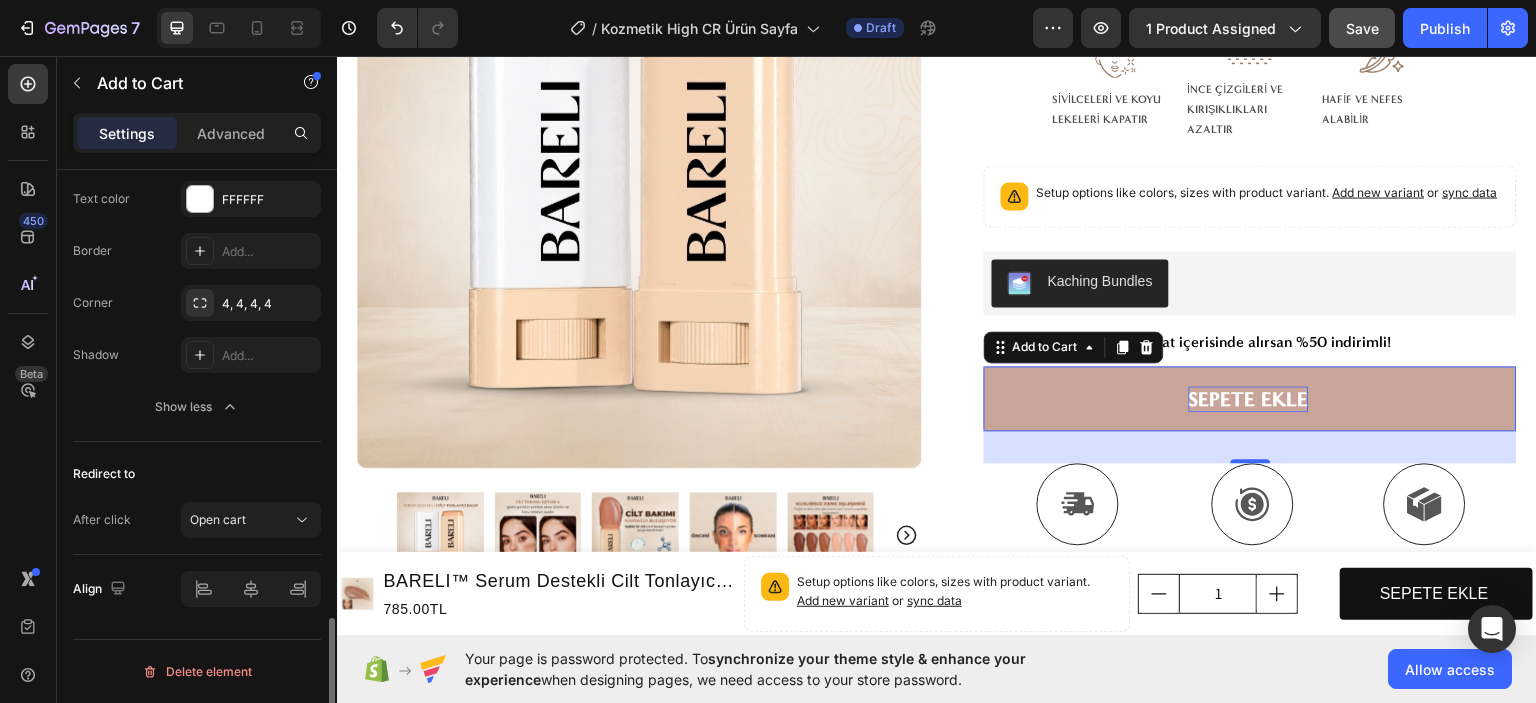 scroll, scrollTop: 1968, scrollLeft: 0, axis: vertical 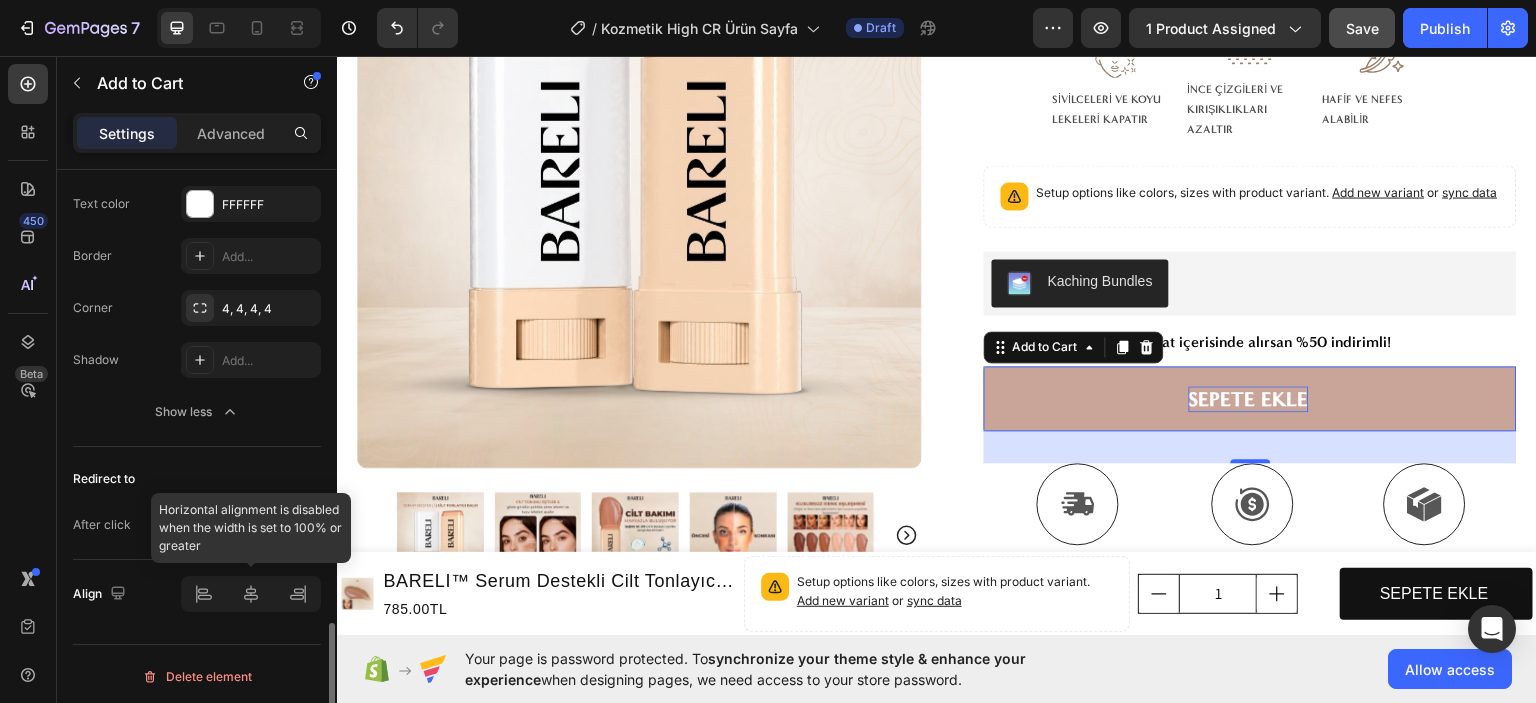 click 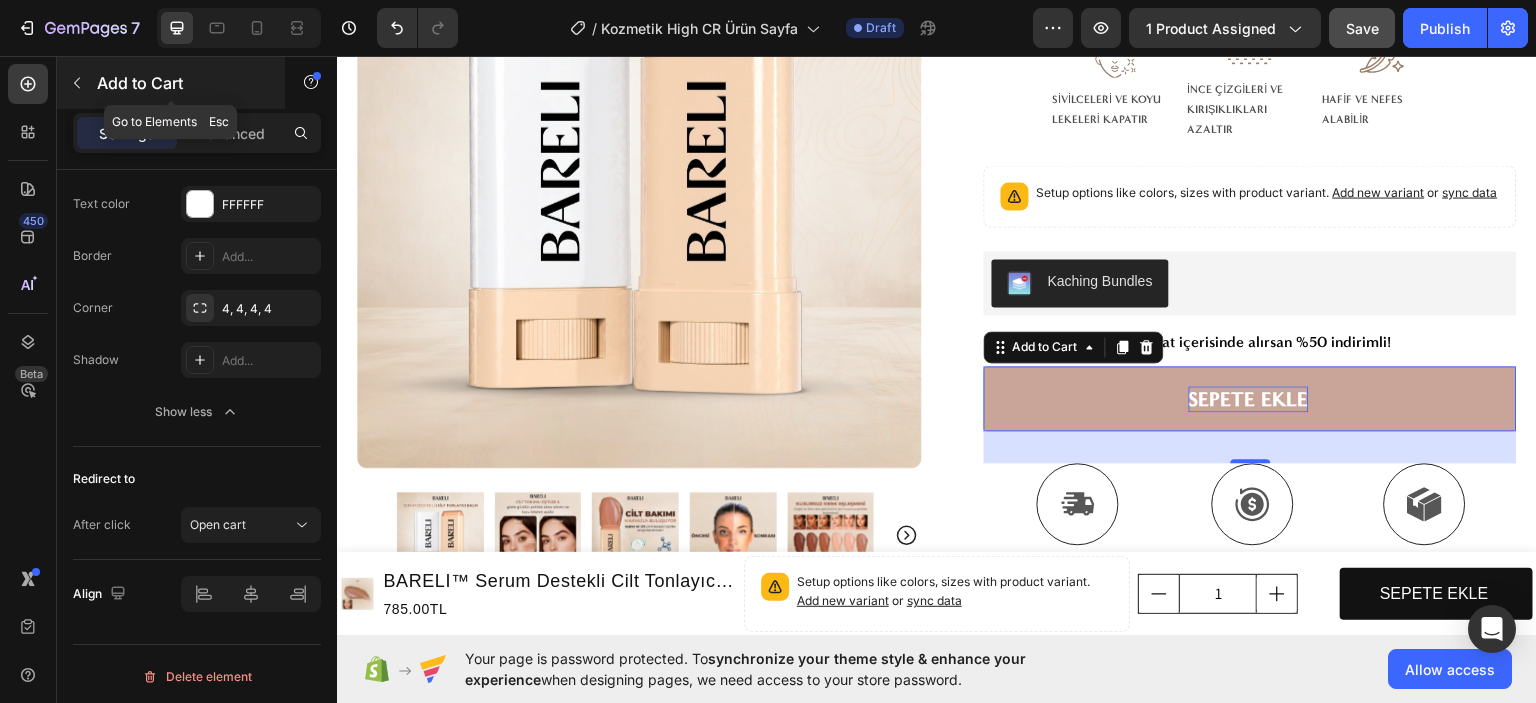 click on "Add to Cart" at bounding box center [171, 83] 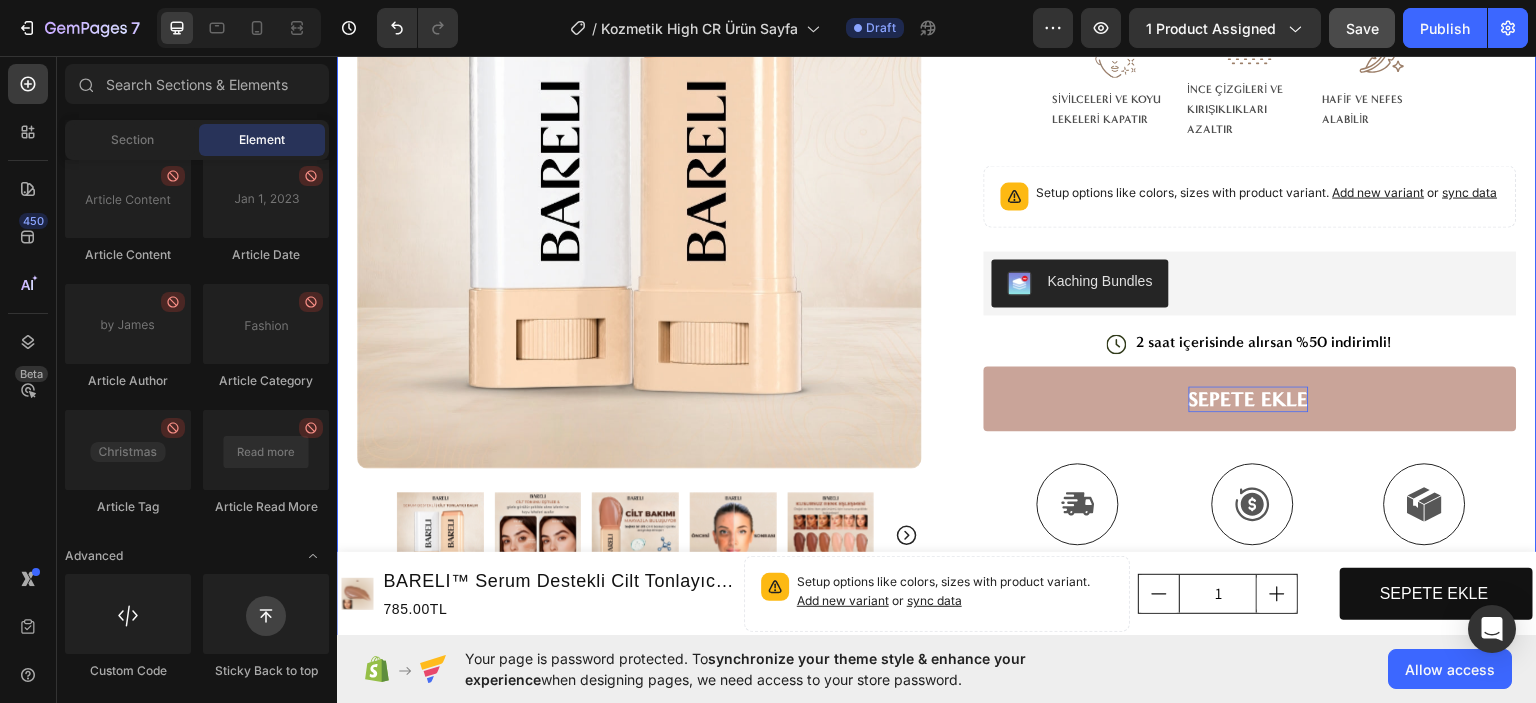 click on "Product Images Image Icon Icon Icon Icon Icon Icon List “This skin cream is a game-changer! It has transformed my dry, lackluster skin into a hydrated and radiant complexion. I love how it absorbs quickly and leaves no greasy residue. Highly recommend” Text Block
Icon [FIRST] [LAST]. ([COUNTRY]) Text Block Row Row Row Icon Icon Icon Icon Icon Icon List (1349 Değerlendirme) Text Block Row BARELI™ Serum Destekli Cilt Tonlayıcı Balm Product Title
HA+ TEKNOLOJİSİ
TÜM CİLT TİPLERİNE UYGUN
VEGAN FORMÜL
Custom Code Nemlendirme, kapatıcılık ve ışıltıyı tek bir sürüşte bir araya getiren, güzellik kısayolunuz olarak tasarlandı. Text Block Image SİVİLCELERİ VE KOYU LEKELERİ KAPATIR Text Block Image İNCE ÇİZGİLERİ VE KIRIŞIKLIKLARI AZALTIR Text Block Image HAFİF VE NEFES ALABİLİR Text Block Row Setup options like colors, sizes with product variant.       Add new variant   or   sync data Product Variants & Swatches" at bounding box center [937, 299] 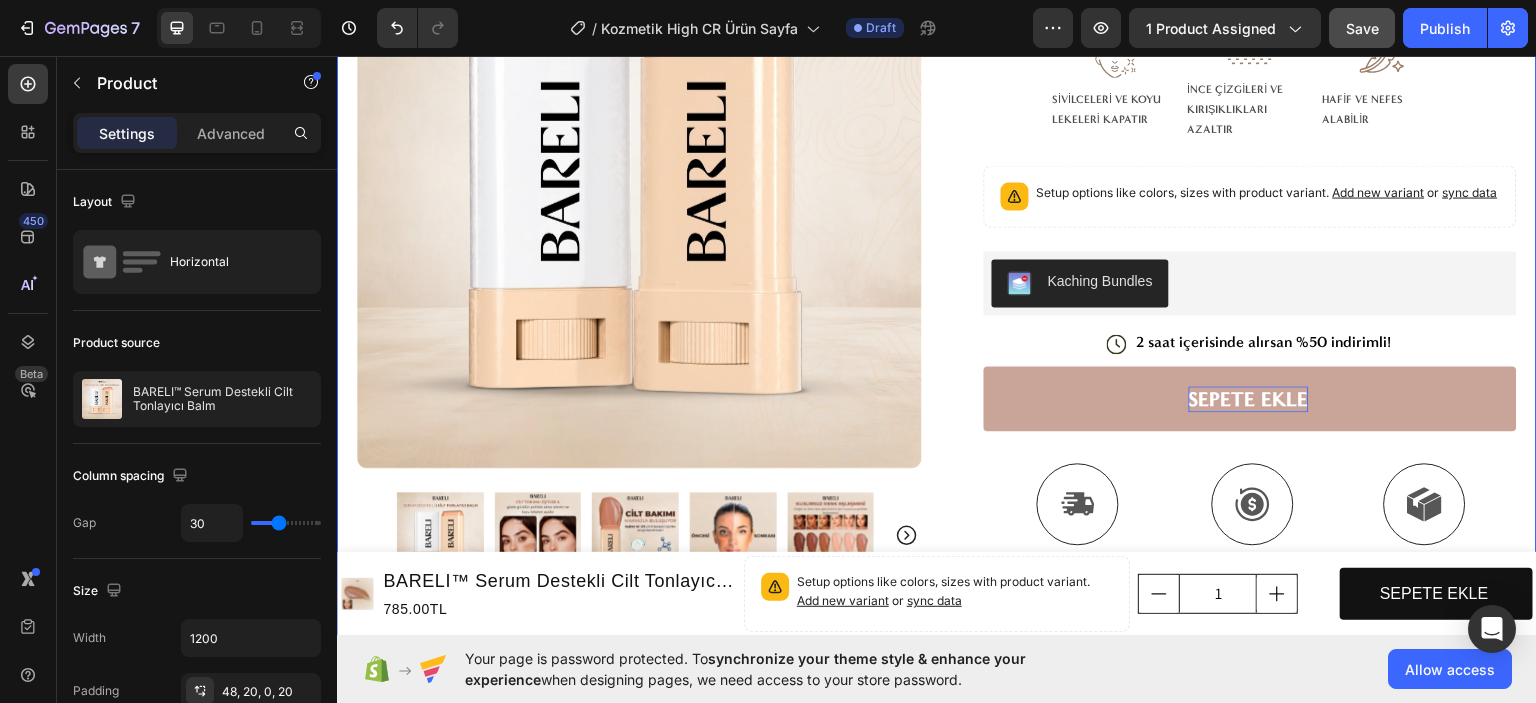 scroll, scrollTop: 0, scrollLeft: 0, axis: both 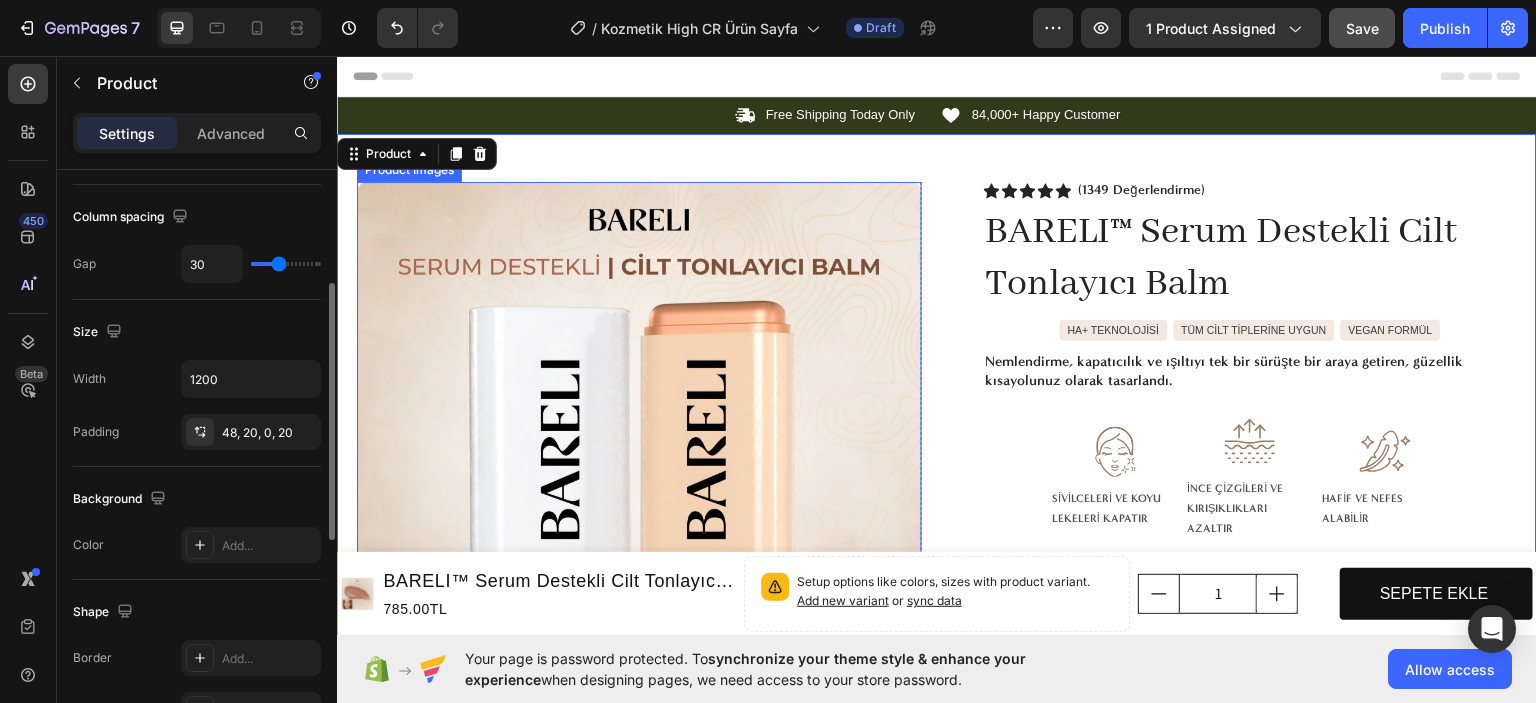 click at bounding box center (639, 463) 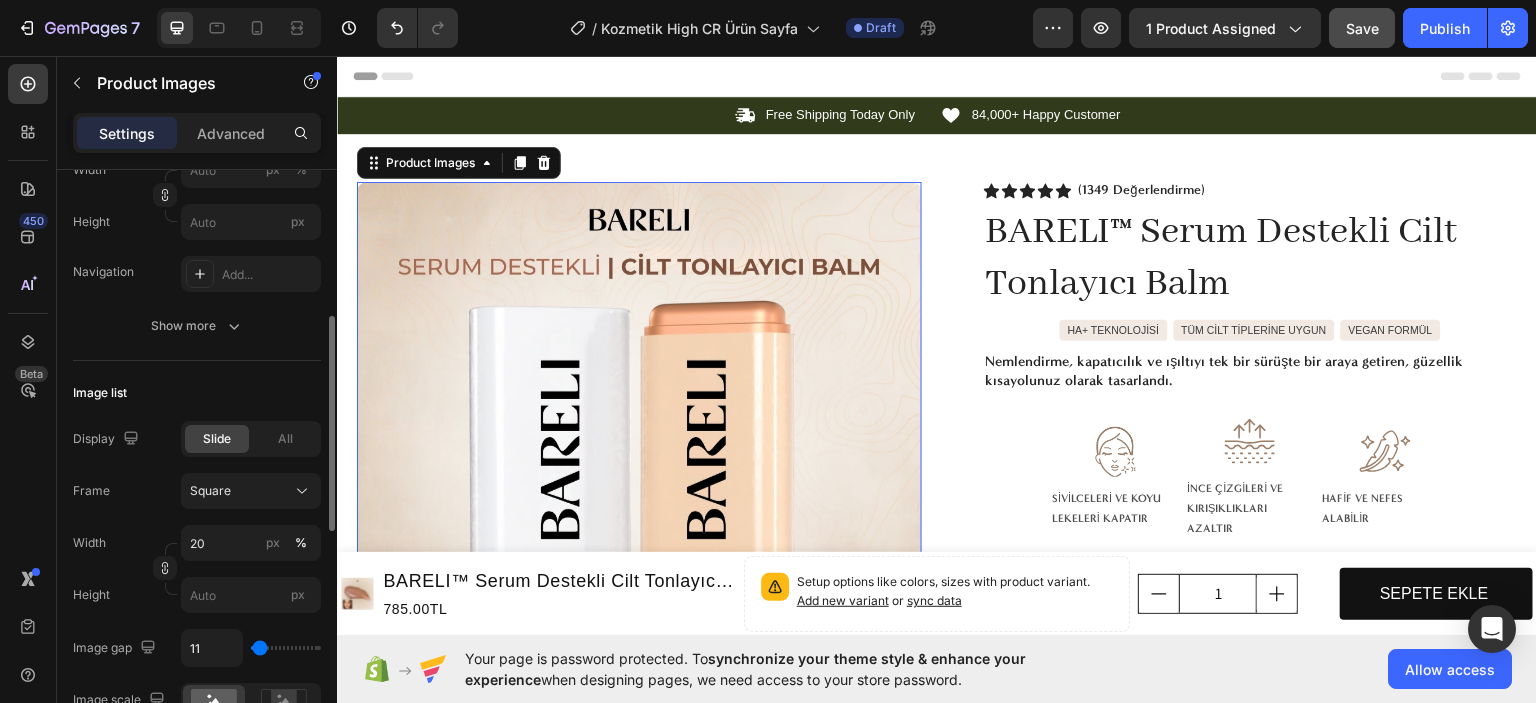 scroll, scrollTop: 600, scrollLeft: 0, axis: vertical 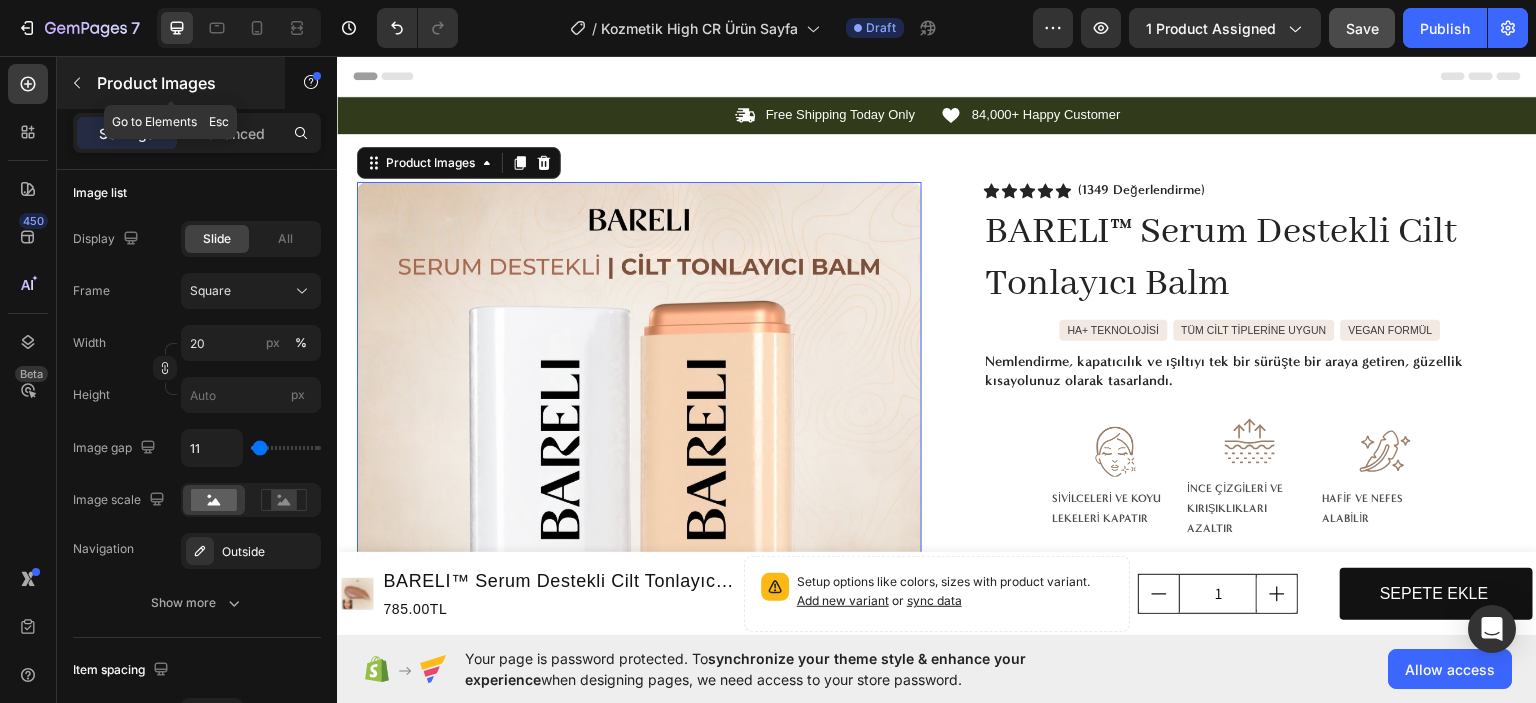 click 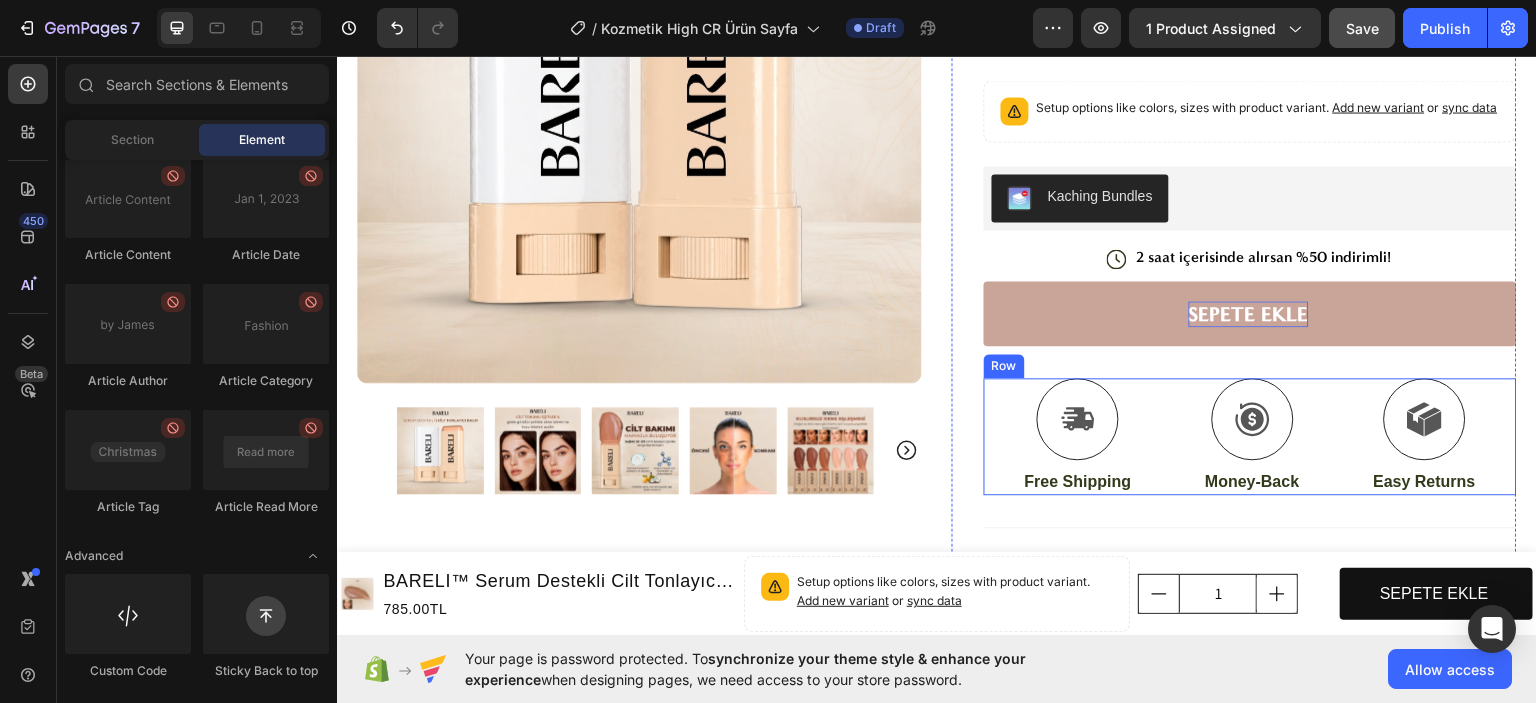 scroll, scrollTop: 600, scrollLeft: 0, axis: vertical 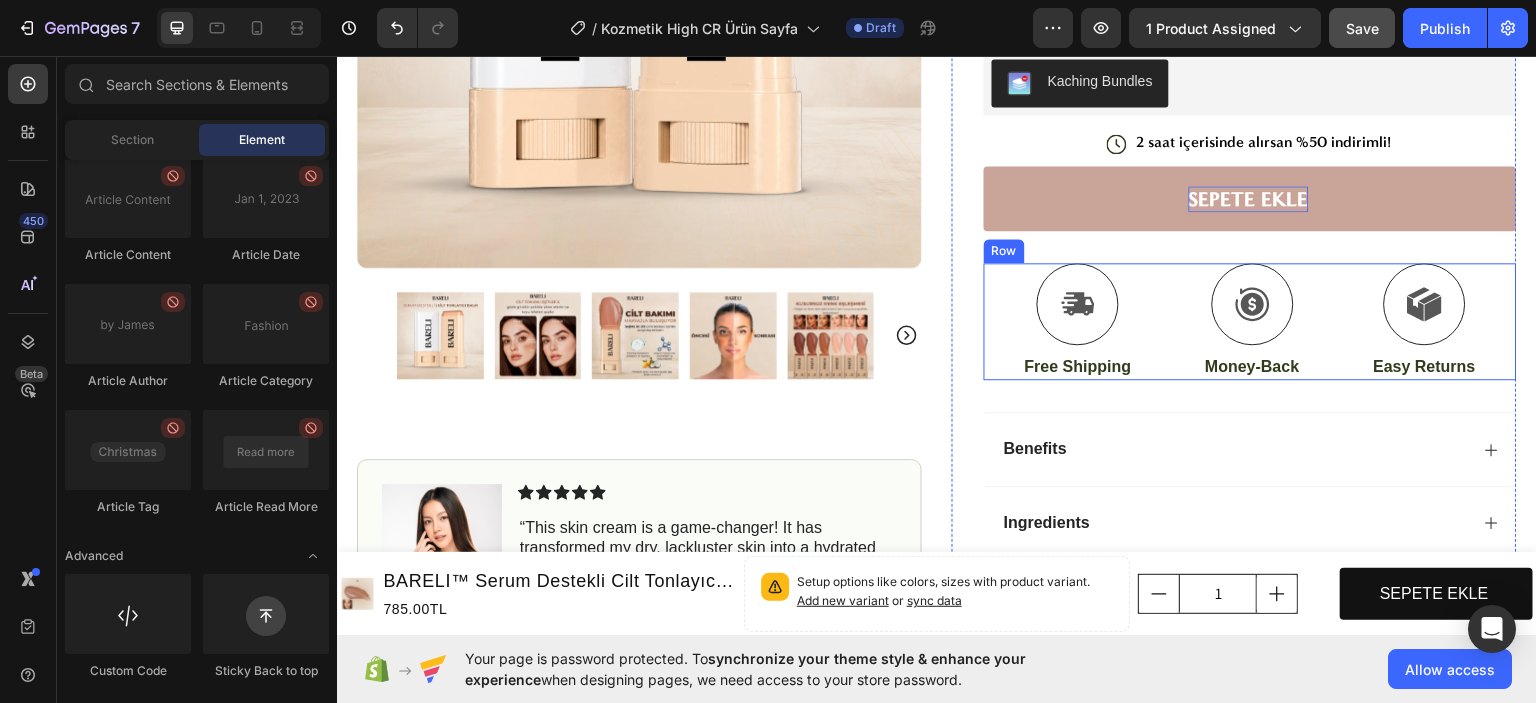 click on "Icon Free Shipping Text Block
Icon Money-Back Text Block
Icon Easy Returns Text Block Row" at bounding box center [1250, 320] 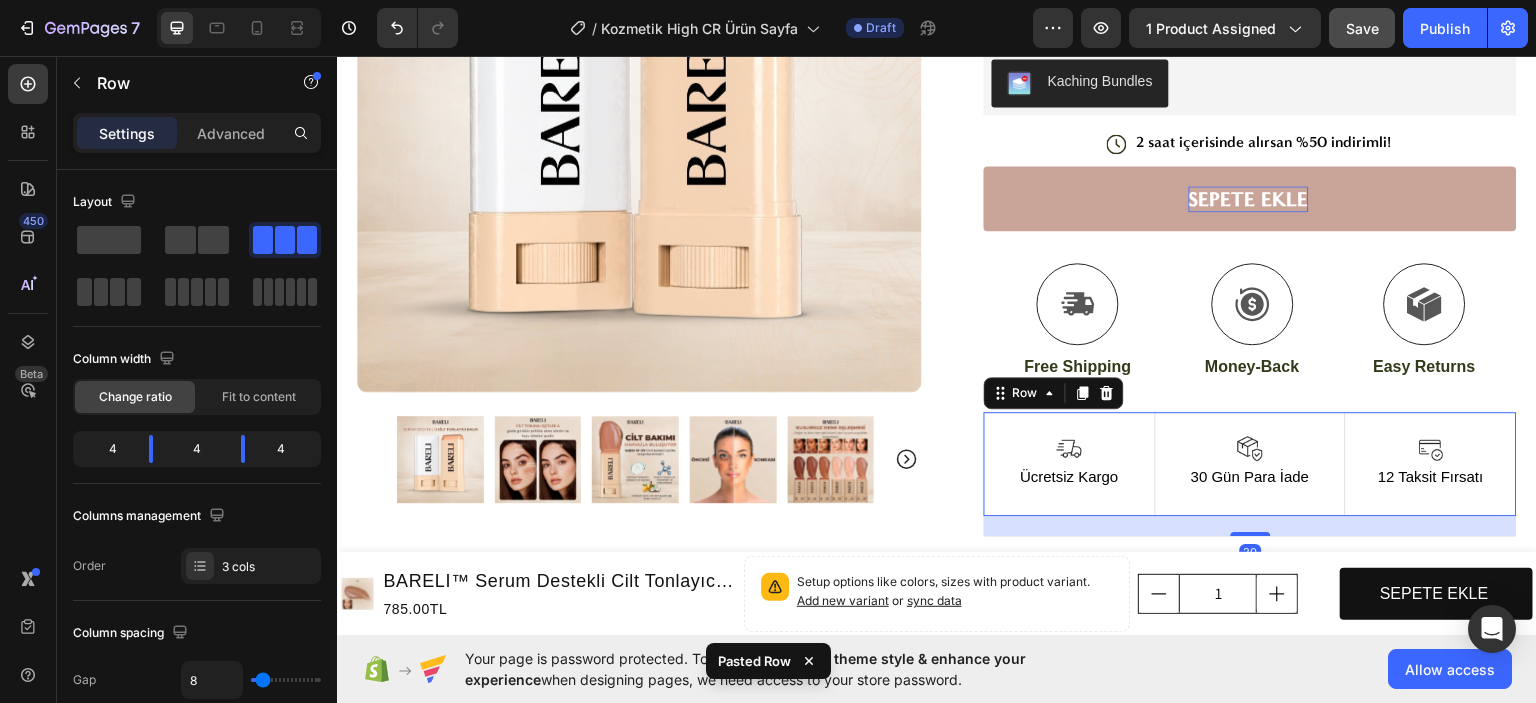 scroll, scrollTop: 600, scrollLeft: 0, axis: vertical 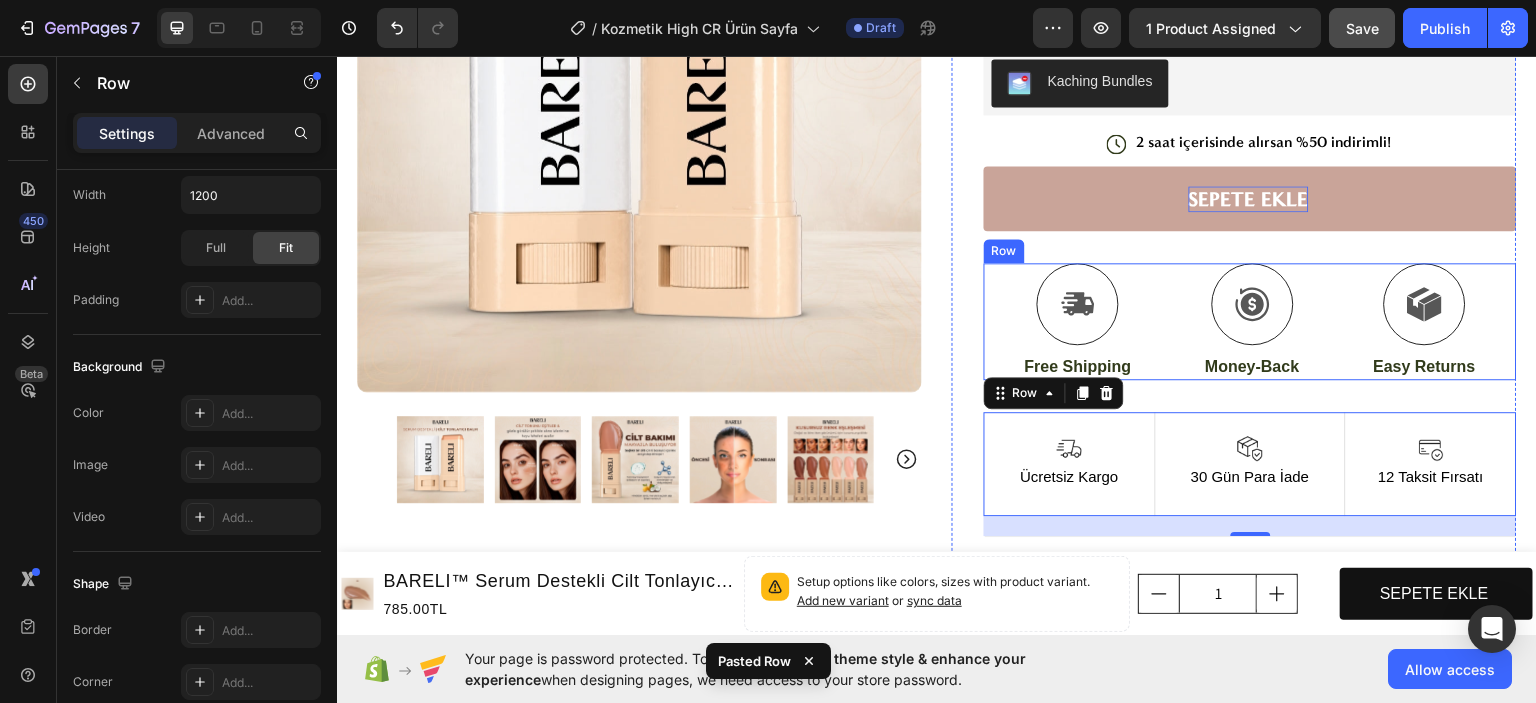 click on "Icon Free Shipping Text Block
Icon Money-Back Text Block
Icon Easy Returns Text Block Row" at bounding box center (1250, 320) 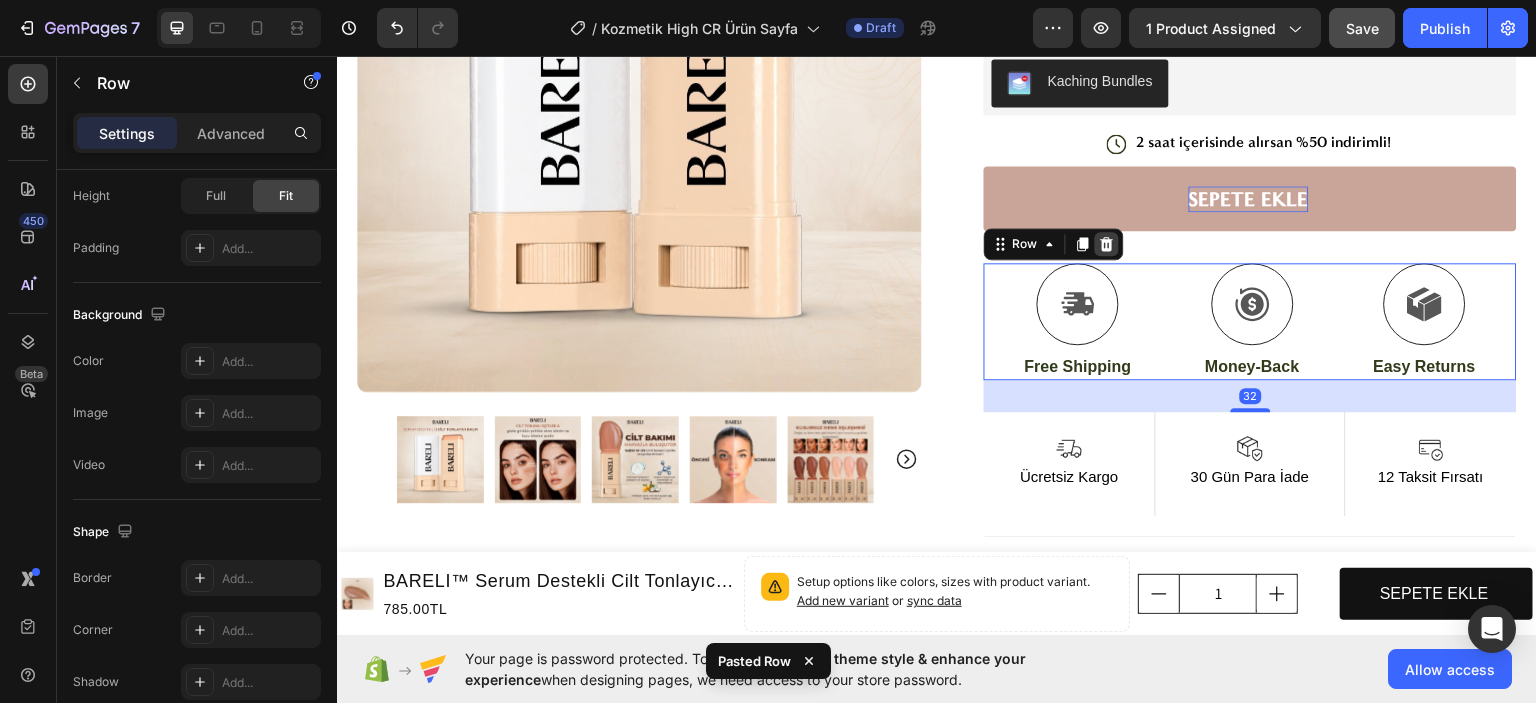 click 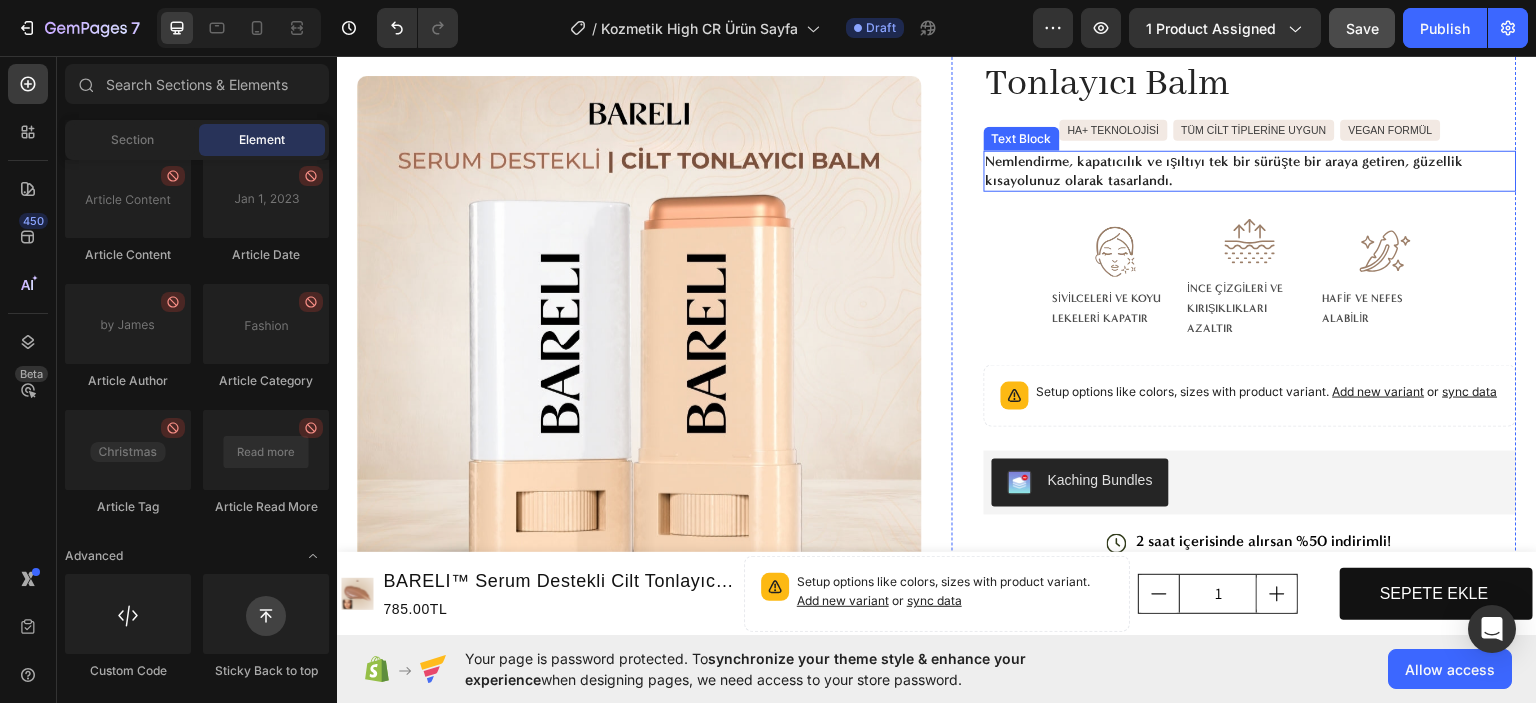 scroll, scrollTop: 500, scrollLeft: 0, axis: vertical 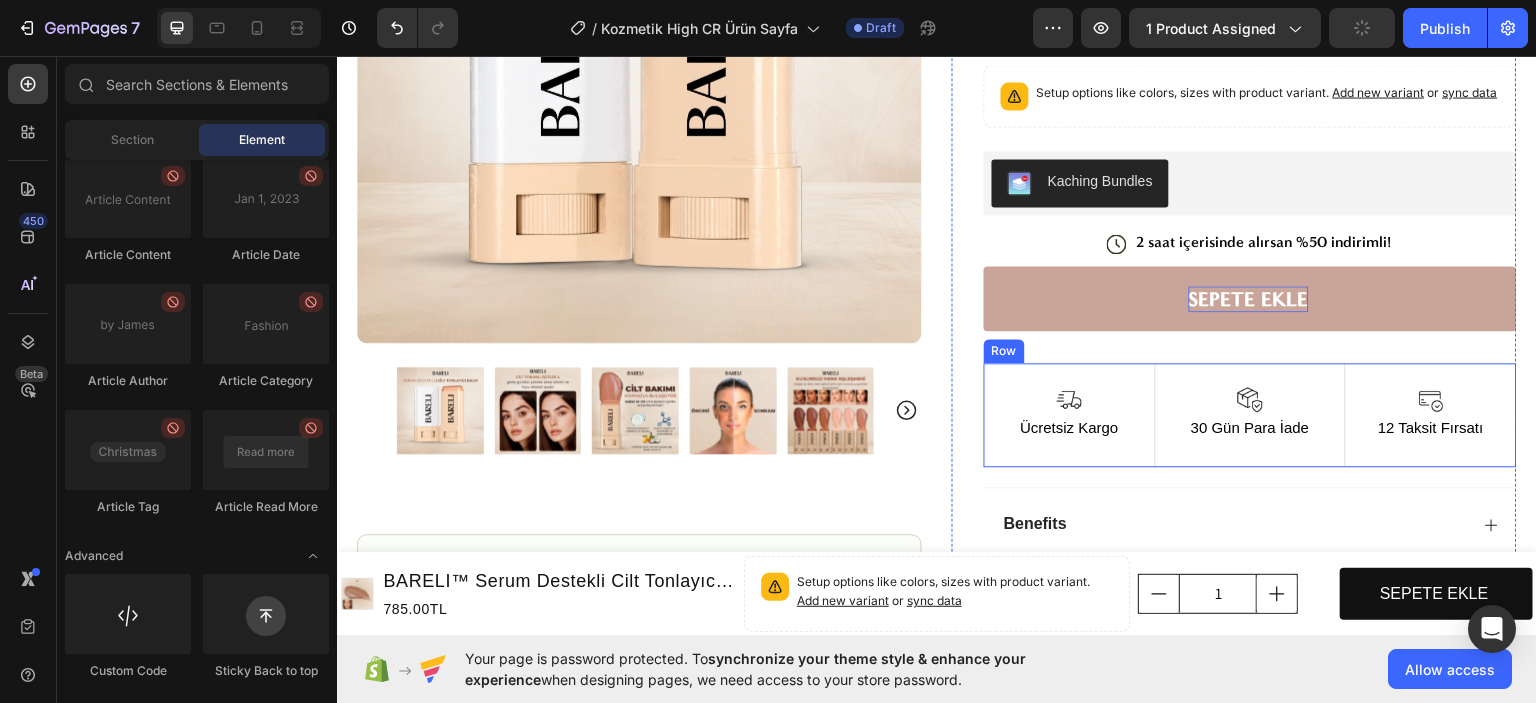 click on "Image Ücretsiz Kargo Text Block Row Image 30 Gün Para İade Text Block Row Image 12 Taksit Fırsatı Text Block Row Row" at bounding box center (1250, 414) 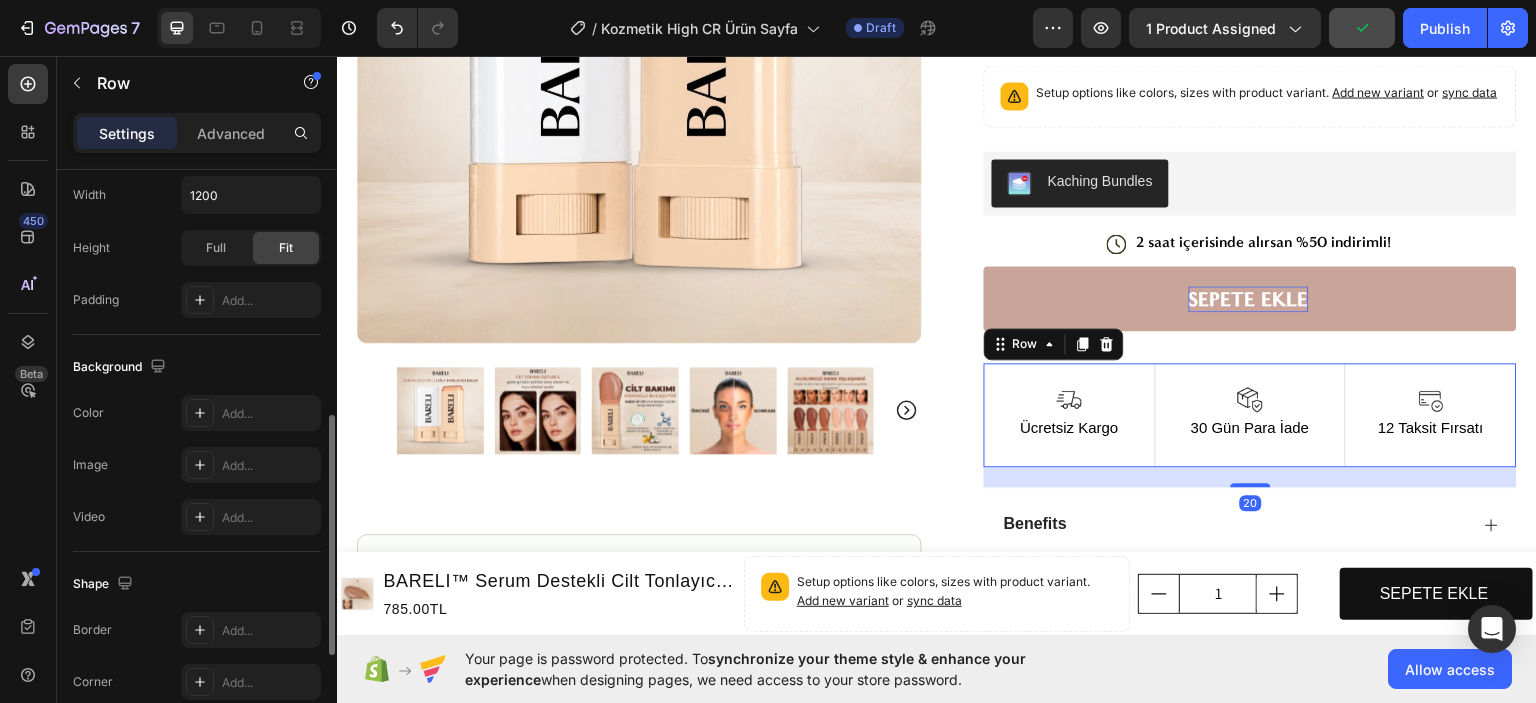 scroll, scrollTop: 855, scrollLeft: 0, axis: vertical 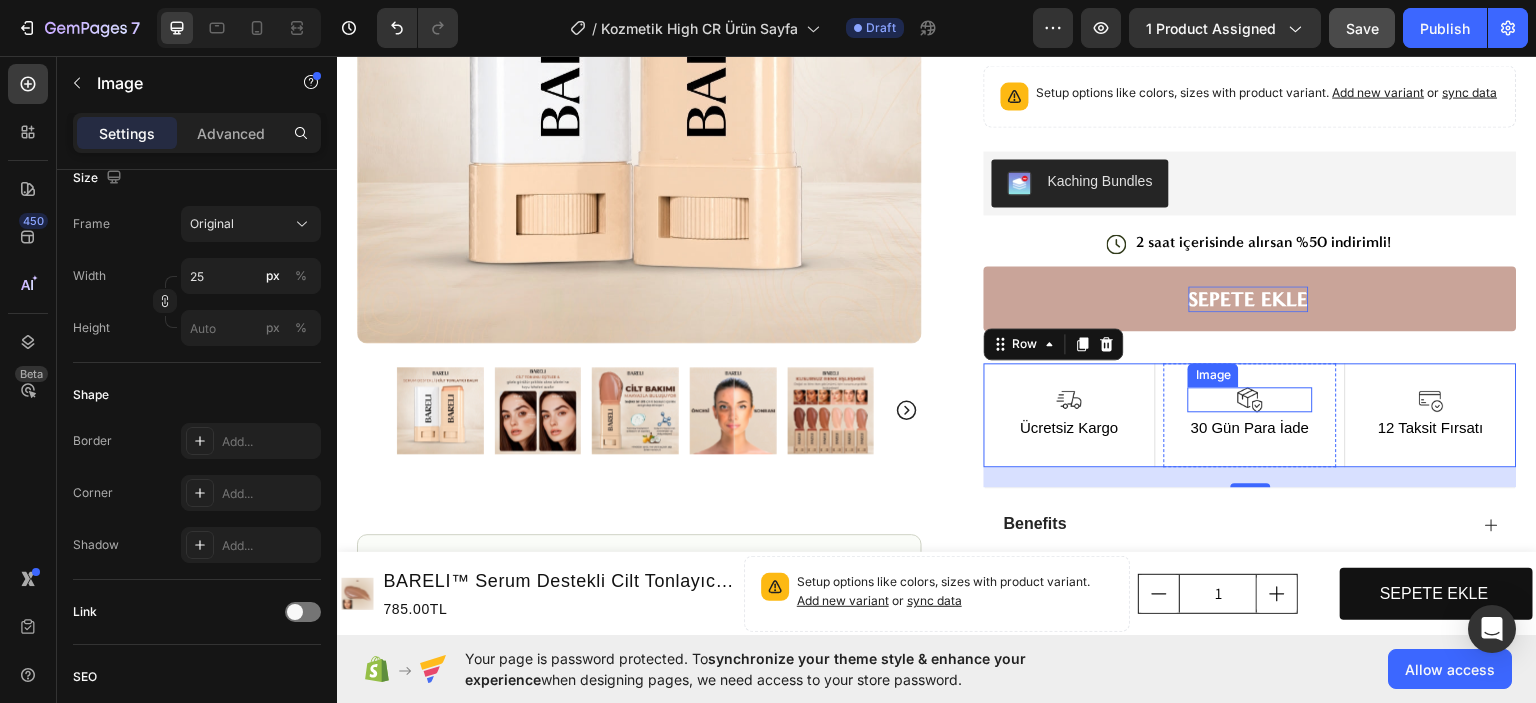 click at bounding box center (1250, 398) 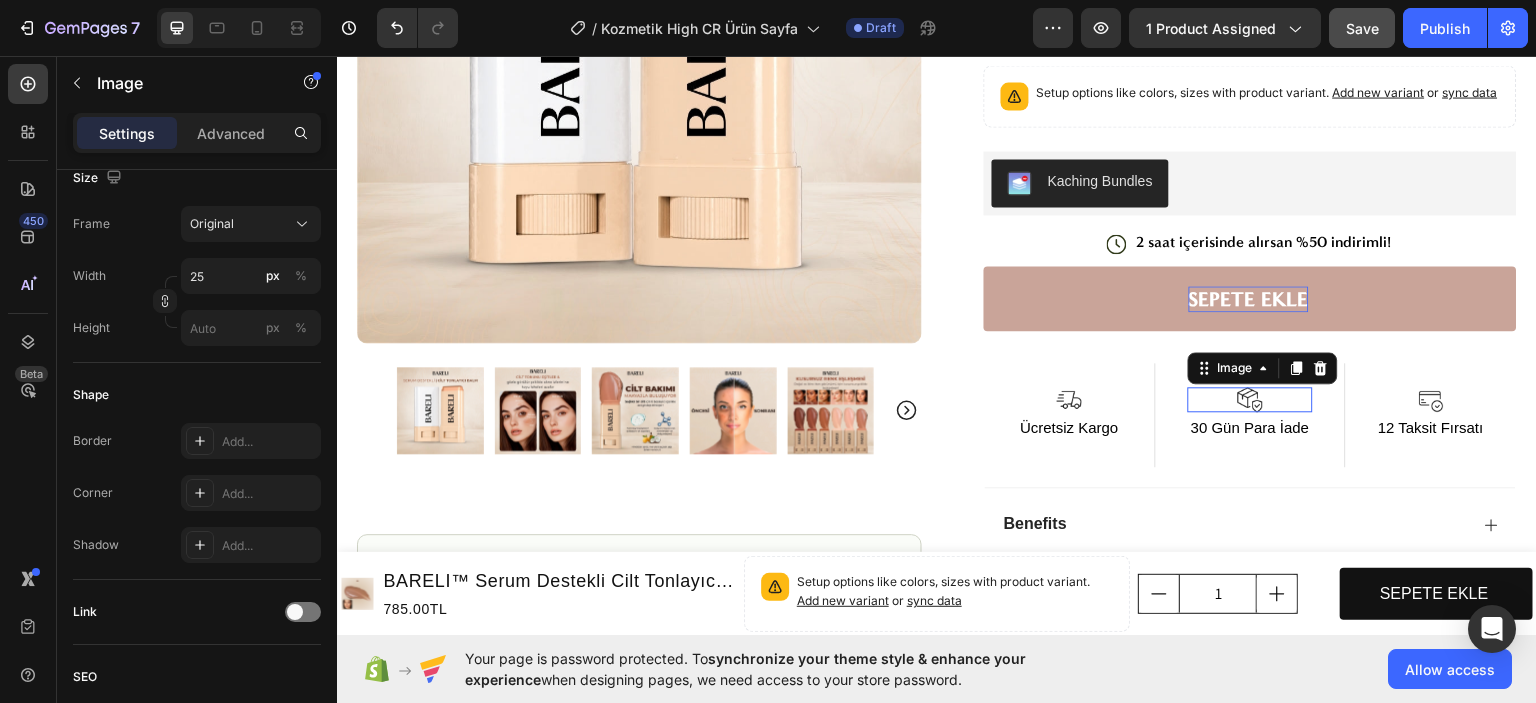 scroll, scrollTop: 0, scrollLeft: 0, axis: both 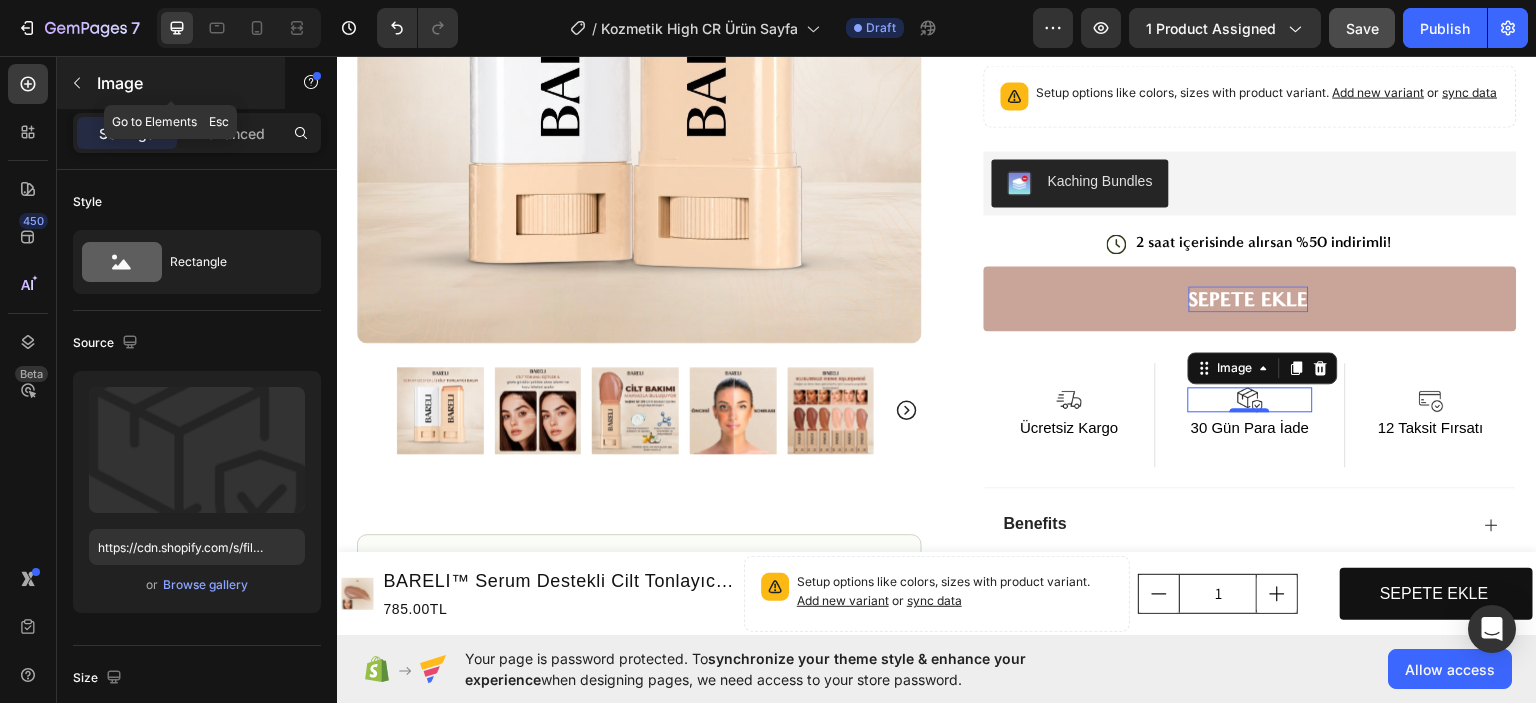 click 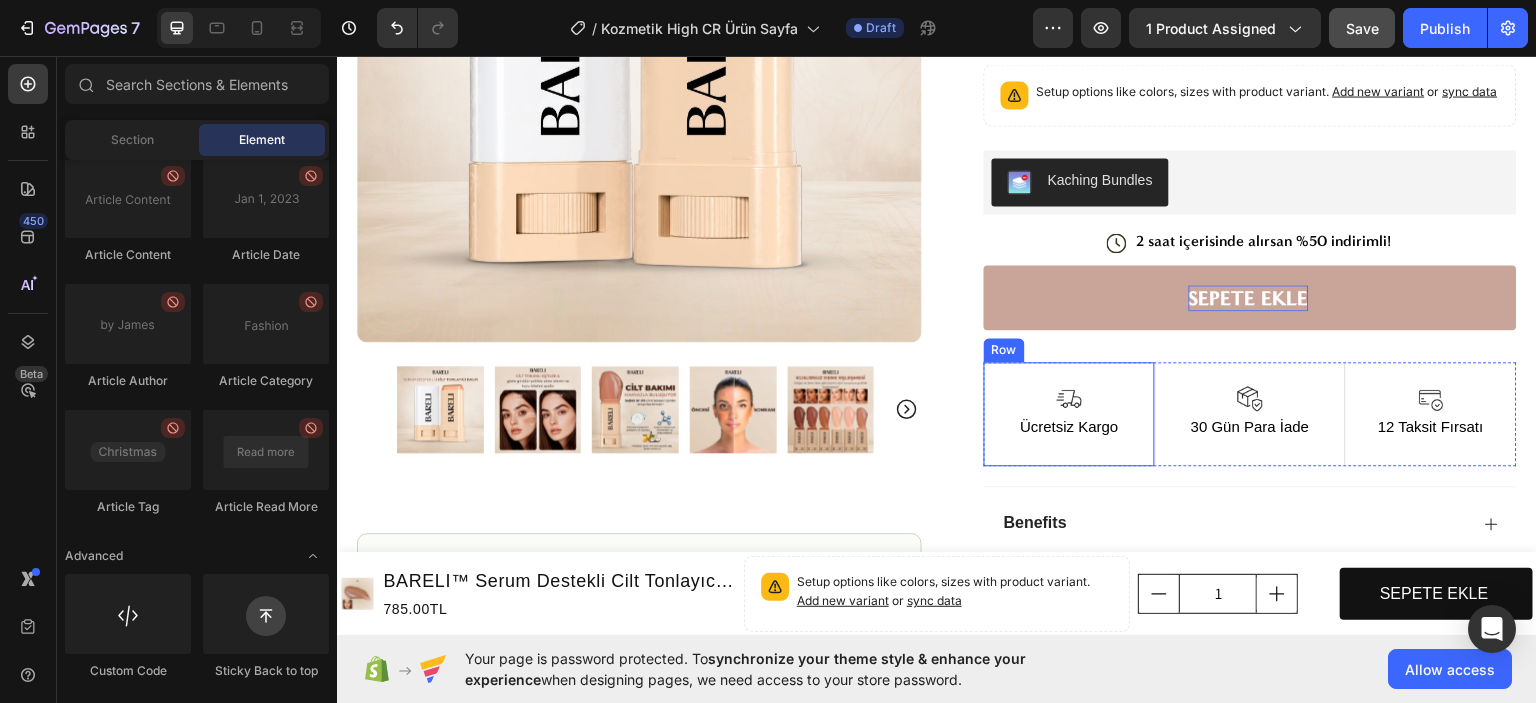 scroll, scrollTop: 500, scrollLeft: 0, axis: vertical 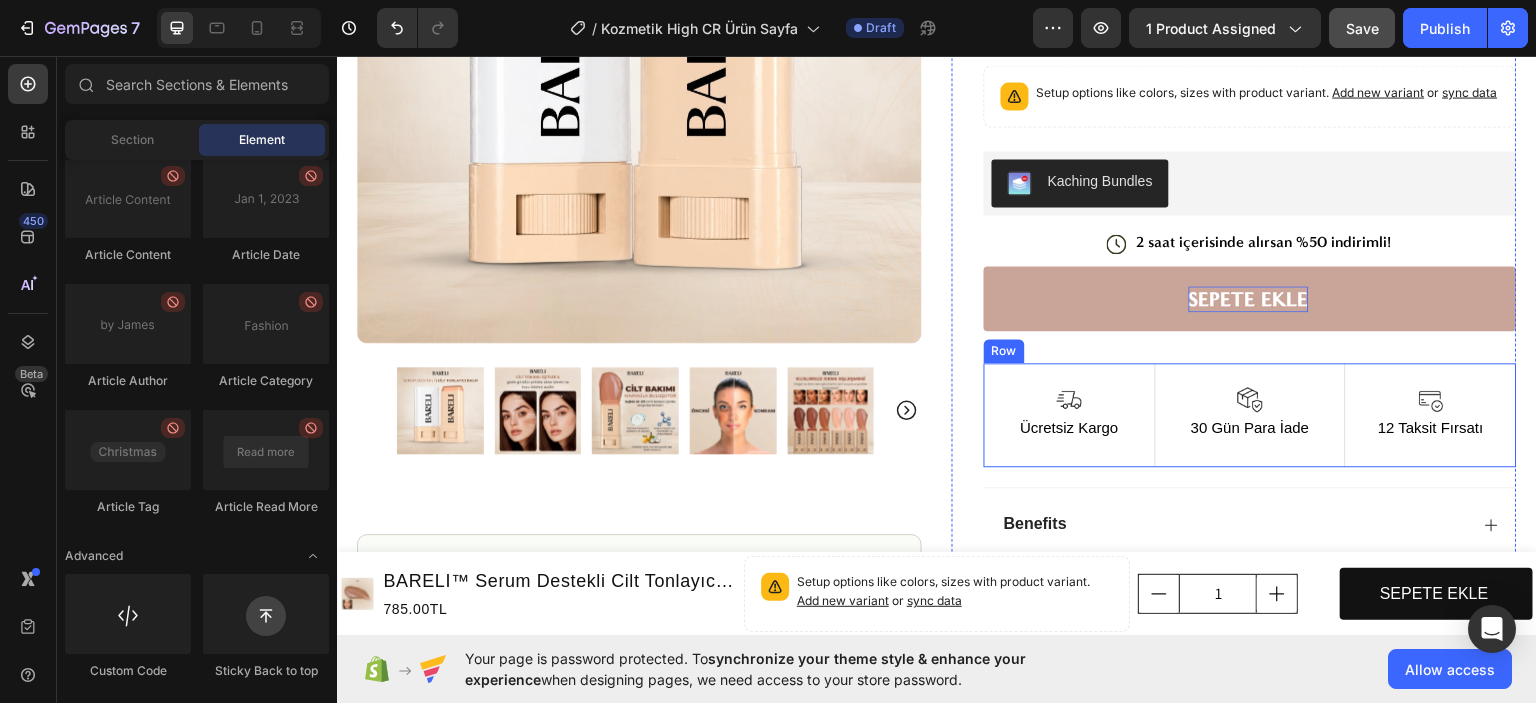 click on "Image Ücretsiz Kargo Text Block Row Image 30 Gün Para İade Text Block Row Image 12 Taksit Fırsatı Text Block Row Row" at bounding box center (1250, 414) 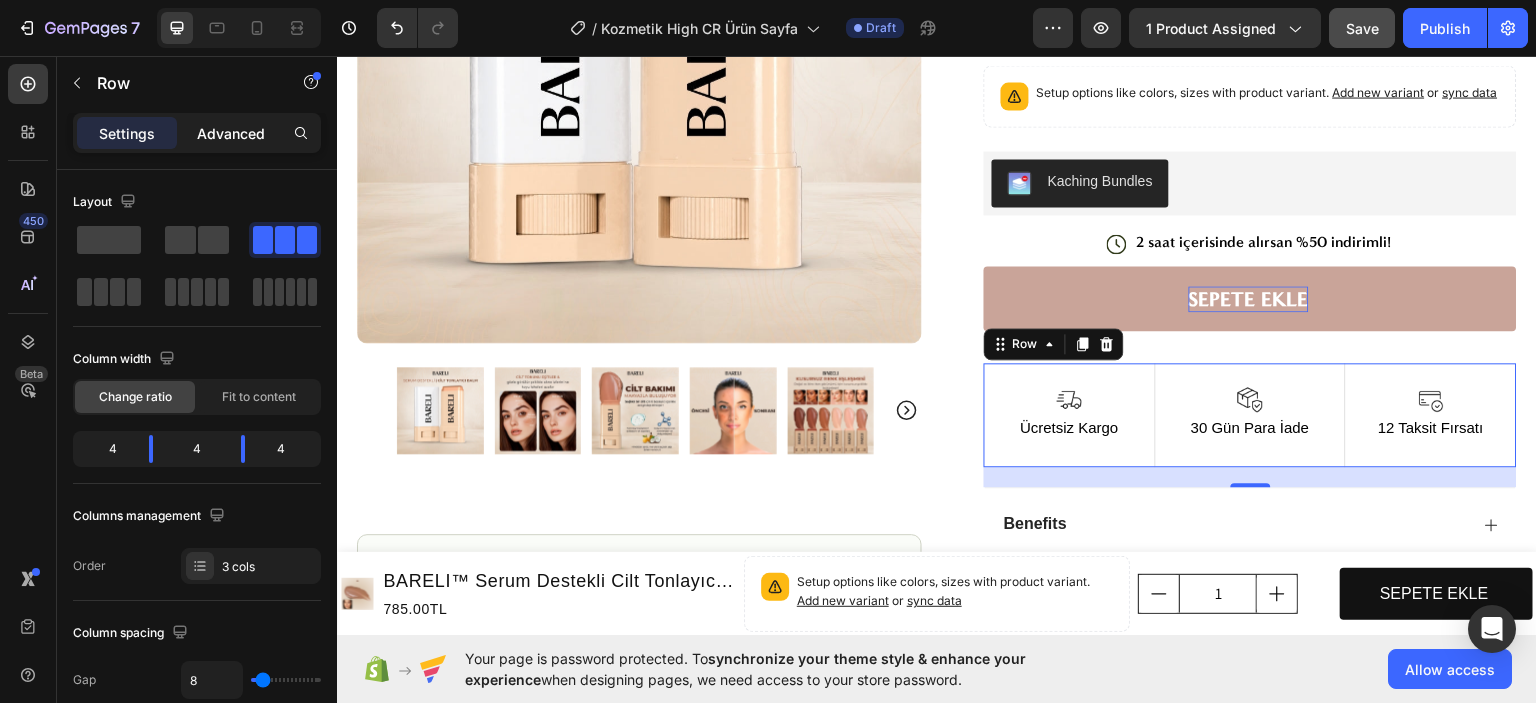 click on "Advanced" at bounding box center (231, 133) 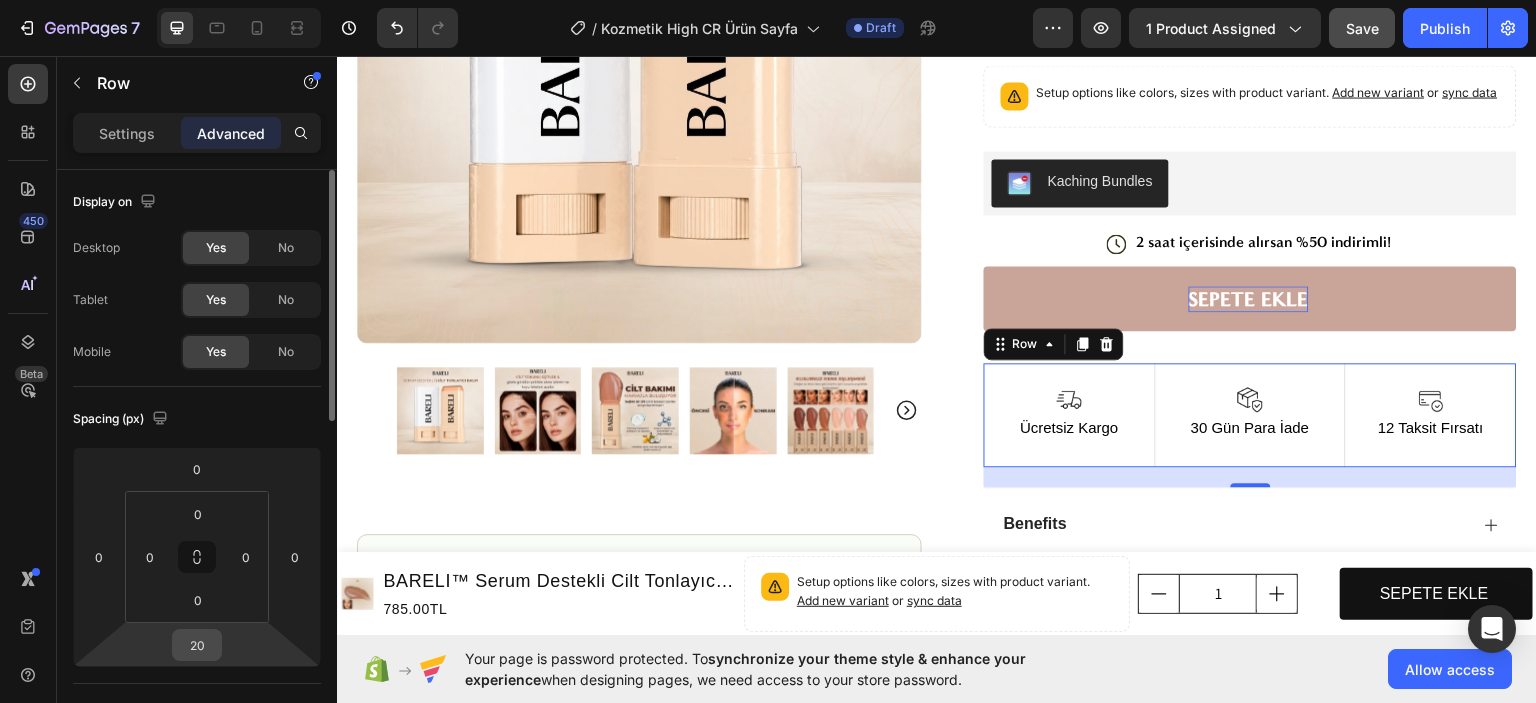 click on "20" at bounding box center (197, 645) 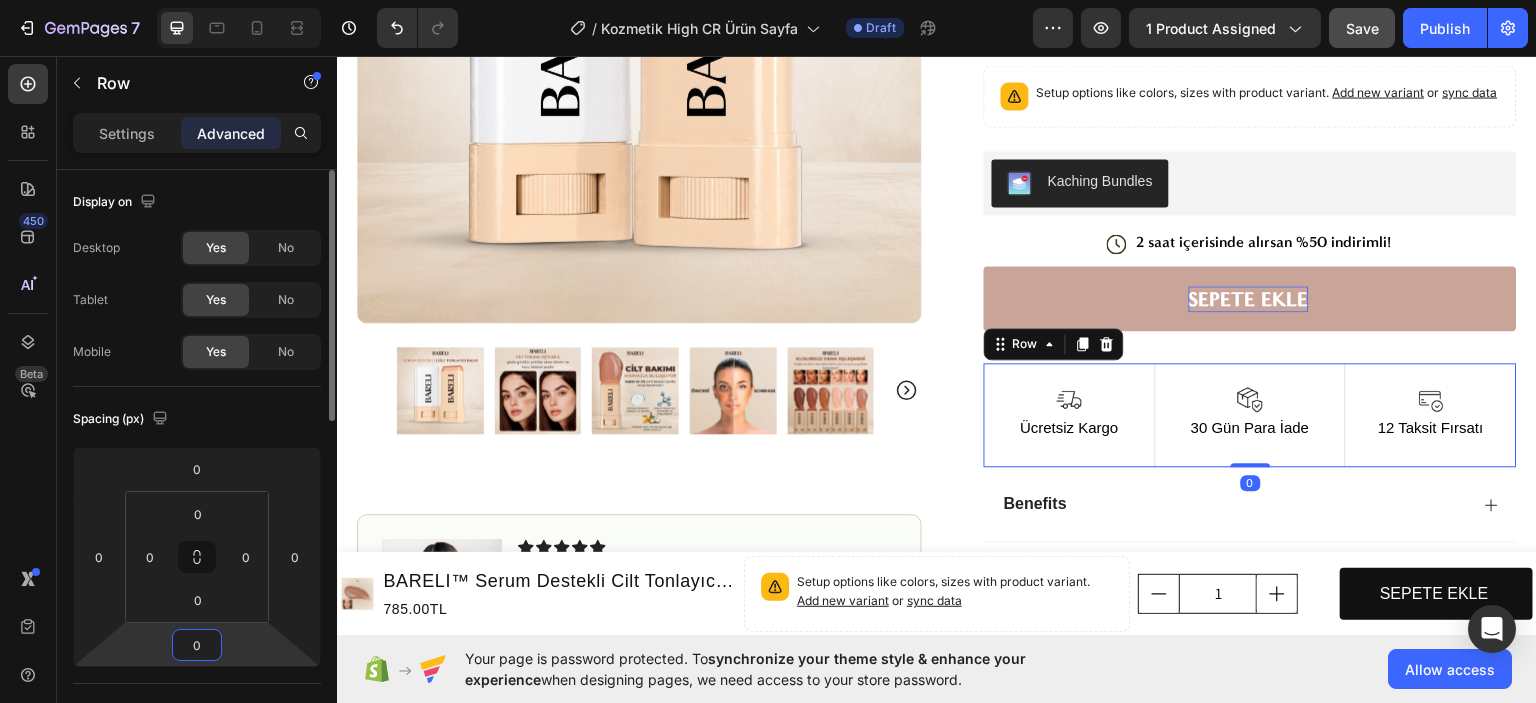 type on "0" 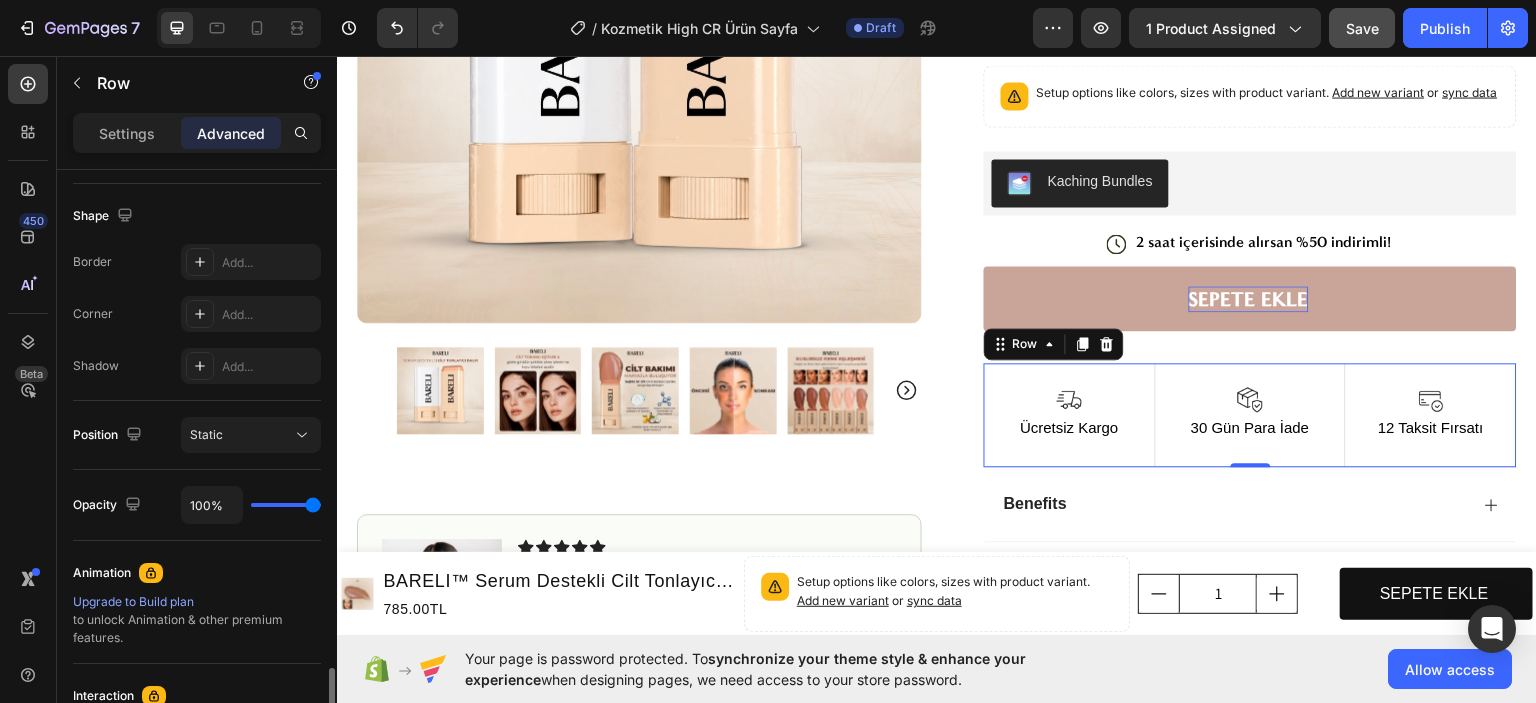scroll, scrollTop: 796, scrollLeft: 0, axis: vertical 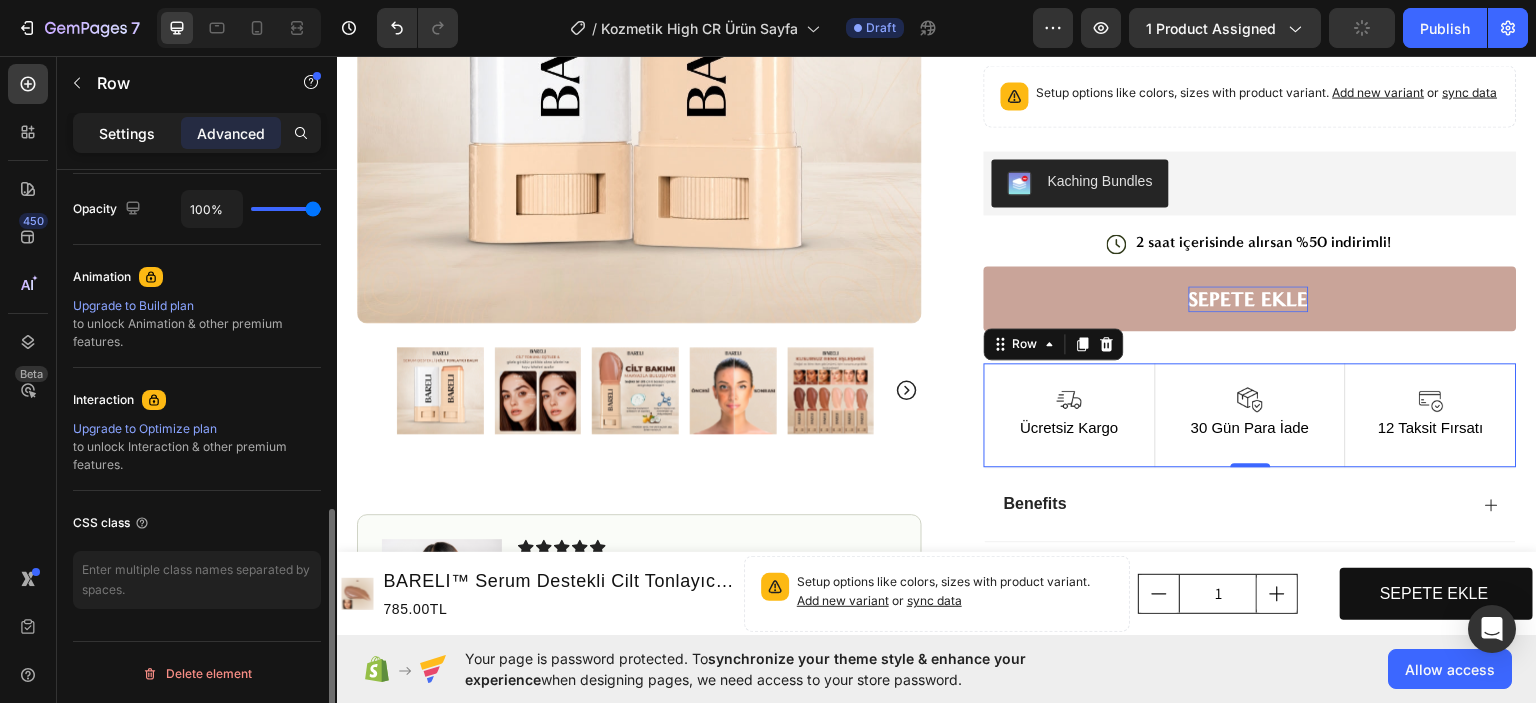 click on "Settings" at bounding box center (127, 133) 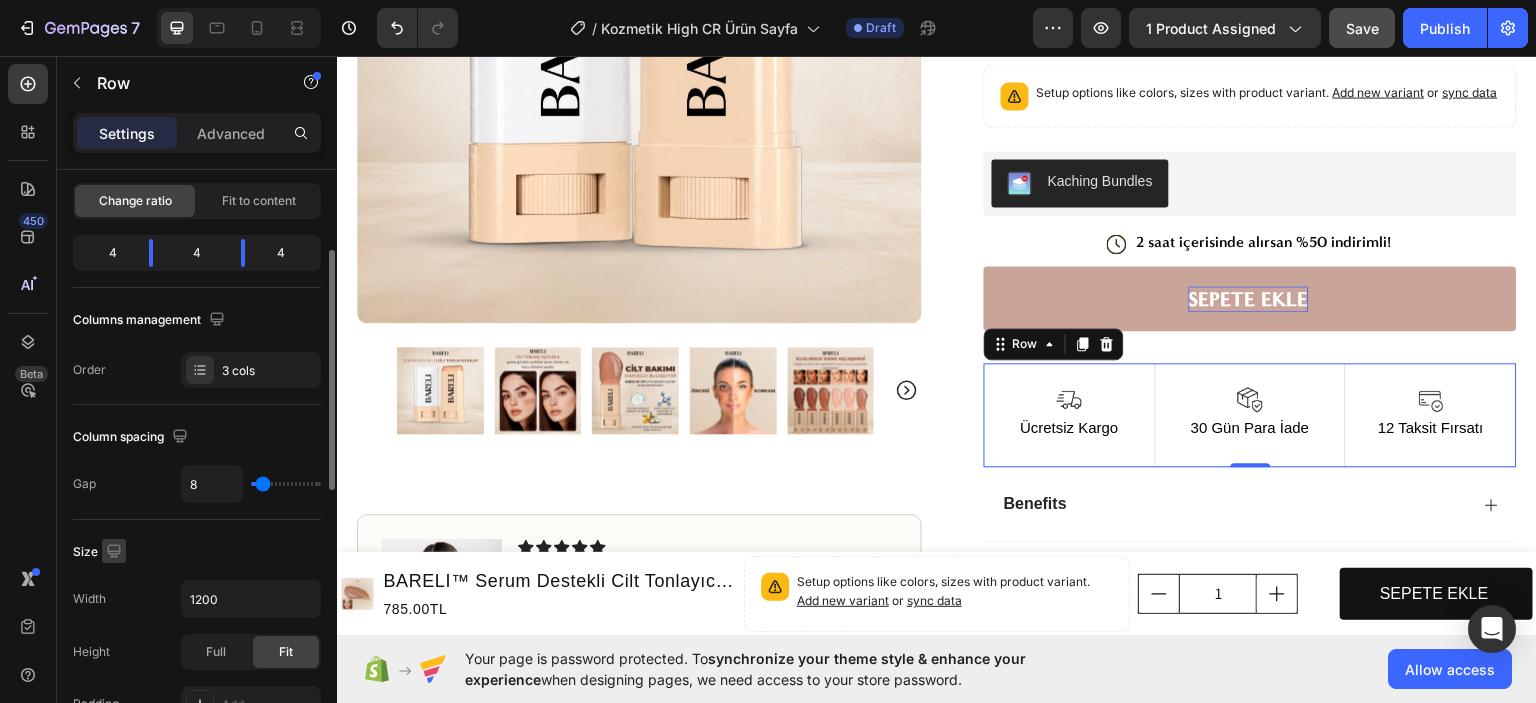 scroll, scrollTop: 396, scrollLeft: 0, axis: vertical 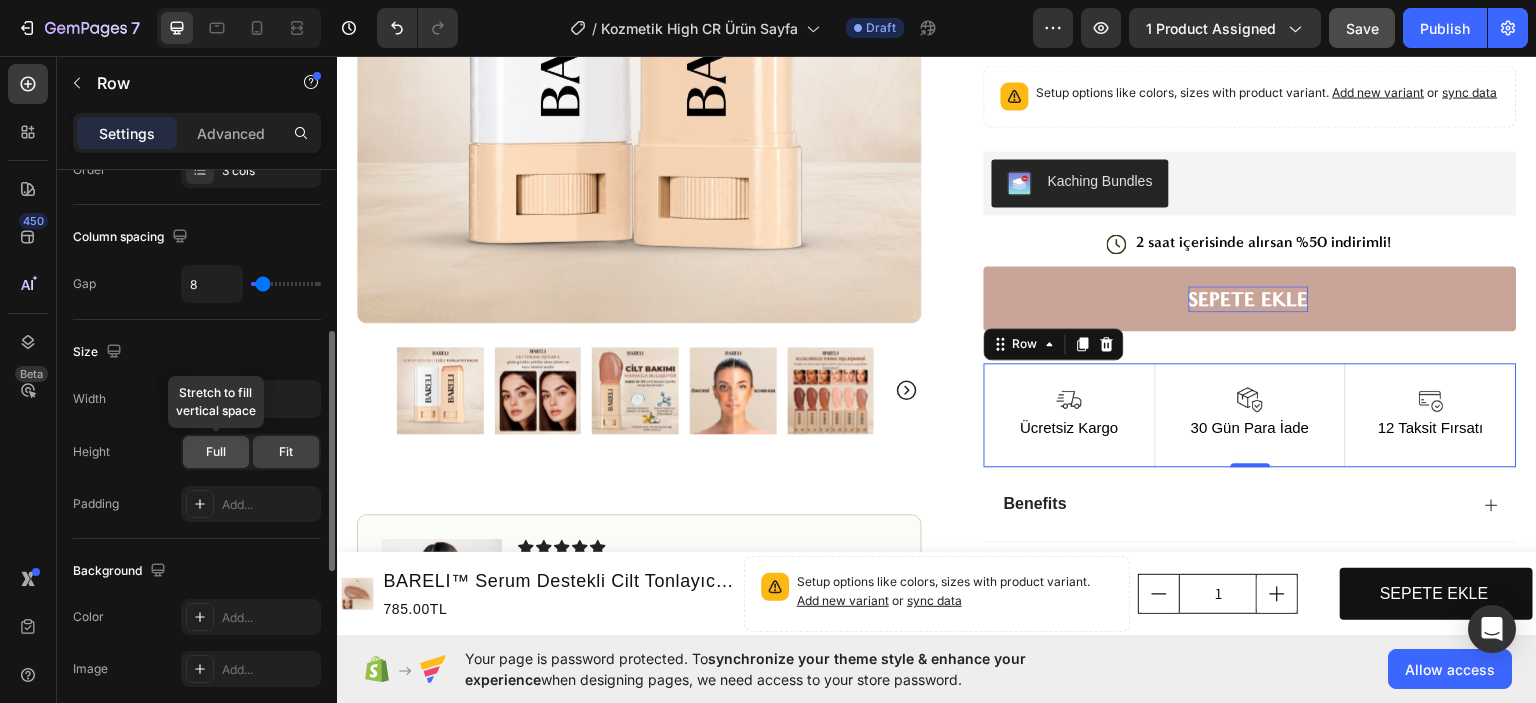 click on "Full" 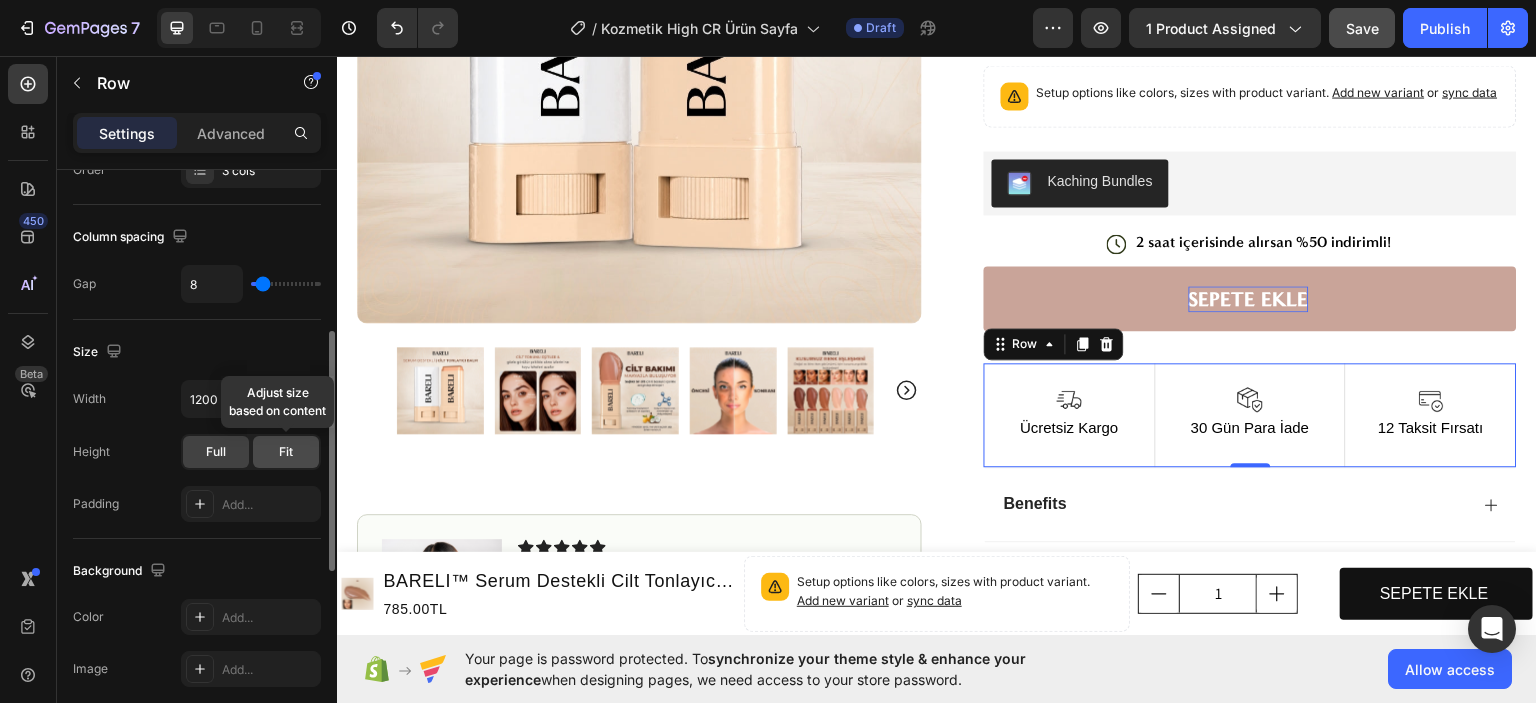 click on "Fit" 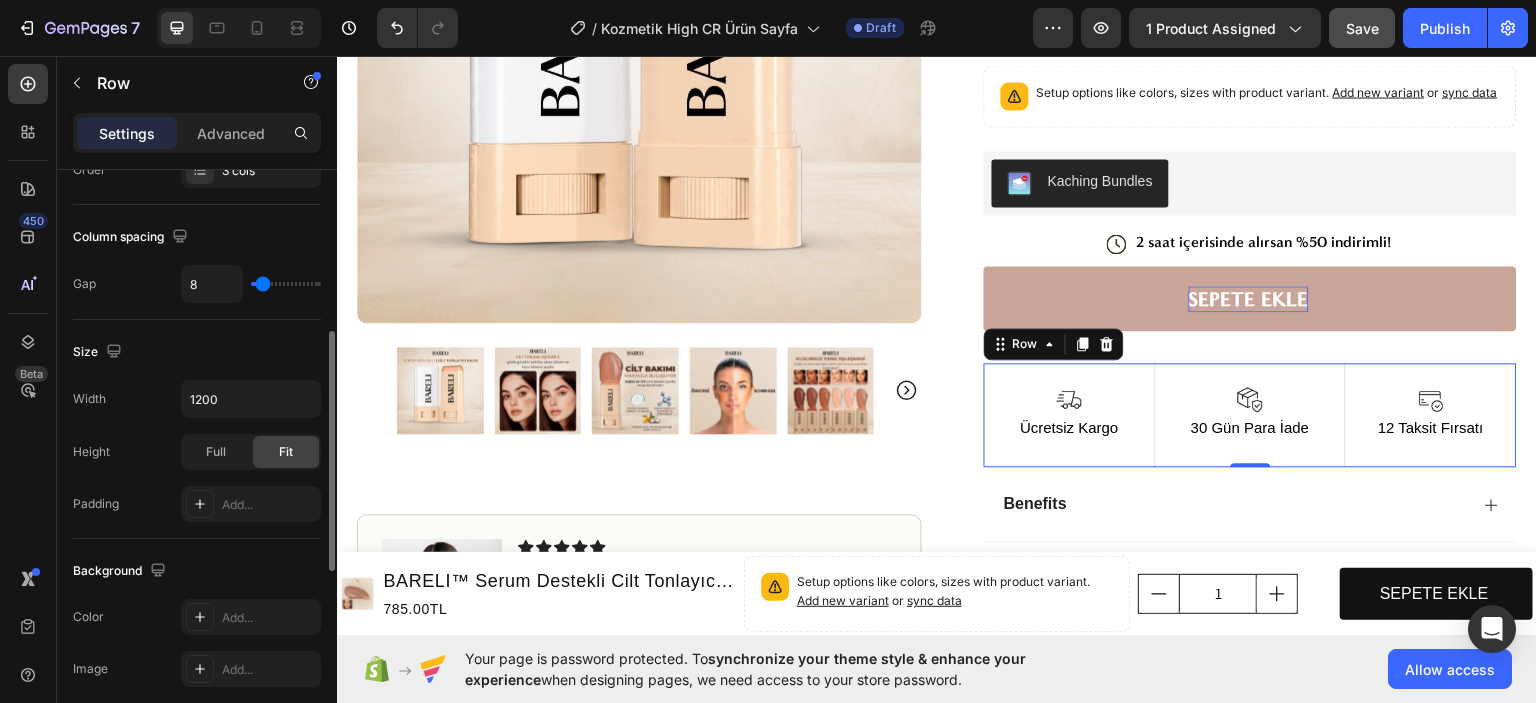 click on "Height Full Fit" at bounding box center (197, 452) 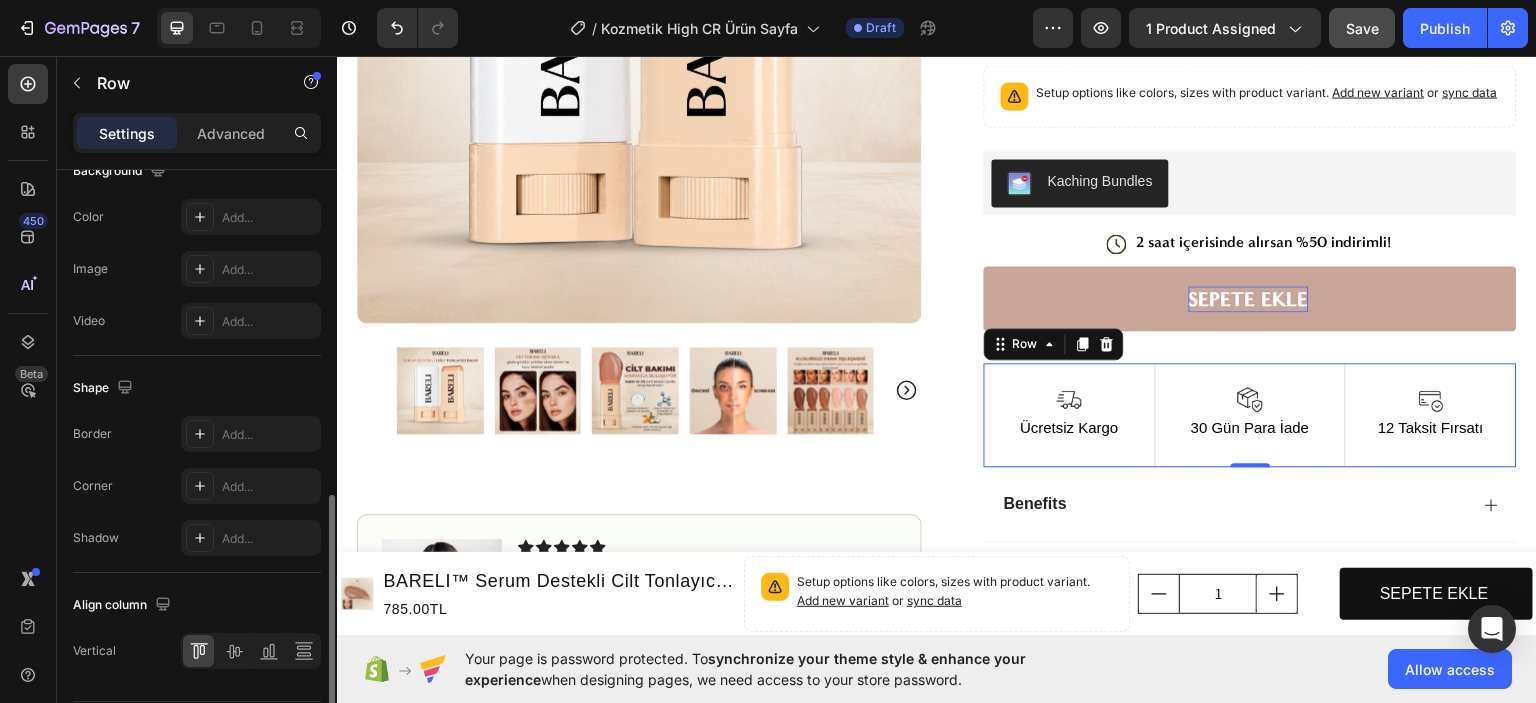 scroll, scrollTop: 855, scrollLeft: 0, axis: vertical 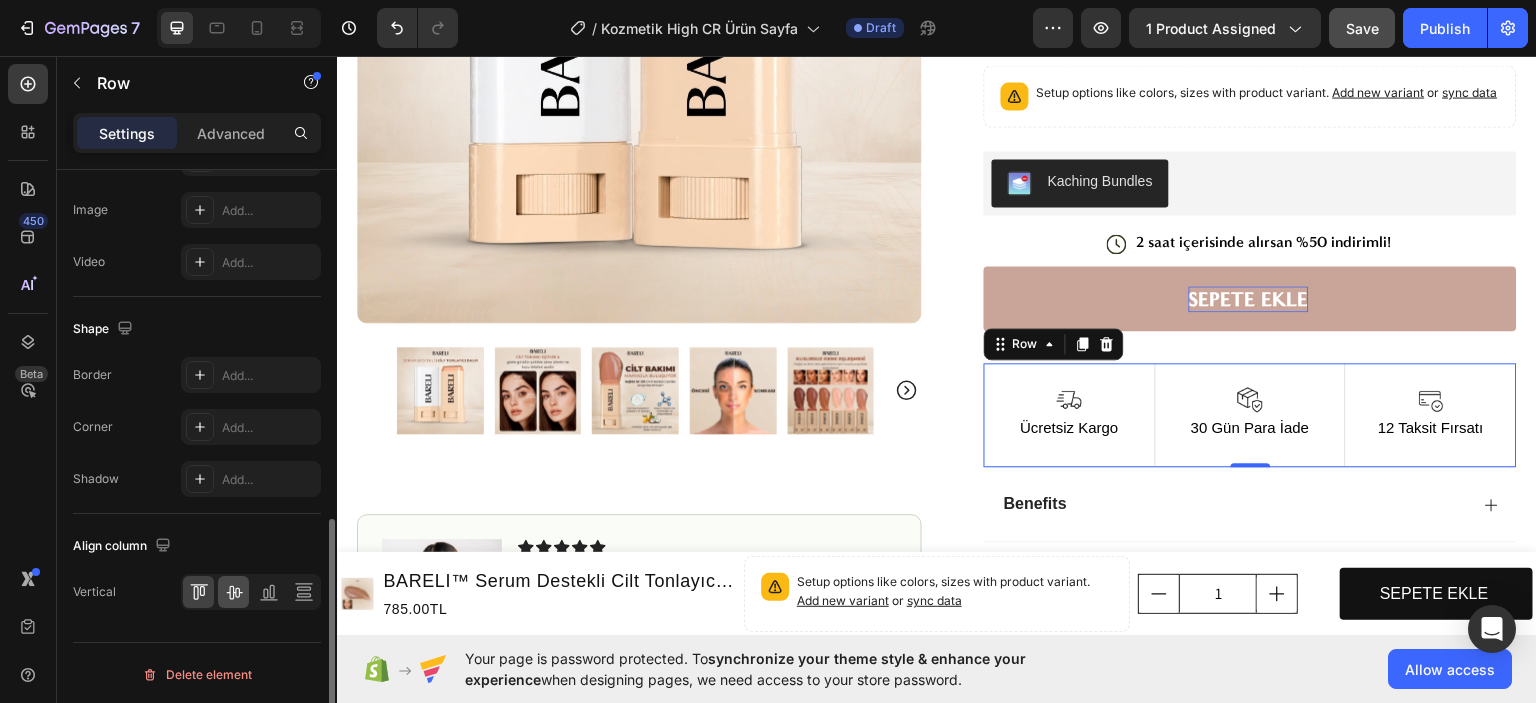 click 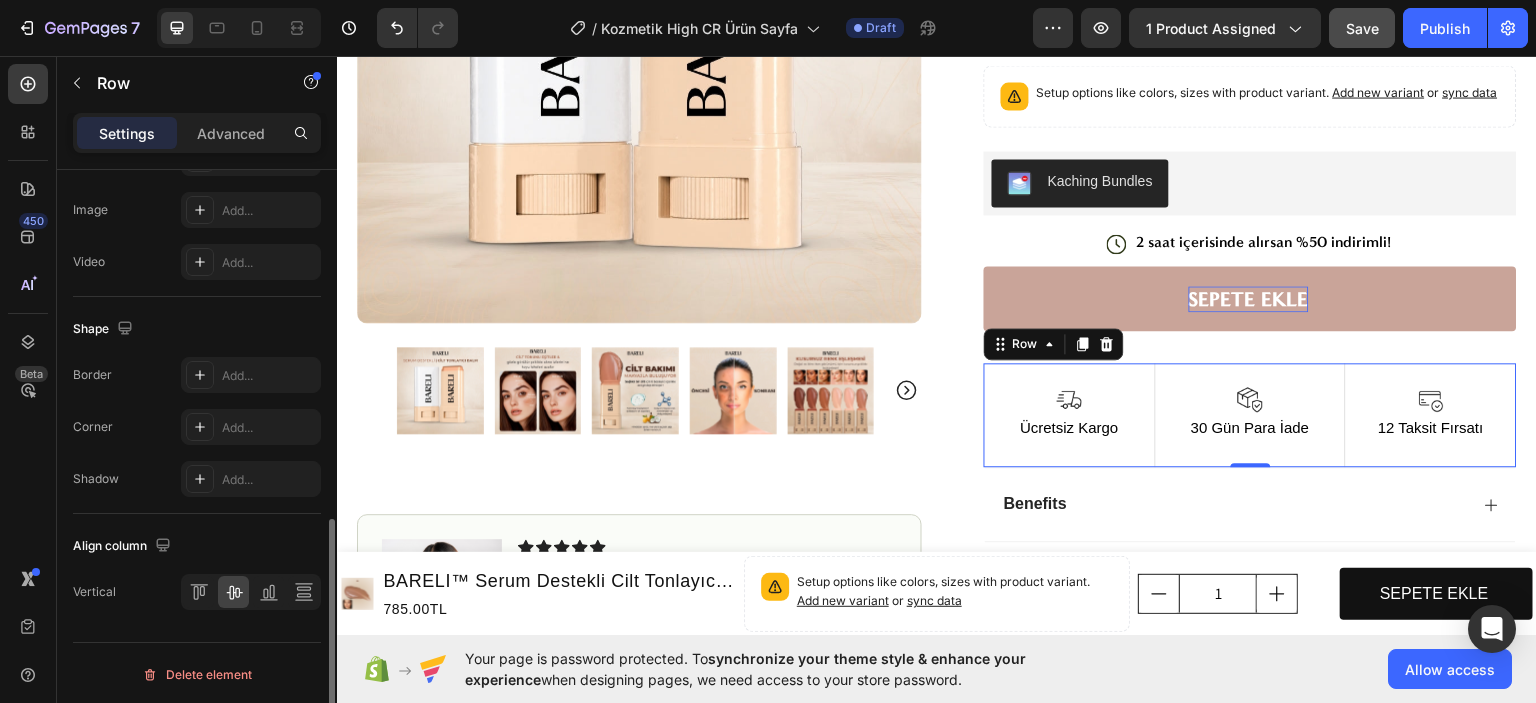 click on "Shadow Add..." at bounding box center (197, 479) 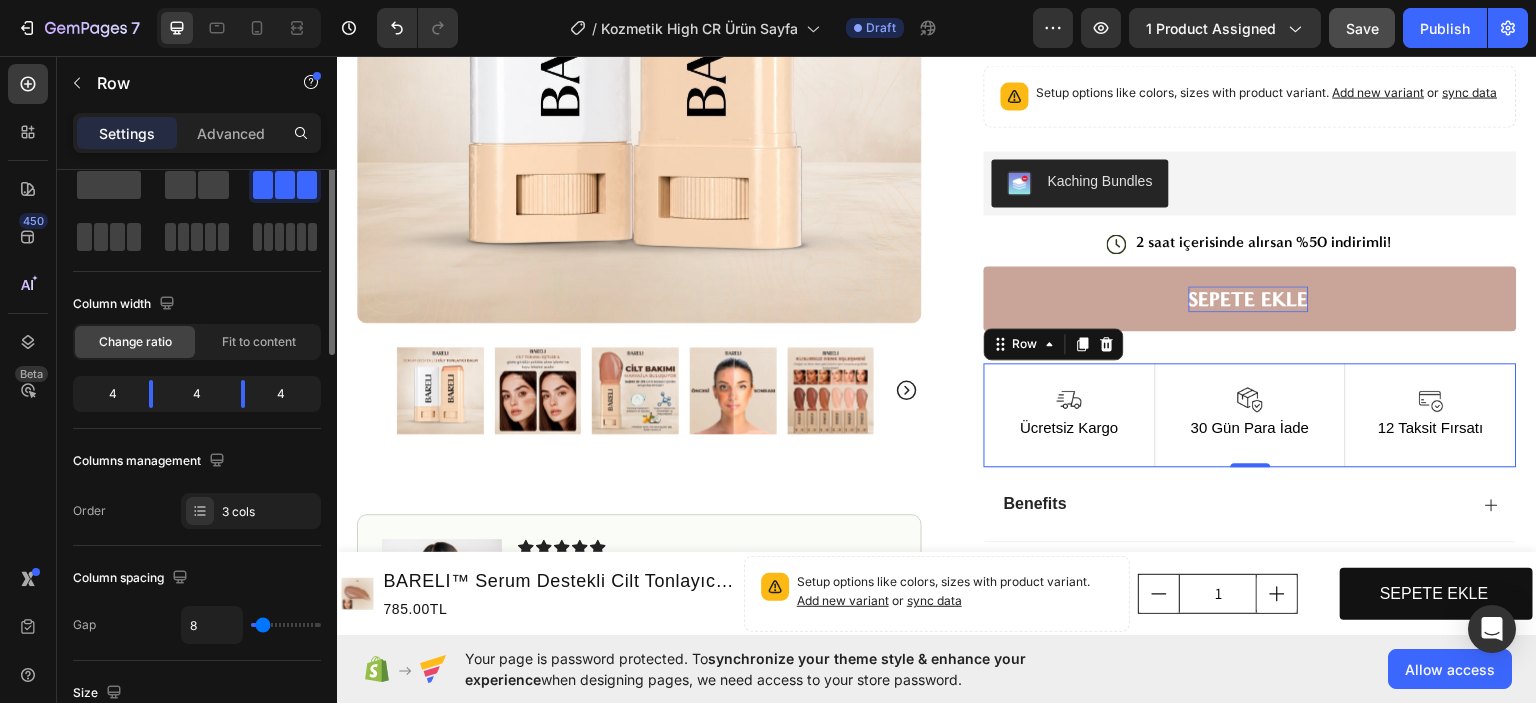 scroll, scrollTop: 0, scrollLeft: 0, axis: both 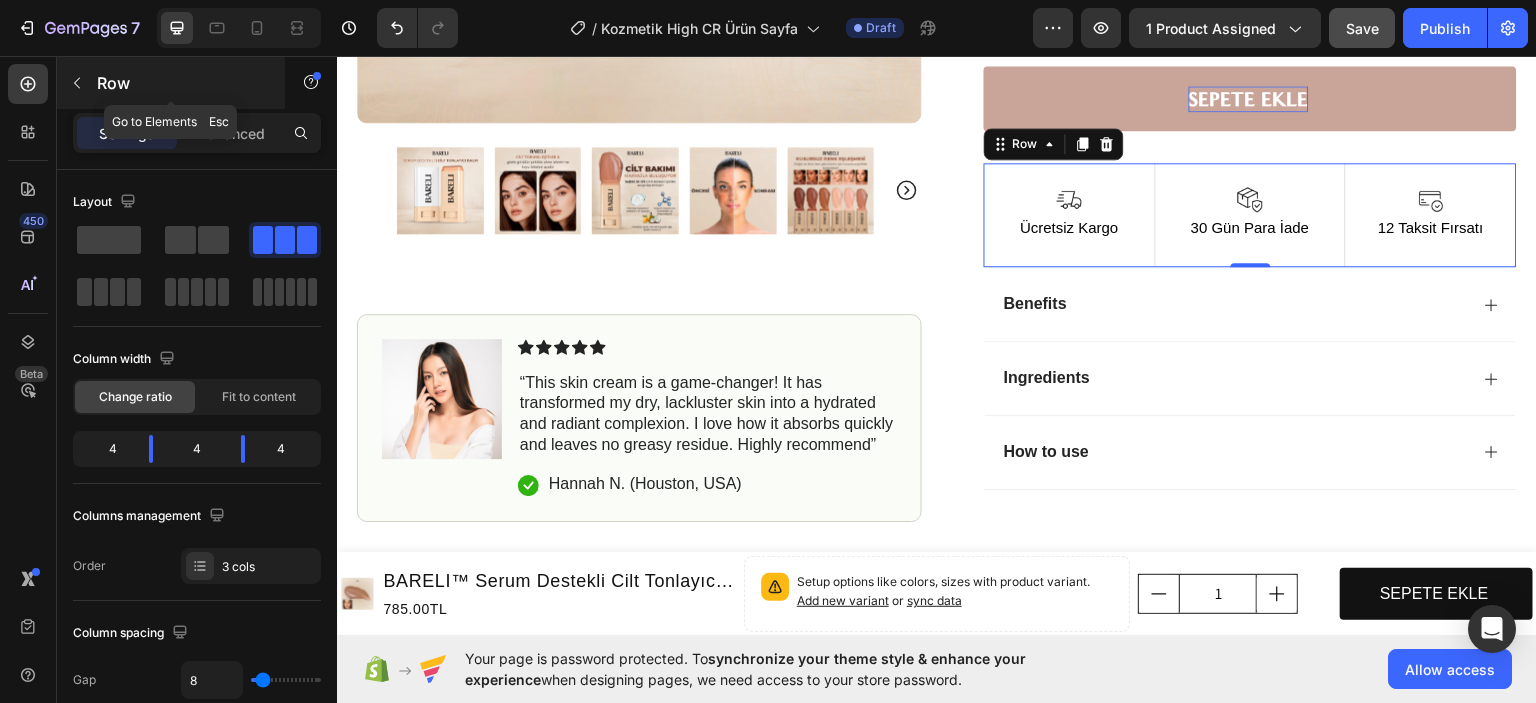click 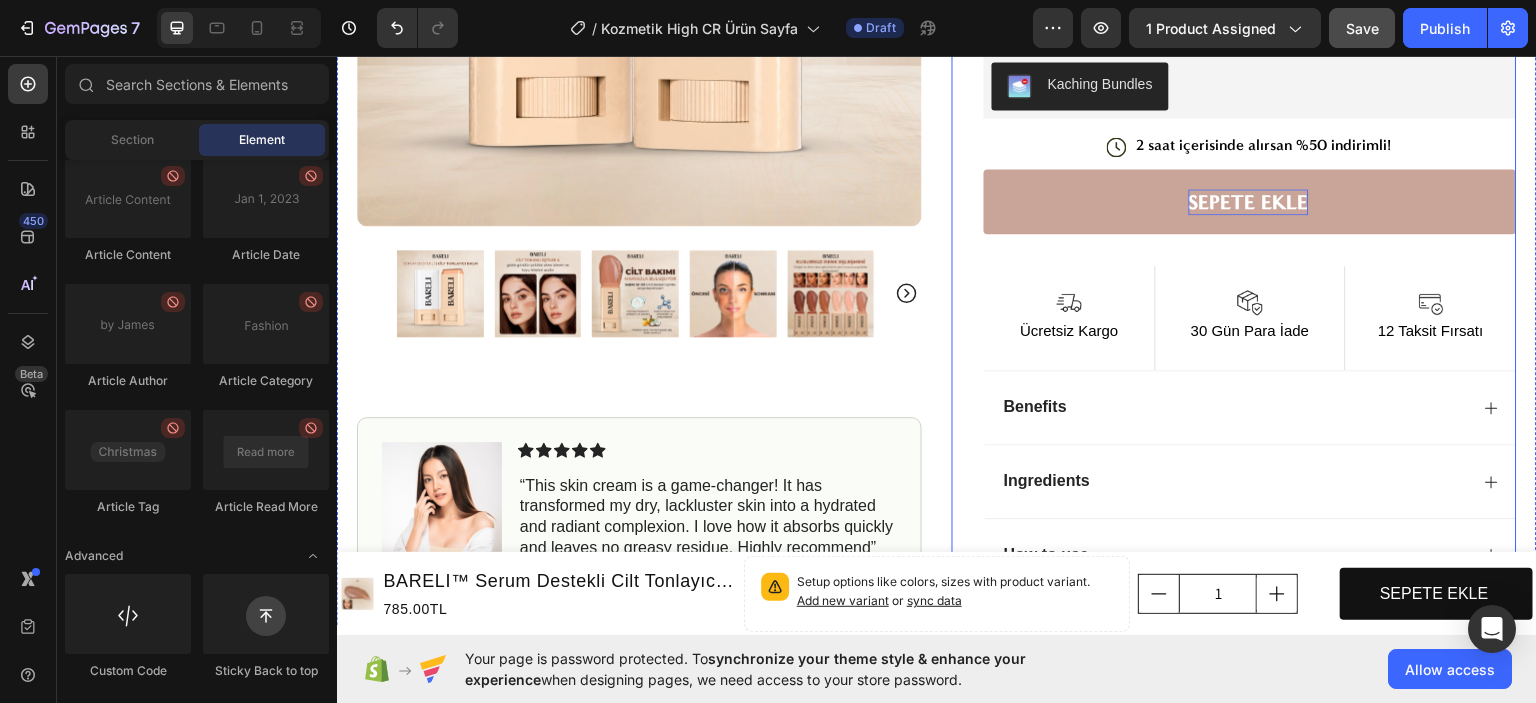 scroll, scrollTop: 600, scrollLeft: 0, axis: vertical 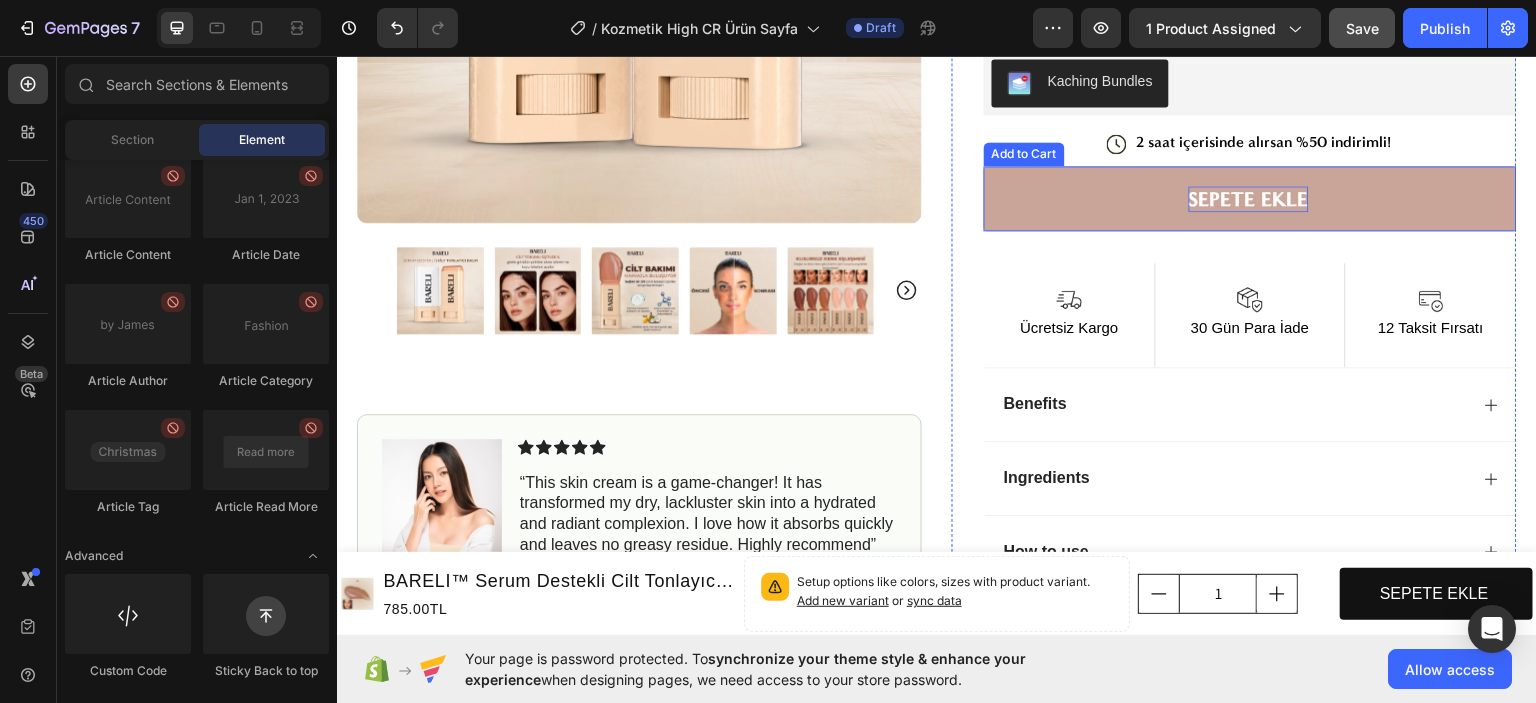 click on "SEPETE EKLE" at bounding box center [1250, 197] 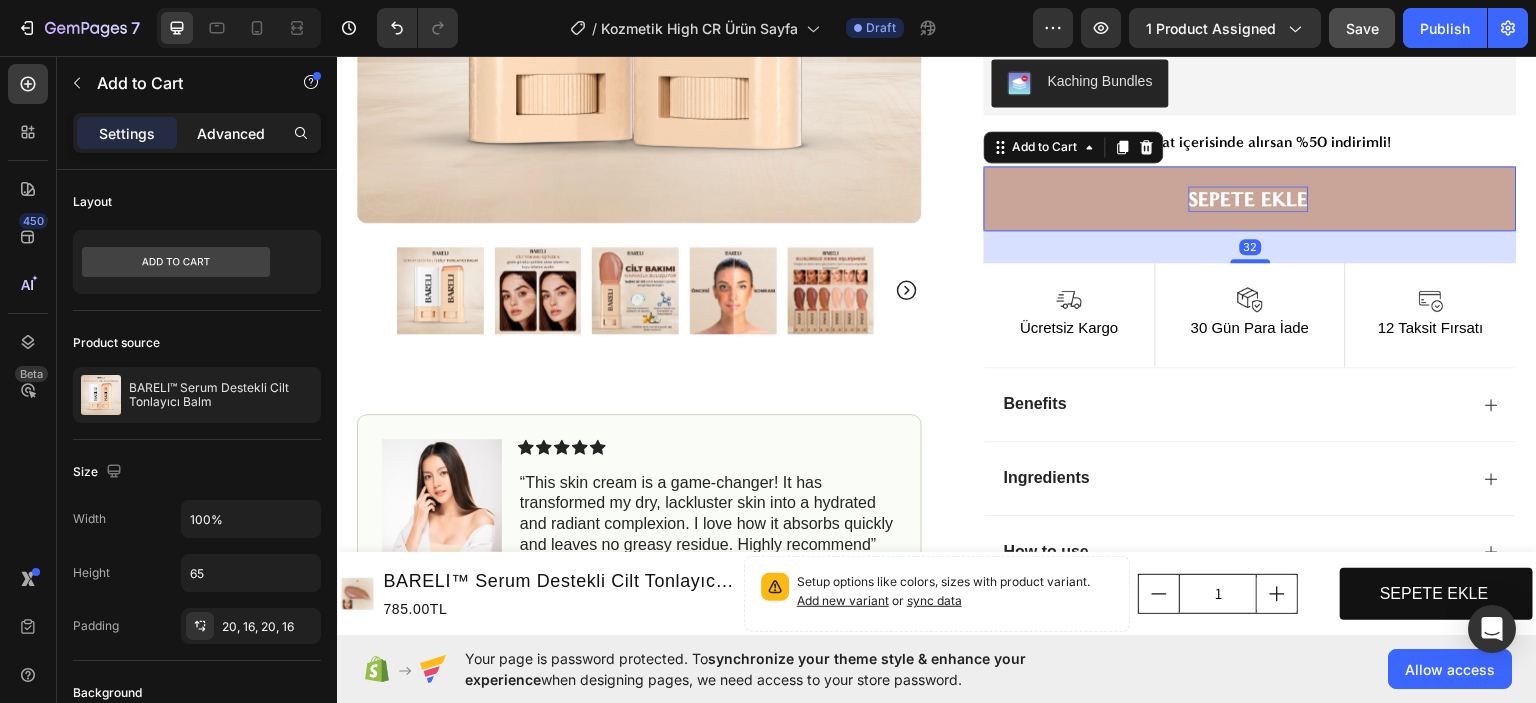 click on "Advanced" at bounding box center [231, 133] 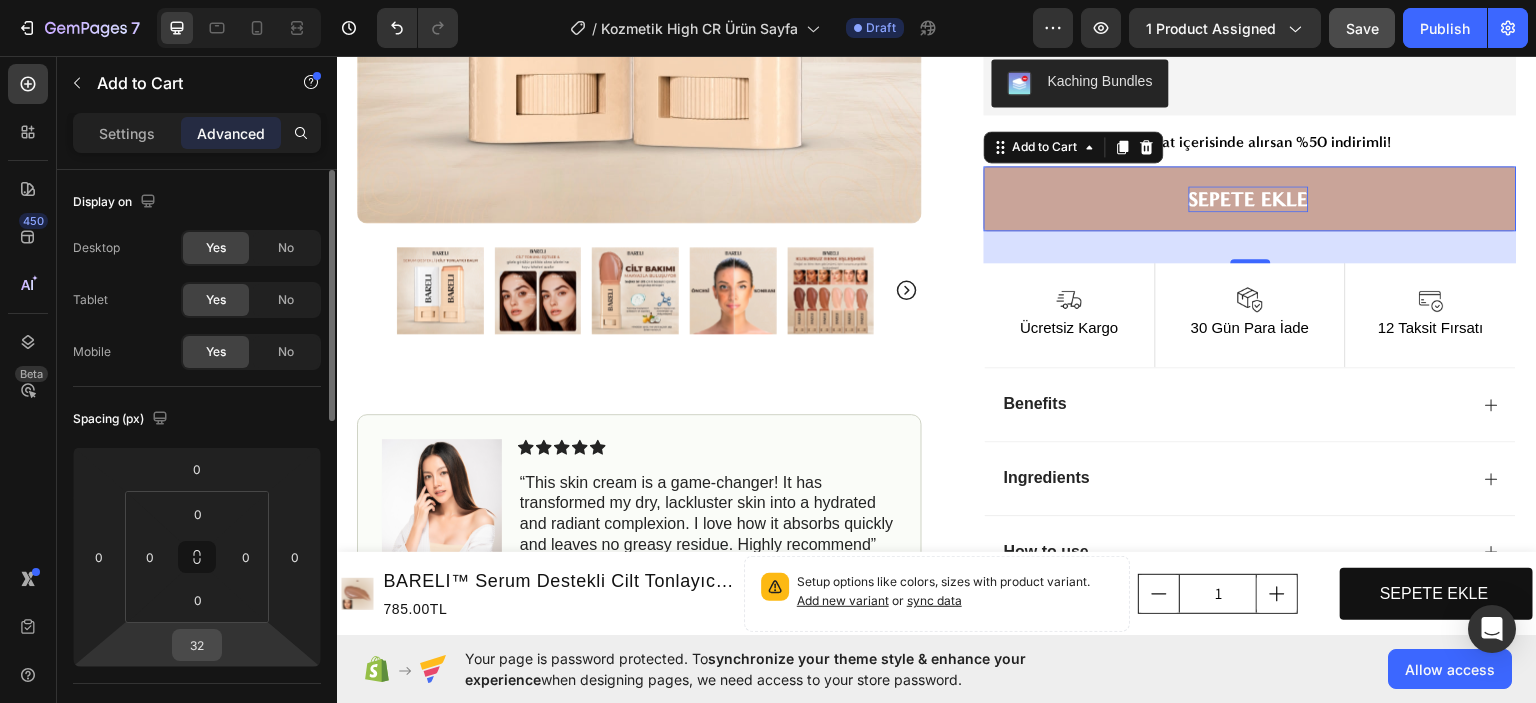 click on "32" at bounding box center (197, 645) 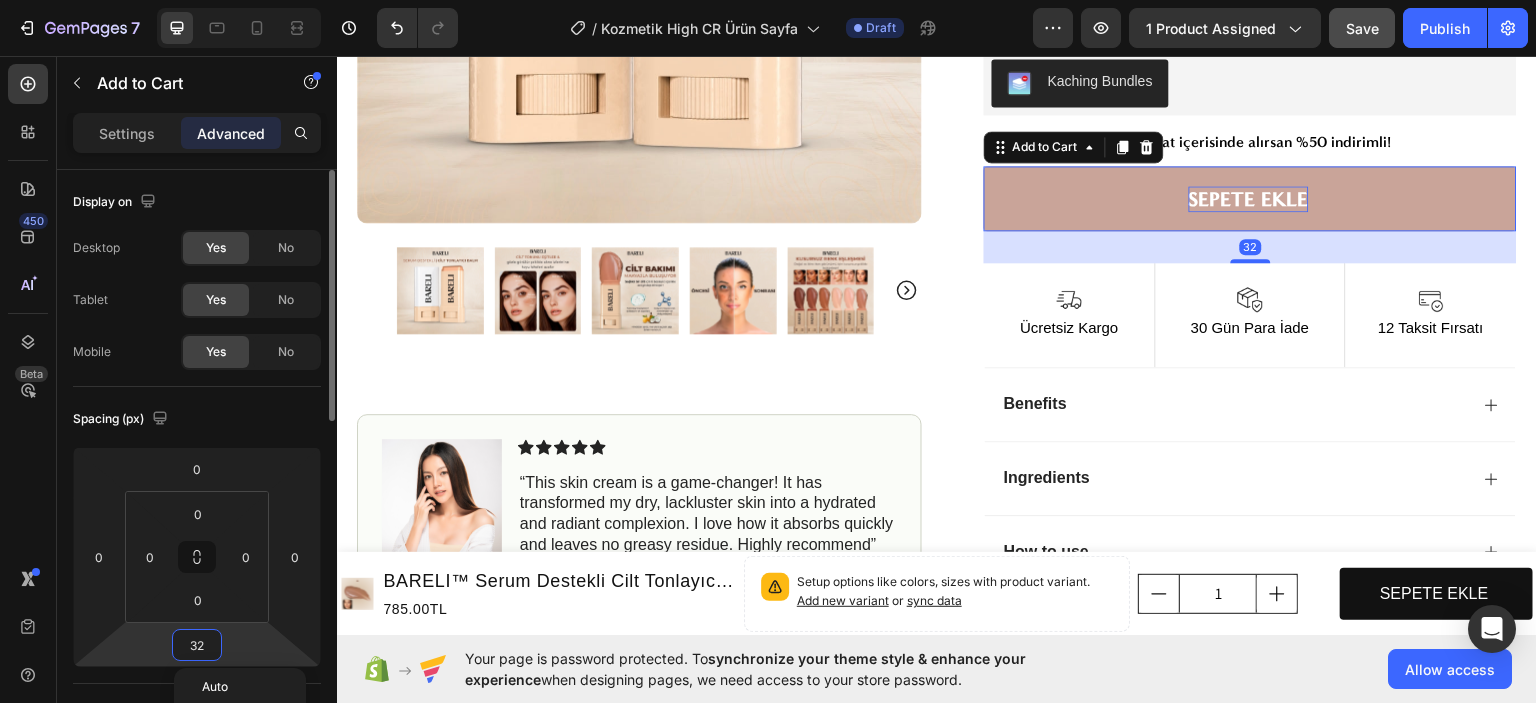 type on "0" 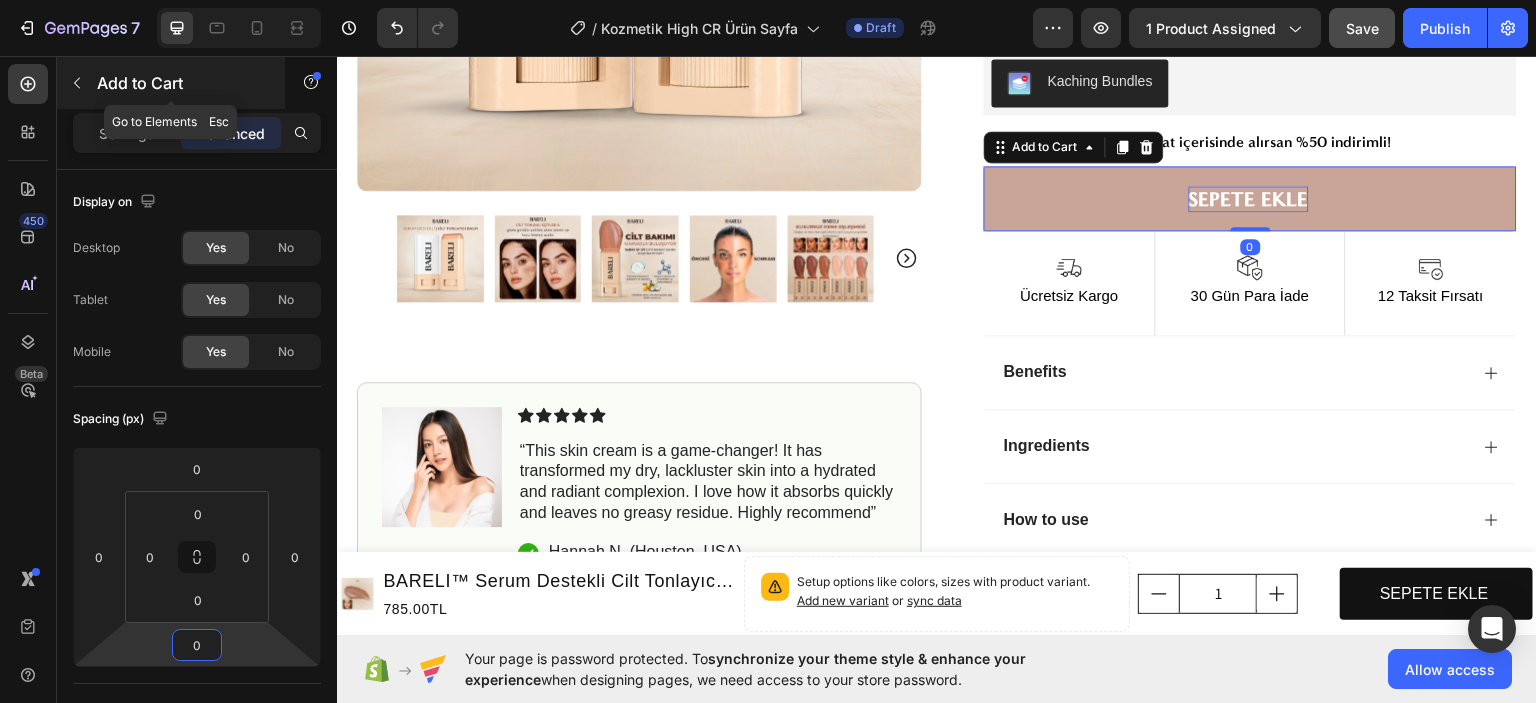 click at bounding box center (77, 83) 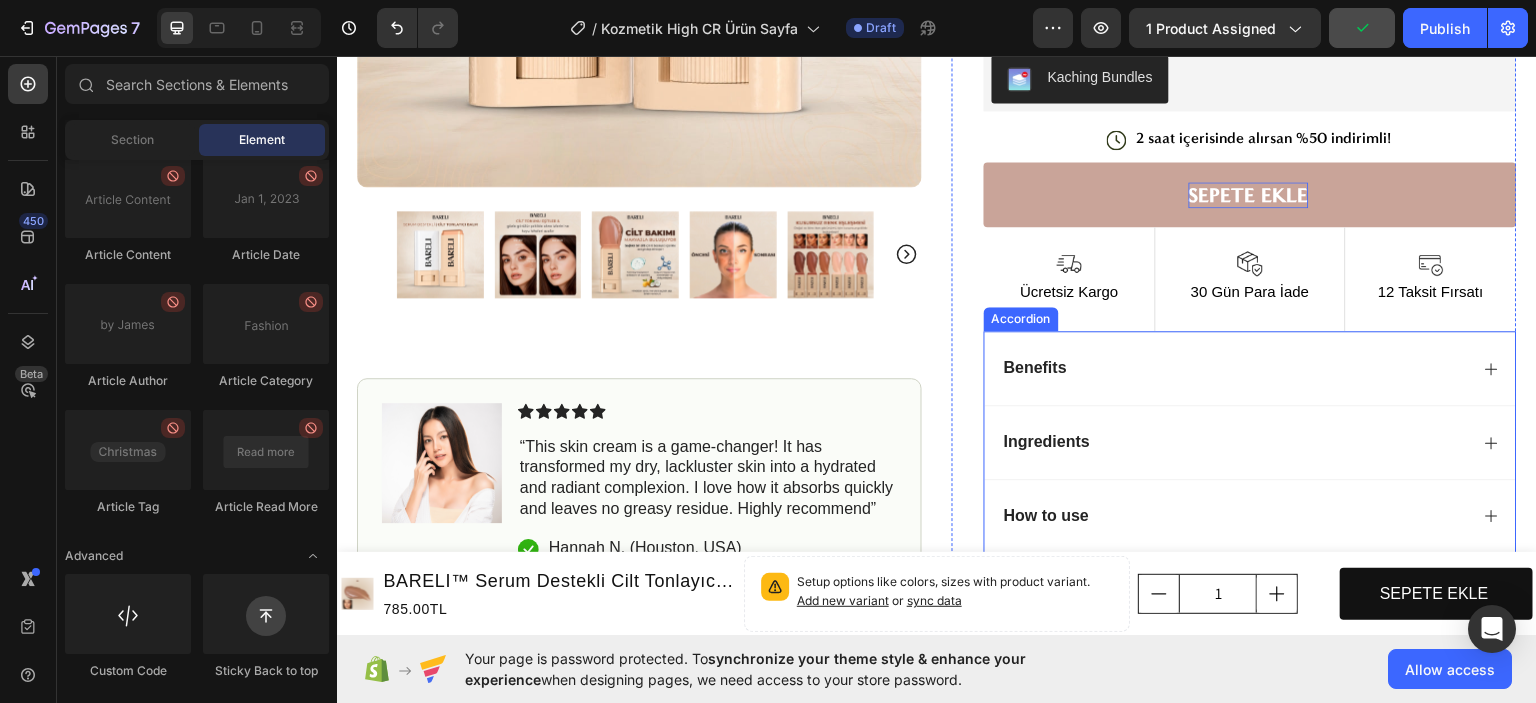 scroll, scrollTop: 600, scrollLeft: 0, axis: vertical 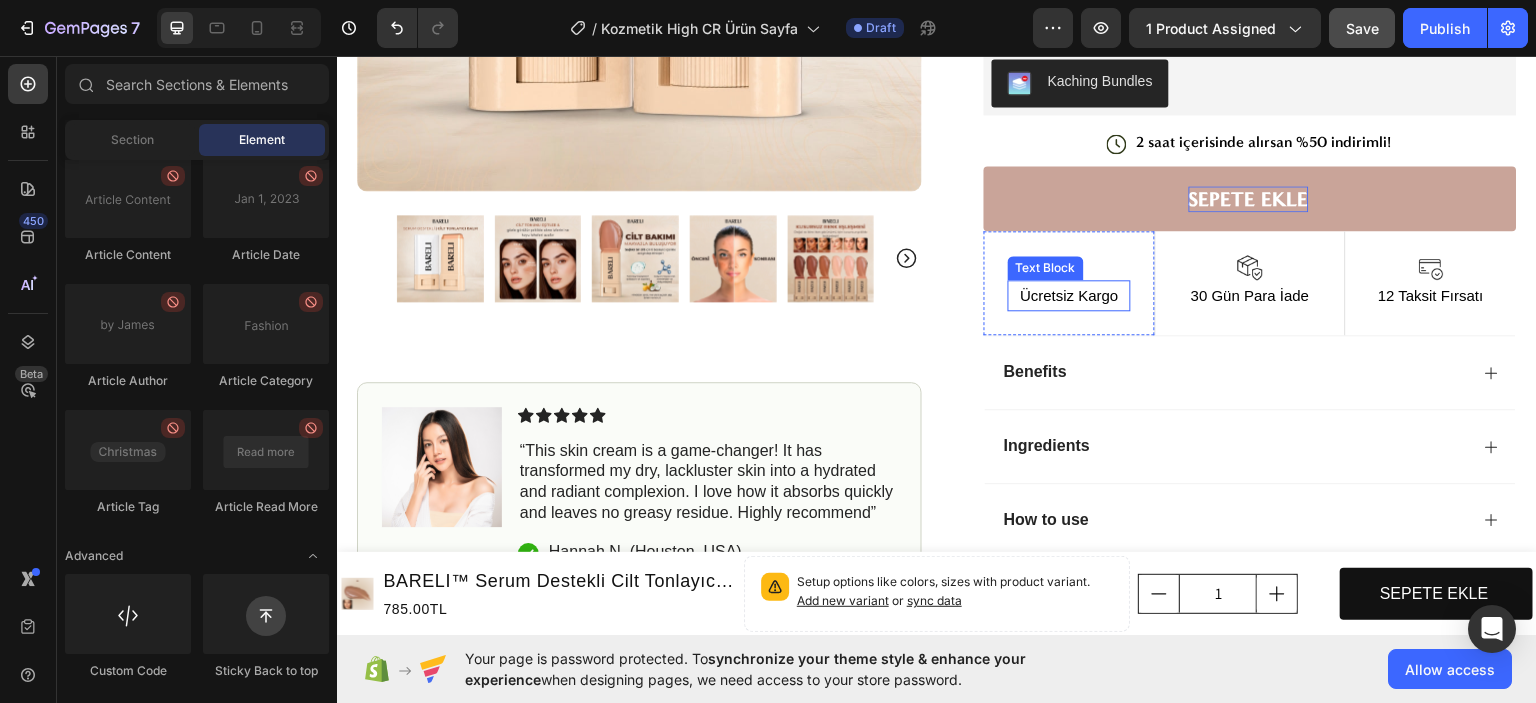 click on "Ücretsiz Kargo" at bounding box center [1069, 294] 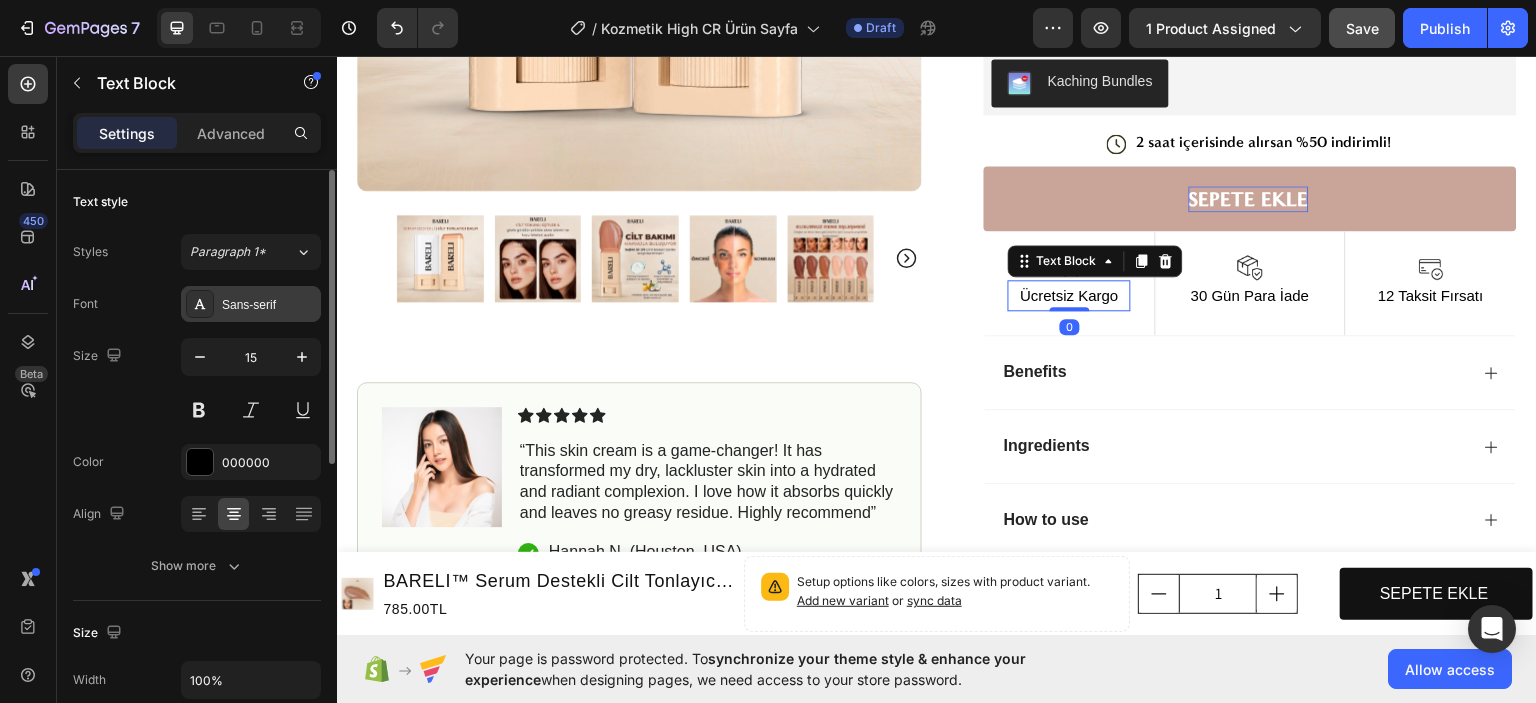 click on "Sans-serif" at bounding box center (269, 305) 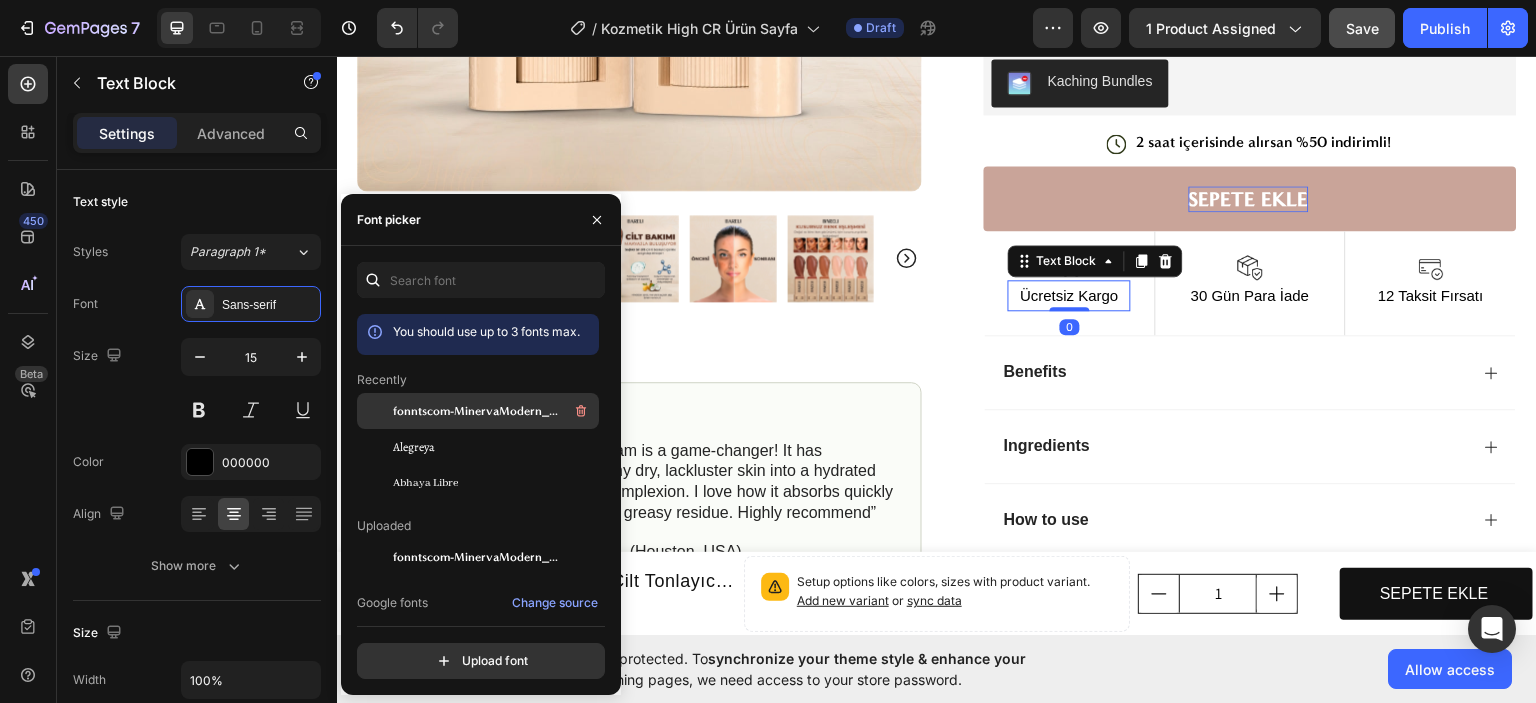 click on "fonntscom-MinervaModern_Bold" at bounding box center [476, 411] 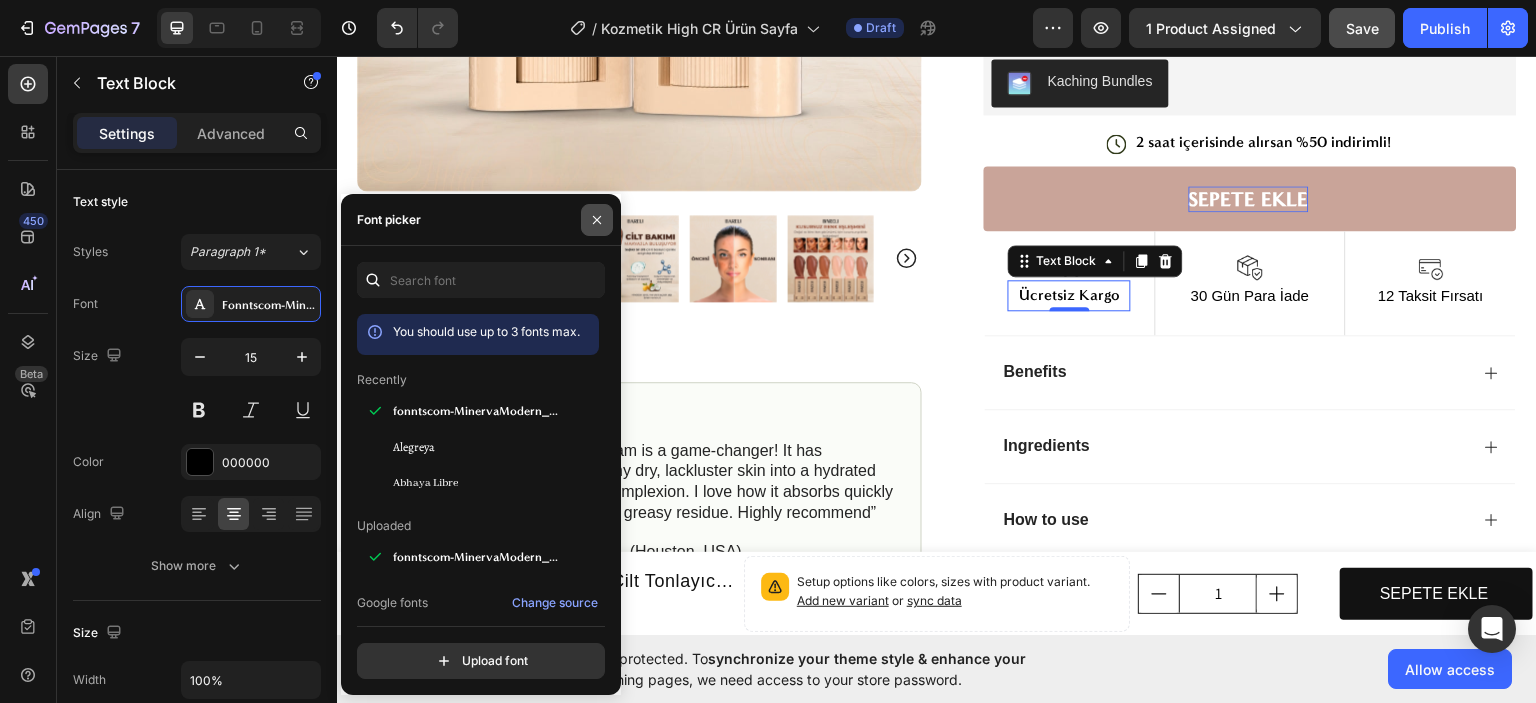 click 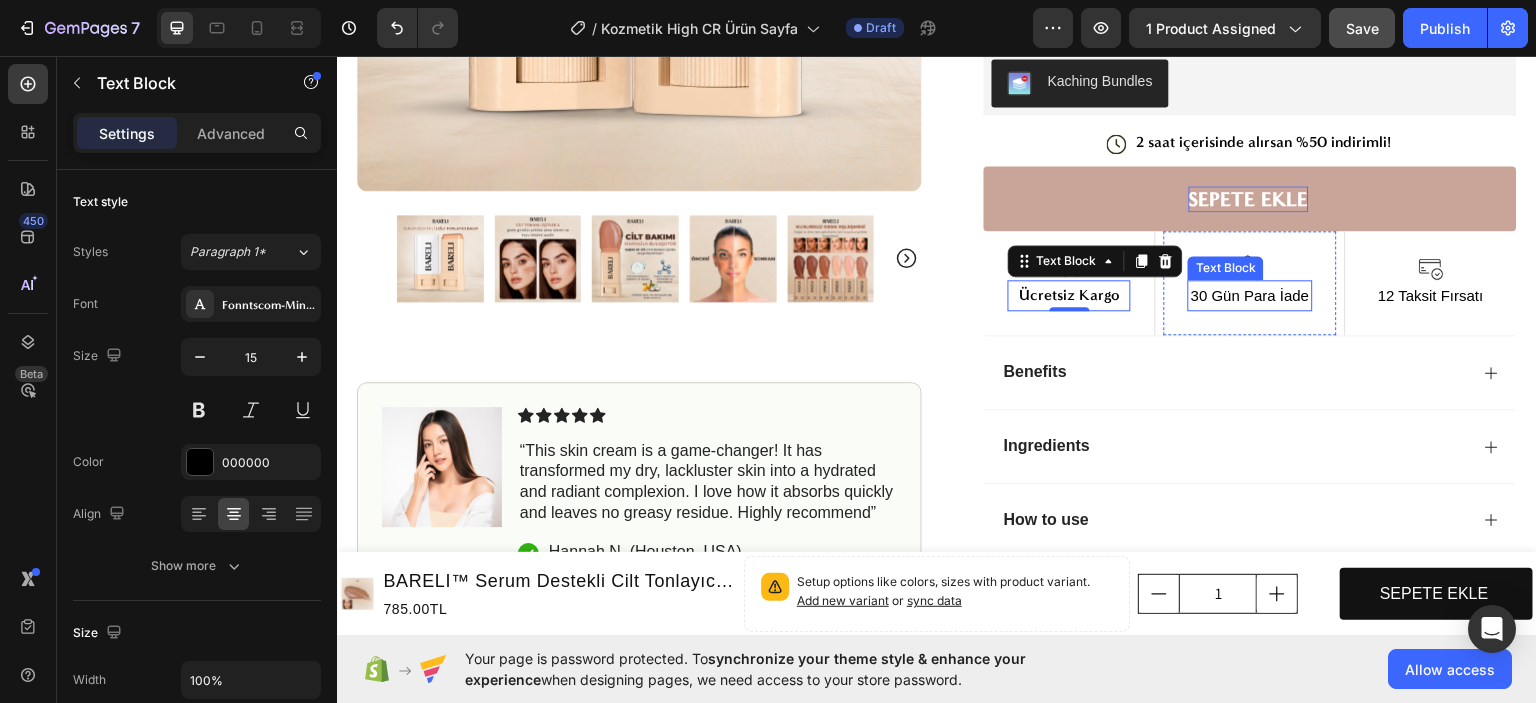 click on "30 Gün Para İade" at bounding box center (1250, 294) 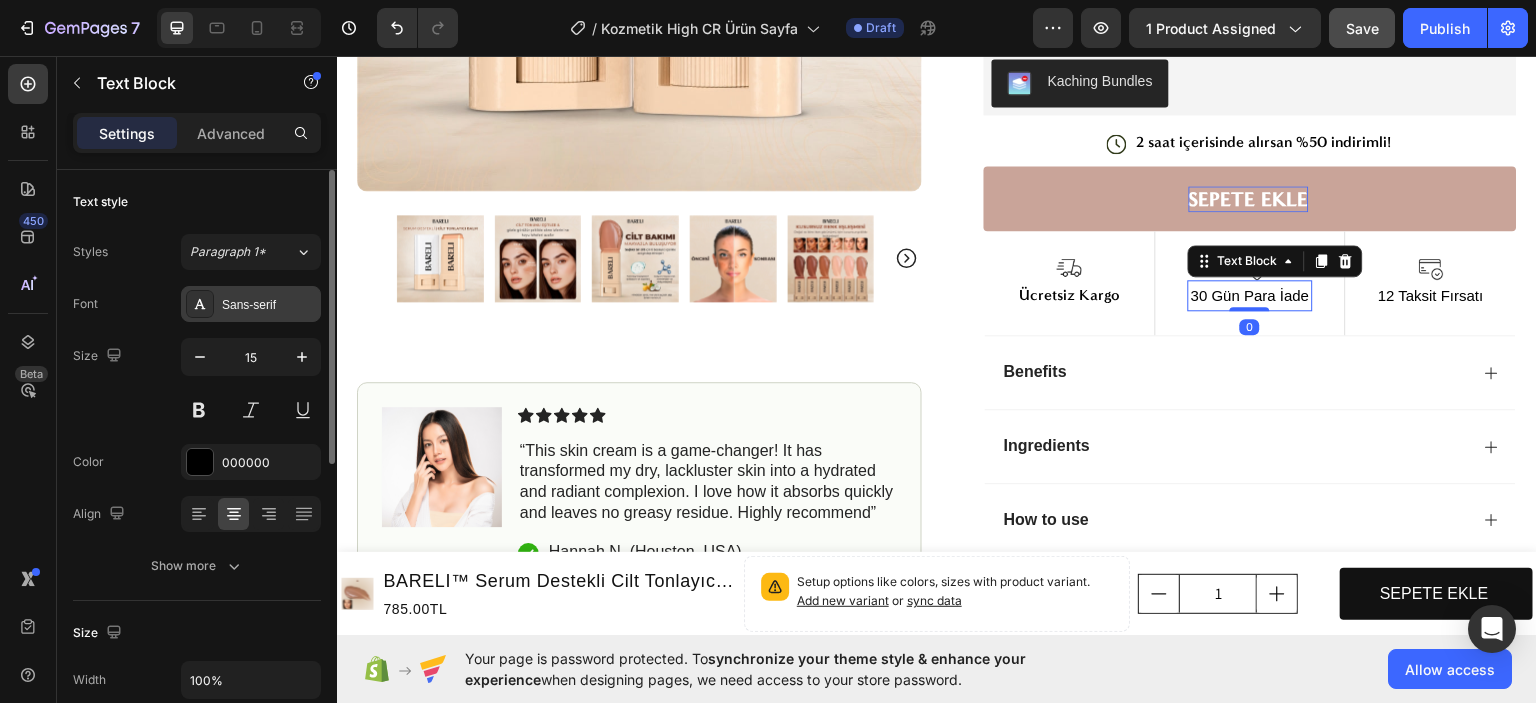 click on "Sans-serif" at bounding box center (269, 305) 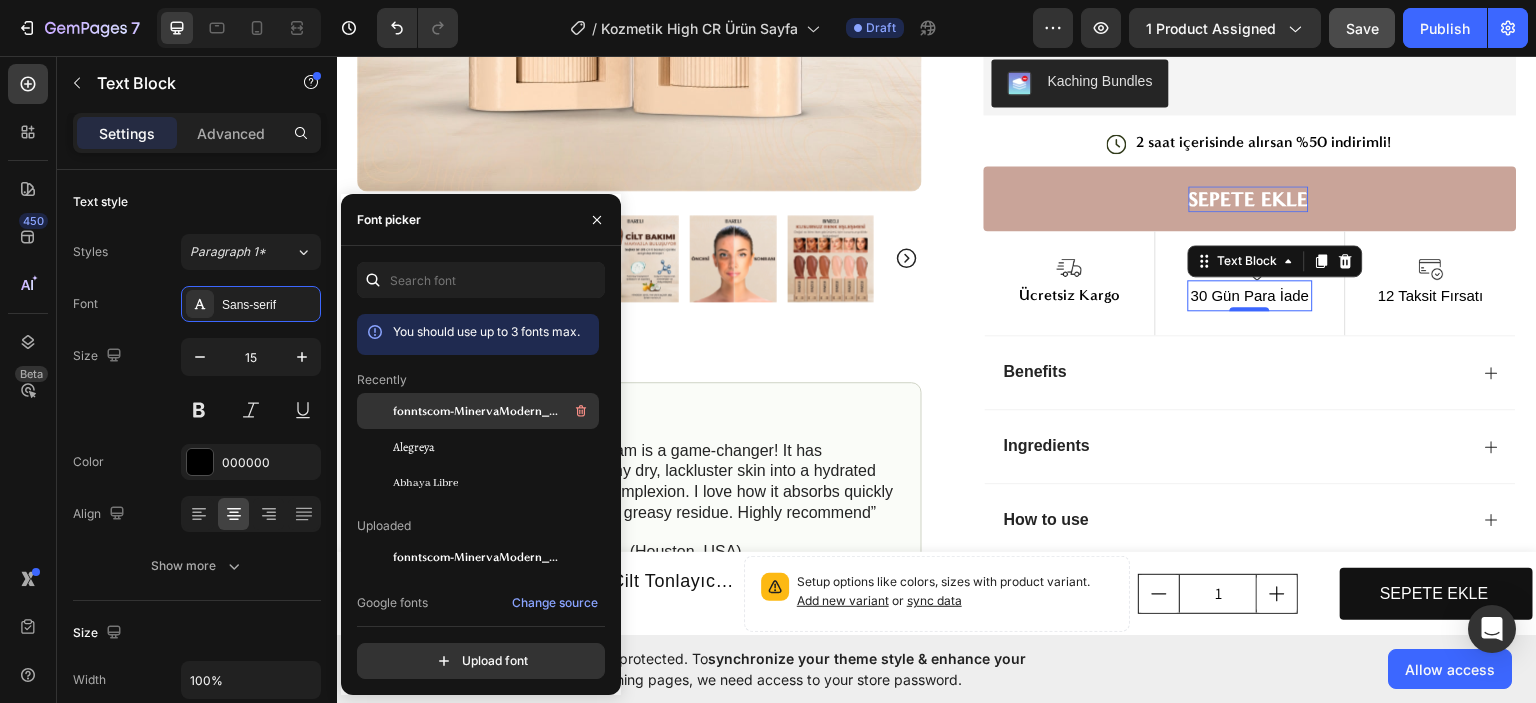 click on "fonntscom-MinervaModern_Bold" at bounding box center (476, 411) 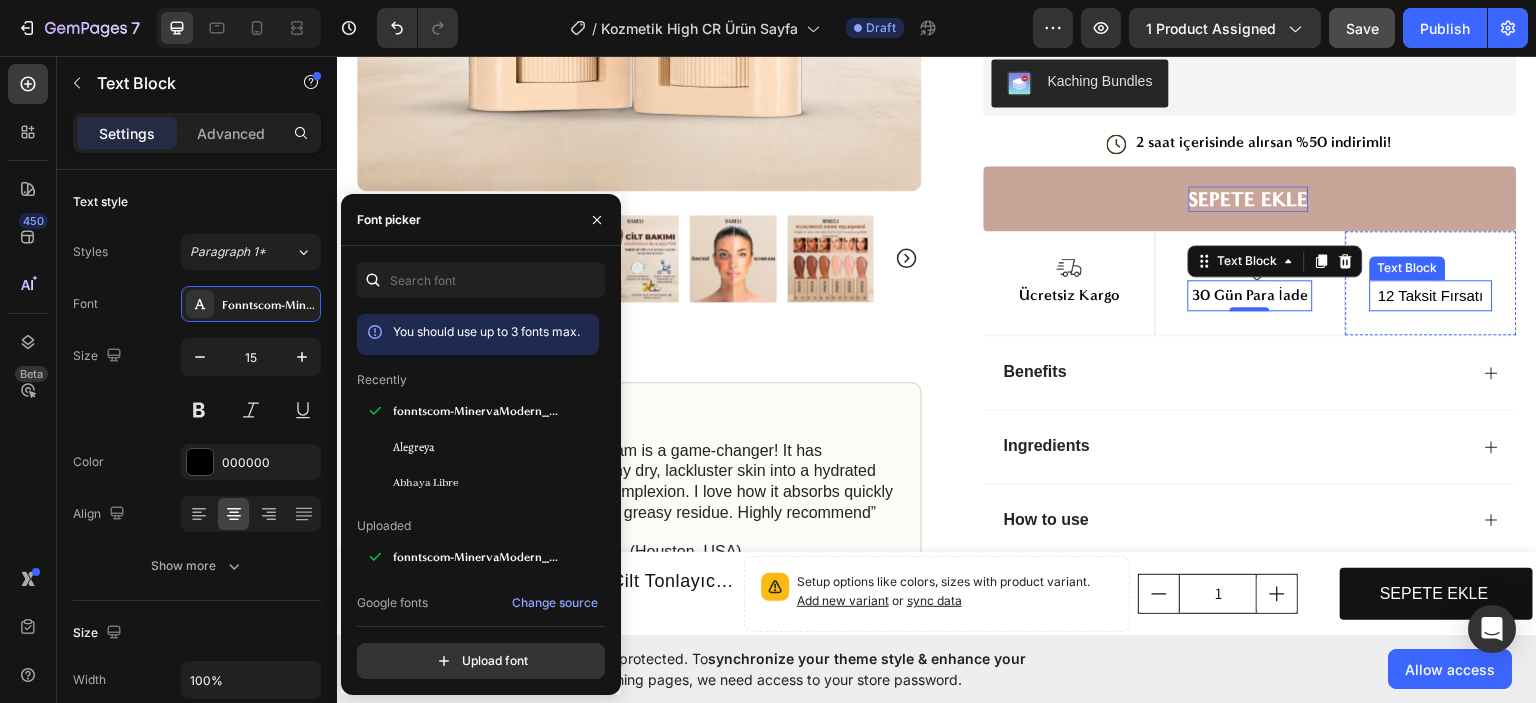 click on "12 Taksit Fırsatı" at bounding box center [1431, 294] 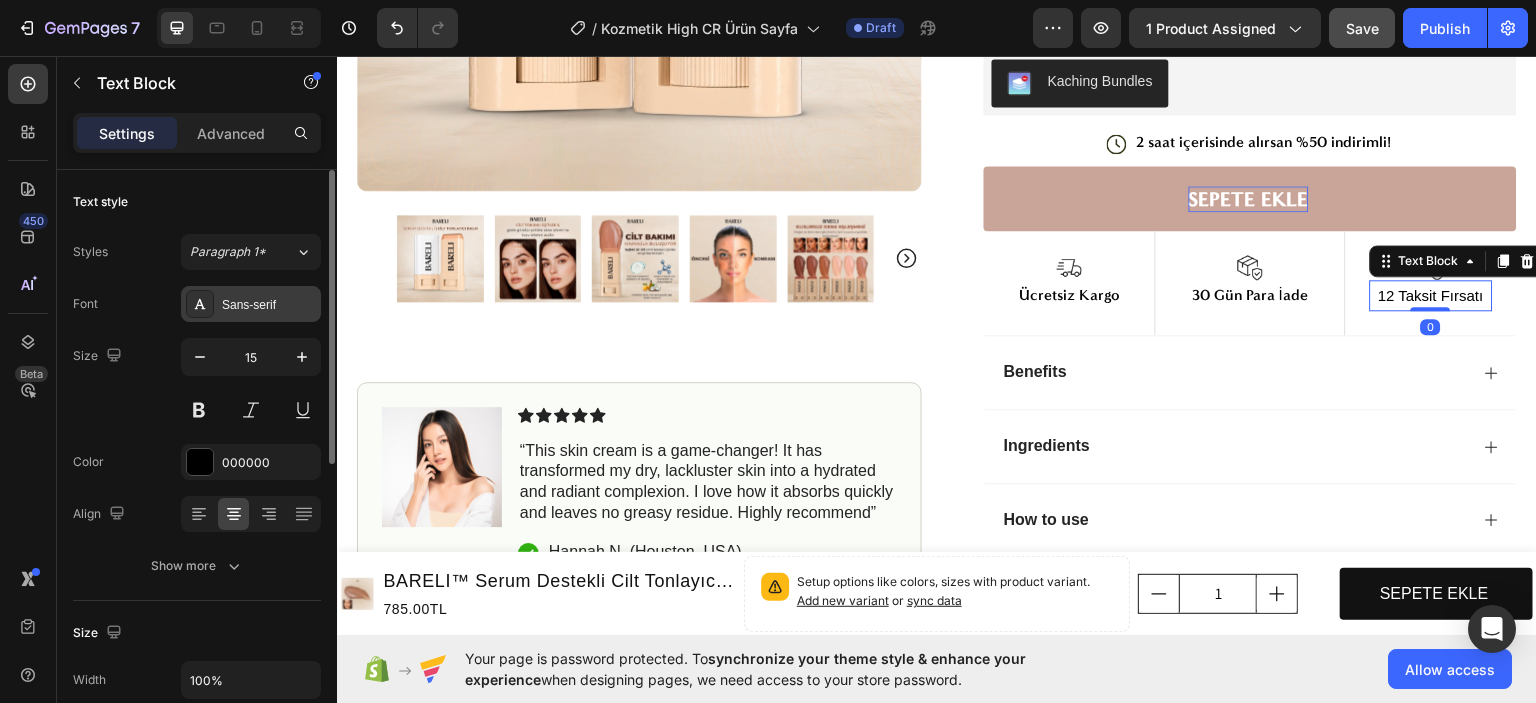 click on "Sans-serif" at bounding box center [269, 305] 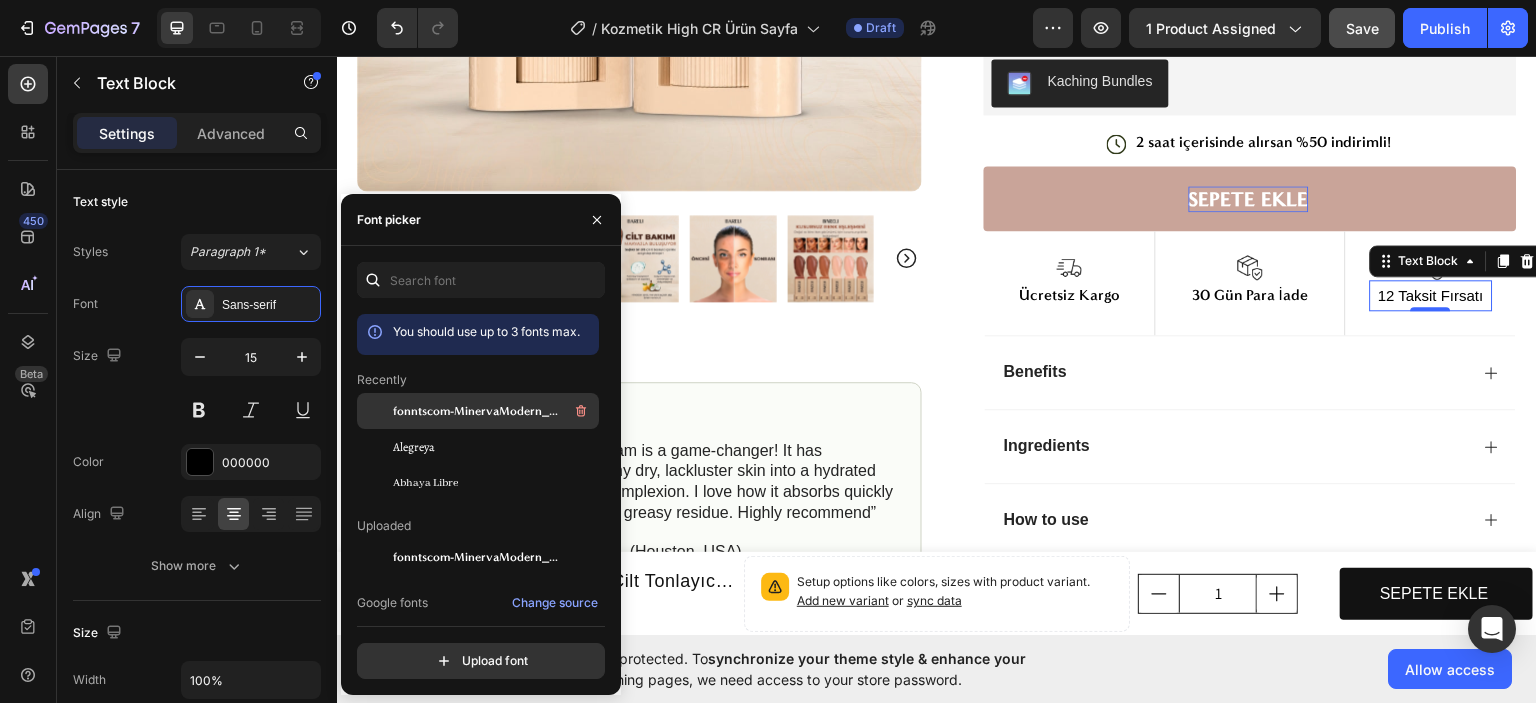 click on "fonntscom-MinervaModern_Bold" at bounding box center (476, 411) 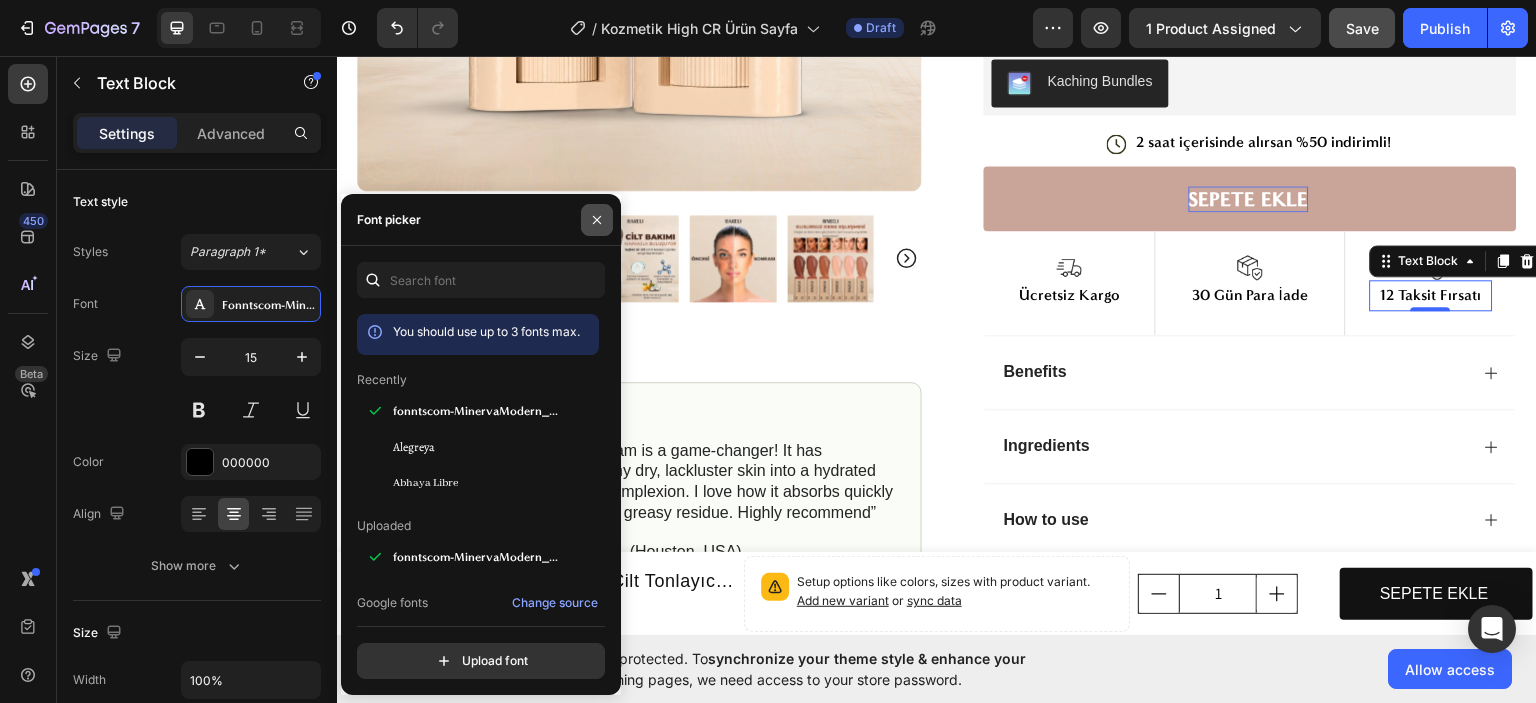 click 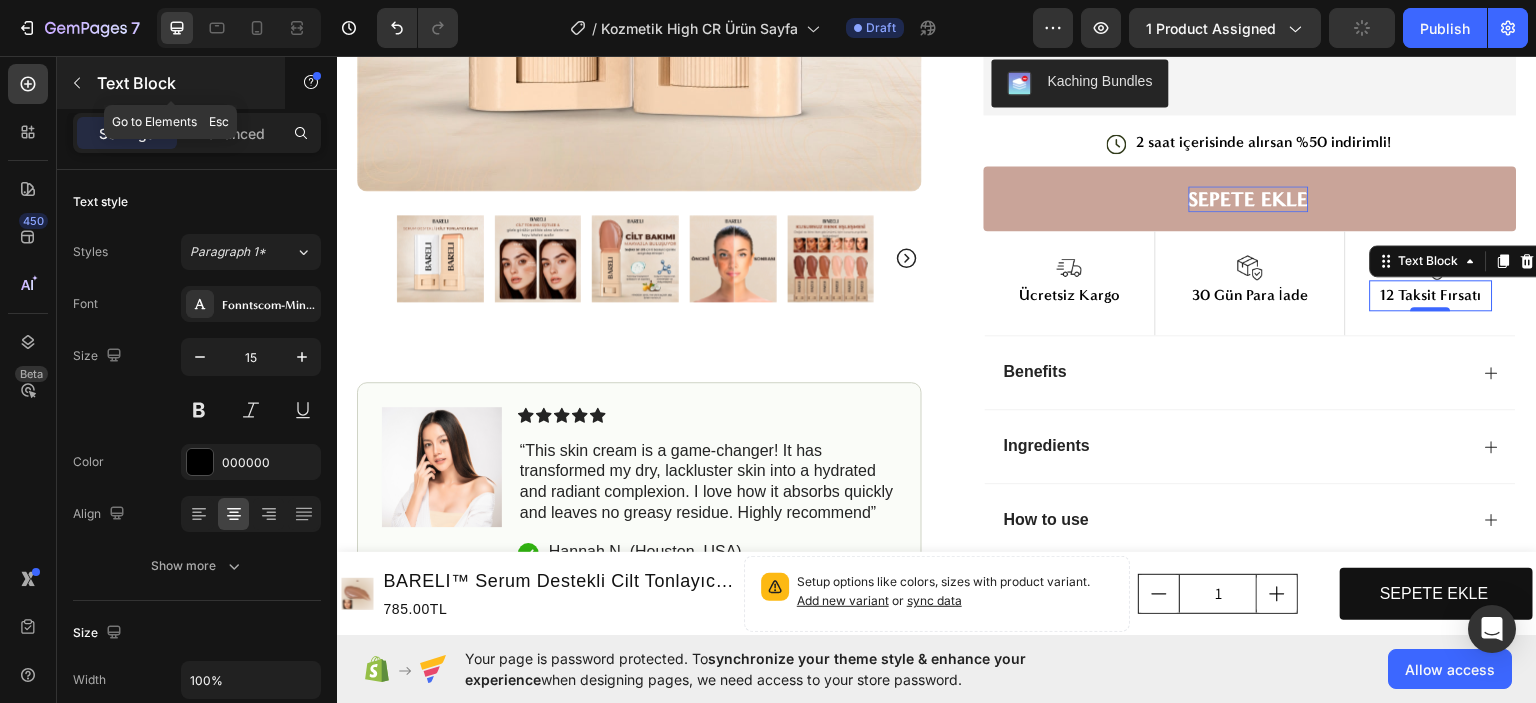 click at bounding box center [77, 83] 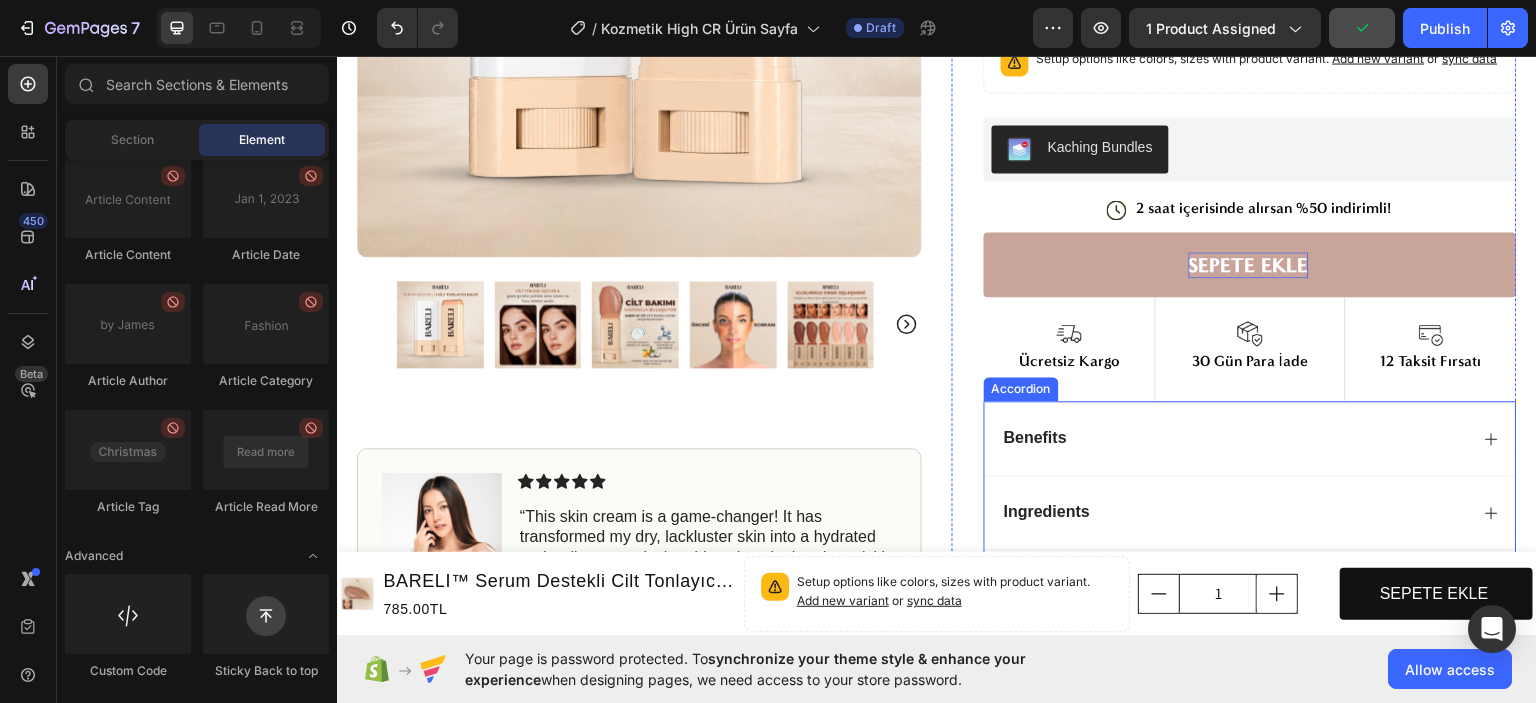 scroll, scrollTop: 600, scrollLeft: 0, axis: vertical 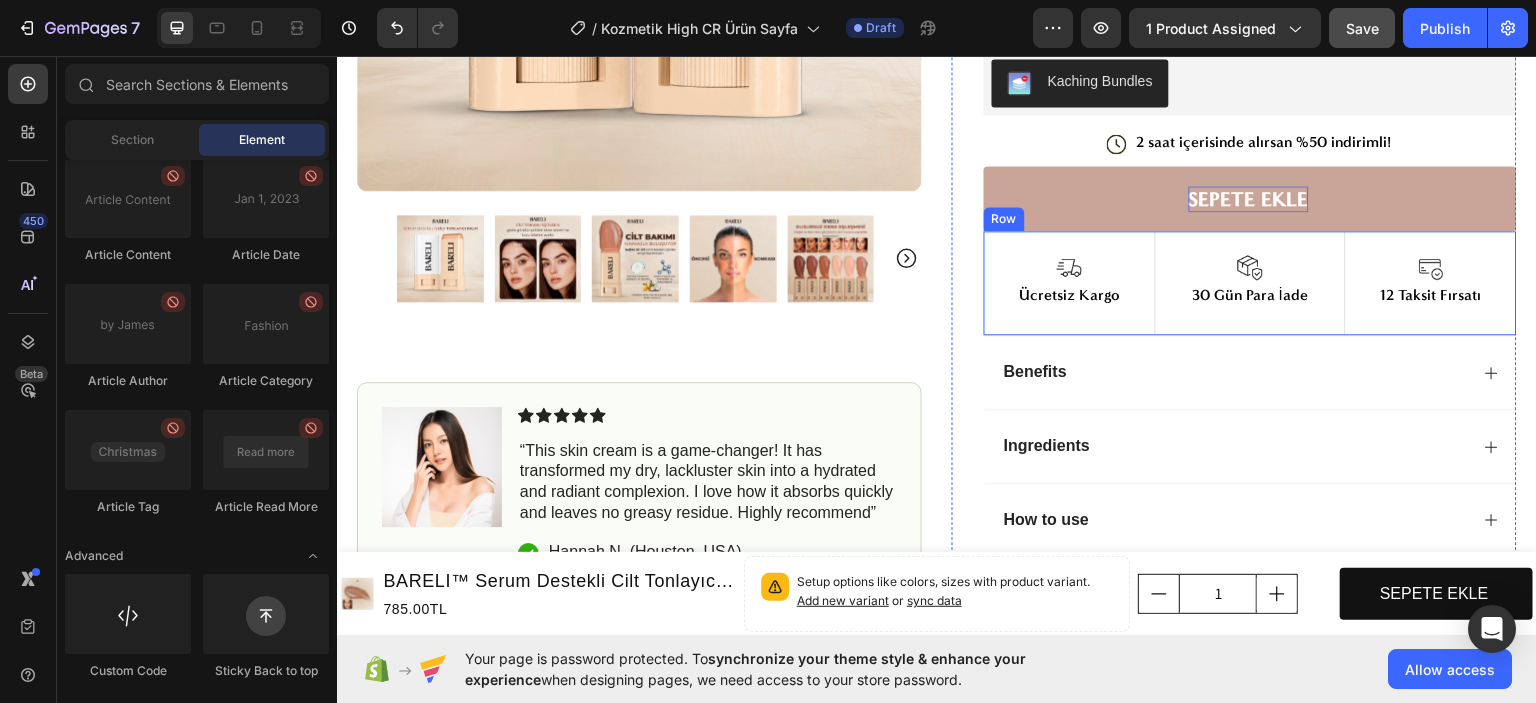 click on "Image Ücretsiz Kargo Text Block Row Image 30 Gün Para İade Text Block Row Image 12 Taksit Fırsatı Text Block Row Row" at bounding box center [1250, 282] 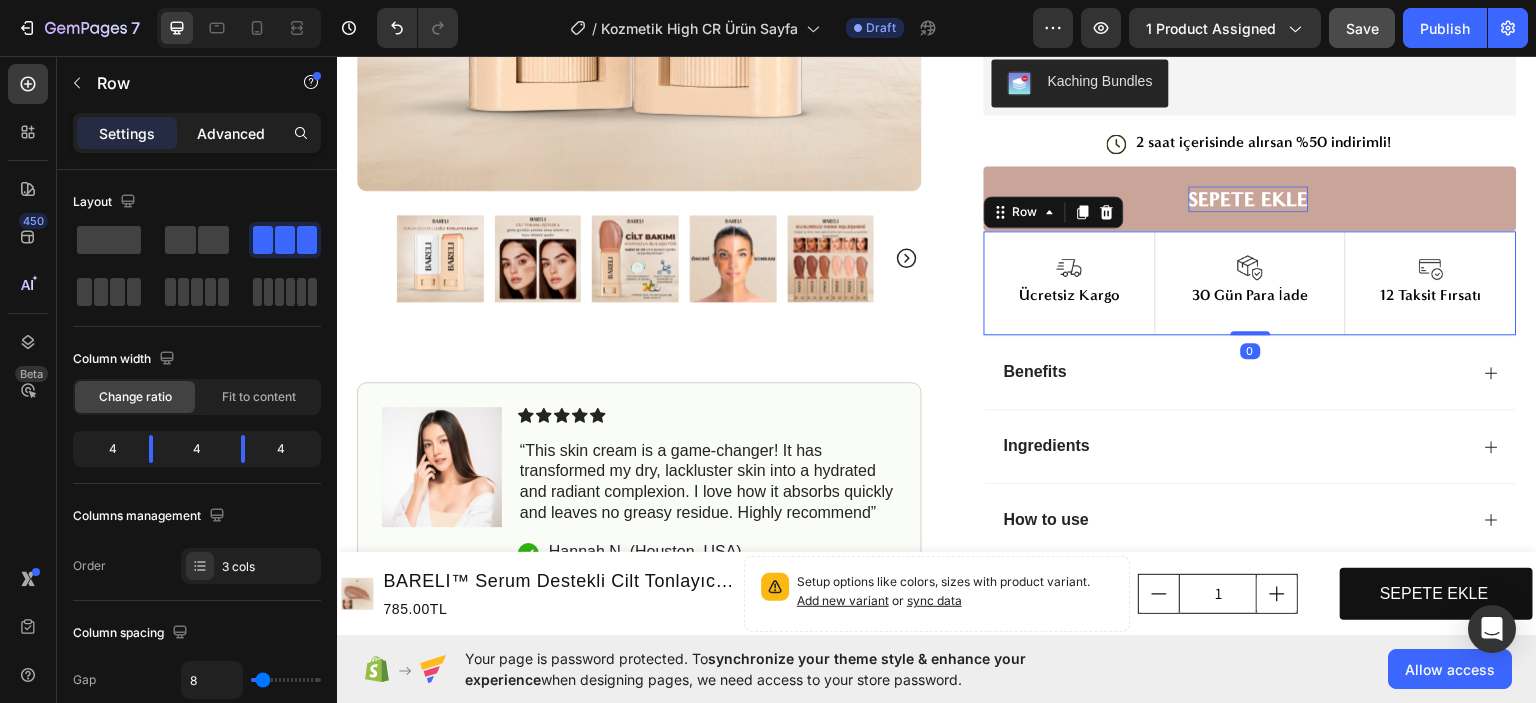 click on "Advanced" at bounding box center [231, 133] 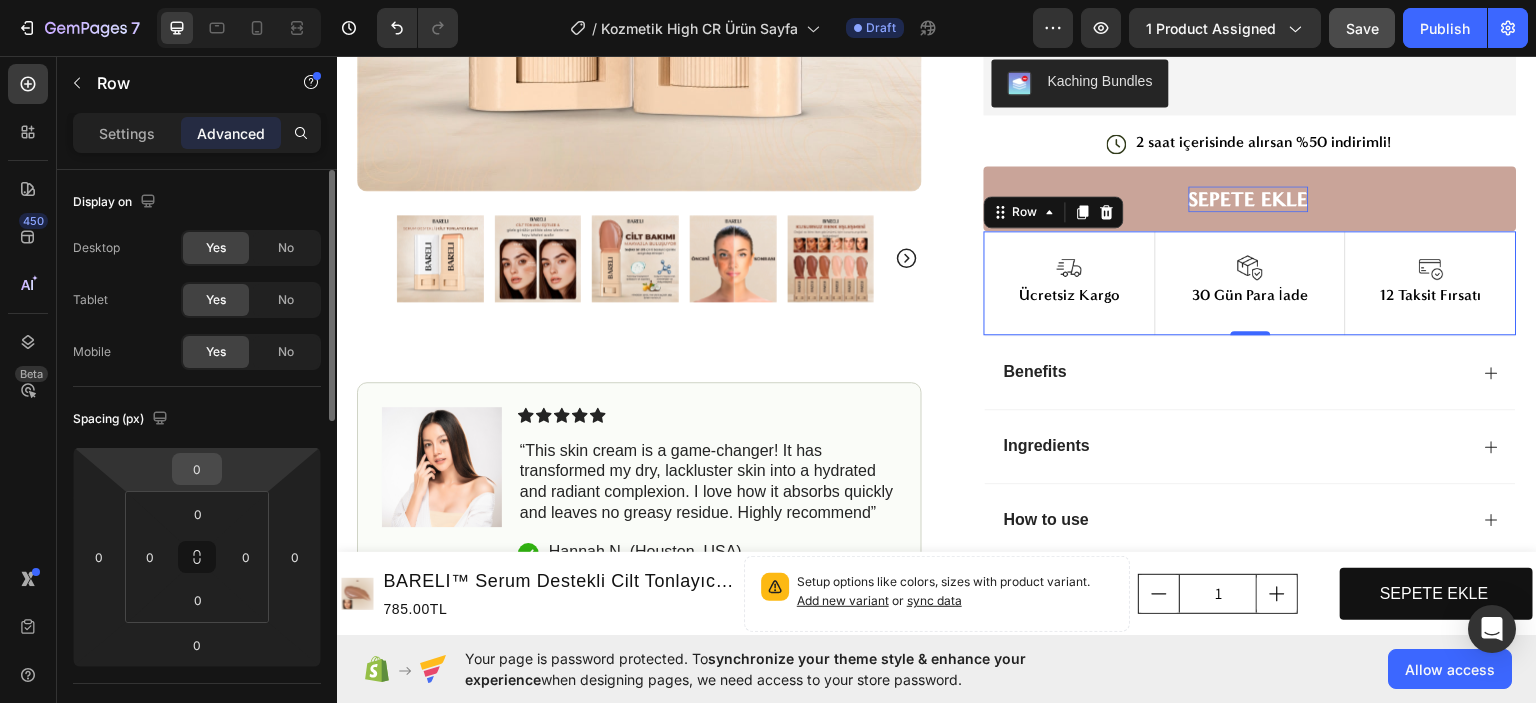 click on "0" at bounding box center (197, 469) 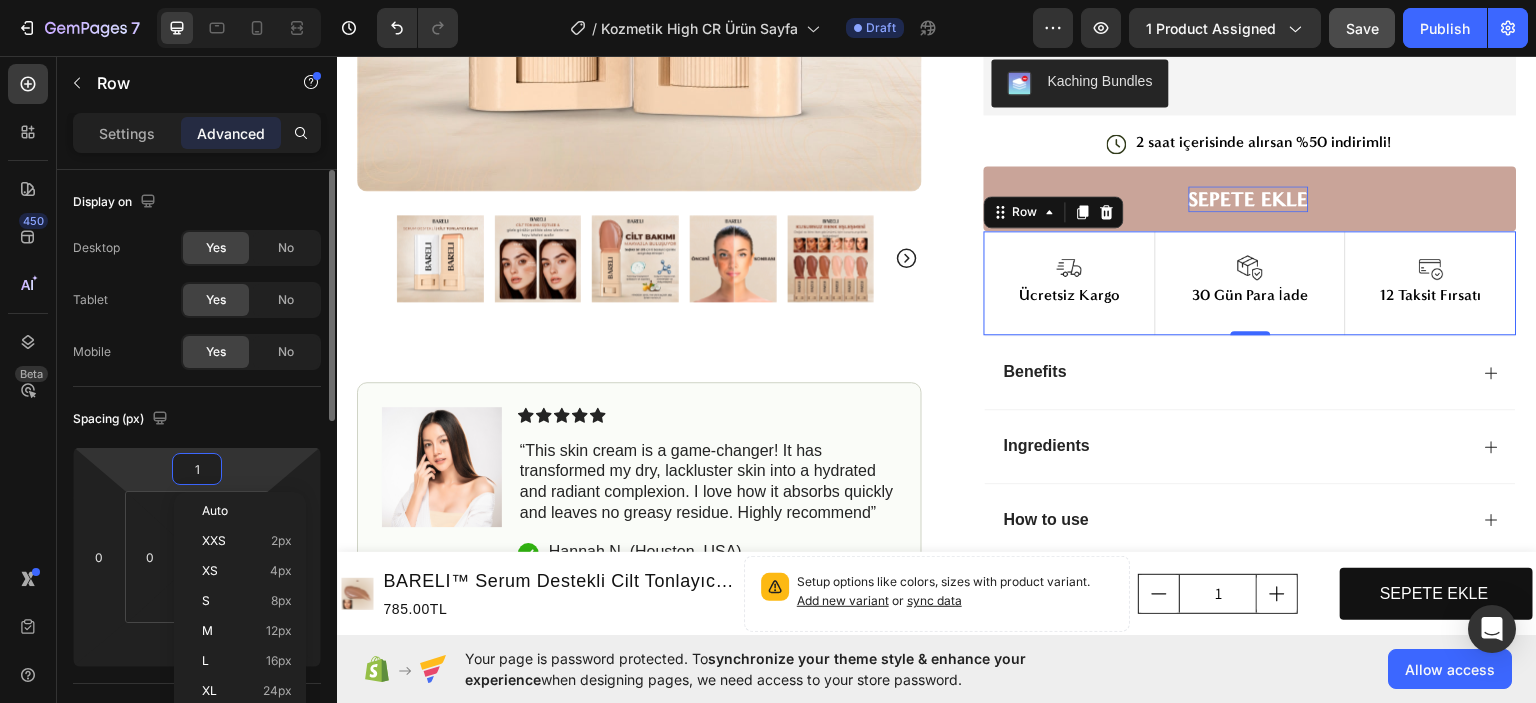 type on "10" 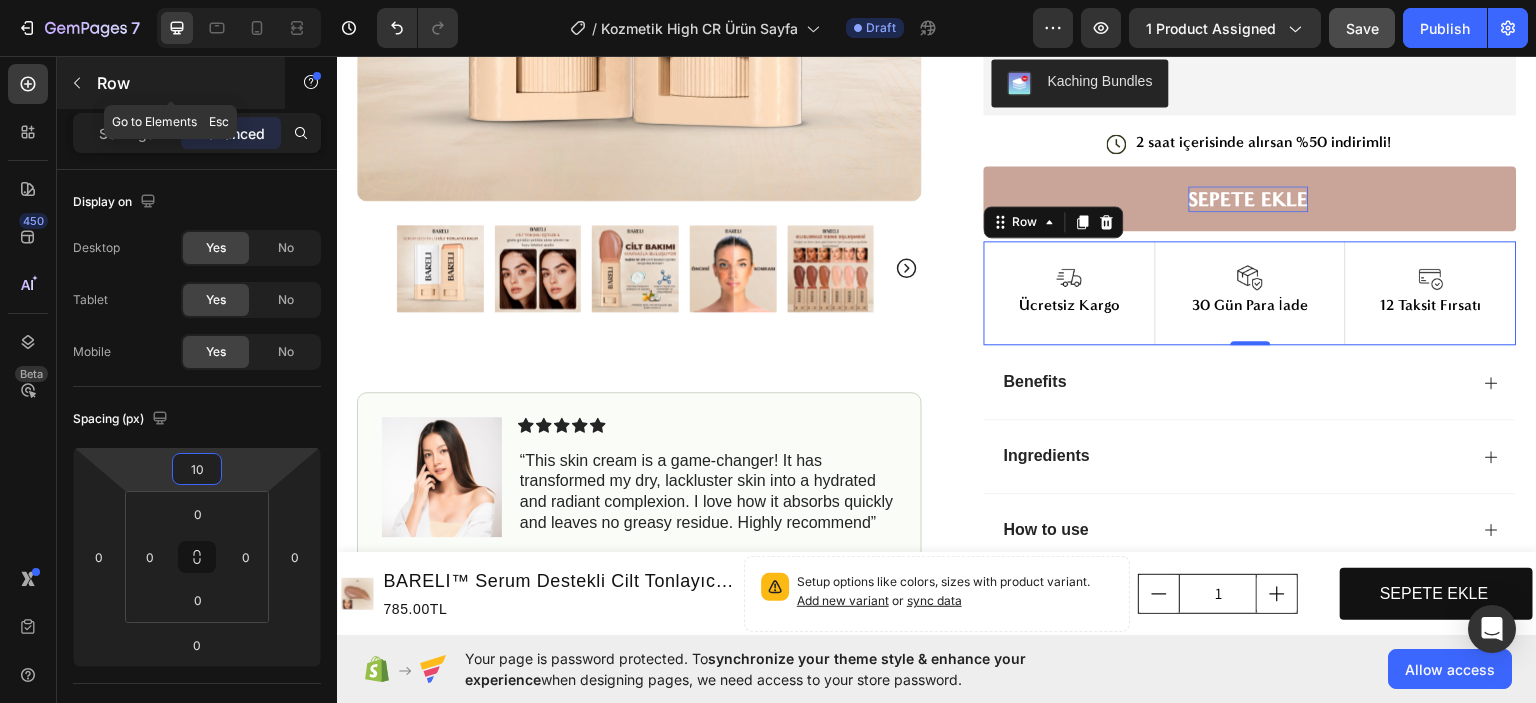 click at bounding box center [77, 83] 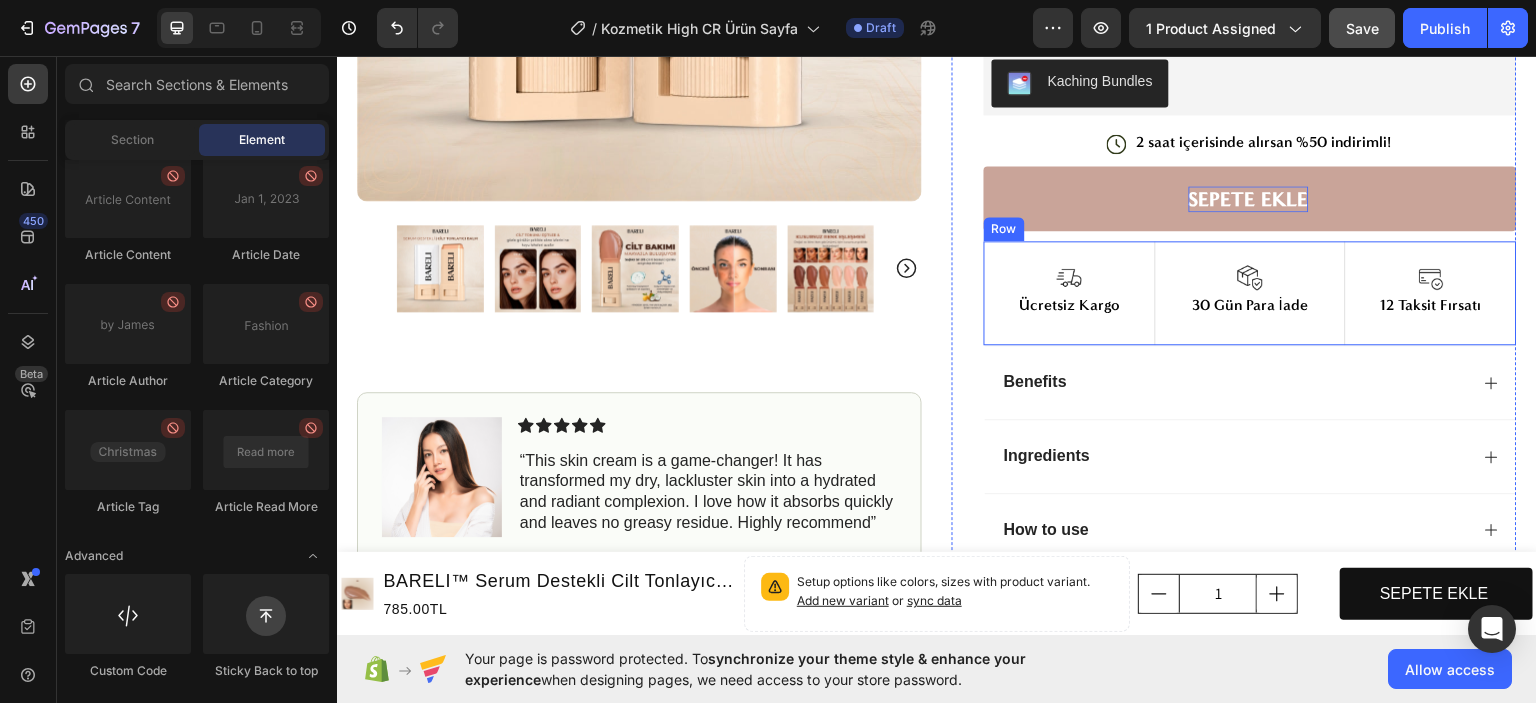 click on "Image Ücretsiz Kargo Text Block Row Image 30 Gün Para İade Text Block Row Image 12 Taksit Fırsatı Text Block Row Row" at bounding box center [1250, 292] 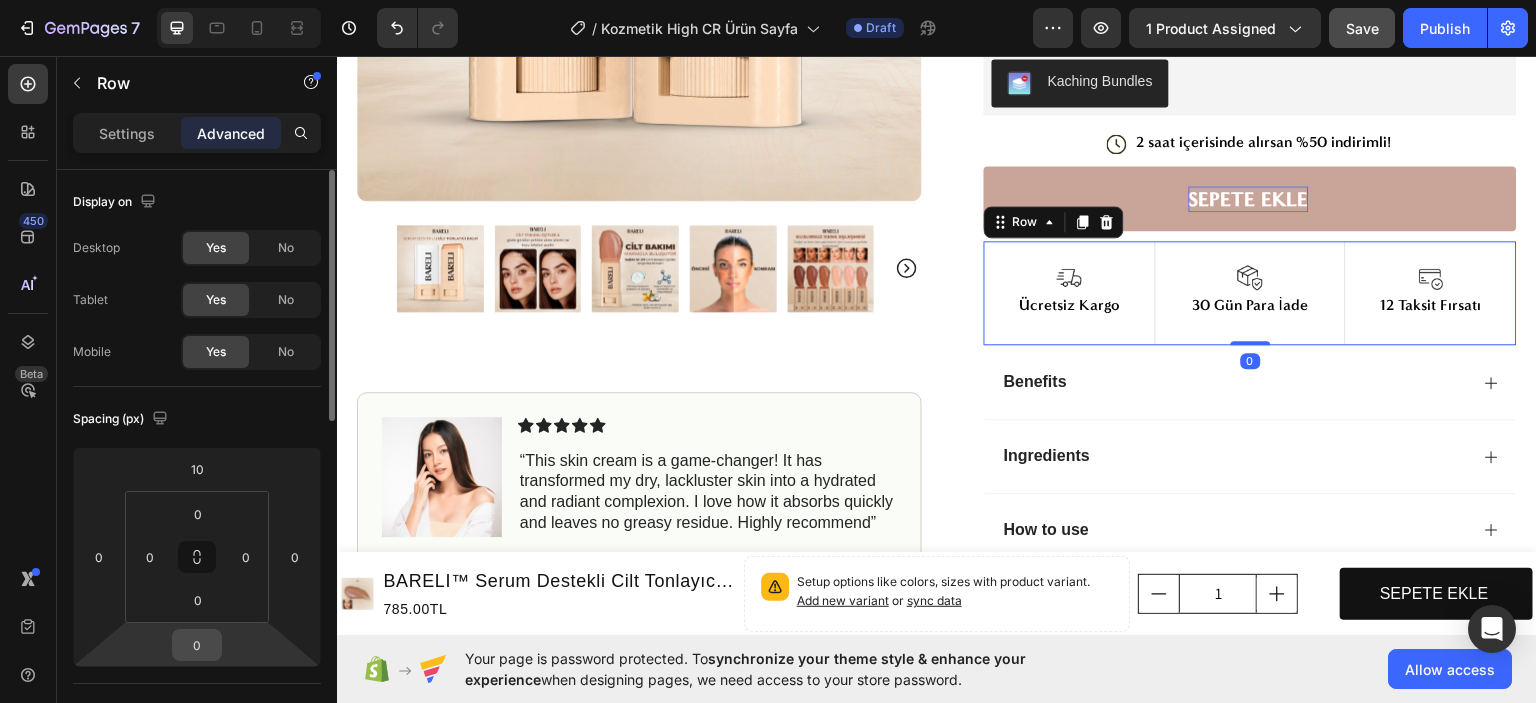 click on "0" at bounding box center (197, 645) 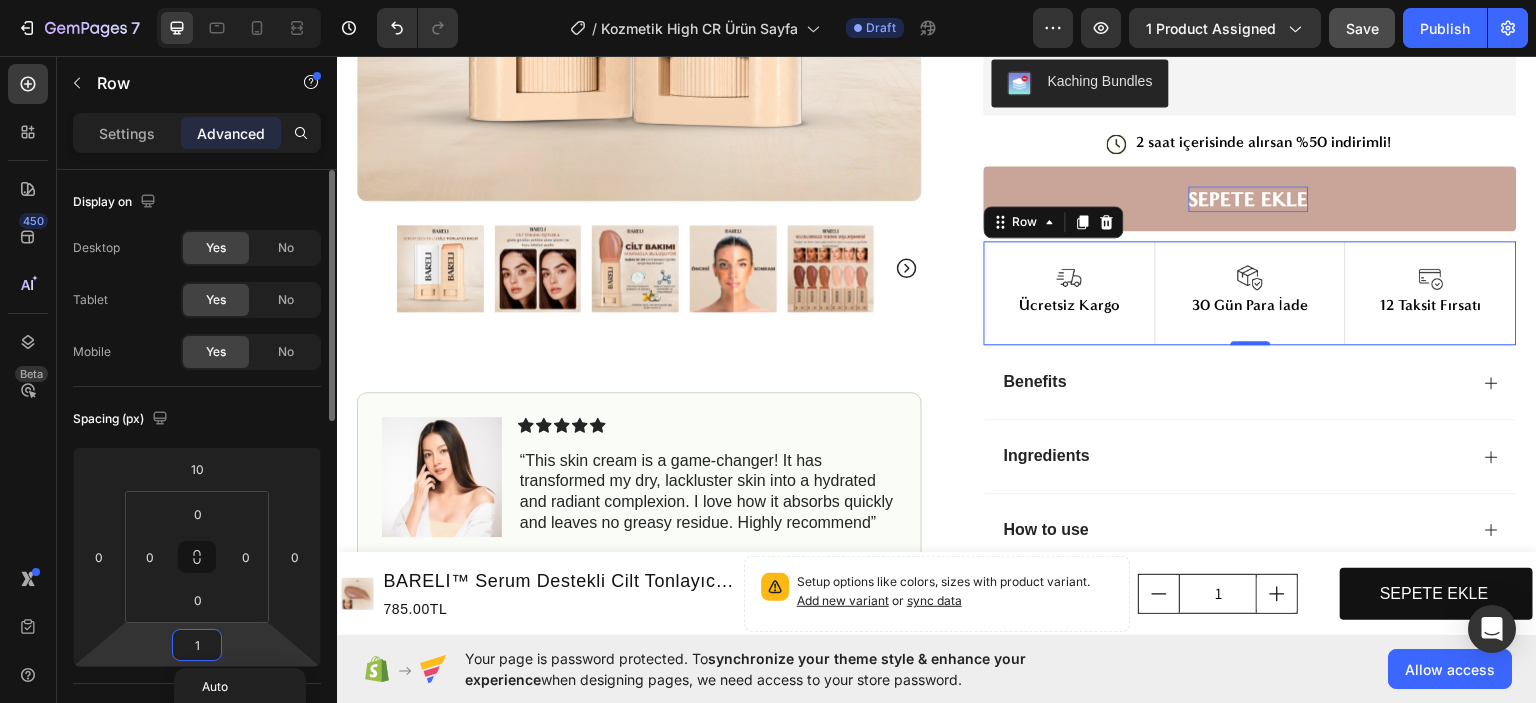 type on "10" 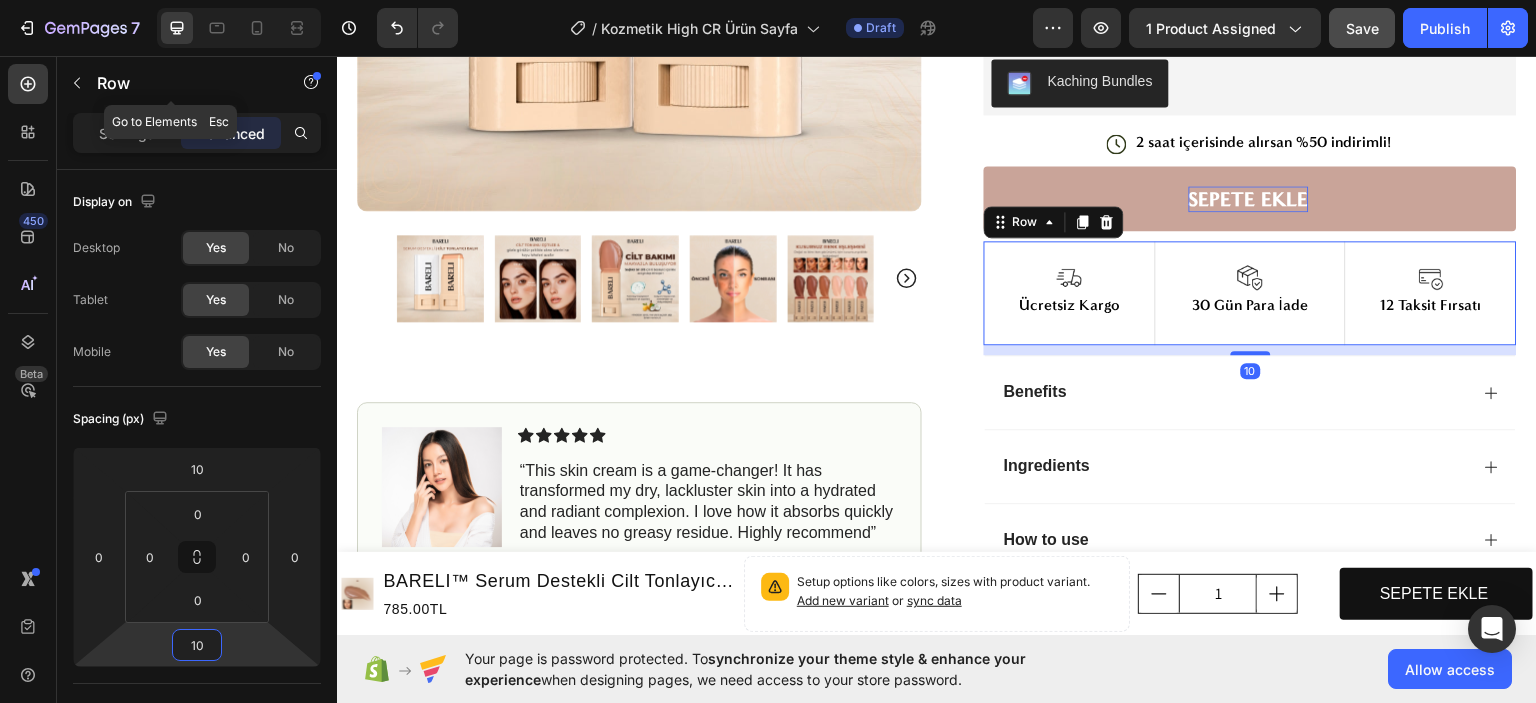 click at bounding box center (77, 83) 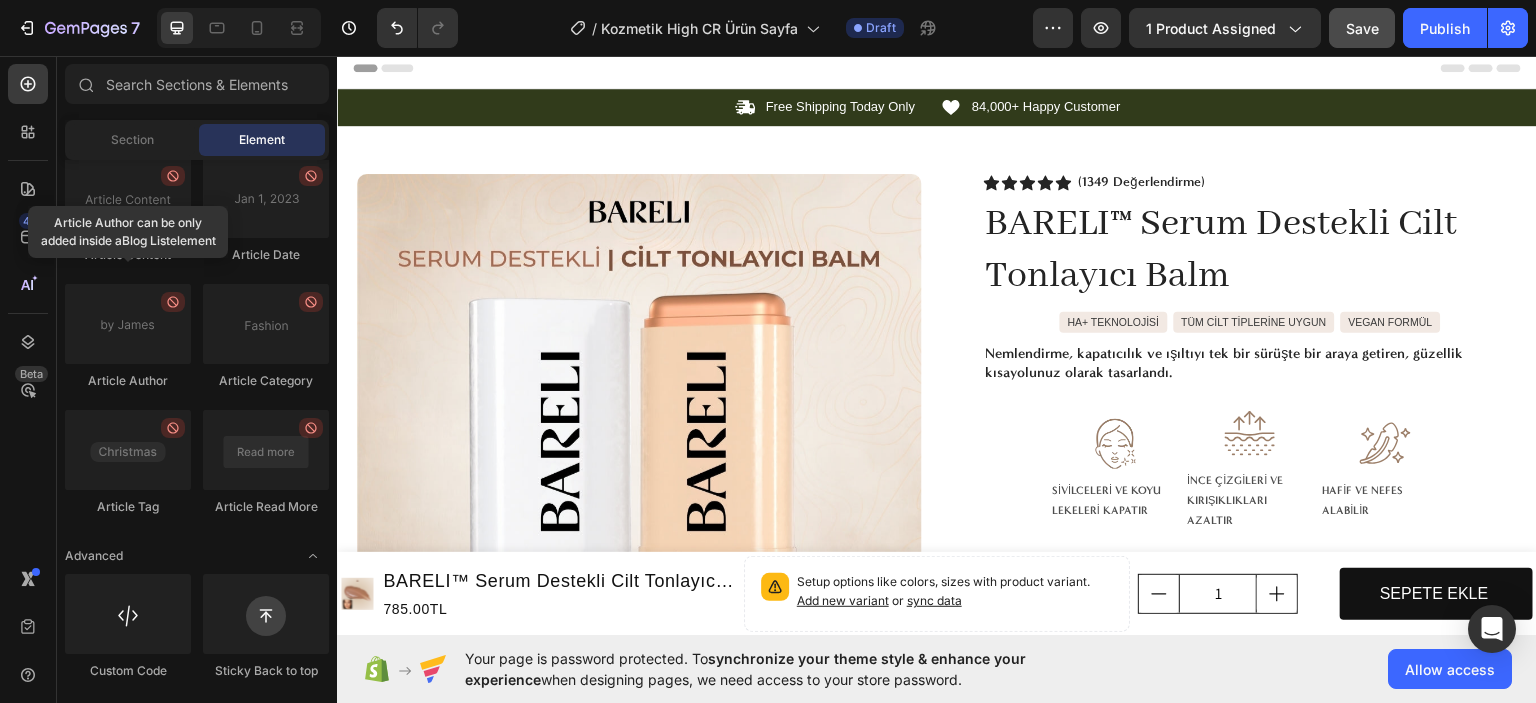 scroll, scrollTop: 0, scrollLeft: 0, axis: both 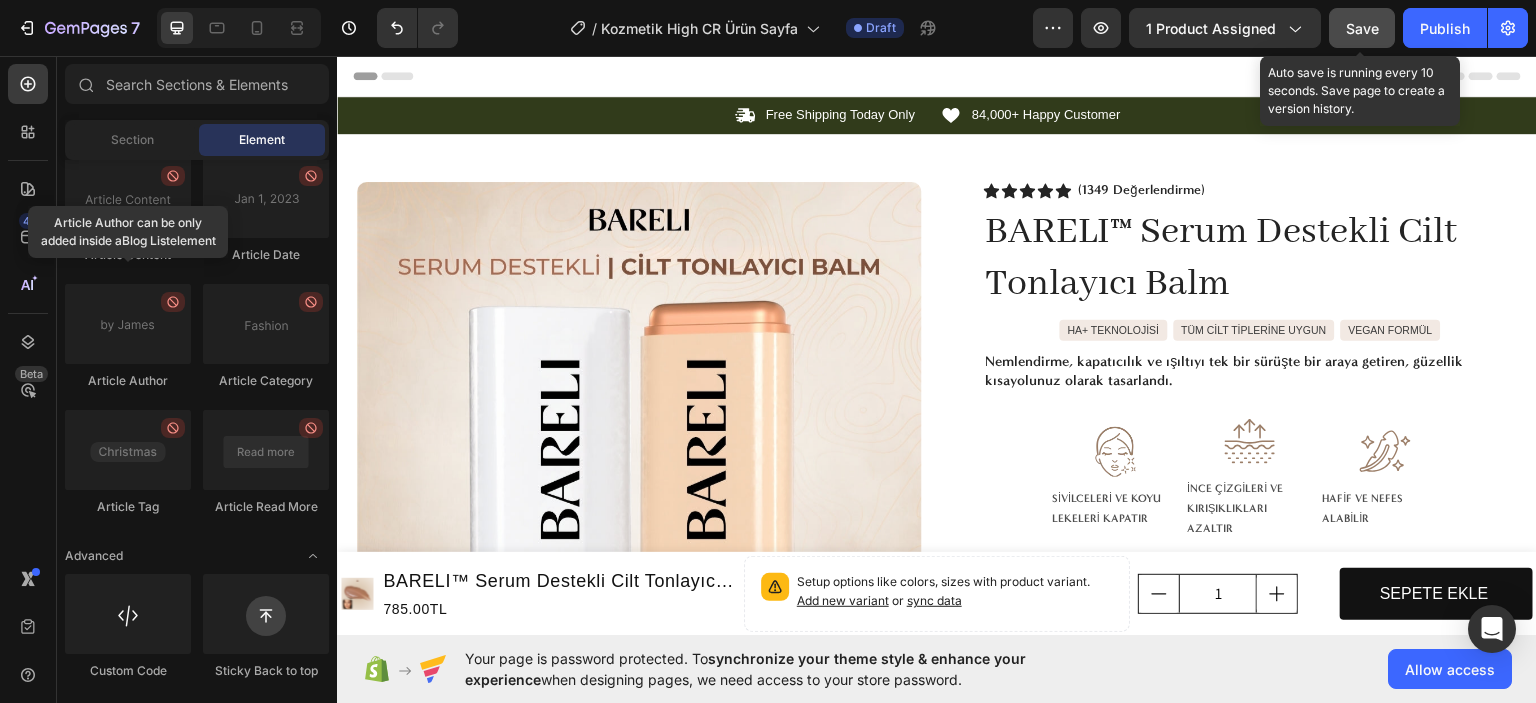 click on "Save" 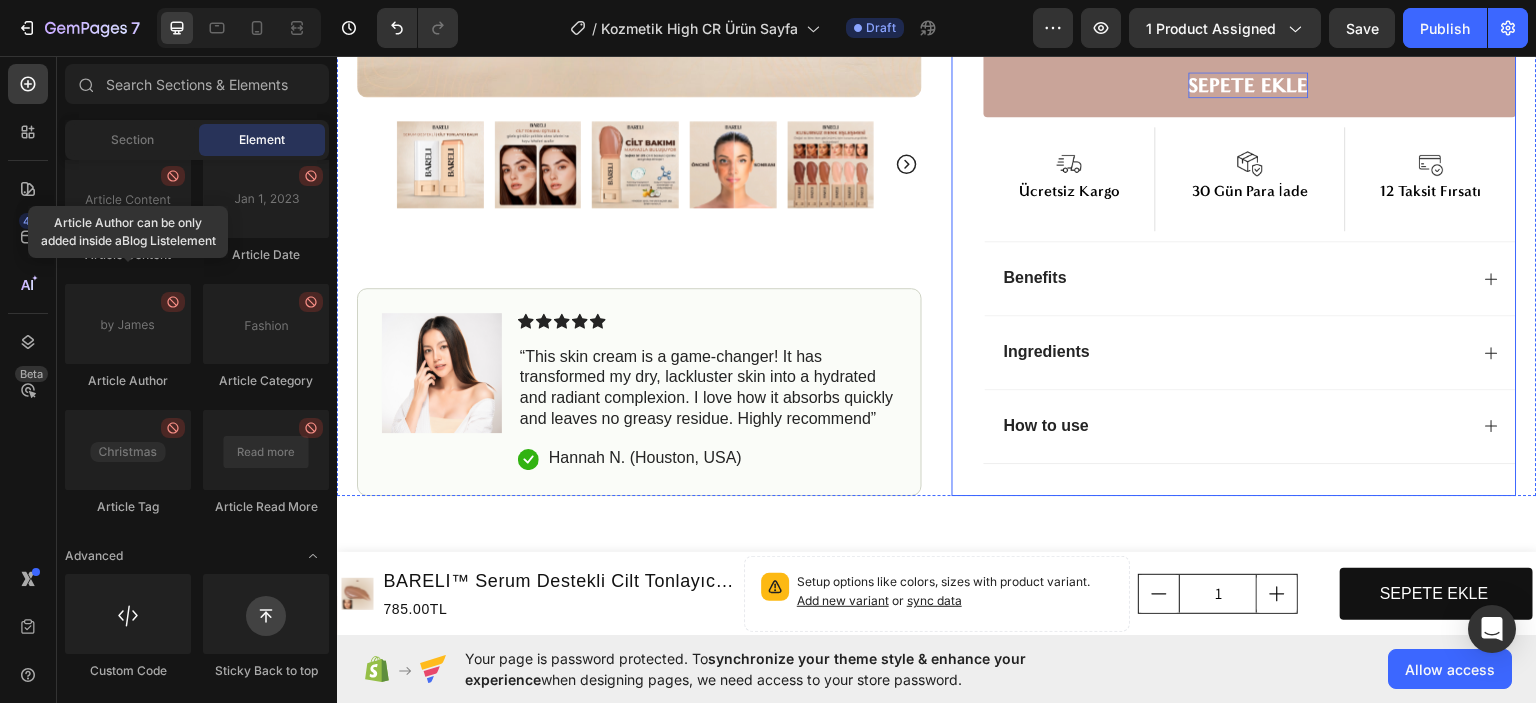 scroll, scrollTop: 700, scrollLeft: 0, axis: vertical 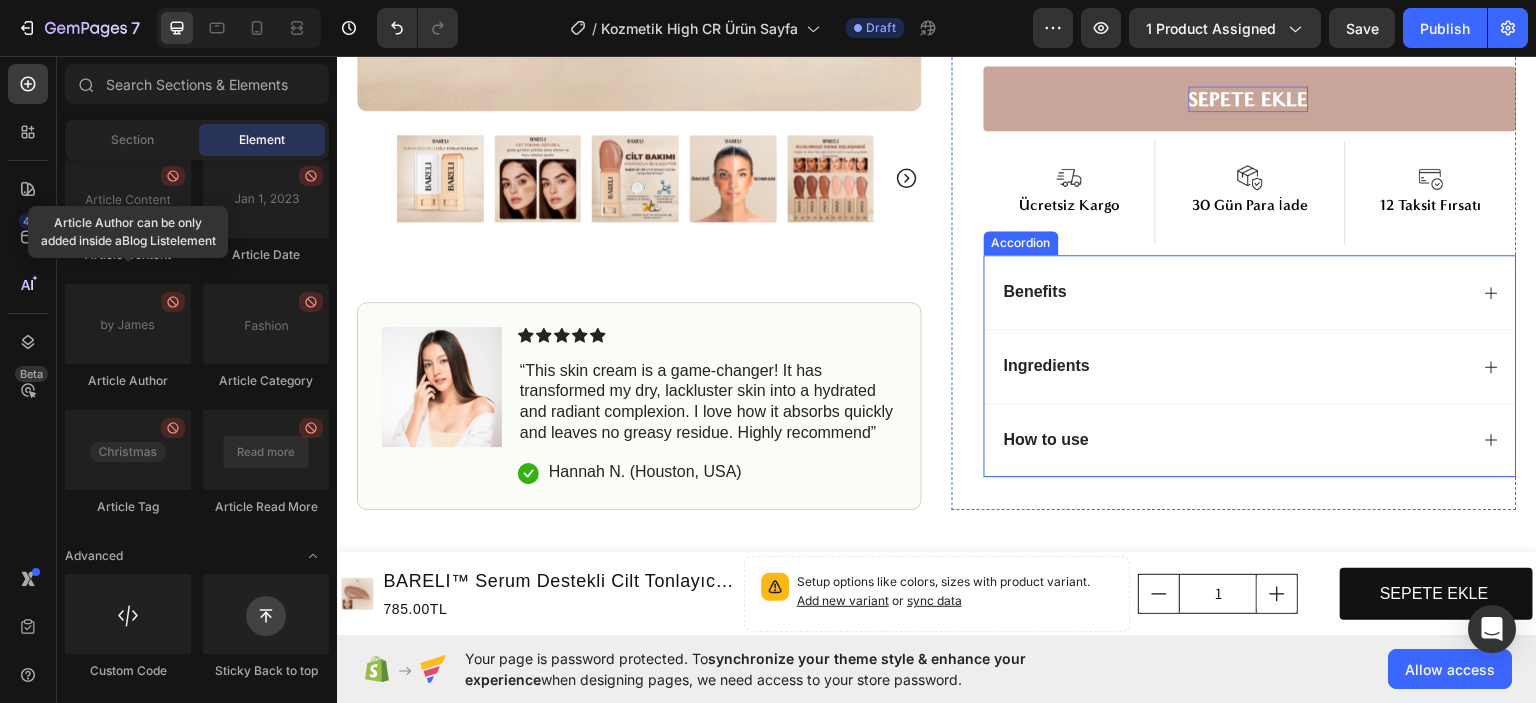 click on "Benefits" at bounding box center [1250, 291] 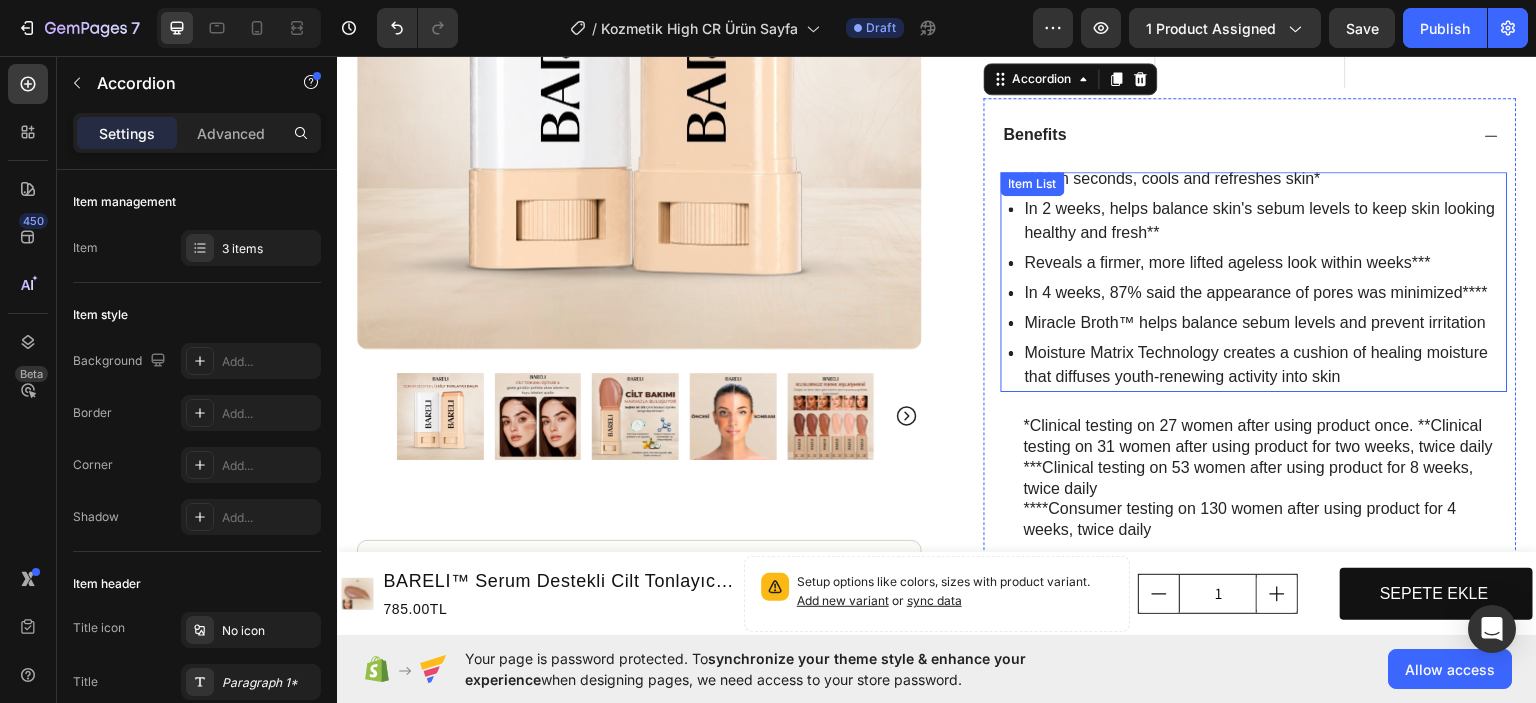 scroll, scrollTop: 1100, scrollLeft: 0, axis: vertical 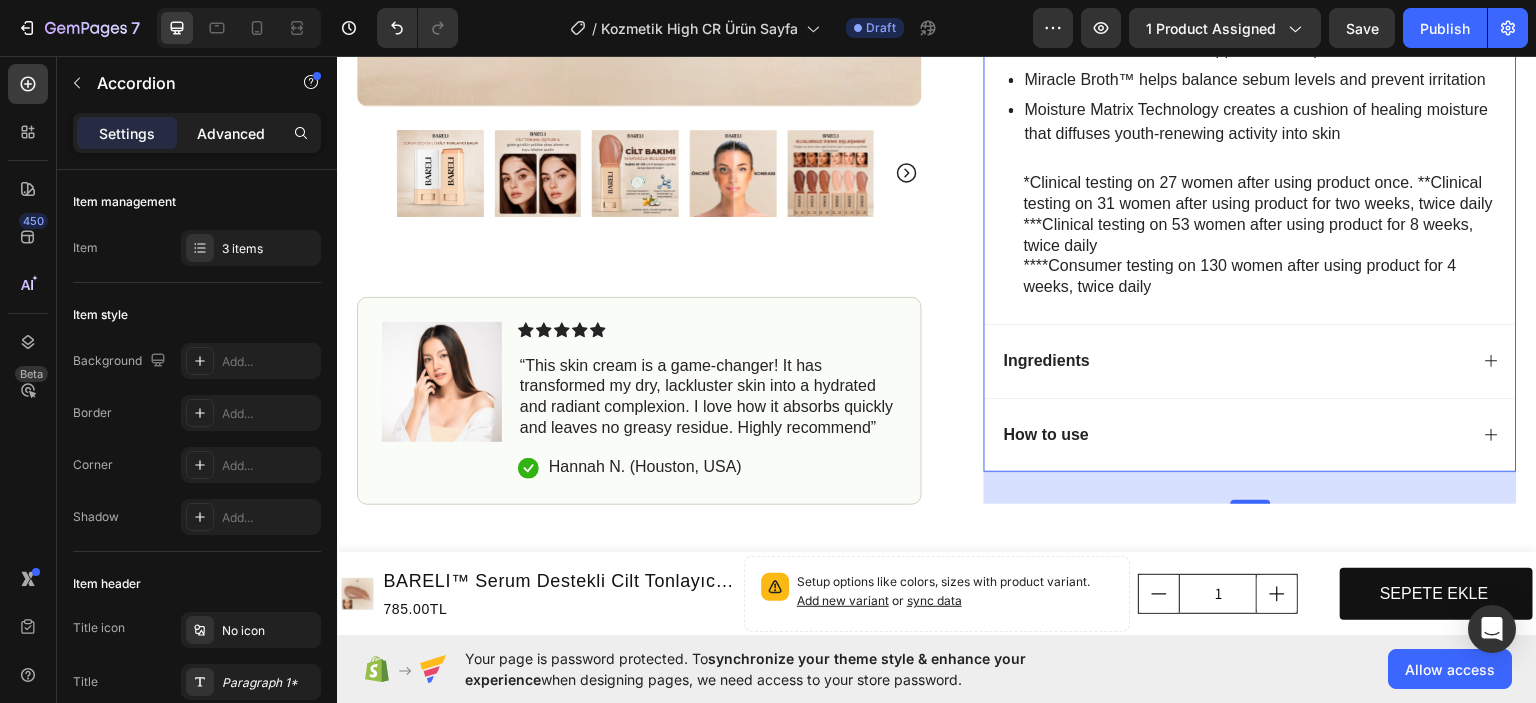 click on "Advanced" at bounding box center [231, 133] 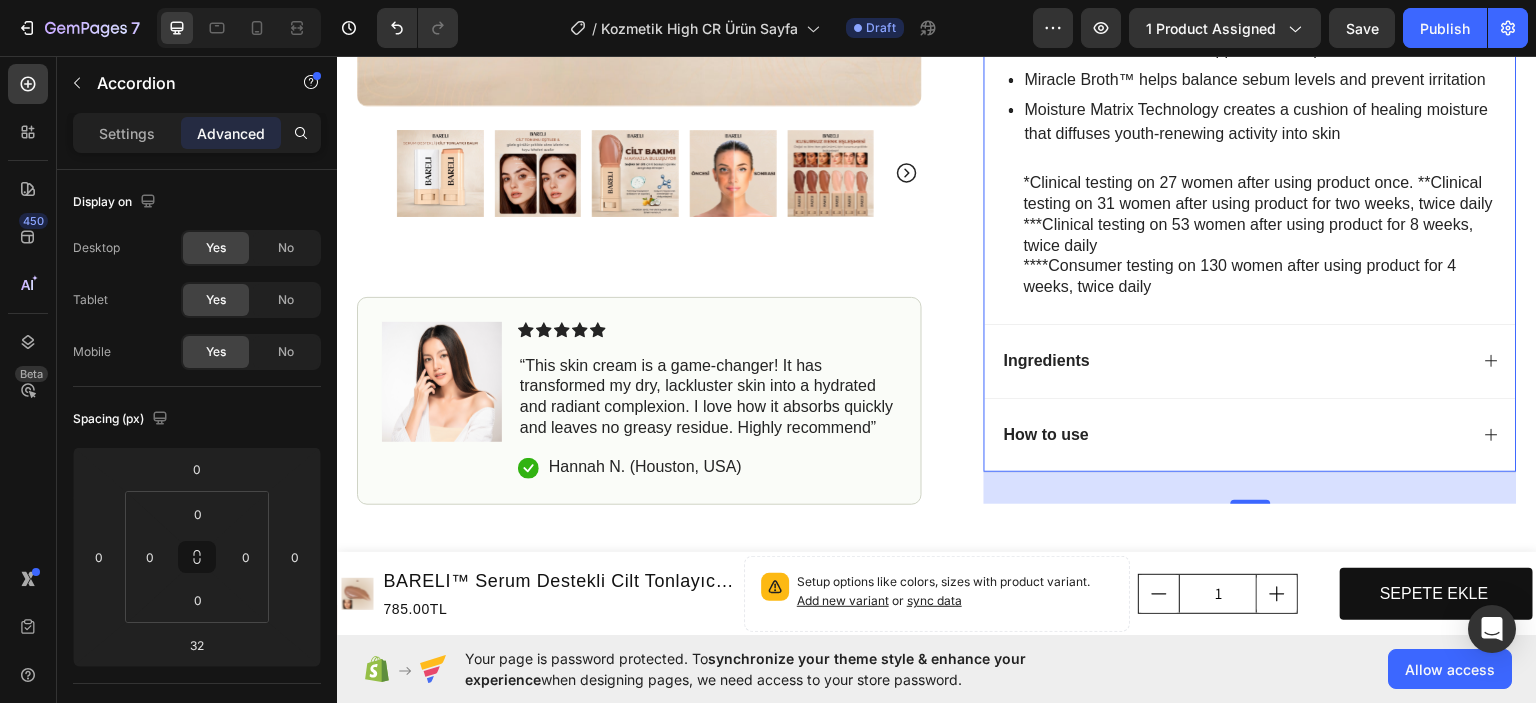 scroll, scrollTop: 800, scrollLeft: 0, axis: vertical 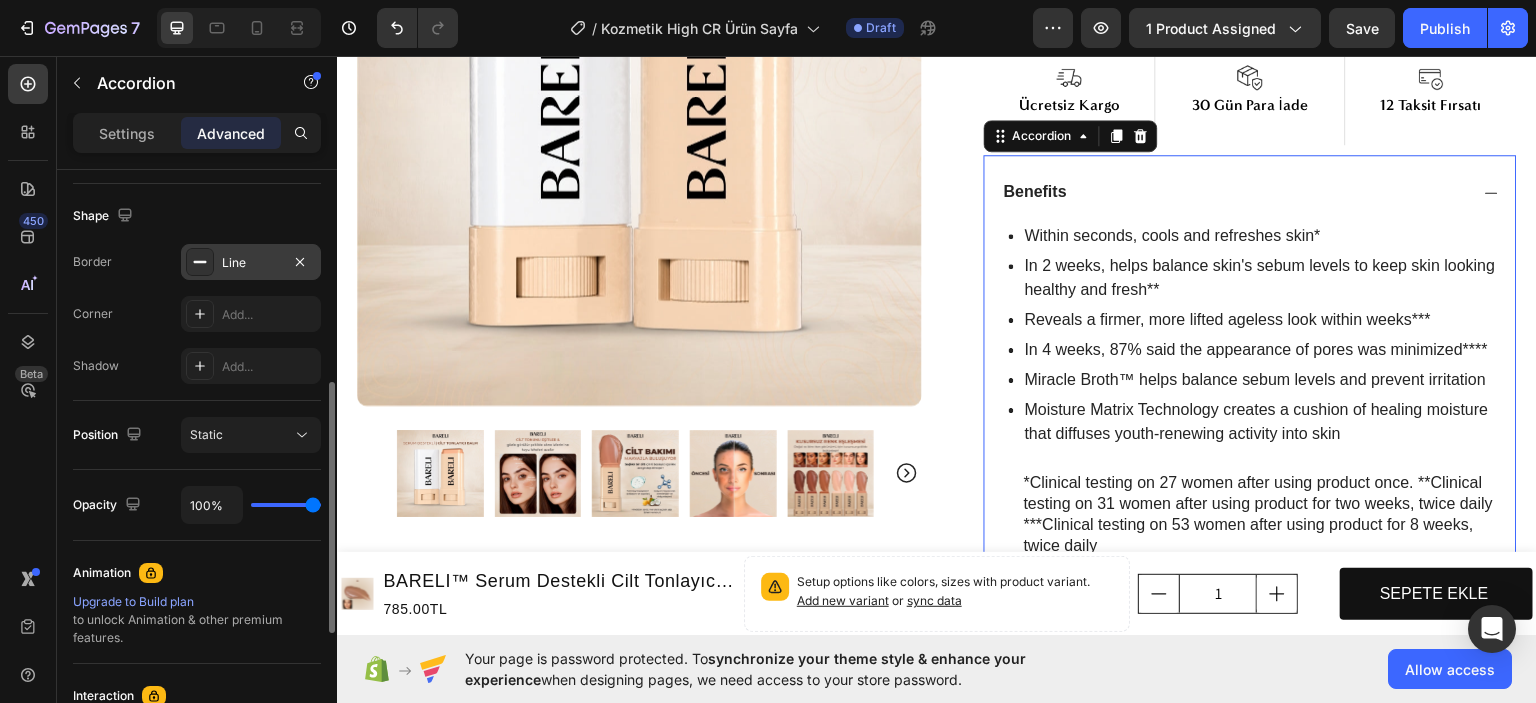 click on "Line" at bounding box center [251, 263] 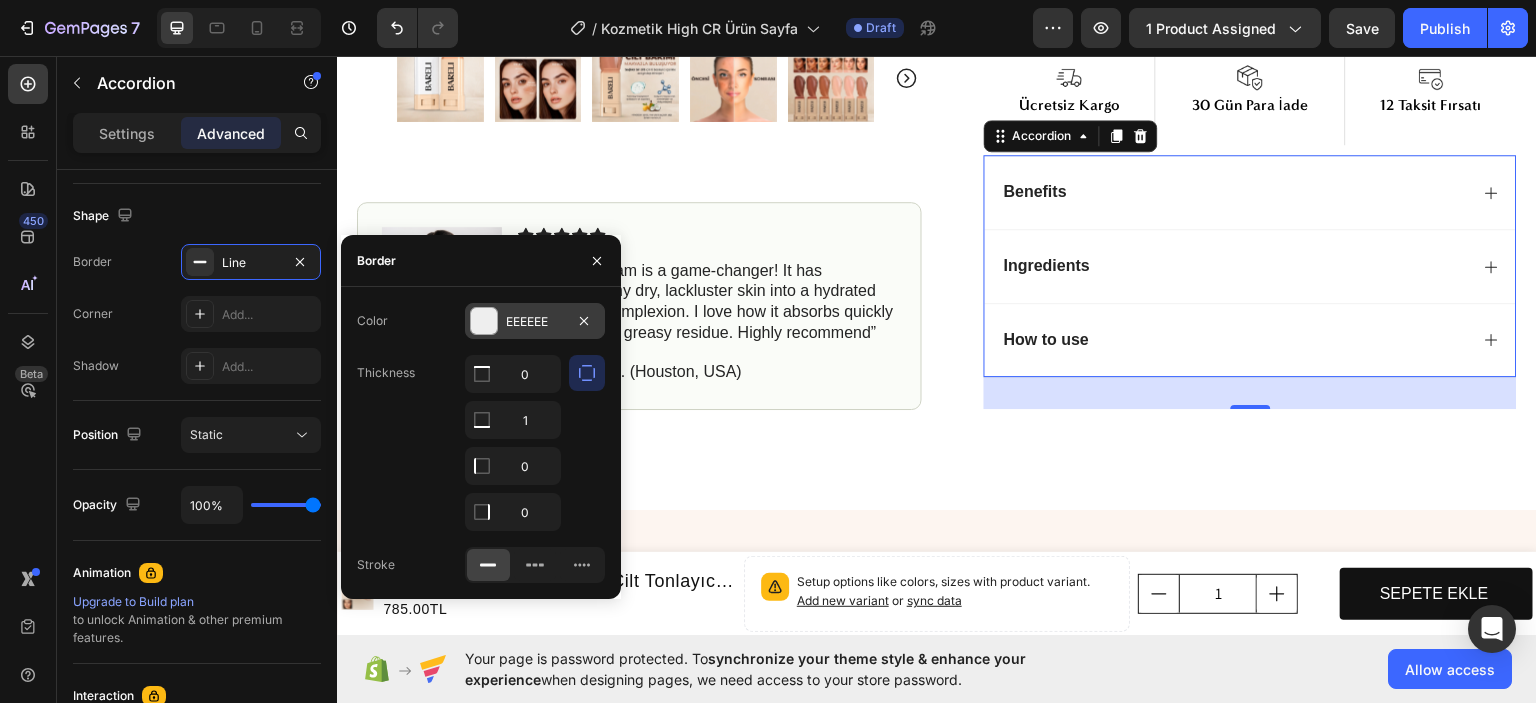 click on "EEEEEE" at bounding box center [535, 322] 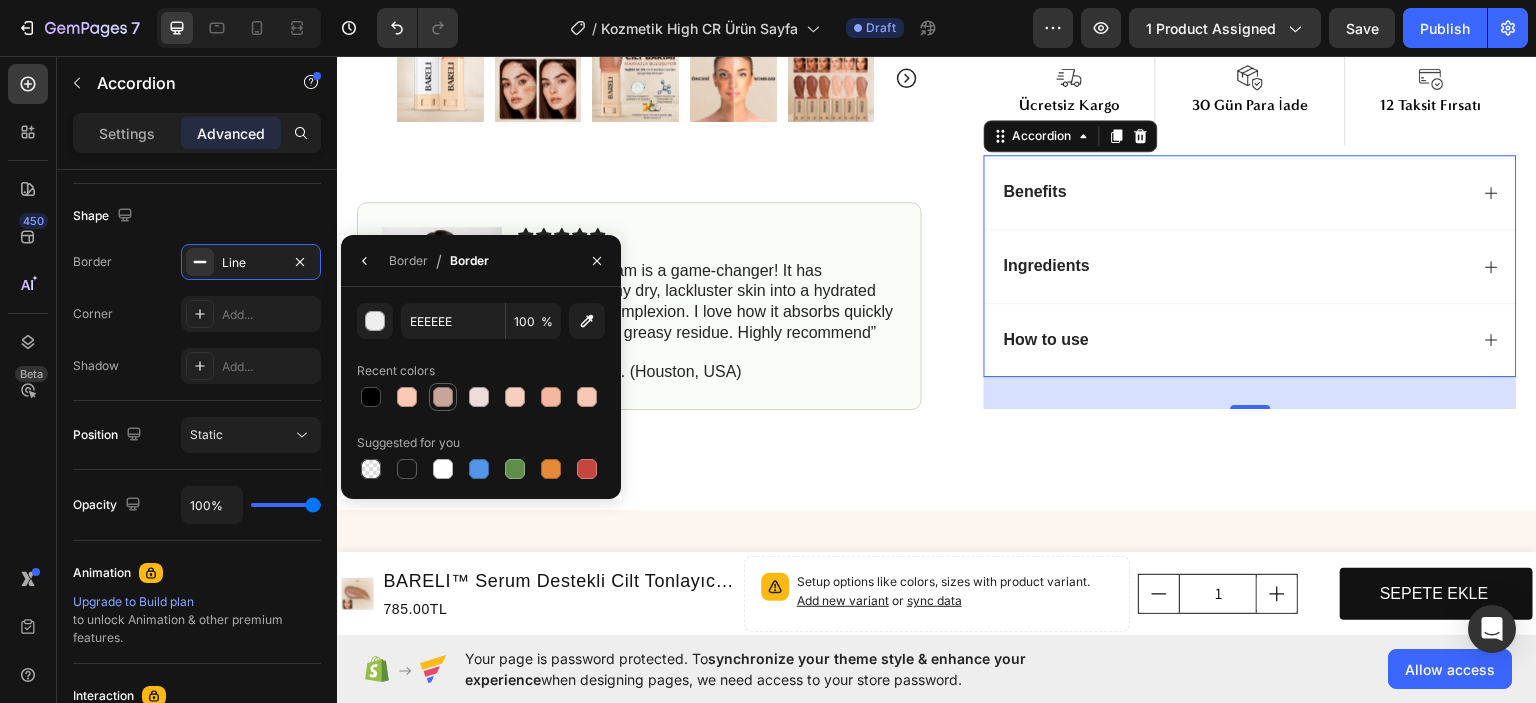 click at bounding box center [443, 397] 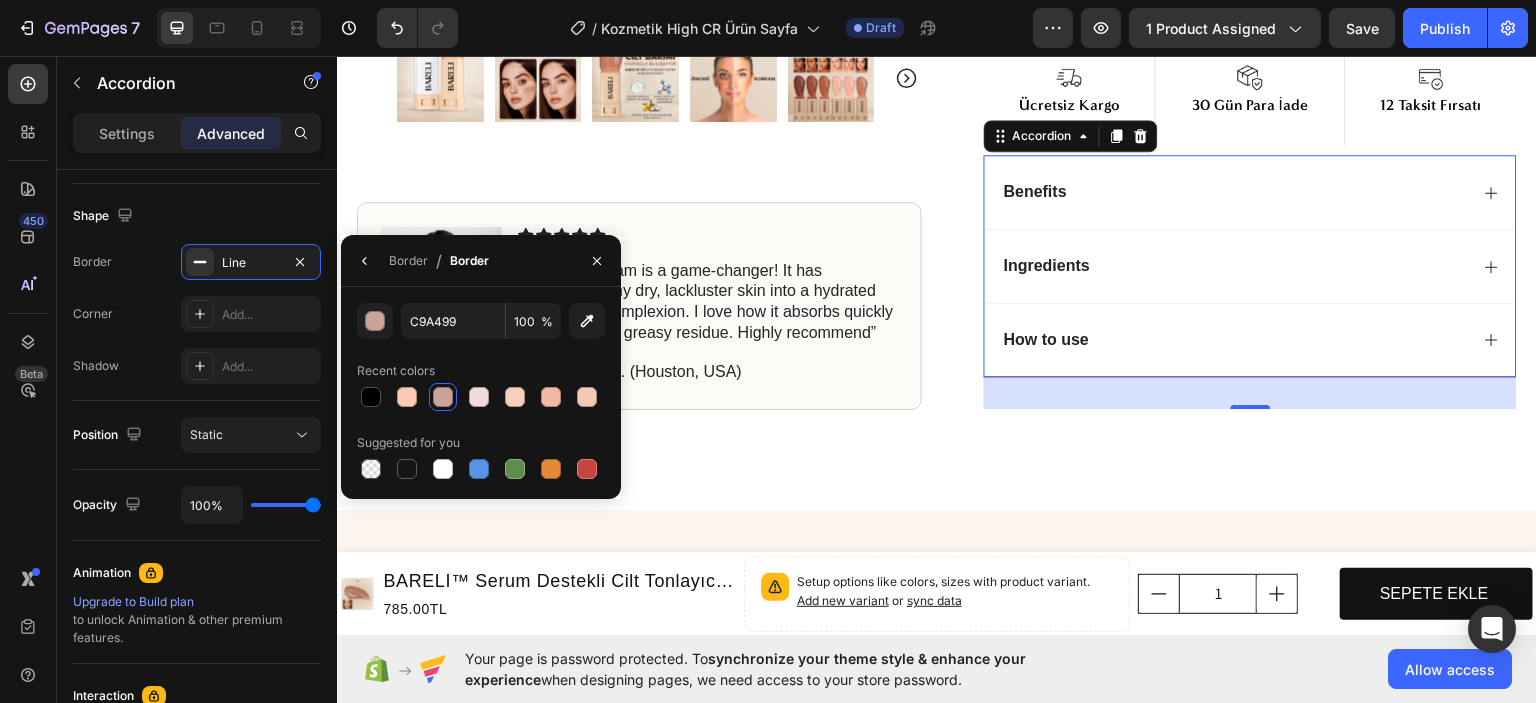 click at bounding box center [443, 397] 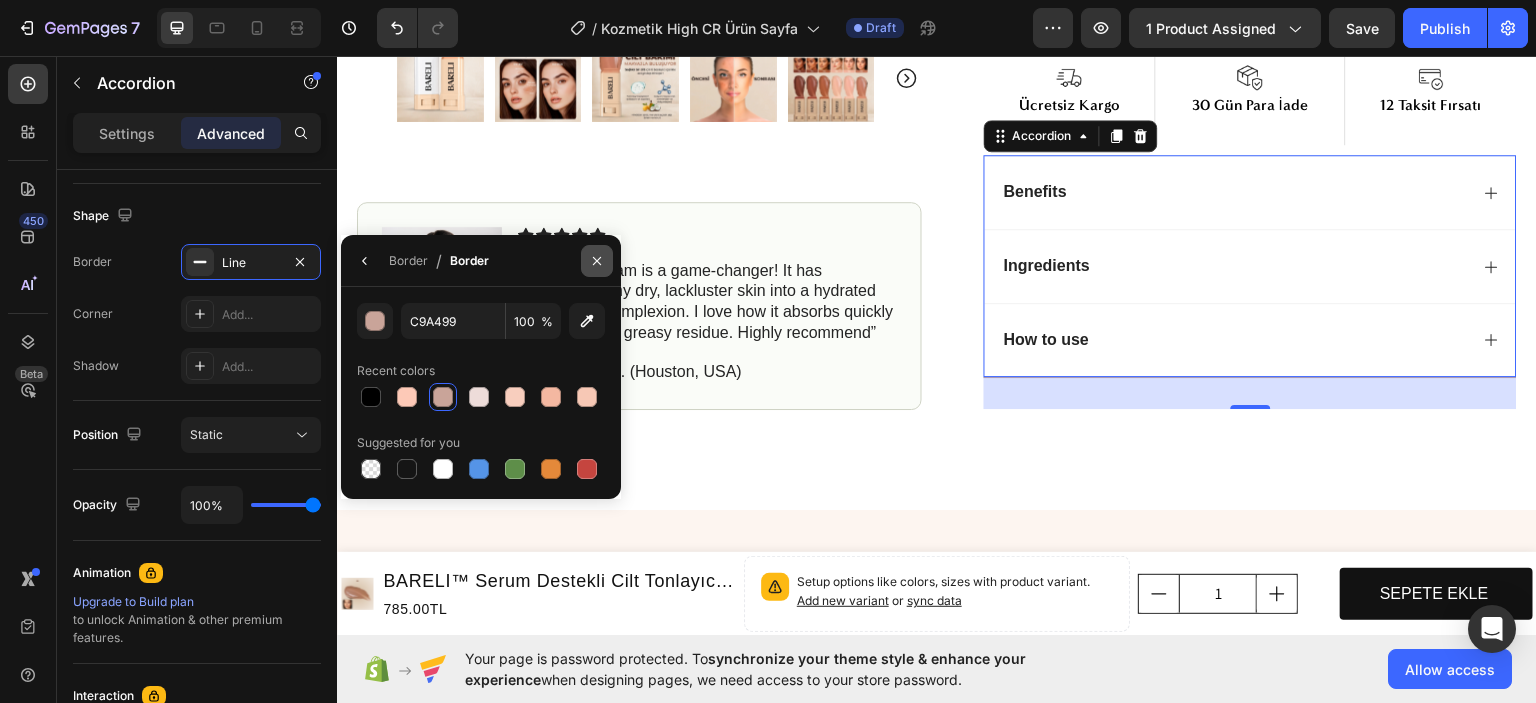 click at bounding box center [597, 261] 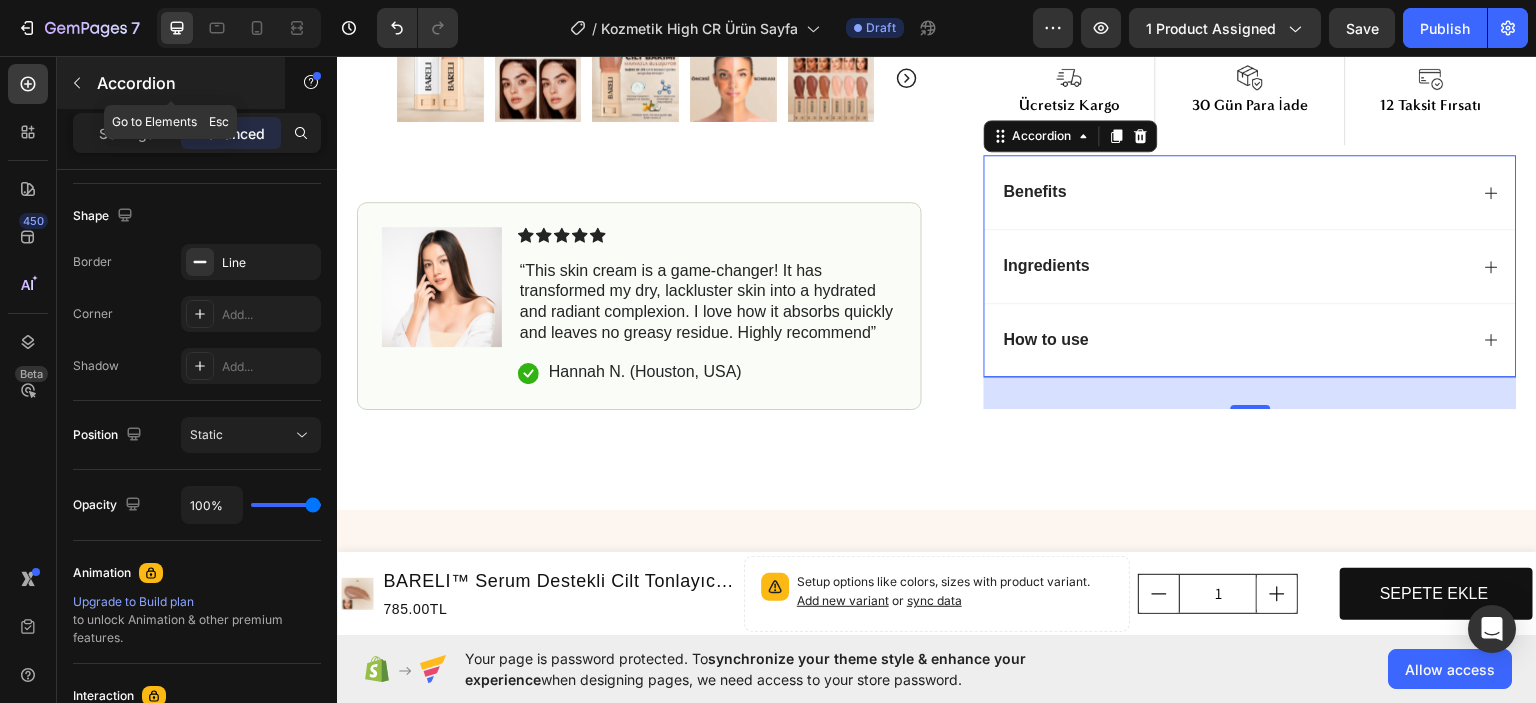 click 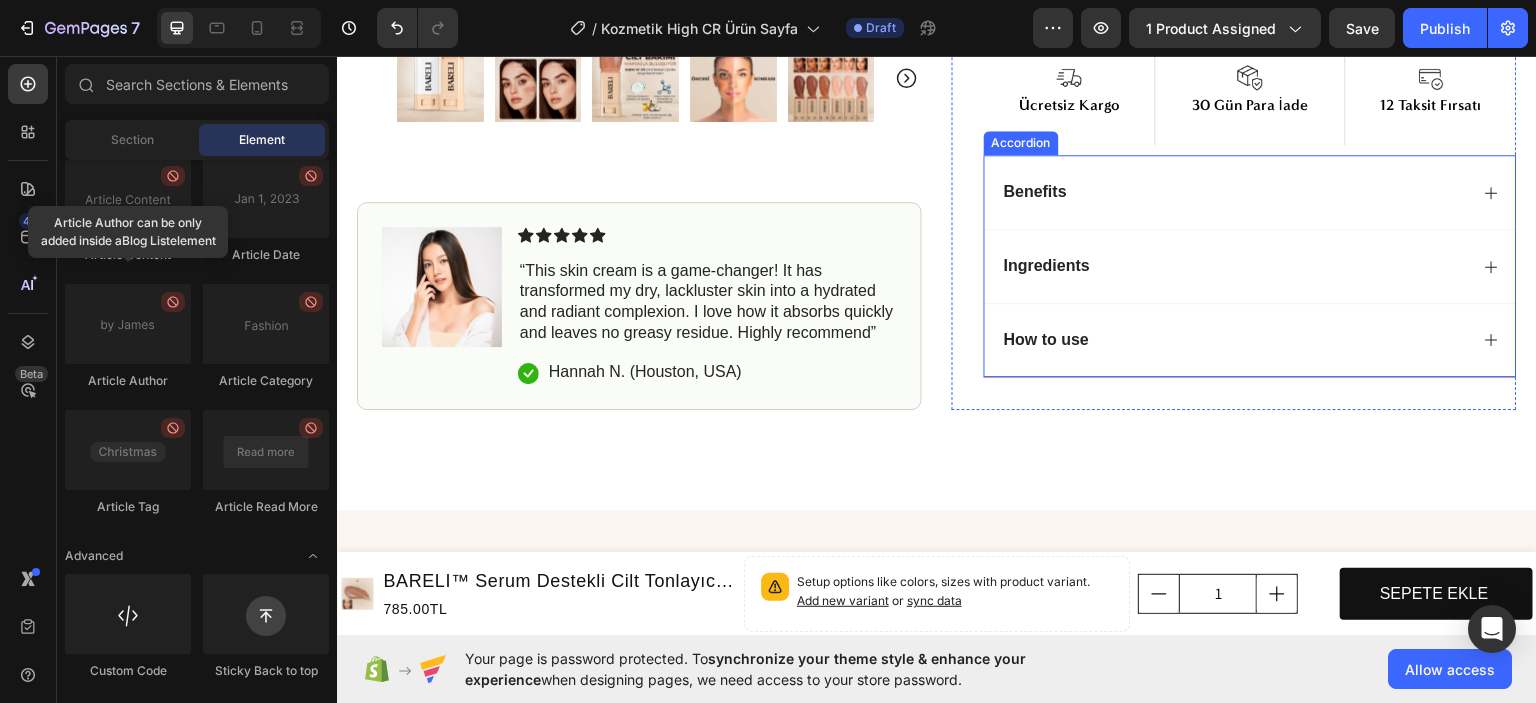 click on "Benefits" at bounding box center [1250, 191] 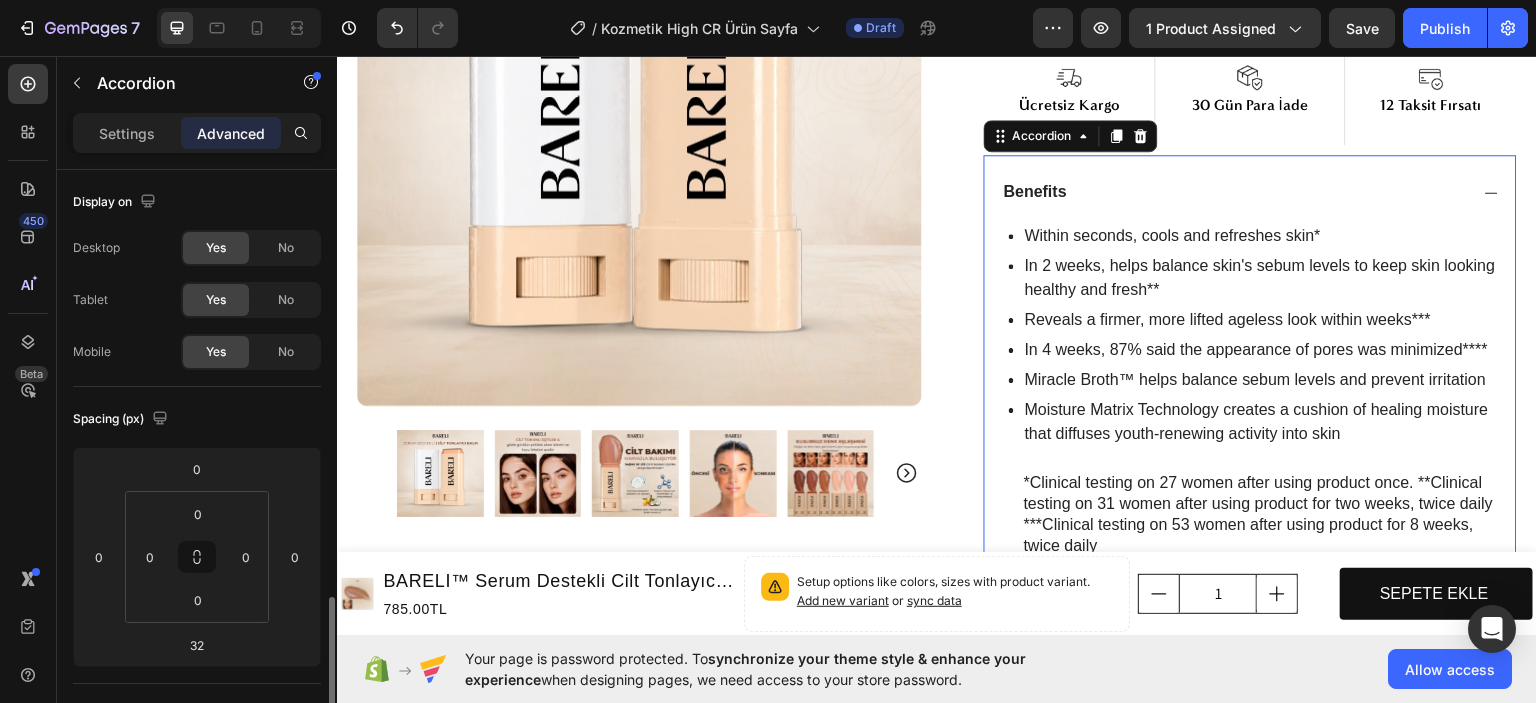 scroll, scrollTop: 400, scrollLeft: 0, axis: vertical 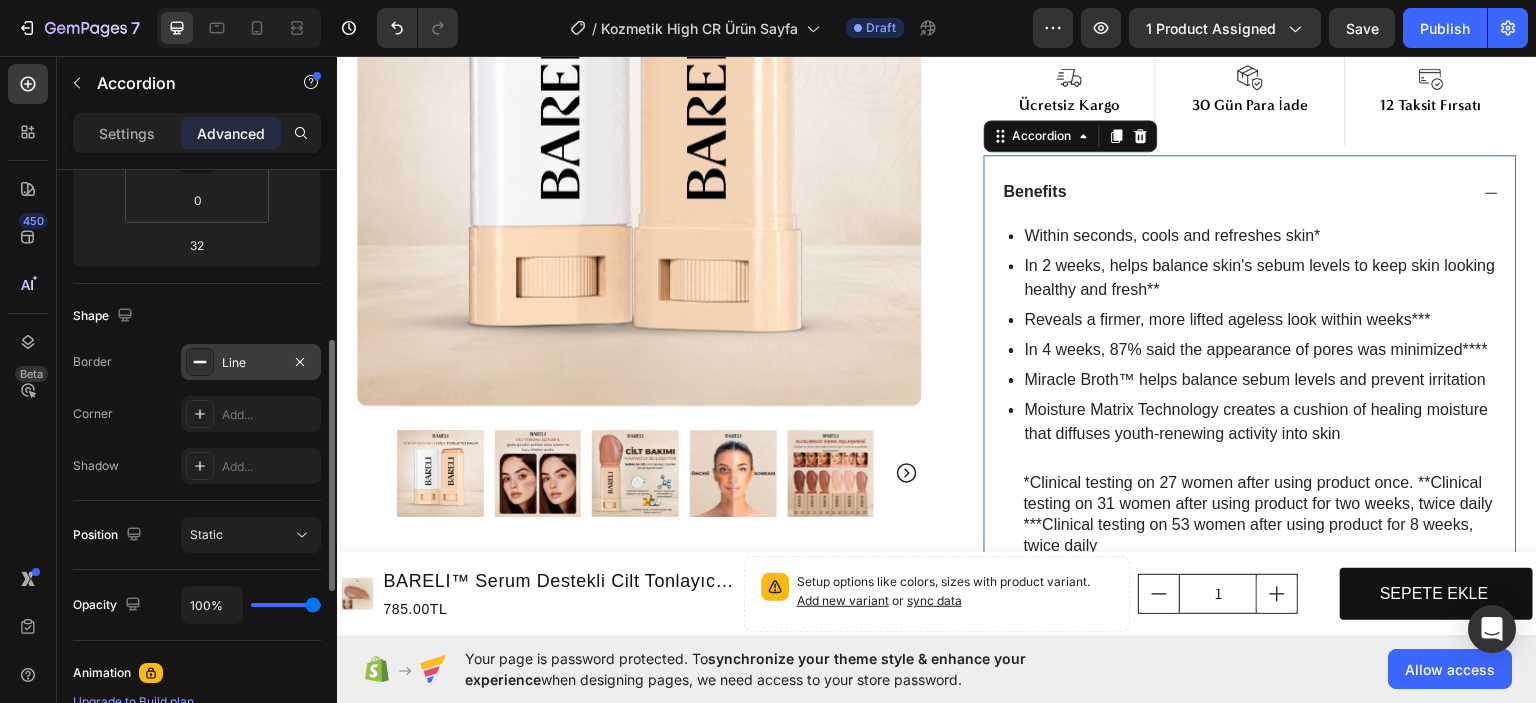 click on "Line" at bounding box center (251, 363) 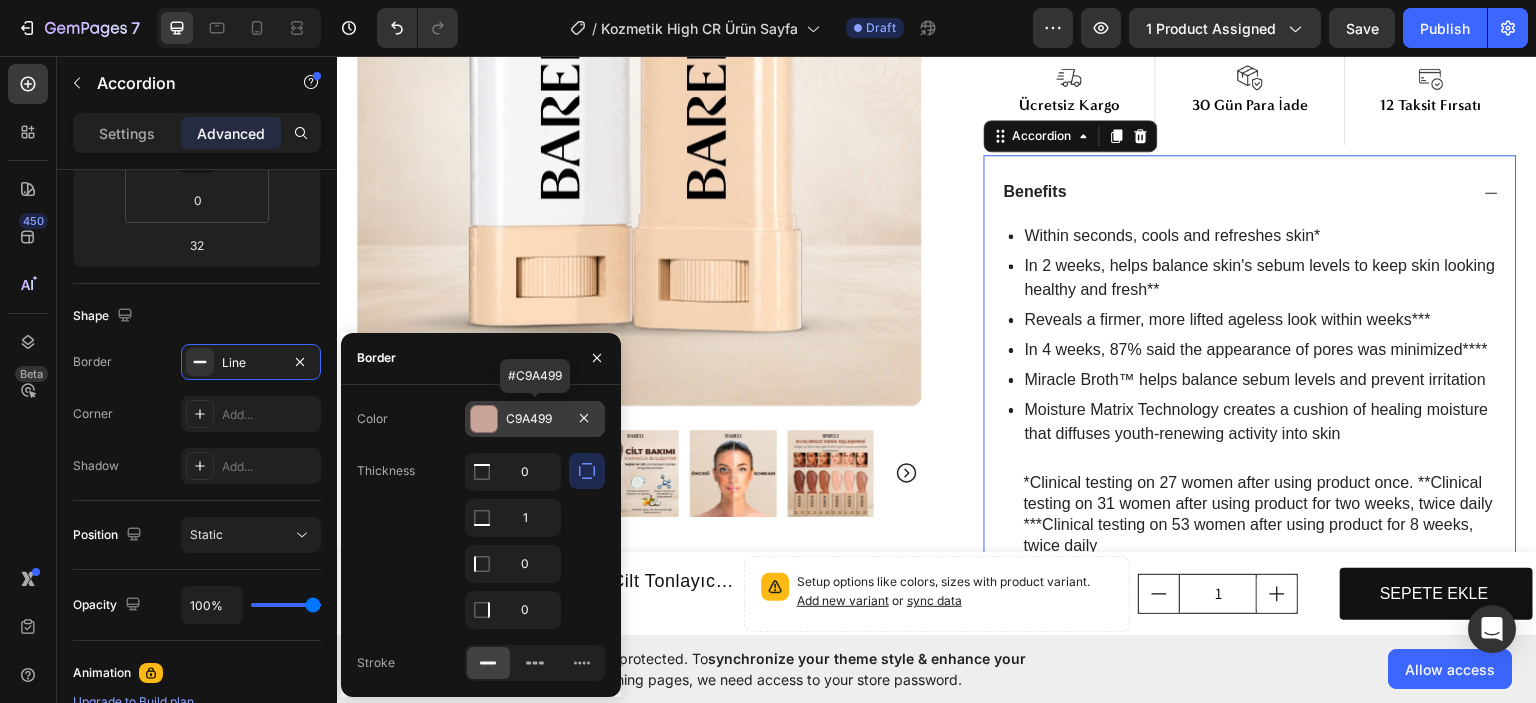click on "C9A499" at bounding box center (535, 419) 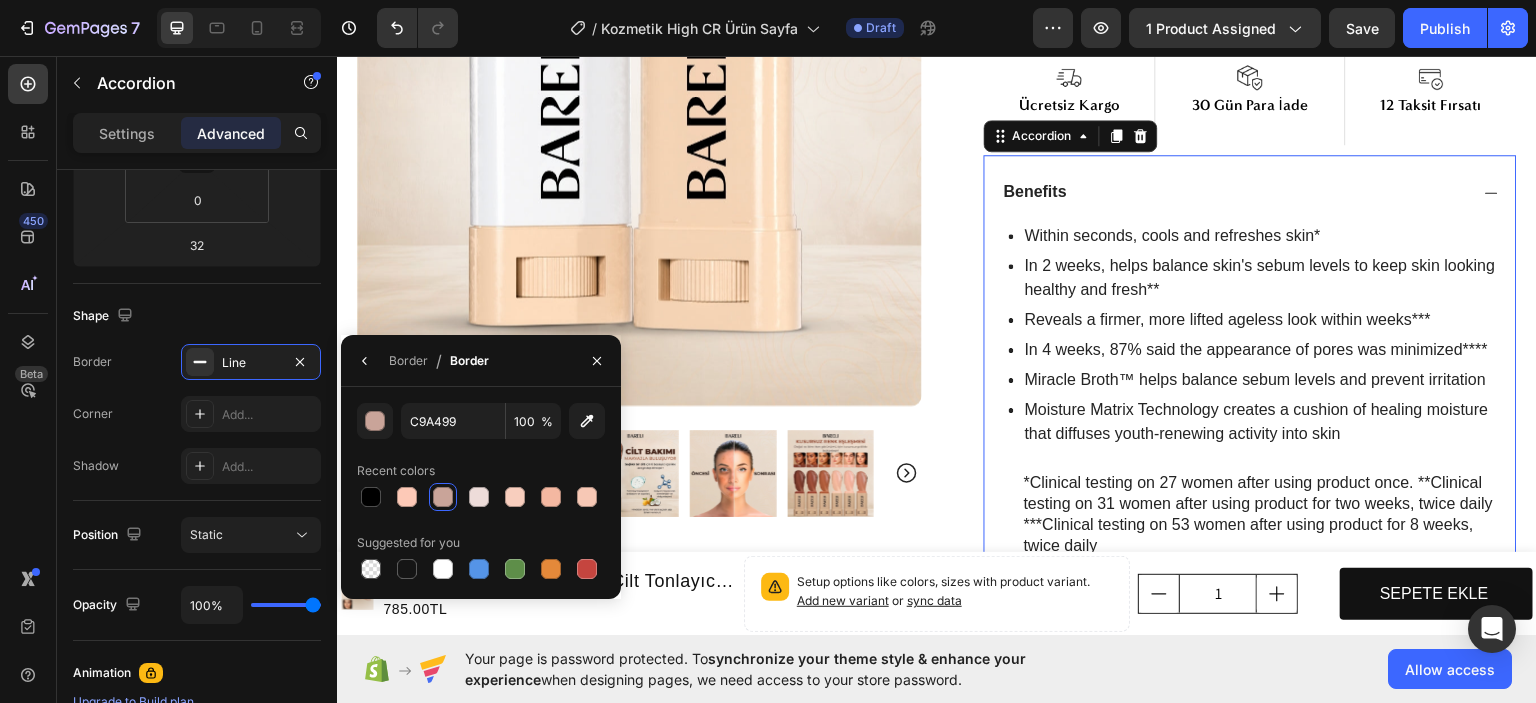 click at bounding box center [443, 497] 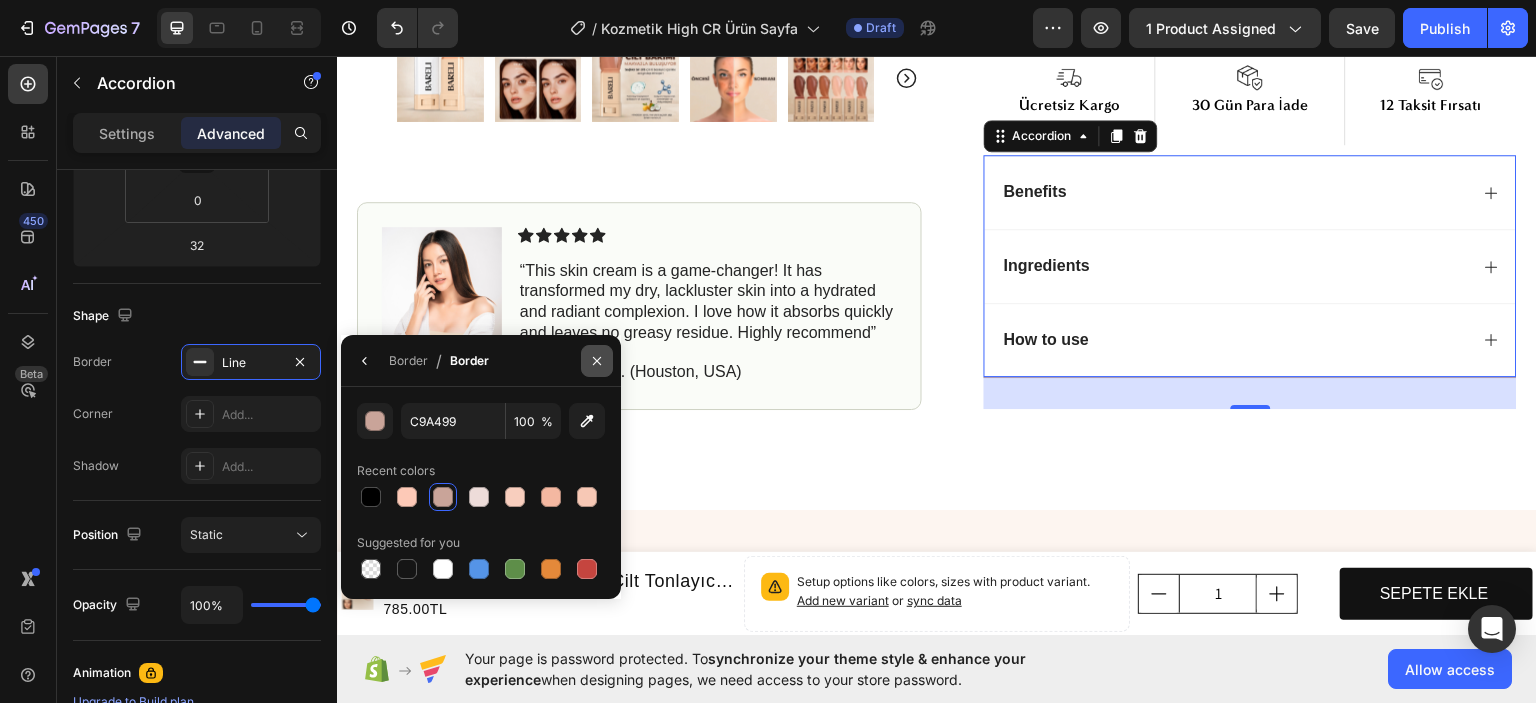 click 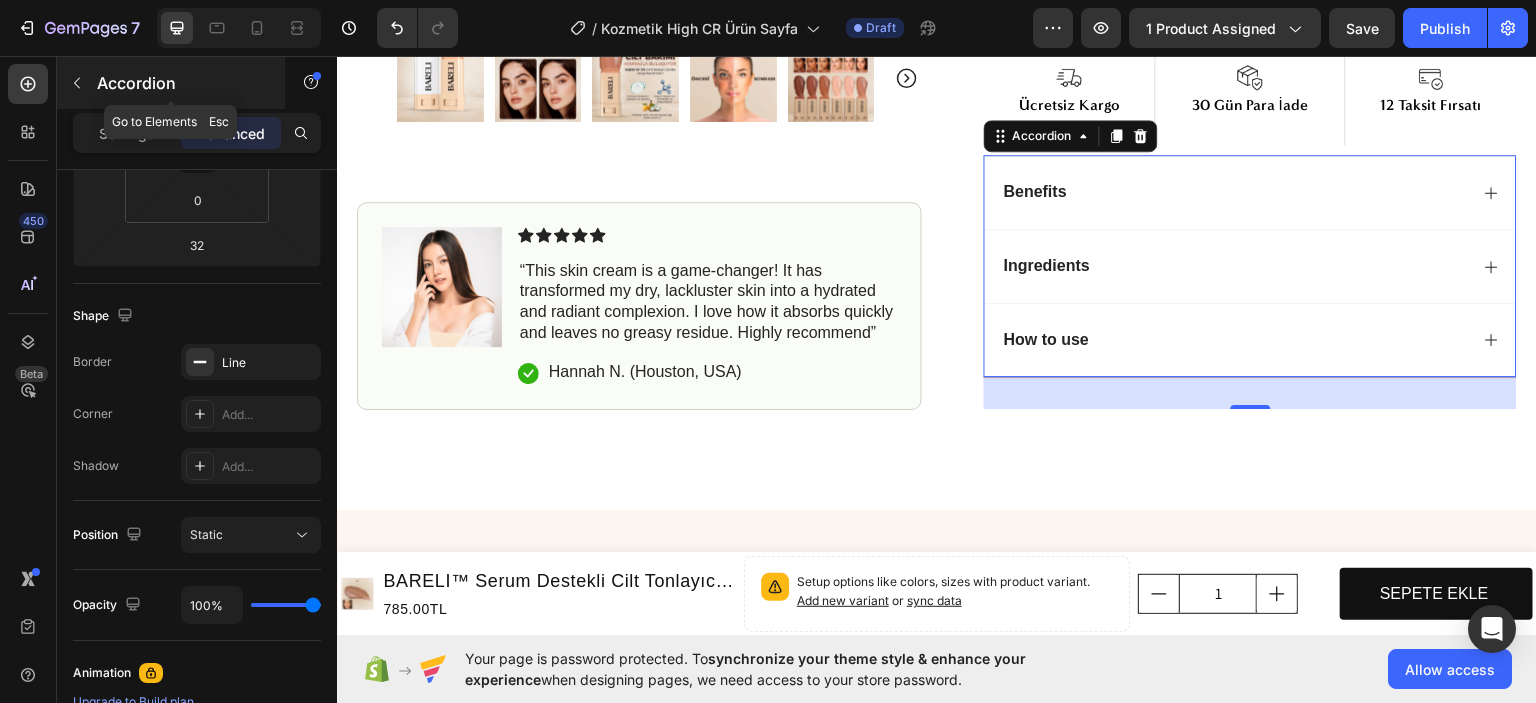 click 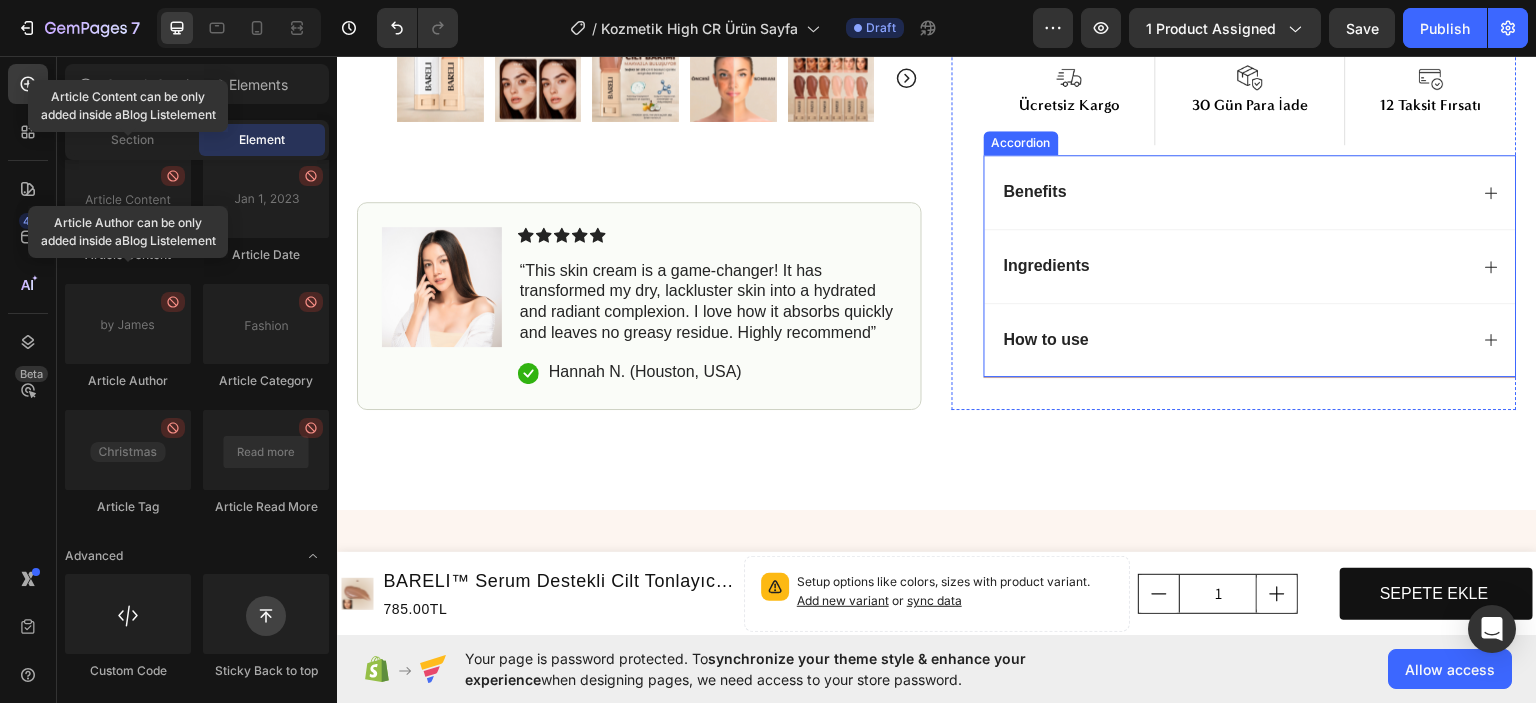 click on "Ingredients" at bounding box center [1250, 265] 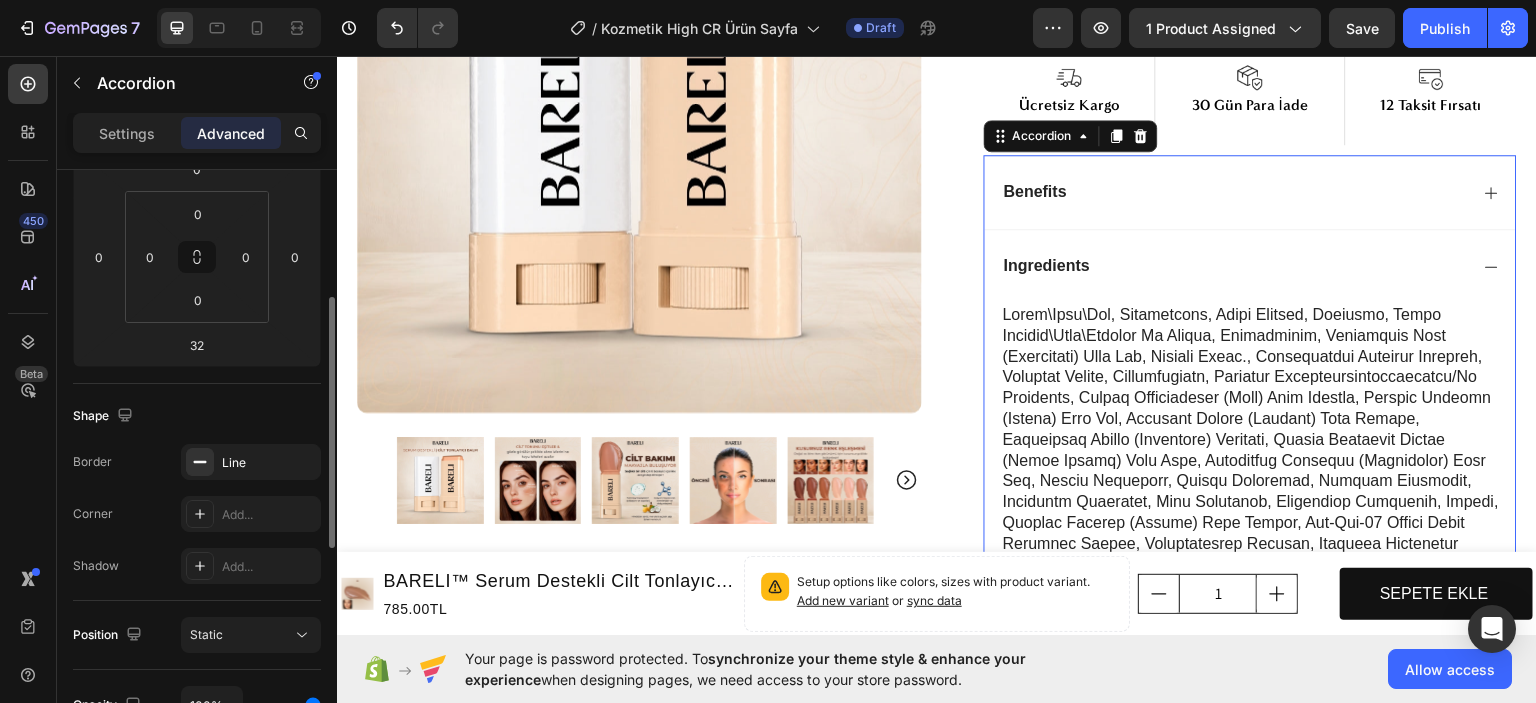 scroll, scrollTop: 400, scrollLeft: 0, axis: vertical 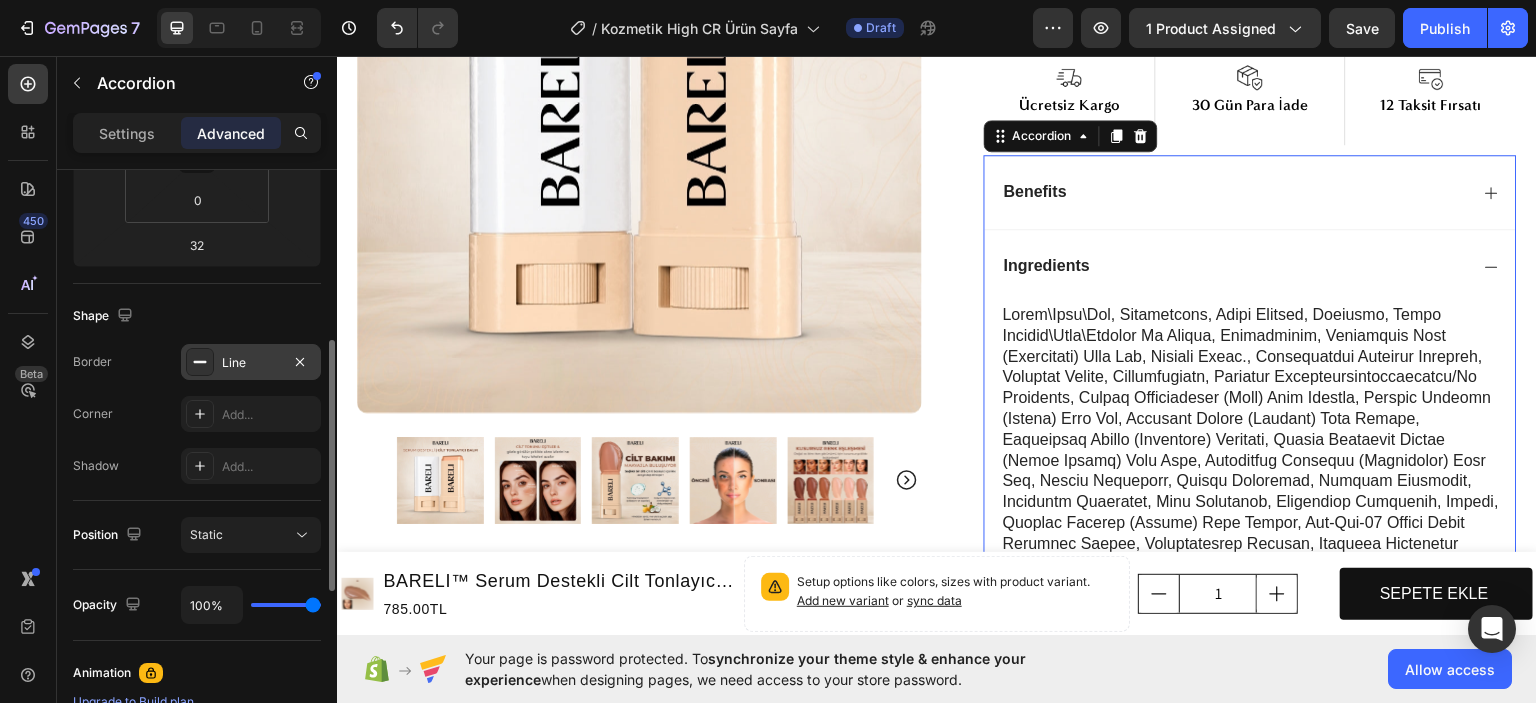 click on "Line" at bounding box center (251, 363) 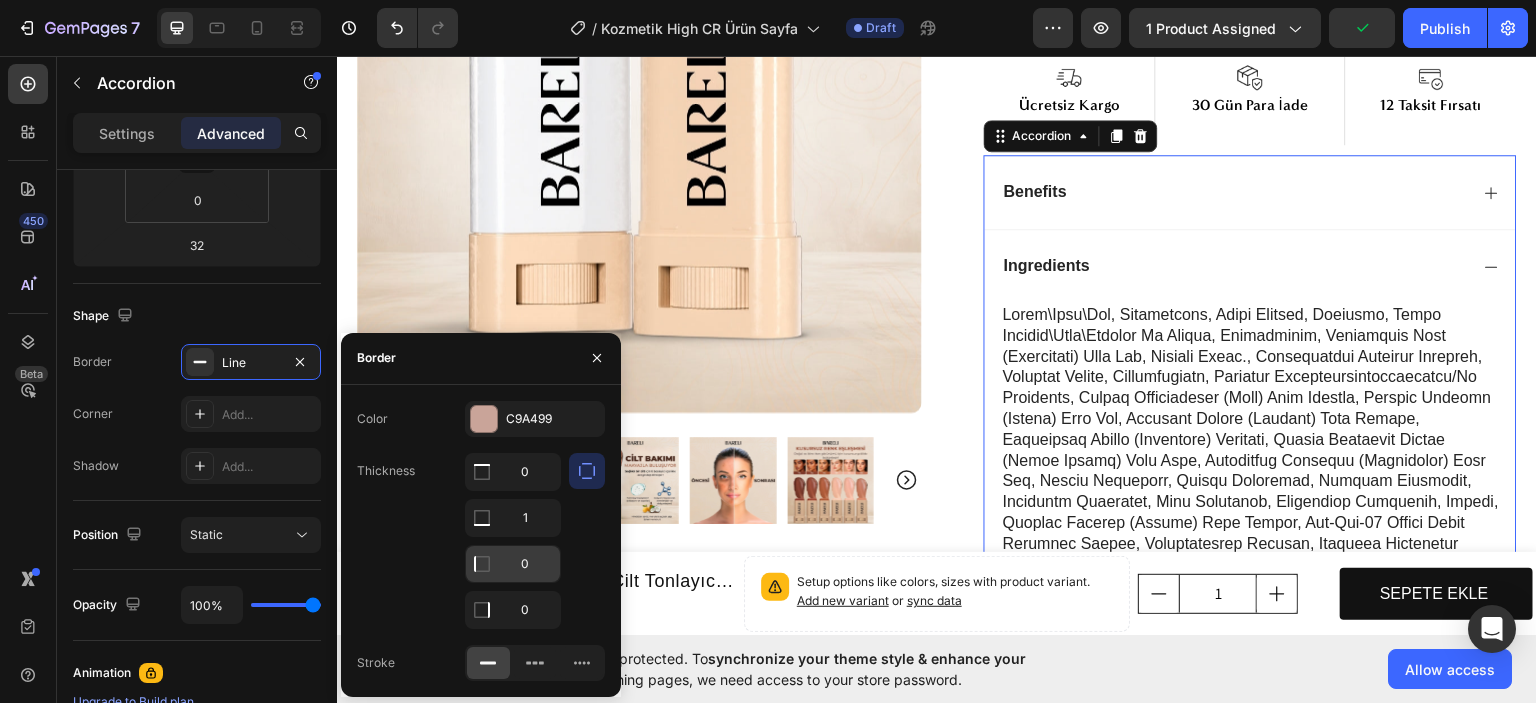 click on "0" at bounding box center (513, 472) 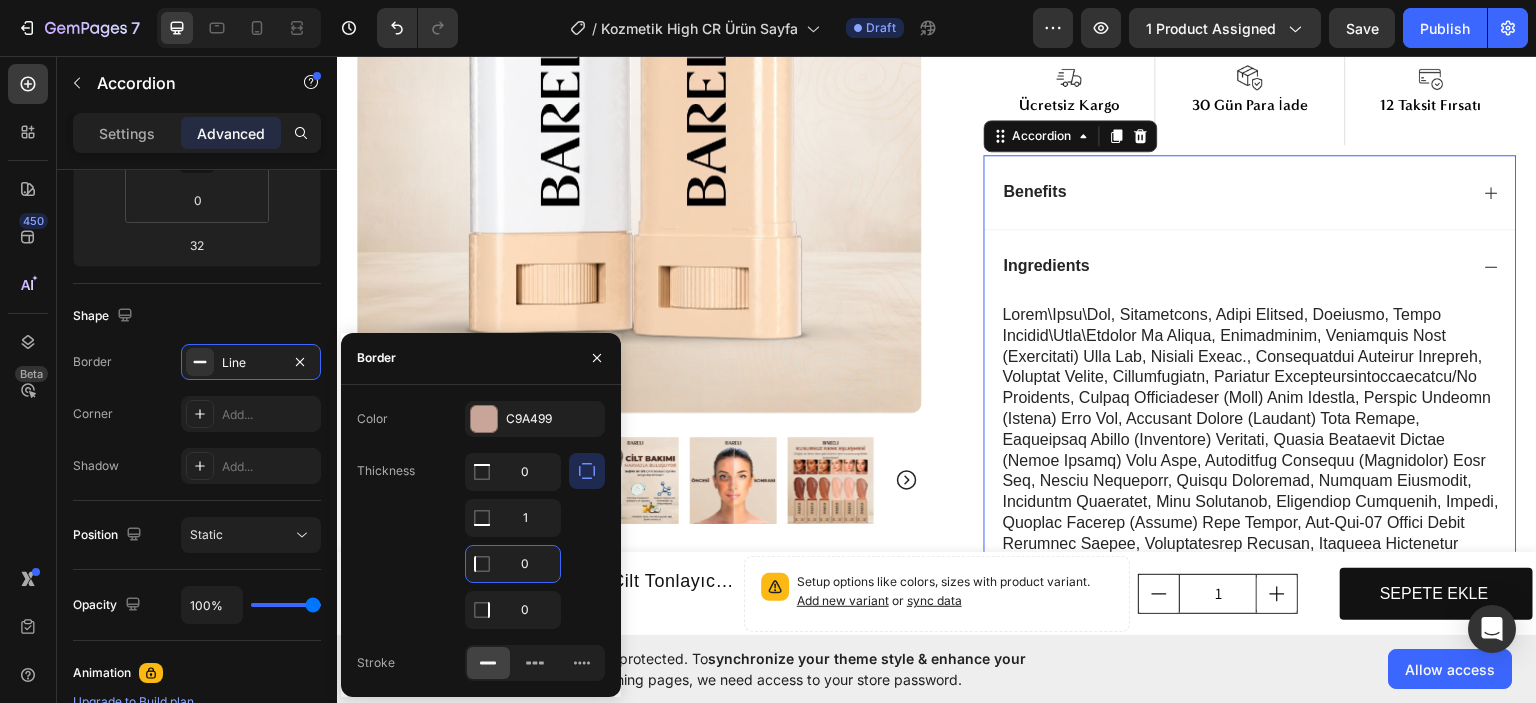 click on "Thickness 0 1 0 0" 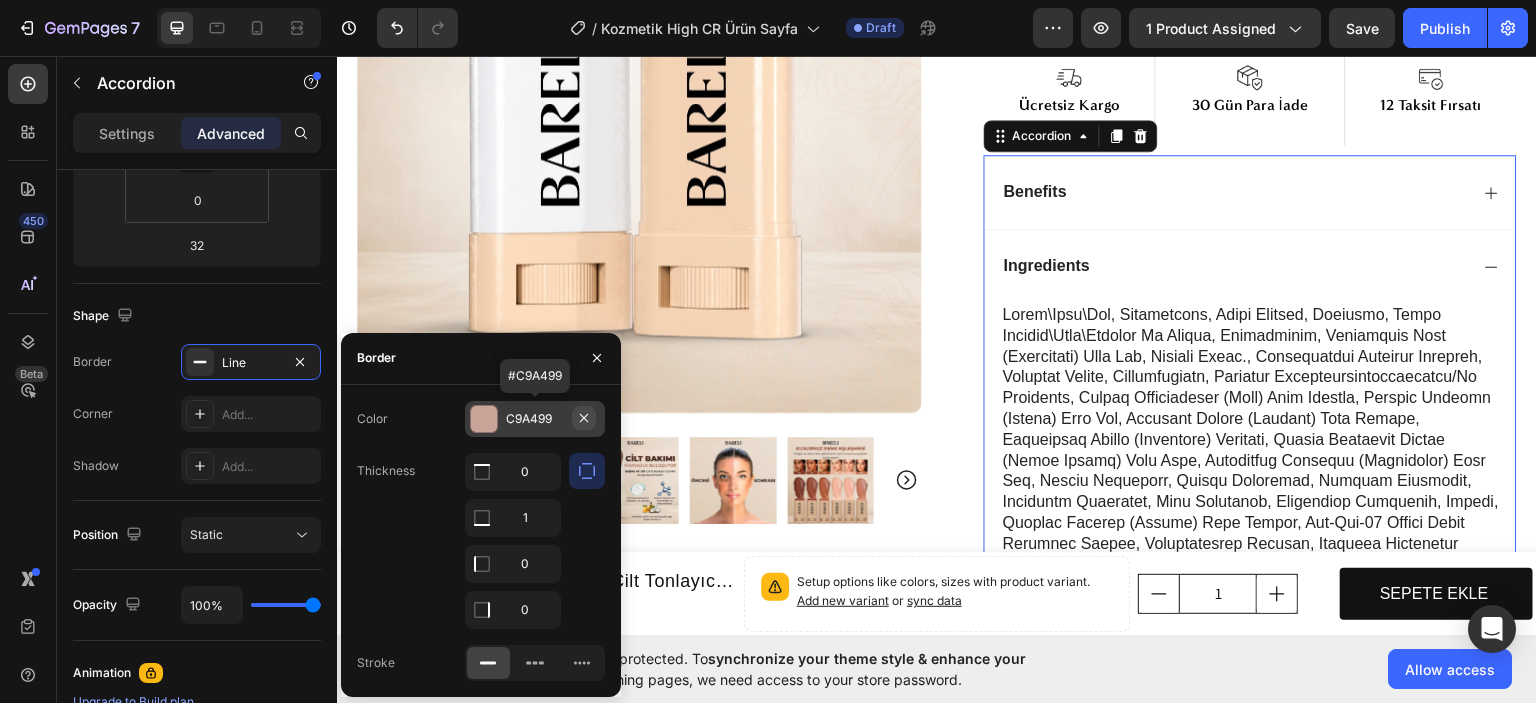 click 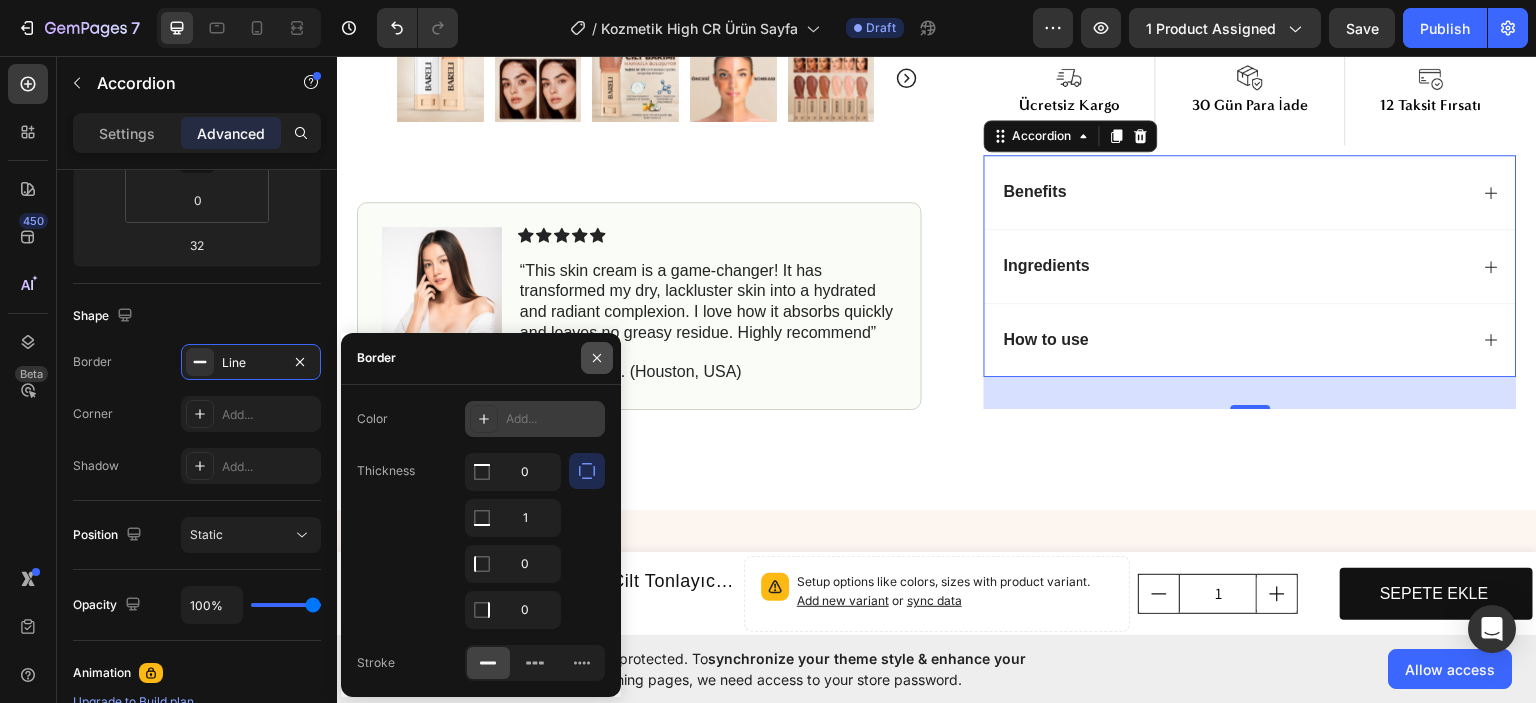 click at bounding box center (597, 358) 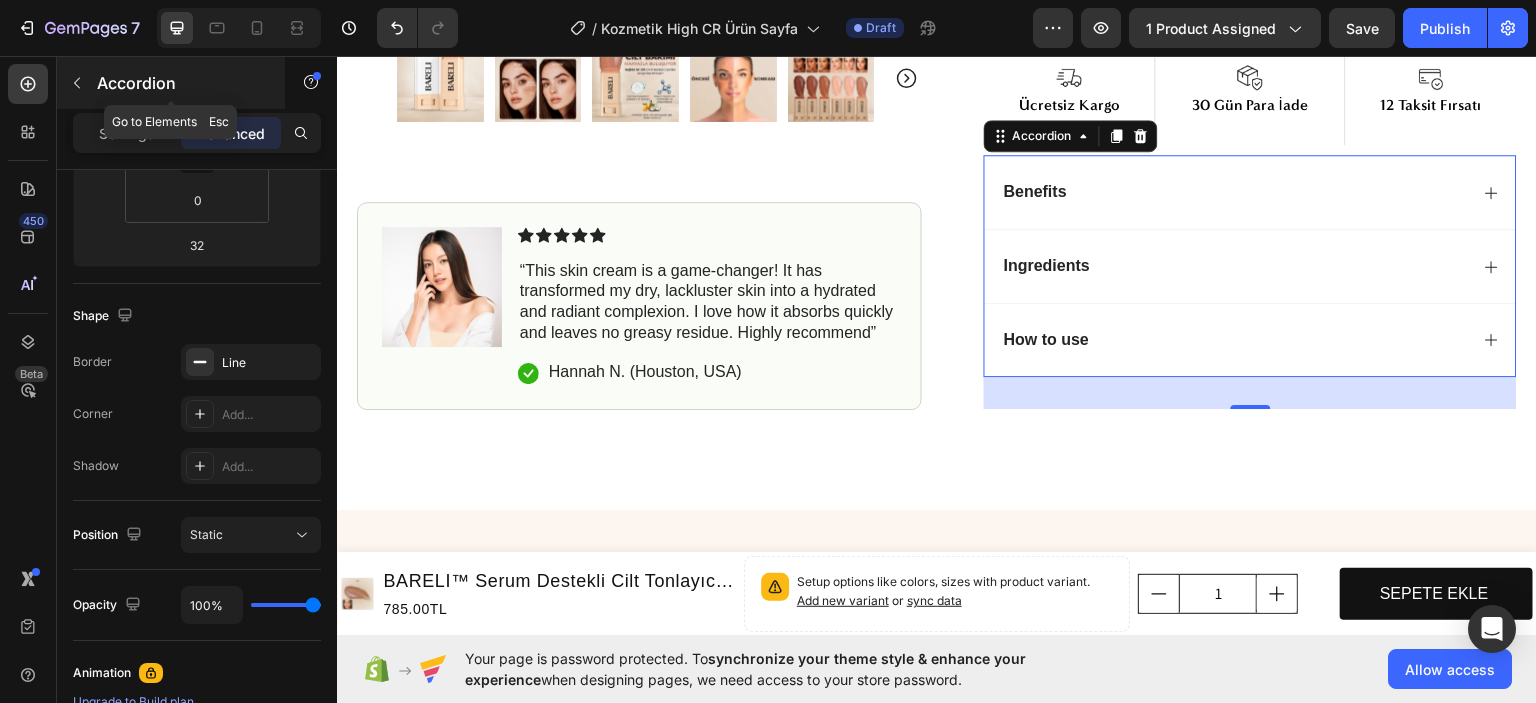 click at bounding box center [77, 83] 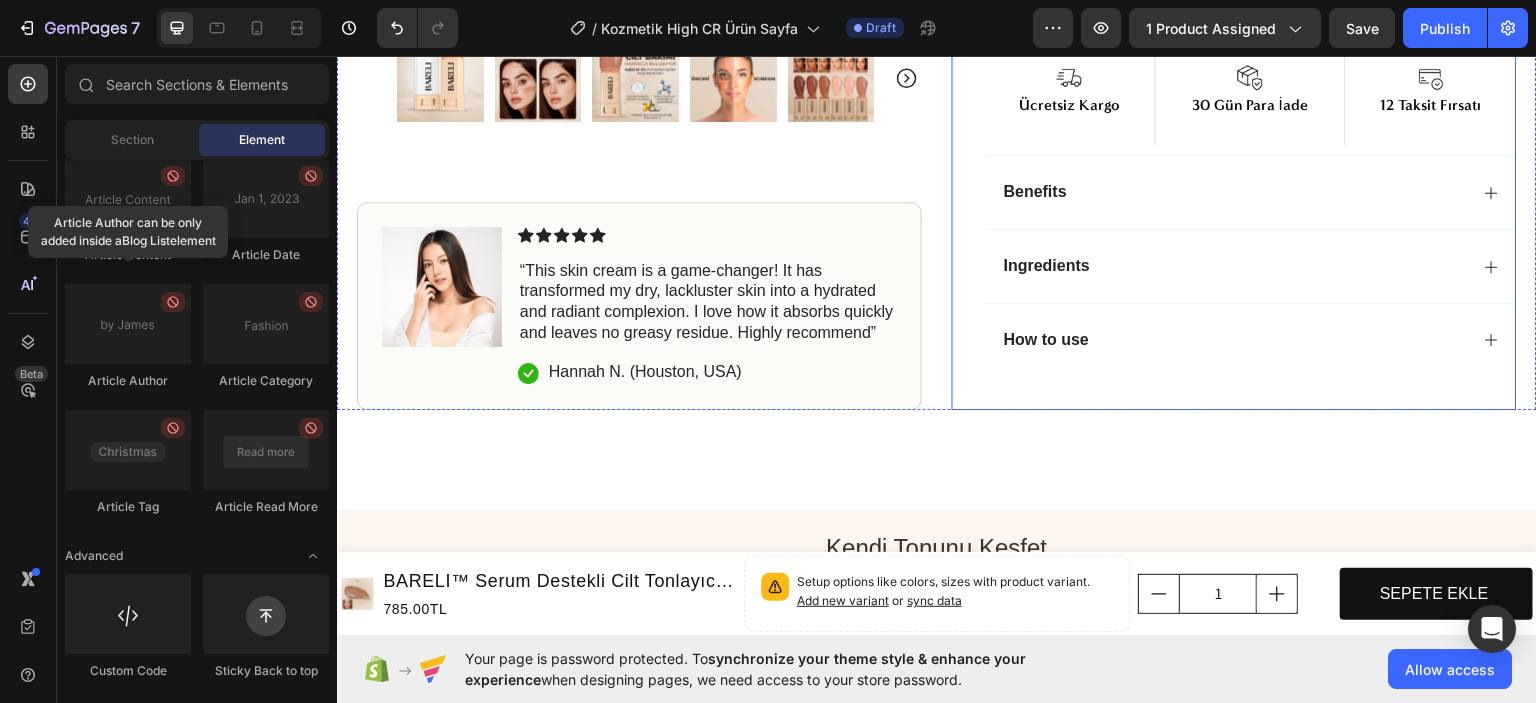 scroll, scrollTop: 700, scrollLeft: 0, axis: vertical 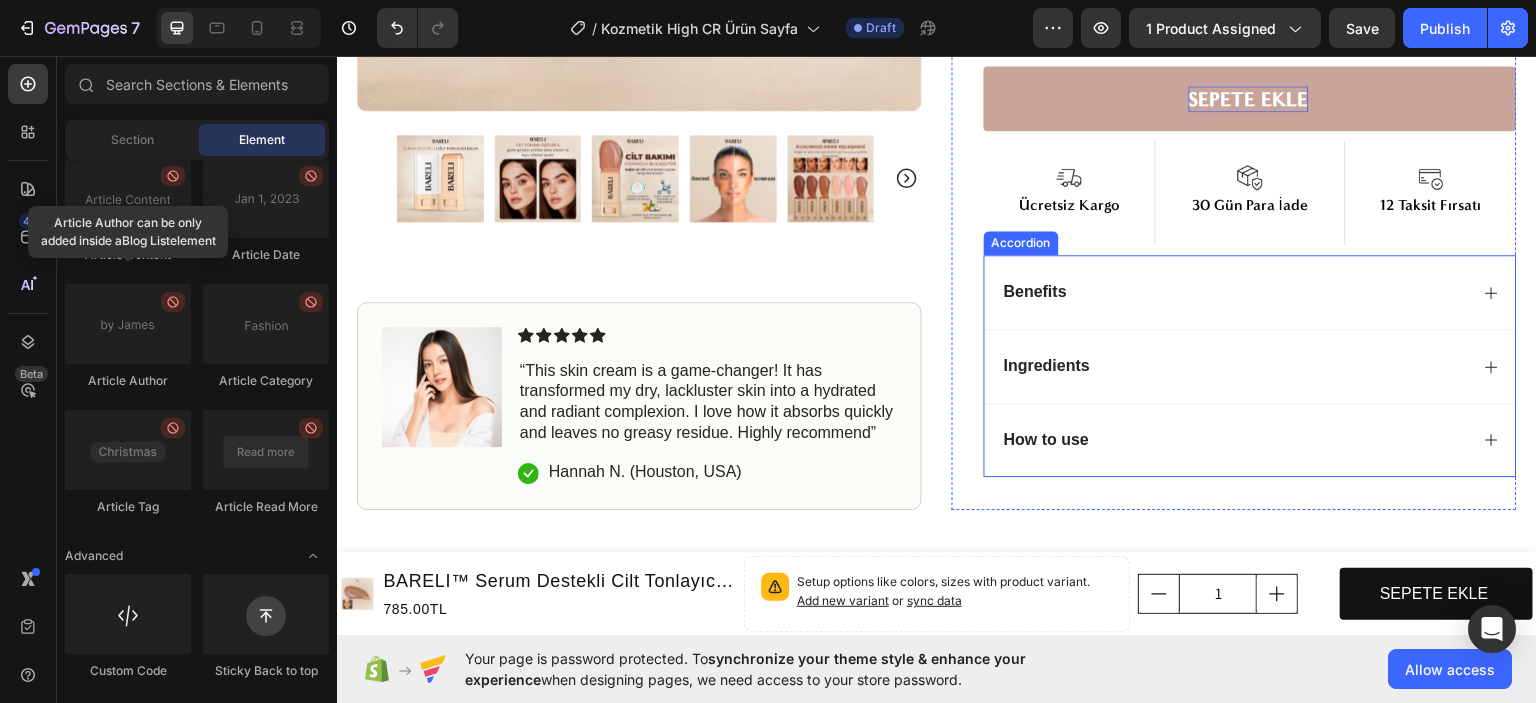 click on "Benefits" at bounding box center [1250, 291] 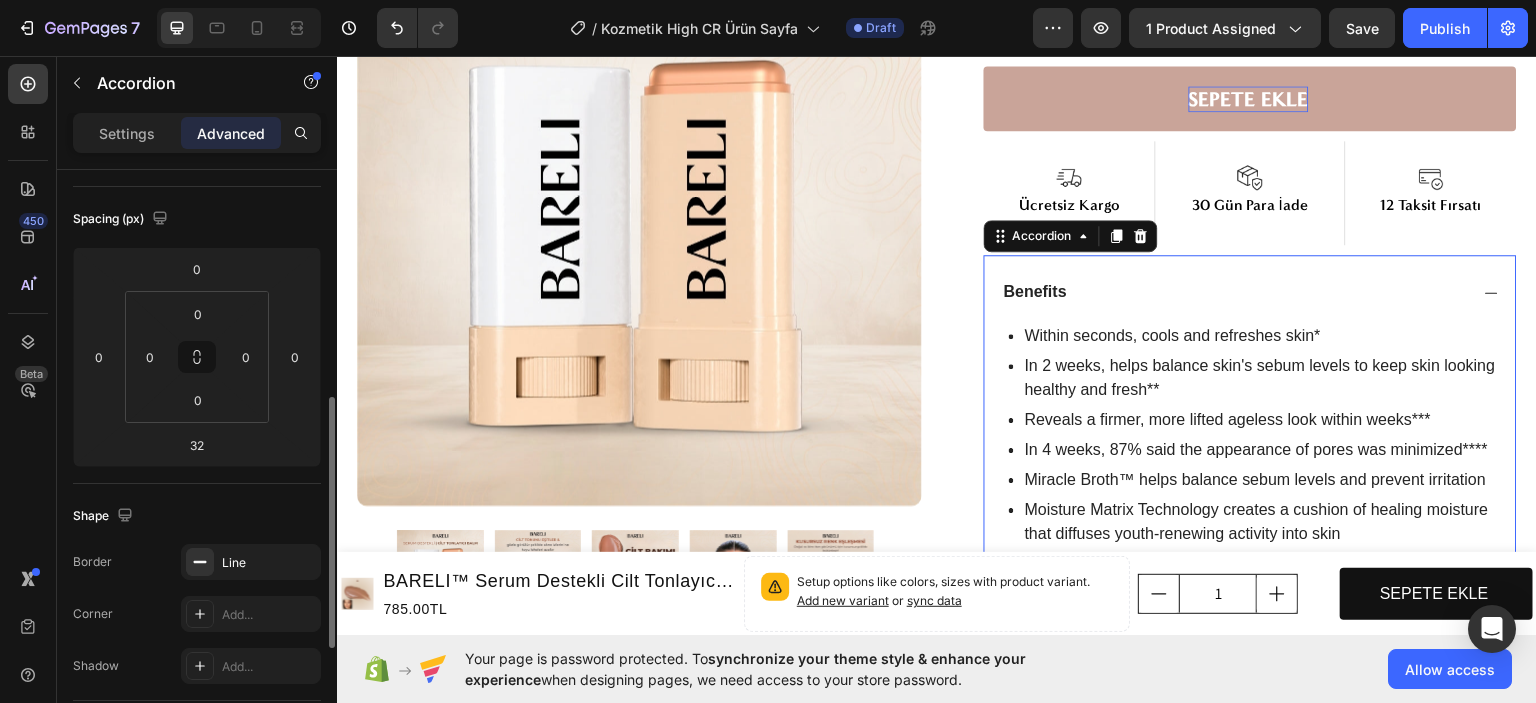 scroll, scrollTop: 300, scrollLeft: 0, axis: vertical 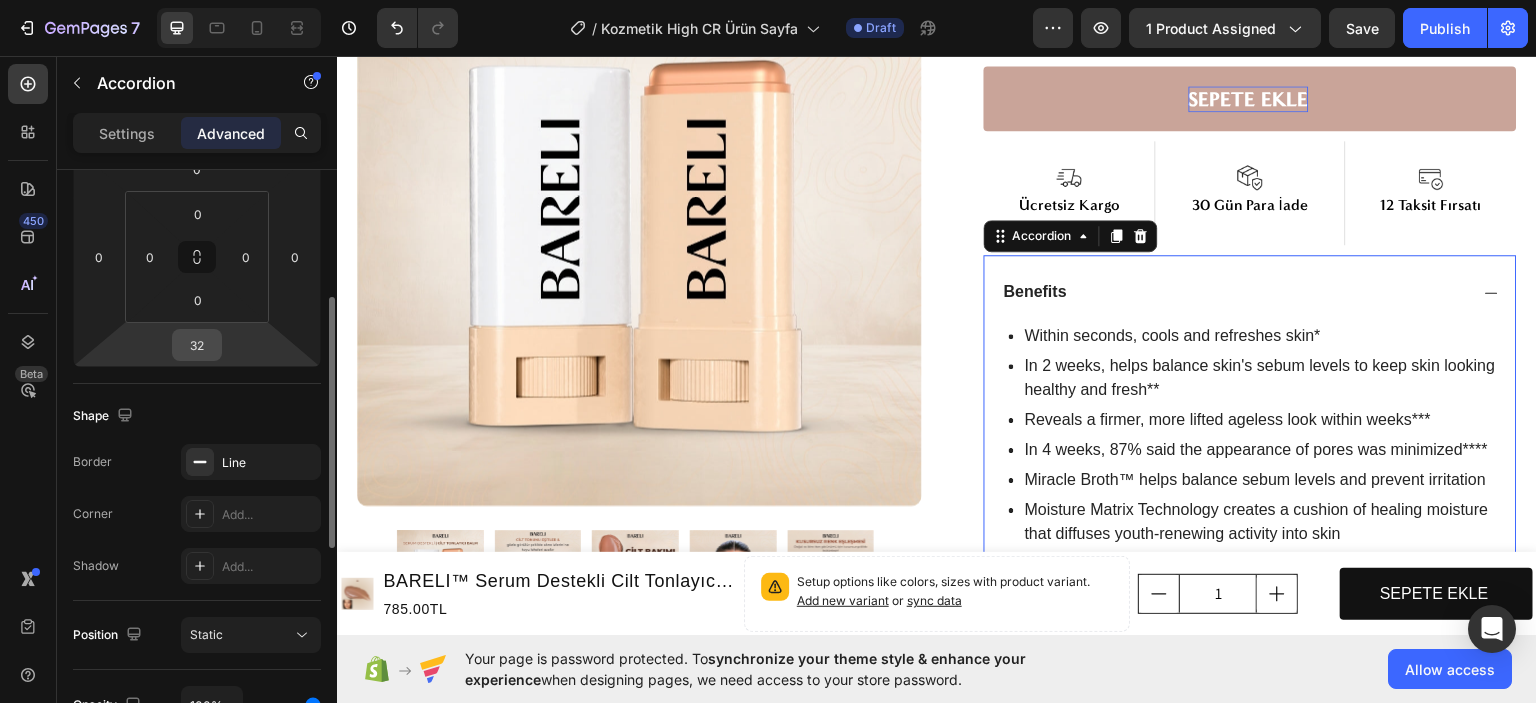 click on "32" at bounding box center [197, 345] 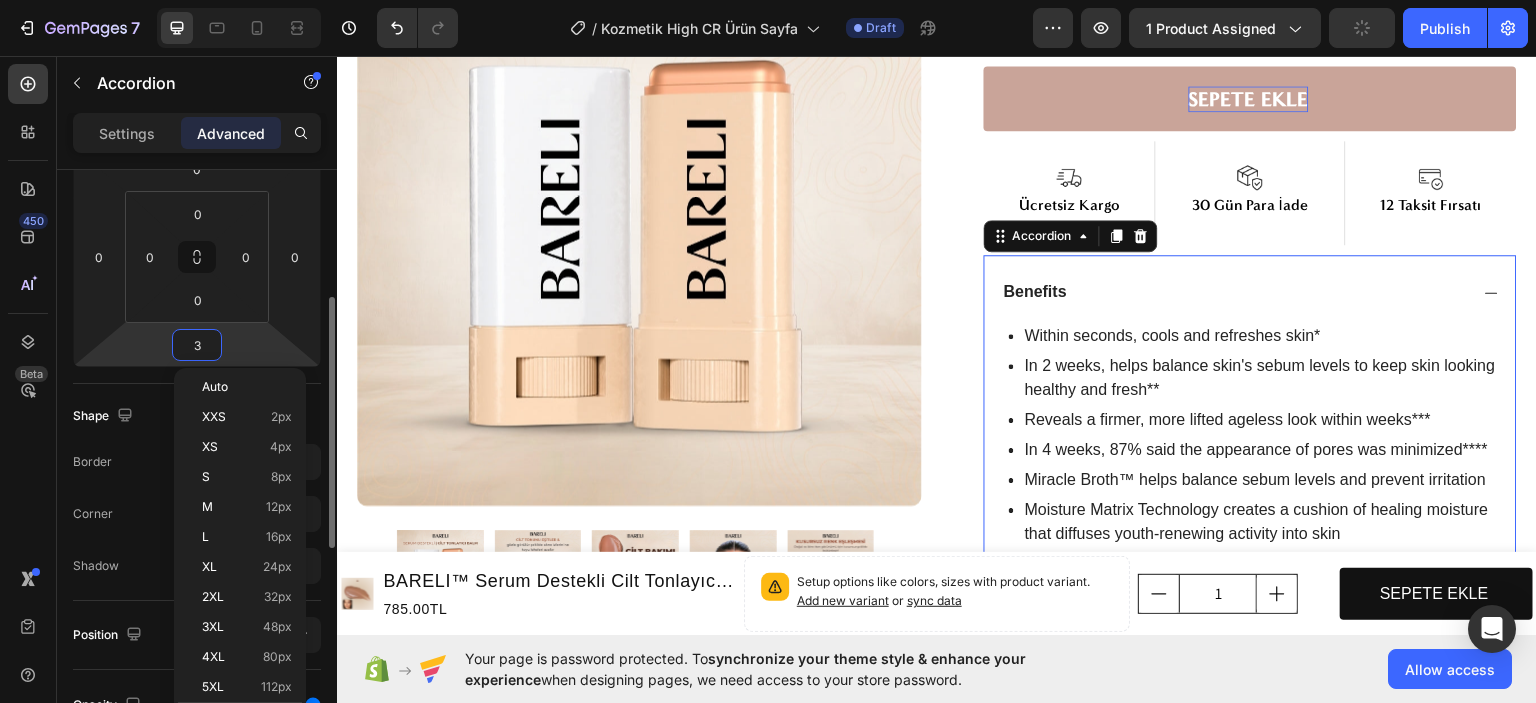 type on "30" 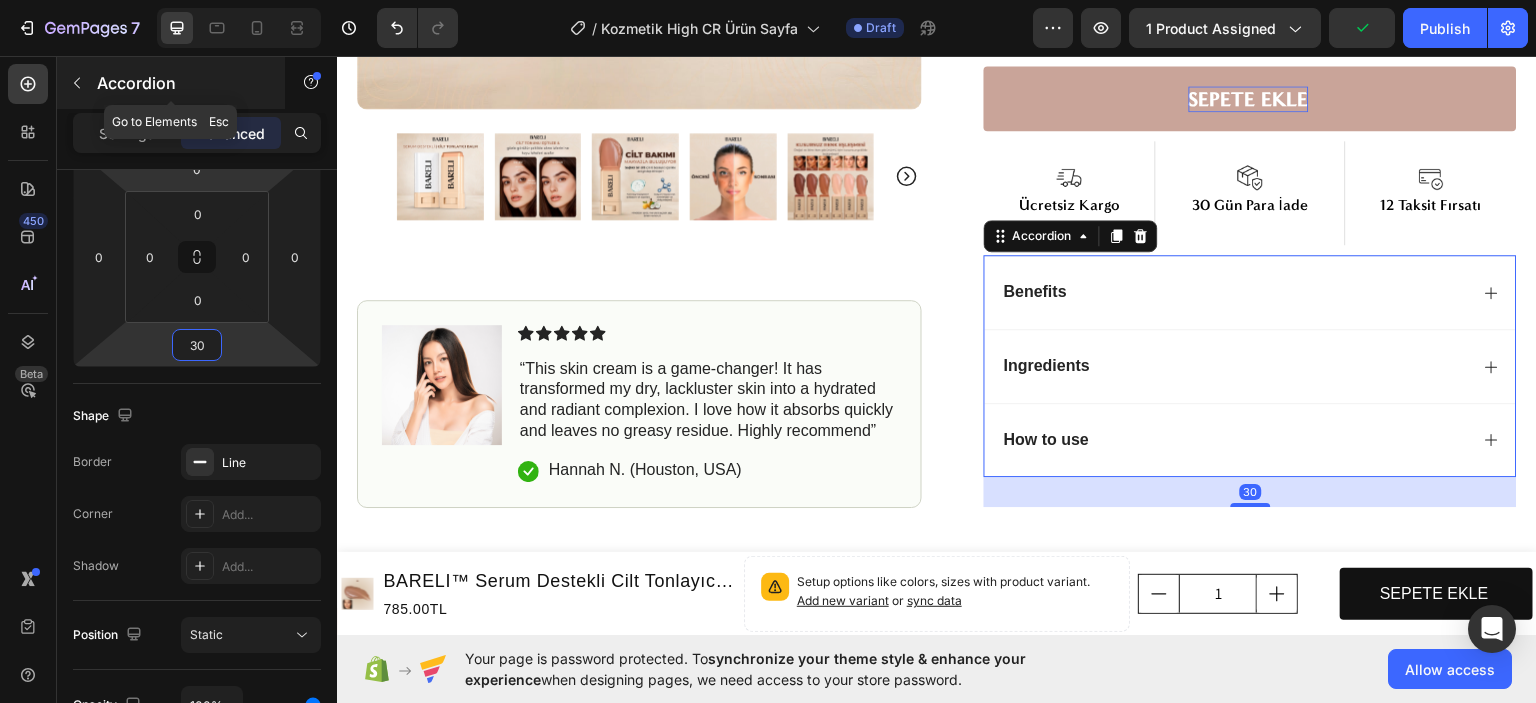 click at bounding box center [77, 83] 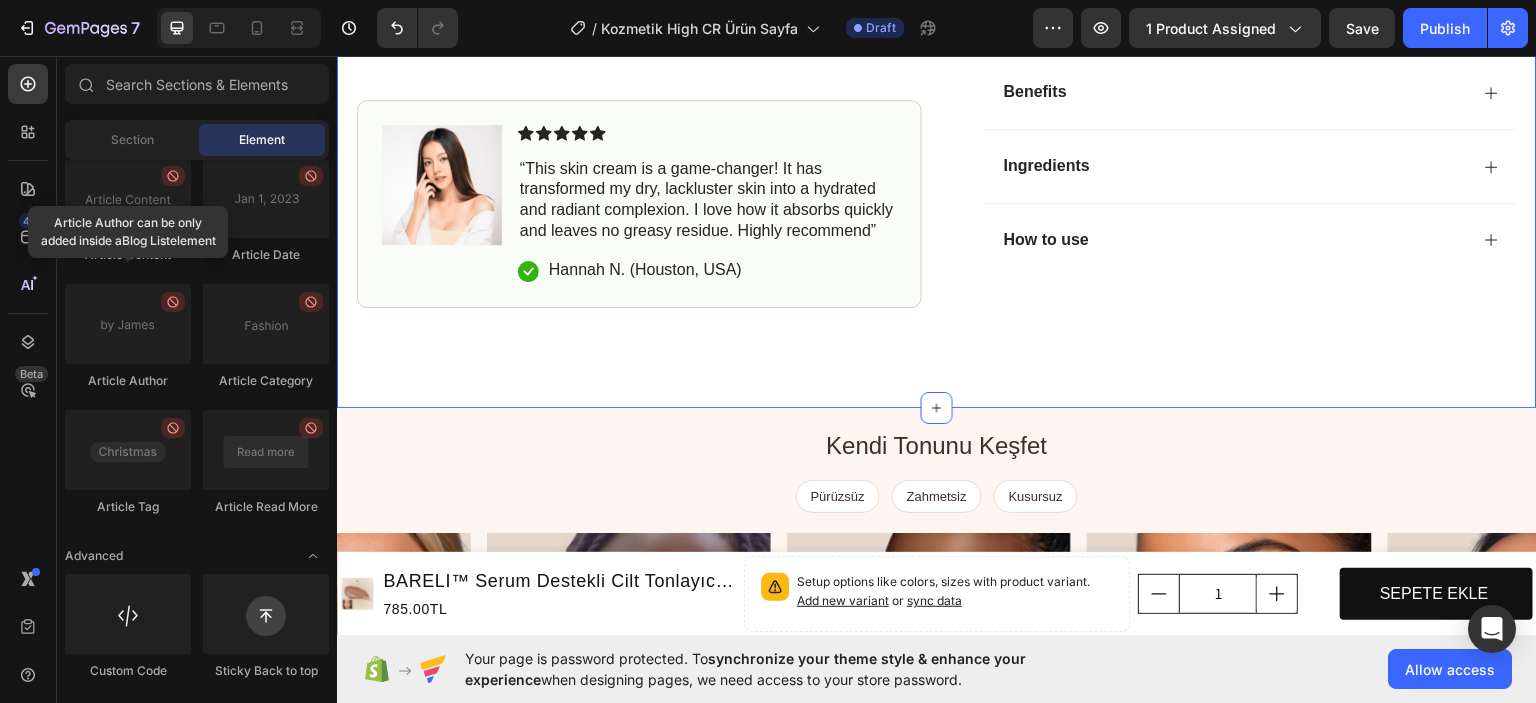scroll, scrollTop: 700, scrollLeft: 0, axis: vertical 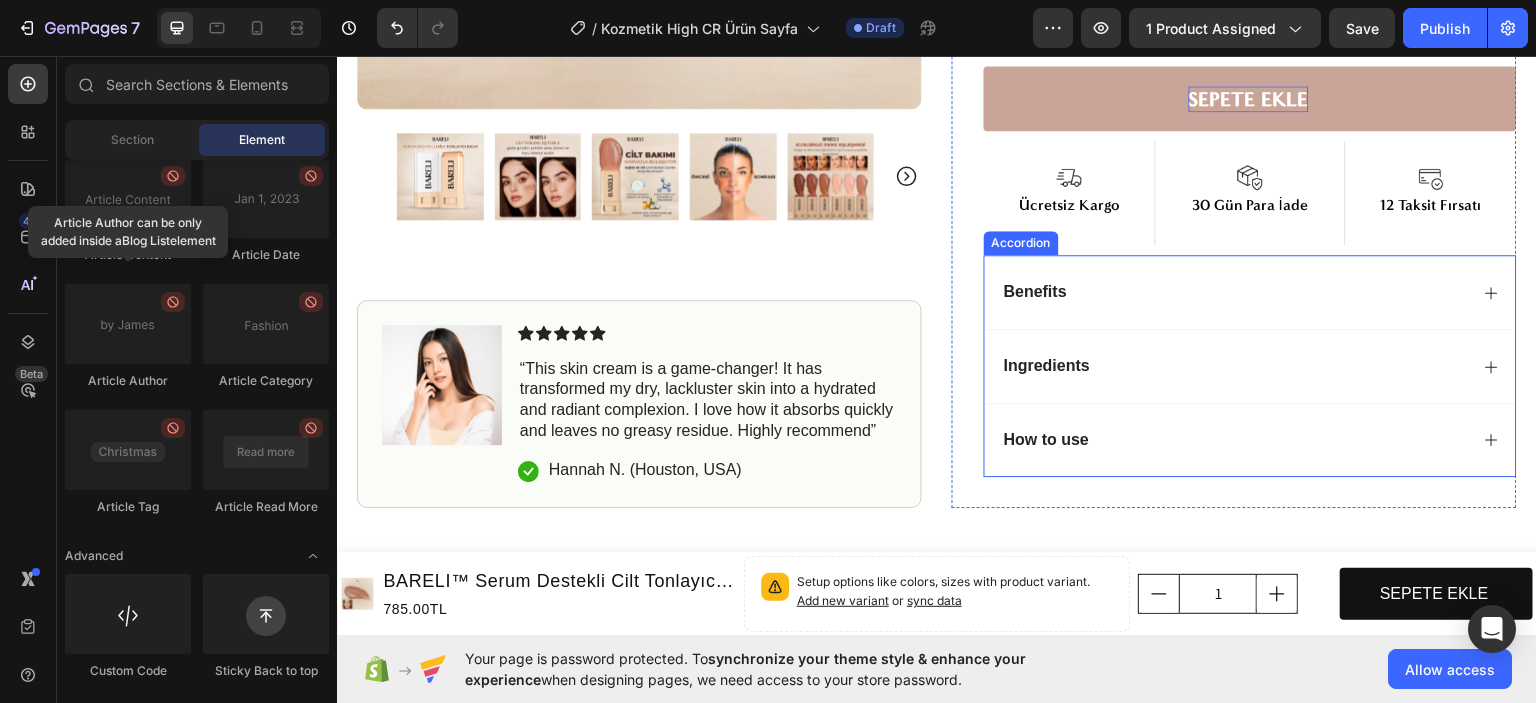 click on "How to use" at bounding box center (1234, 439) 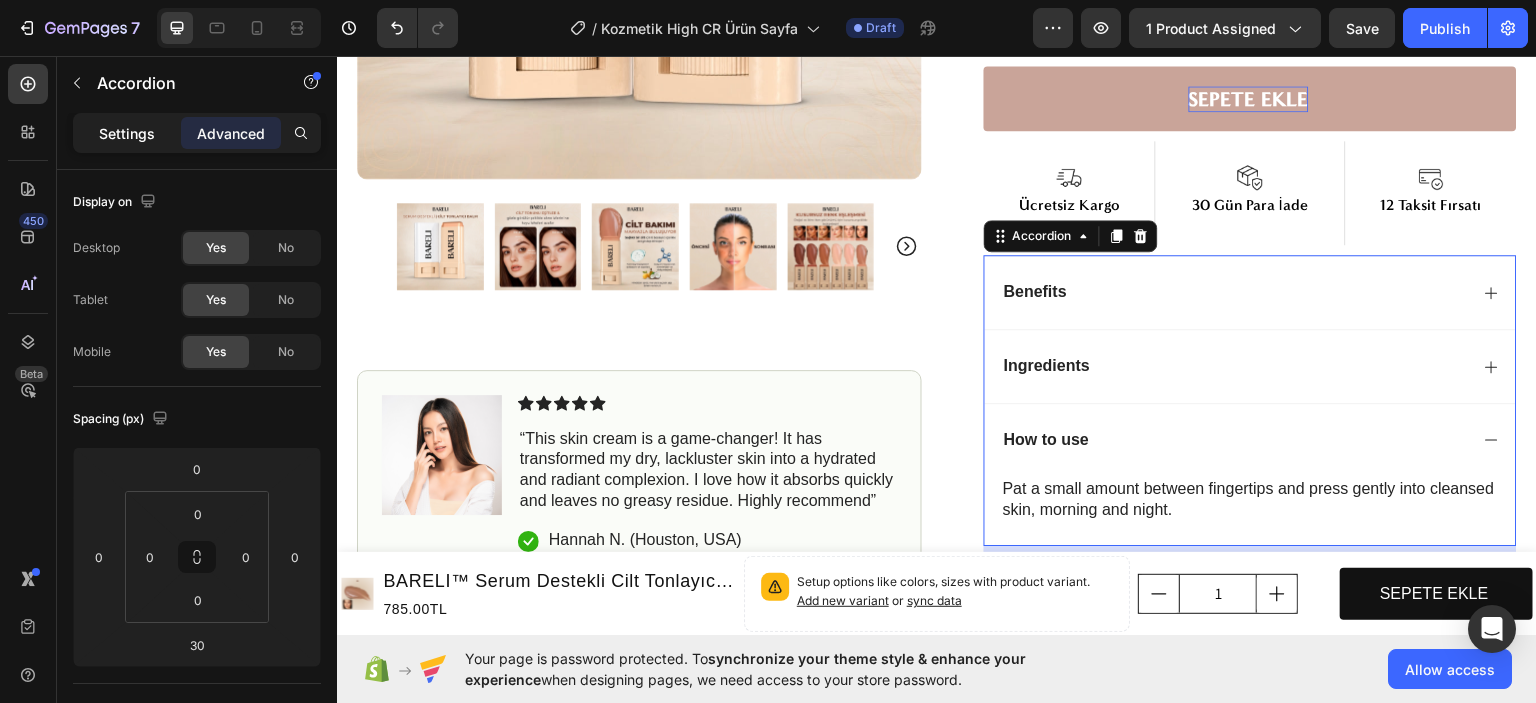 click on "Settings" 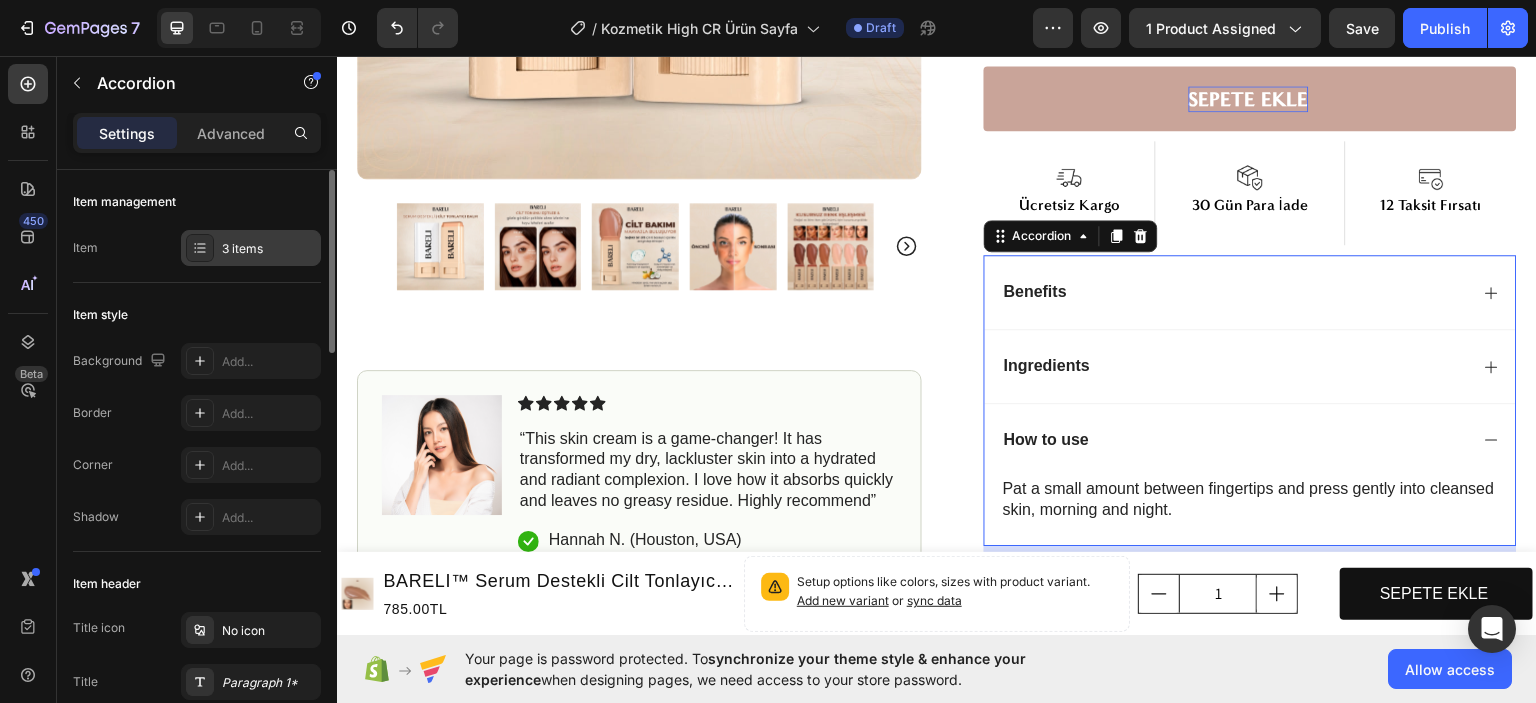 click 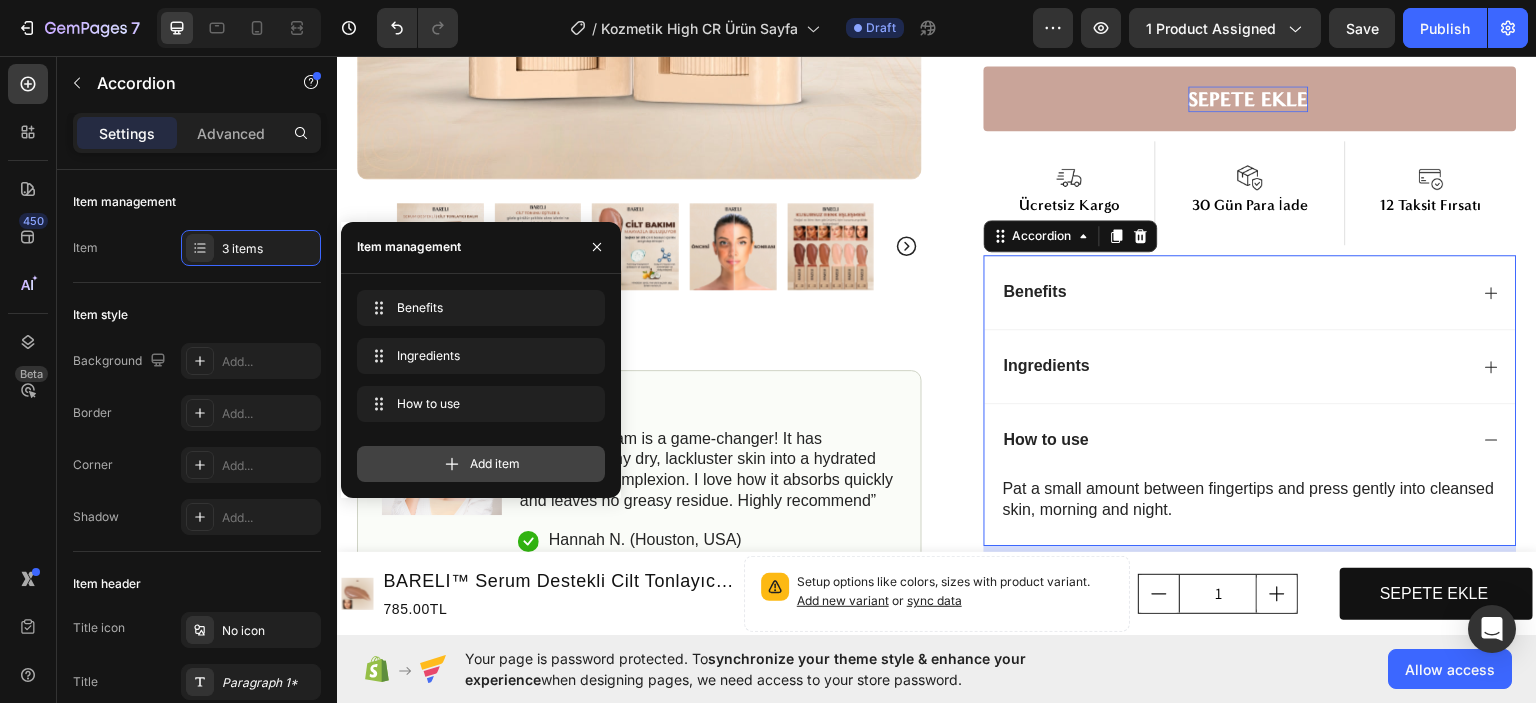 click on "Add item" at bounding box center [481, 464] 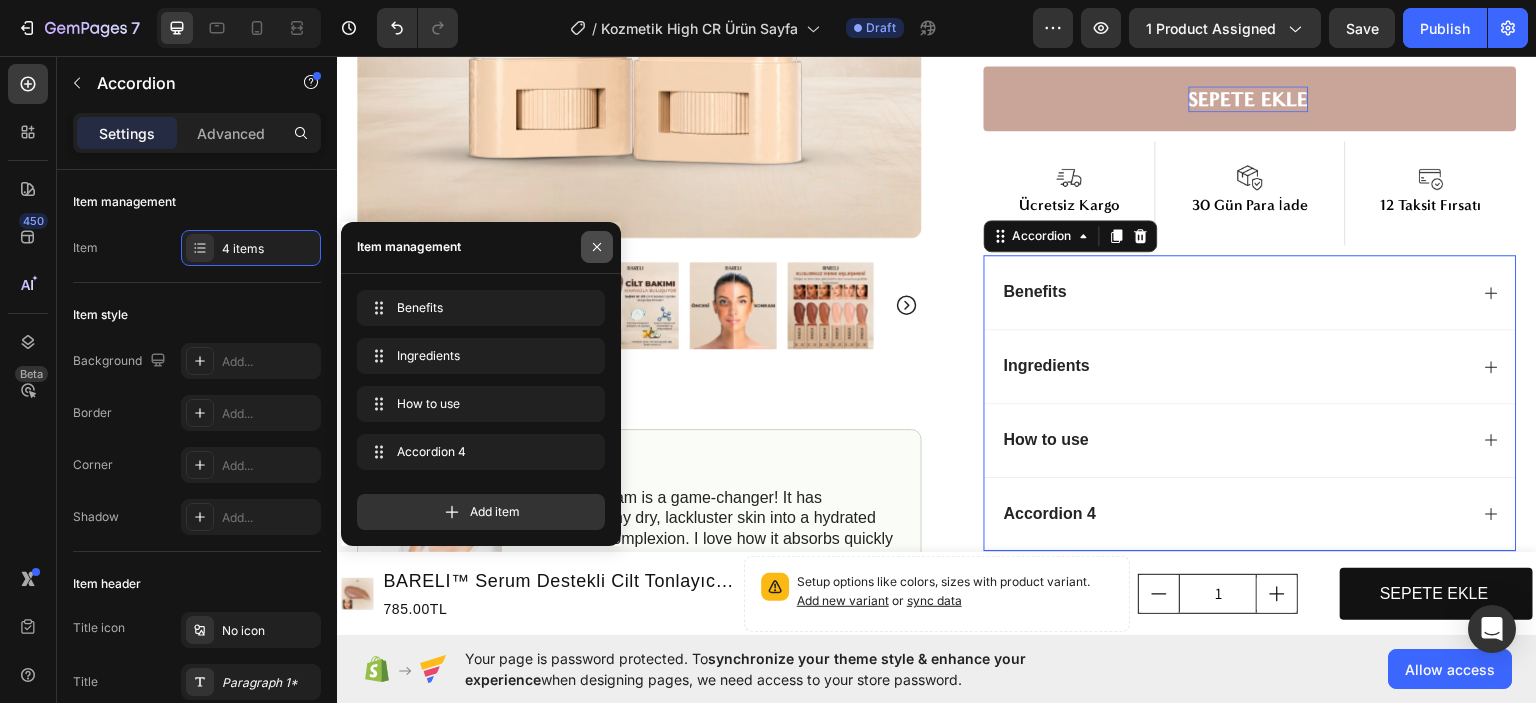 click 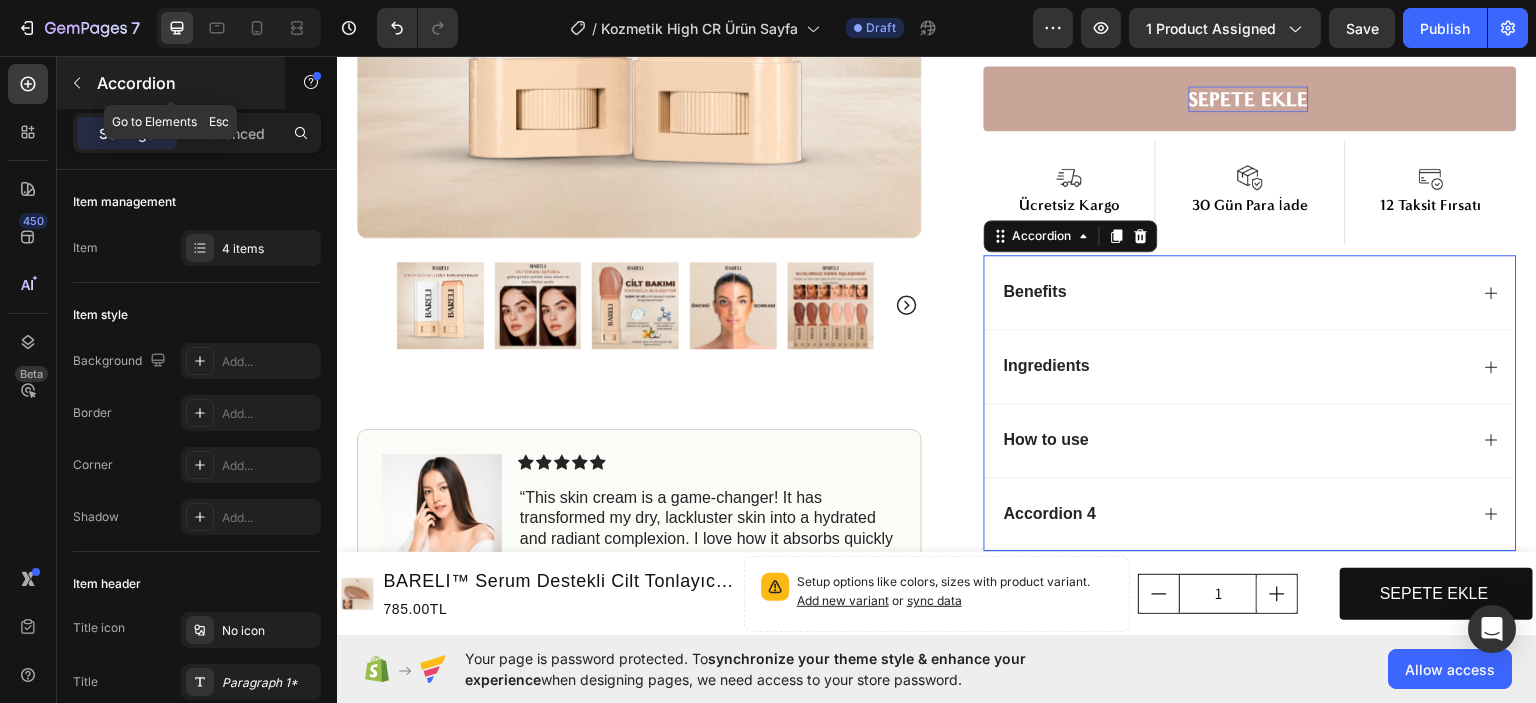 click at bounding box center (77, 83) 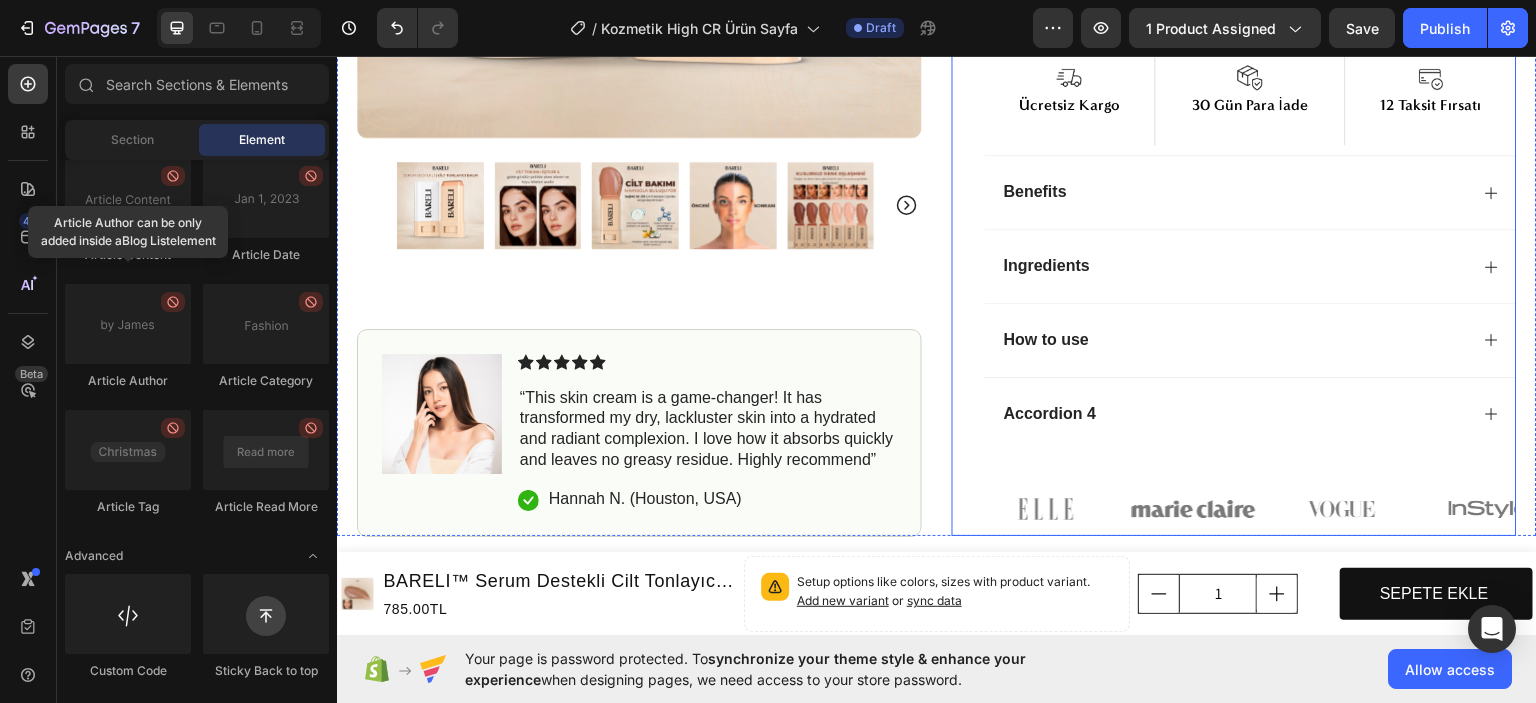 scroll, scrollTop: 700, scrollLeft: 0, axis: vertical 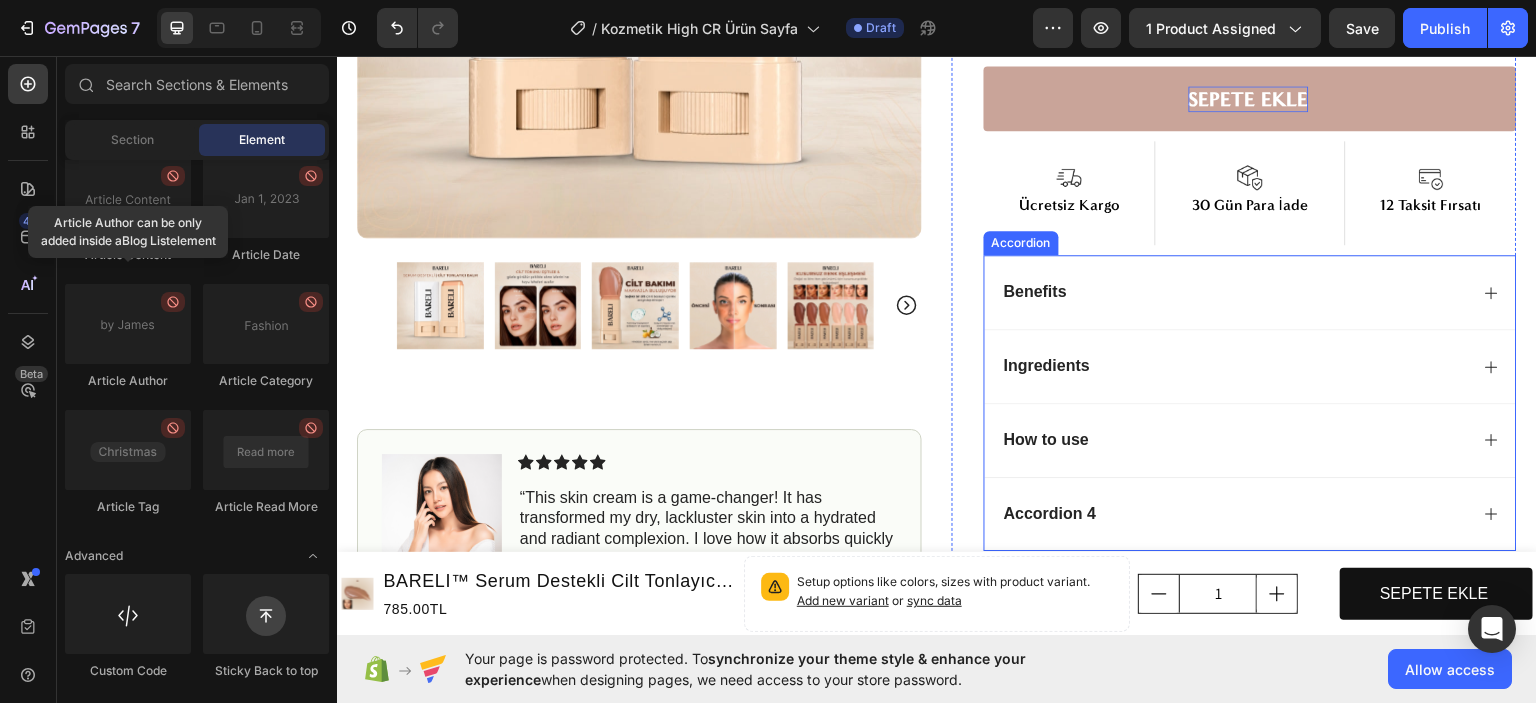 click on "Benefits" at bounding box center (1234, 291) 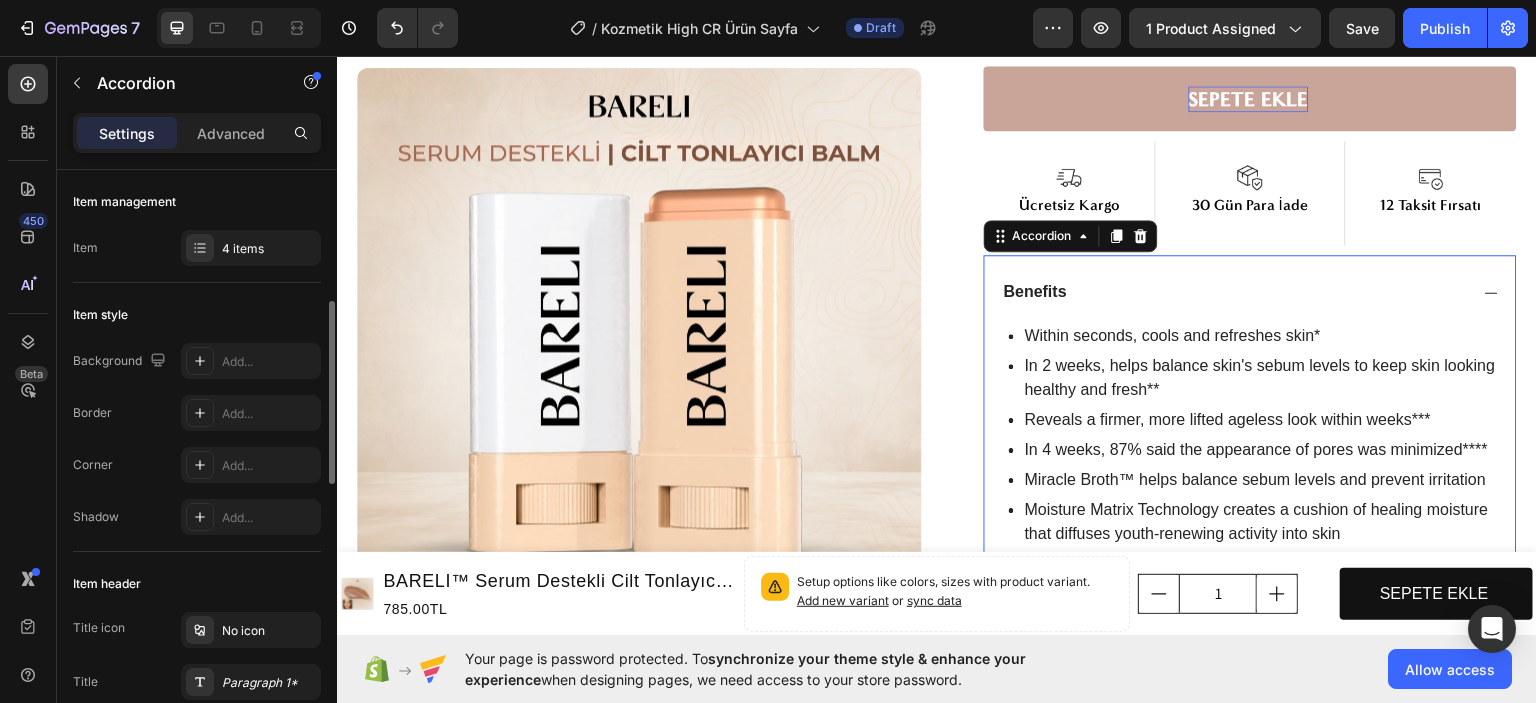 scroll, scrollTop: 300, scrollLeft: 0, axis: vertical 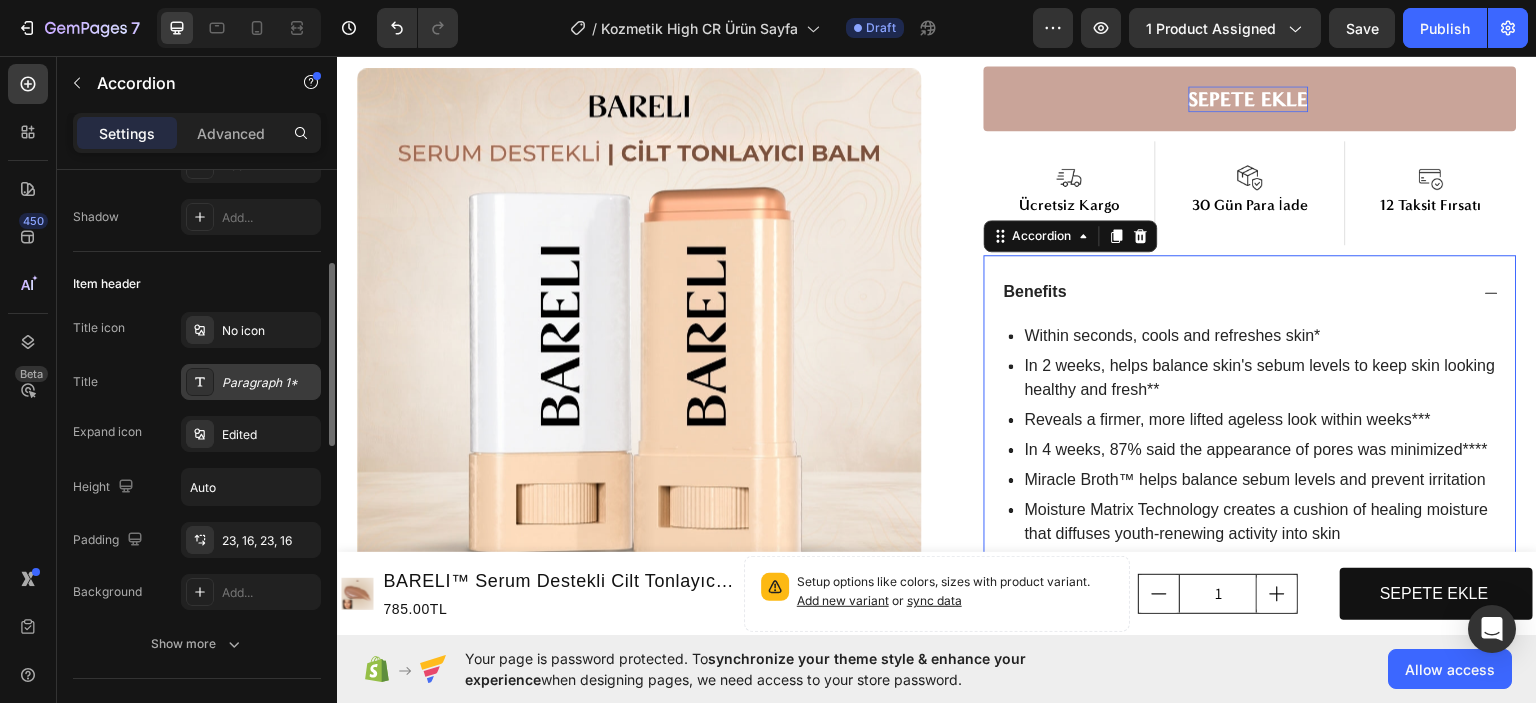 click on "Paragraph 1*" at bounding box center (251, 382) 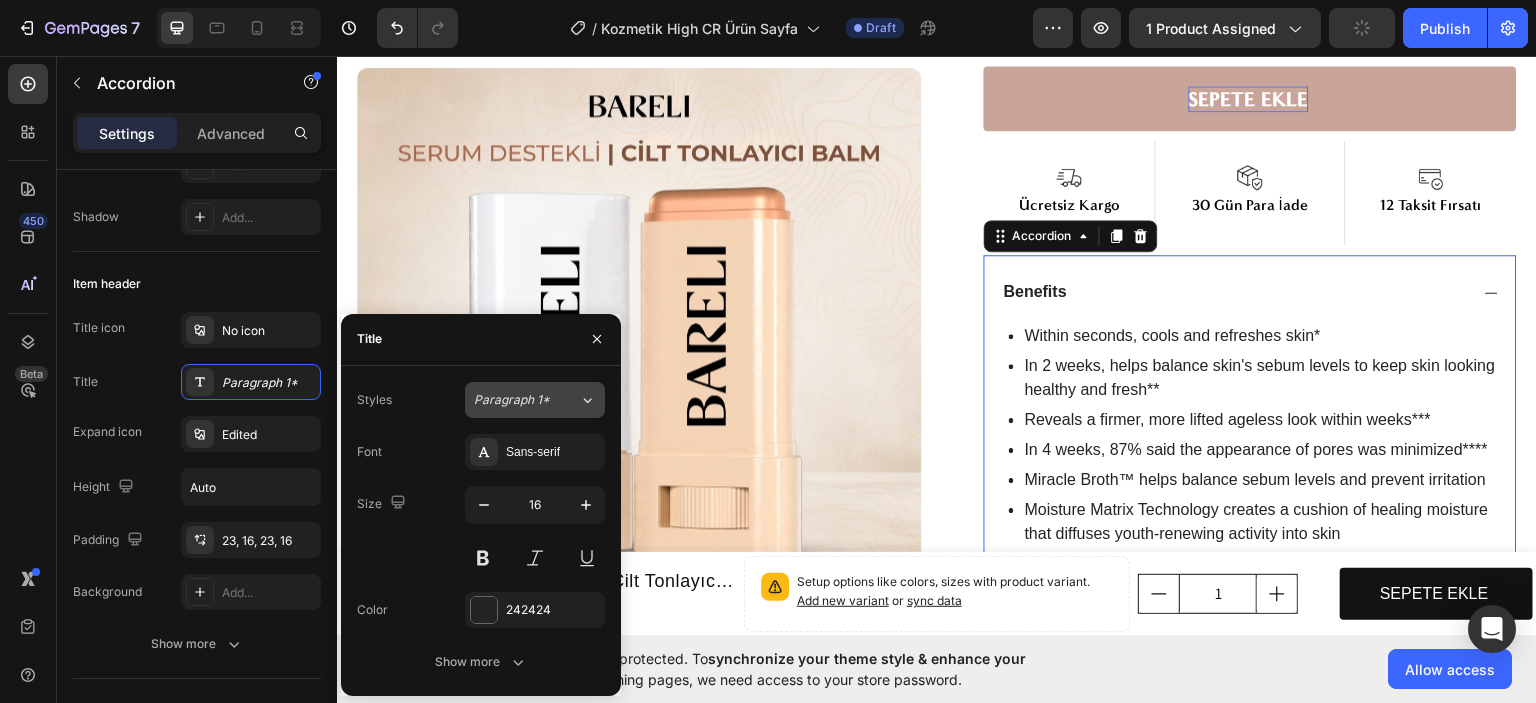 click on "Paragraph 1*" 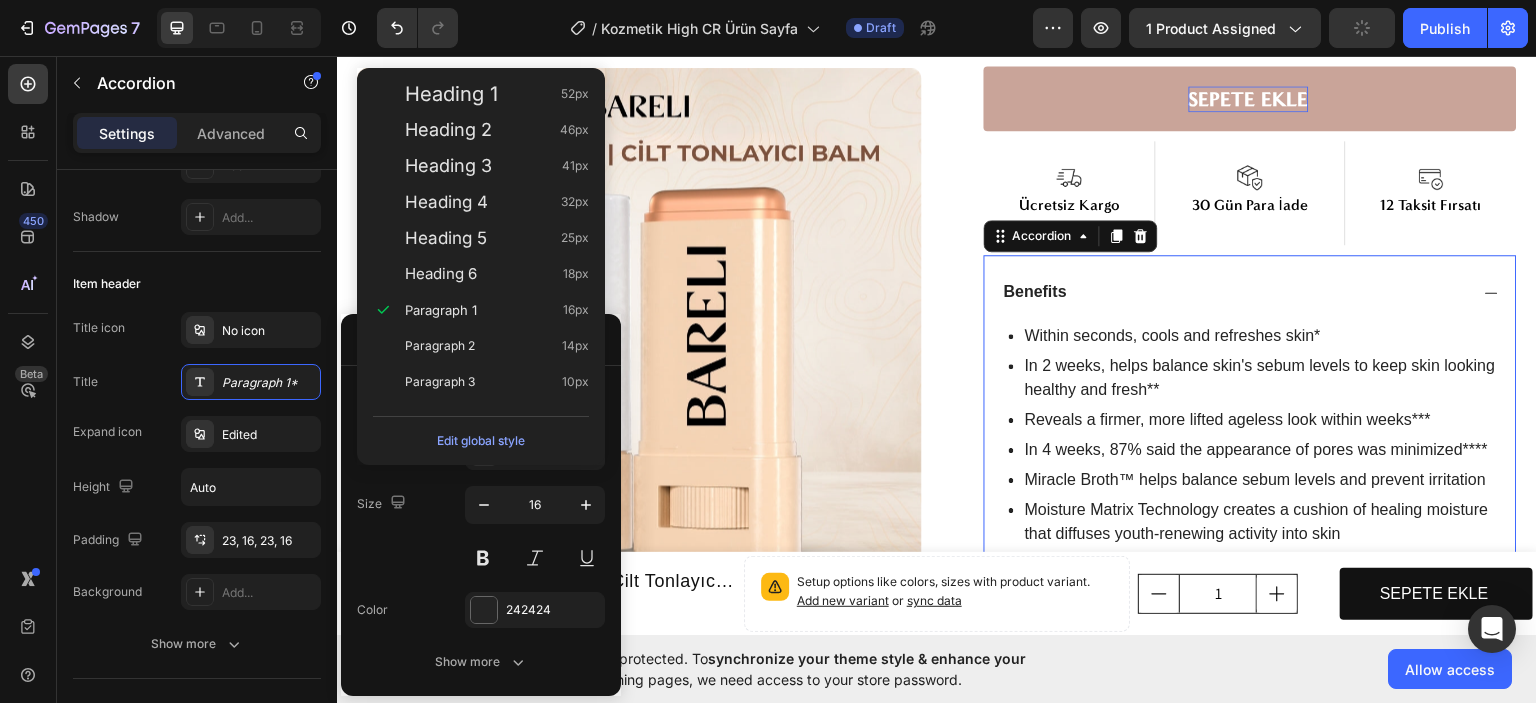 click on "Font Sans-serif Size 16 Color 242424 Show more" at bounding box center (481, 557) 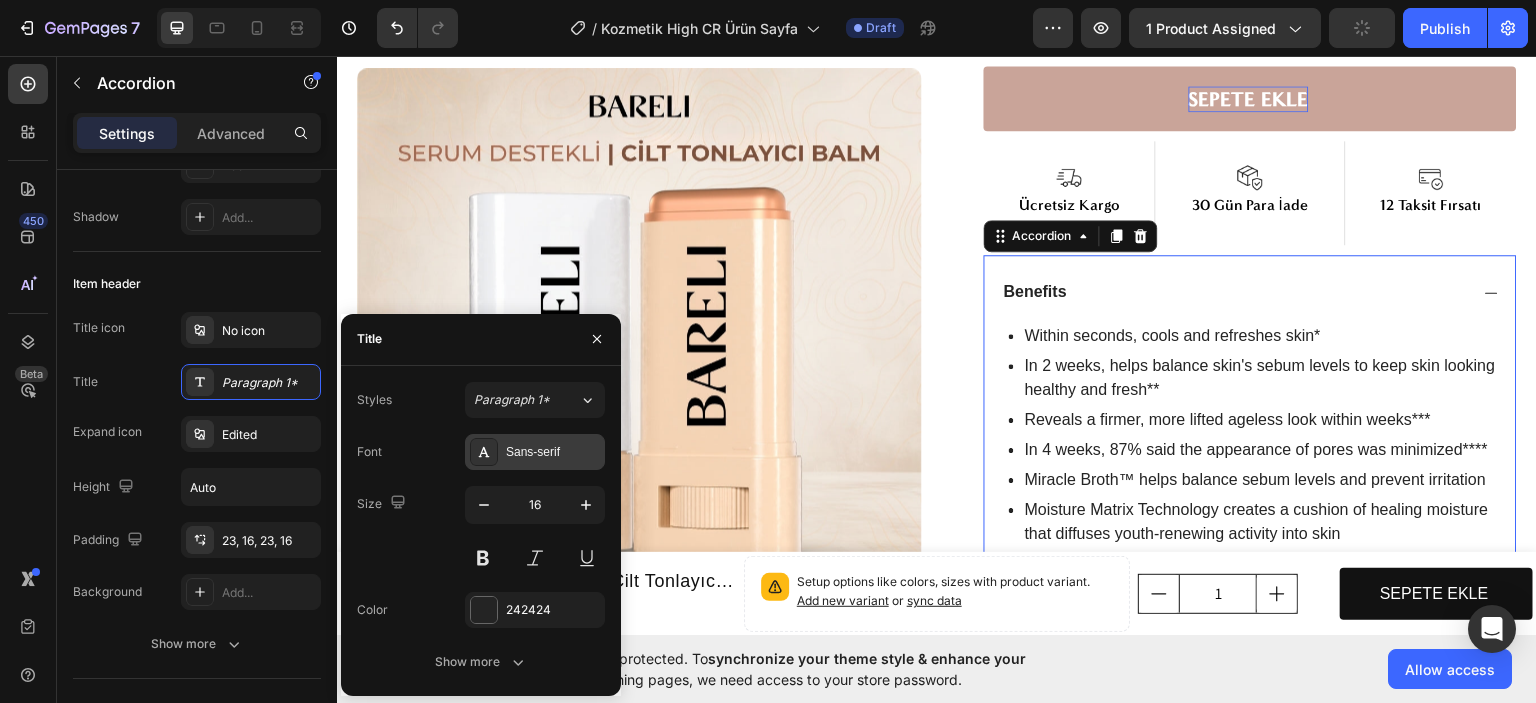 click on "Sans-serif" at bounding box center (535, 452) 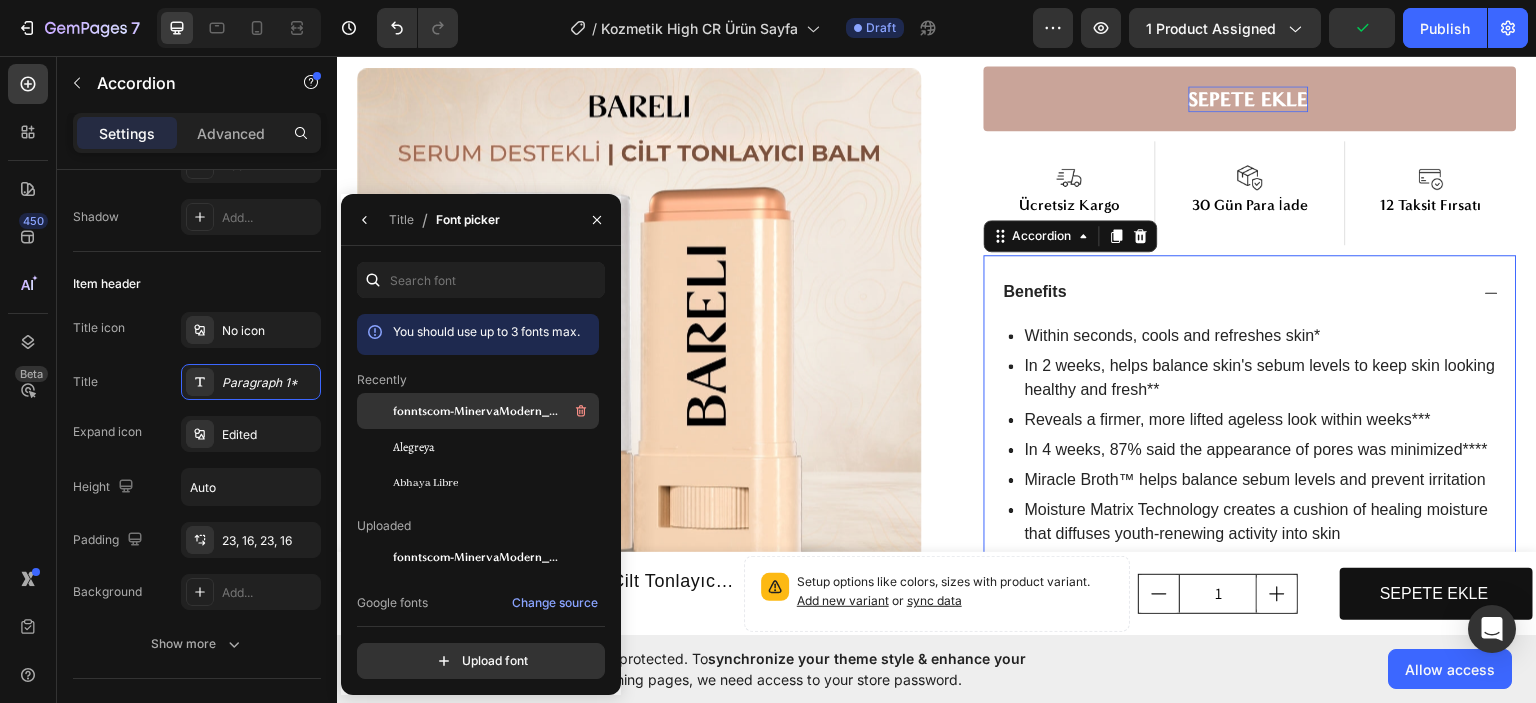 click on "fonntscom-MinervaModern_Bold" at bounding box center [476, 411] 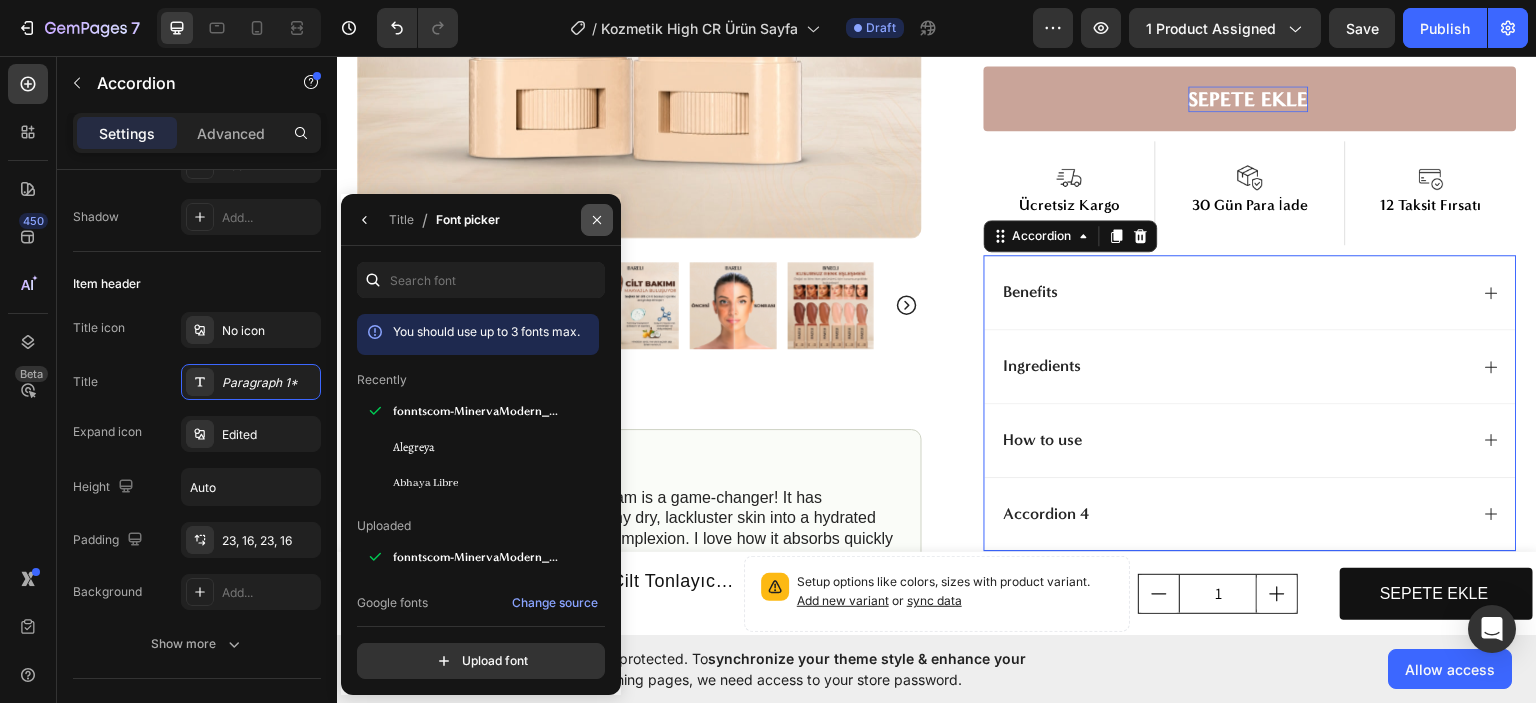 click 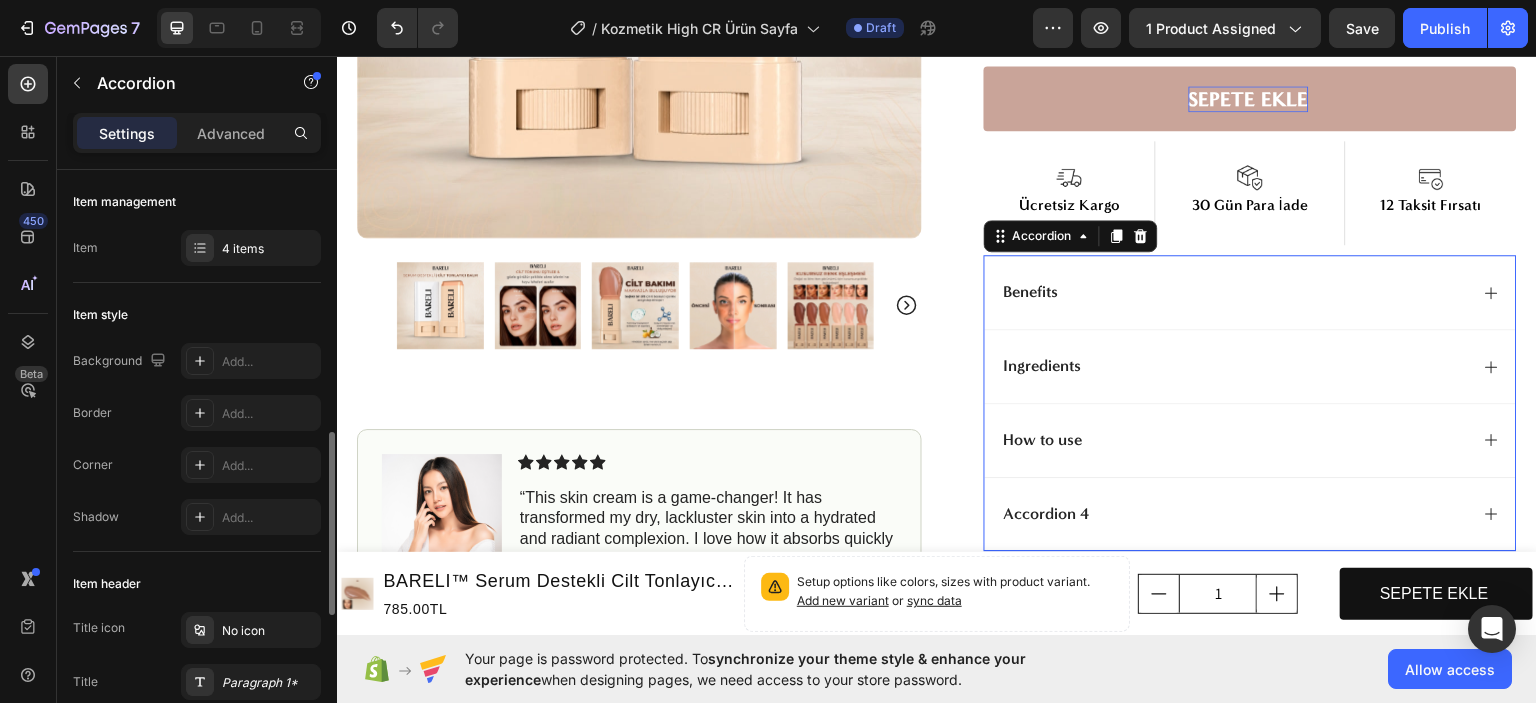 scroll, scrollTop: 300, scrollLeft: 0, axis: vertical 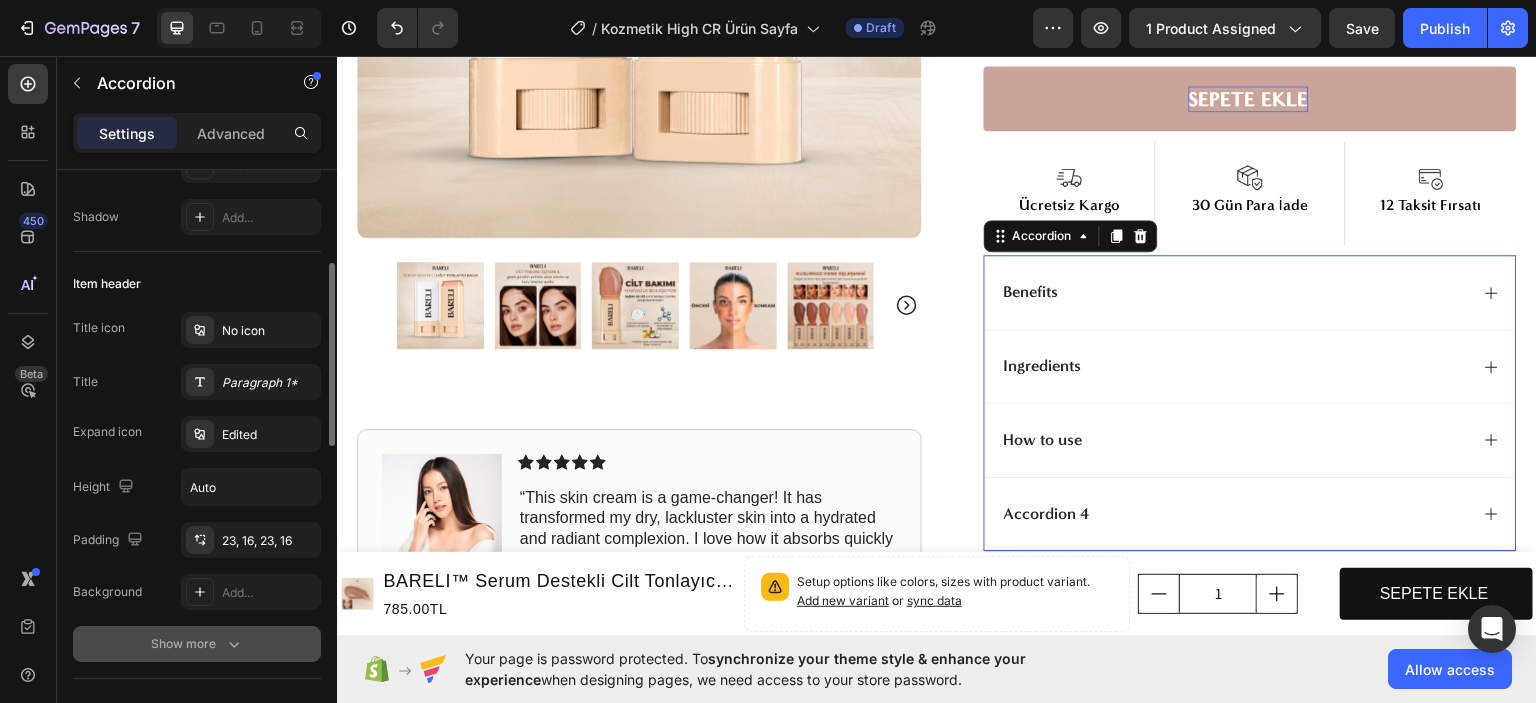 click on "Show more" at bounding box center (197, 644) 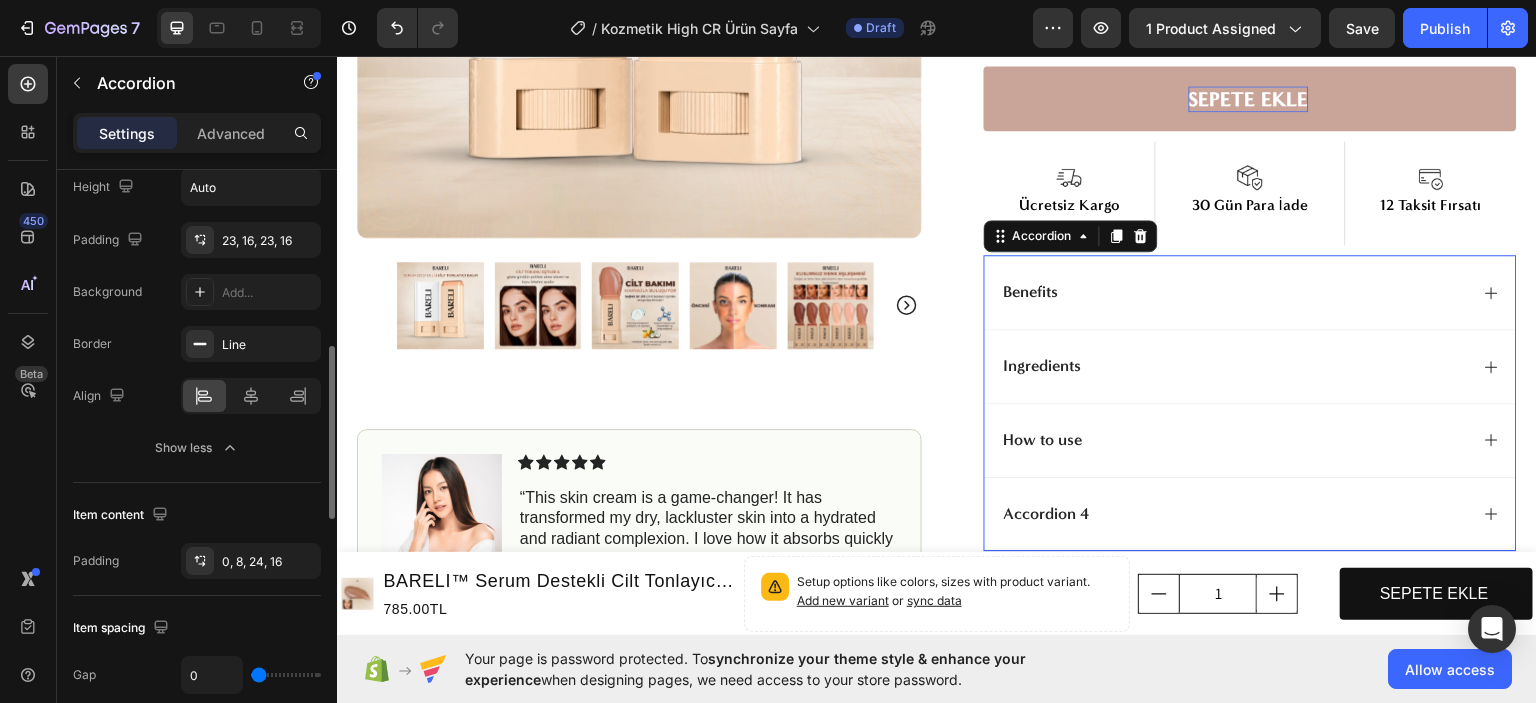 scroll, scrollTop: 400, scrollLeft: 0, axis: vertical 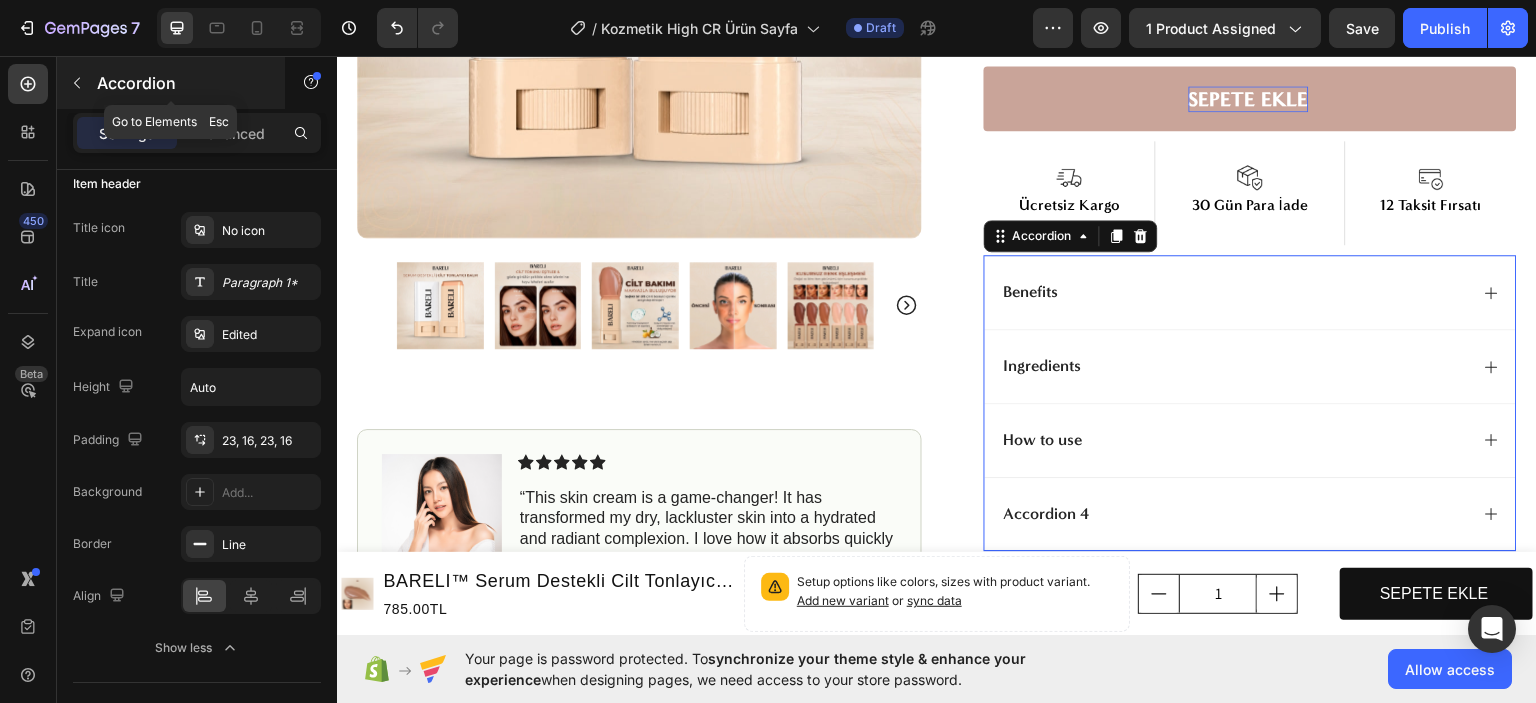 click 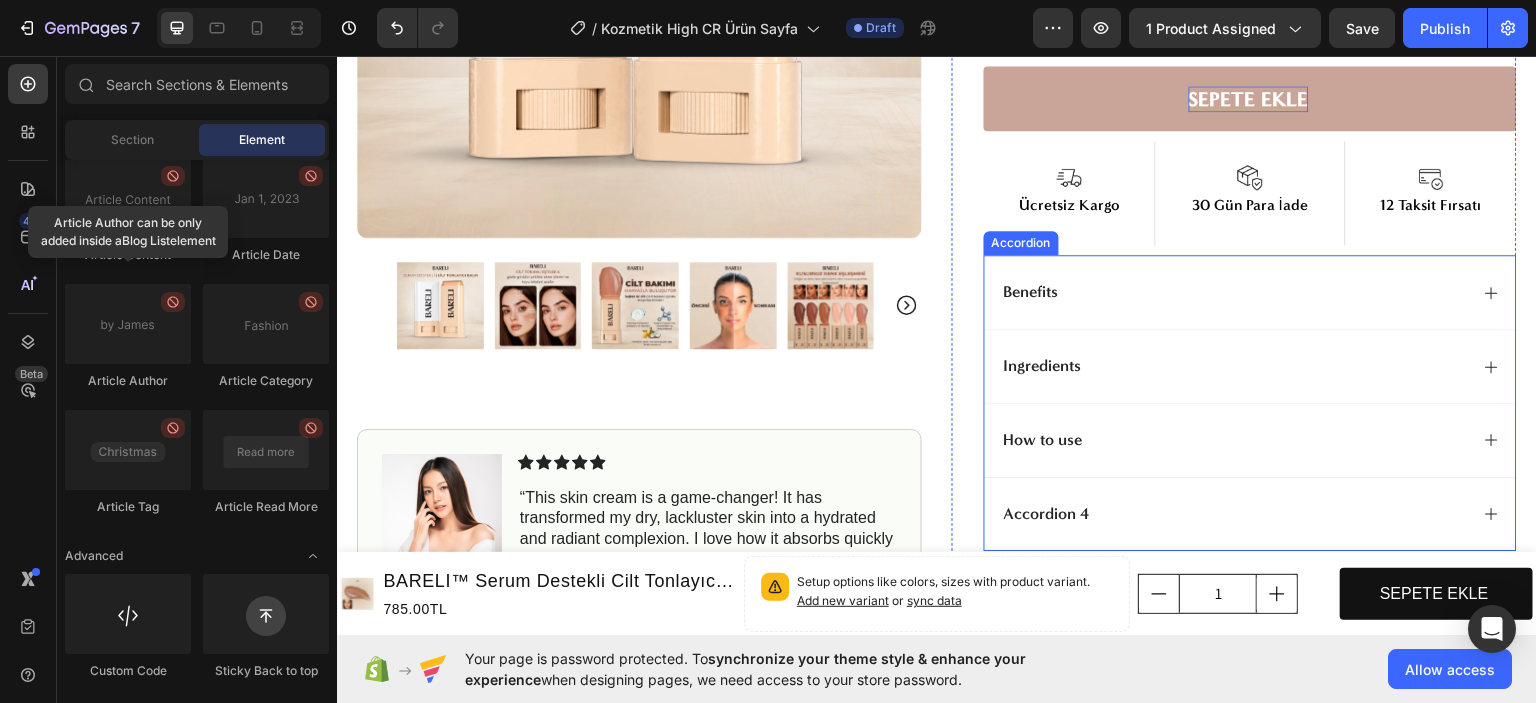 click on "Benefits" at bounding box center (1031, 291) 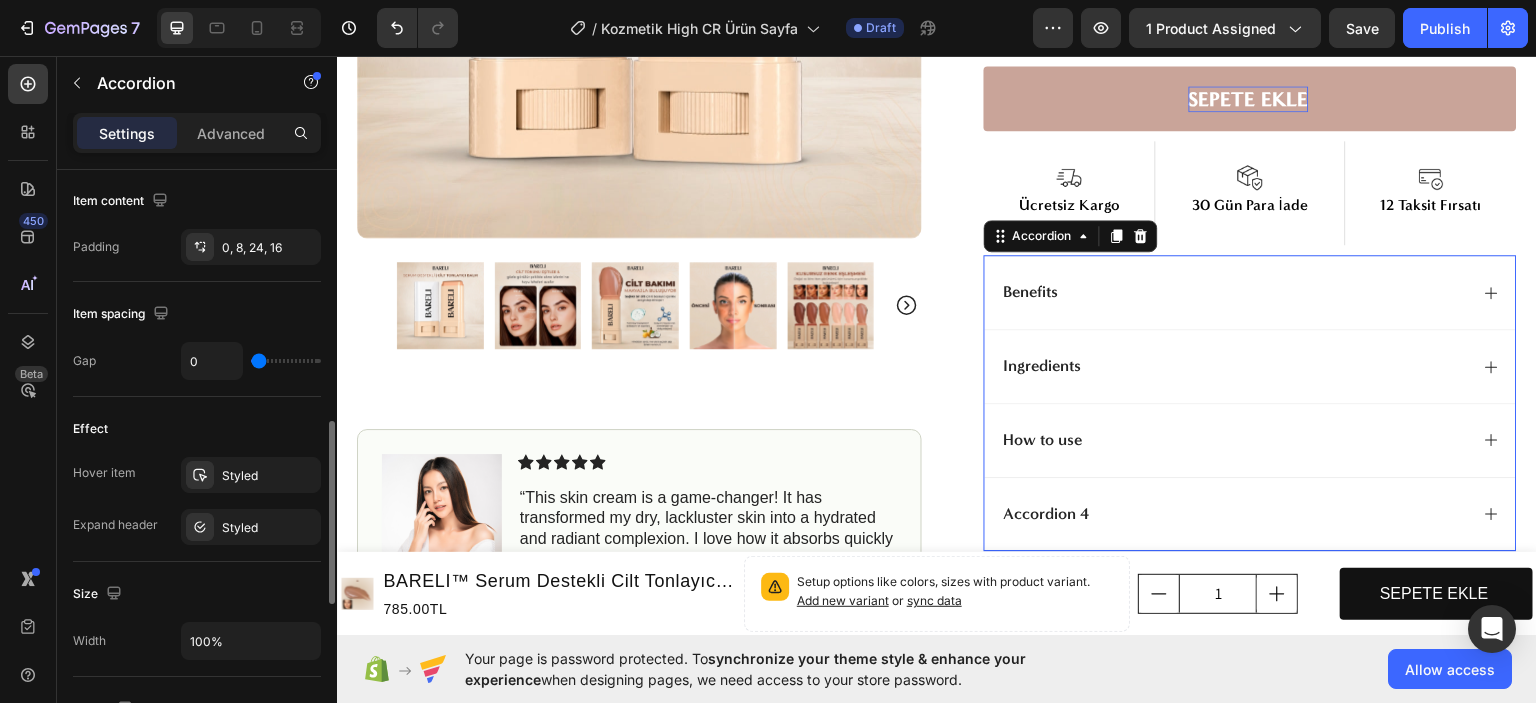 scroll, scrollTop: 410, scrollLeft: 0, axis: vertical 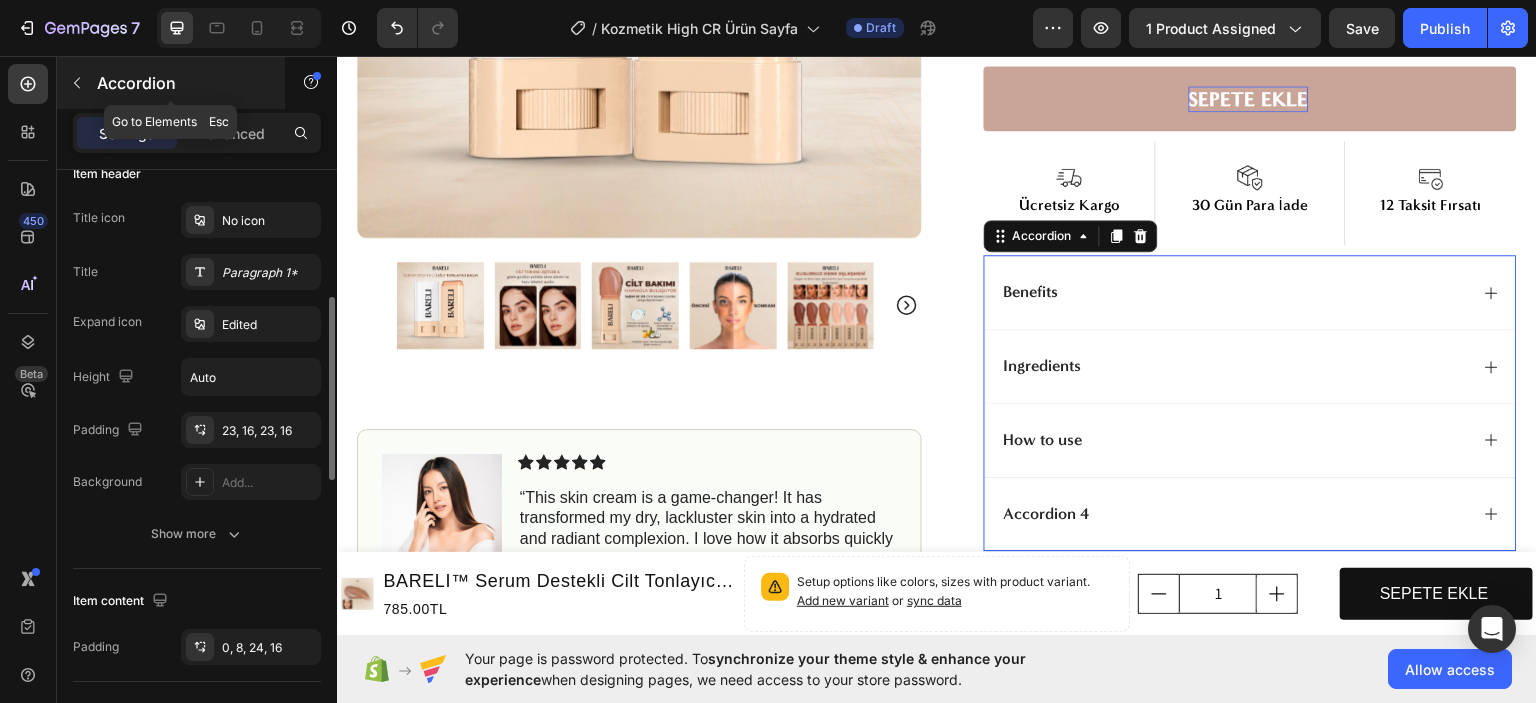 click at bounding box center [77, 83] 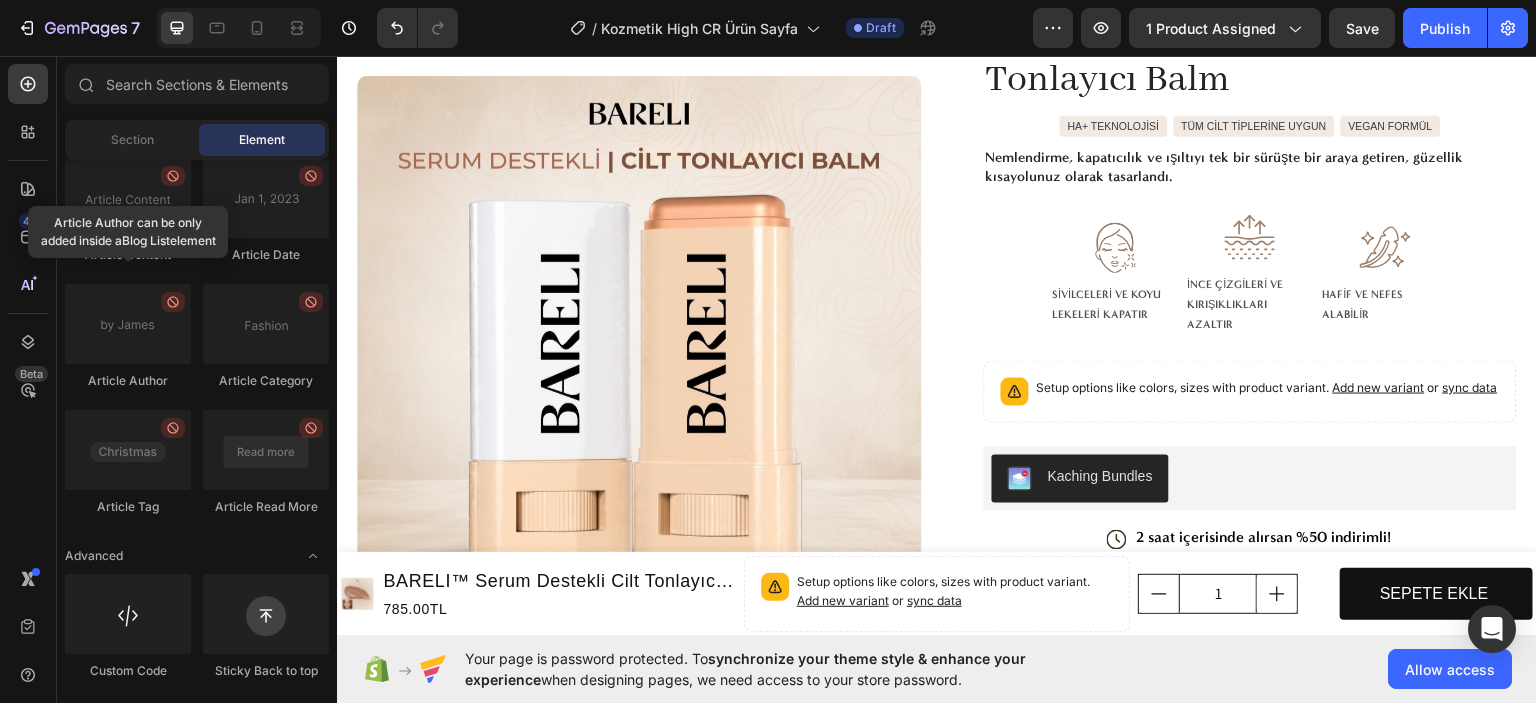 scroll, scrollTop: 0, scrollLeft: 0, axis: both 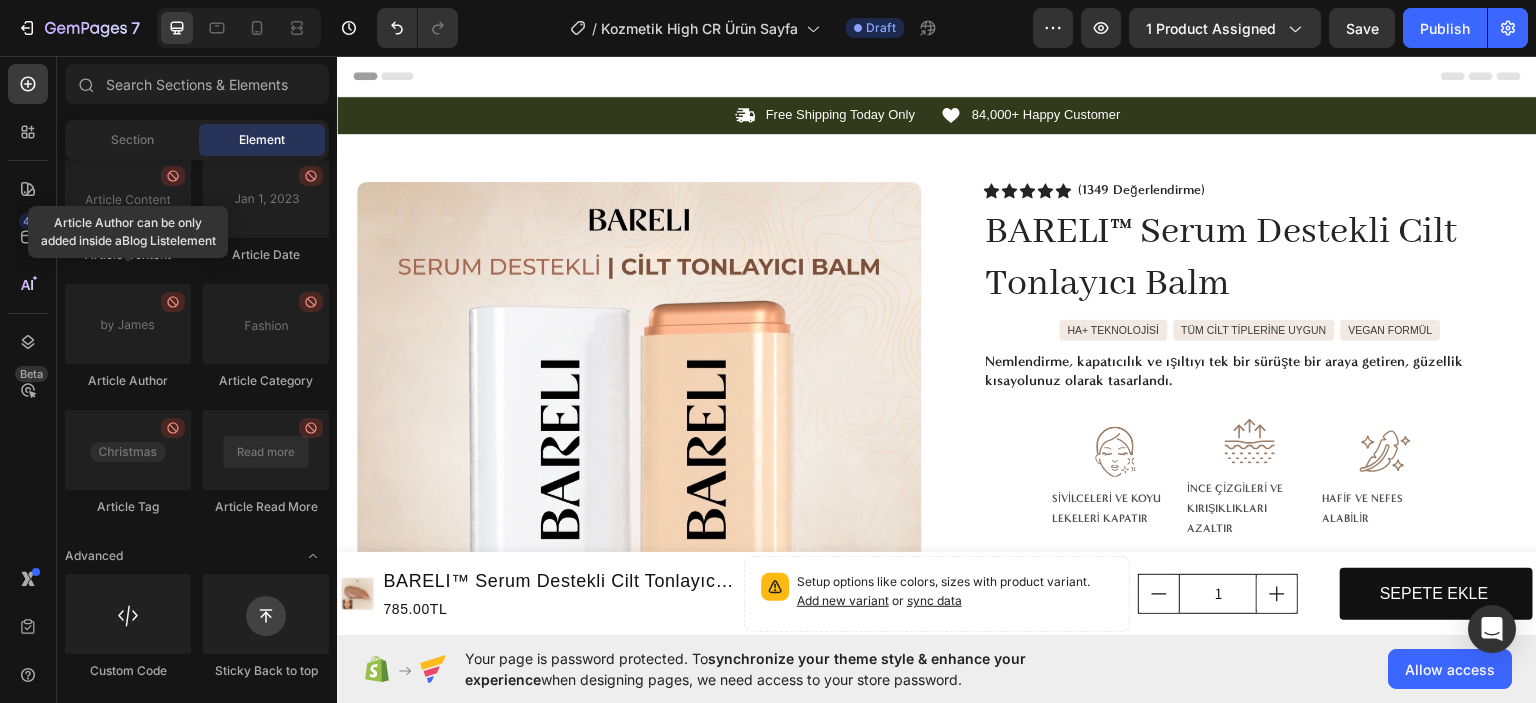 click on "450 Beta" at bounding box center (28, 311) 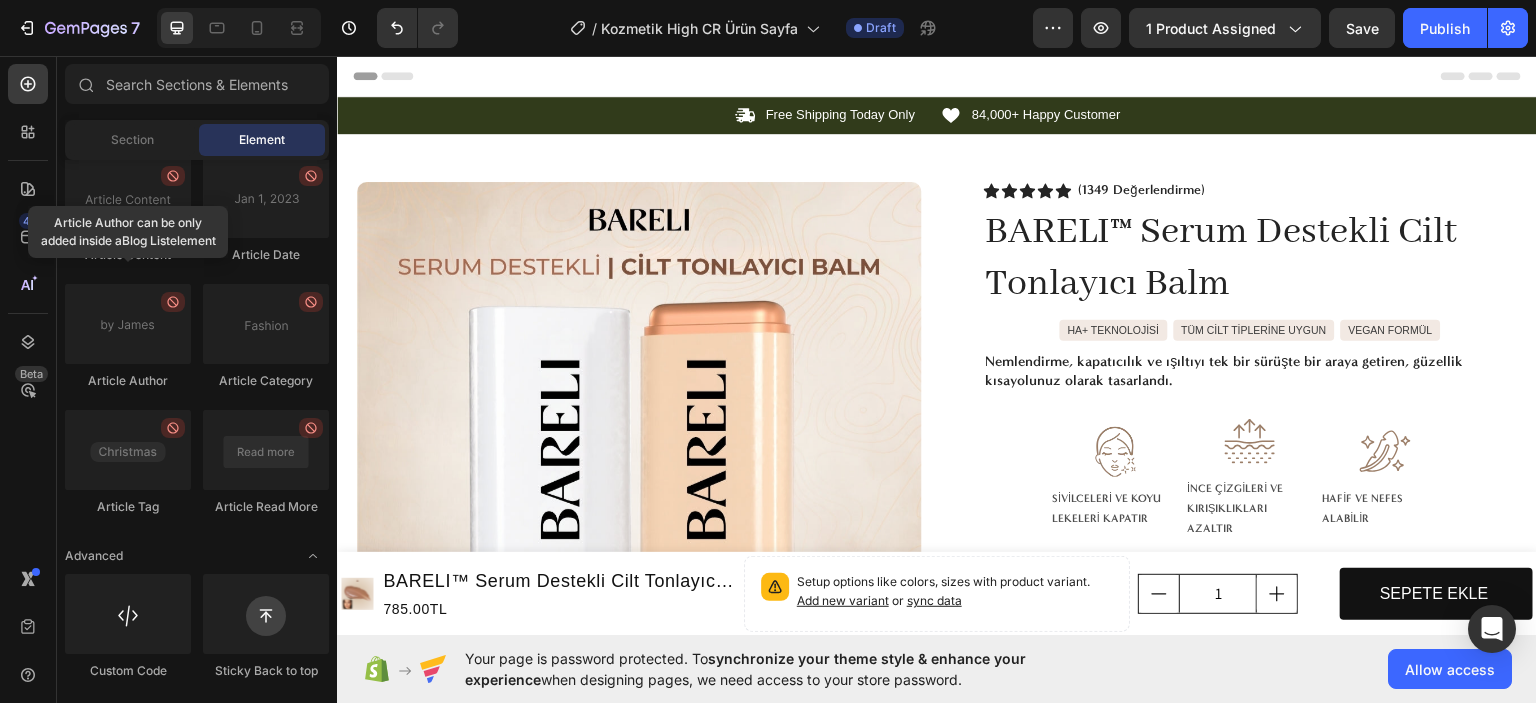 click on "450 Beta" at bounding box center (28, 379) 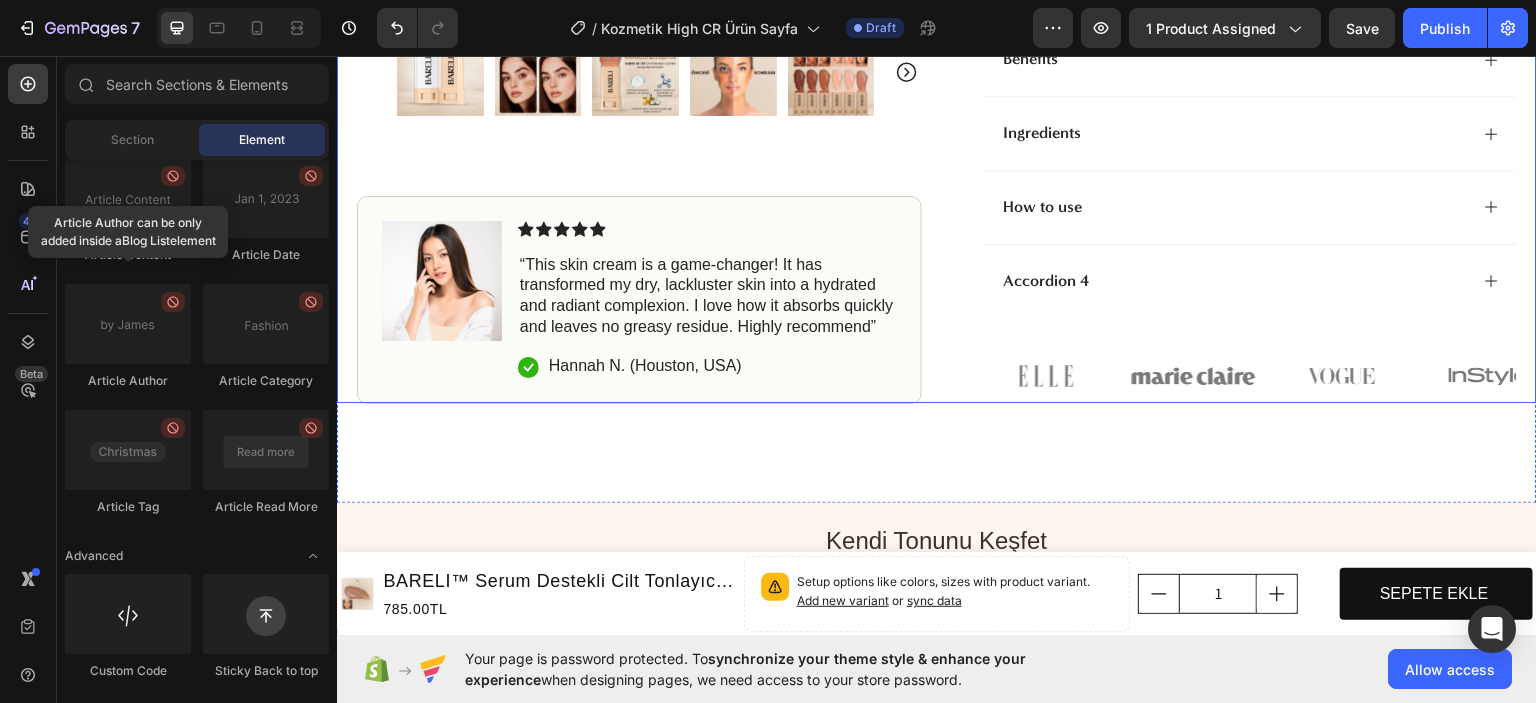scroll, scrollTop: 800, scrollLeft: 0, axis: vertical 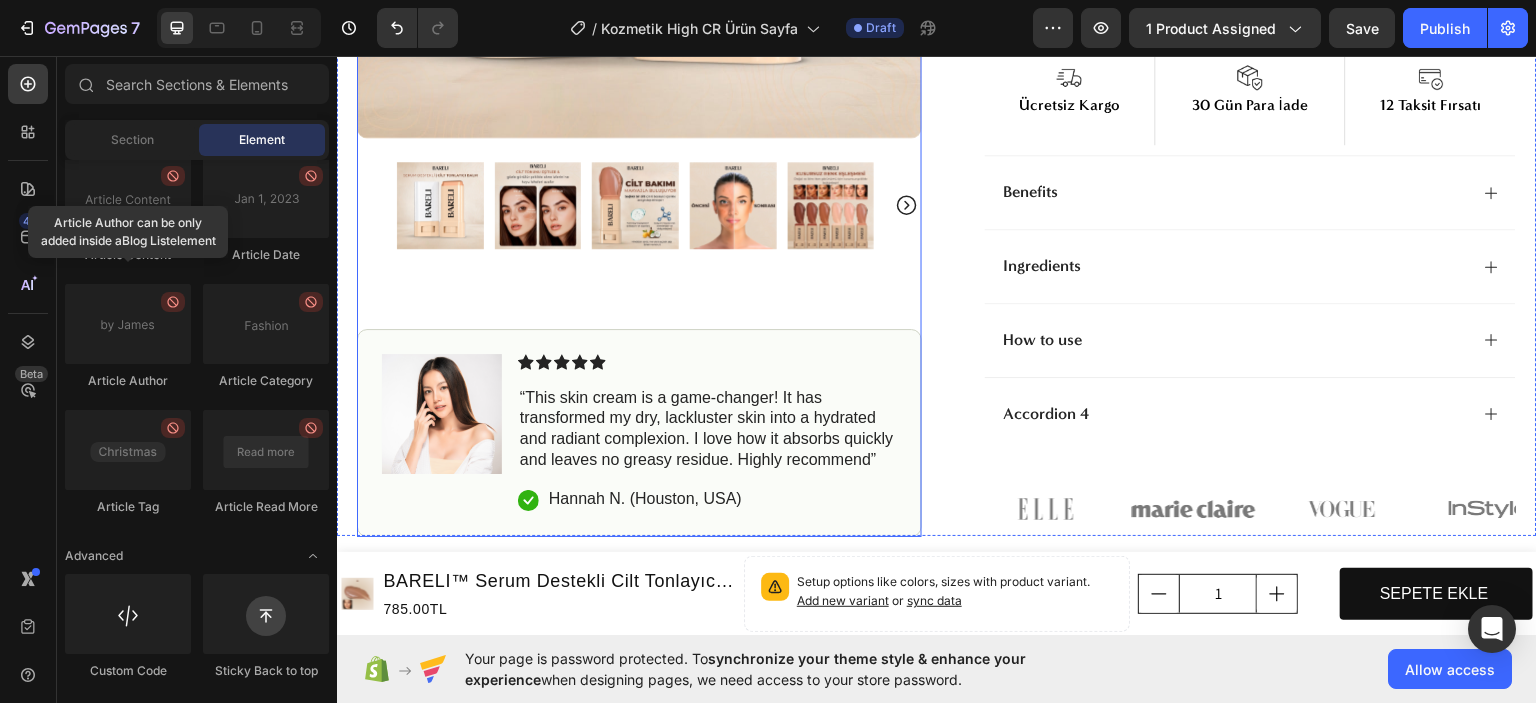 click on "Product Images Image Icon Icon Icon Icon Icon Icon List “This skin cream is a game-changer! It has transformed my dry, lackluster skin into a hydrated and radiant complexion. I love how it absorbs quickly and leaves no greasy residue. Highly recommend” Text Block
Icon [FIRST] [LAST]. ([COUNTRY]) Text Block Row Row" at bounding box center [639, 54] 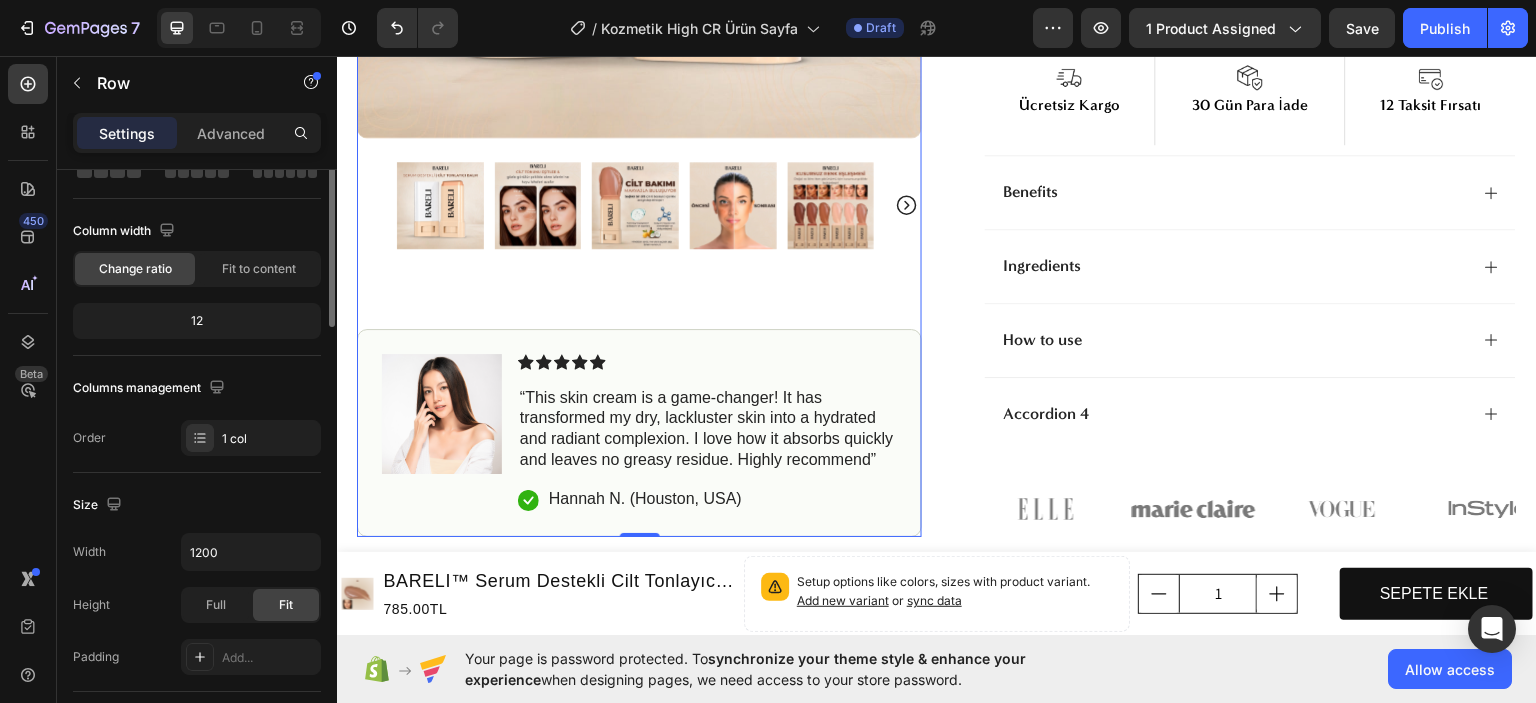 scroll, scrollTop: 0, scrollLeft: 0, axis: both 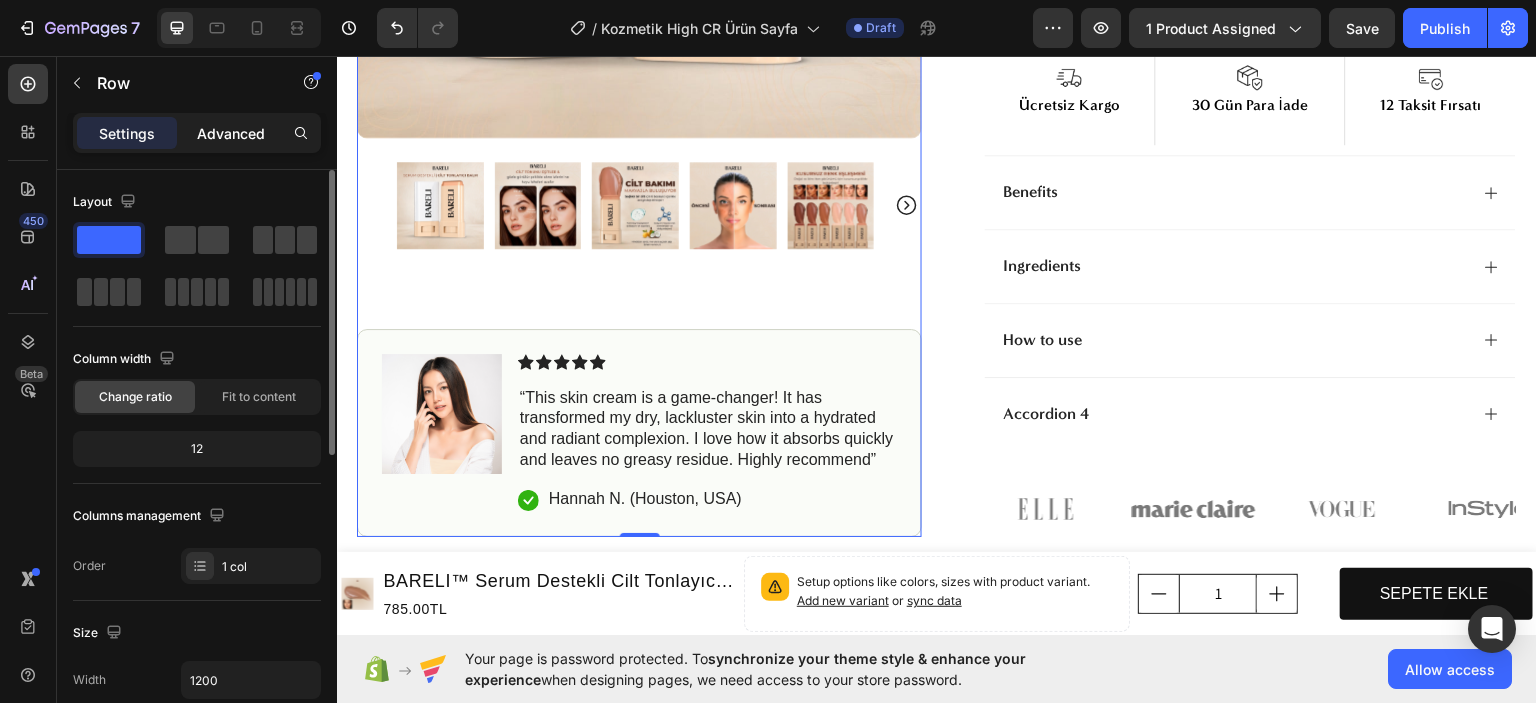 click on "Advanced" 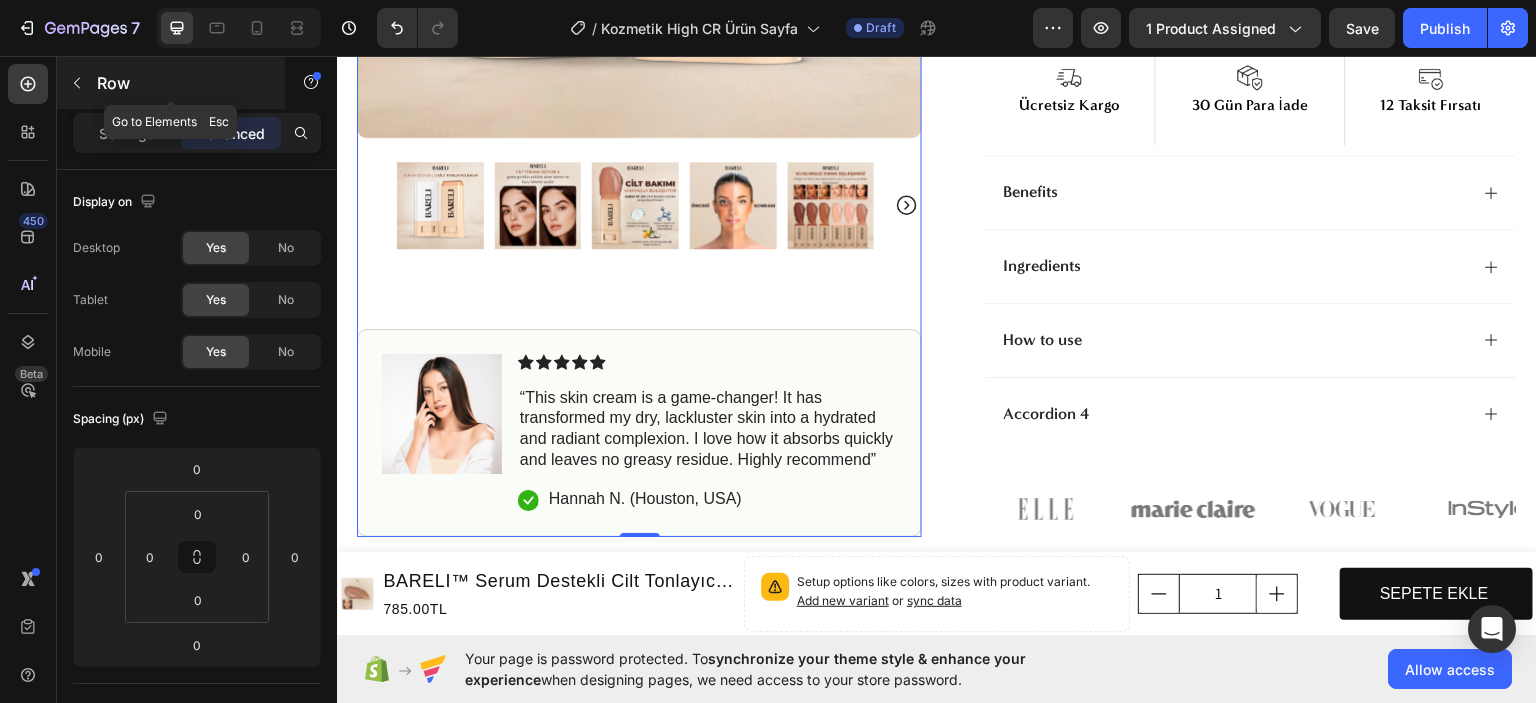 click on "Row" at bounding box center [171, 83] 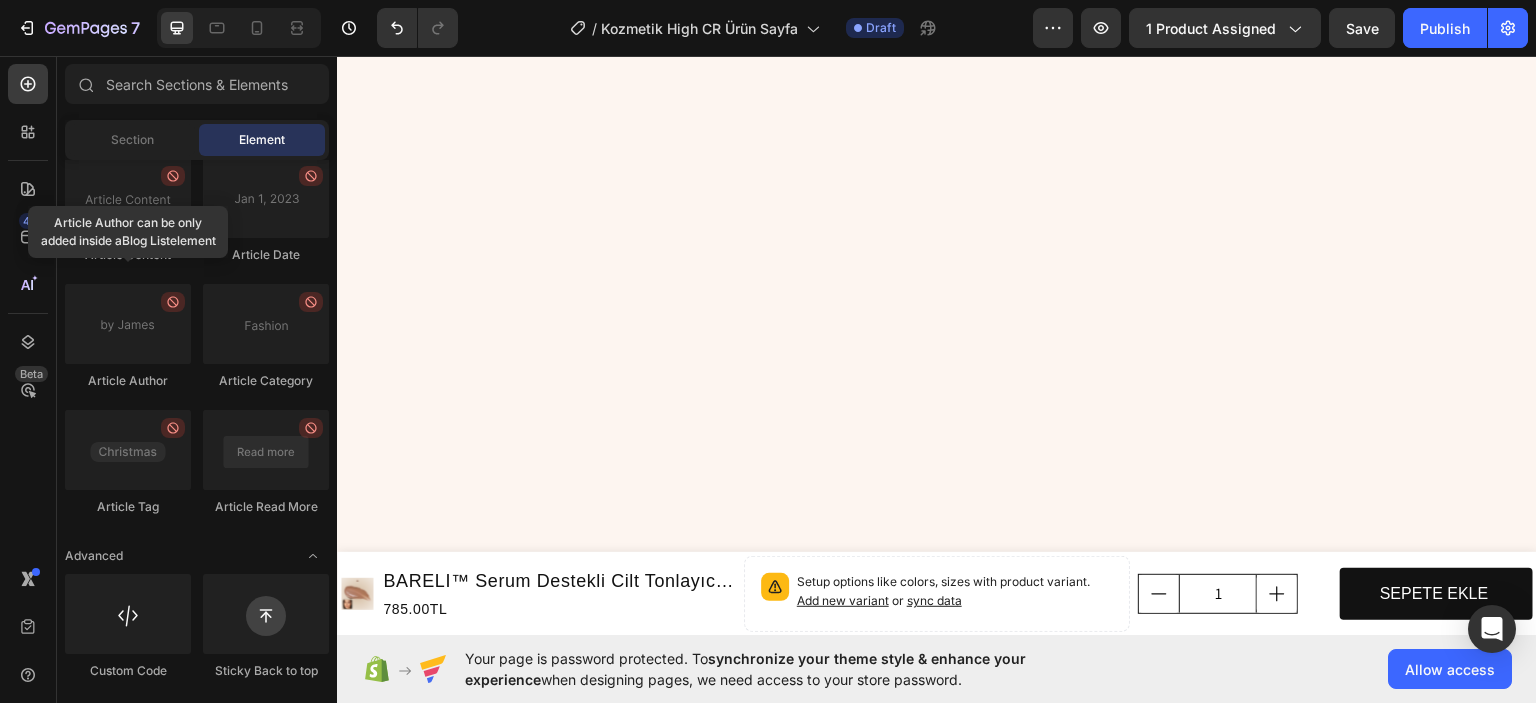 scroll, scrollTop: 0, scrollLeft: 0, axis: both 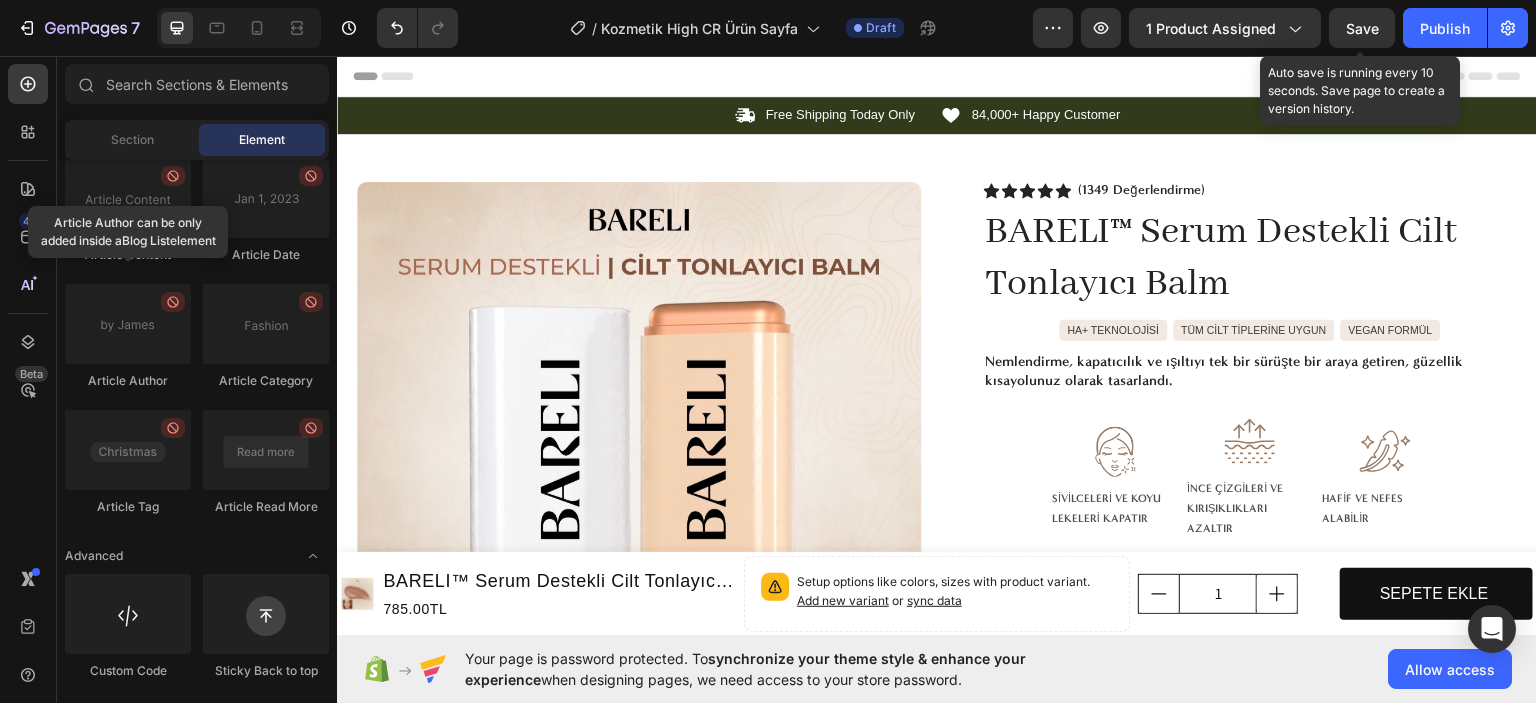 click on "Save" at bounding box center [1362, 28] 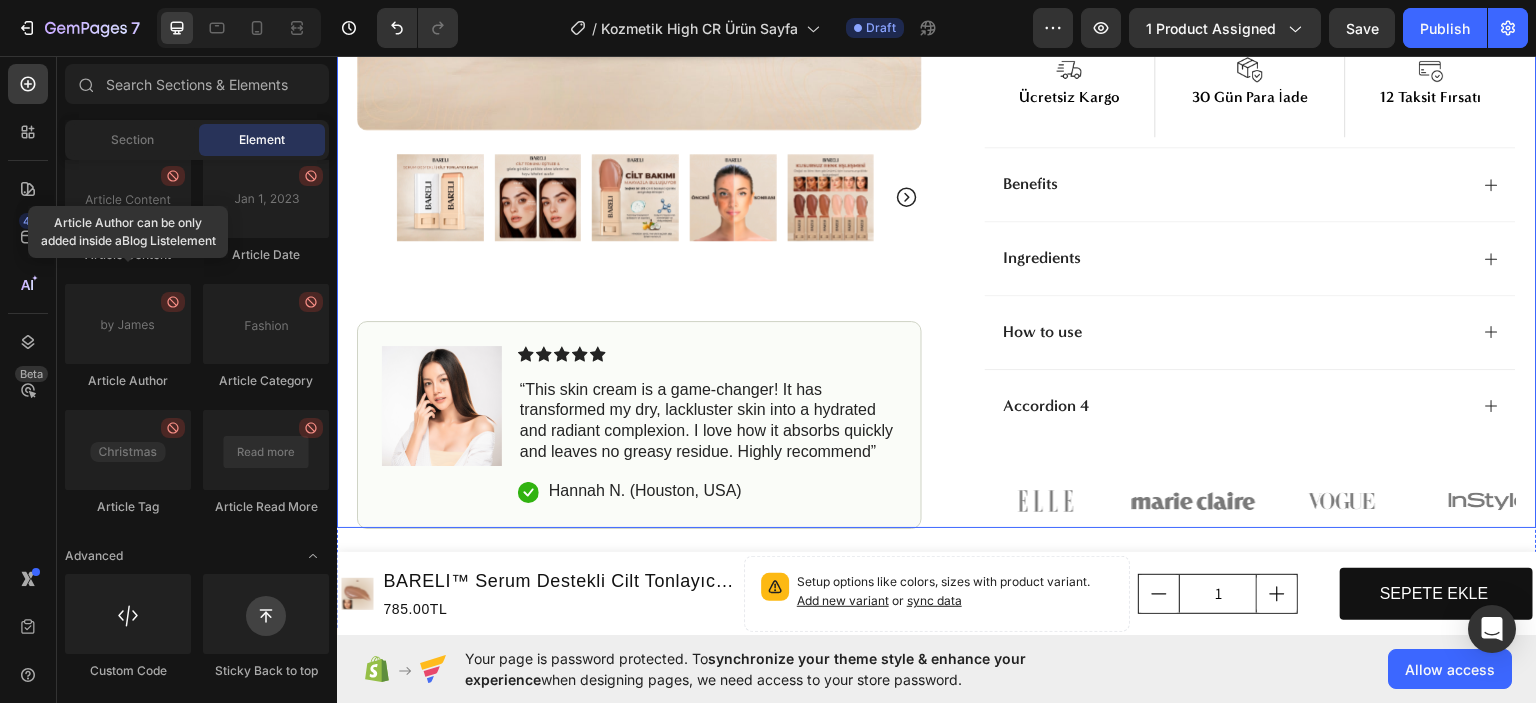 scroll, scrollTop: 600, scrollLeft: 0, axis: vertical 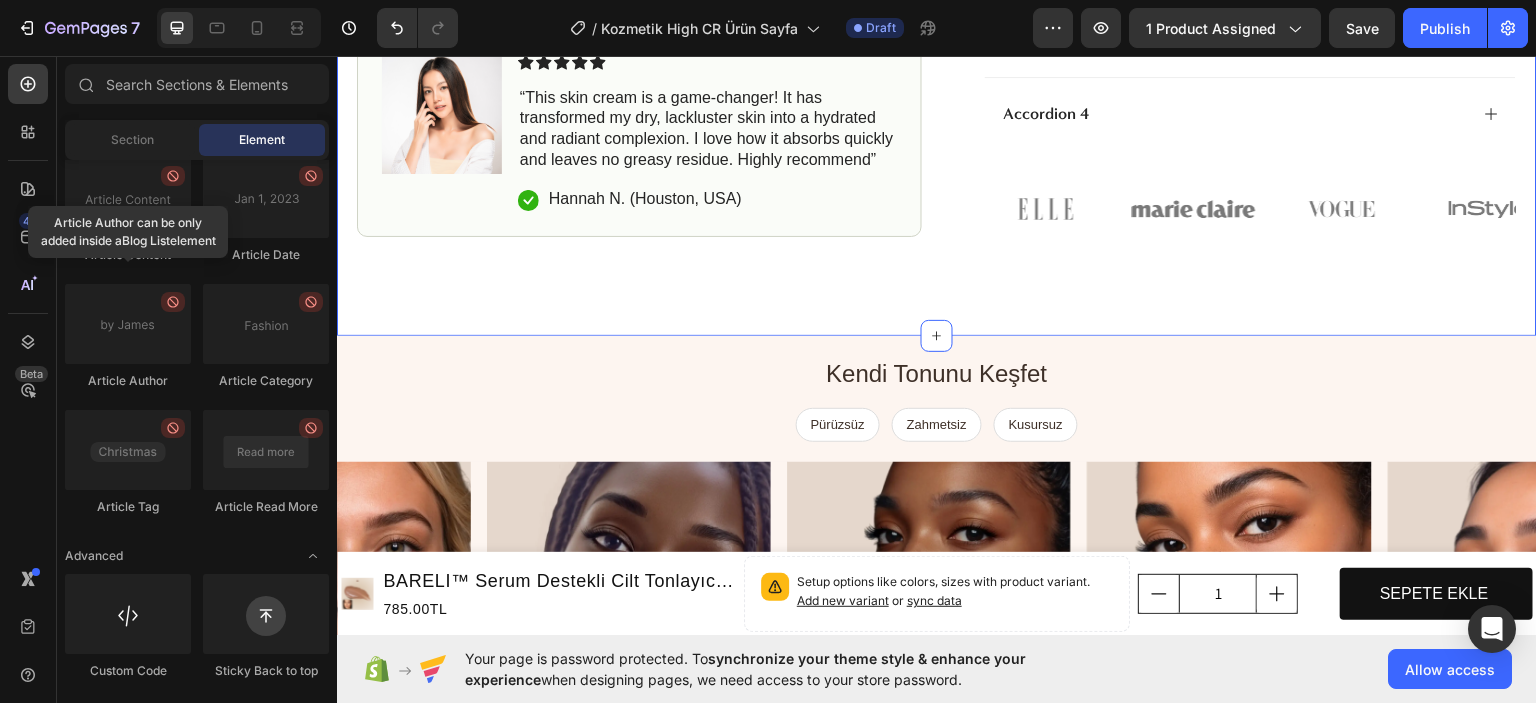 click on "Icon Free Shipping Today Only Text Block Row
Icon 84,000+ Happy Customer Text Block Row Carousel Row
Product Images Image Icon Icon Icon Icon Icon Icon List “This skin cream is a game-changer! It has transformed my dry, lackluster skin into a hydrated and radiant complexion. I love how it absorbs quickly and leaves no greasy residue. Highly recommend” Text Block
Icon [FIRST] [LAST]. ([CITY], [COUNTRY]) Text Block Row Row Row Icon Icon Icon Icon Icon Icon List (1349 Değerlendirme) Text Block Row BARELI™ Serum Destekli Cilt Tonlayıcı Balm Product Title
HA+ TEKNOLOJİSİ
TÜM CİLT TİPLERİNE UYGUN
VEGAN FORMÜL
Custom Code Nemlendirme, kapatıcılık ve ışıltıyı tek bir sürüşte bir araya getiren, güzellik kısayolunuz olarak tasarlandı. Text Block Image SİVİLCELERİ VE KOYU LEKELERİ KAPATIR Text Block Image İNCE ÇİZGİLERİ VE KIRIŞIKLIKLARI AZALTIR Text Block Image HAFİF VE NEFES ALABİLİR Text Block Row       Add new variant" at bounding box center (937, -335) 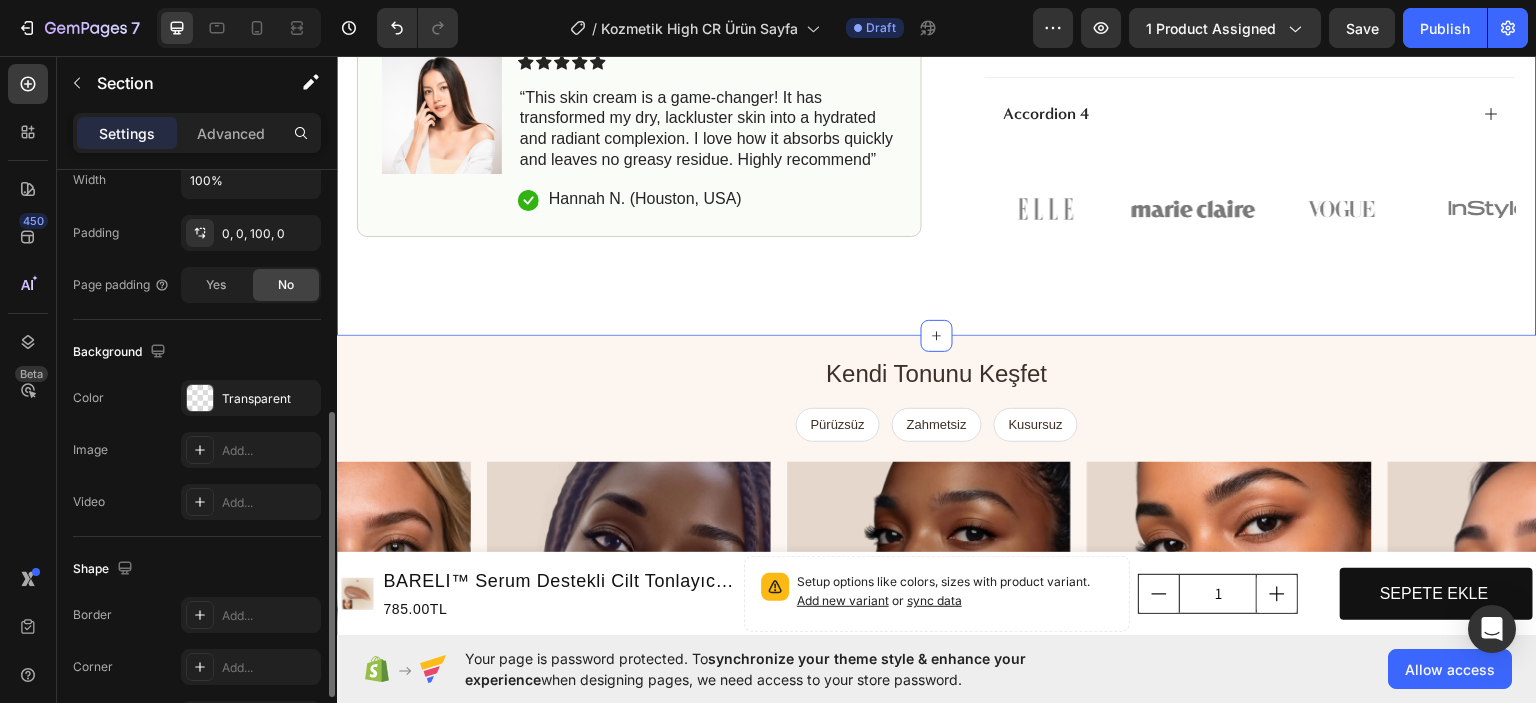 scroll, scrollTop: 628, scrollLeft: 0, axis: vertical 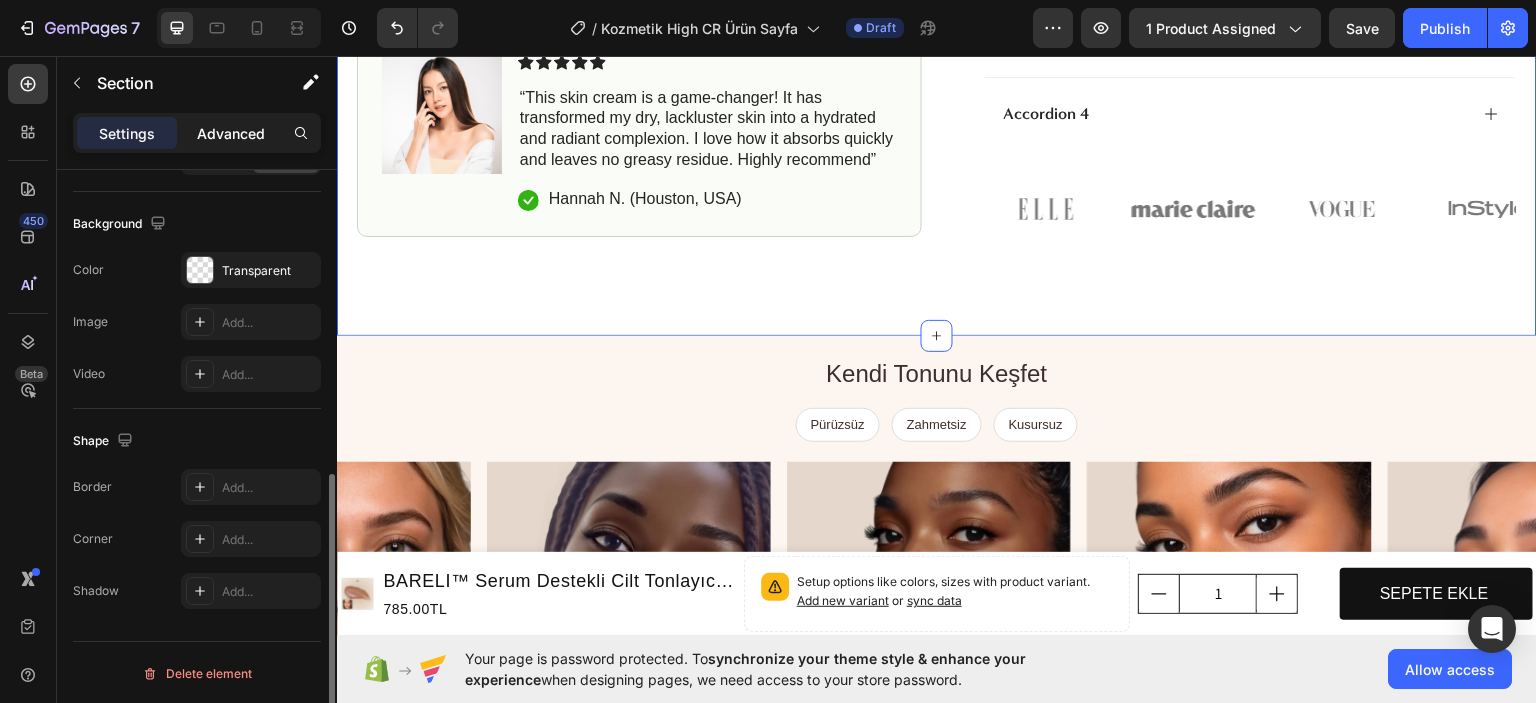 click on "Advanced" at bounding box center (231, 133) 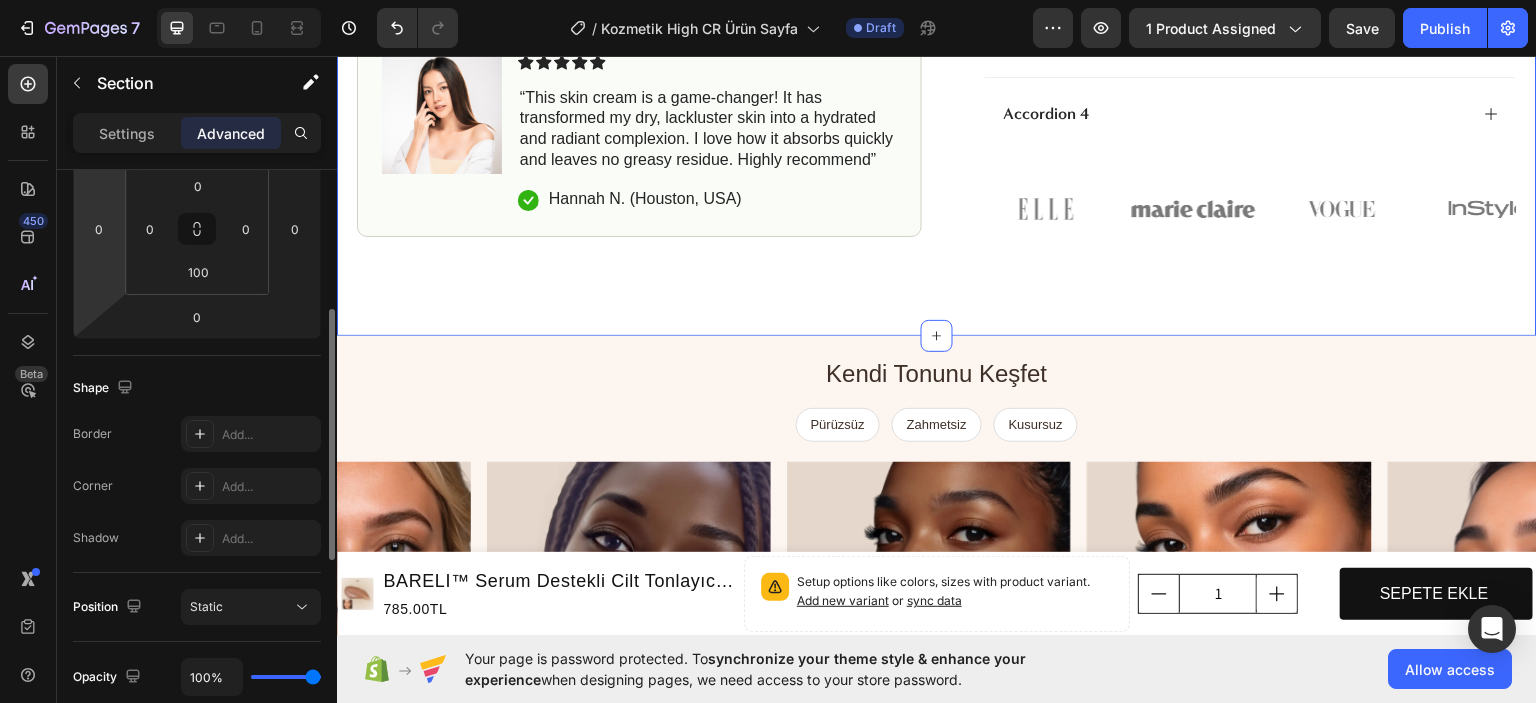 scroll, scrollTop: 228, scrollLeft: 0, axis: vertical 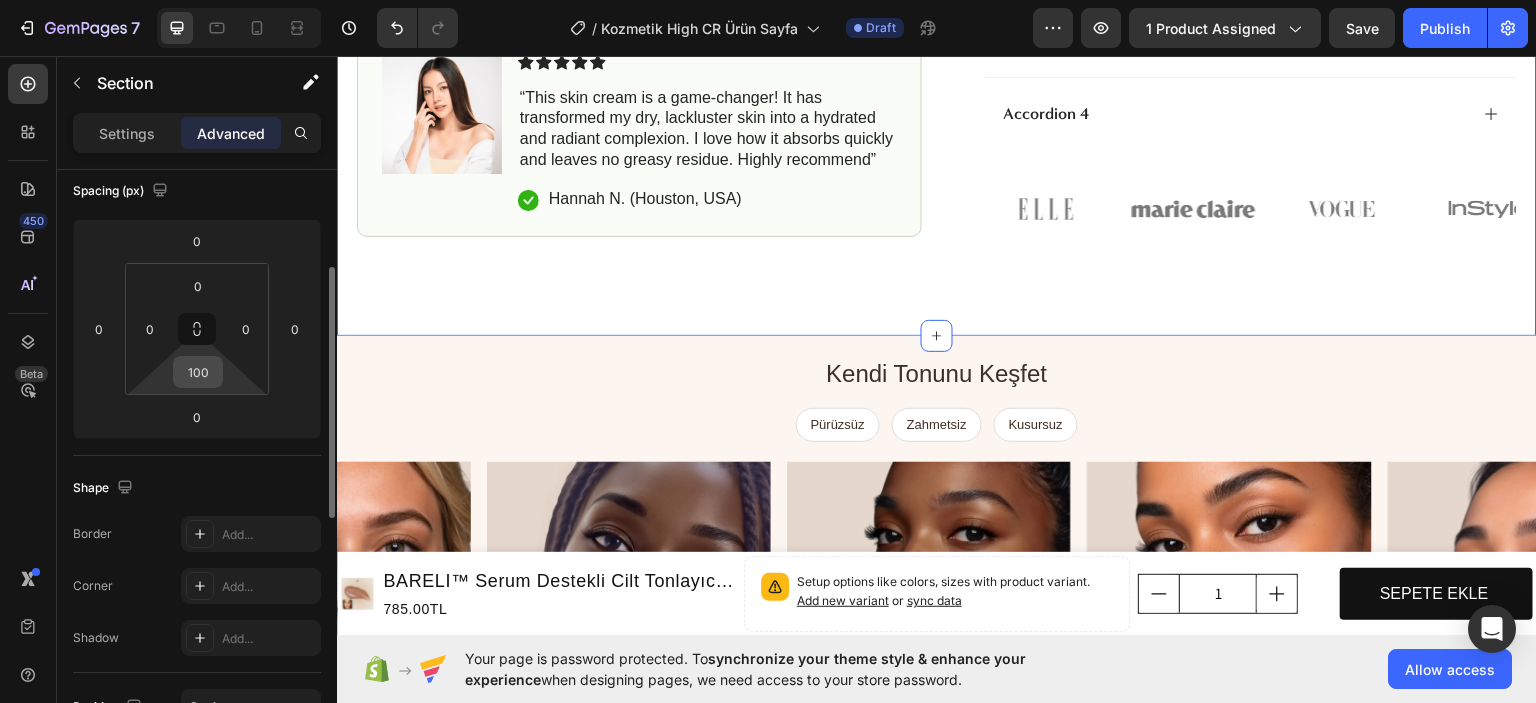 click on "100" at bounding box center (198, 372) 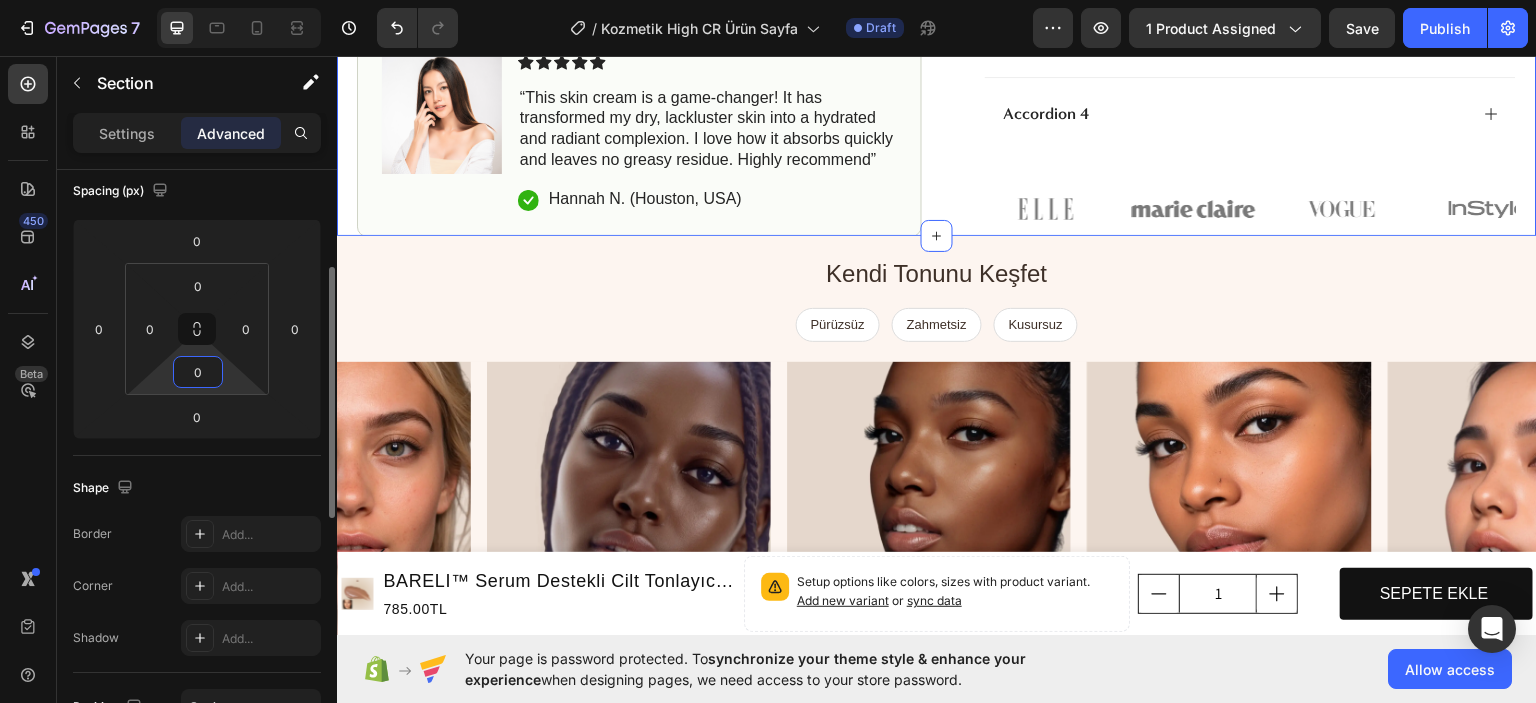 click on "0" at bounding box center [198, 372] 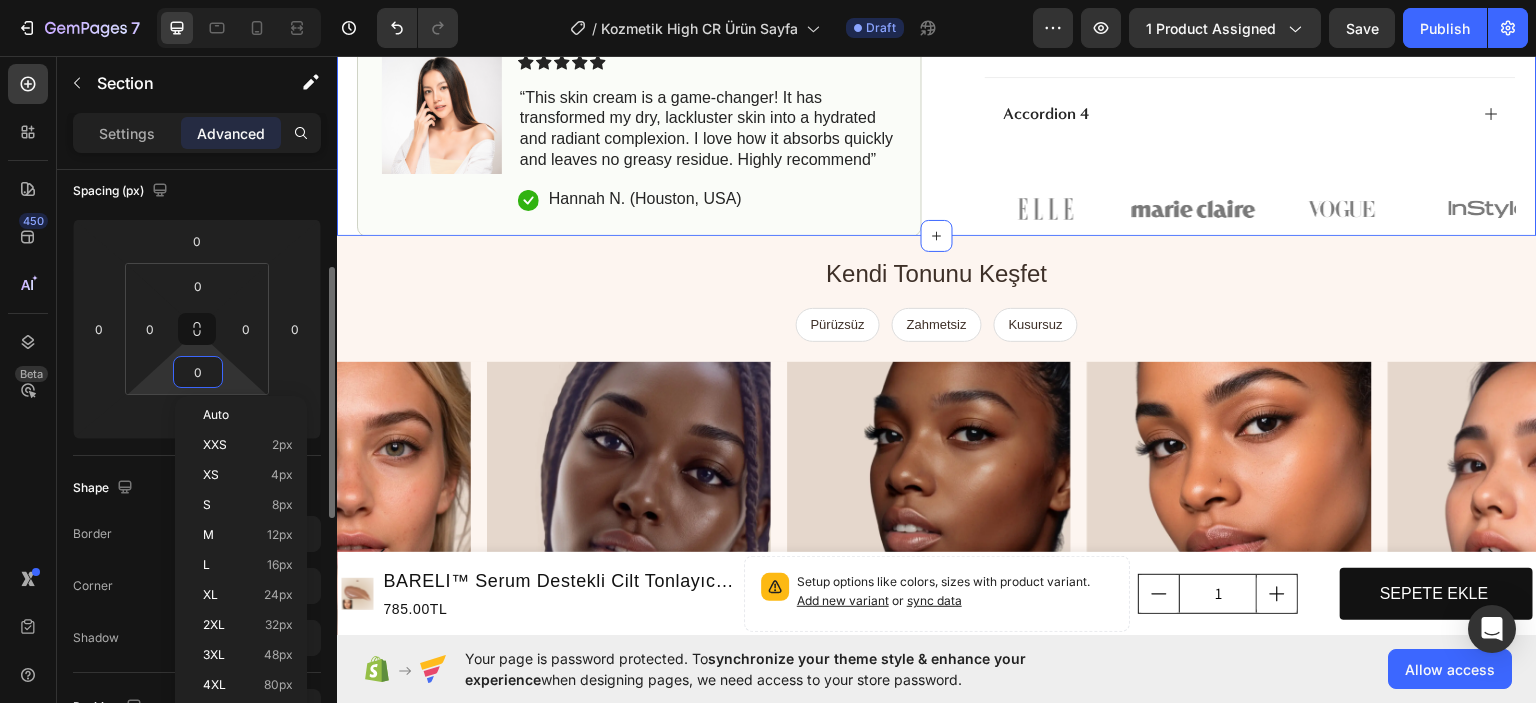 click on "0" at bounding box center [198, 372] 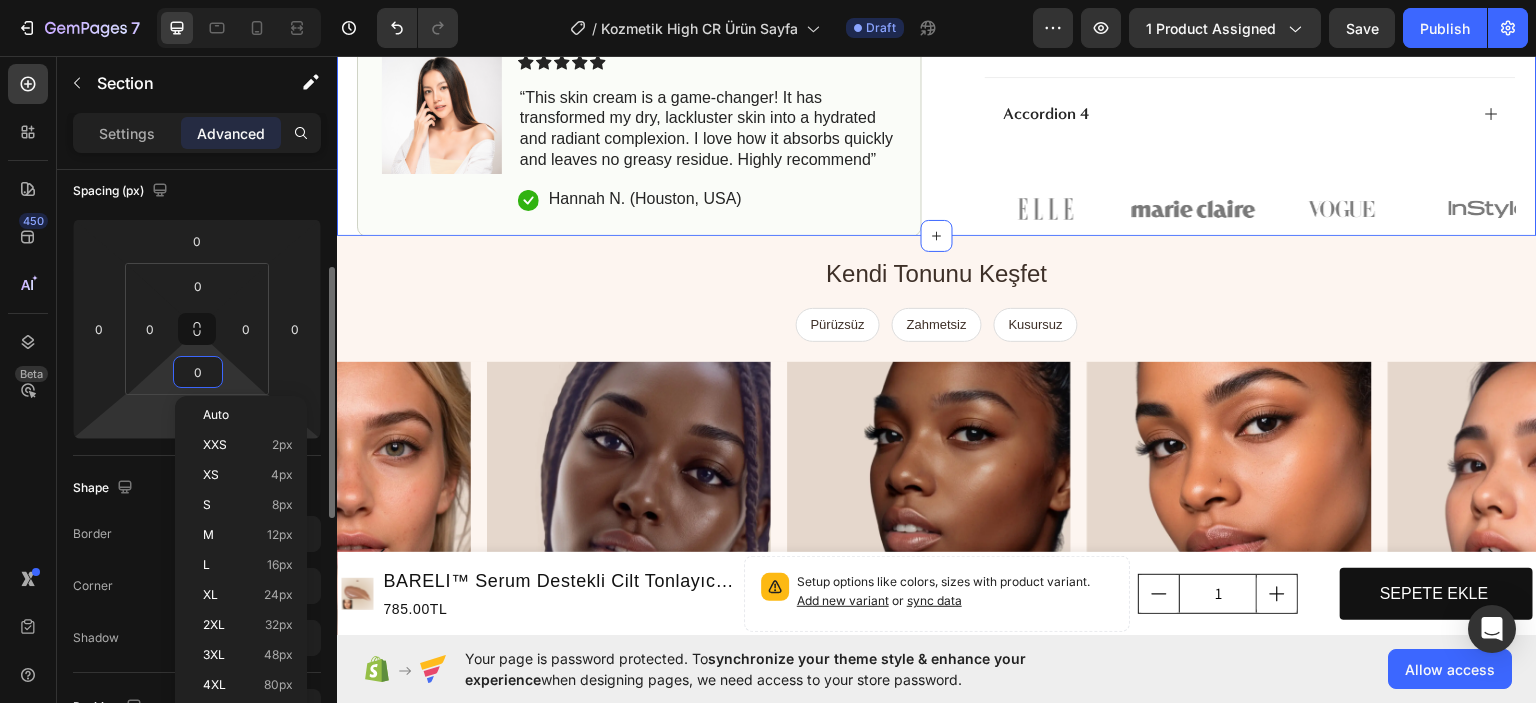 type on "0" 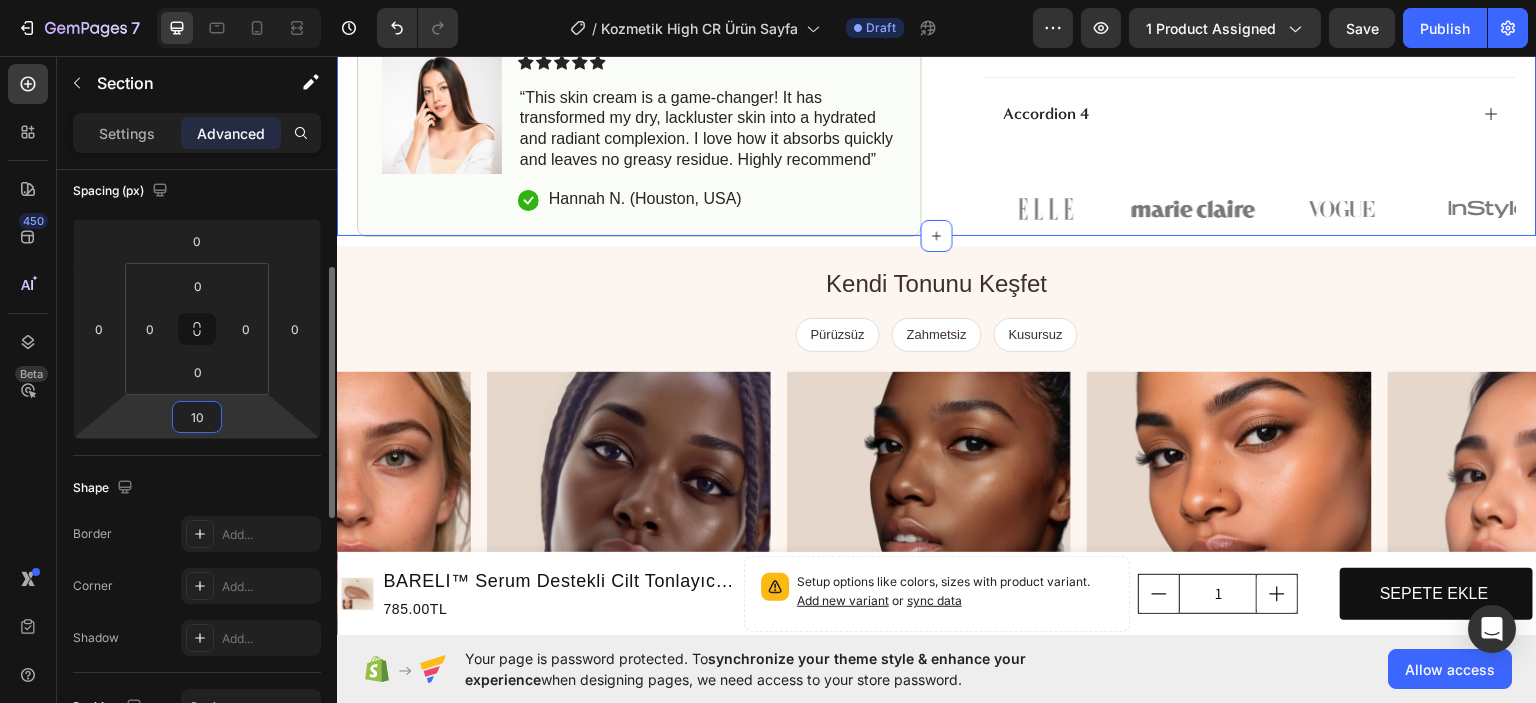 click on "10" at bounding box center (197, 417) 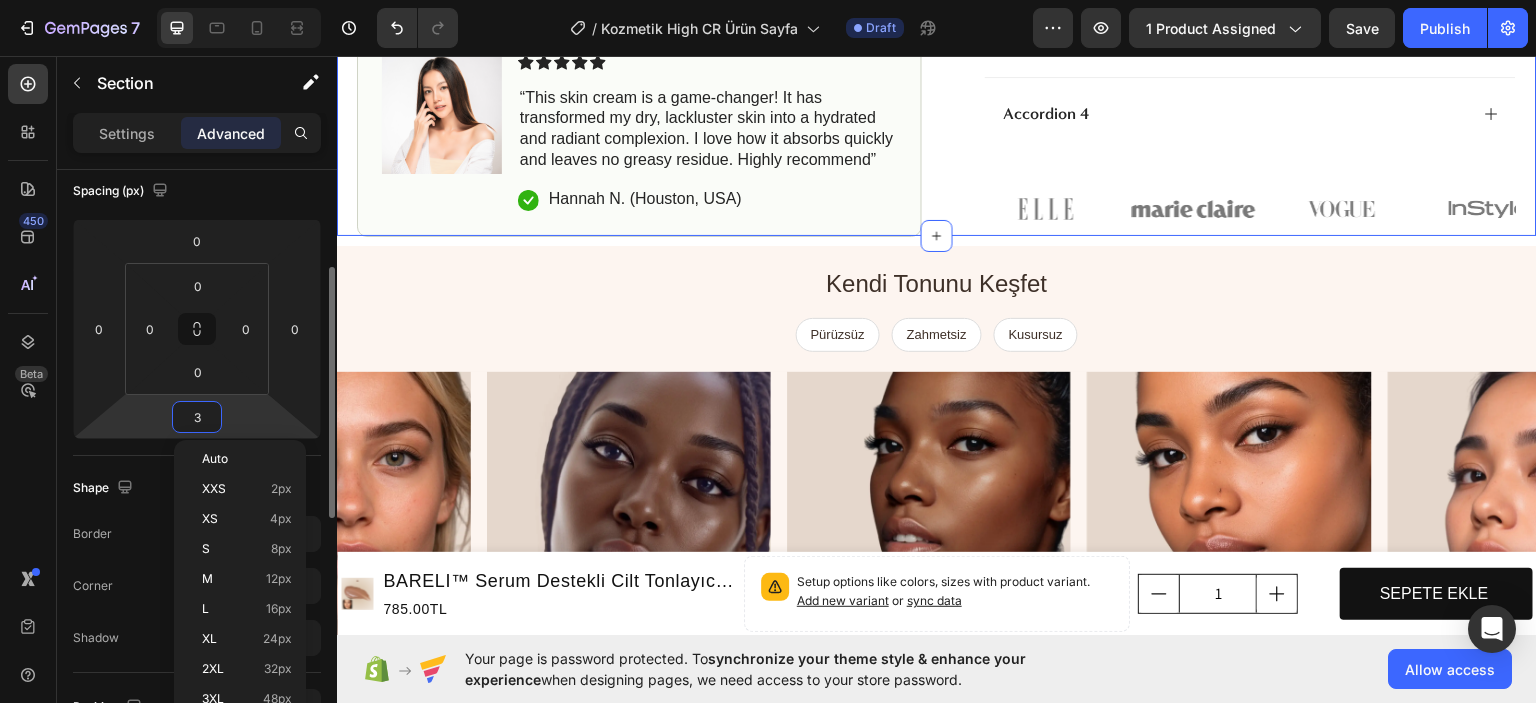 type on "30" 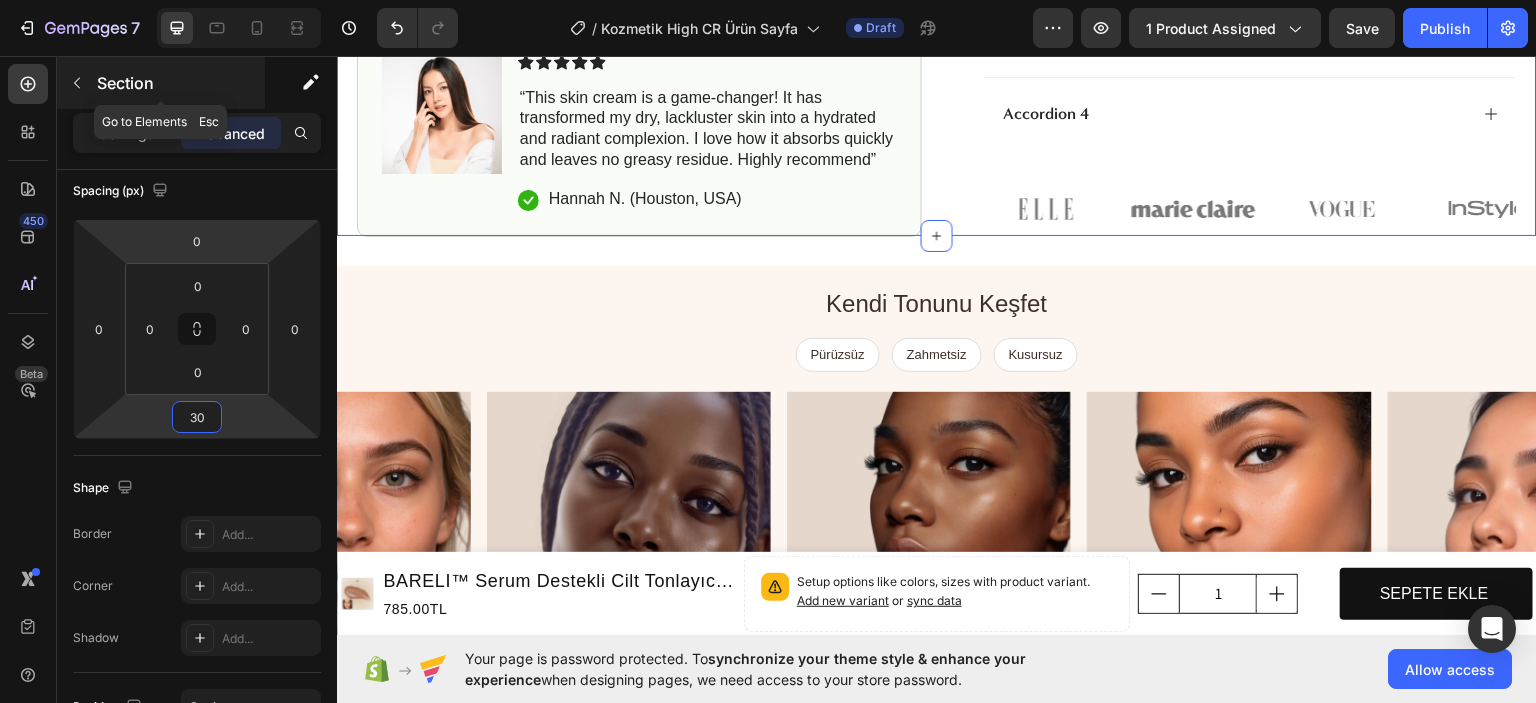 click 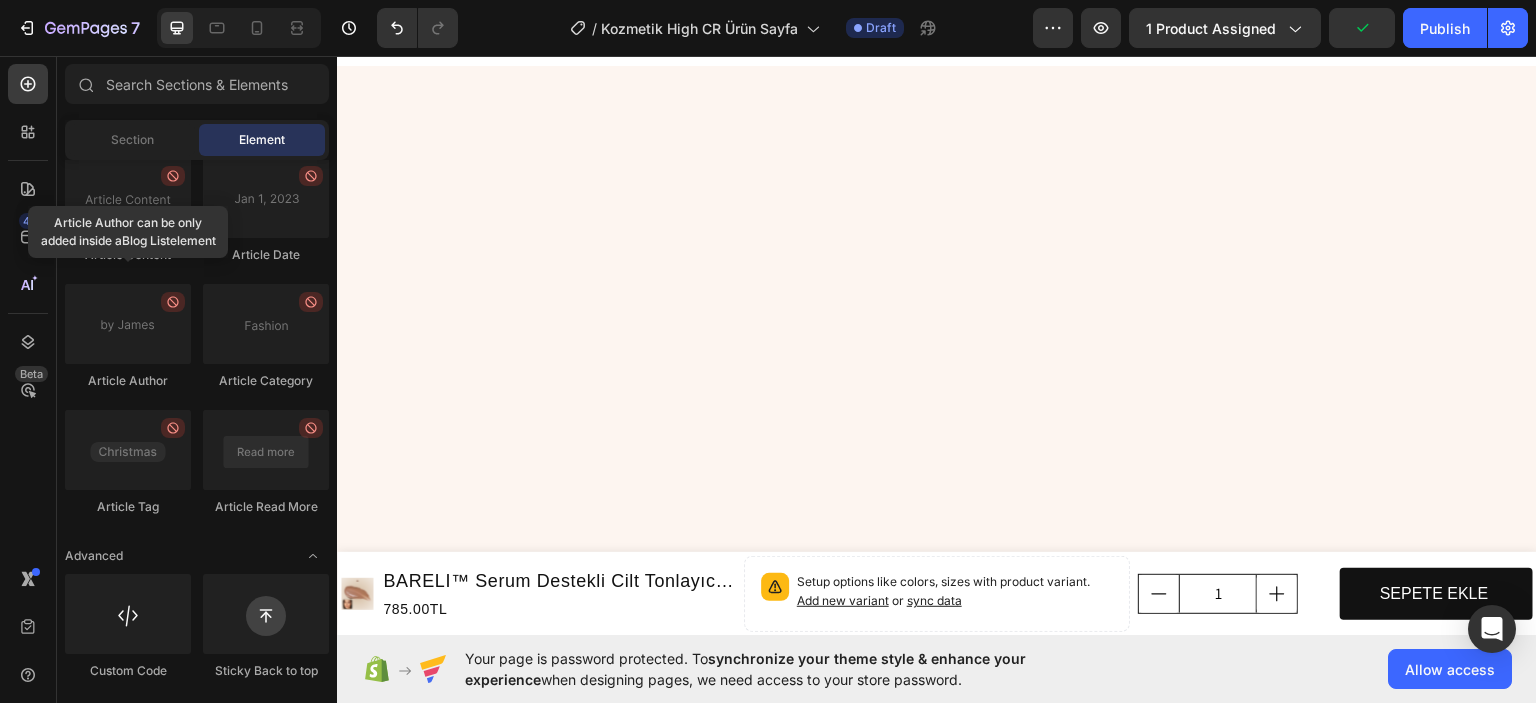 scroll, scrollTop: 0, scrollLeft: 0, axis: both 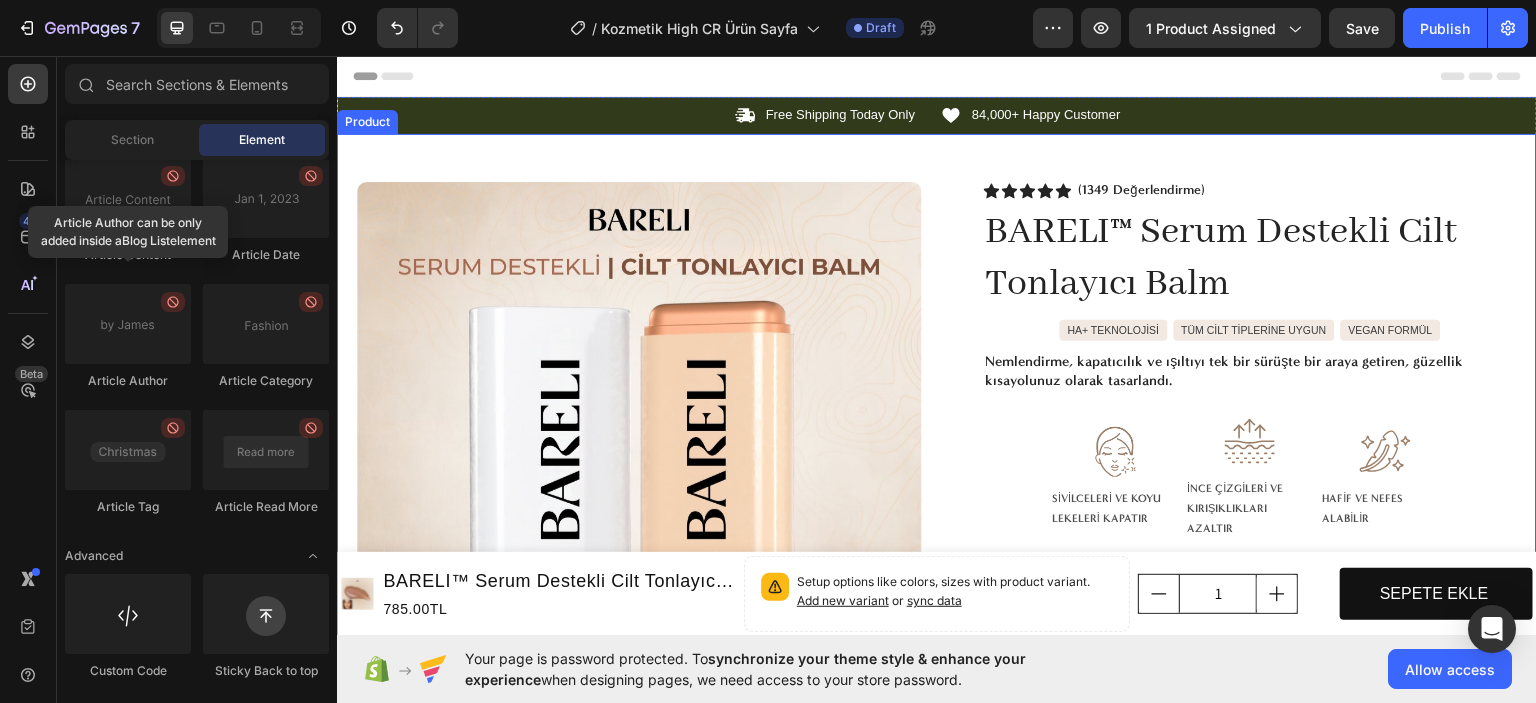 click on "Product Images Image Icon Icon Icon Icon Icon Icon List “This skin cream is a game-changer! It has transformed my dry, lackluster skin into a hydrated and radiant complexion. I love how it absorbs quickly and leaves no greasy residue. Highly recommend” Text Block
Icon [FIRST] [LAST]. ([COUNTRY]) Text Block Row Row Row Icon Icon Icon Icon Icon Icon List (1349 Değerlendirme) Text Block Row BARELI™ Serum Destekli Cilt Tonlayıcı Balm Product Title
HA+ TEKNOLOJİSİ
TÜM CİLT TİPLERİNE UYGUN
VEGAN FORMÜL
Custom Code Nemlendirme, kapatıcılık ve ışıltıyı tek bir sürüşte bir araya getiren, güzellik kısayolunuz olarak tasarlandı. Text Block Image SİVİLCELERİ VE KOYU LEKELERİ KAPATIR Text Block Image İNCE ÇİZGİLERİ VE KIRIŞIKLIKLARI AZALTIR Text Block Image HAFİF VE NEFES ALABİLİR Text Block Row Setup options like colors, sizes with product variant.       Add new variant   or   sync data Product Variants & Swatches" at bounding box center (937, 734) 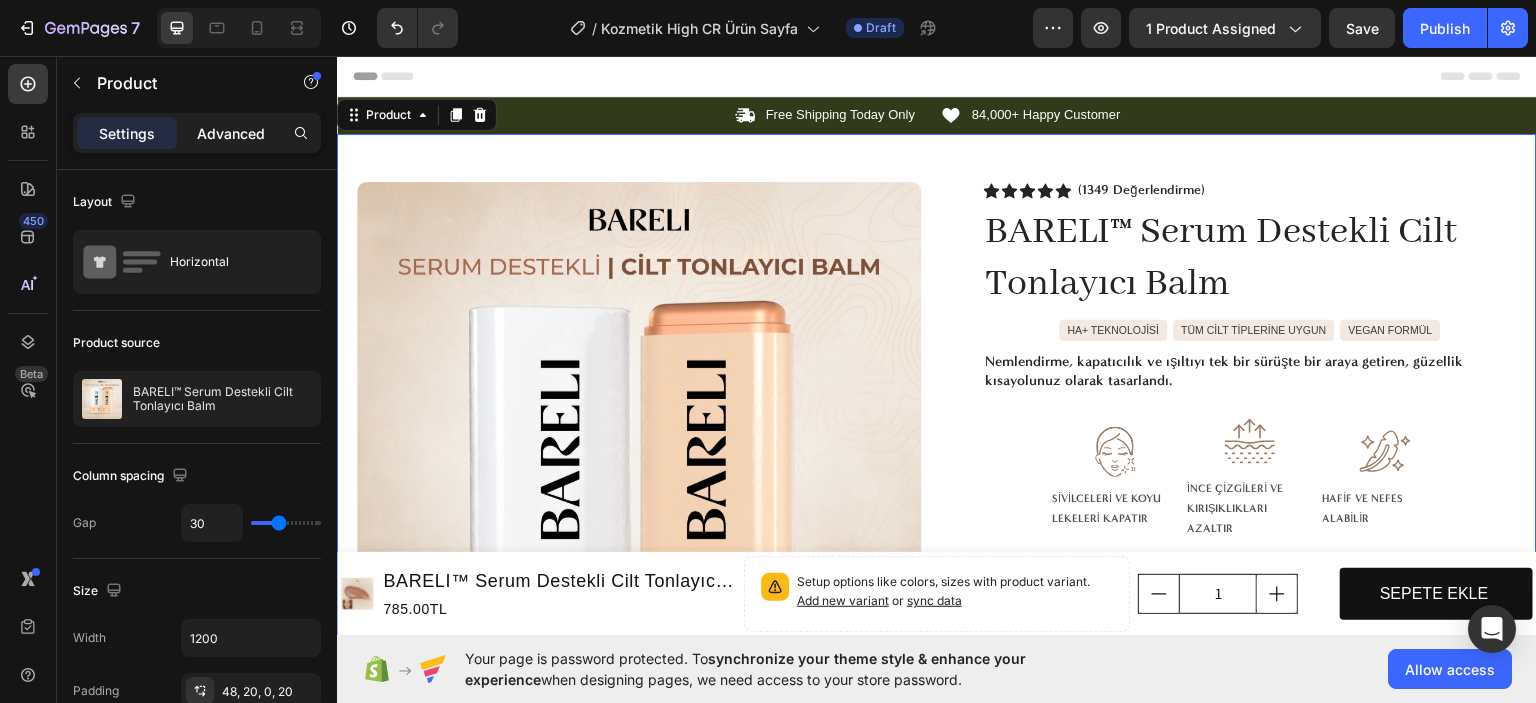 click on "Advanced" at bounding box center (231, 133) 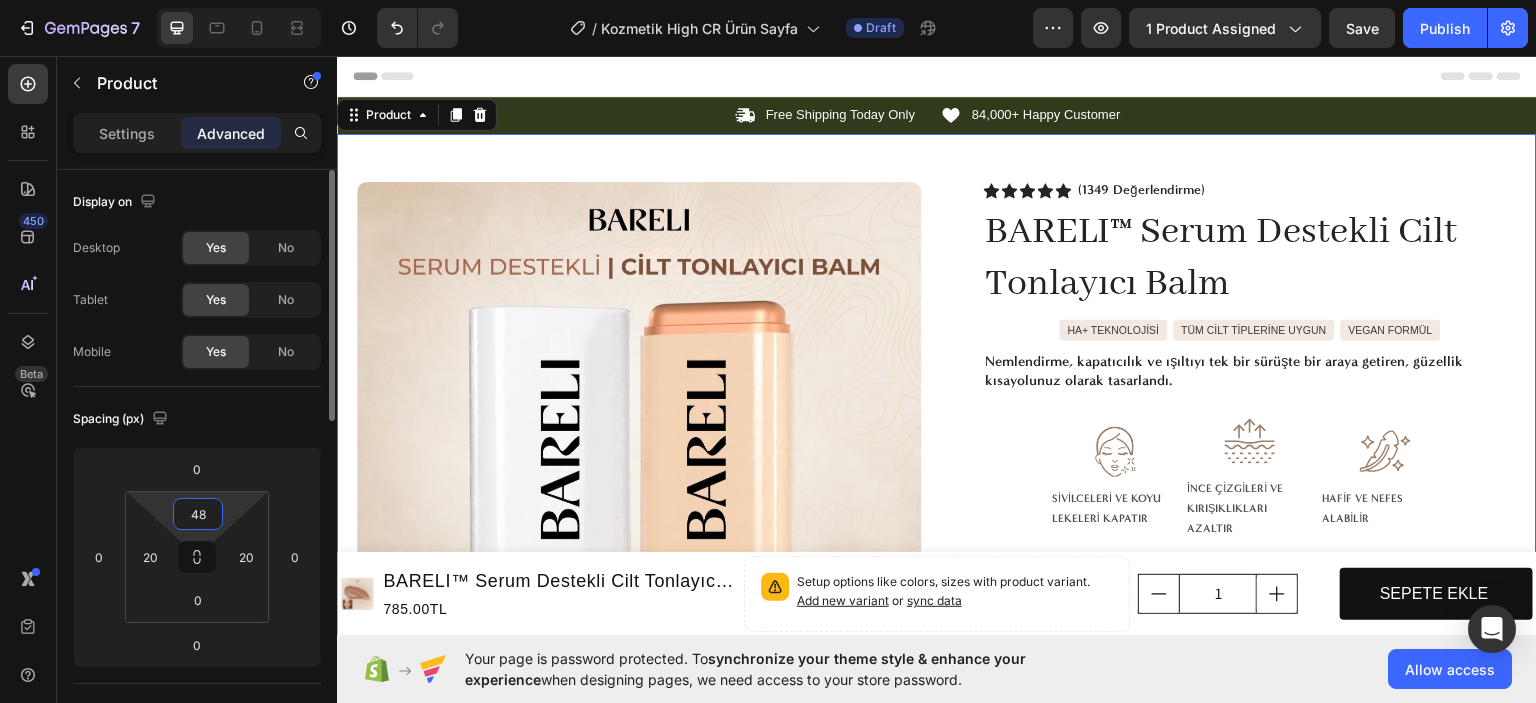 click on "48" at bounding box center (198, 514) 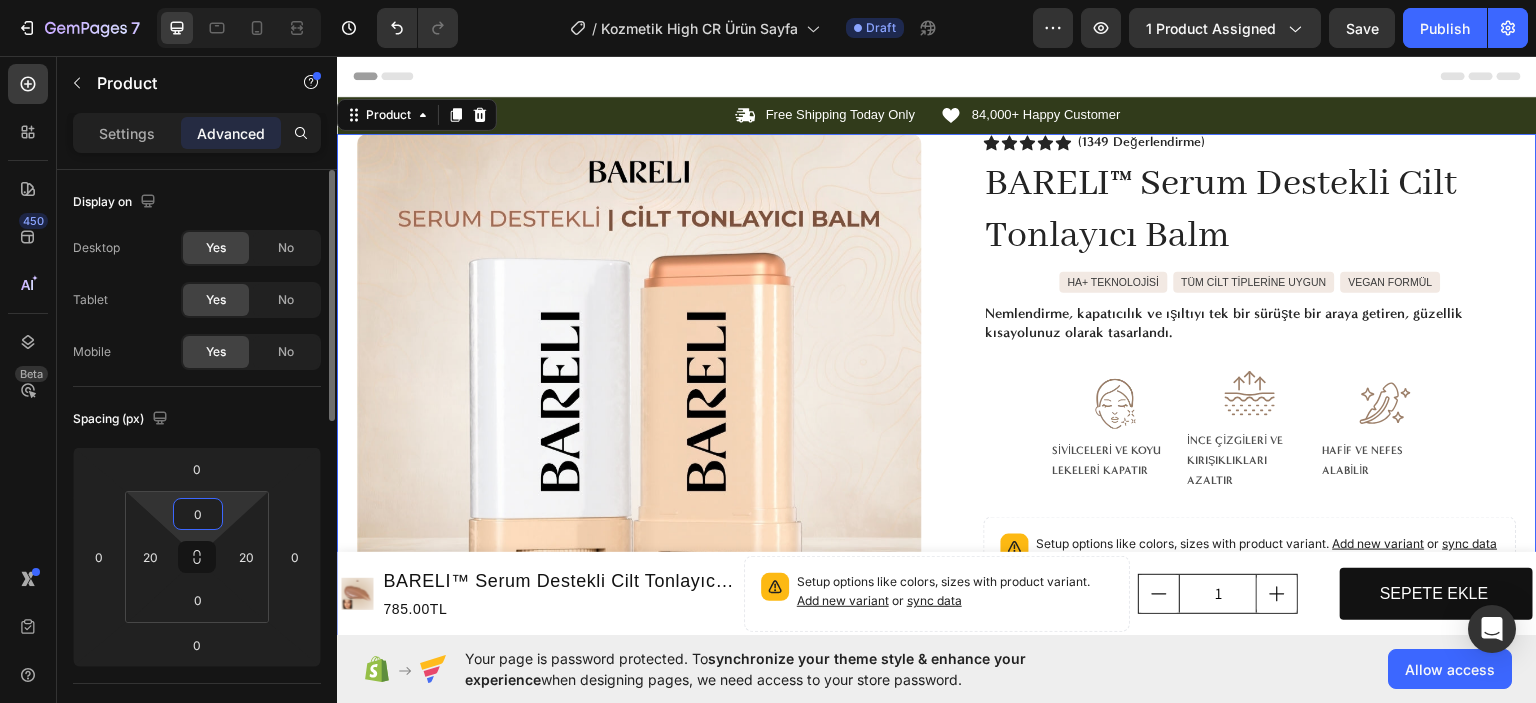 click on "0" at bounding box center (198, 514) 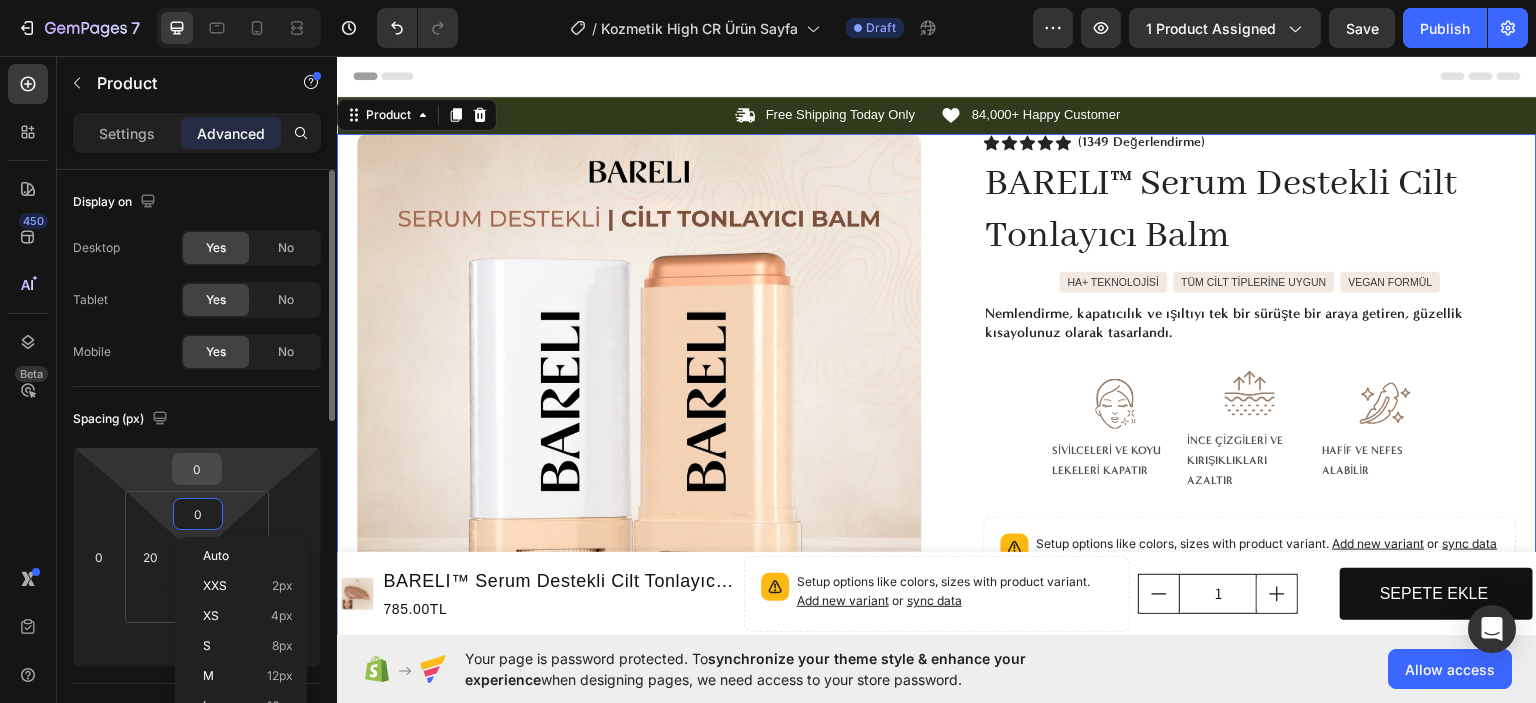 type on "0" 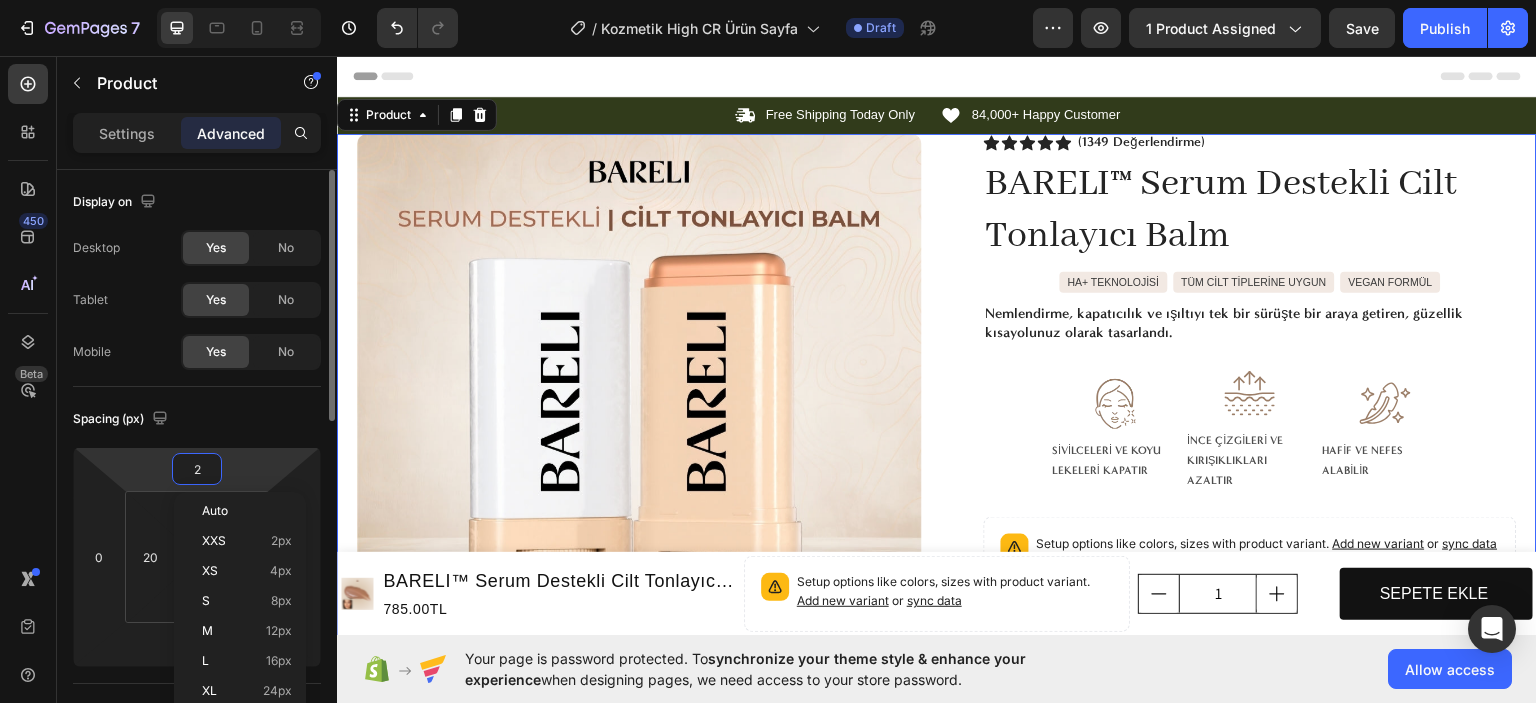 type on "20" 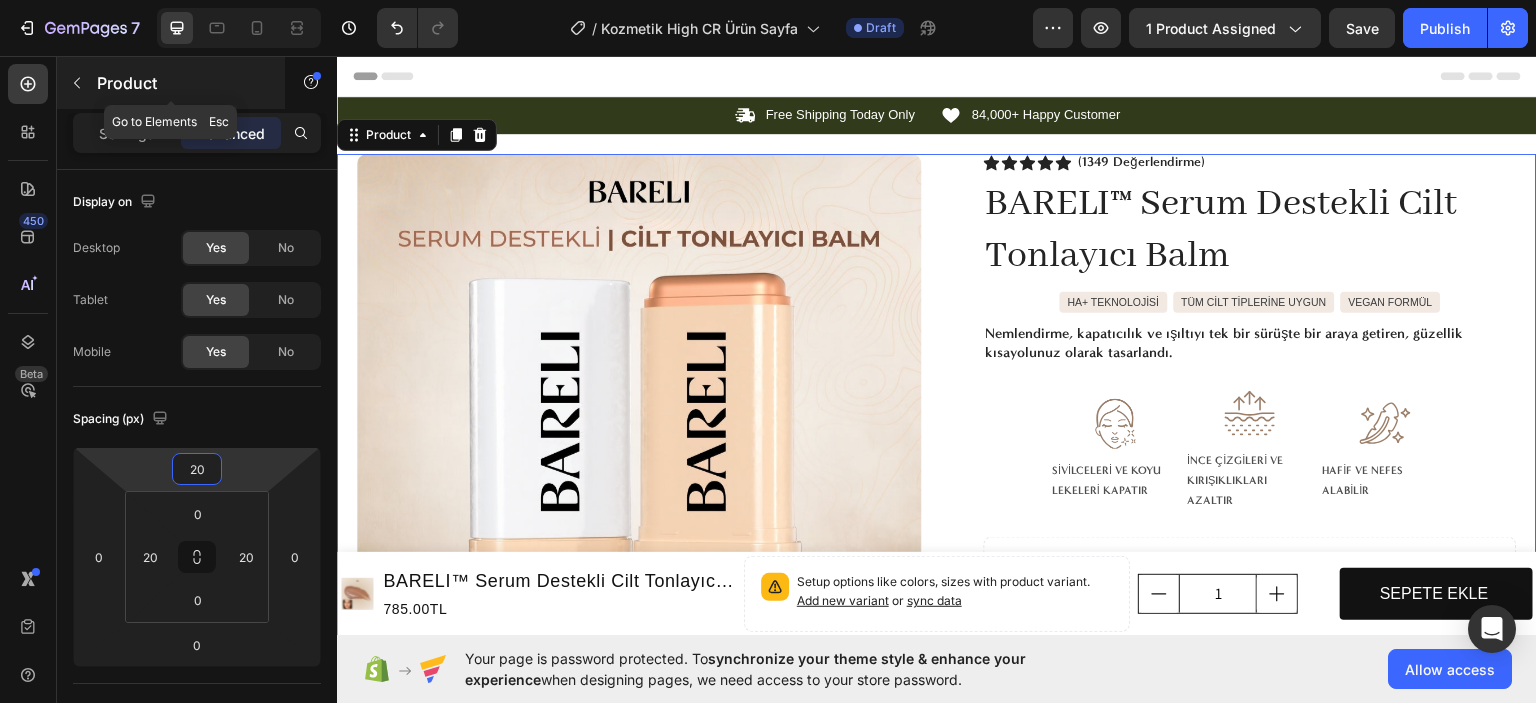 click 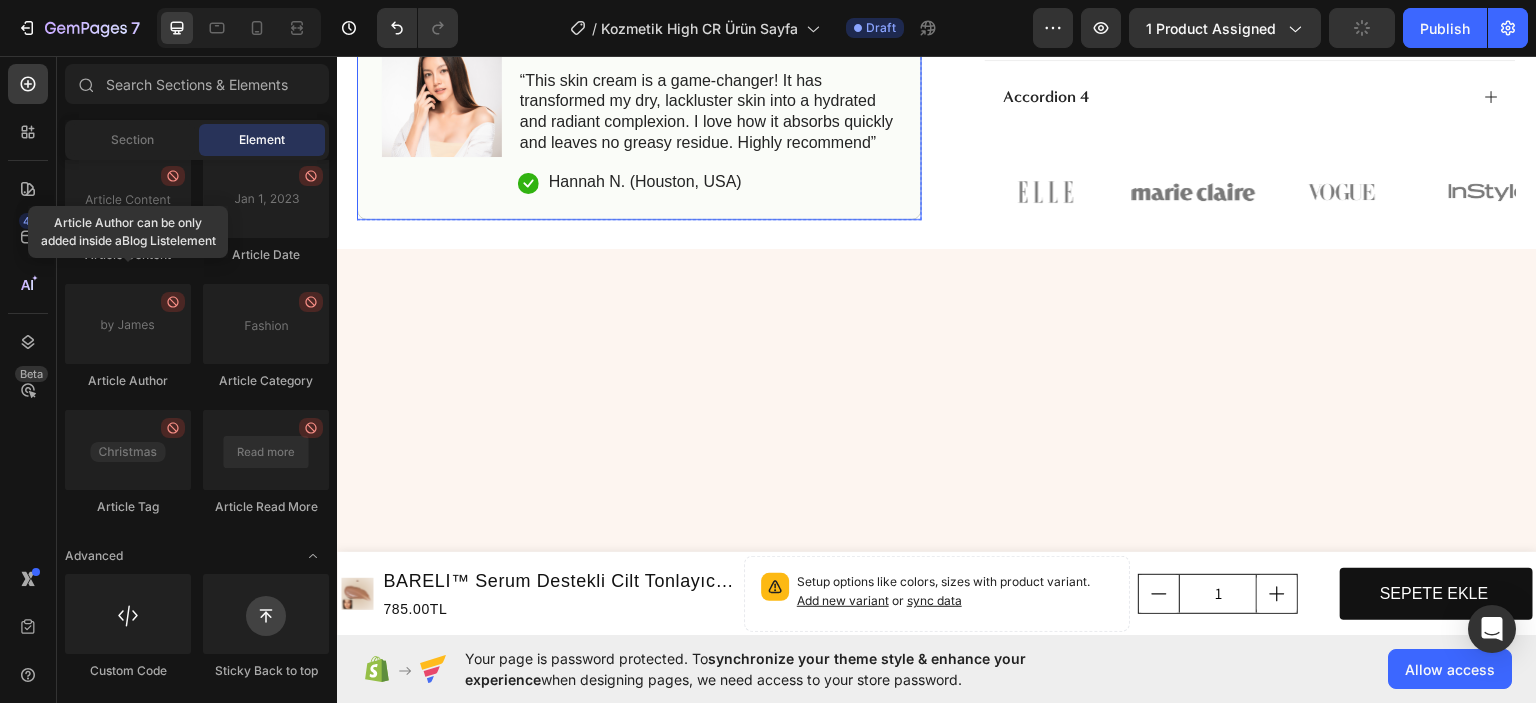 scroll, scrollTop: 0, scrollLeft: 0, axis: both 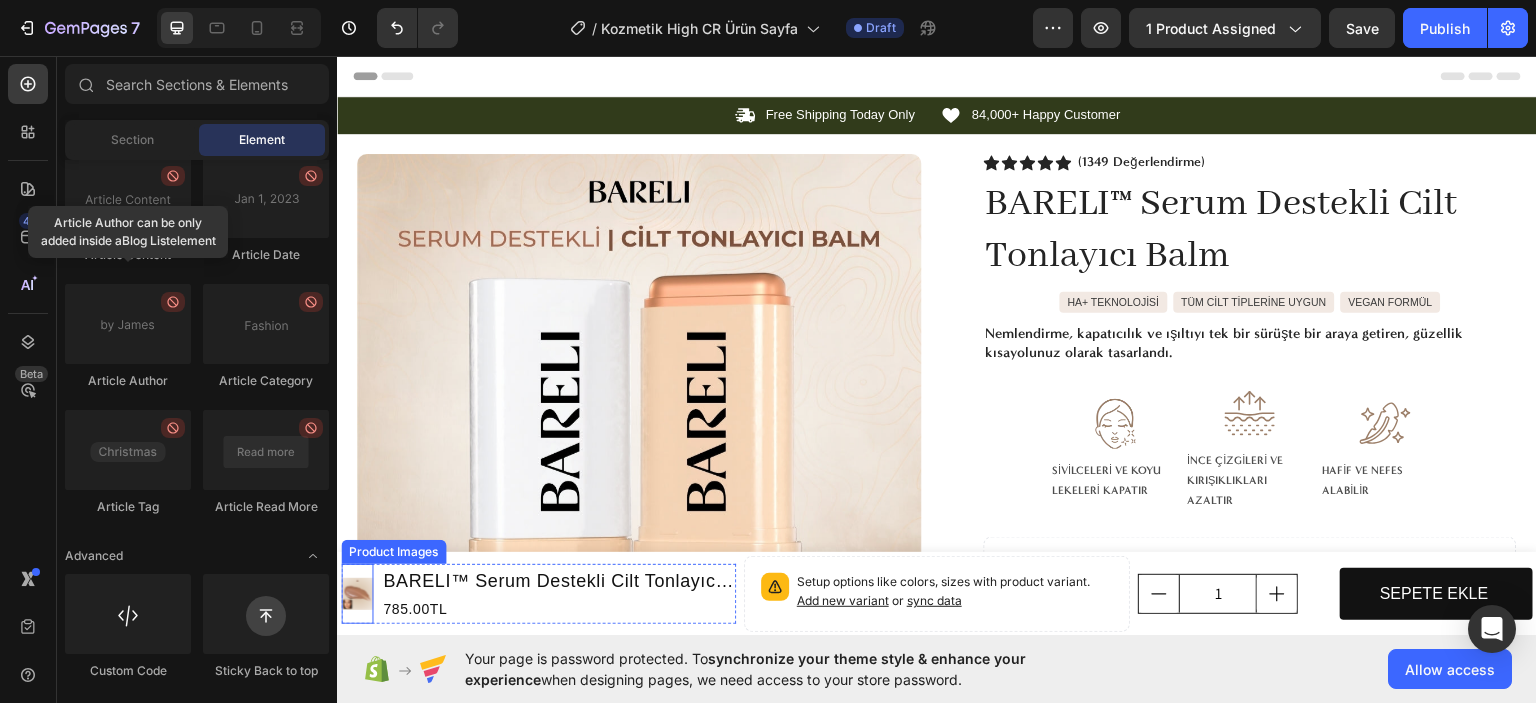 click at bounding box center [357, 593] 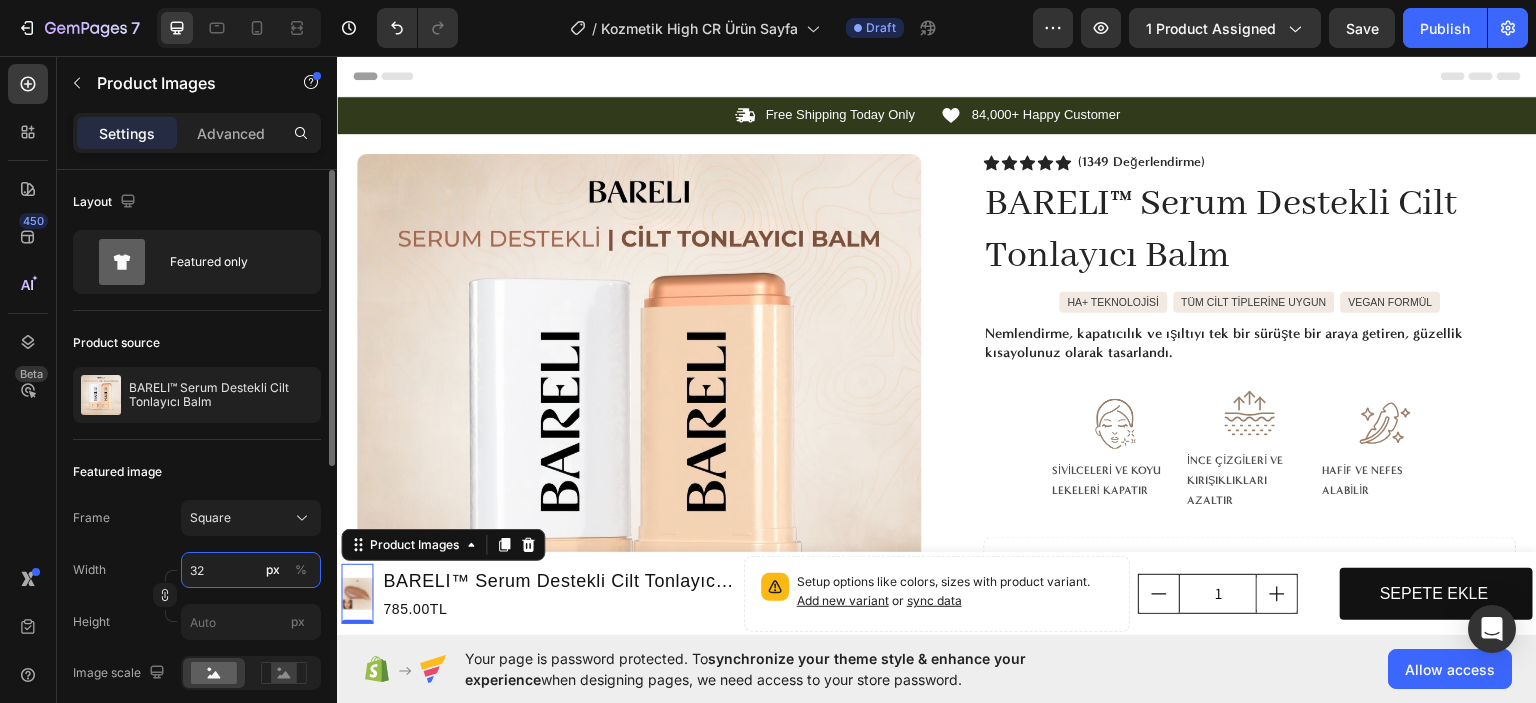 click on "32" at bounding box center [251, 570] 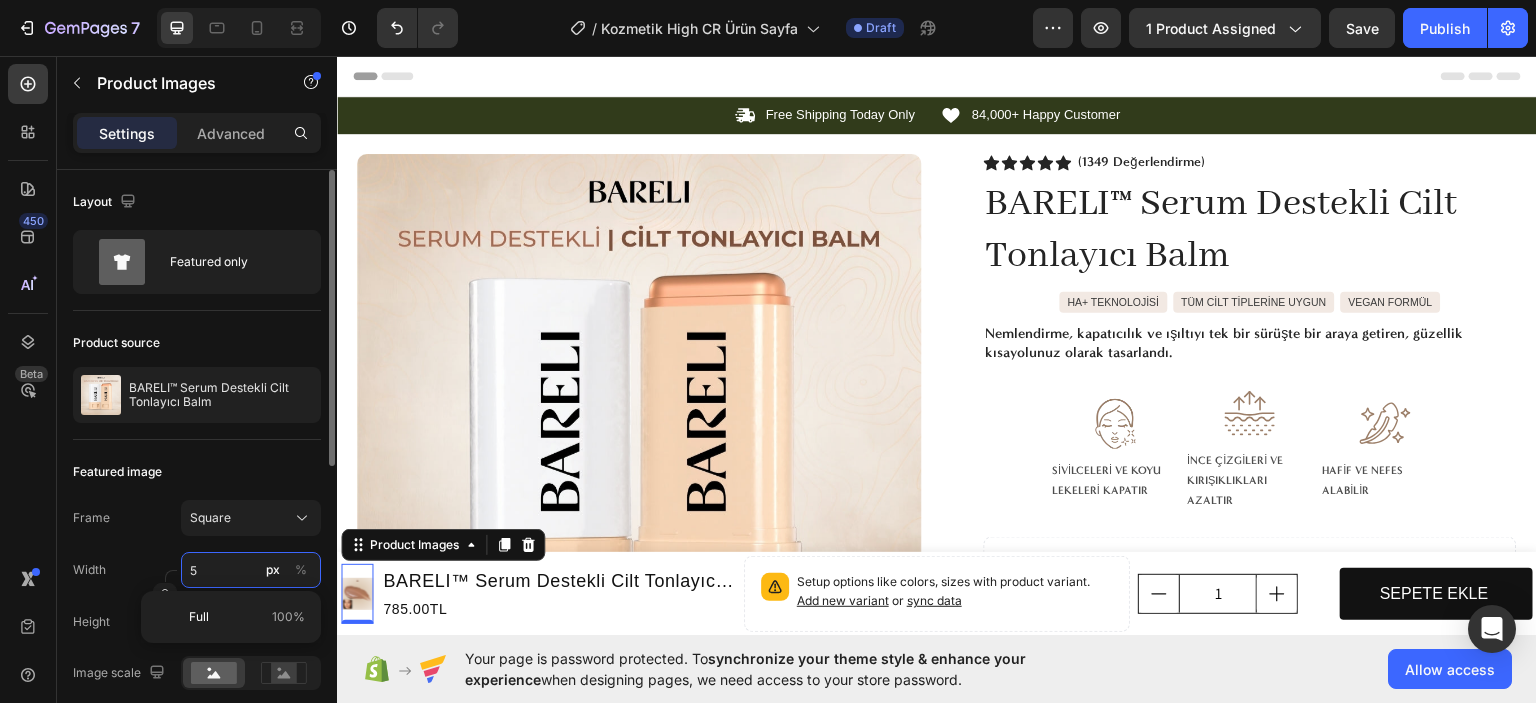 type on "50" 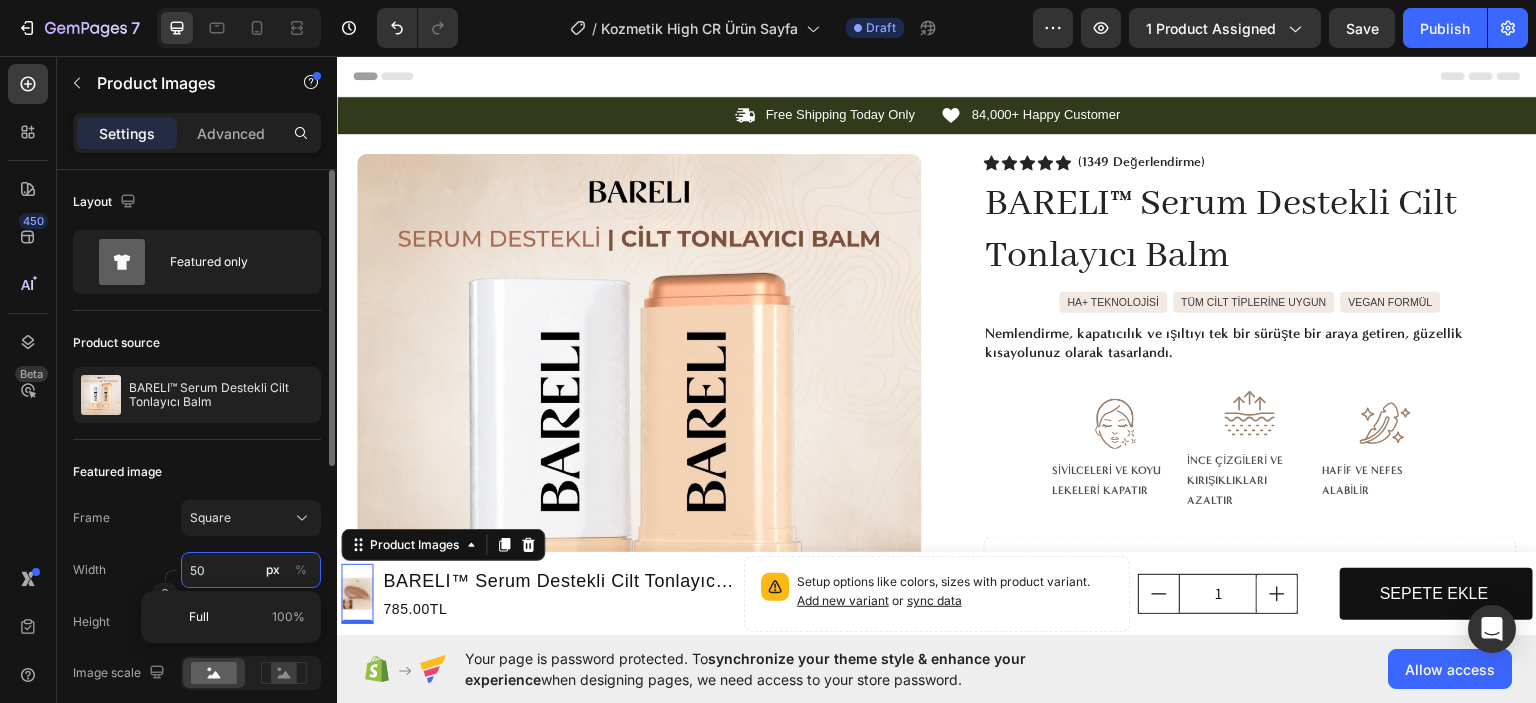 type on "50" 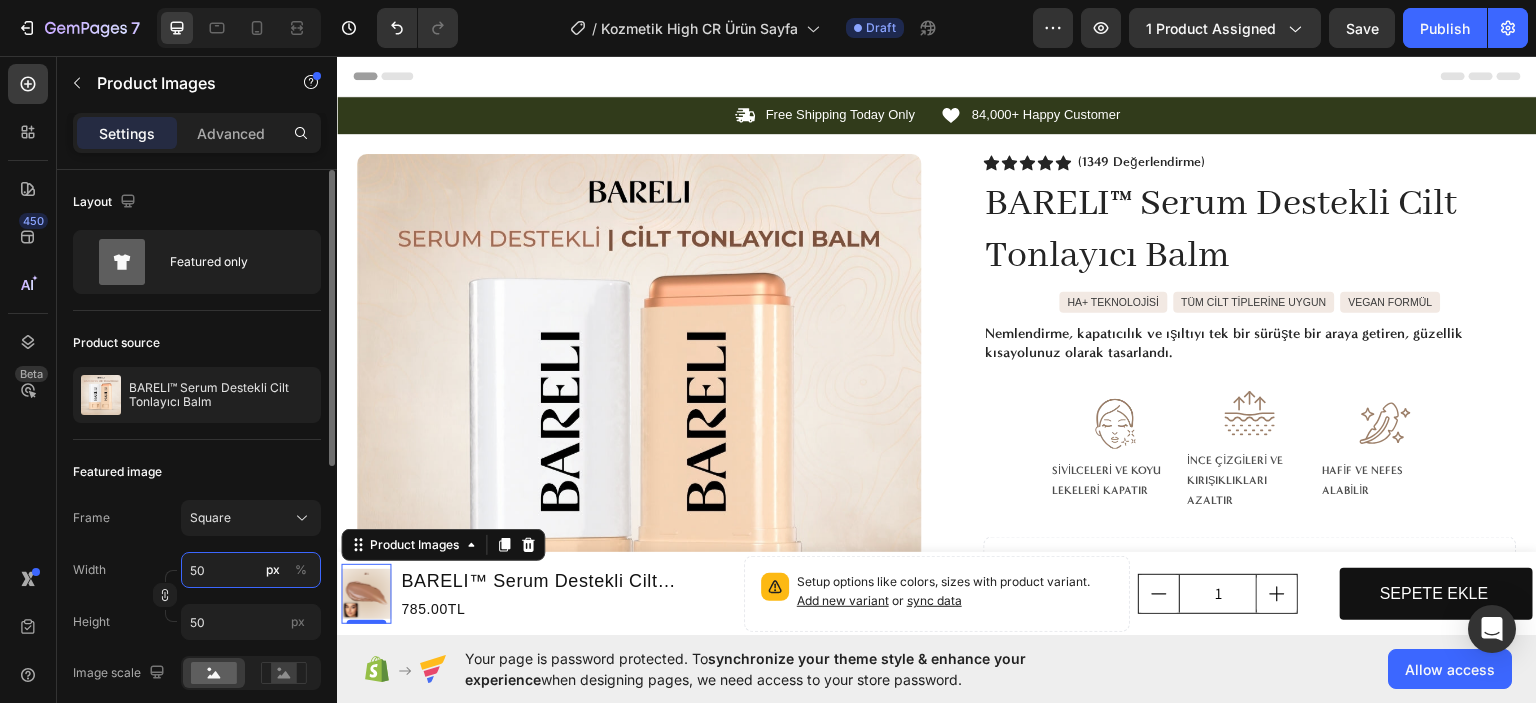 type on "50" 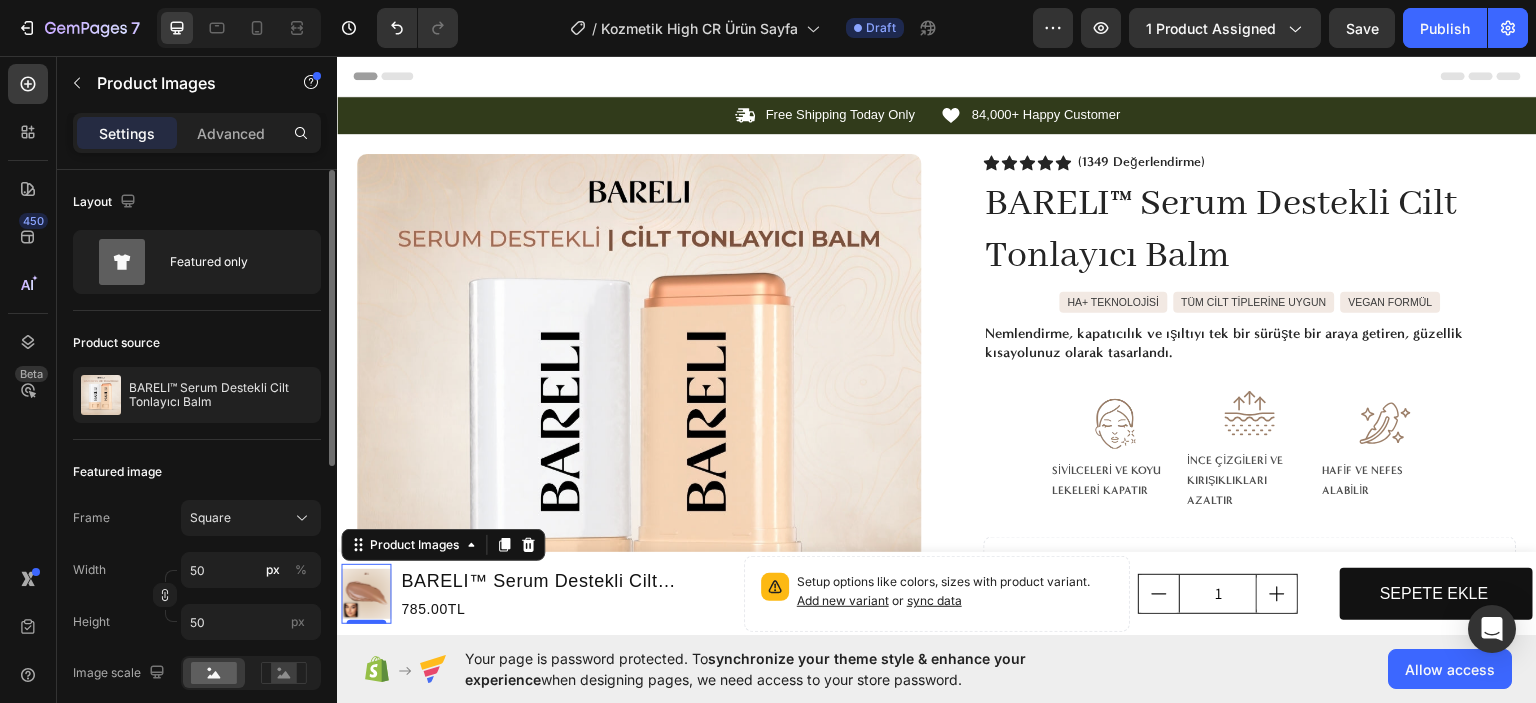 click on "Frame Square Width 50 px % Height 50 px" 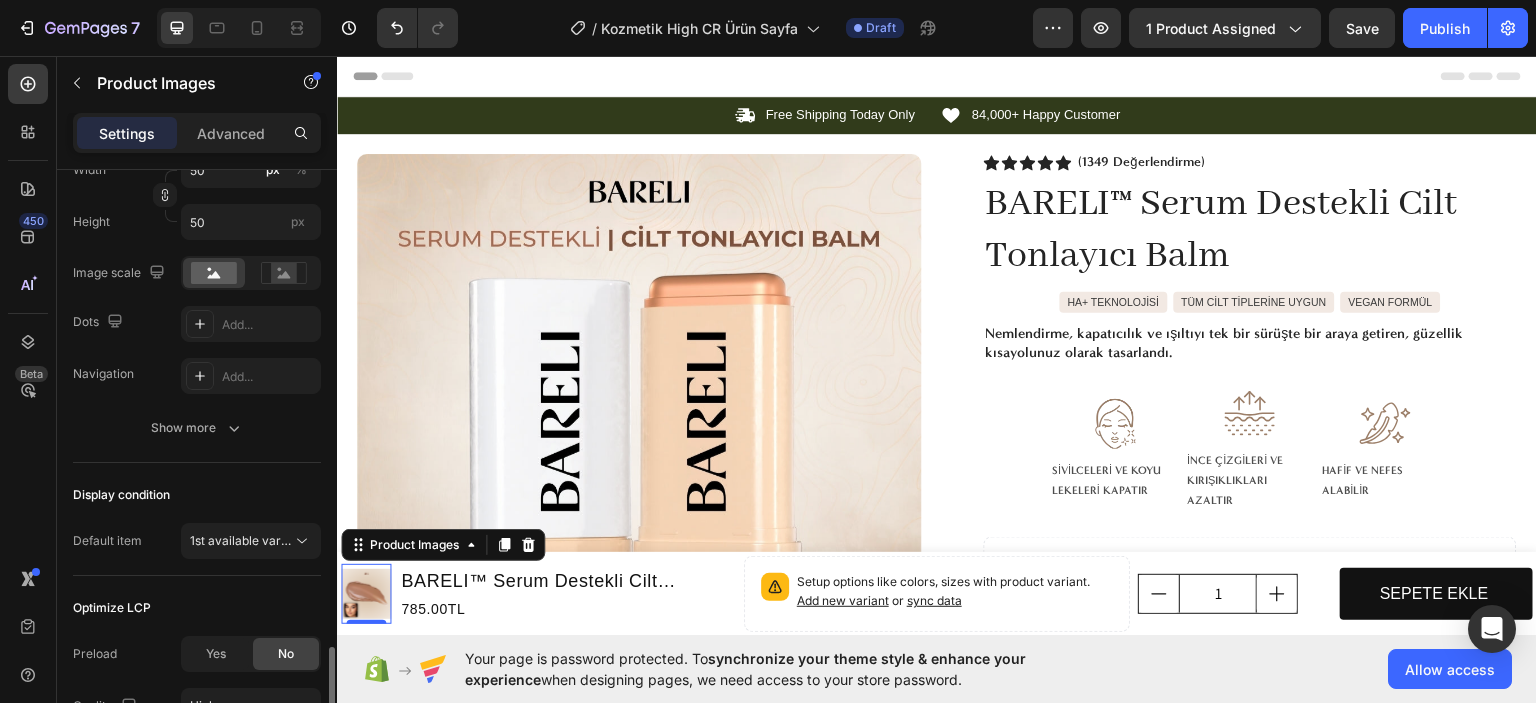scroll, scrollTop: 584, scrollLeft: 0, axis: vertical 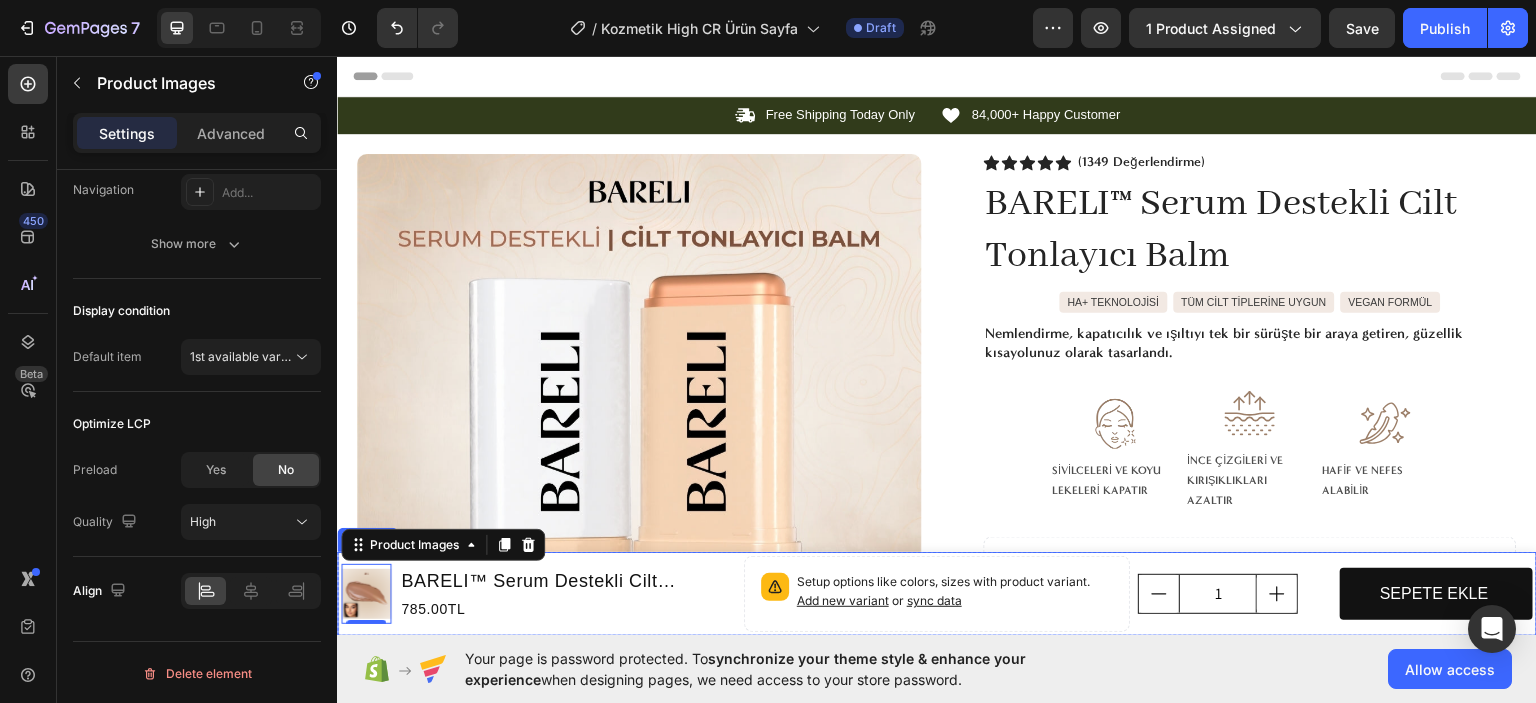 click on "Product Images   0 BARELI™ Serum Destekli Cilt Tonlayıcı Balm Product Title 785.00TL Product Price Product Price Row Setup options like colors, sizes with product variant.       Add new variant   or   sync data Product Variants & Swatches
1
Product Quantity SEPETE EKLE Add to Cart Row Product" at bounding box center [937, 593] 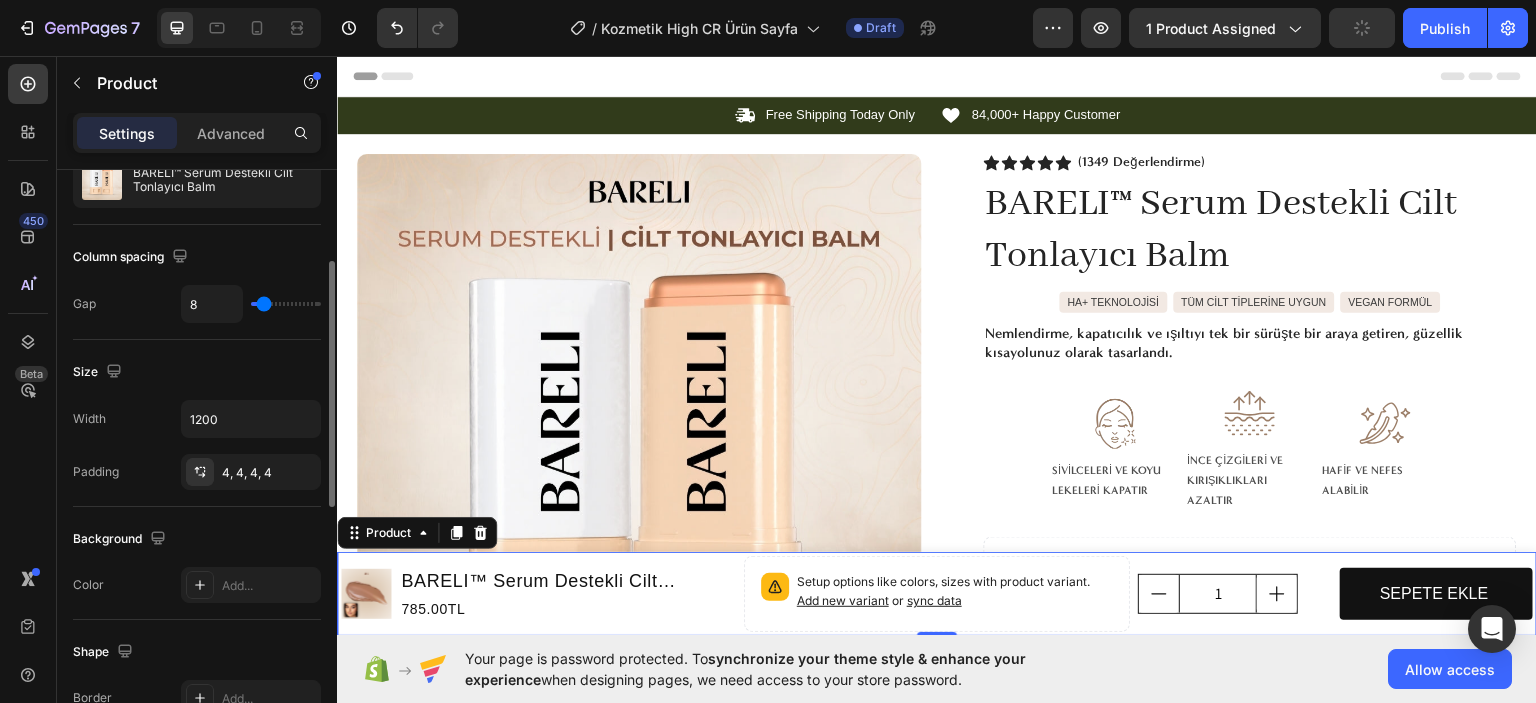 scroll, scrollTop: 0, scrollLeft: 0, axis: both 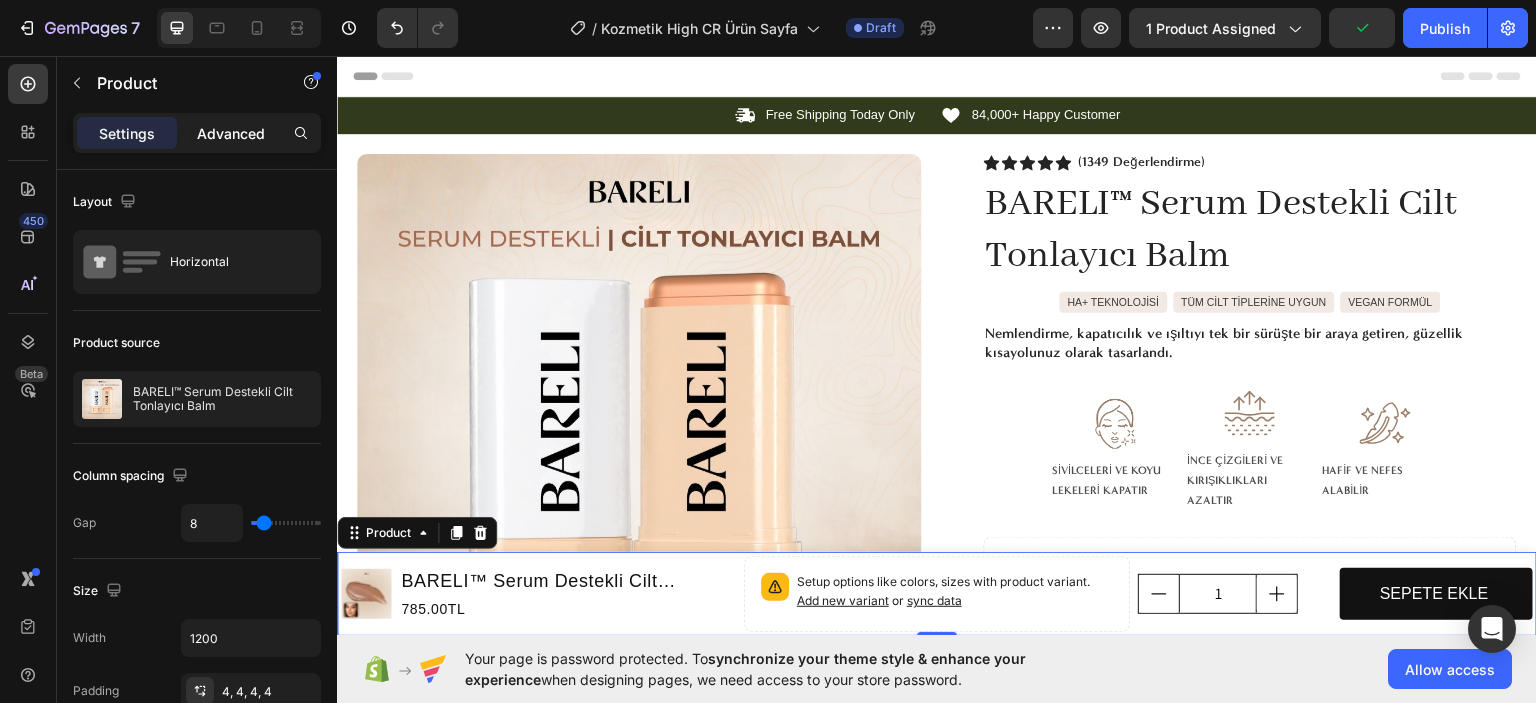 click on "Advanced" 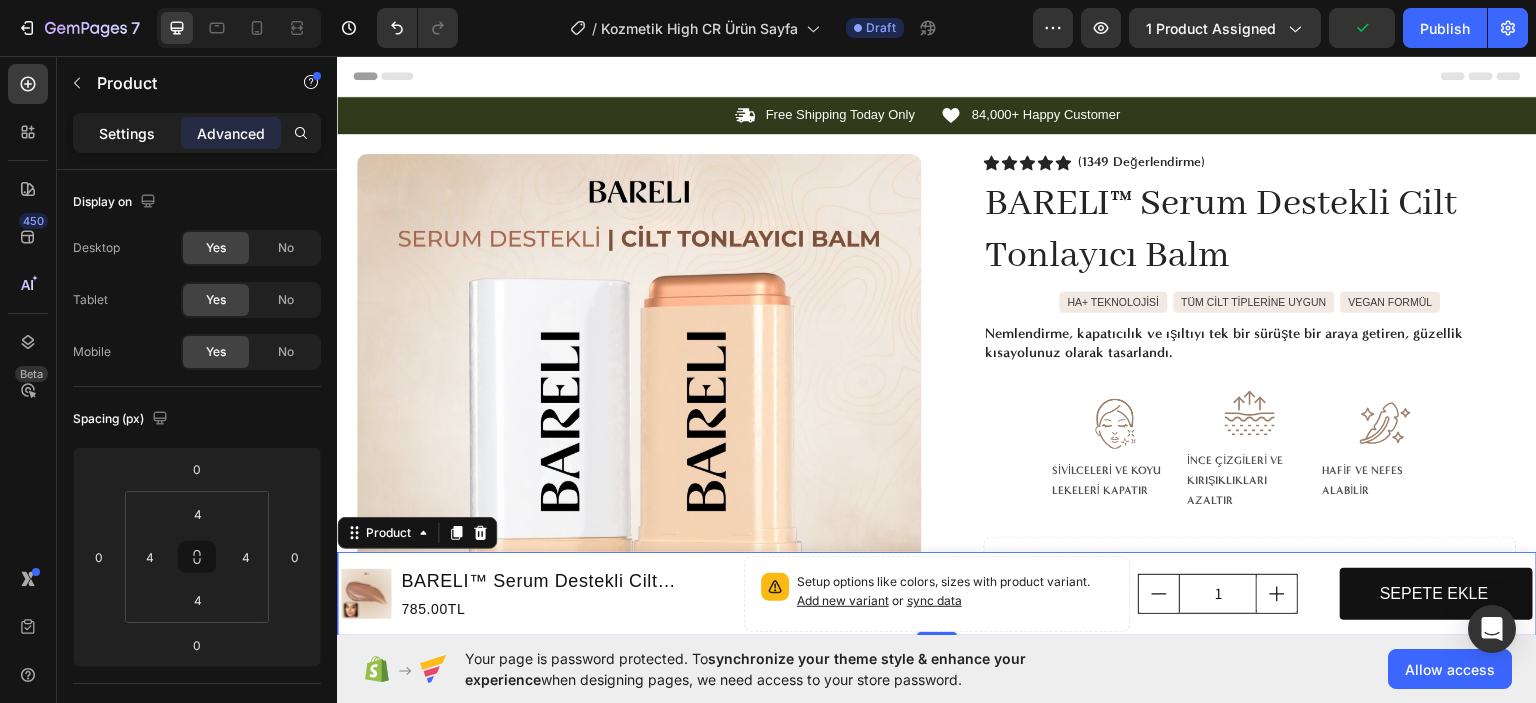 click on "Settings" at bounding box center (127, 133) 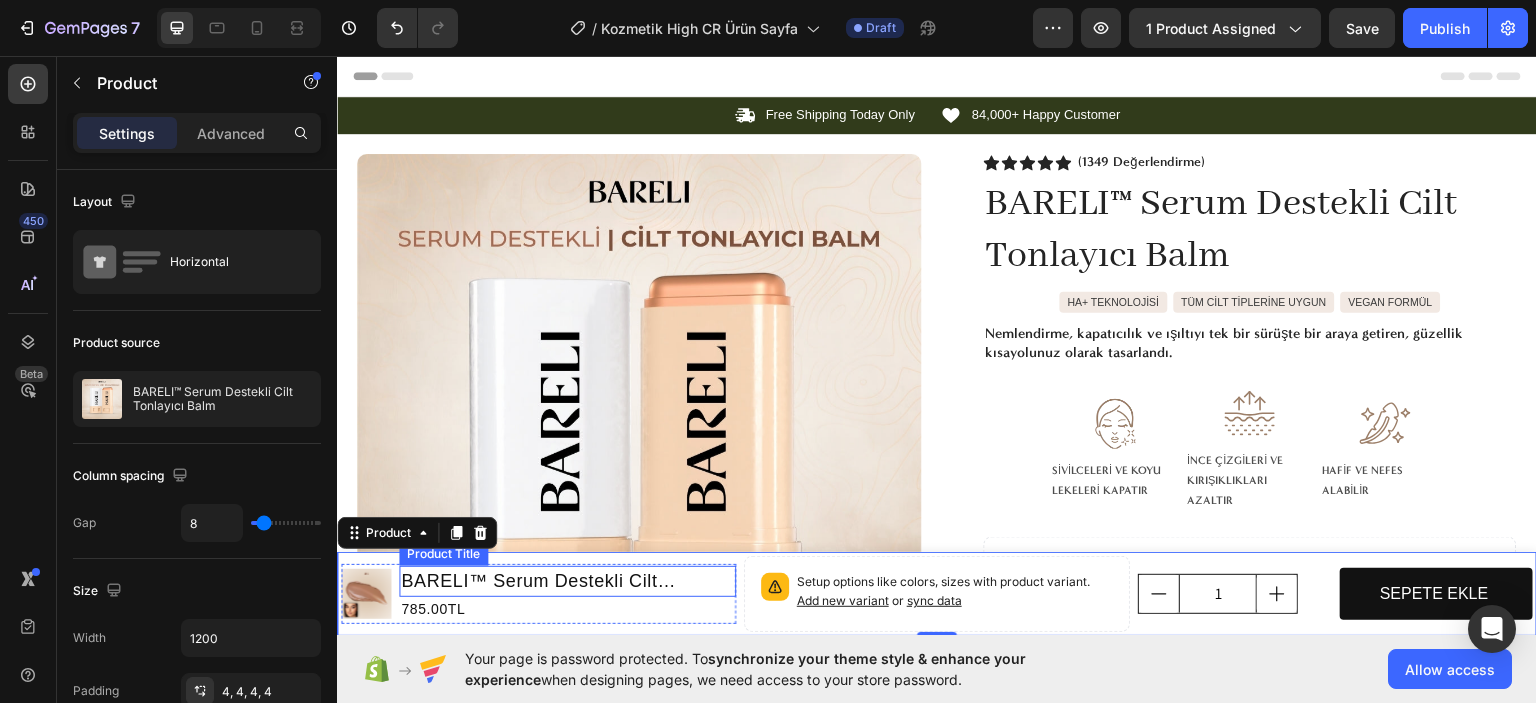 click on "BARELI™ Serum Destekli Cilt Tonlayıcı Balm" at bounding box center (567, 580) 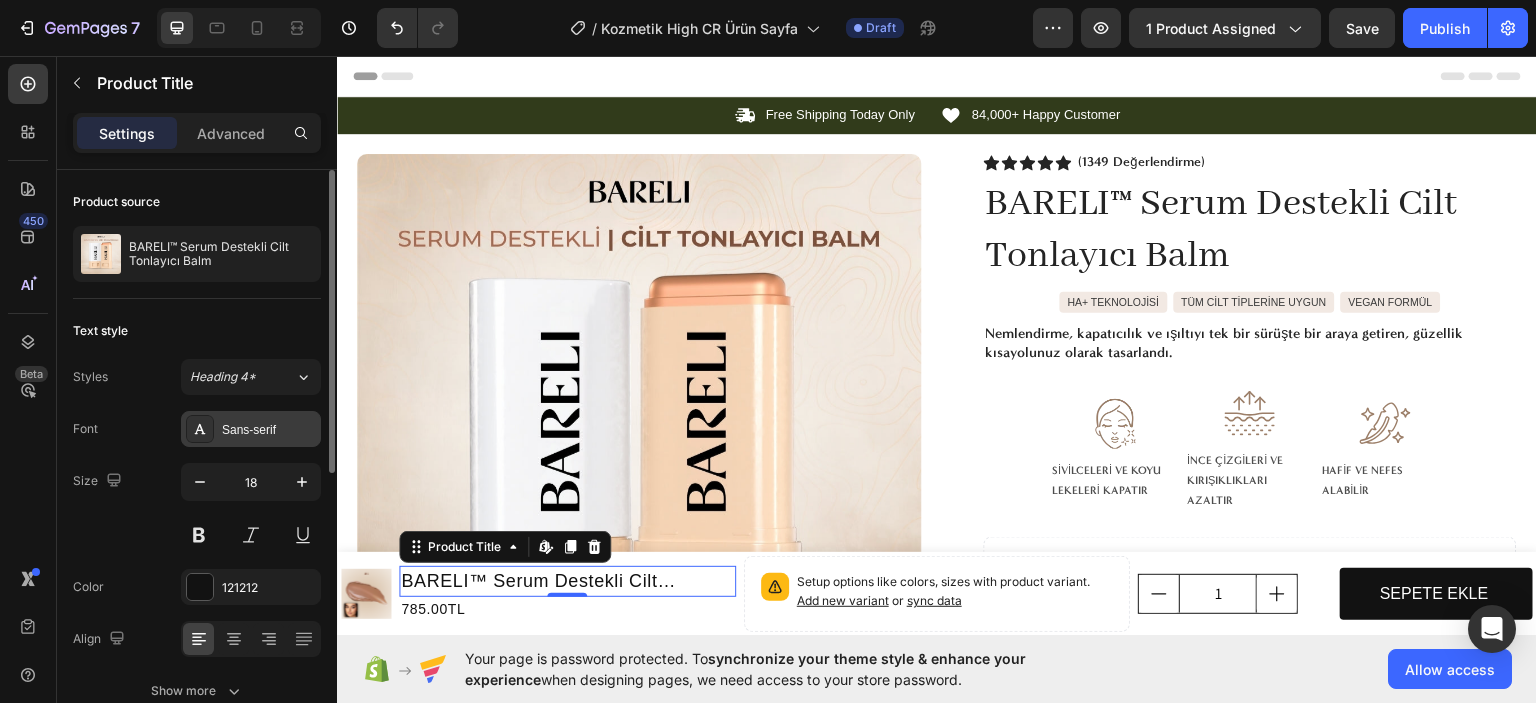 click on "Sans-serif" at bounding box center [269, 430] 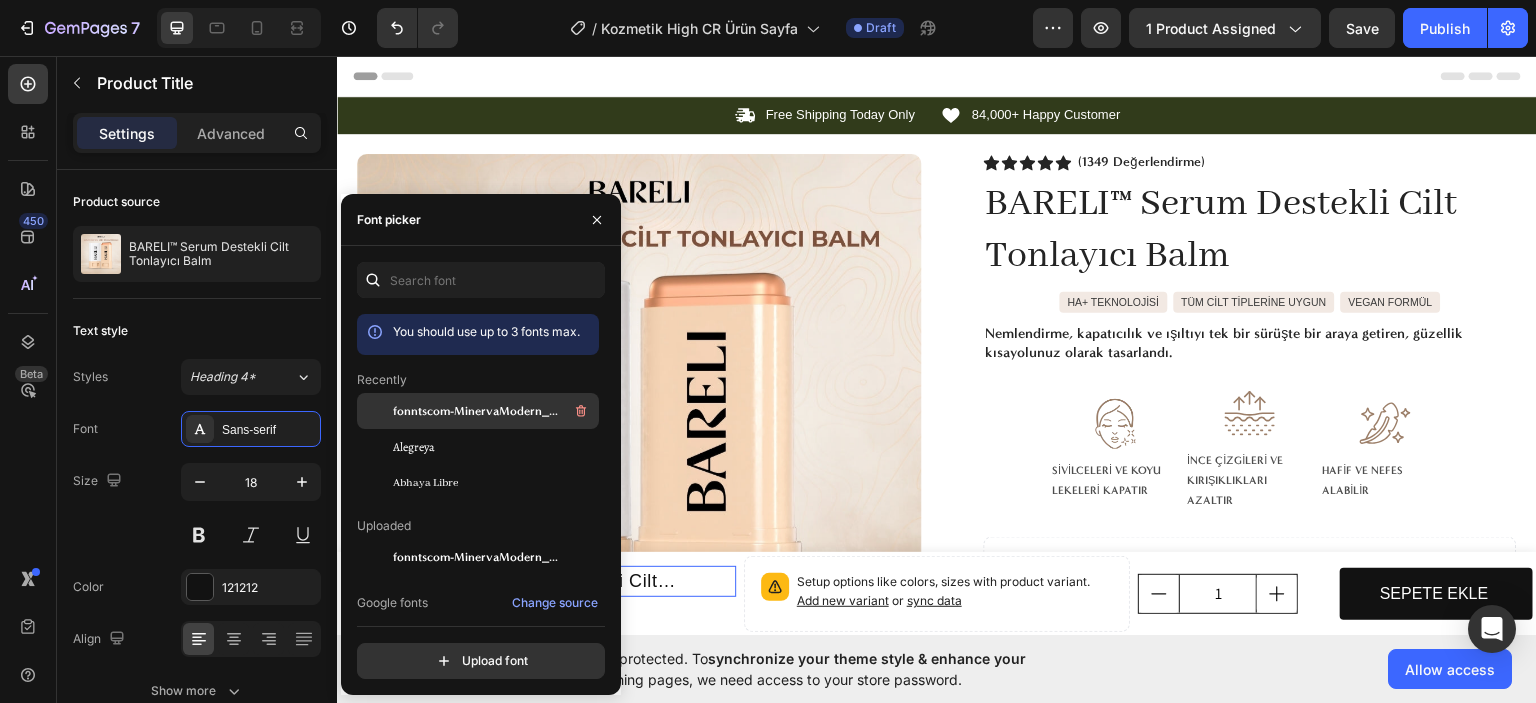 click on "fonntscom-MinervaModern_Bold" at bounding box center [476, 411] 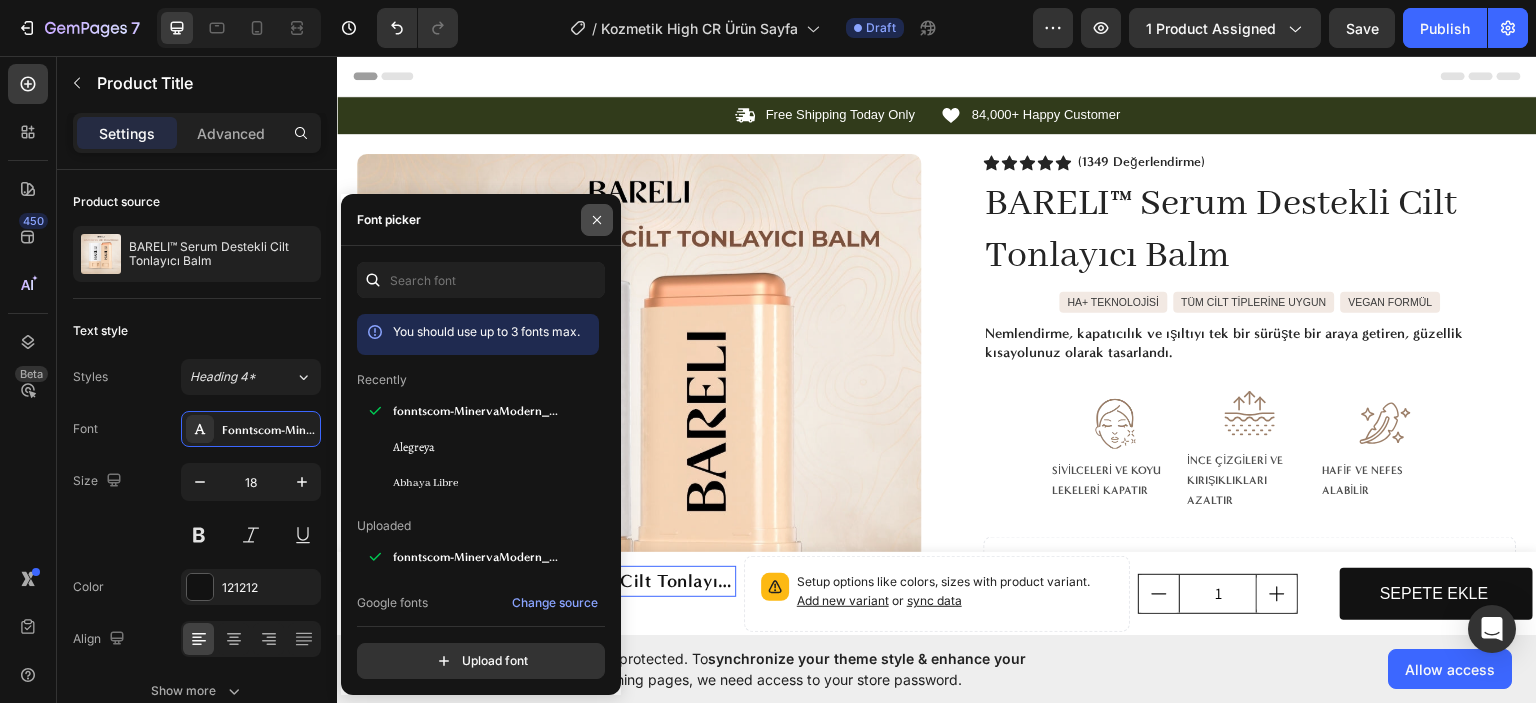 click 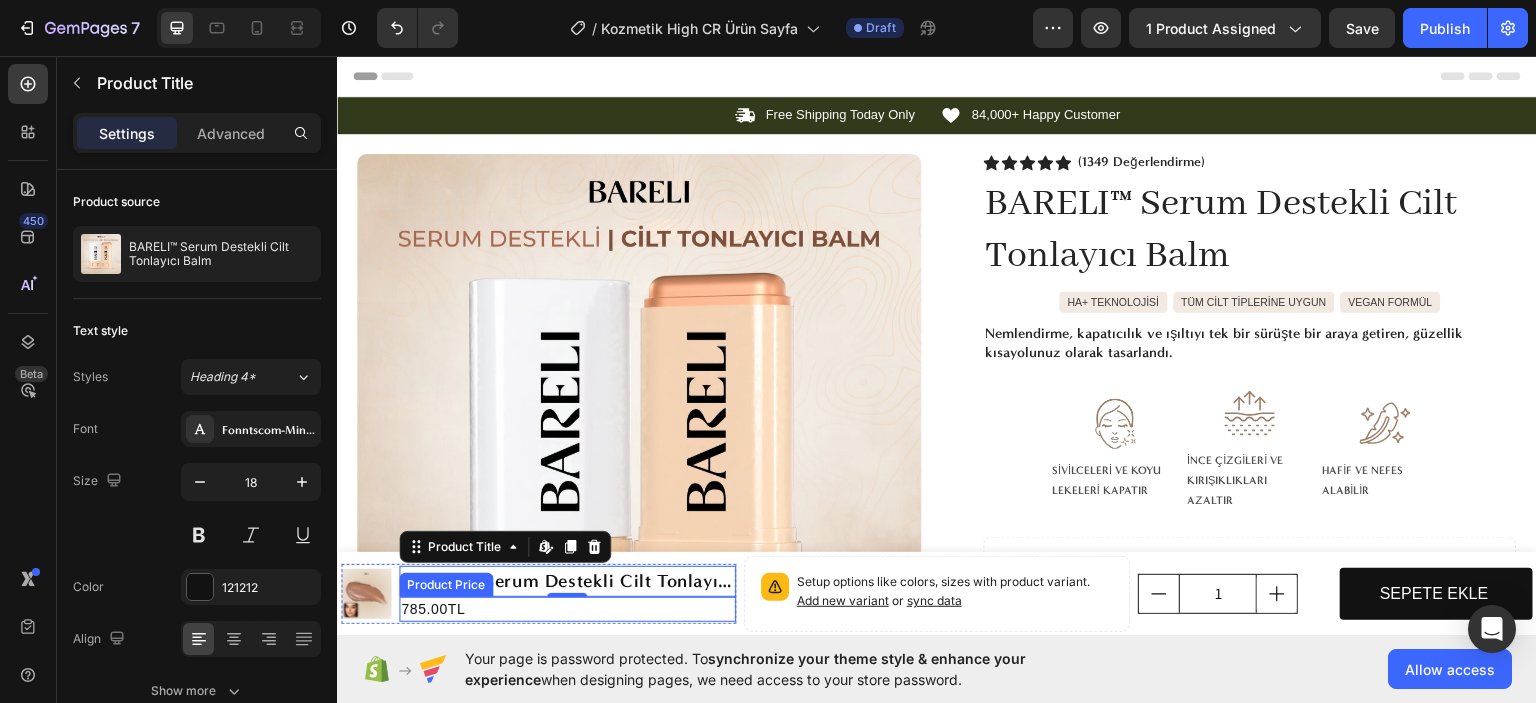 click on "785.00TL" at bounding box center (567, 608) 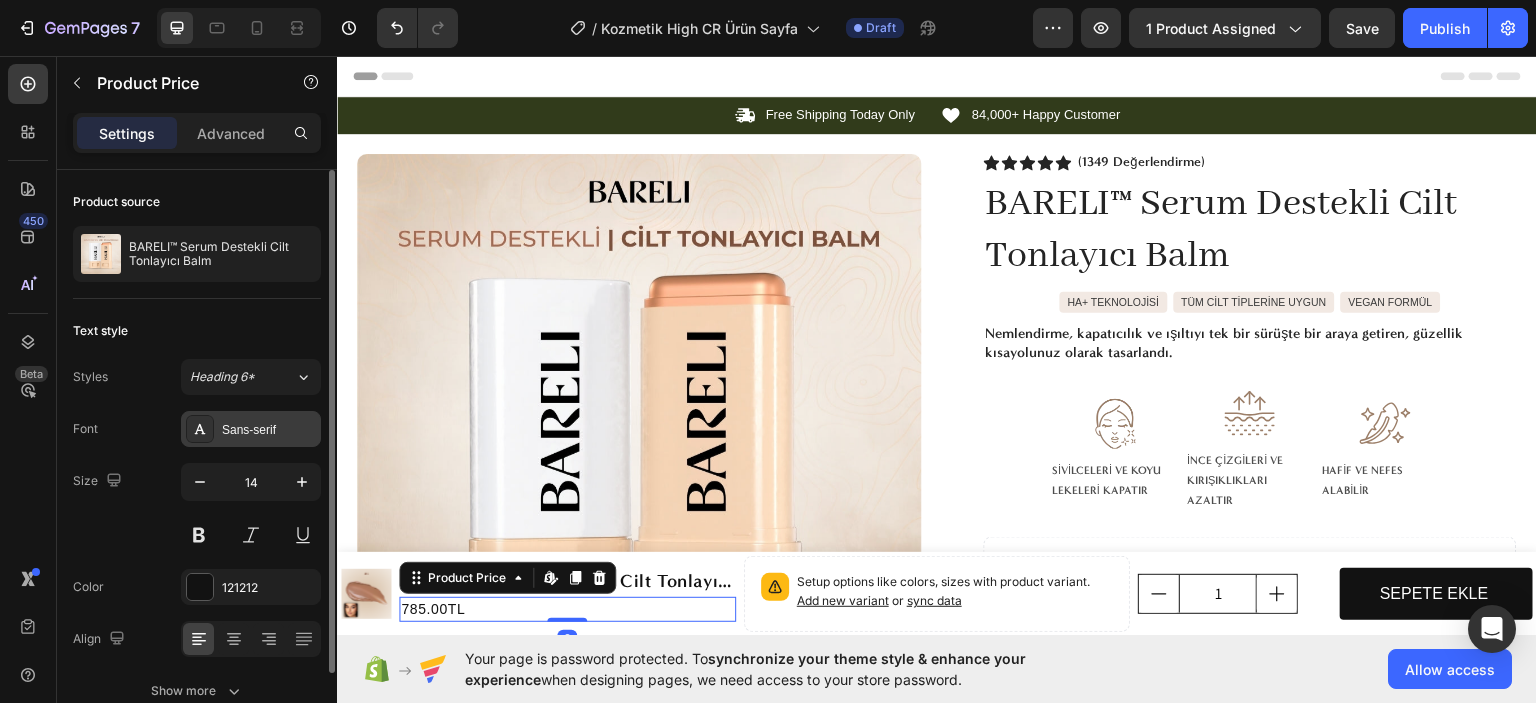 click on "Sans-serif" at bounding box center [269, 430] 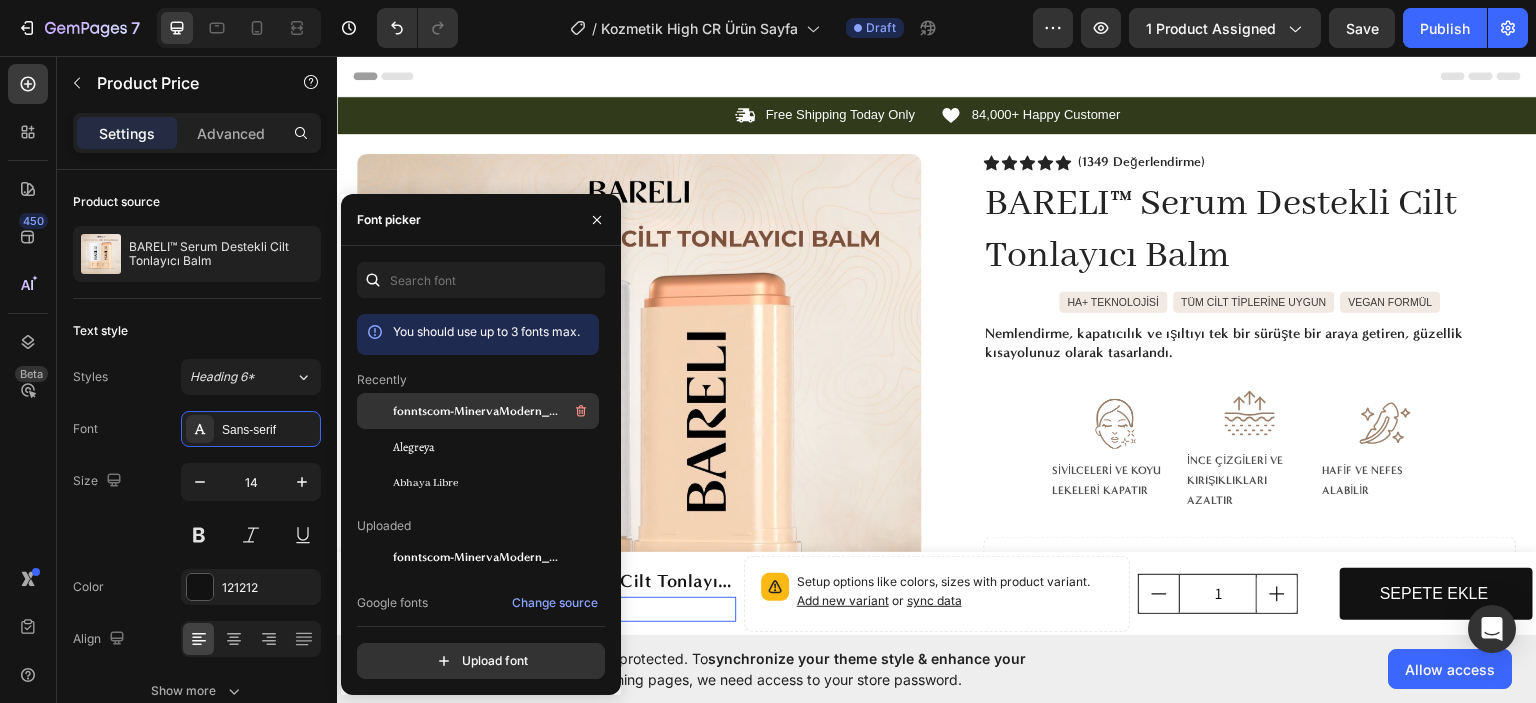 click on "fonntscom-MinervaModern_Bold" at bounding box center (476, 411) 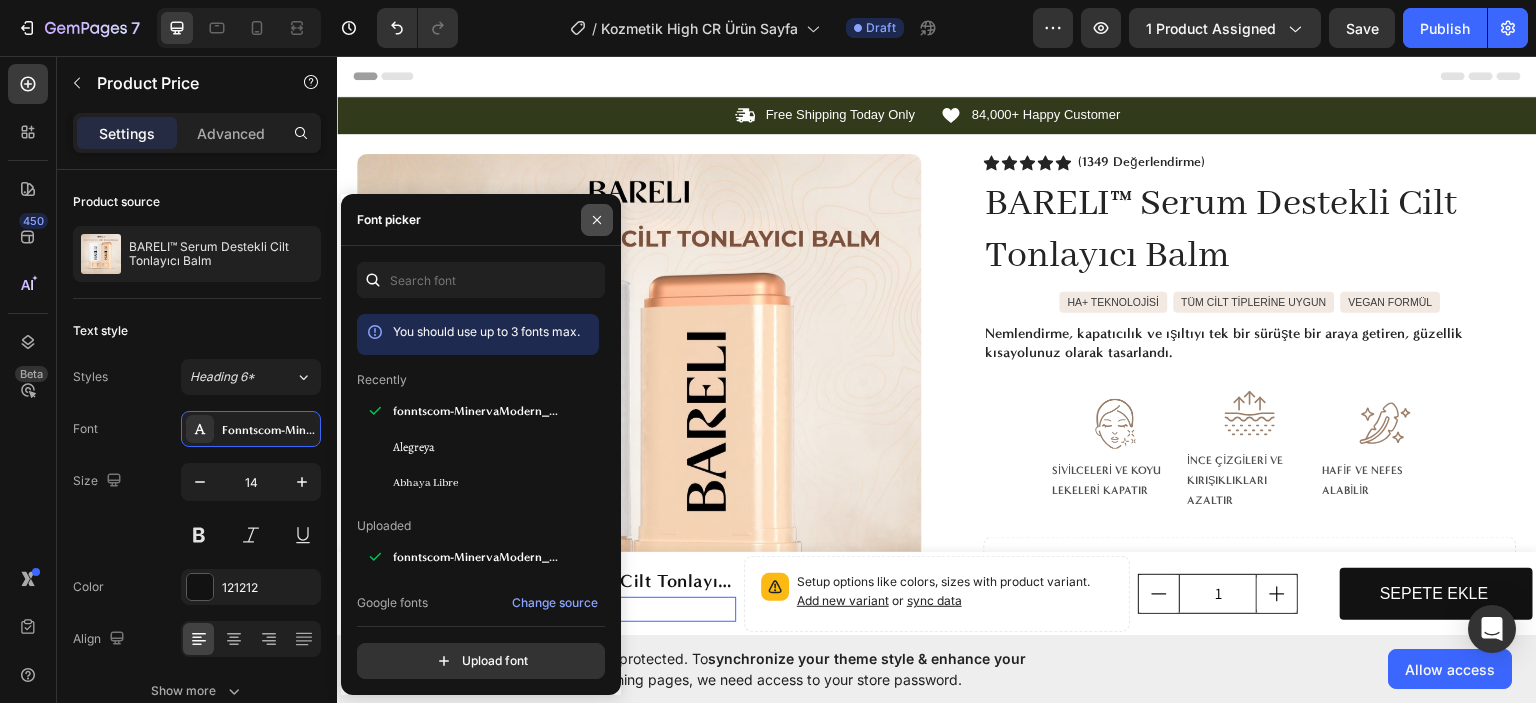 click at bounding box center (597, 220) 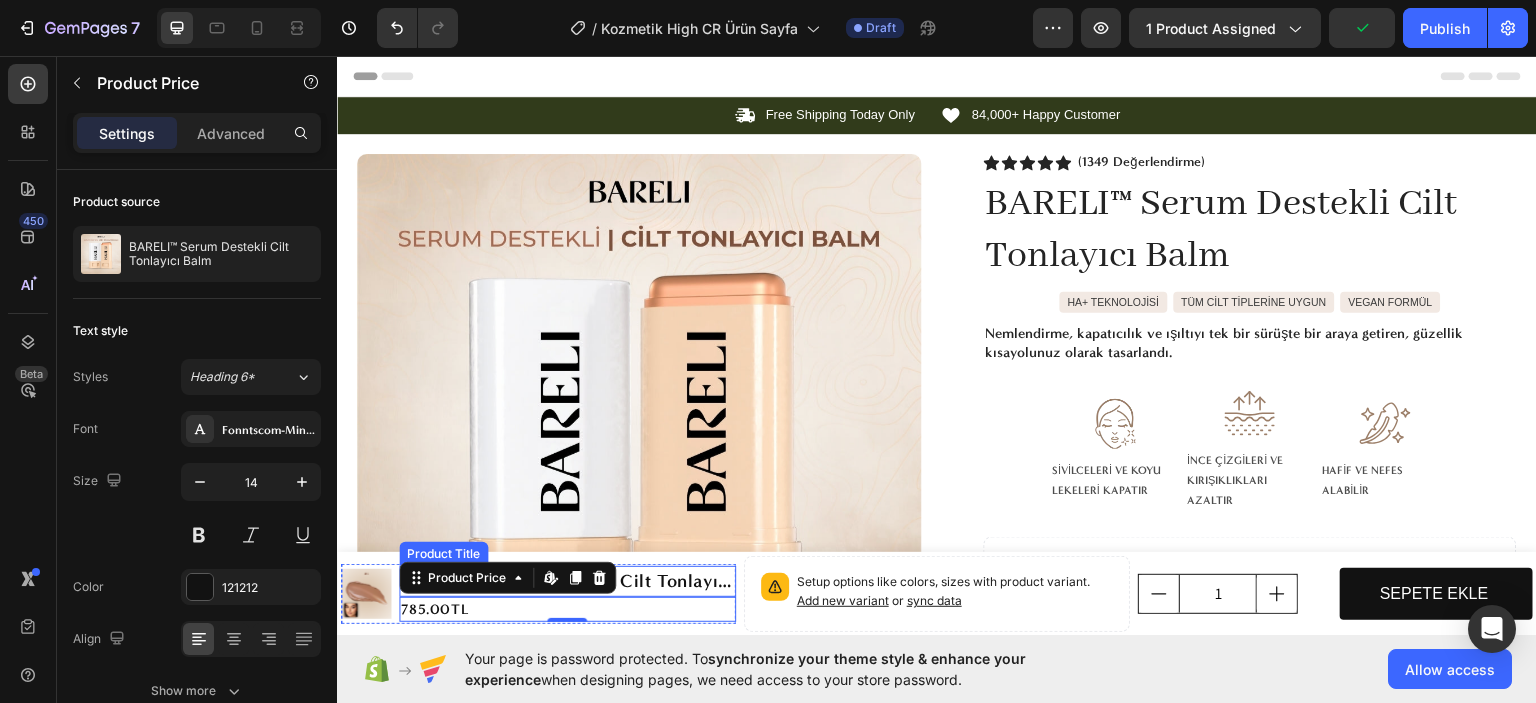 click on "BARELI™ Serum Destekli Cilt Tonlayıcı Balm" at bounding box center [567, 580] 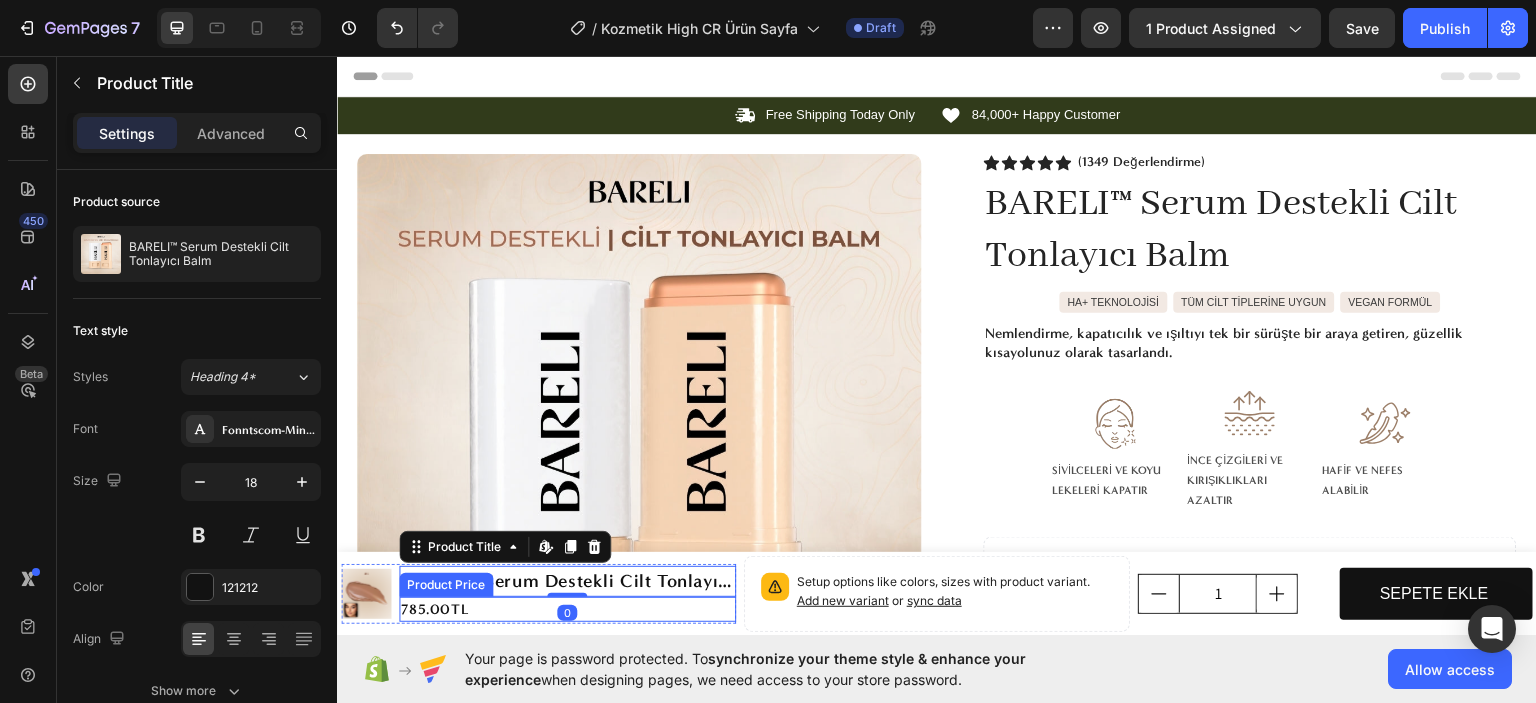 click on "785.00TL" at bounding box center [567, 608] 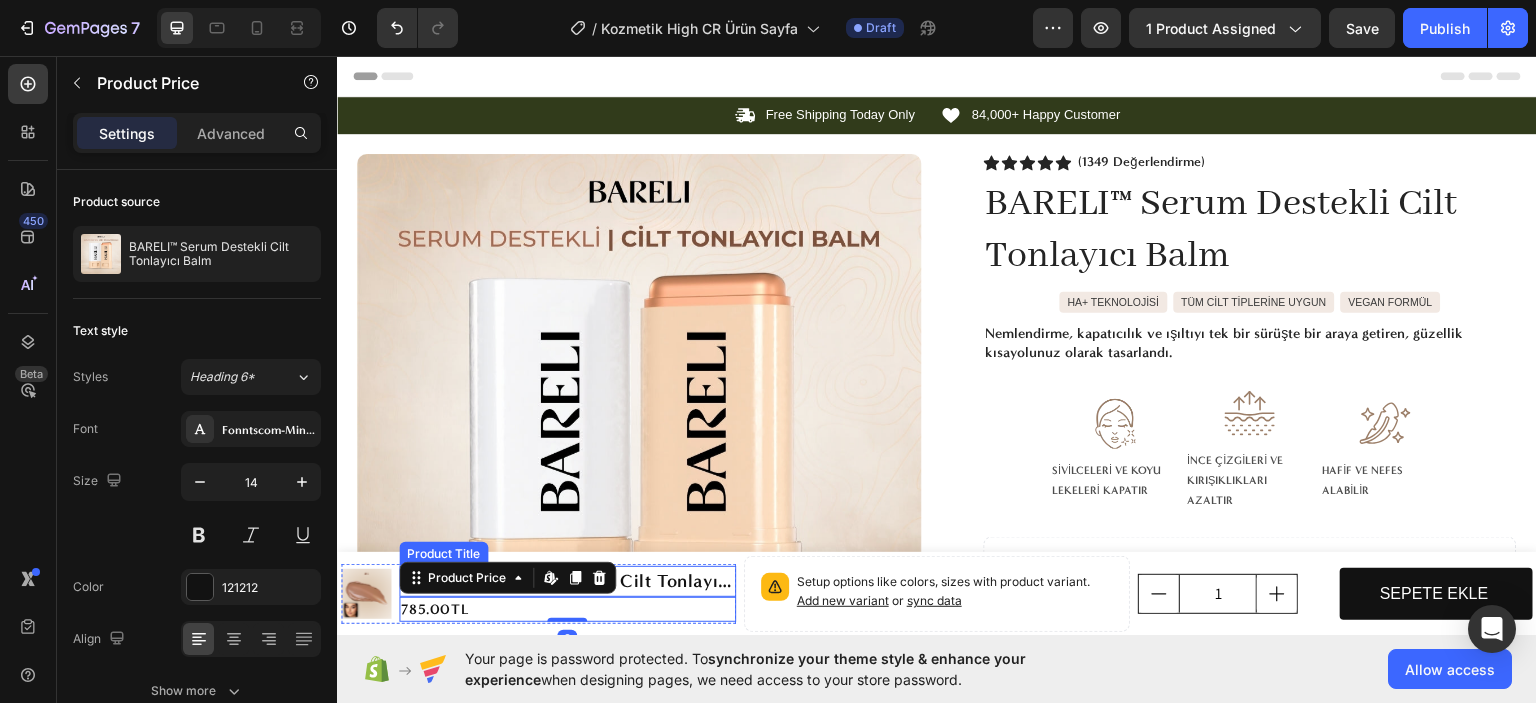 click on "BARELI™ Serum Destekli Cilt Tonlayıcı Balm" at bounding box center (567, 580) 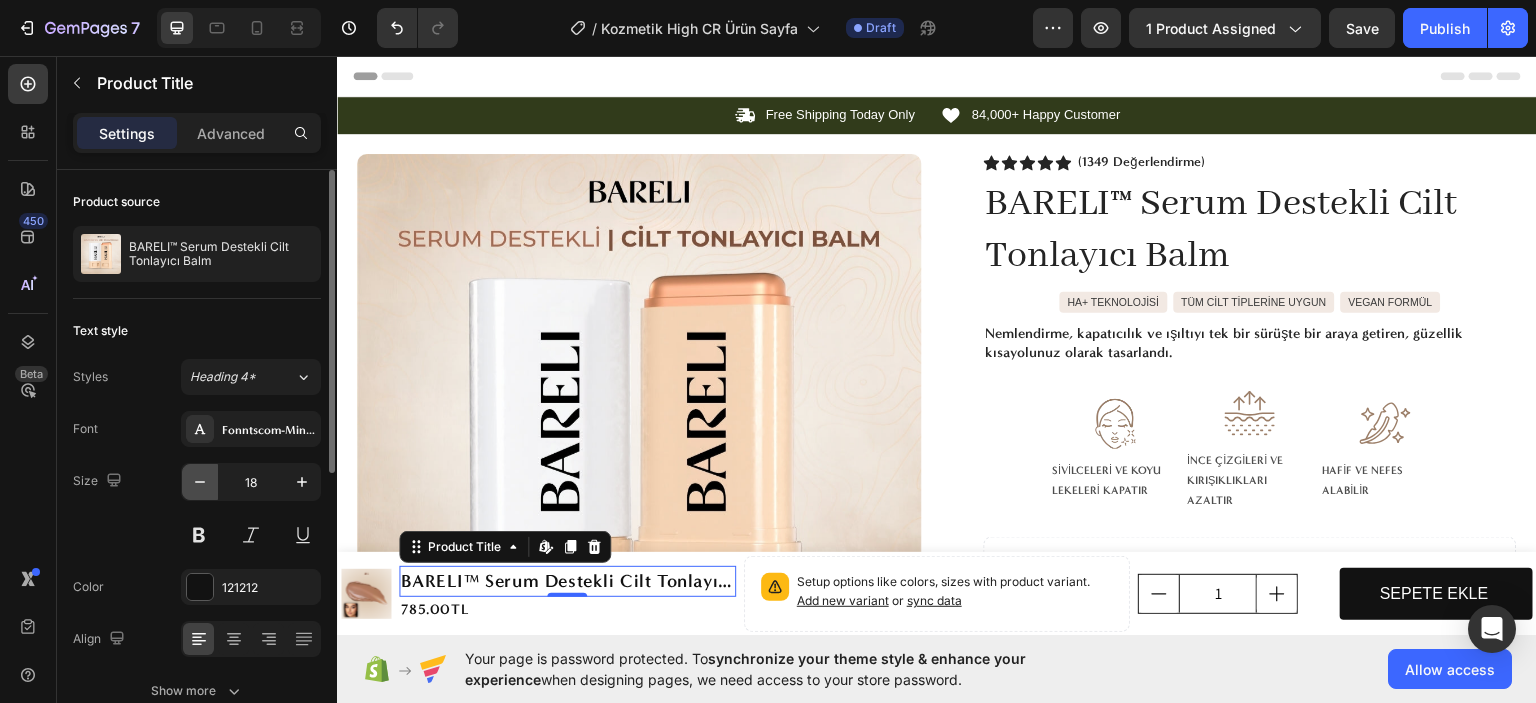 click 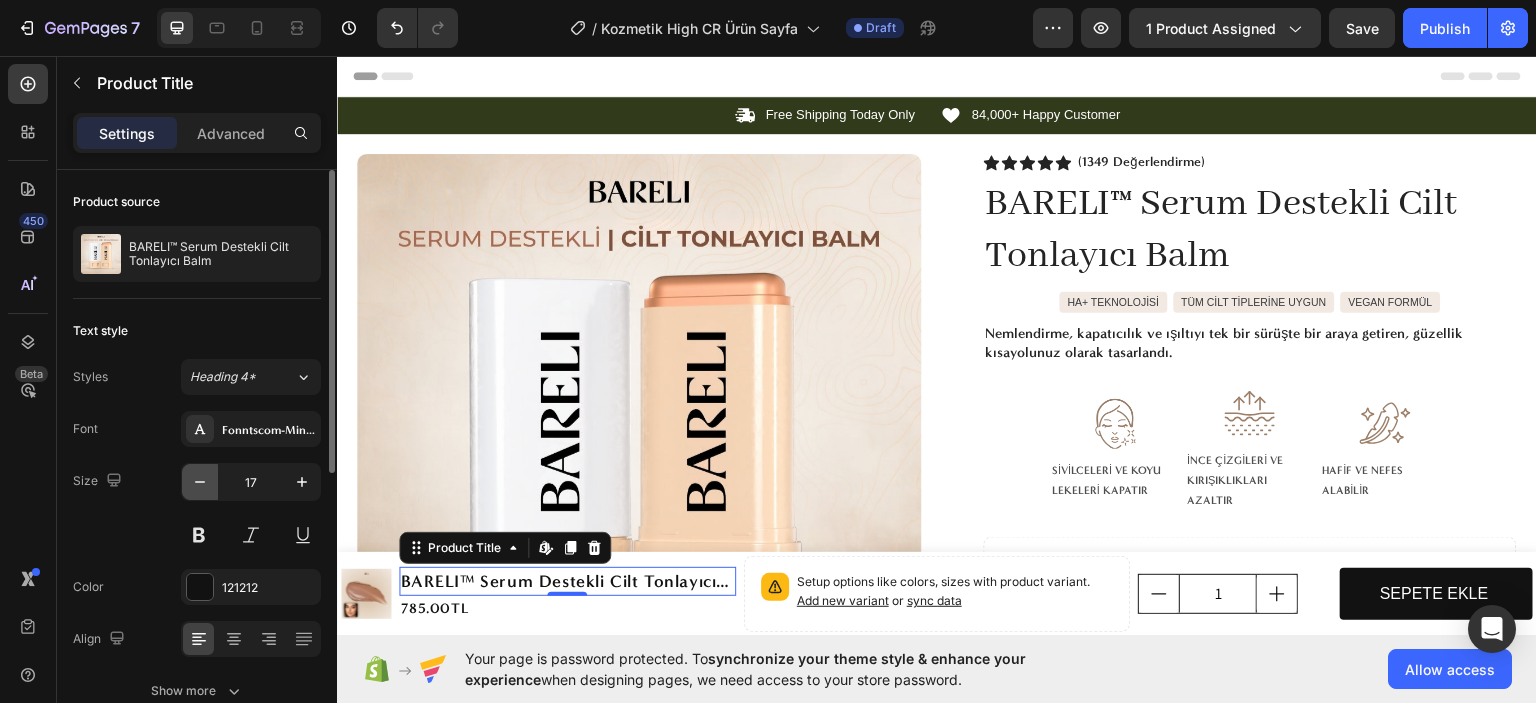 click 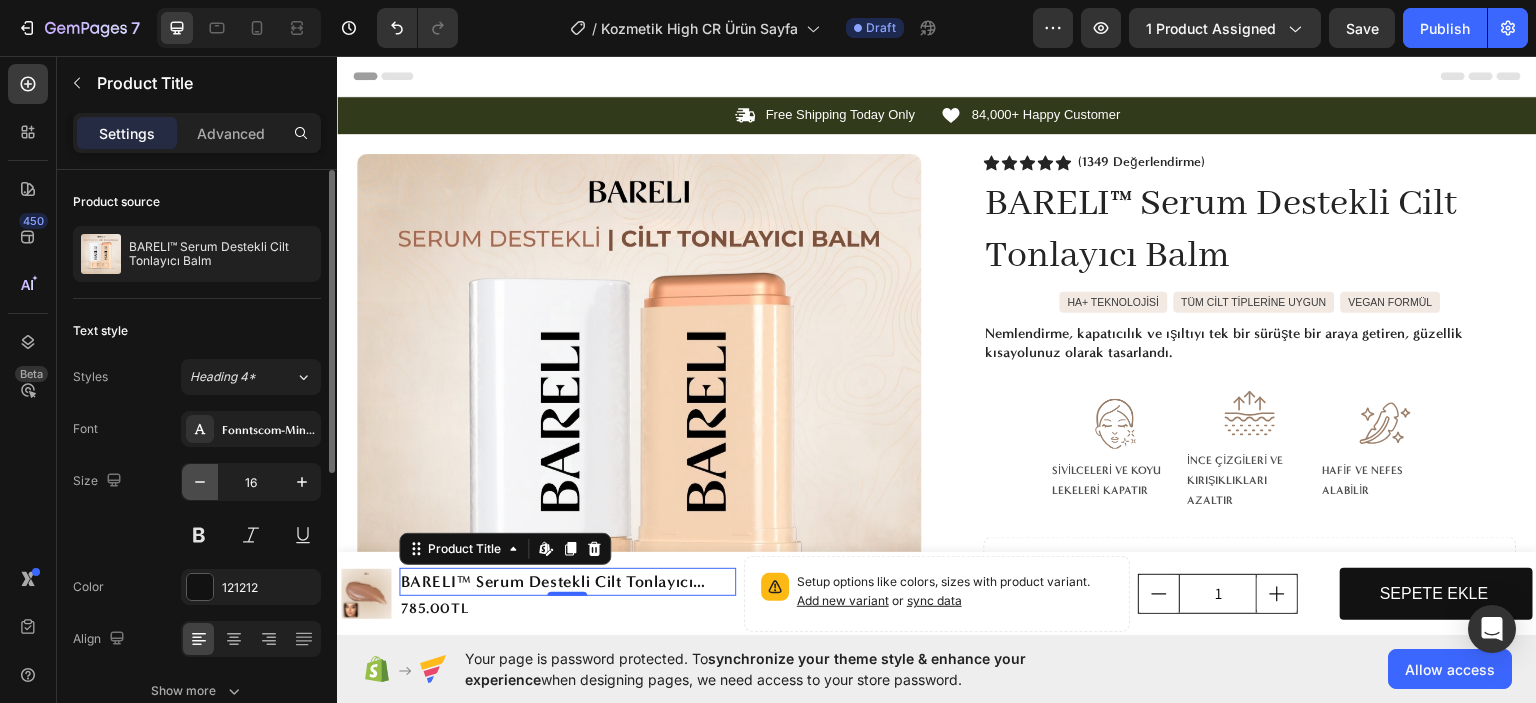 click 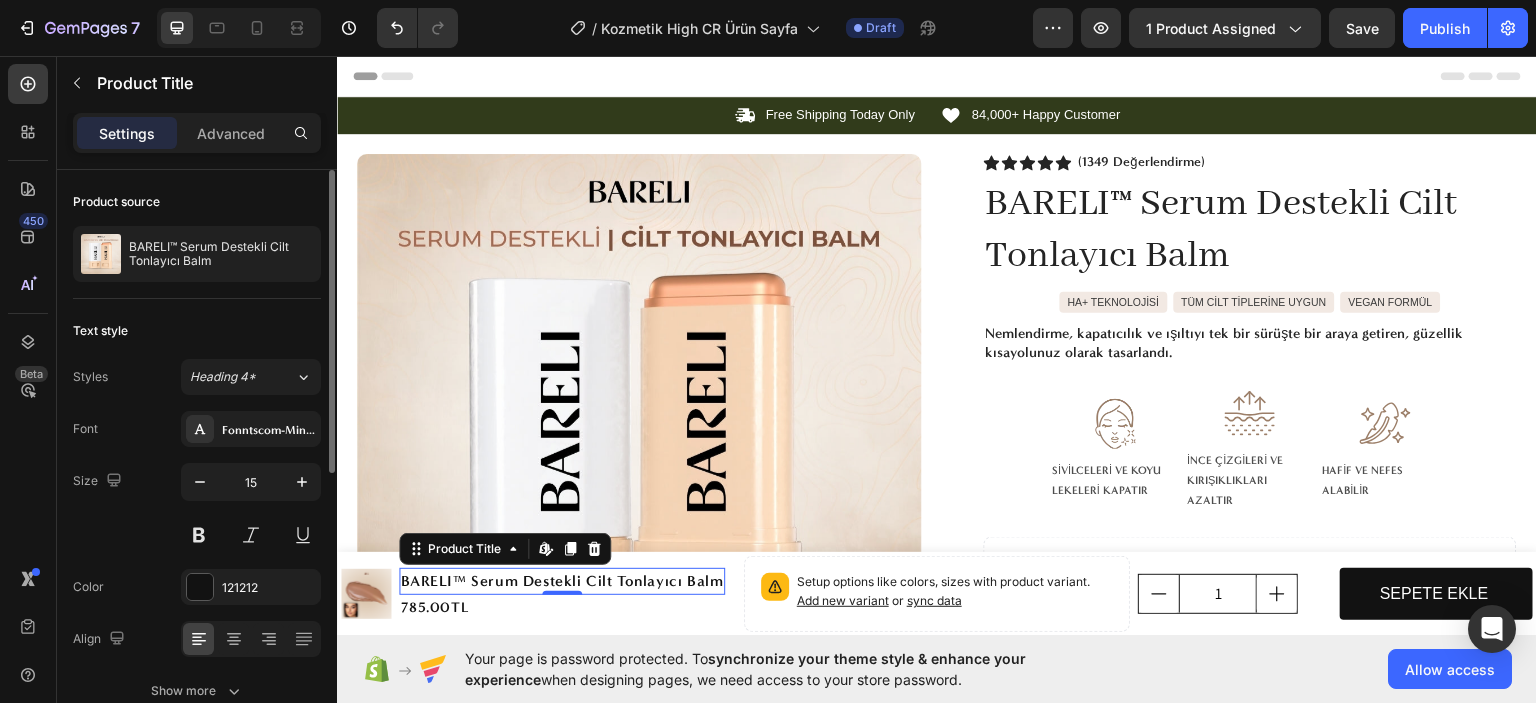 click on "Size 15" at bounding box center (197, 508) 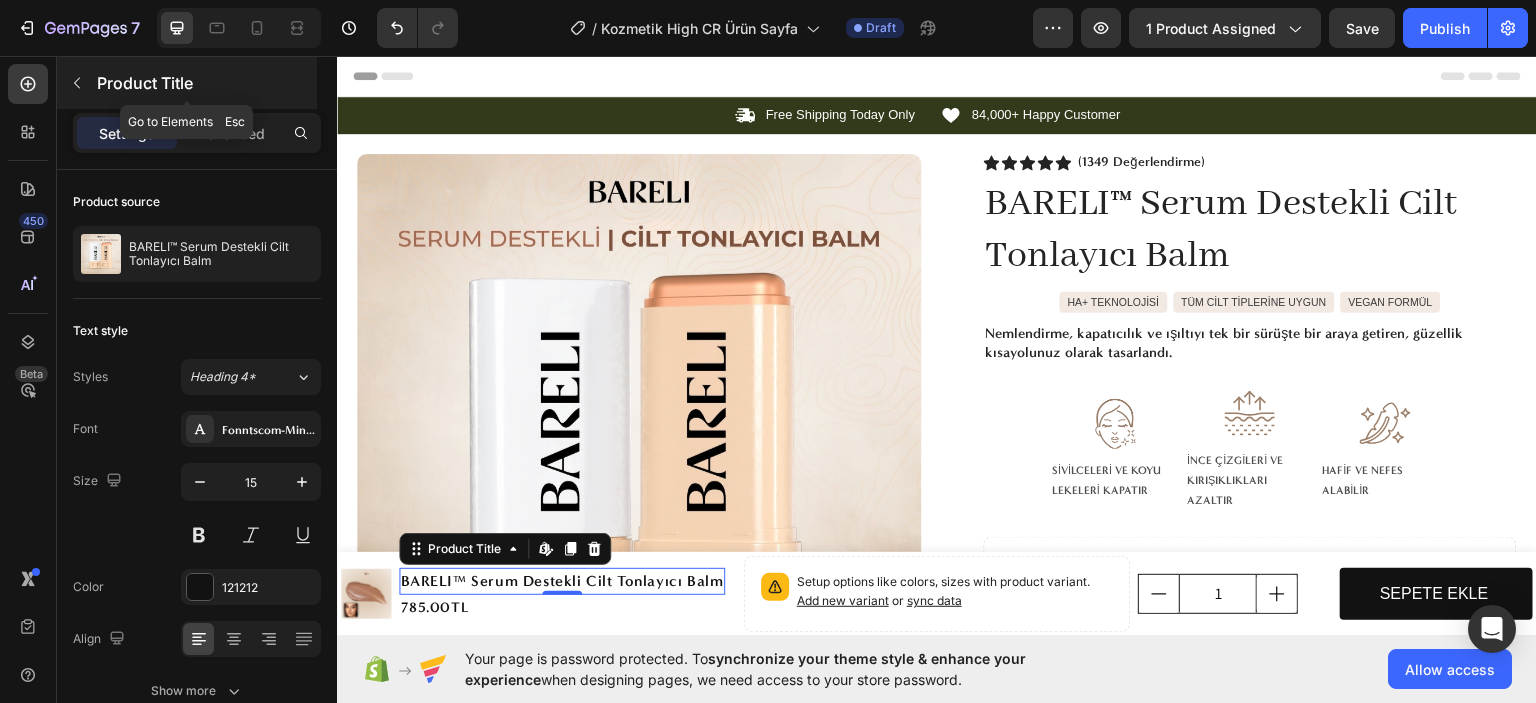 click at bounding box center [77, 83] 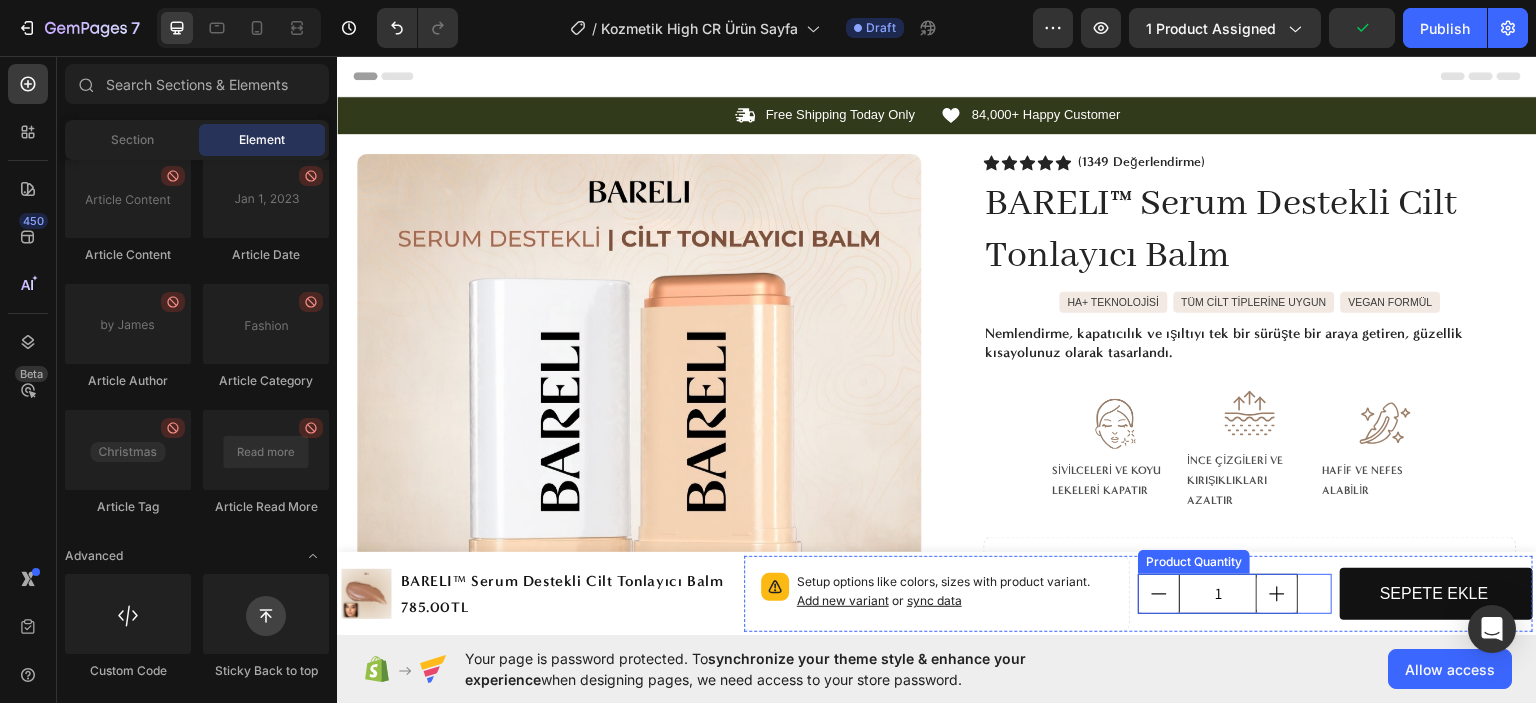 click on "1" at bounding box center (1234, 593) 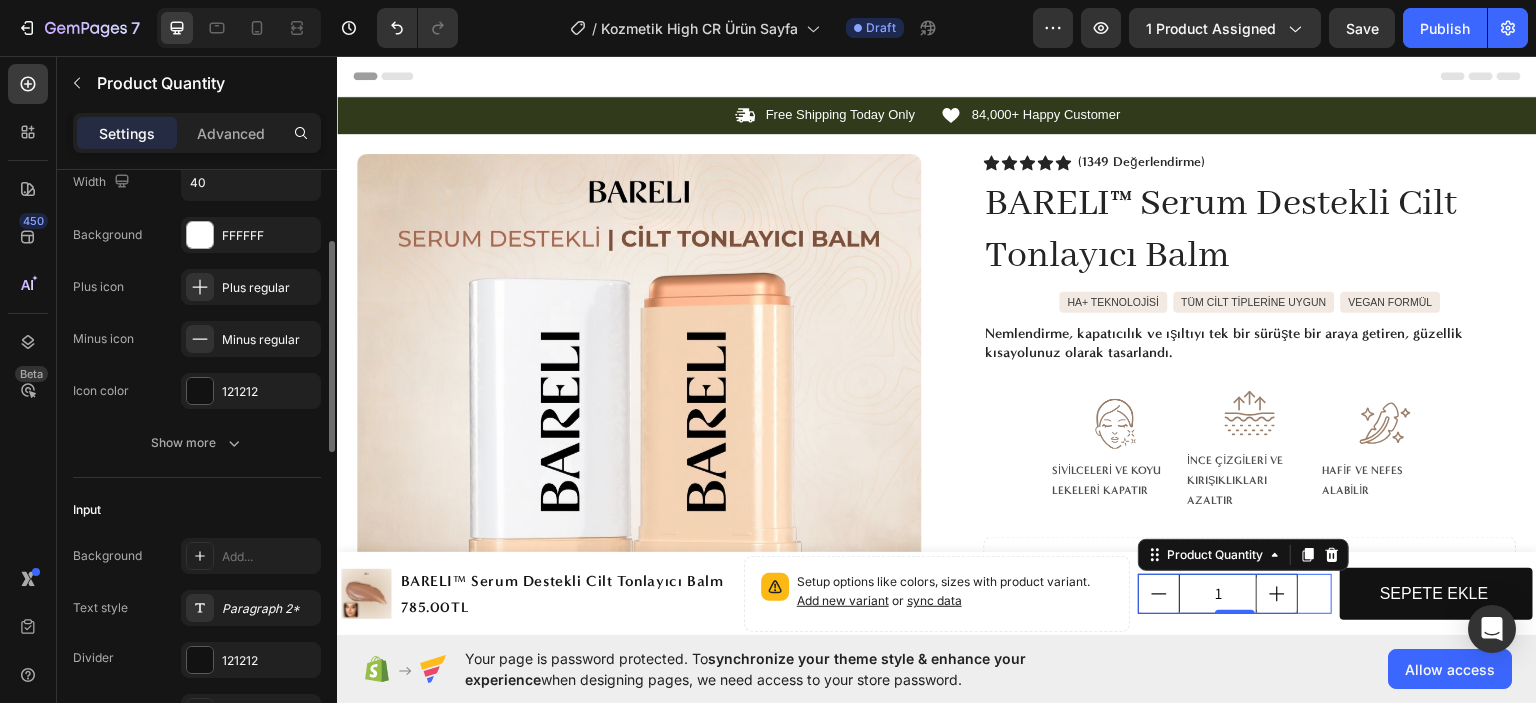 scroll, scrollTop: 500, scrollLeft: 0, axis: vertical 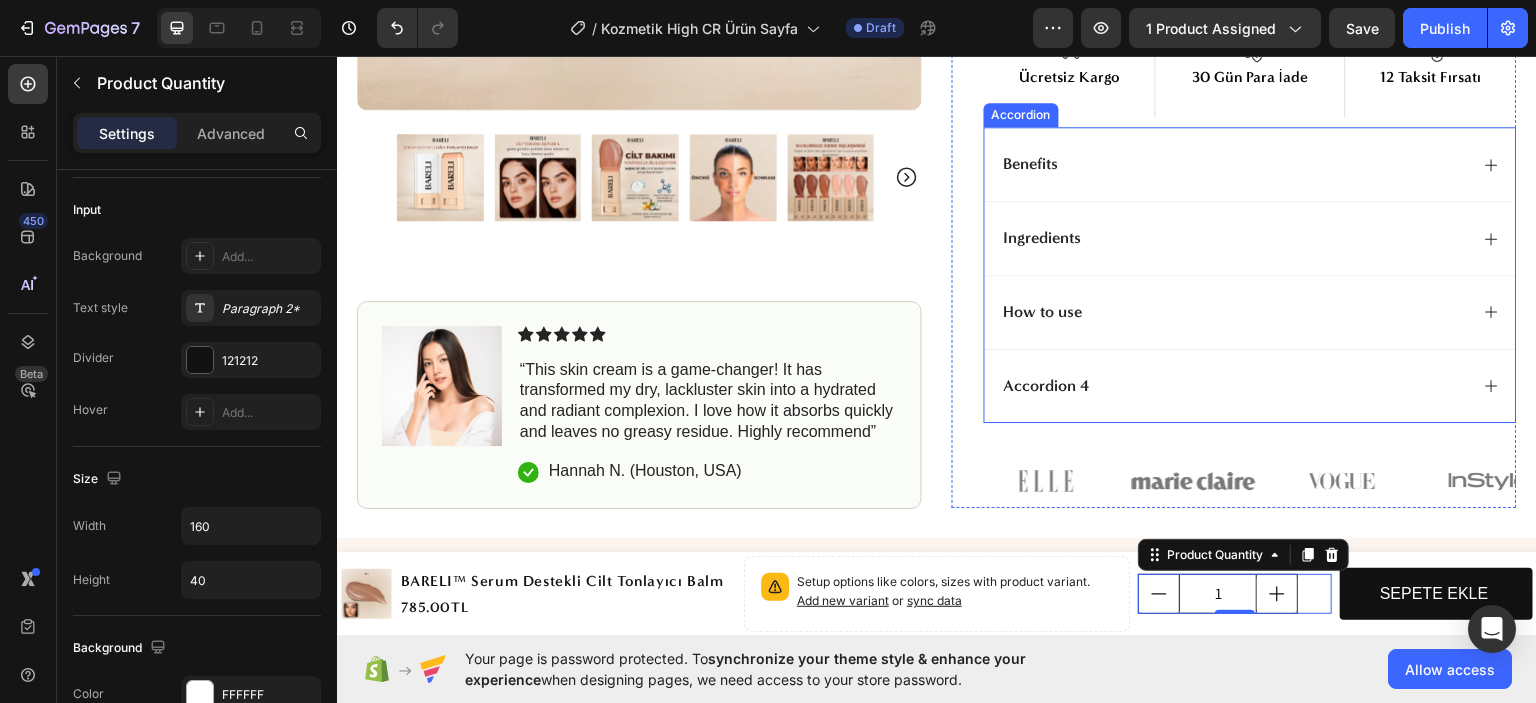 click on "Benefits" at bounding box center (1031, 163) 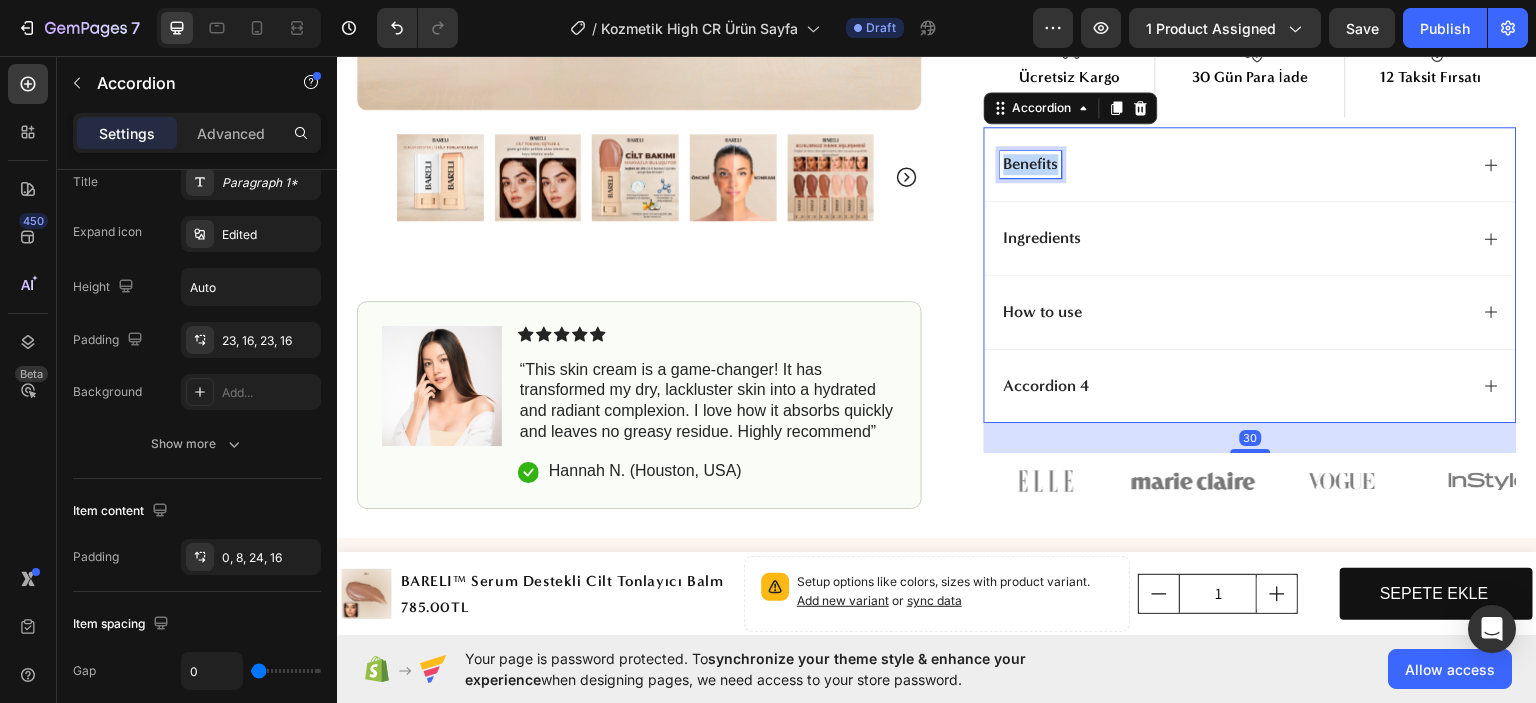 click on "Benefits" at bounding box center [1031, 163] 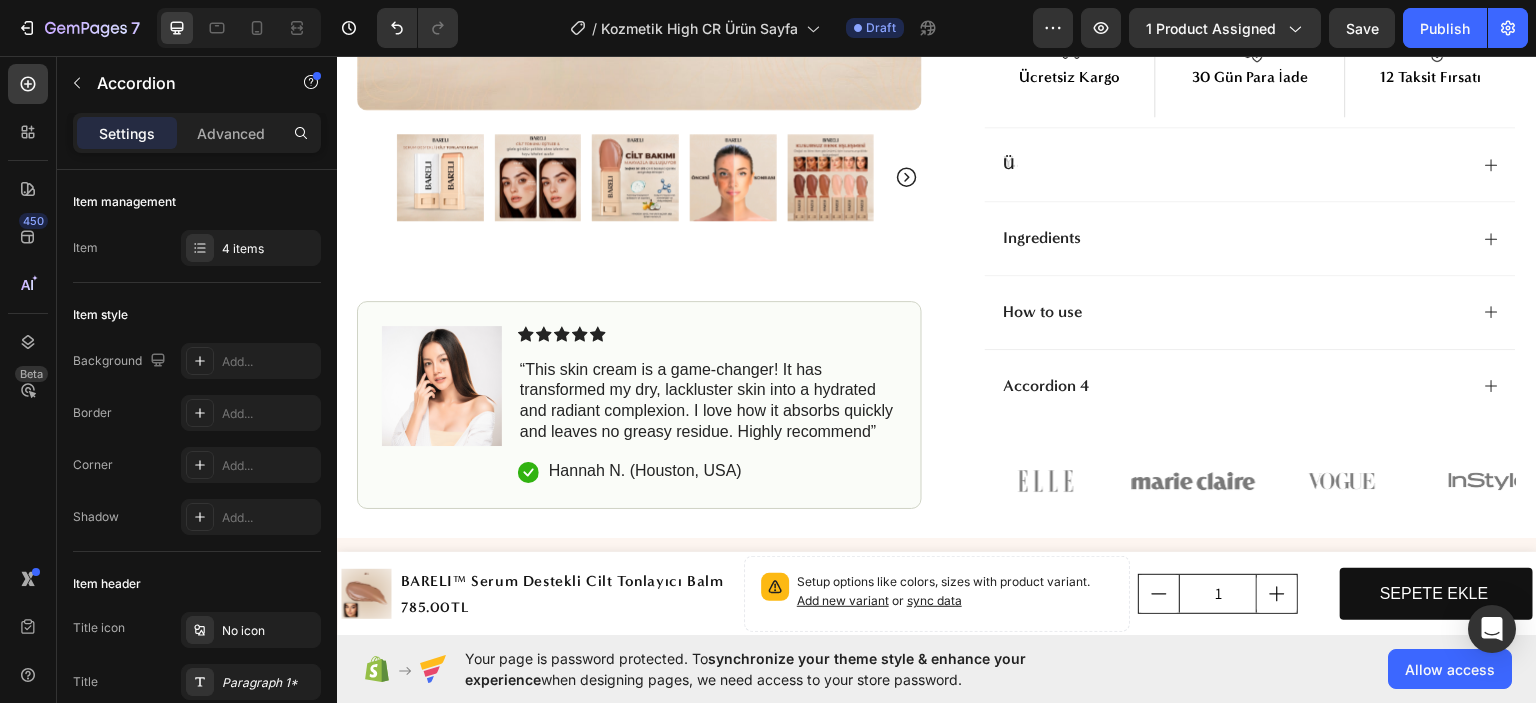 scroll, scrollTop: 794, scrollLeft: 0, axis: vertical 